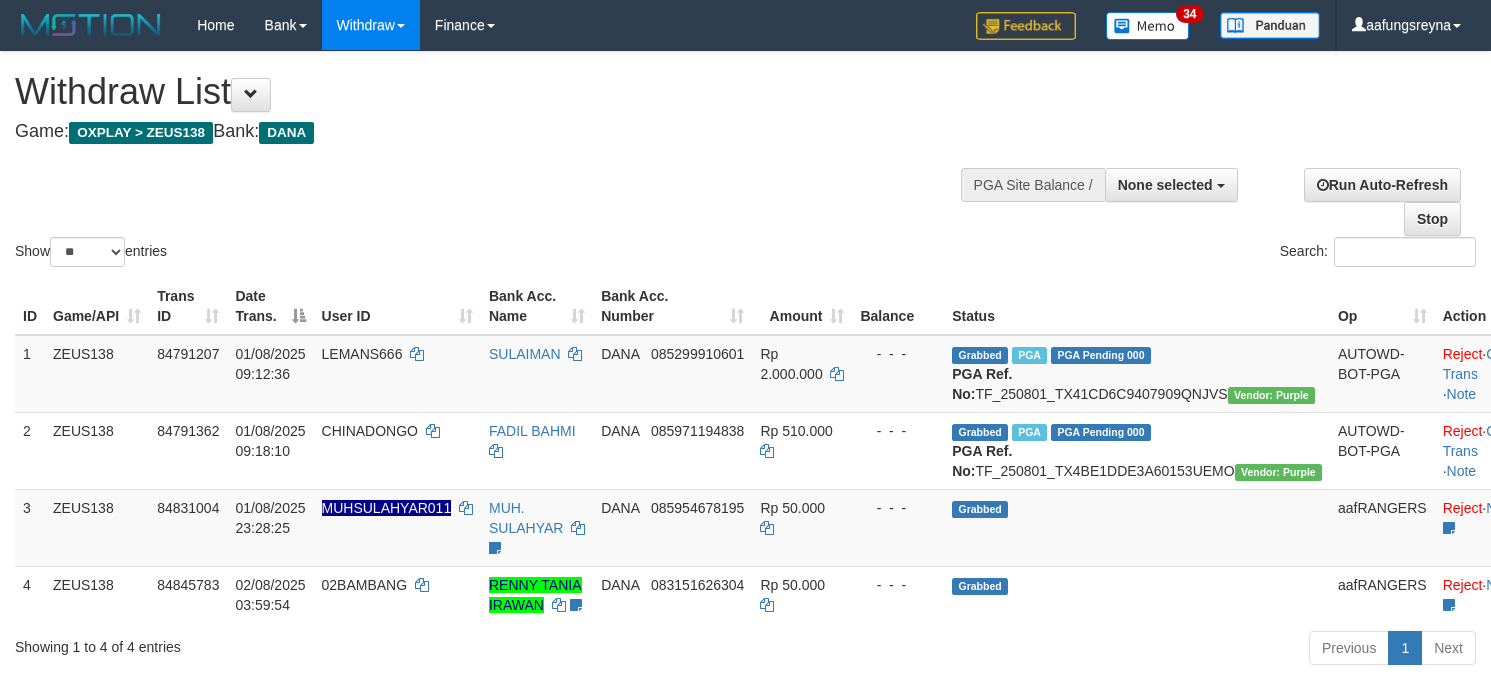 select 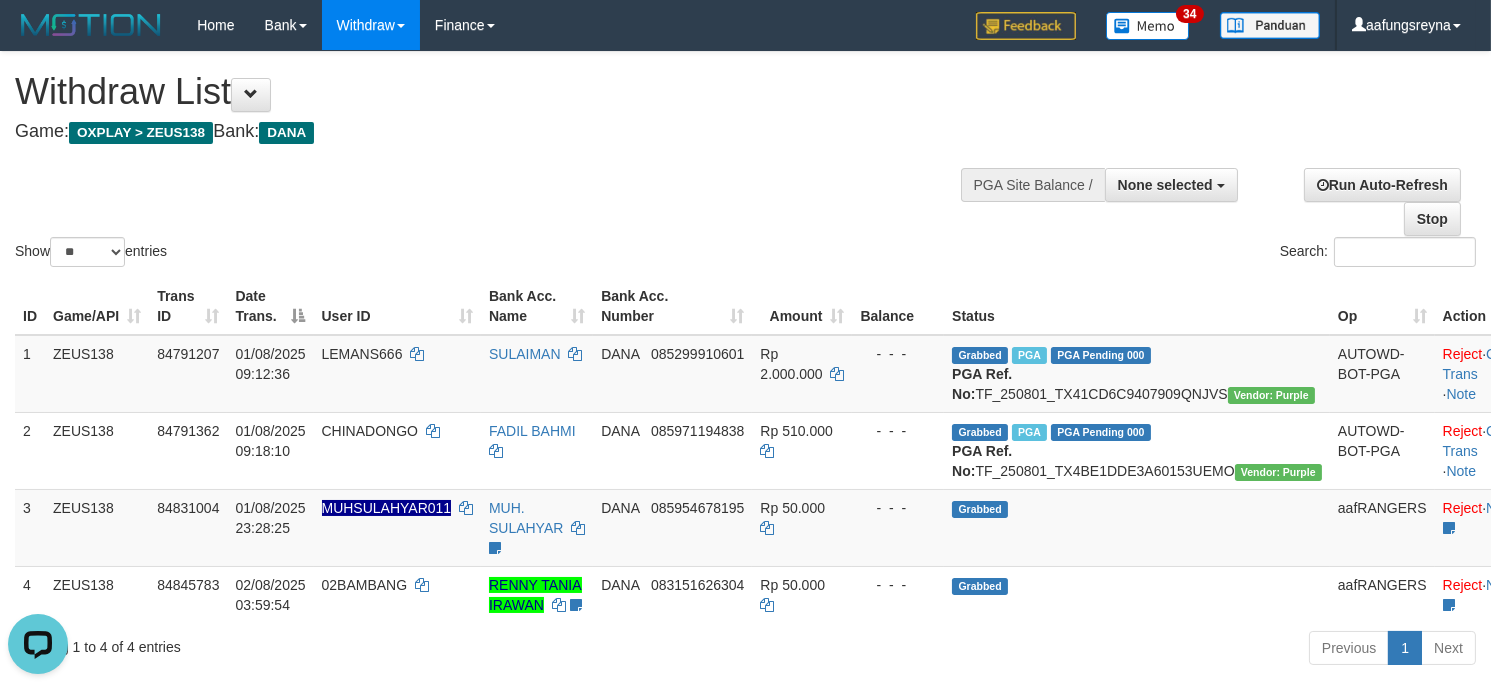 scroll, scrollTop: 0, scrollLeft: 0, axis: both 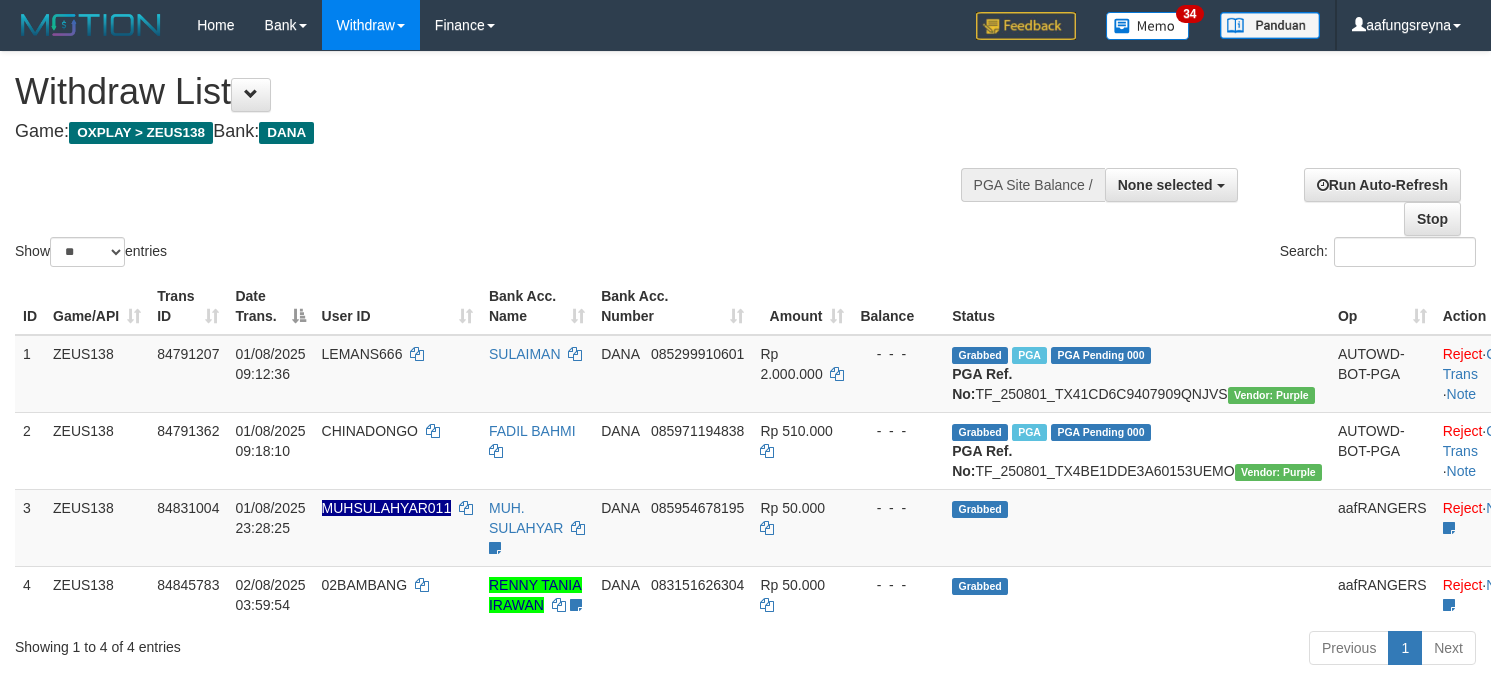 select 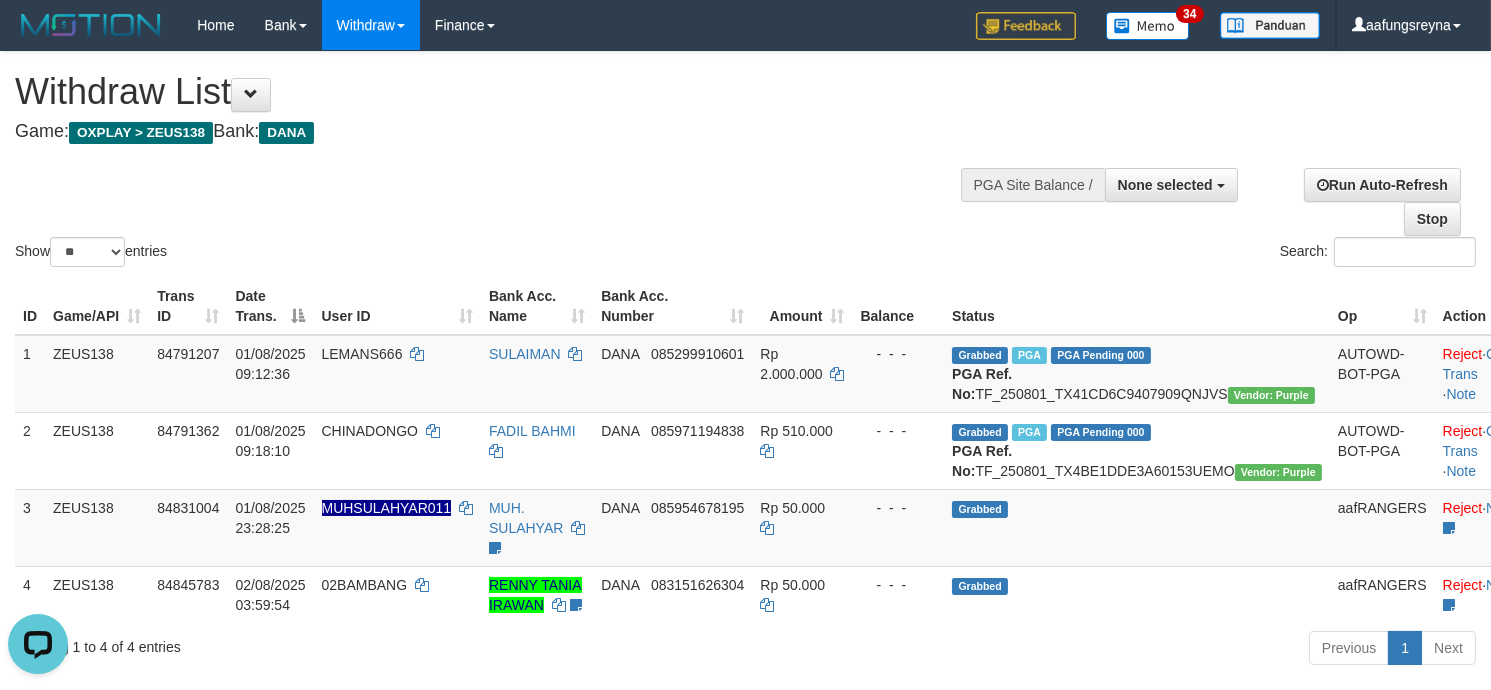 scroll, scrollTop: 0, scrollLeft: 0, axis: both 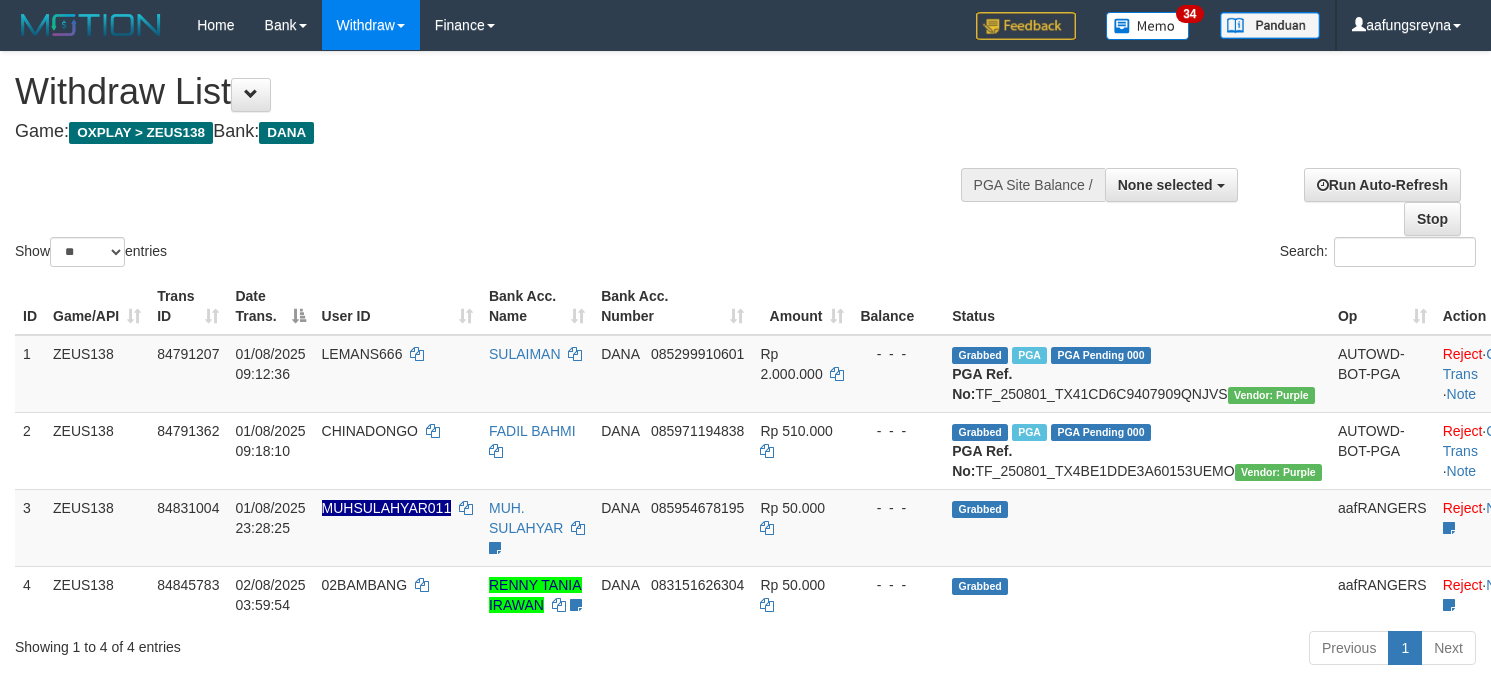 select 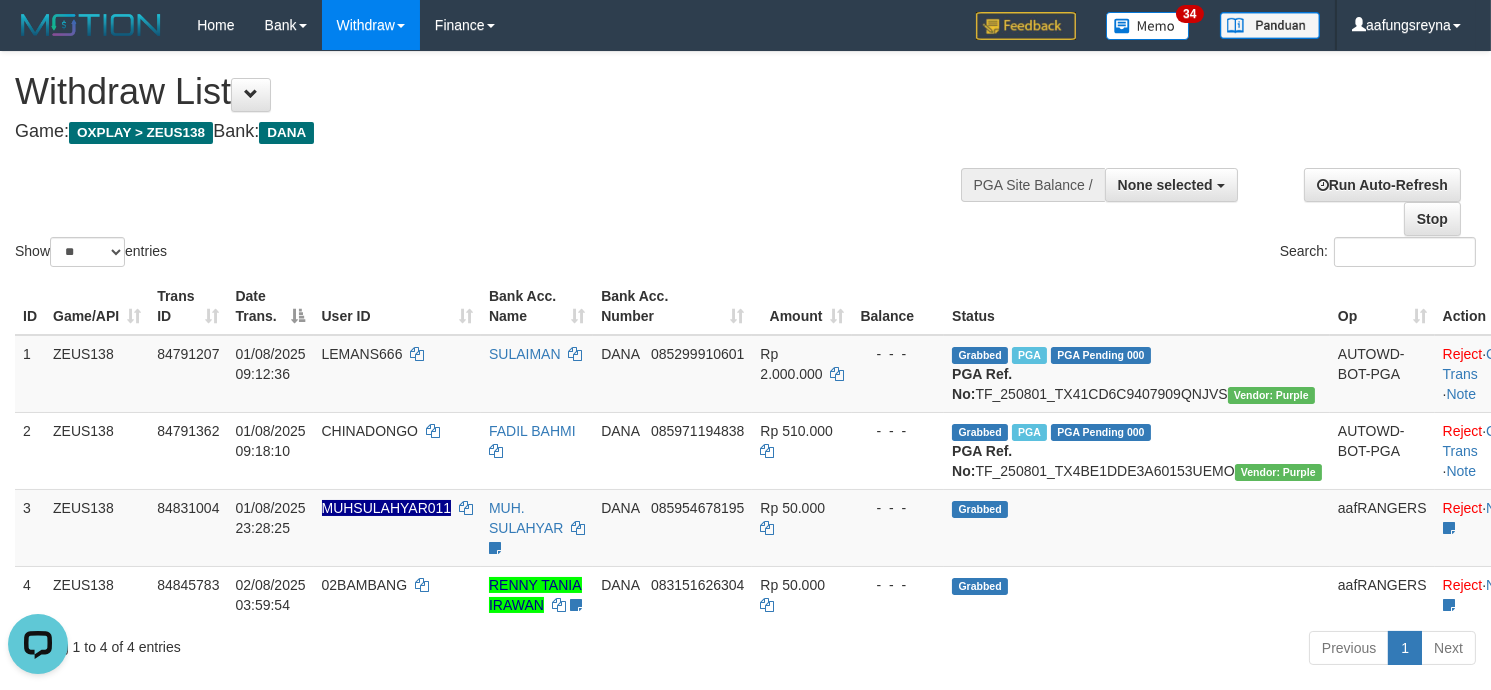 scroll, scrollTop: 0, scrollLeft: 0, axis: both 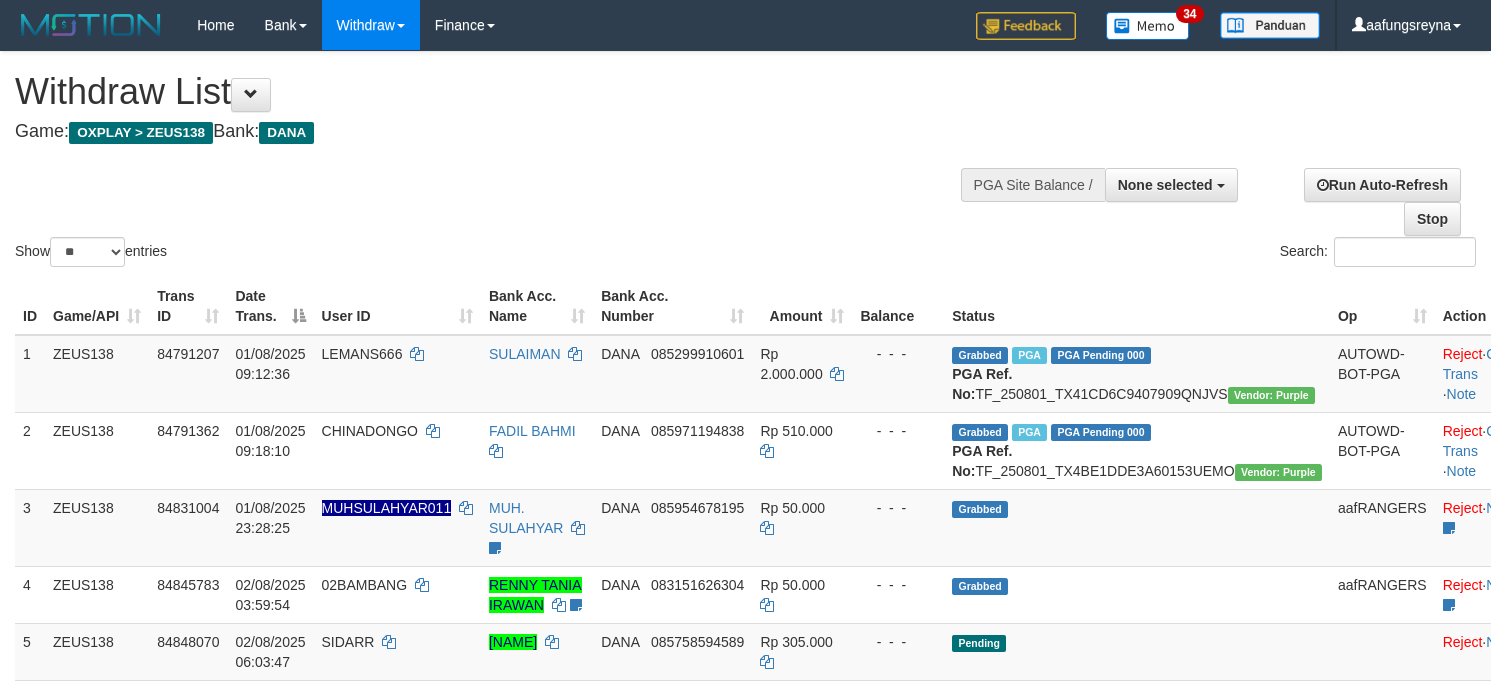 select 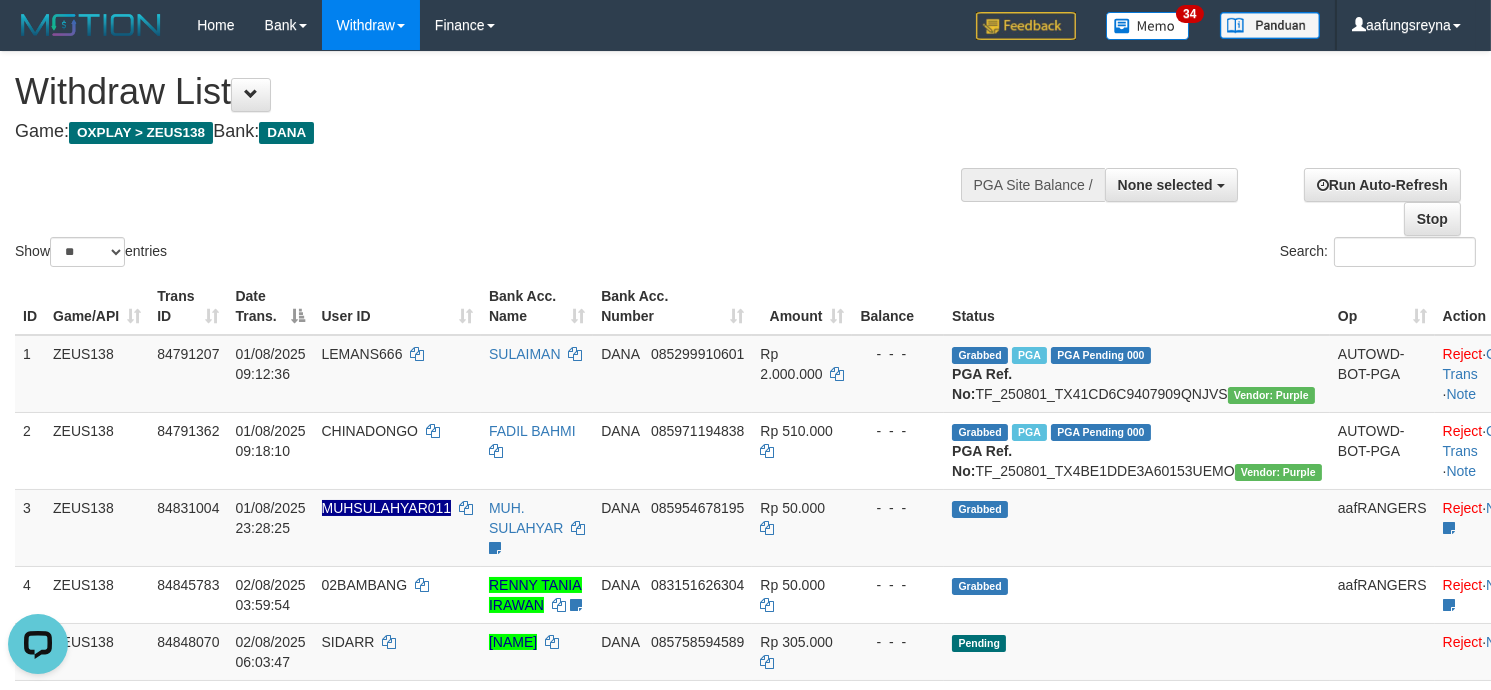 scroll, scrollTop: 0, scrollLeft: 0, axis: both 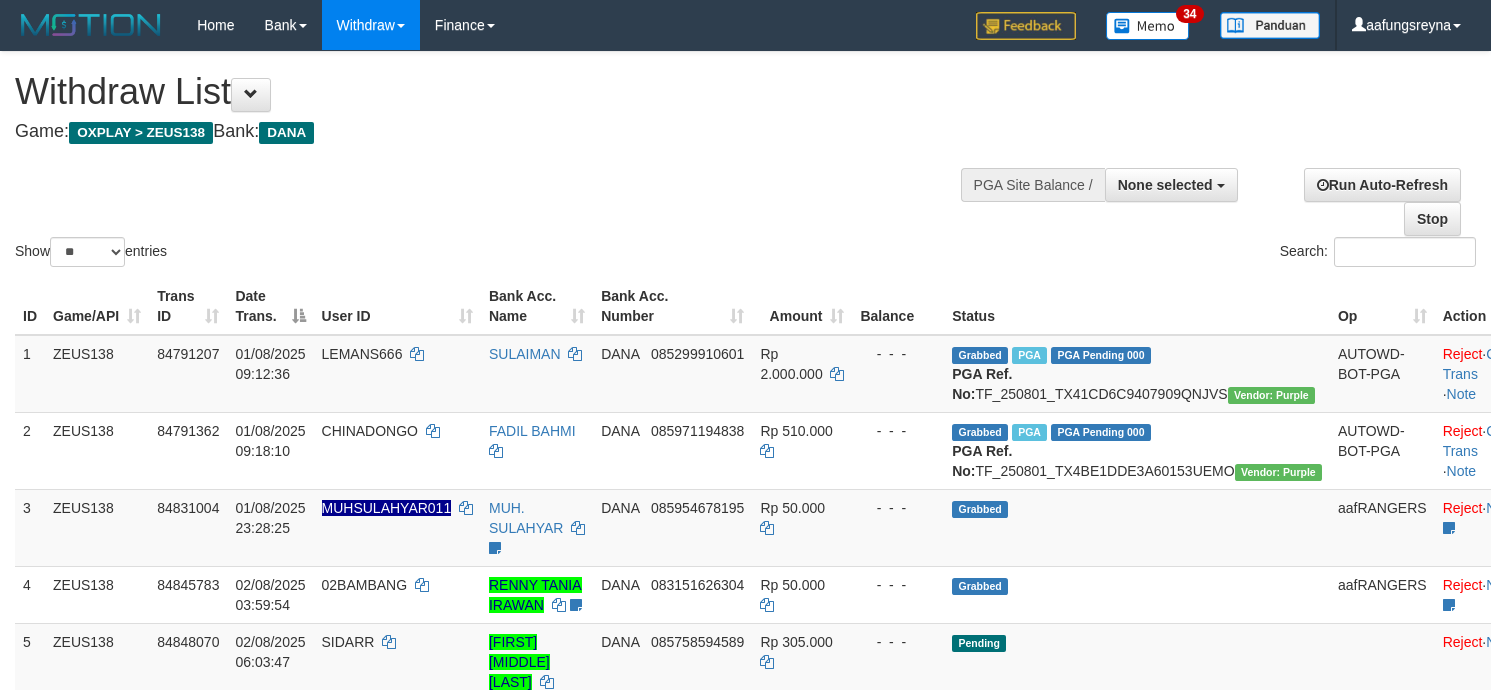 select 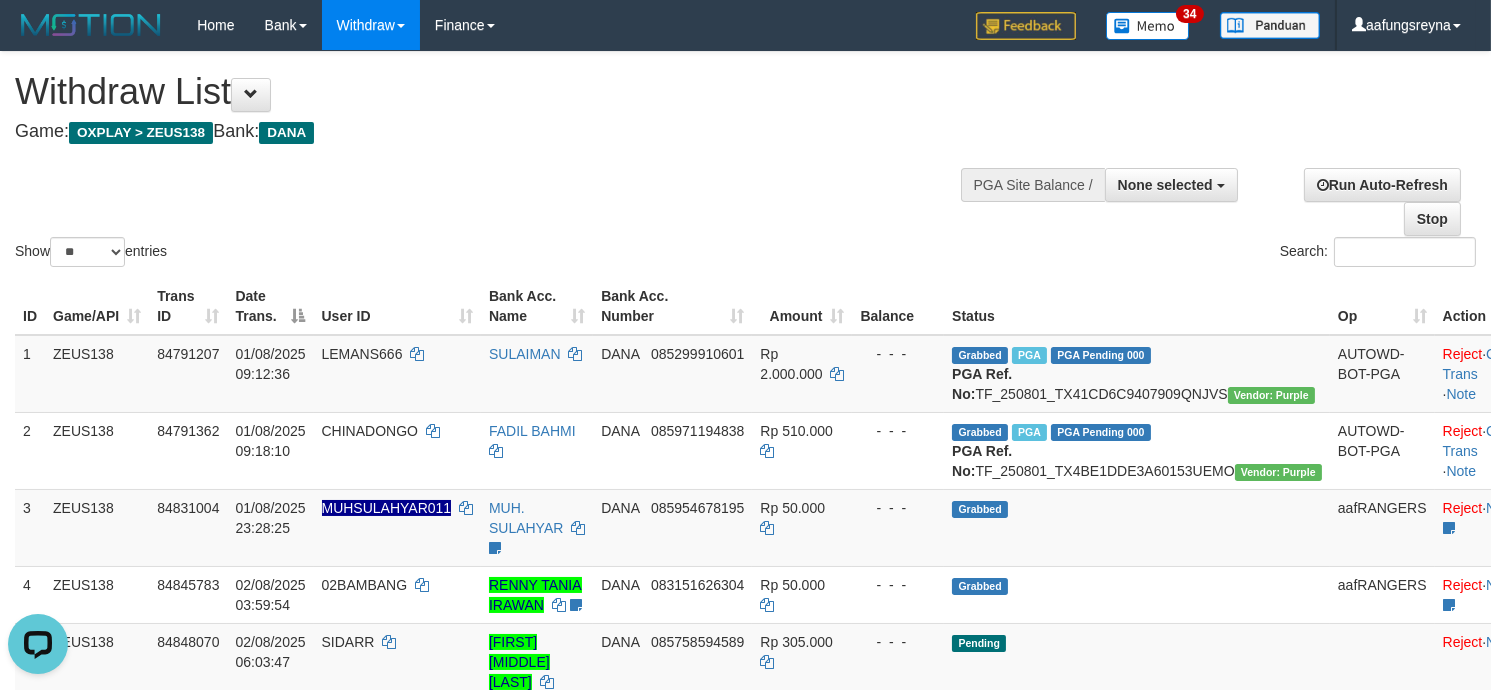 scroll, scrollTop: 0, scrollLeft: 0, axis: both 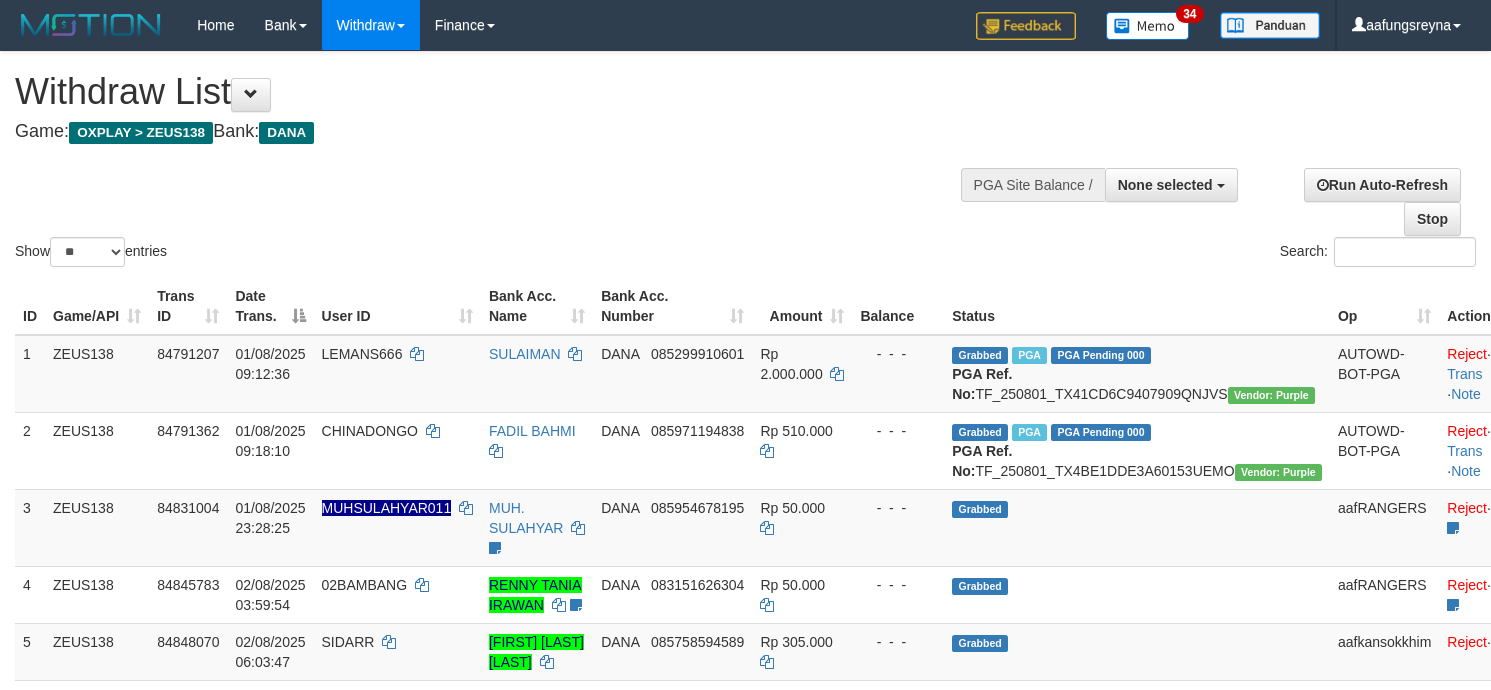 select 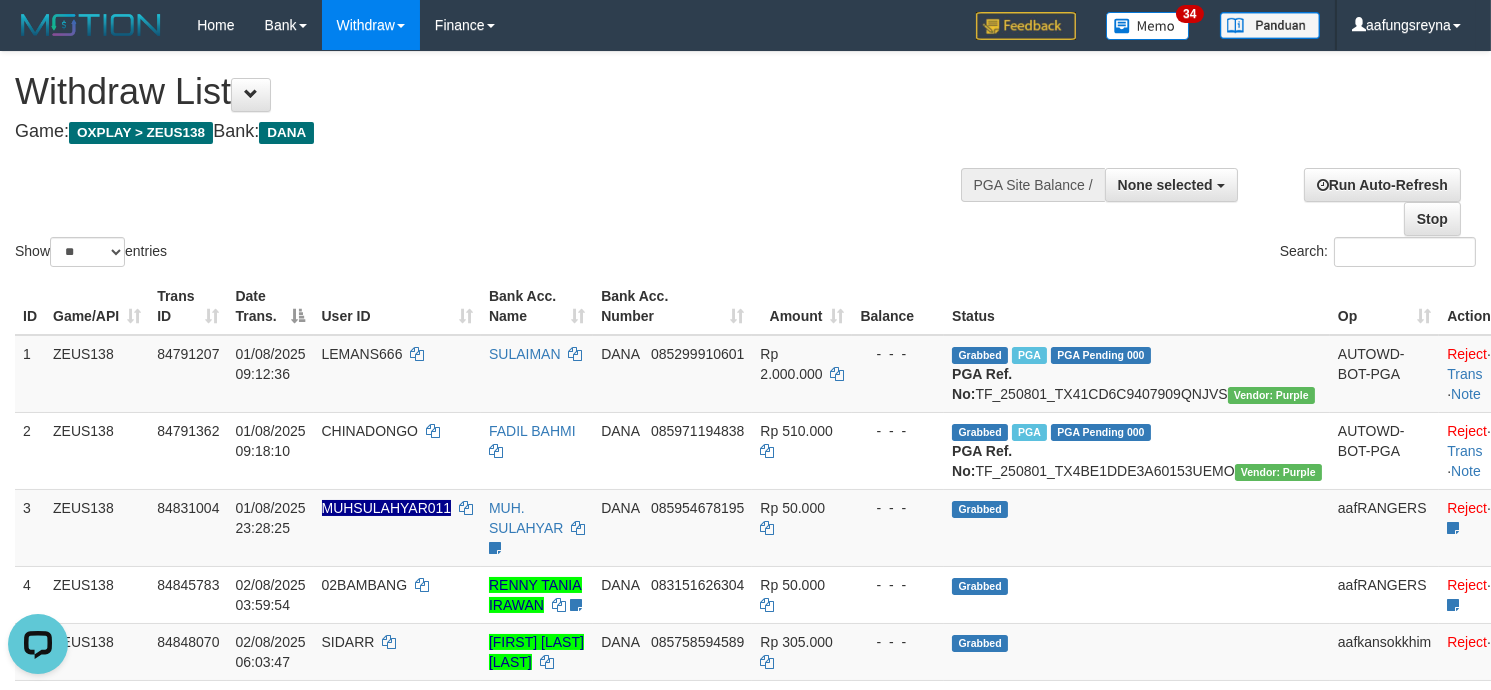 scroll, scrollTop: 0, scrollLeft: 0, axis: both 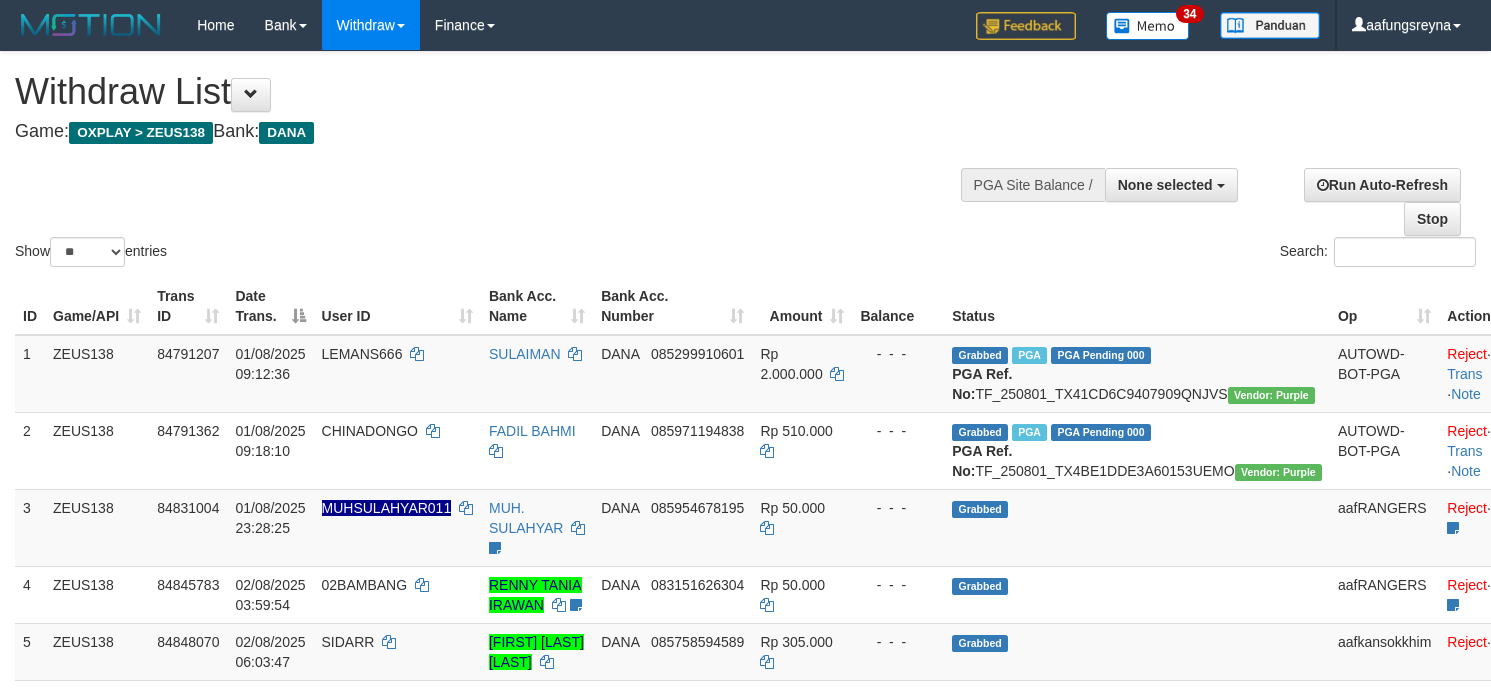 select 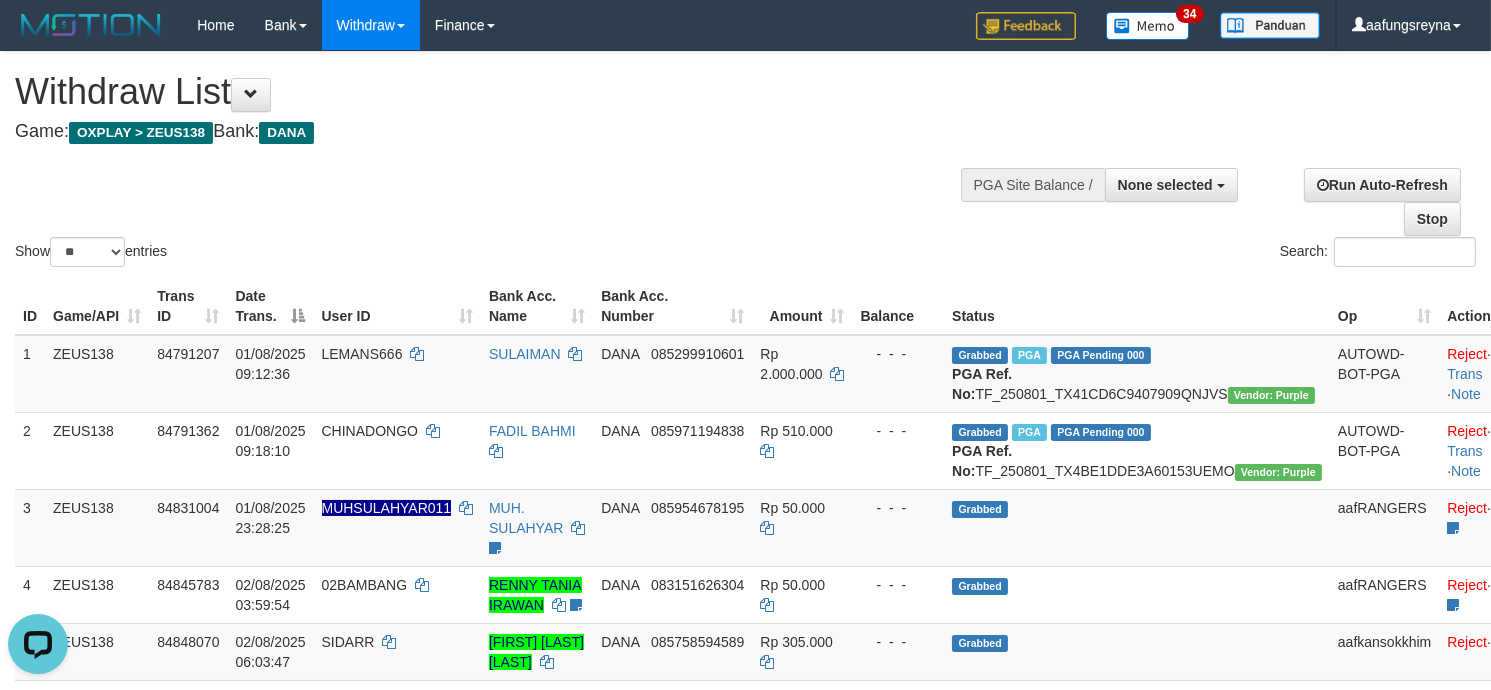 scroll, scrollTop: 0, scrollLeft: 0, axis: both 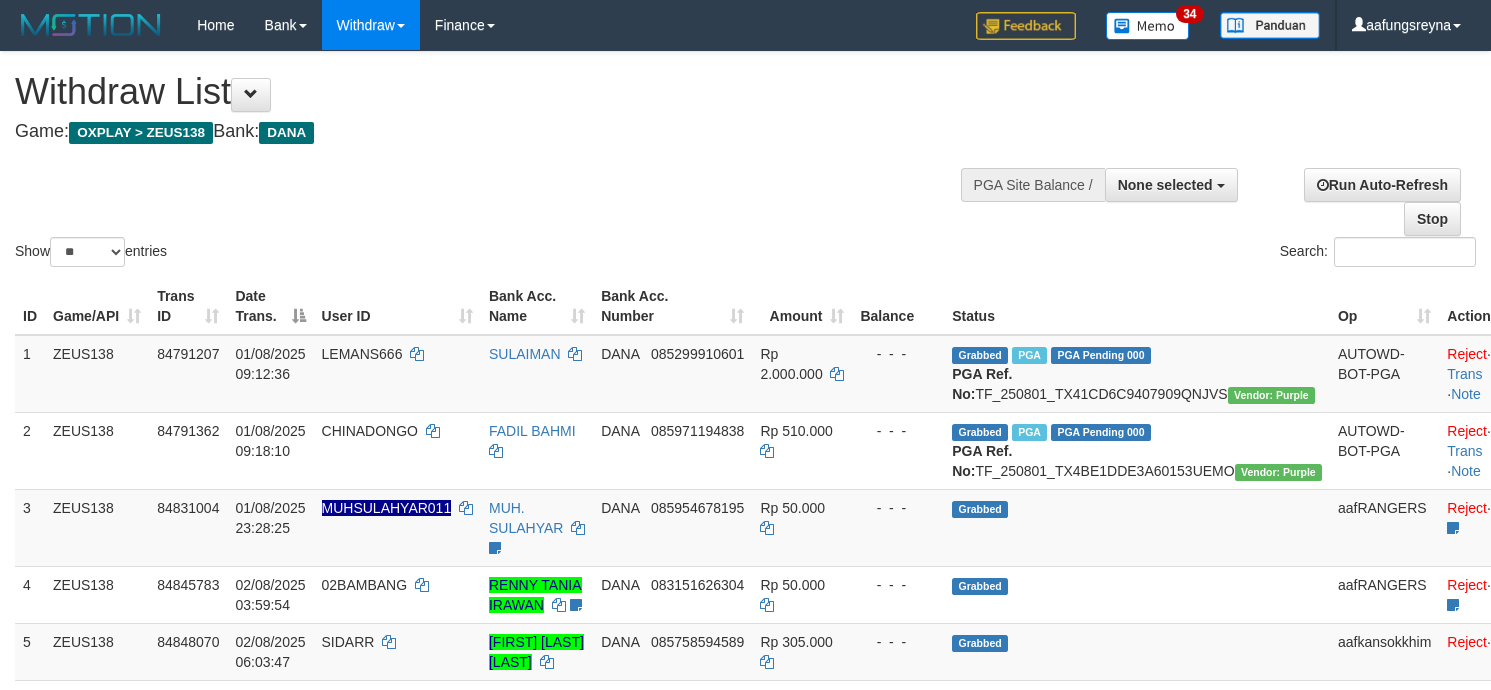 select 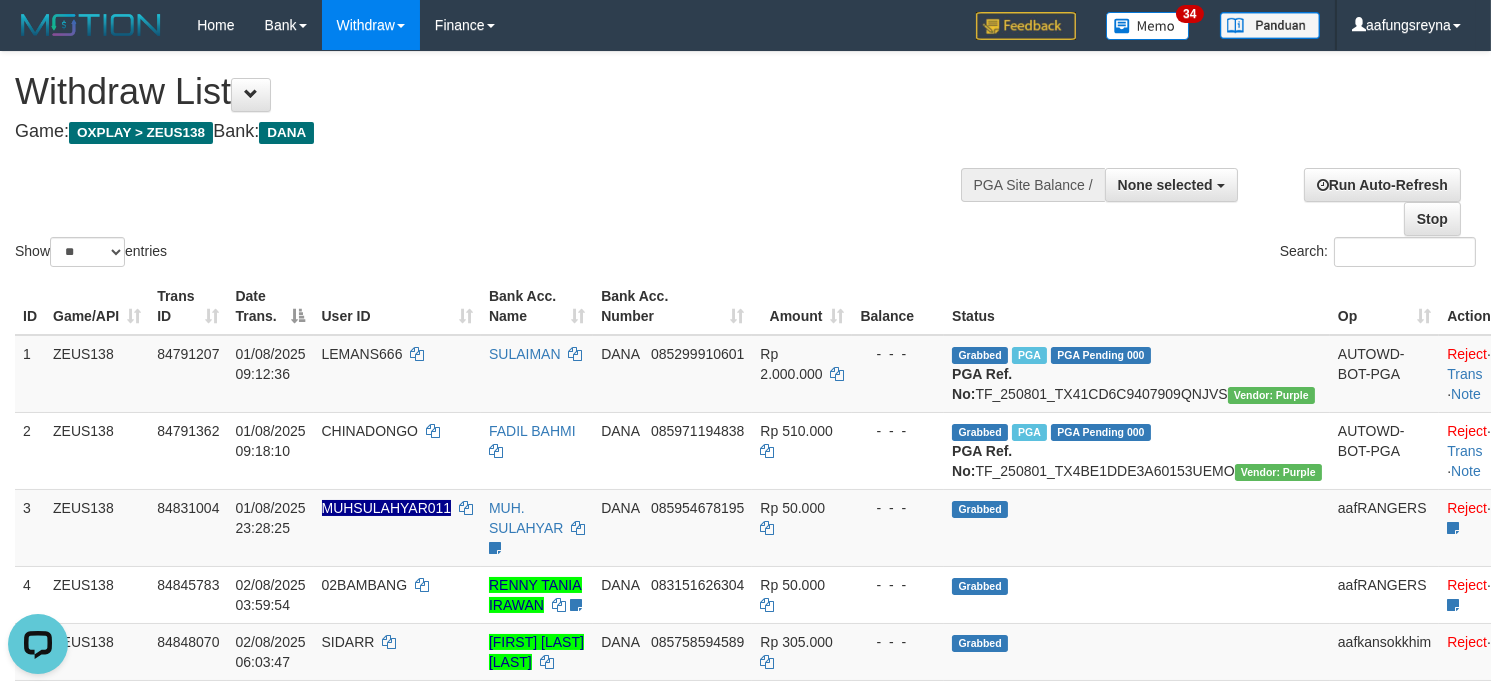 scroll, scrollTop: 0, scrollLeft: 0, axis: both 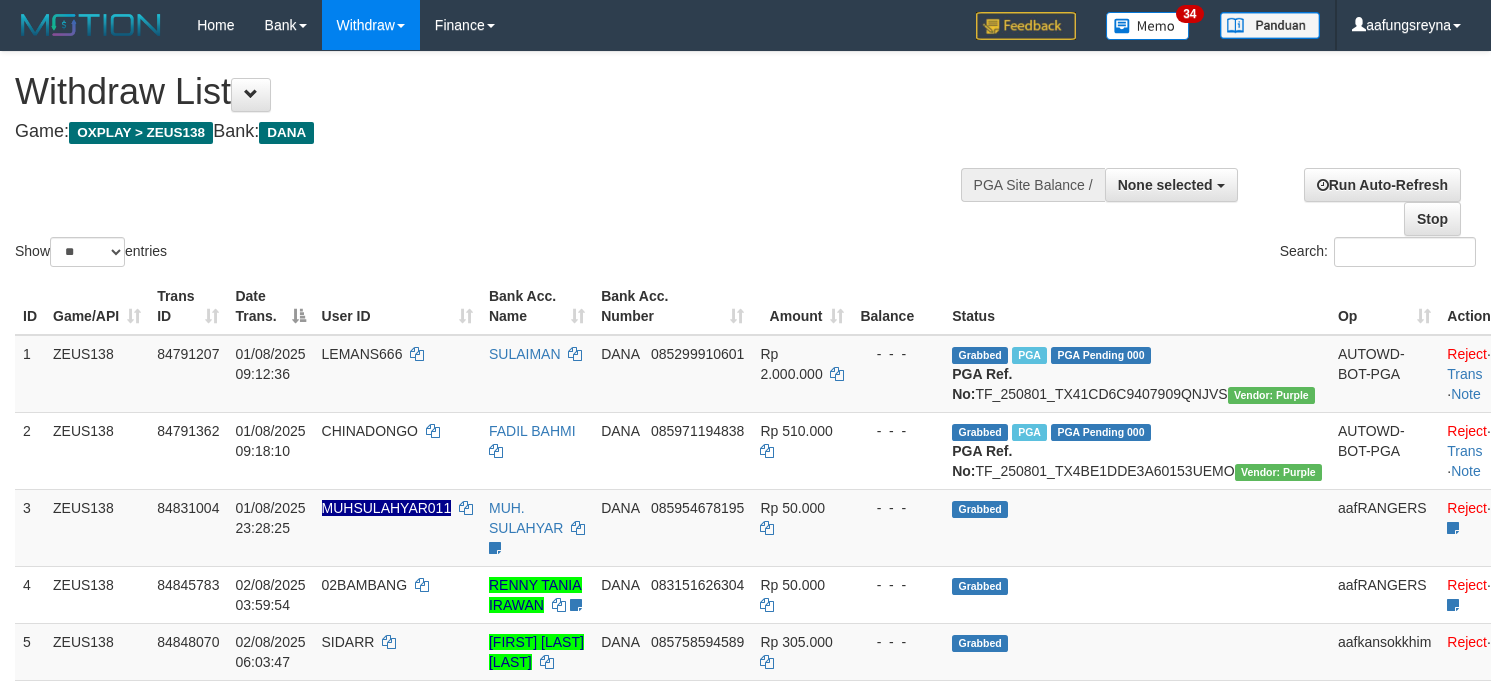 select 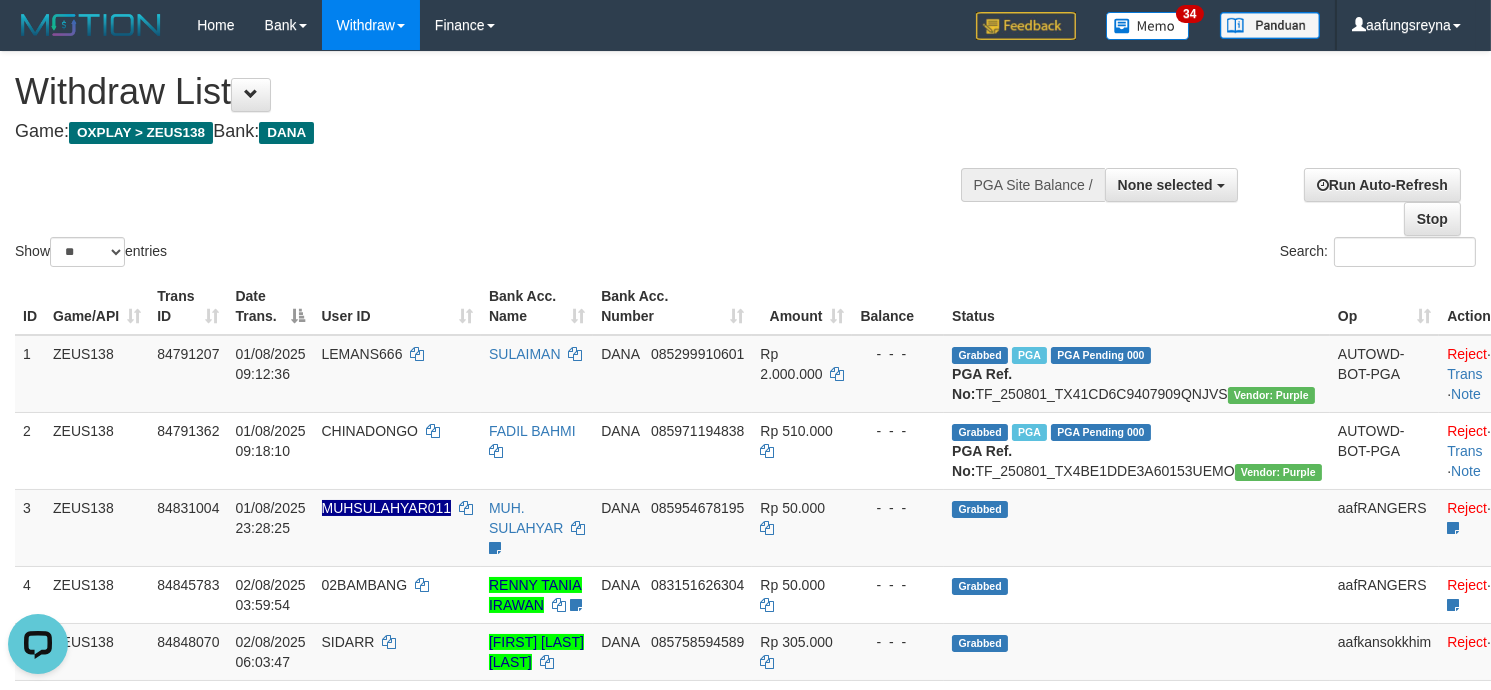 scroll, scrollTop: 0, scrollLeft: 0, axis: both 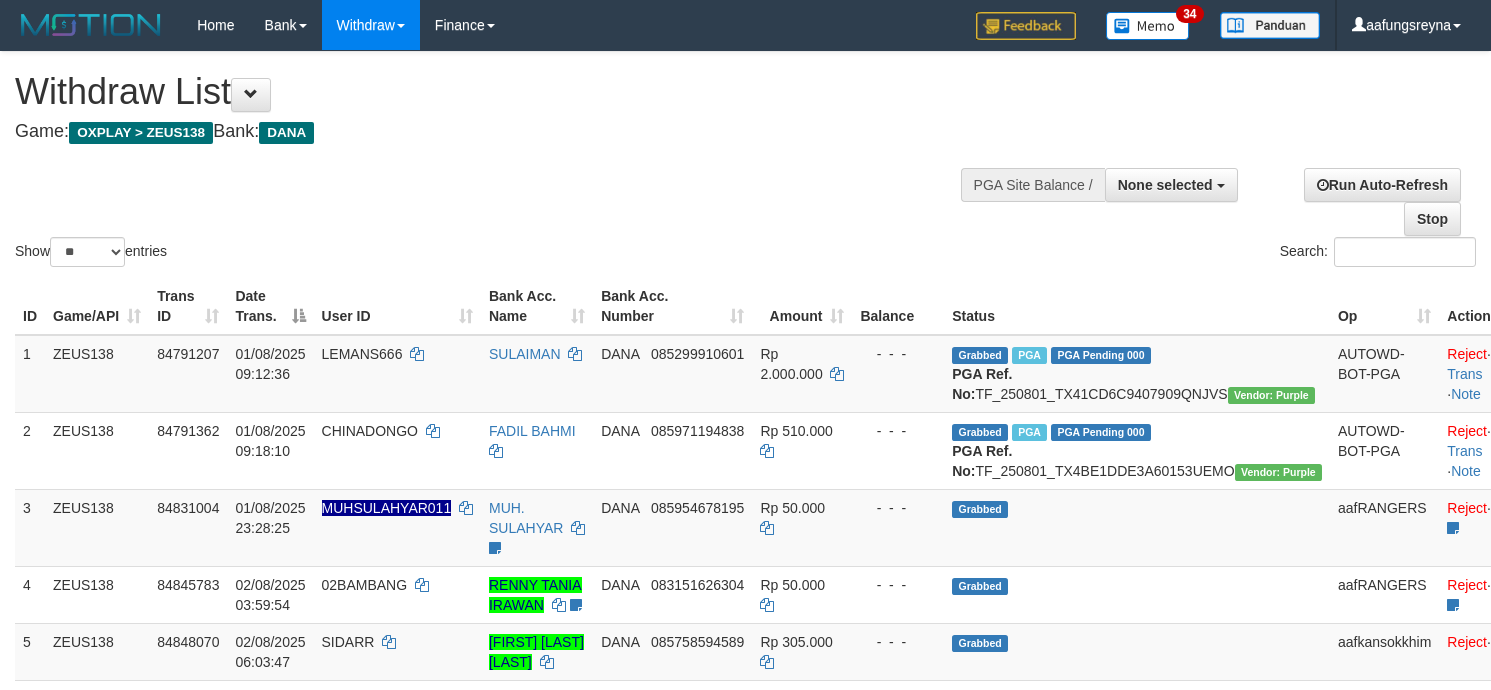 select 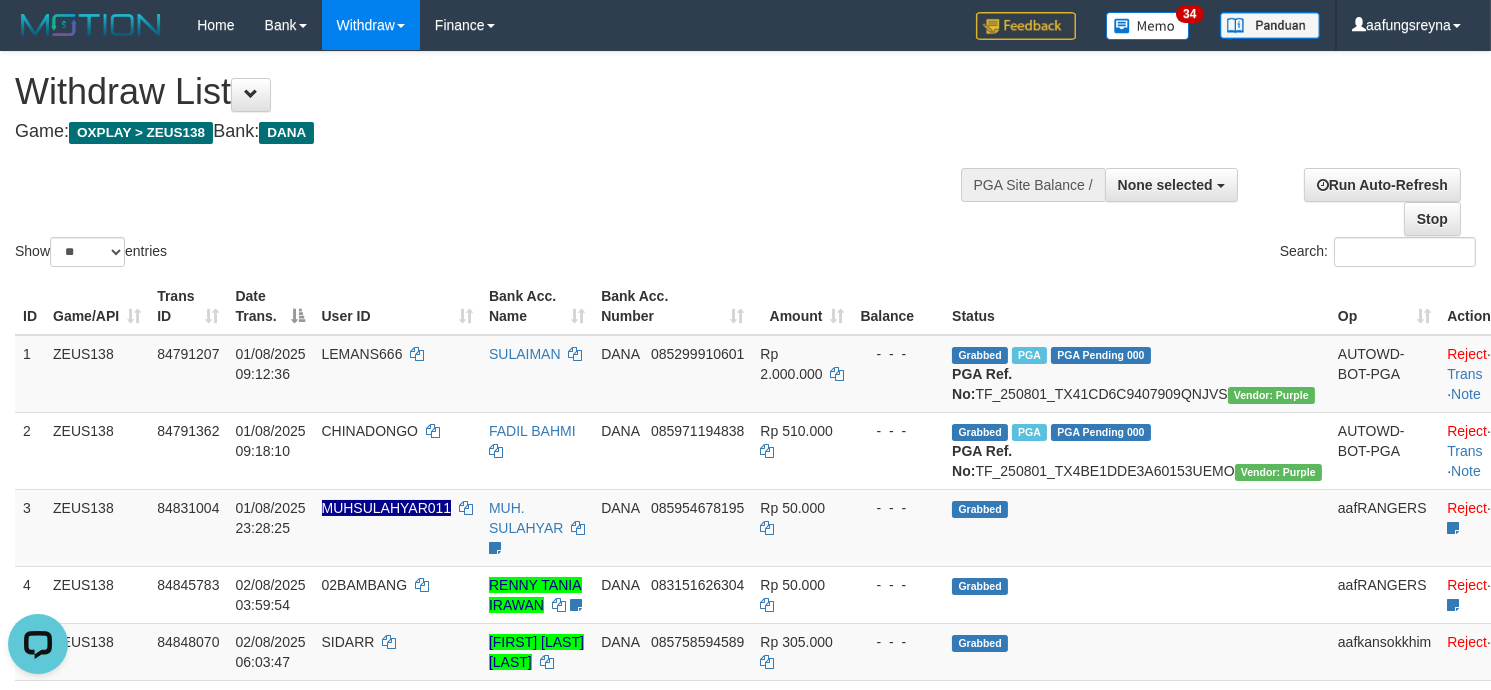 scroll, scrollTop: 0, scrollLeft: 0, axis: both 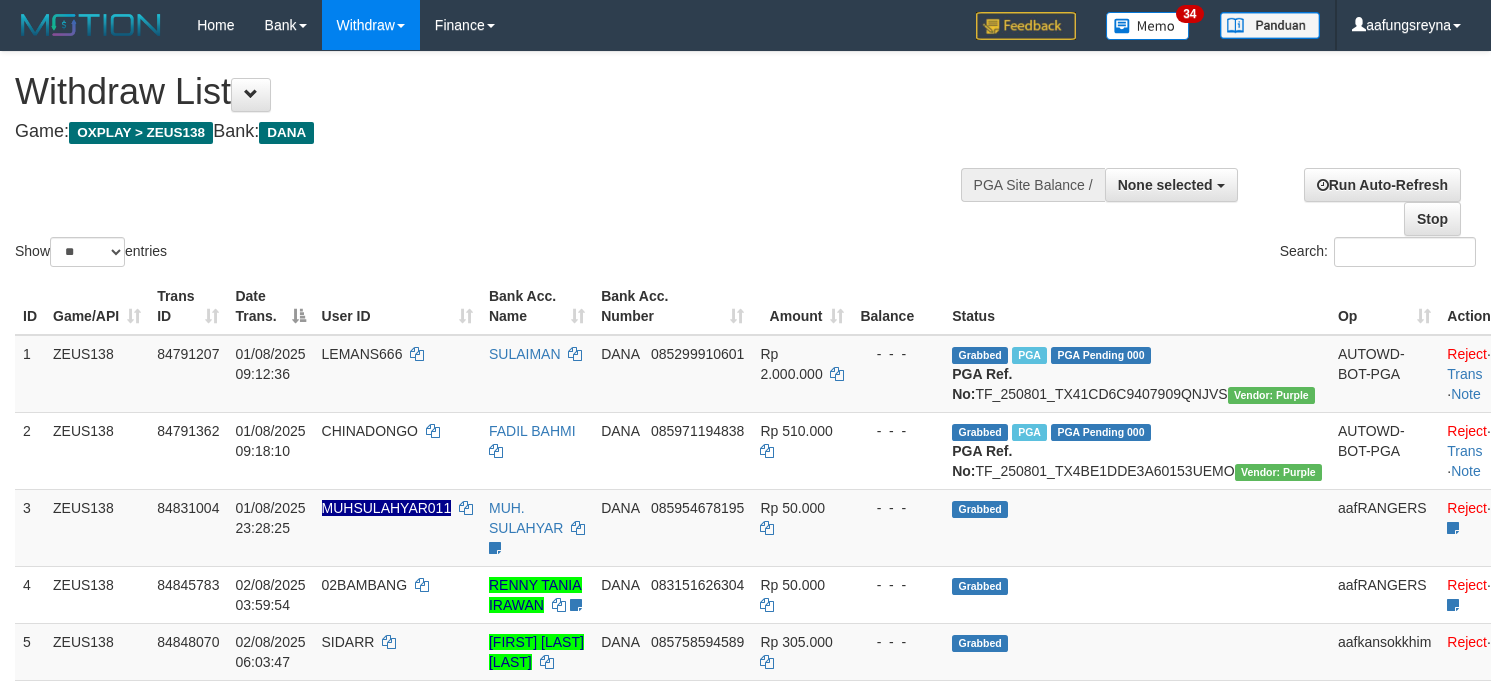 select 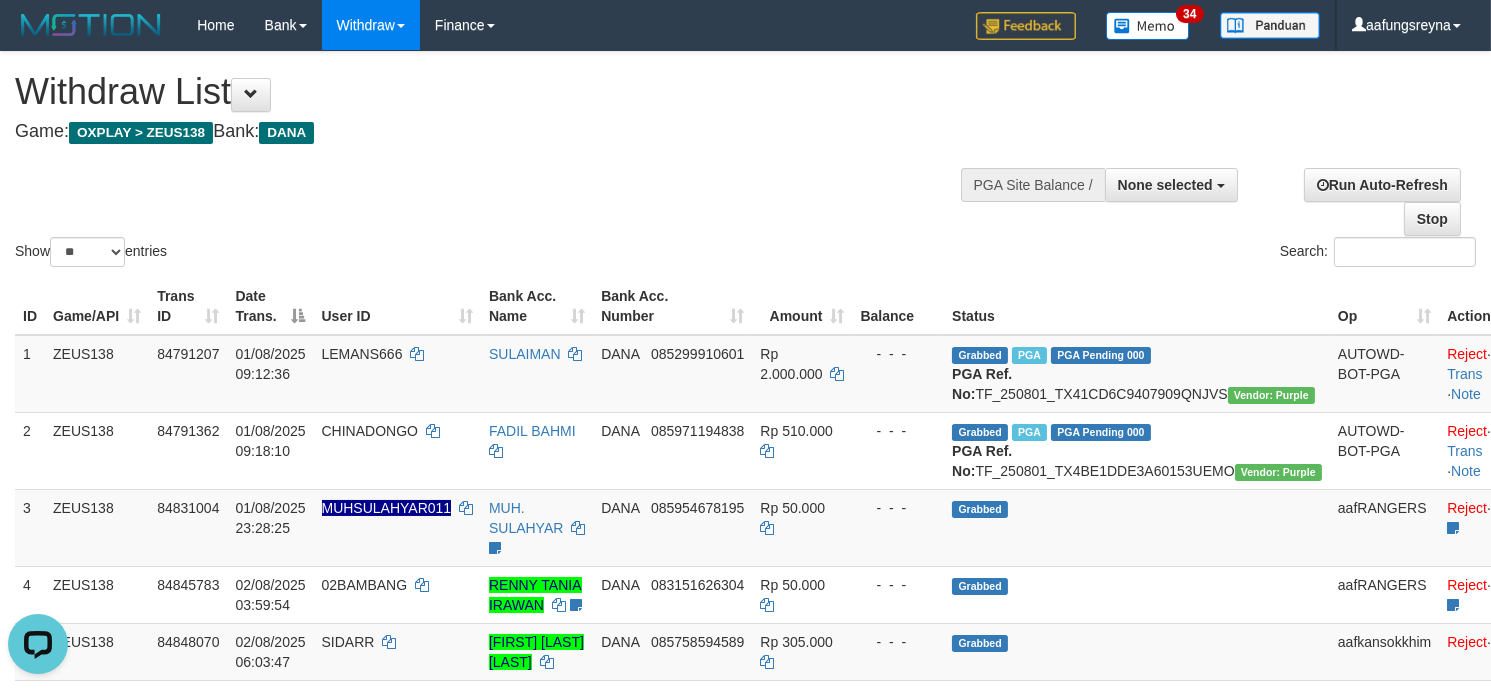 scroll, scrollTop: 0, scrollLeft: 0, axis: both 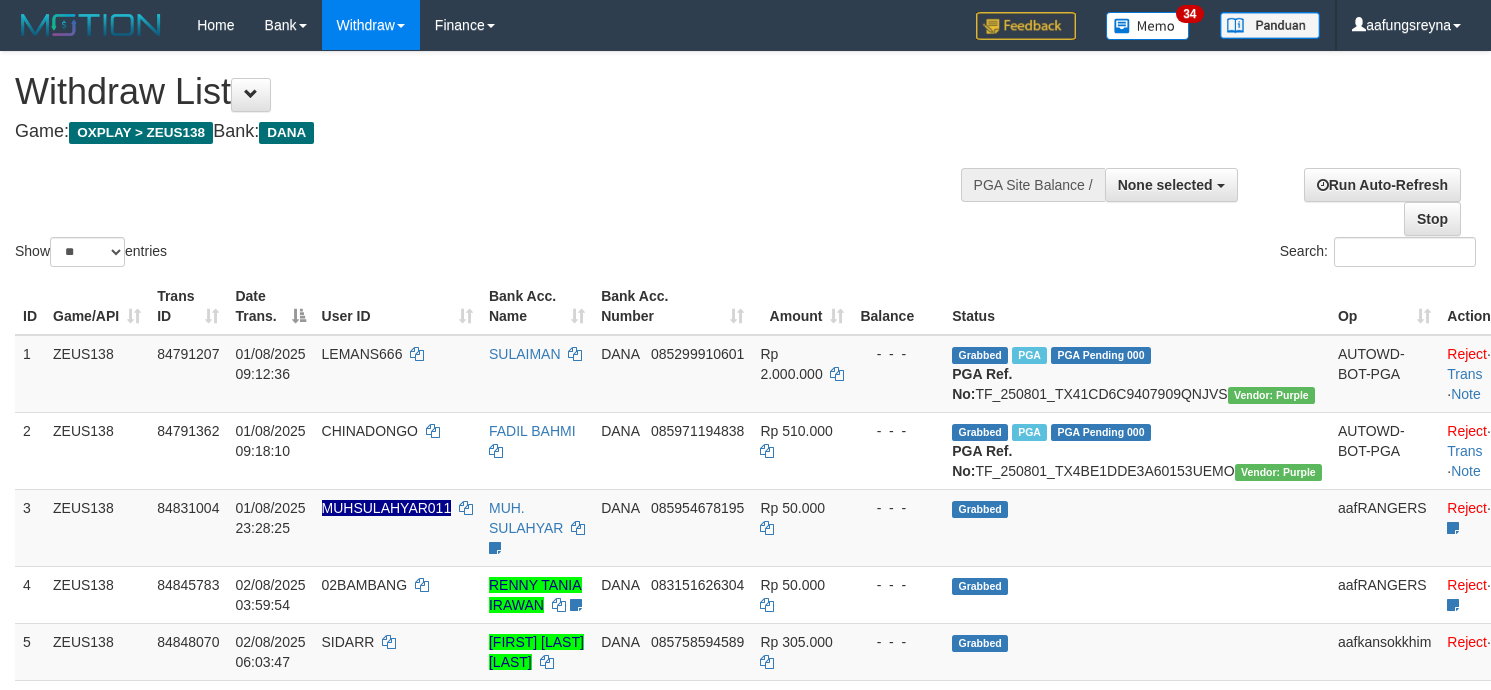 select 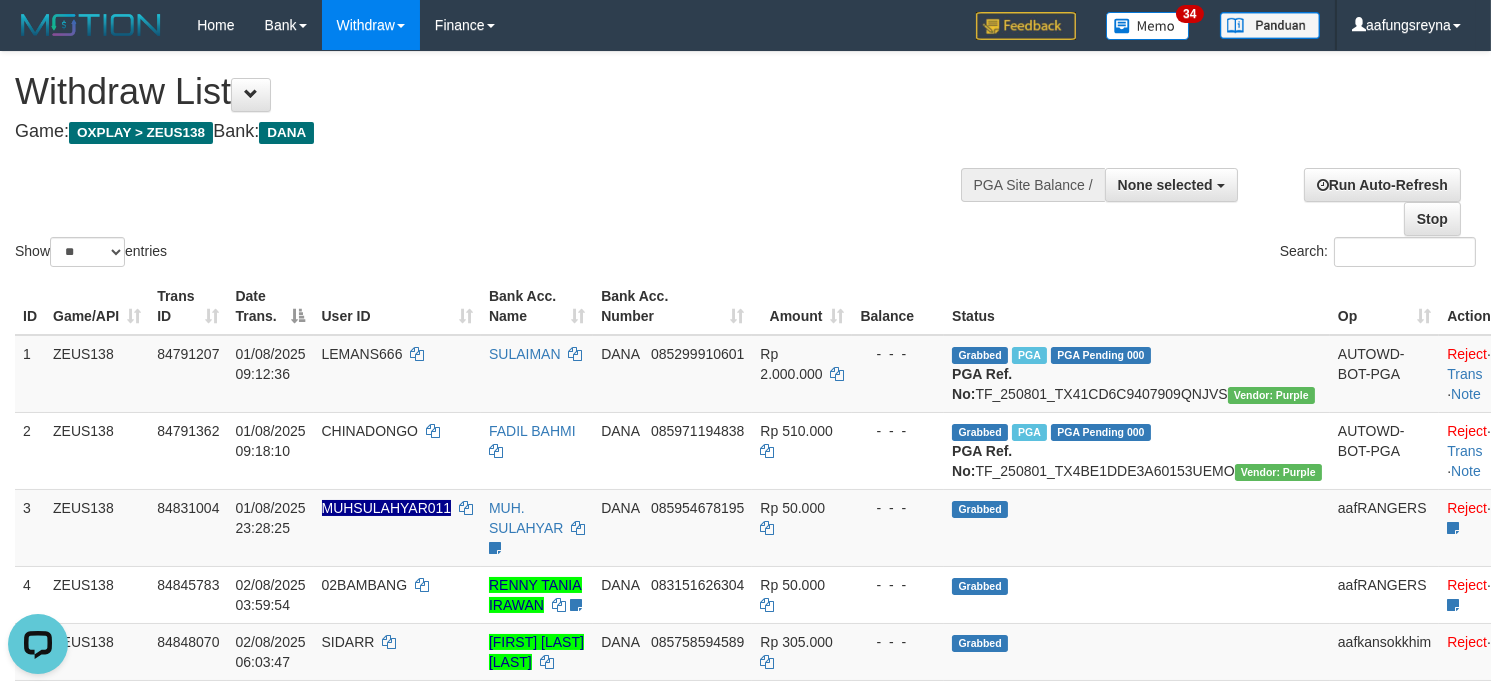 scroll, scrollTop: 0, scrollLeft: 0, axis: both 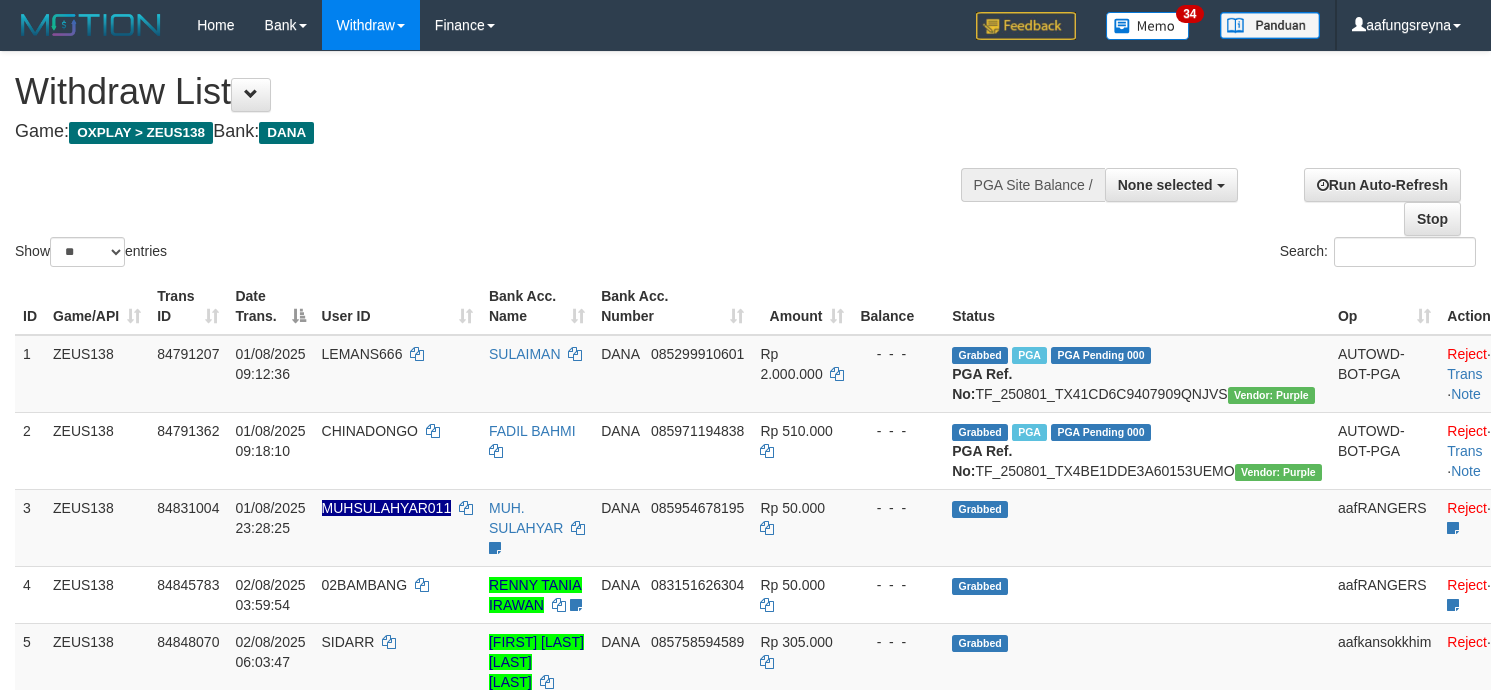 select 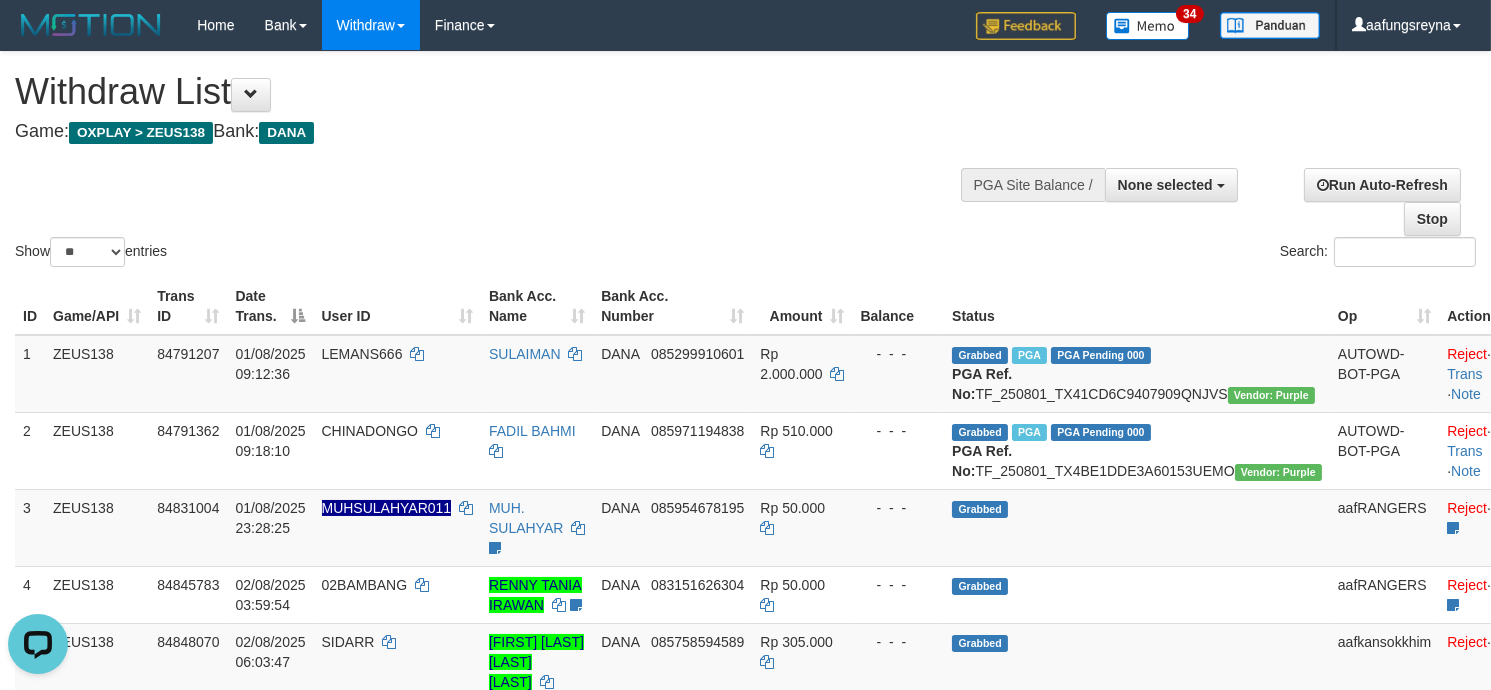 scroll, scrollTop: 0, scrollLeft: 0, axis: both 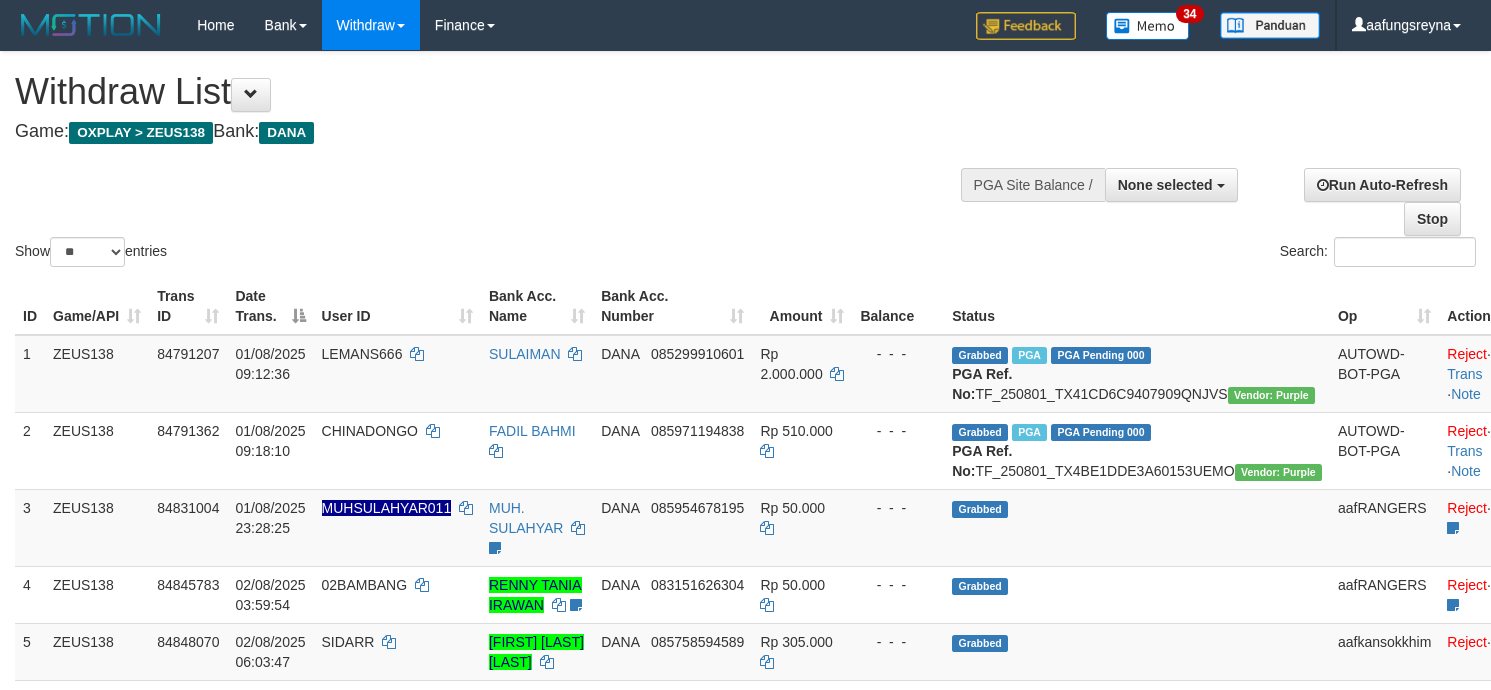 select 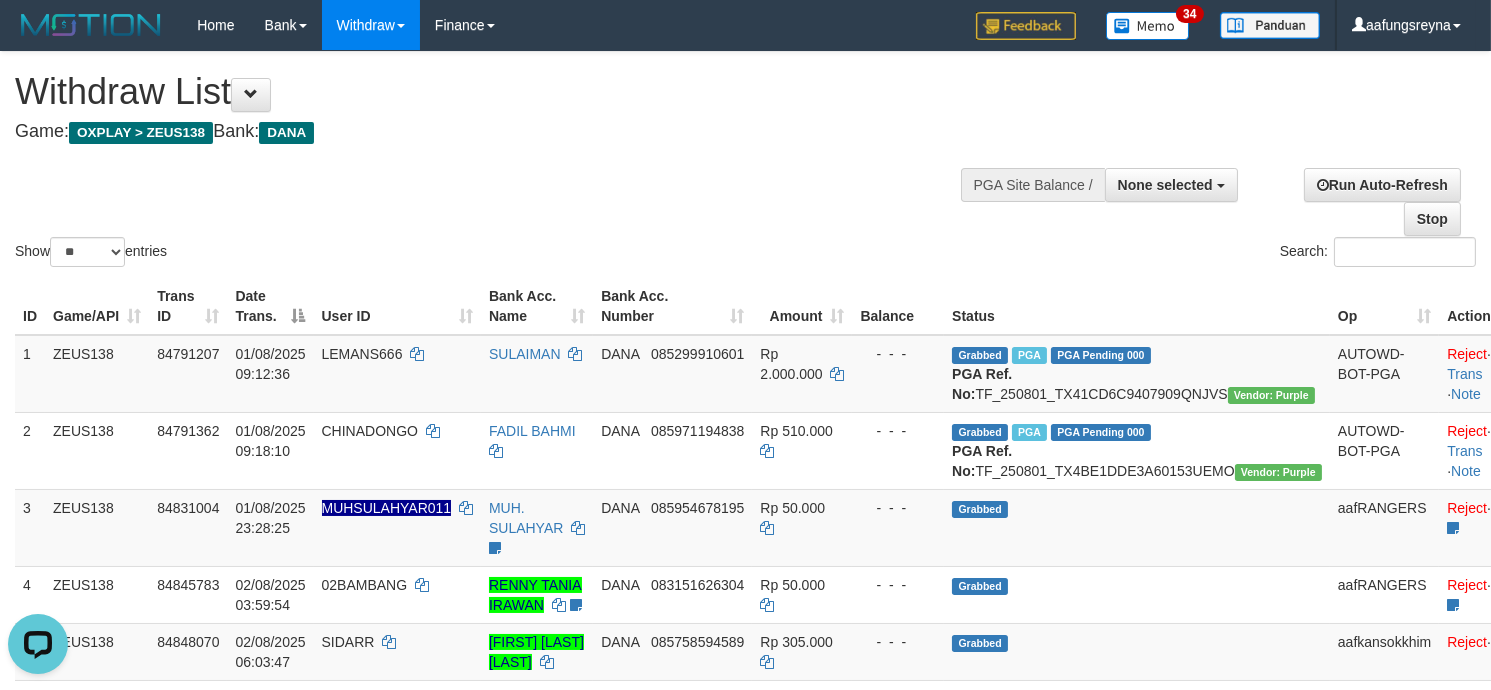 scroll, scrollTop: 0, scrollLeft: 0, axis: both 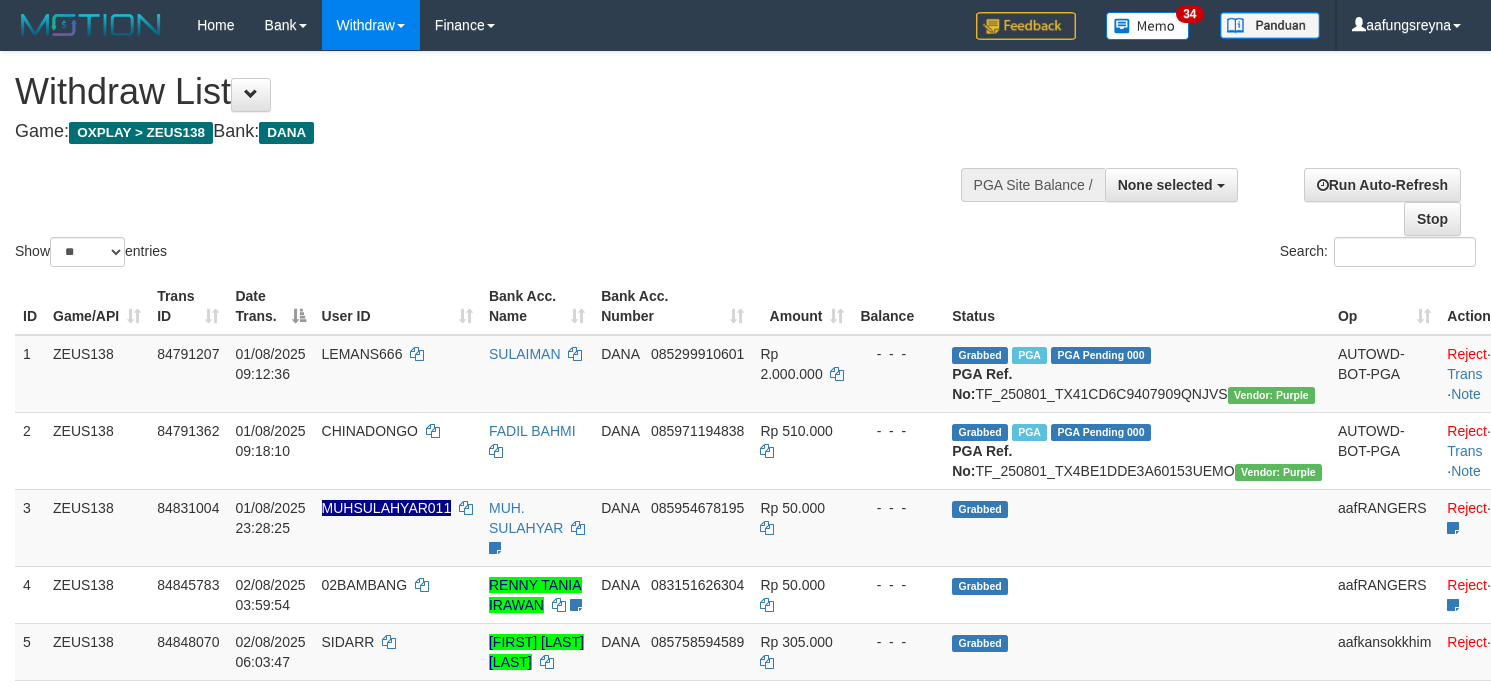 select 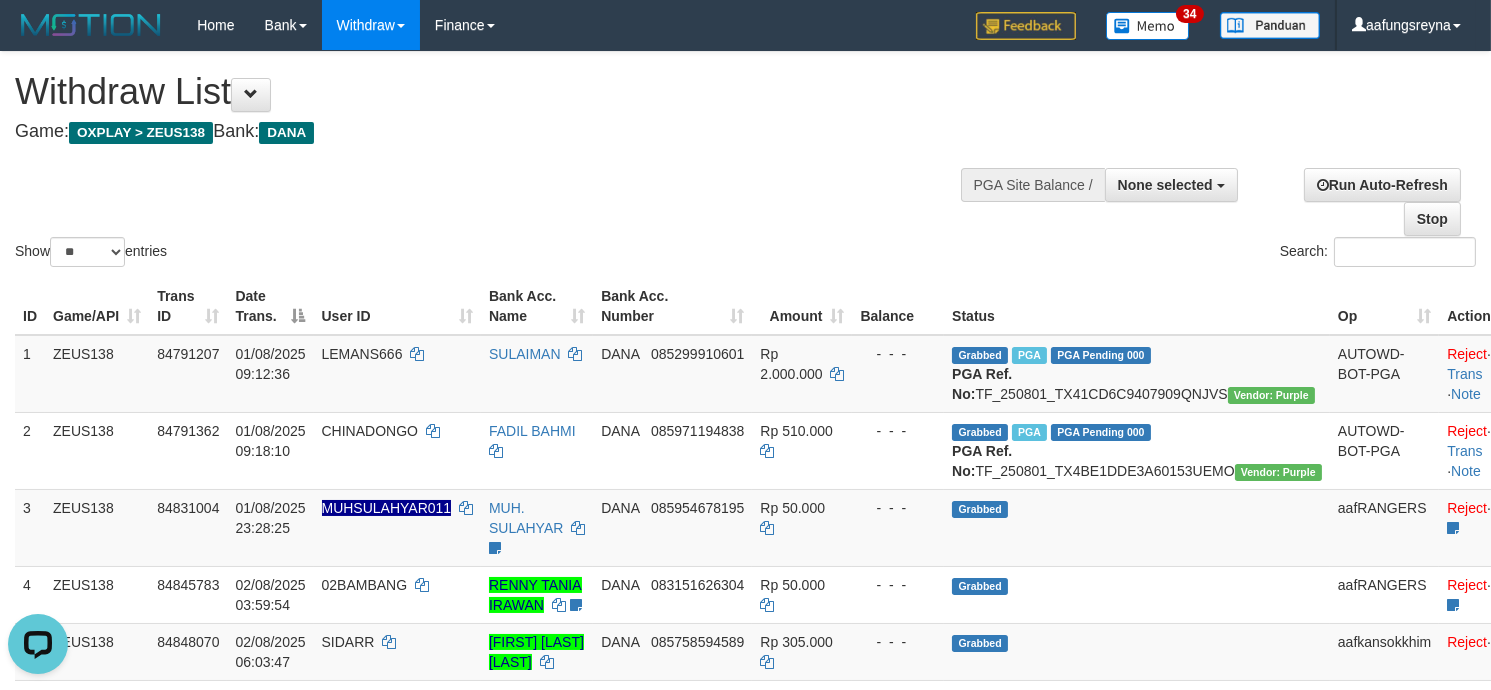 scroll, scrollTop: 0, scrollLeft: 0, axis: both 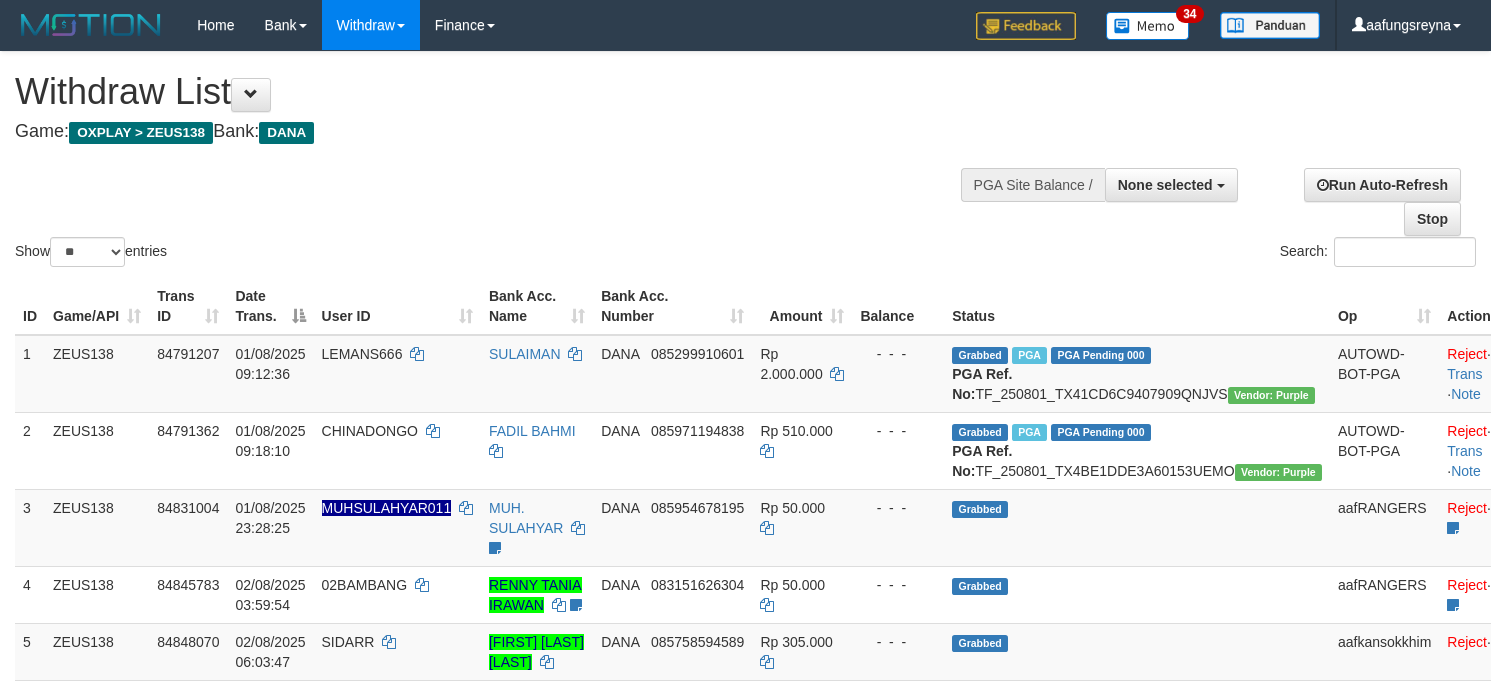 select 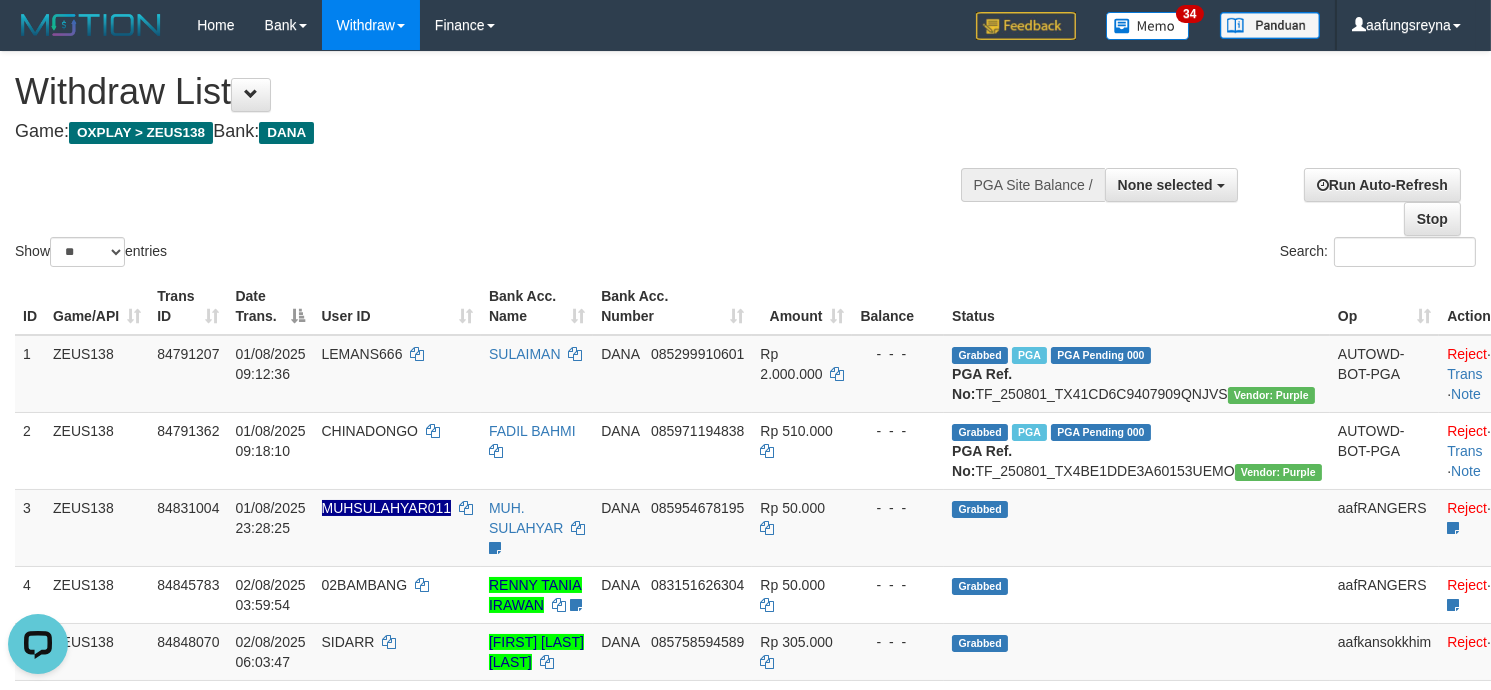 scroll, scrollTop: 0, scrollLeft: 0, axis: both 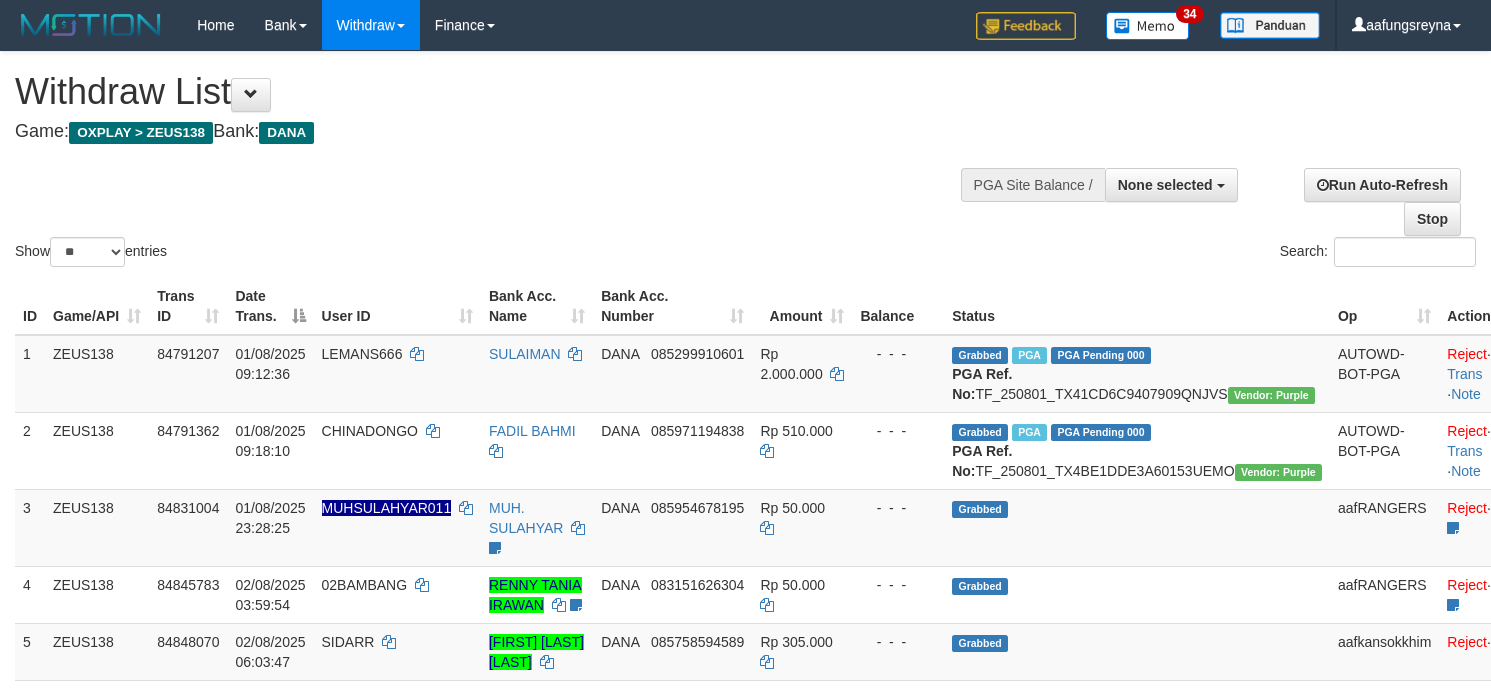 select 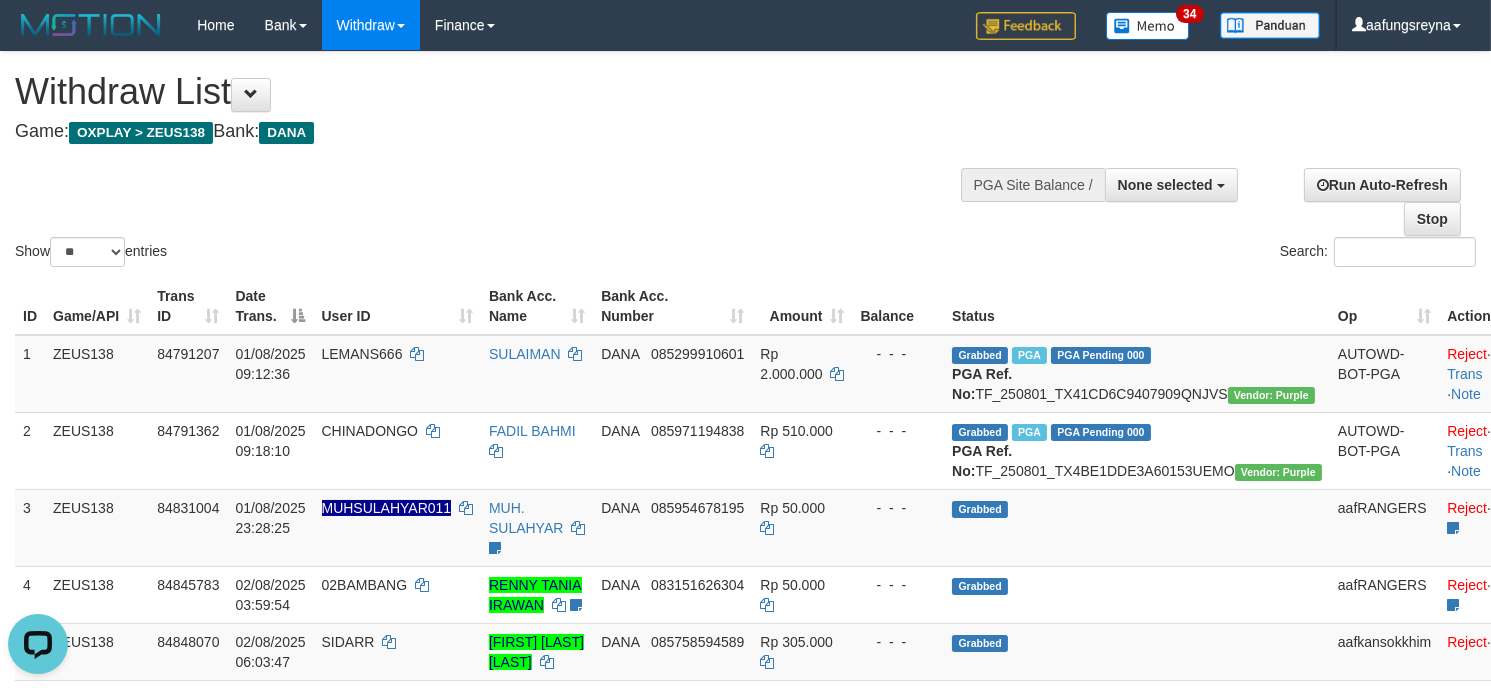 scroll, scrollTop: 0, scrollLeft: 0, axis: both 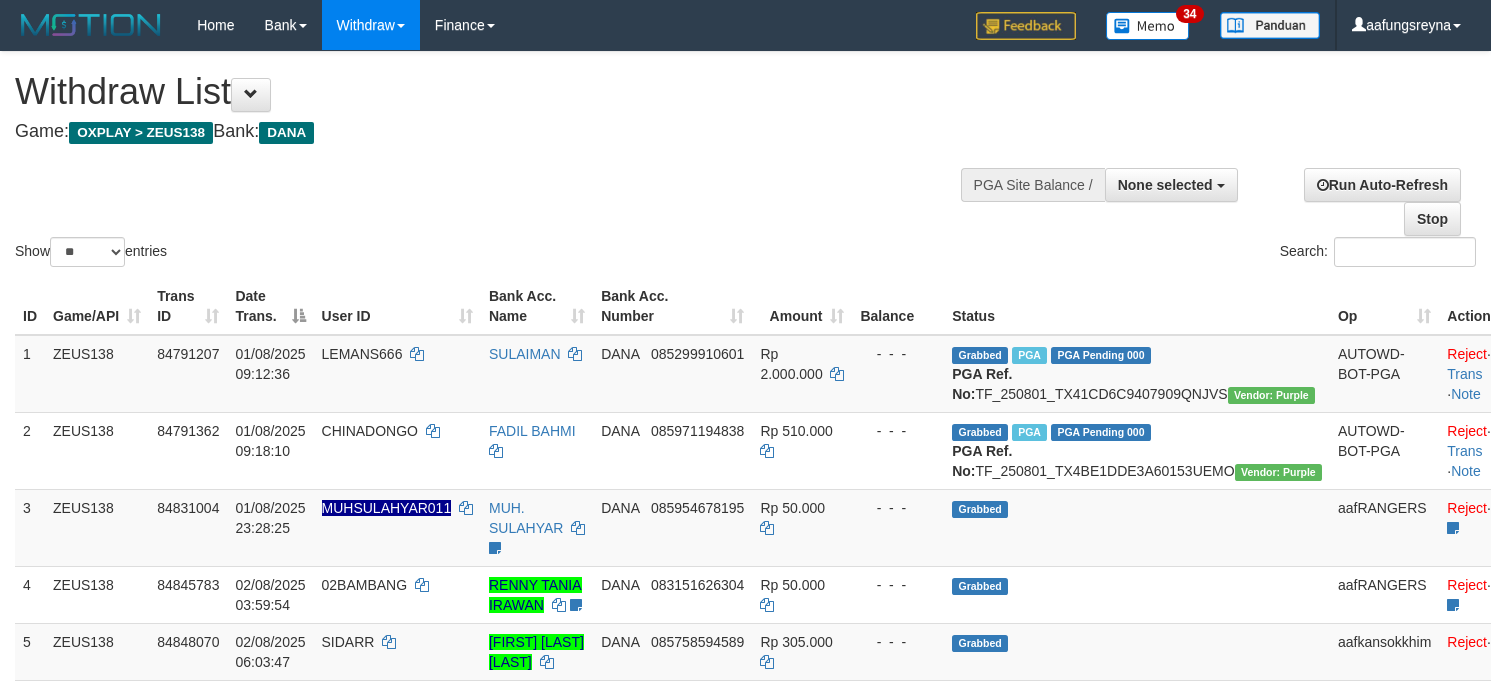 select 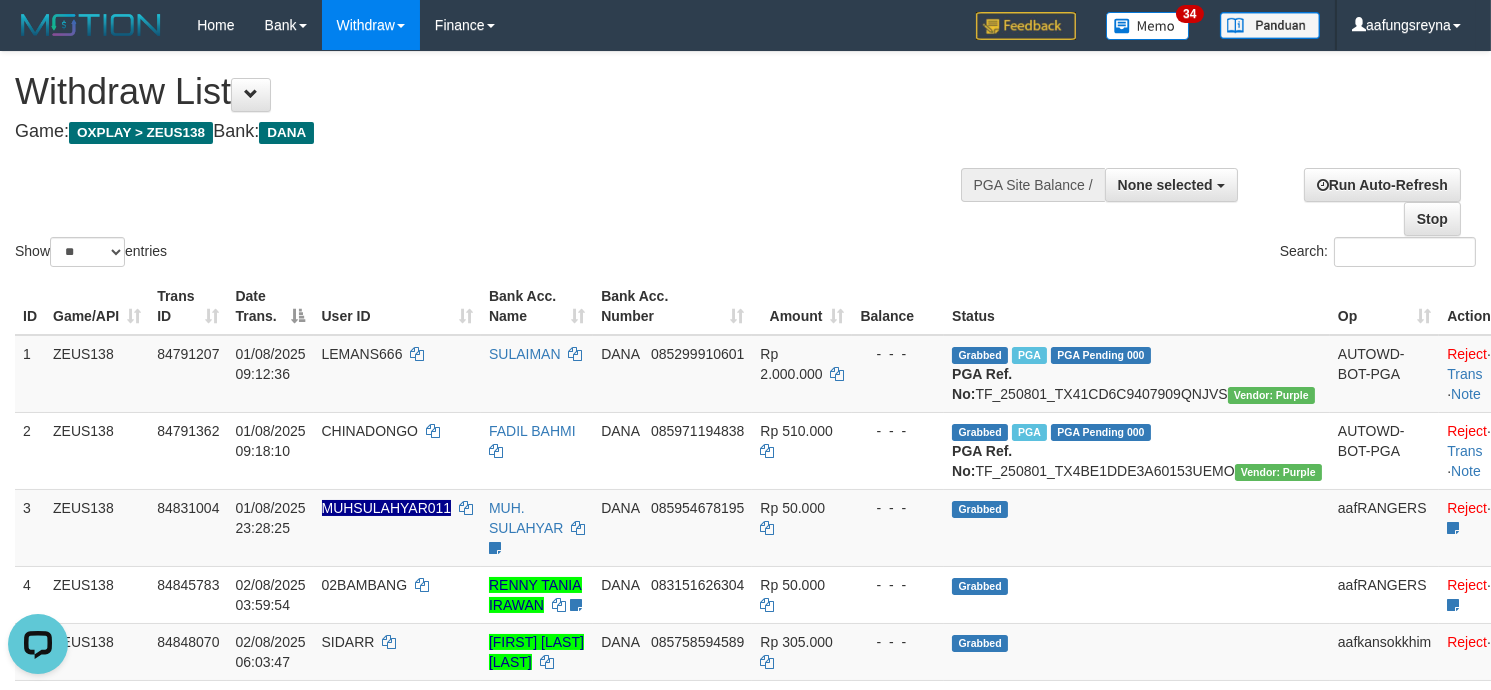 scroll, scrollTop: 0, scrollLeft: 0, axis: both 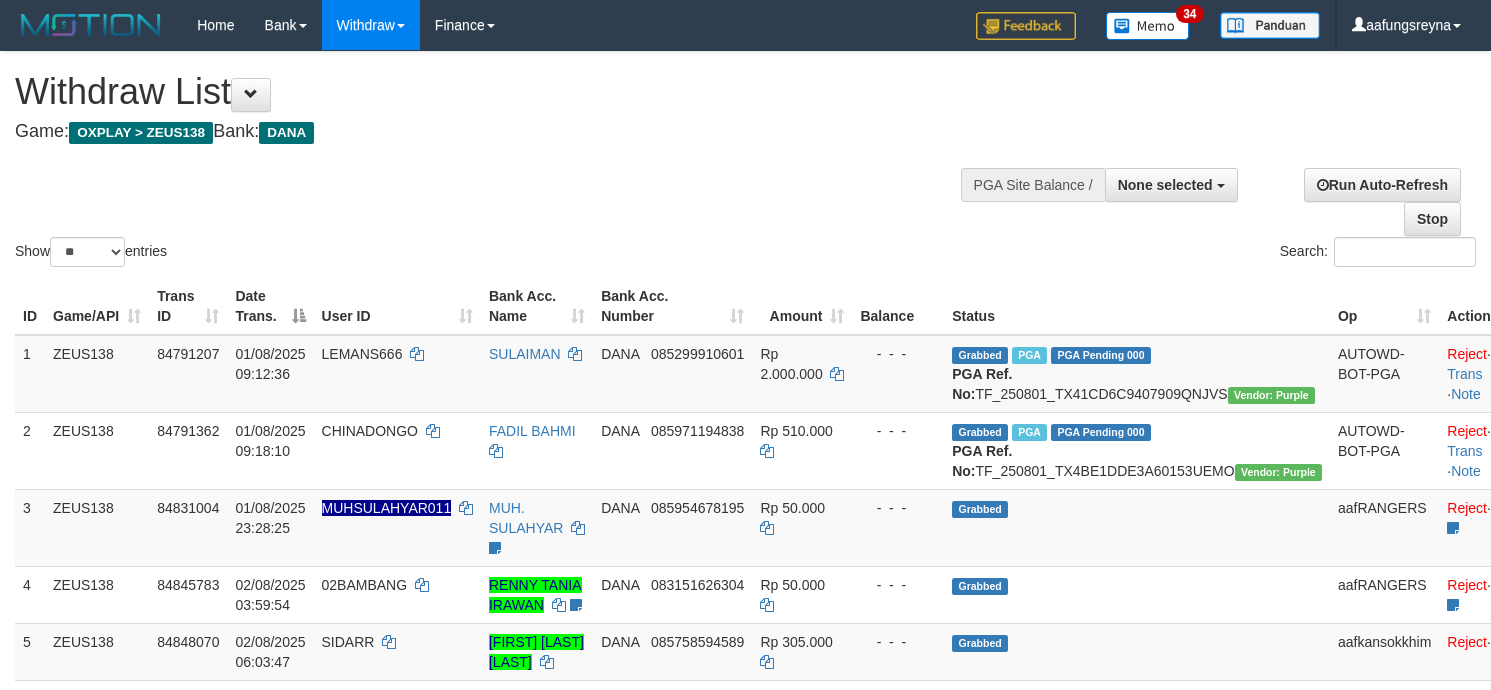 select 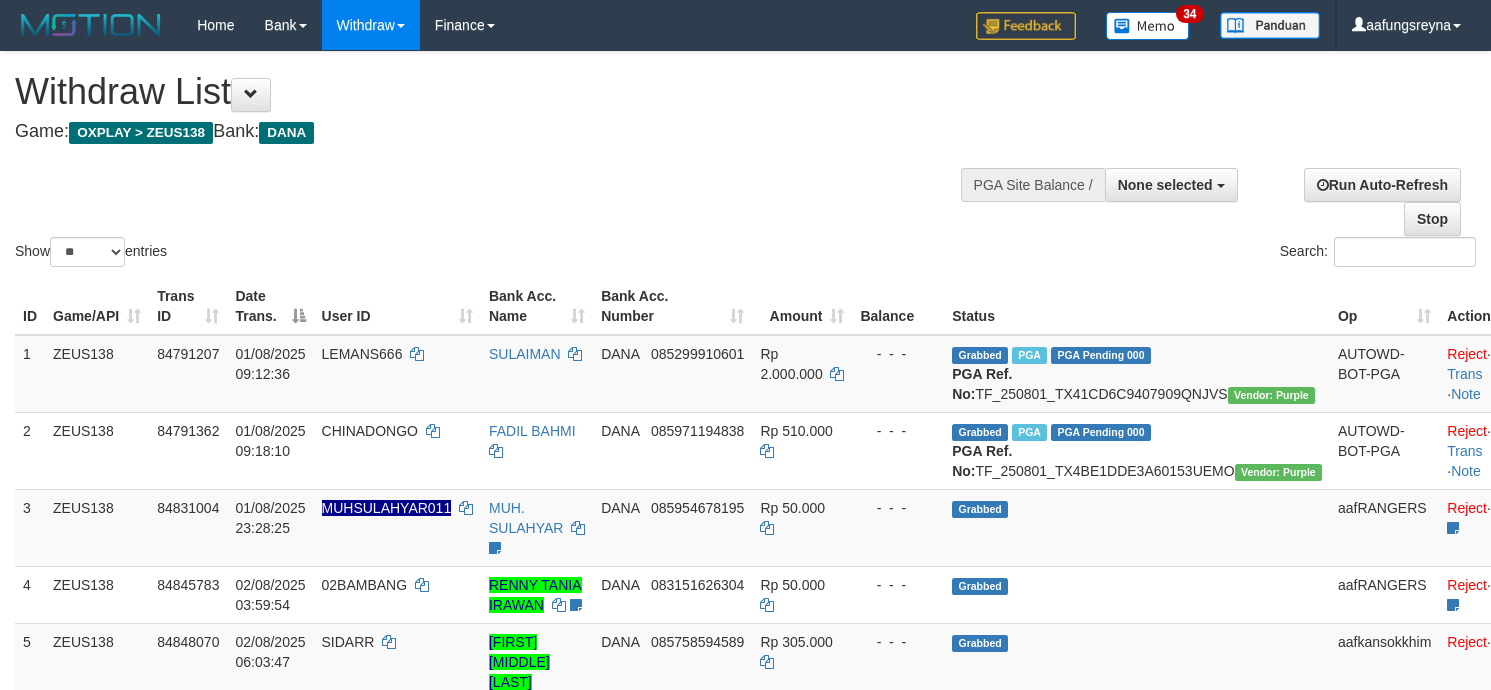 select 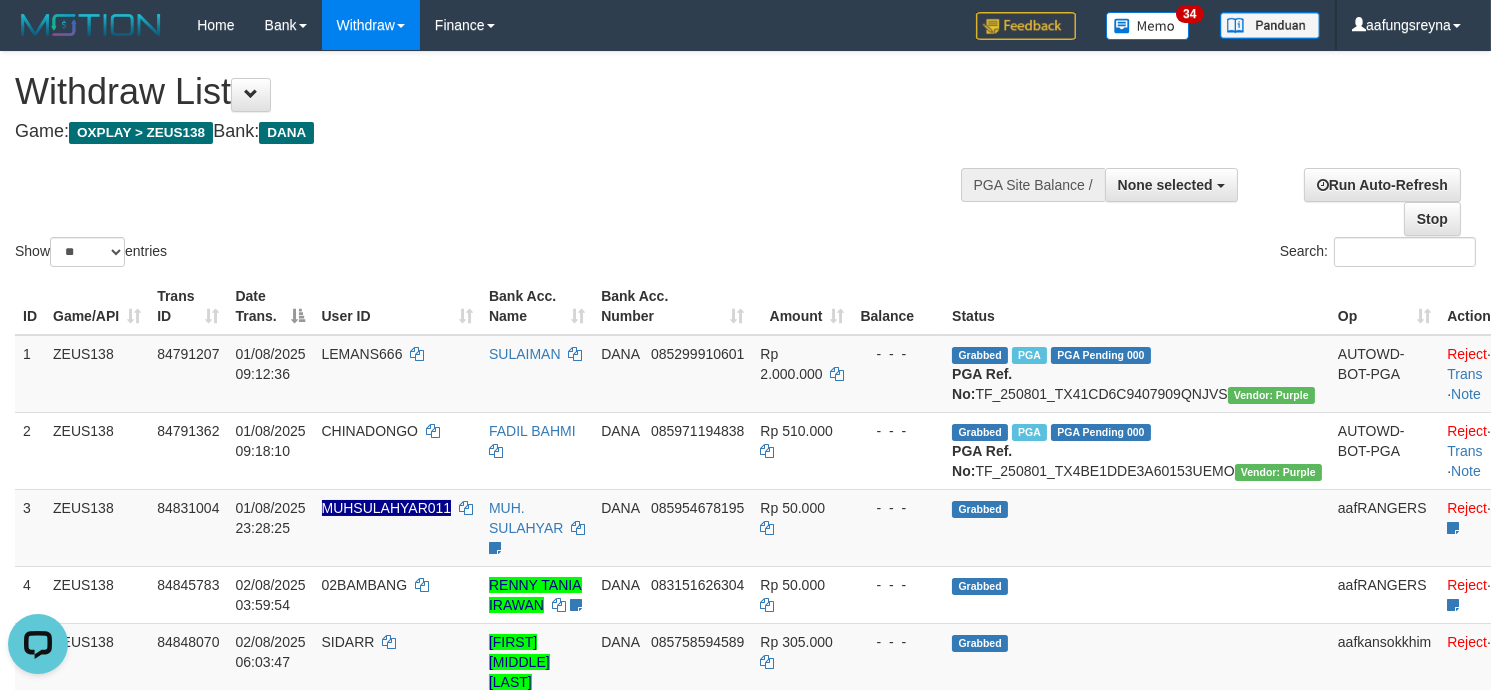 scroll, scrollTop: 0, scrollLeft: 0, axis: both 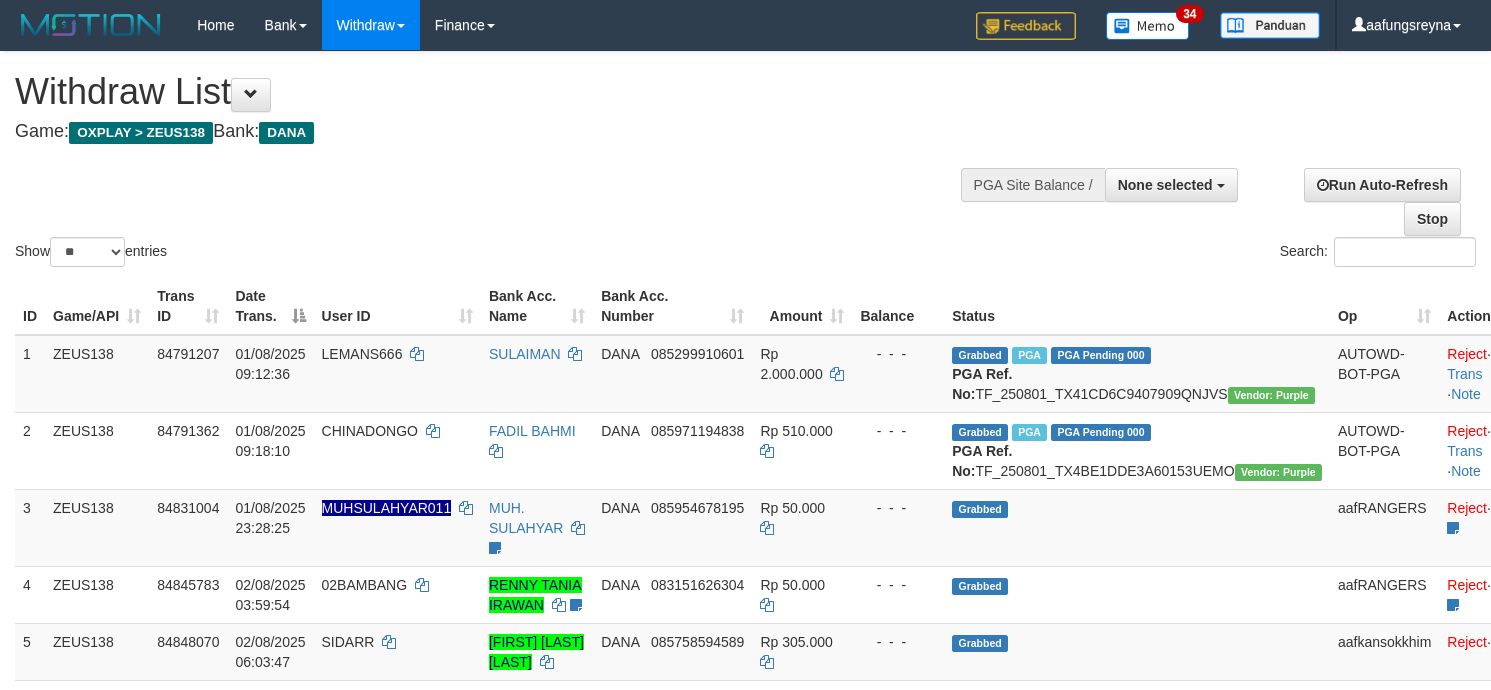 select 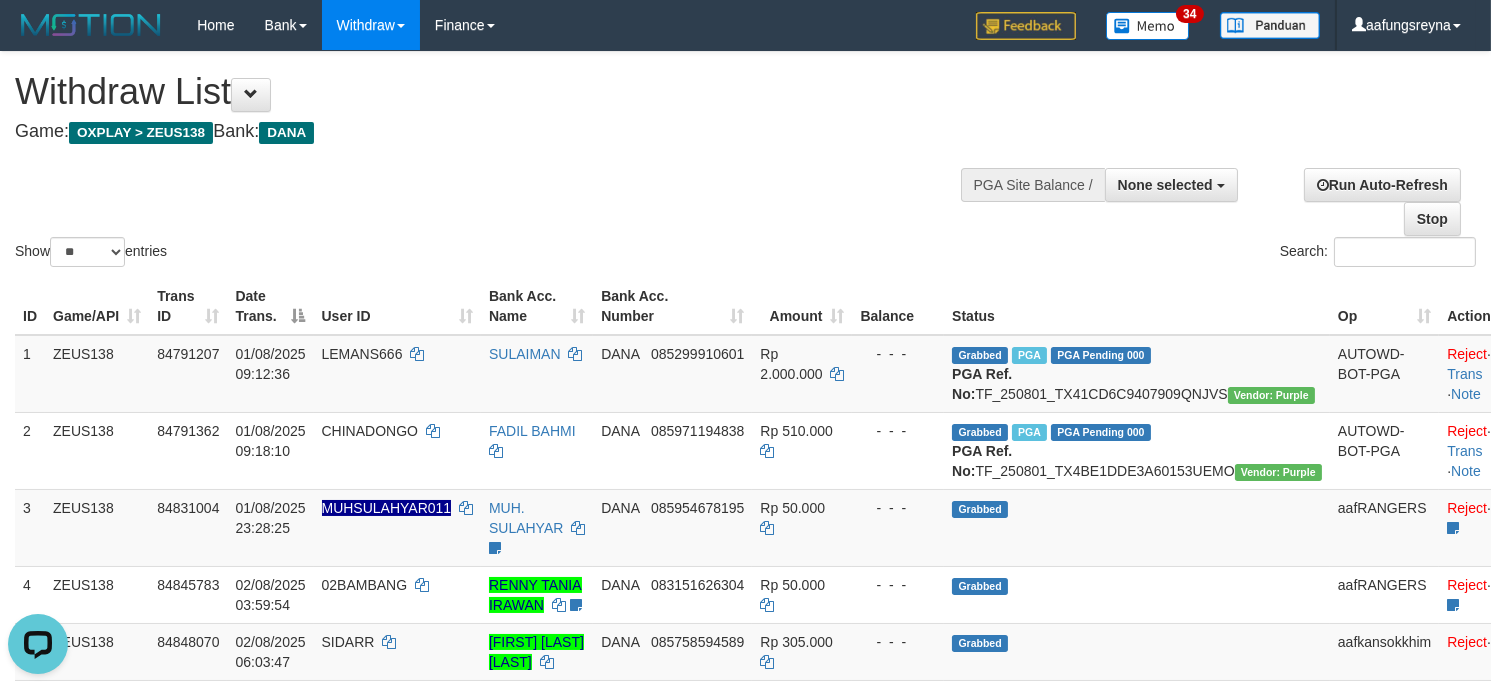 scroll, scrollTop: 0, scrollLeft: 0, axis: both 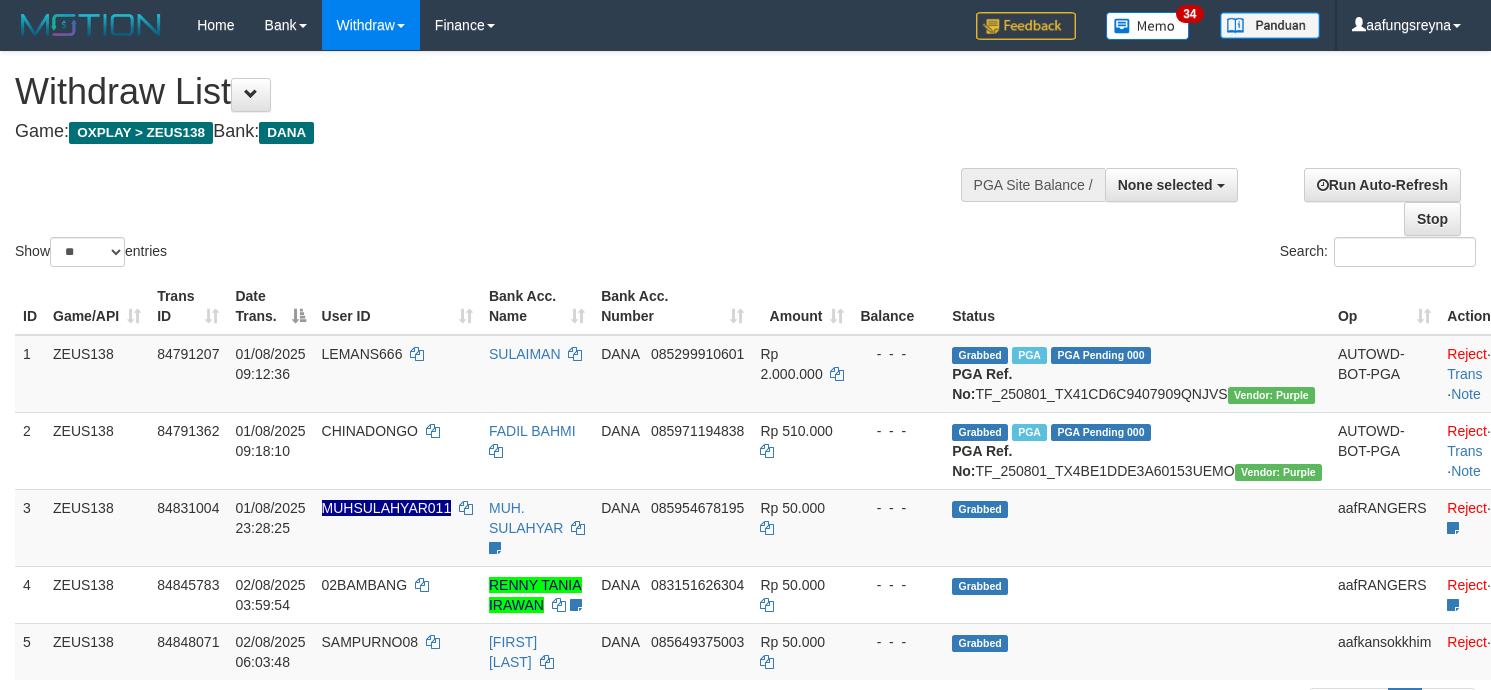 select 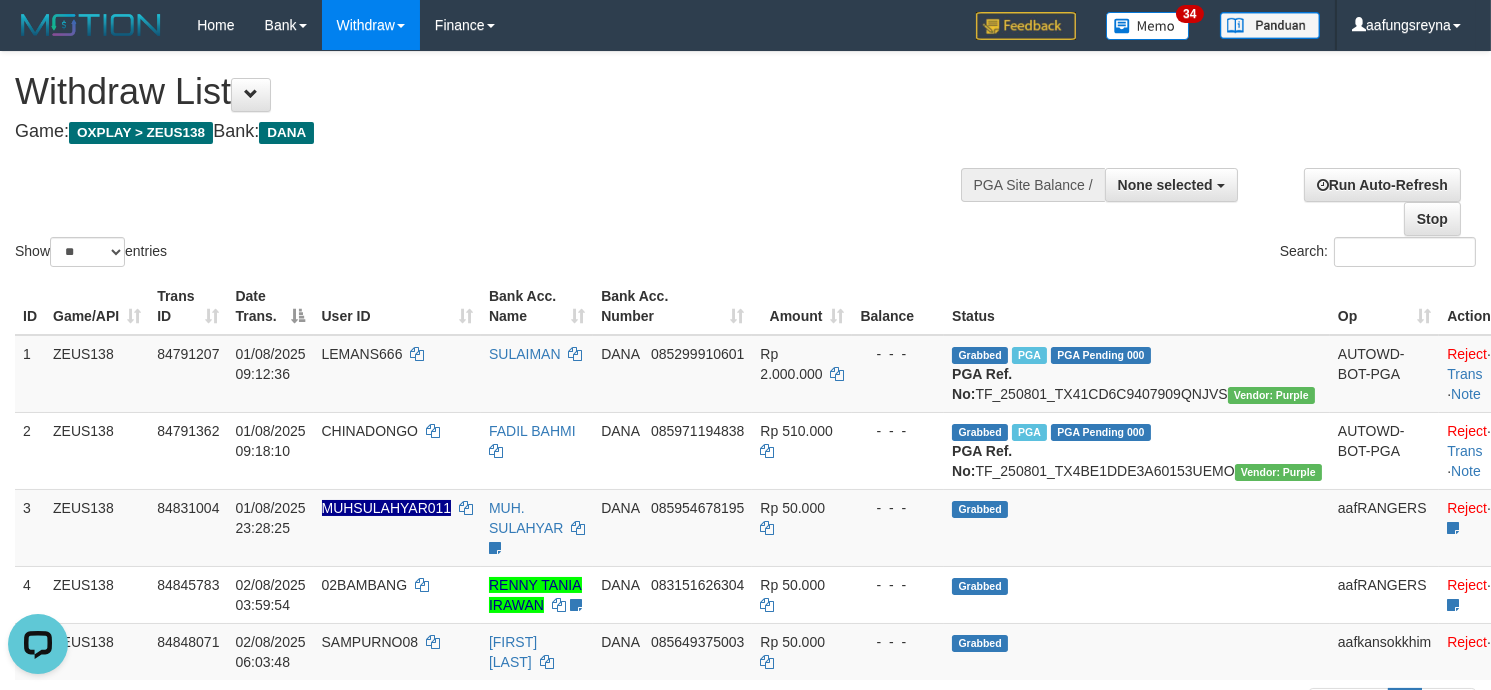 scroll, scrollTop: 0, scrollLeft: 0, axis: both 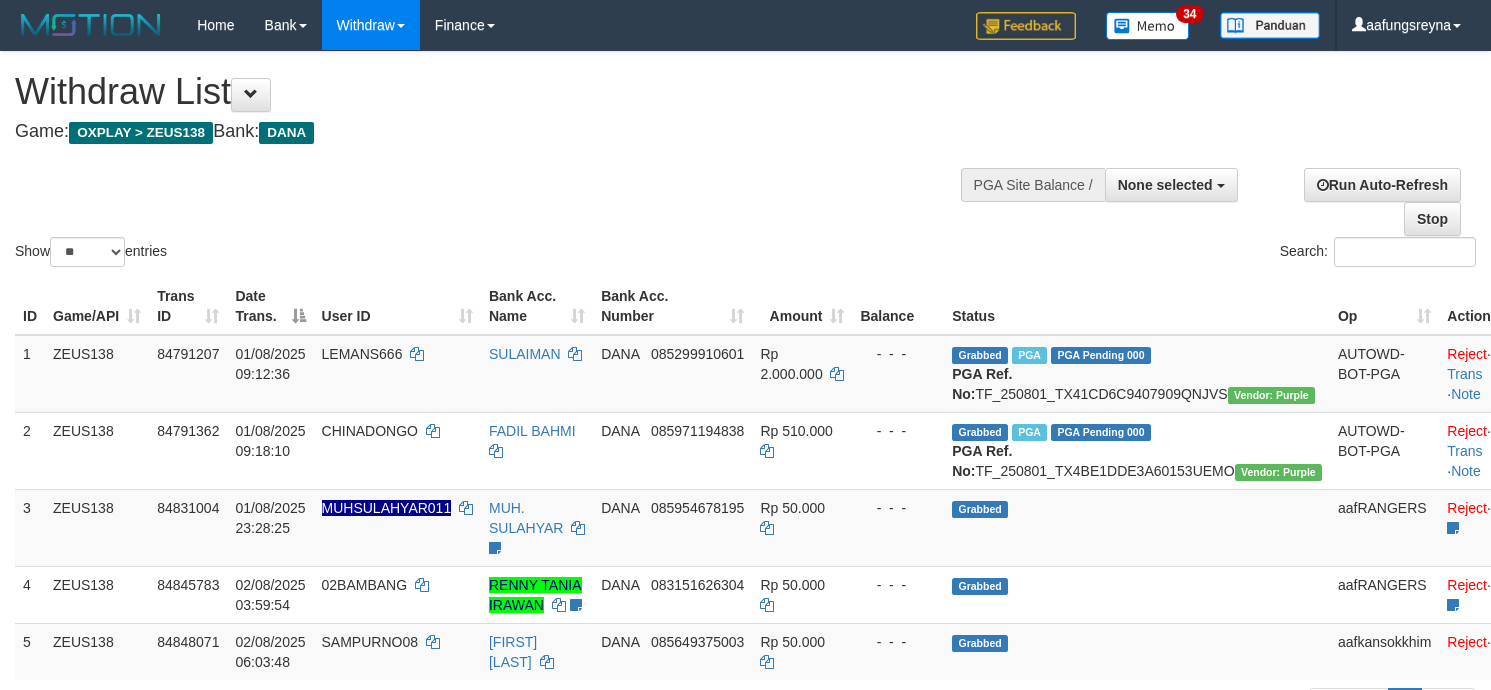 select 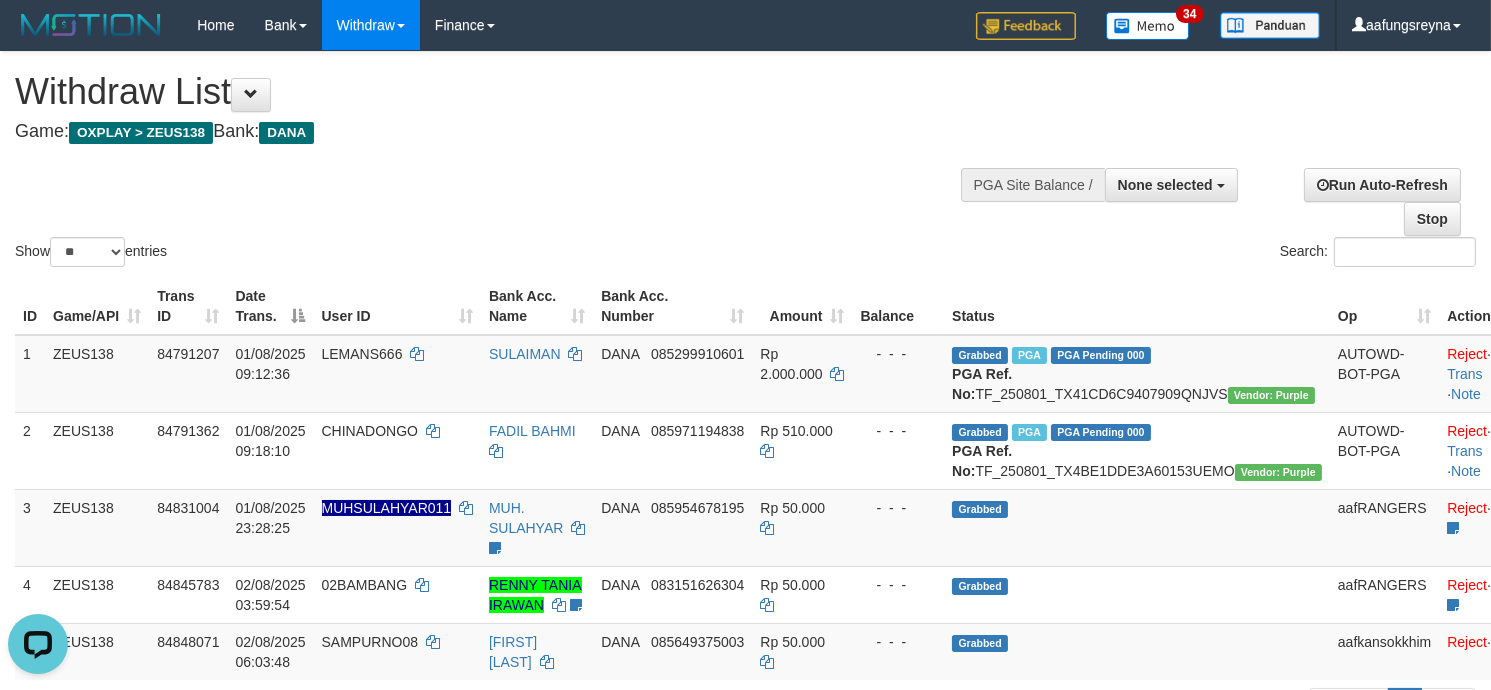 scroll, scrollTop: 0, scrollLeft: 0, axis: both 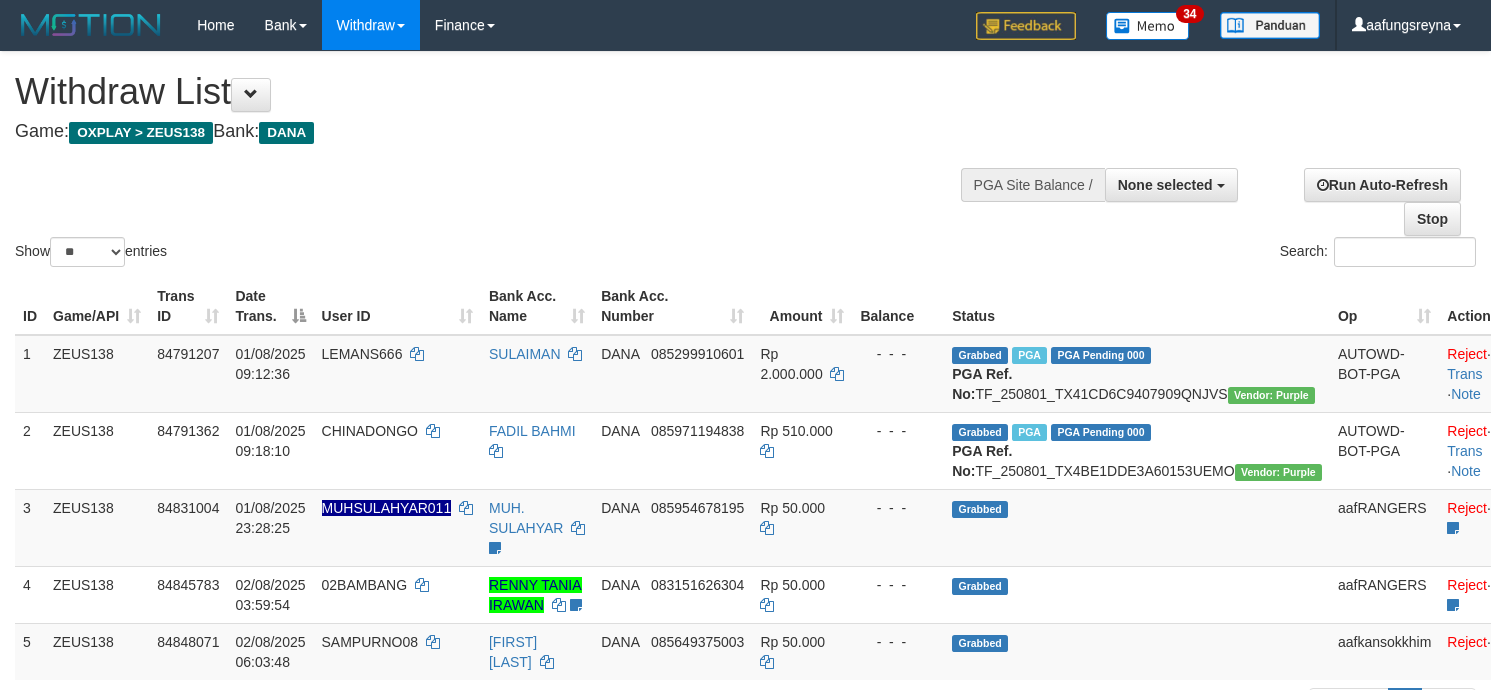 select 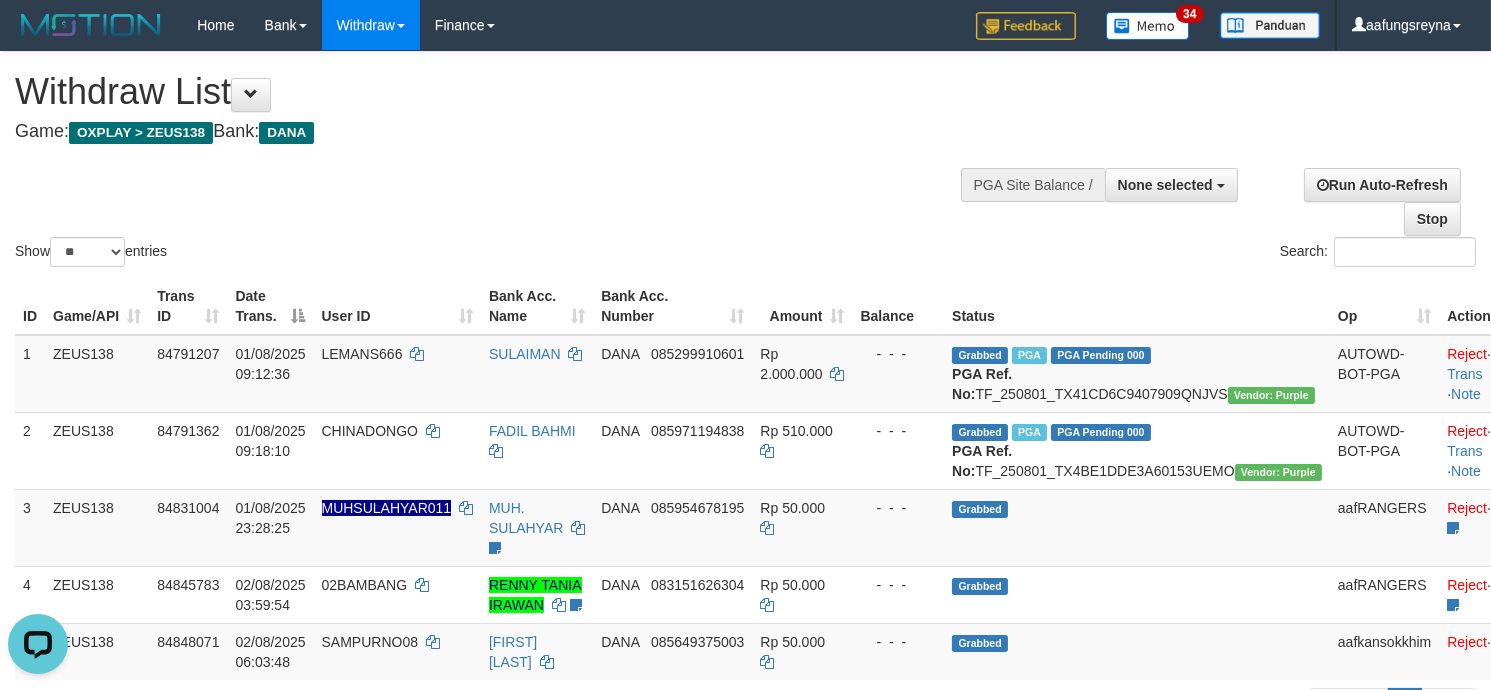 scroll, scrollTop: 0, scrollLeft: 0, axis: both 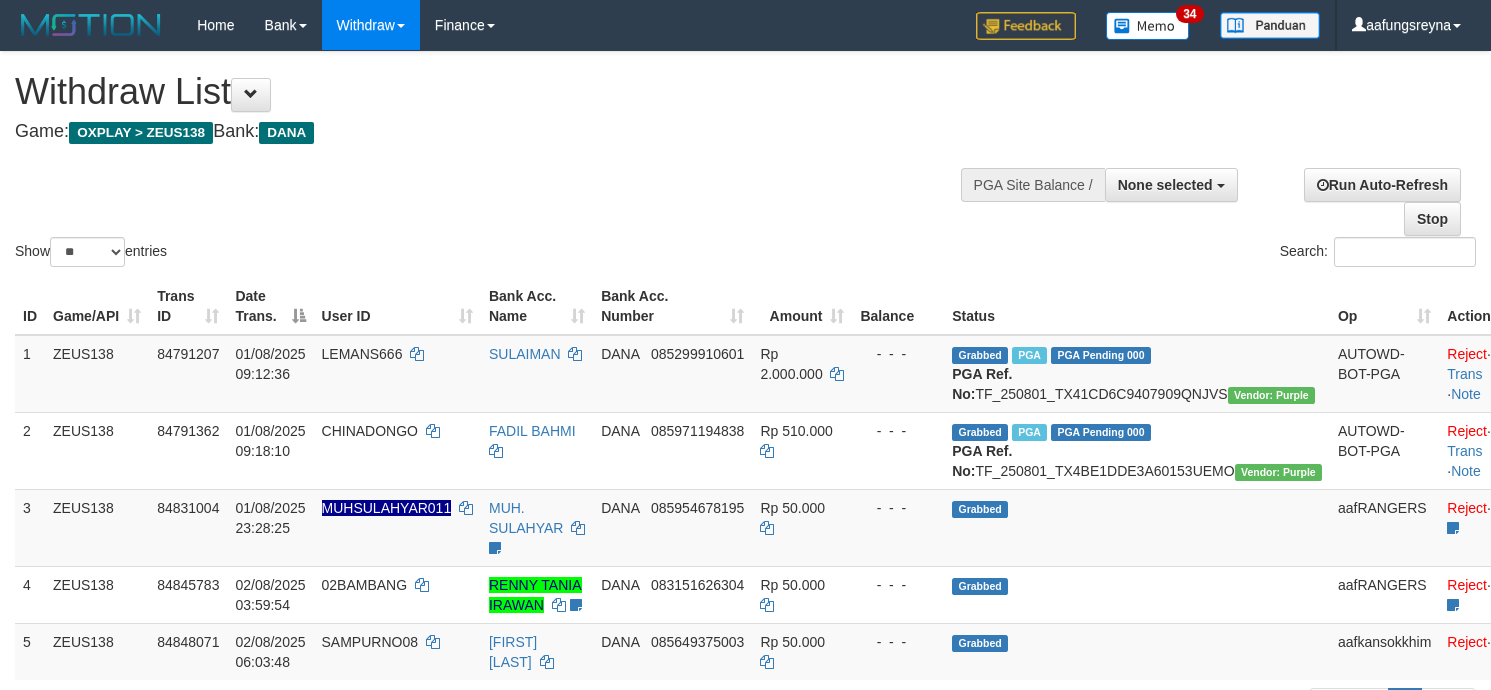 select 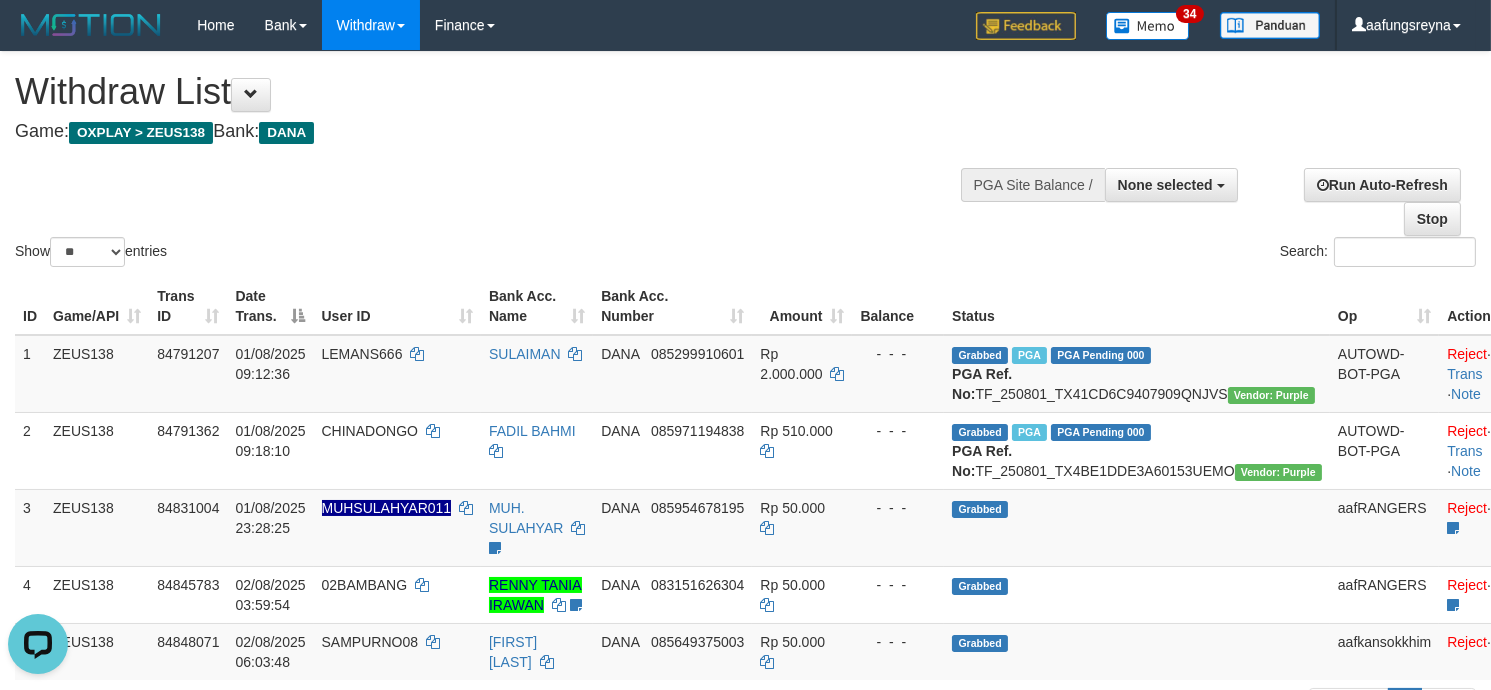 scroll, scrollTop: 0, scrollLeft: 0, axis: both 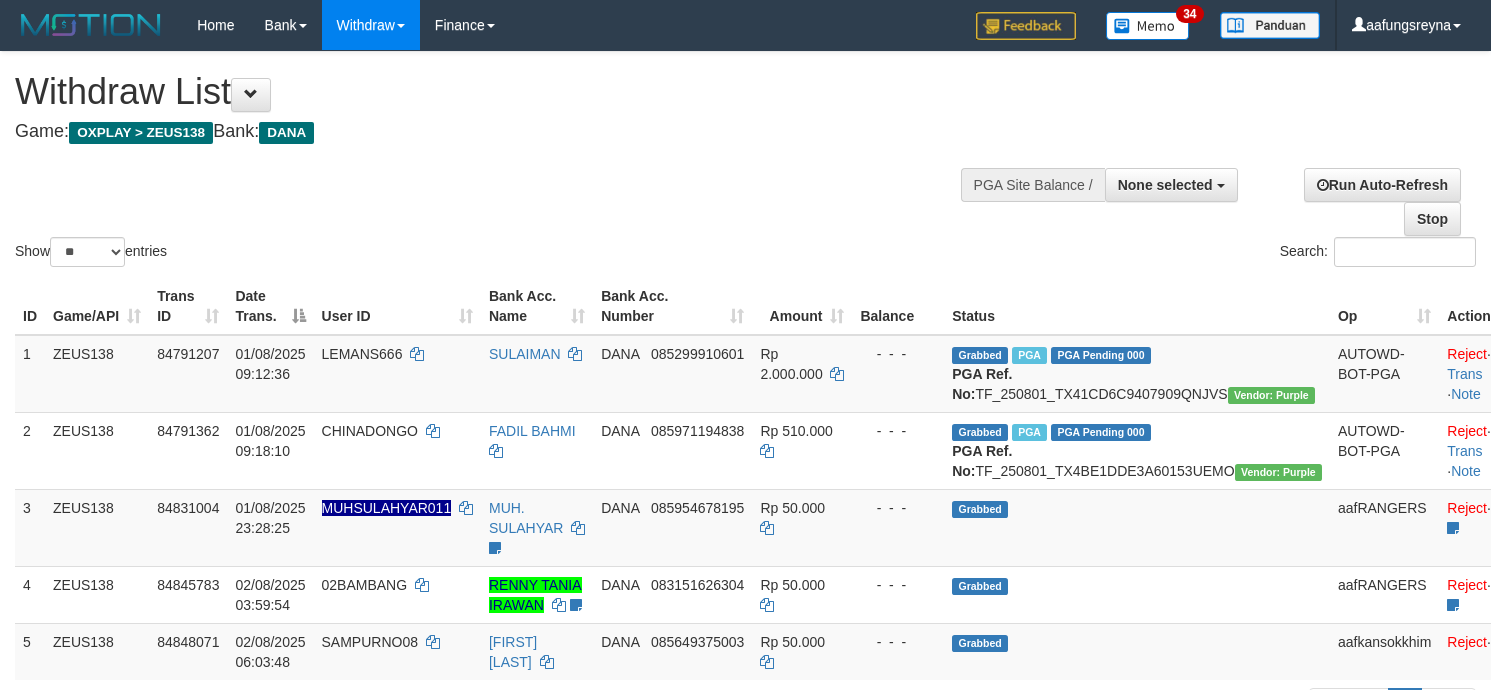 select 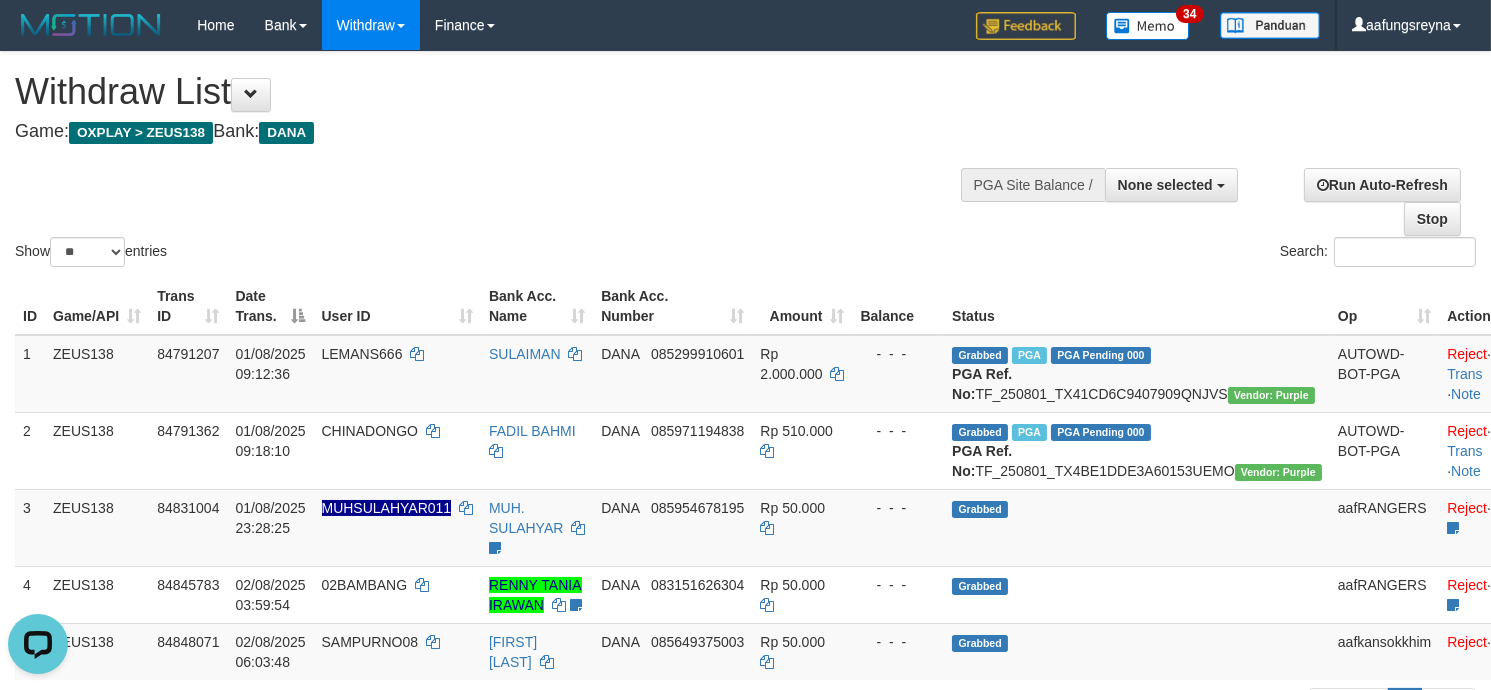 scroll, scrollTop: 0, scrollLeft: 0, axis: both 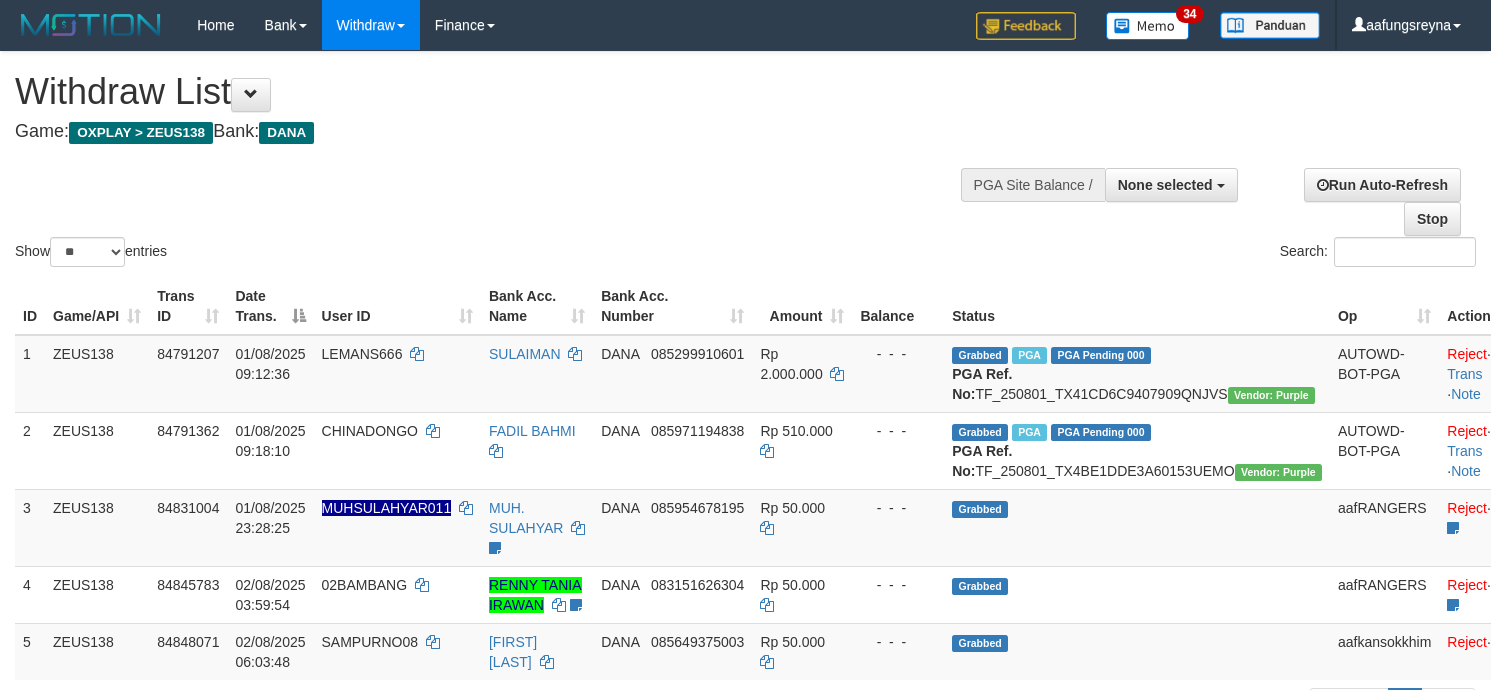 select 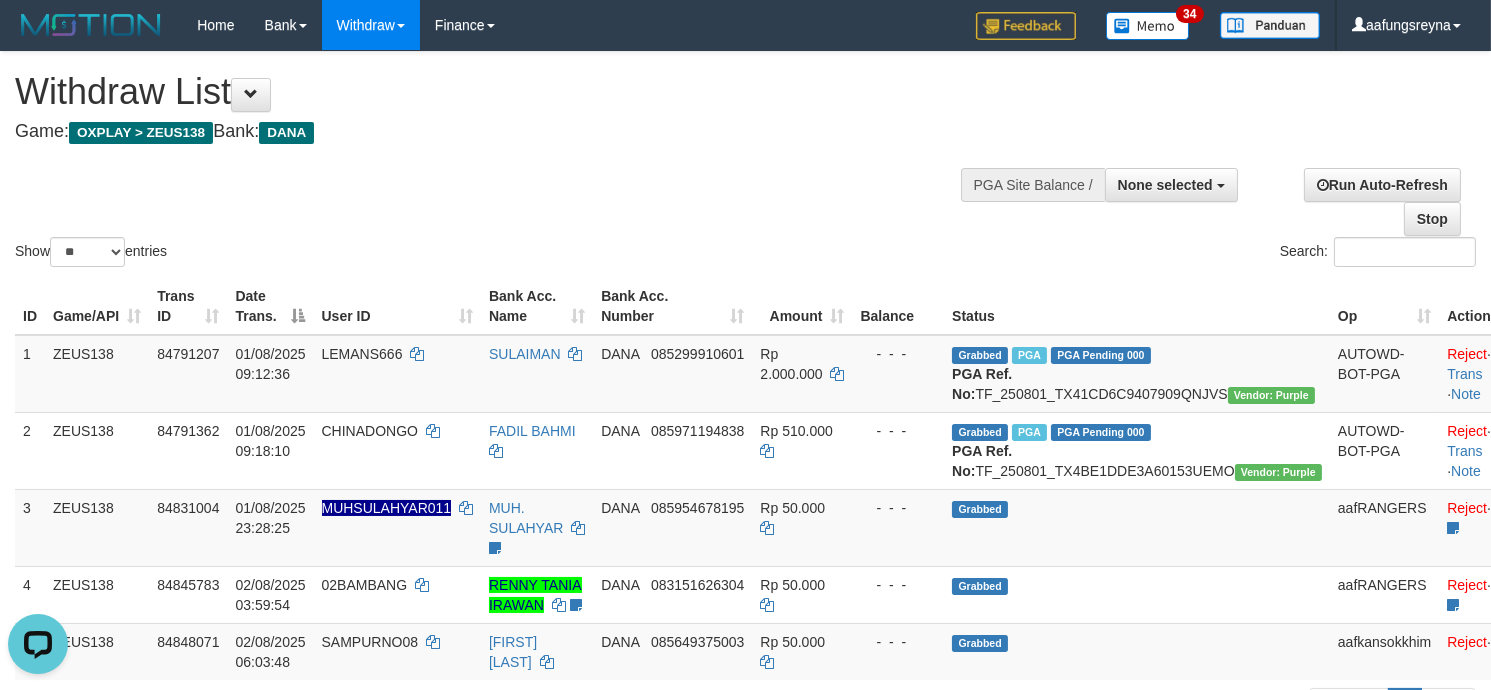 scroll, scrollTop: 0, scrollLeft: 0, axis: both 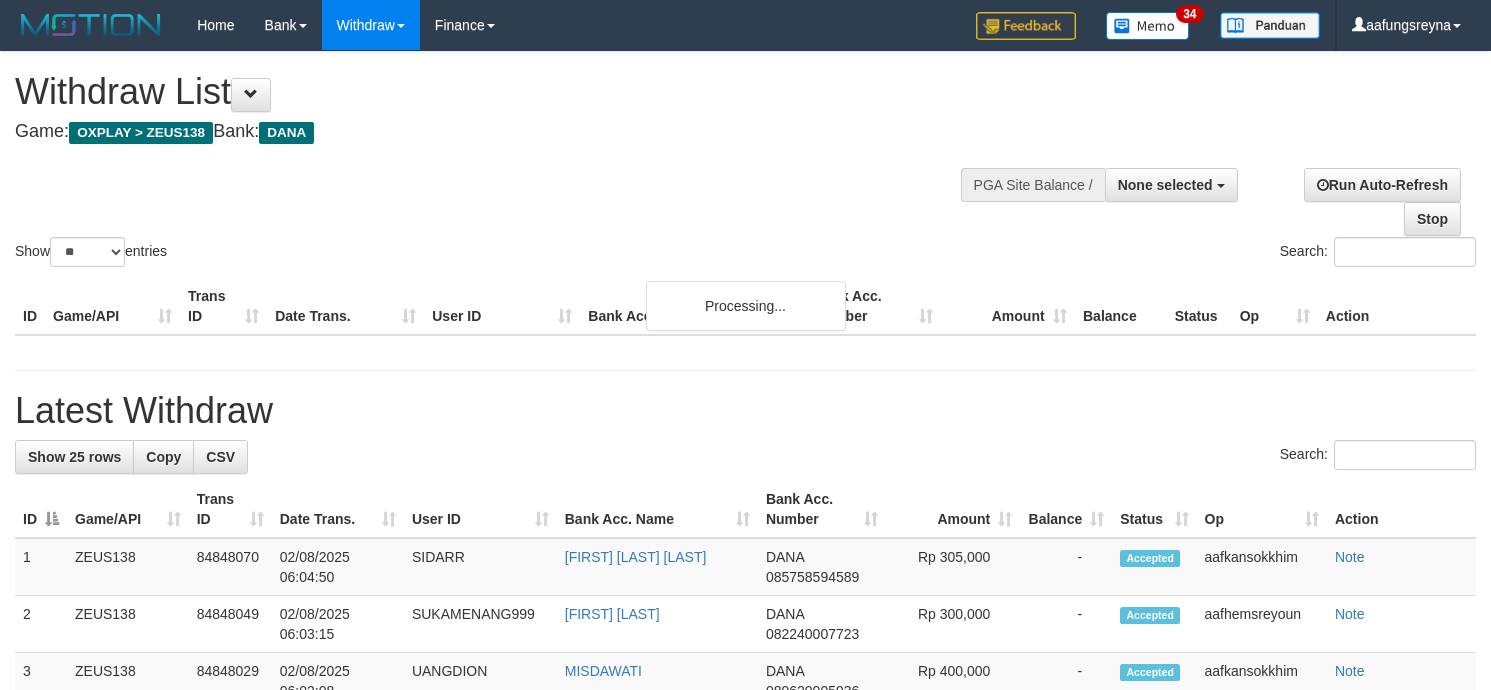 select 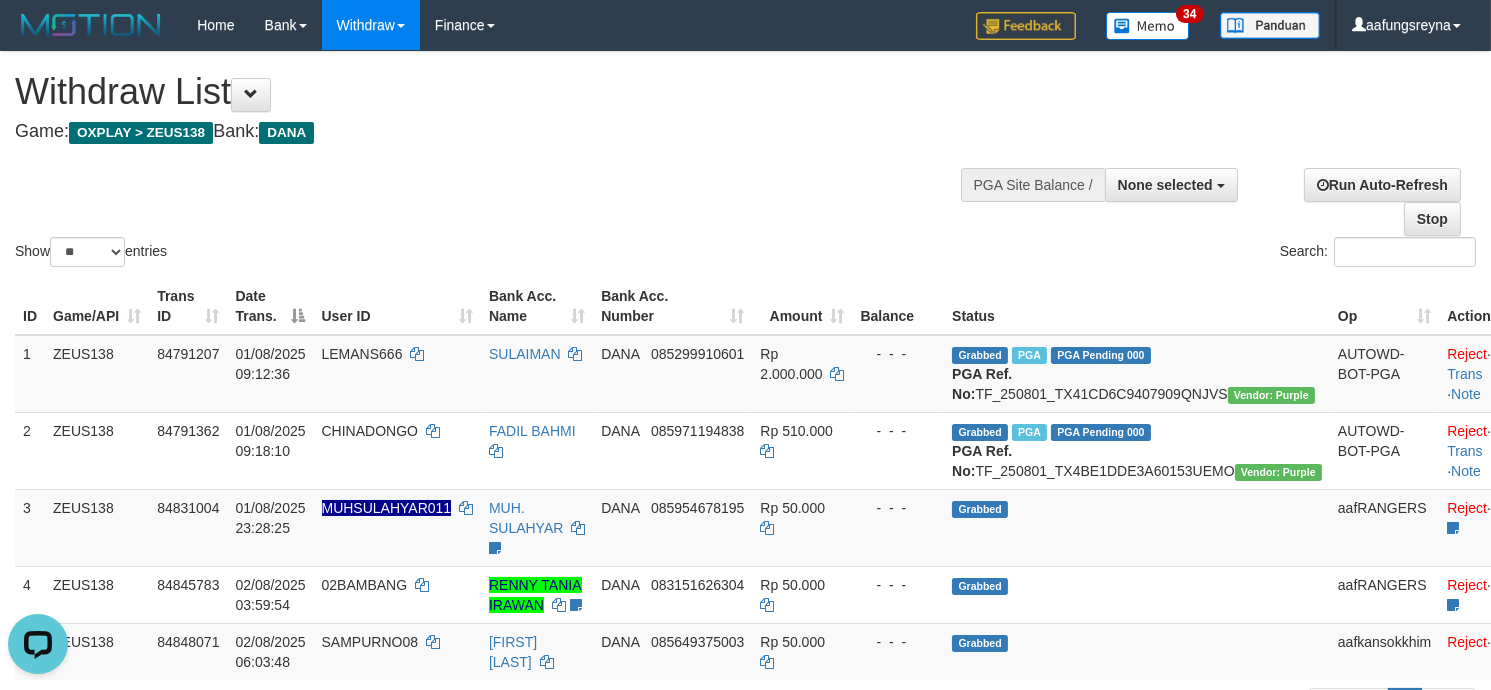 scroll, scrollTop: 0, scrollLeft: 0, axis: both 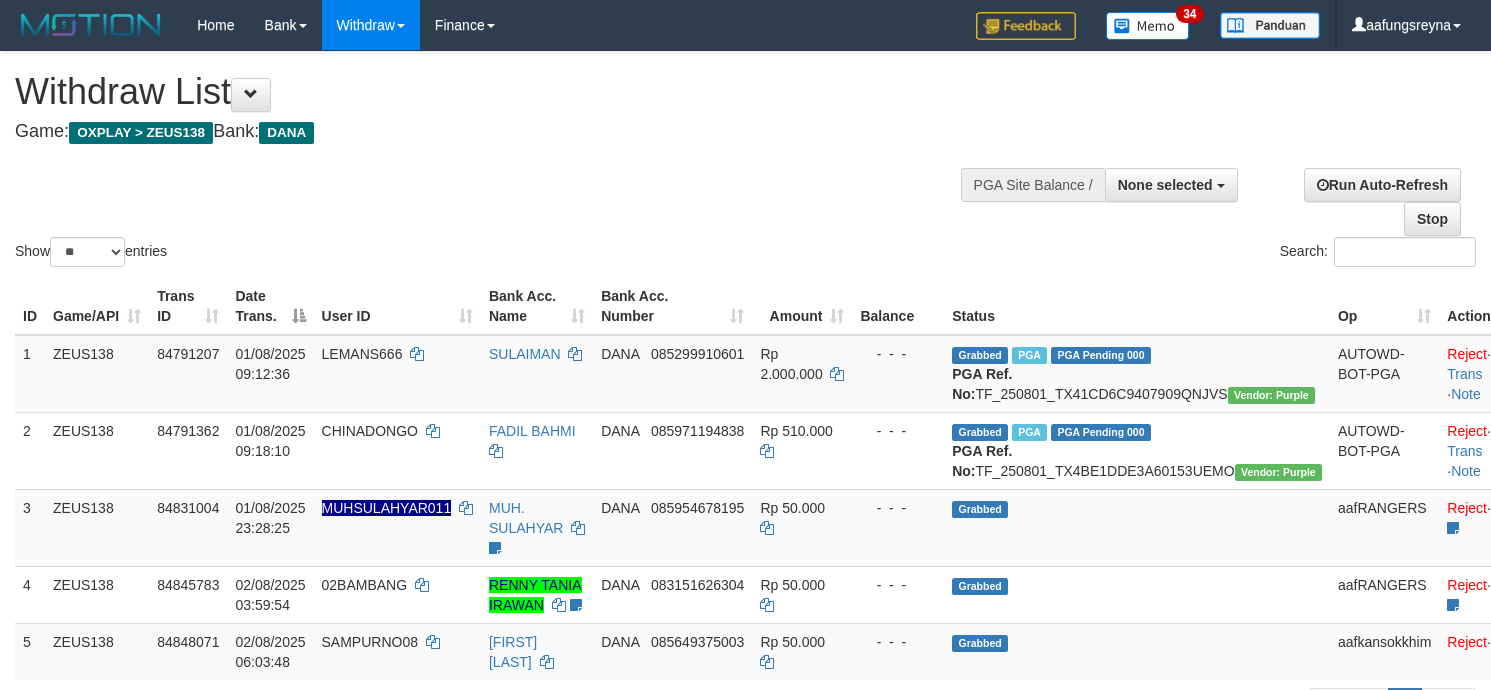 select 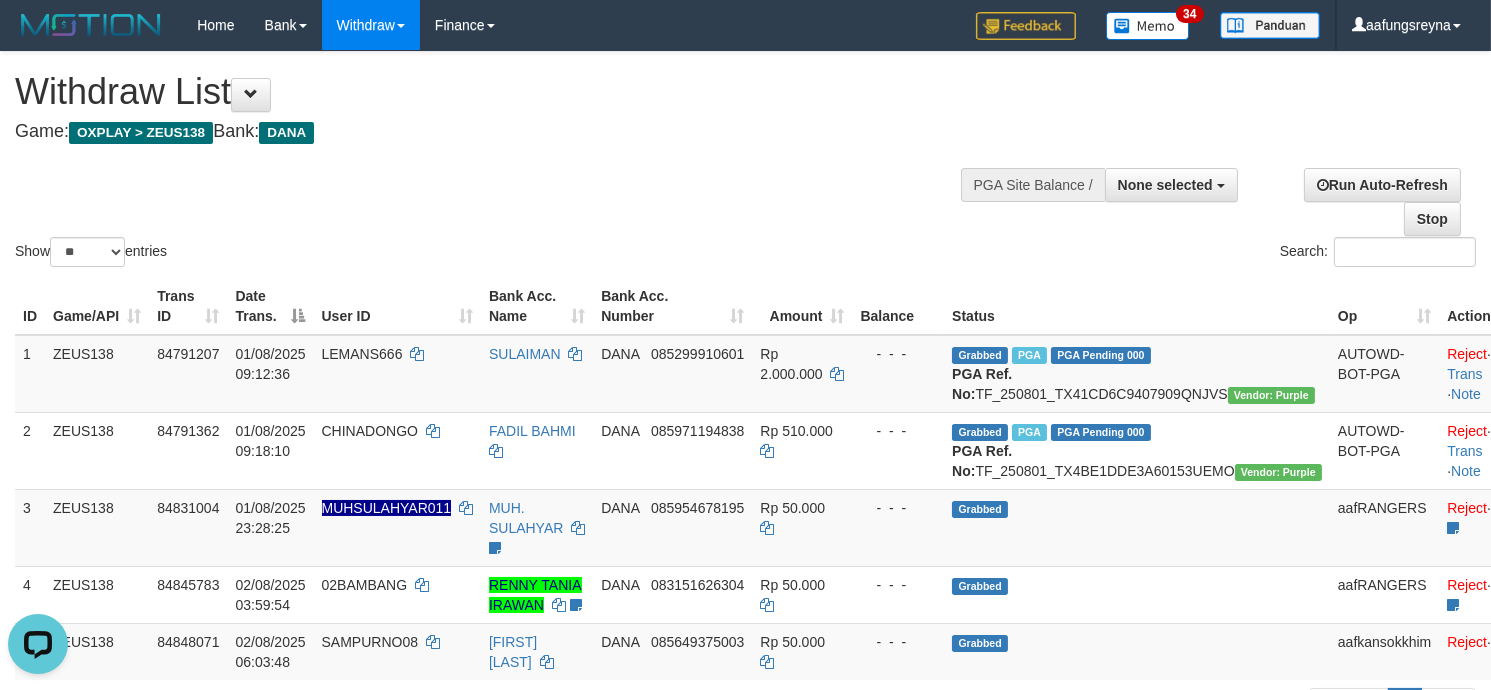 scroll, scrollTop: 0, scrollLeft: 0, axis: both 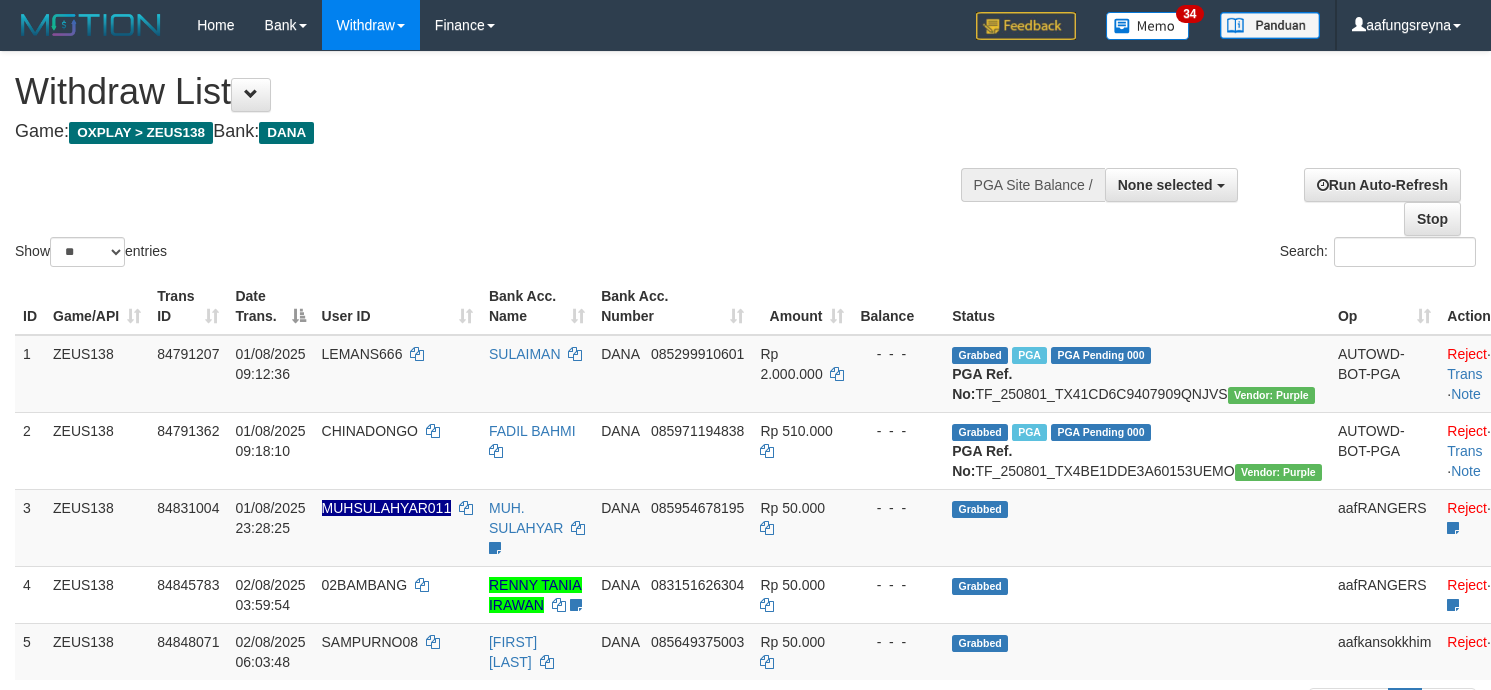 select 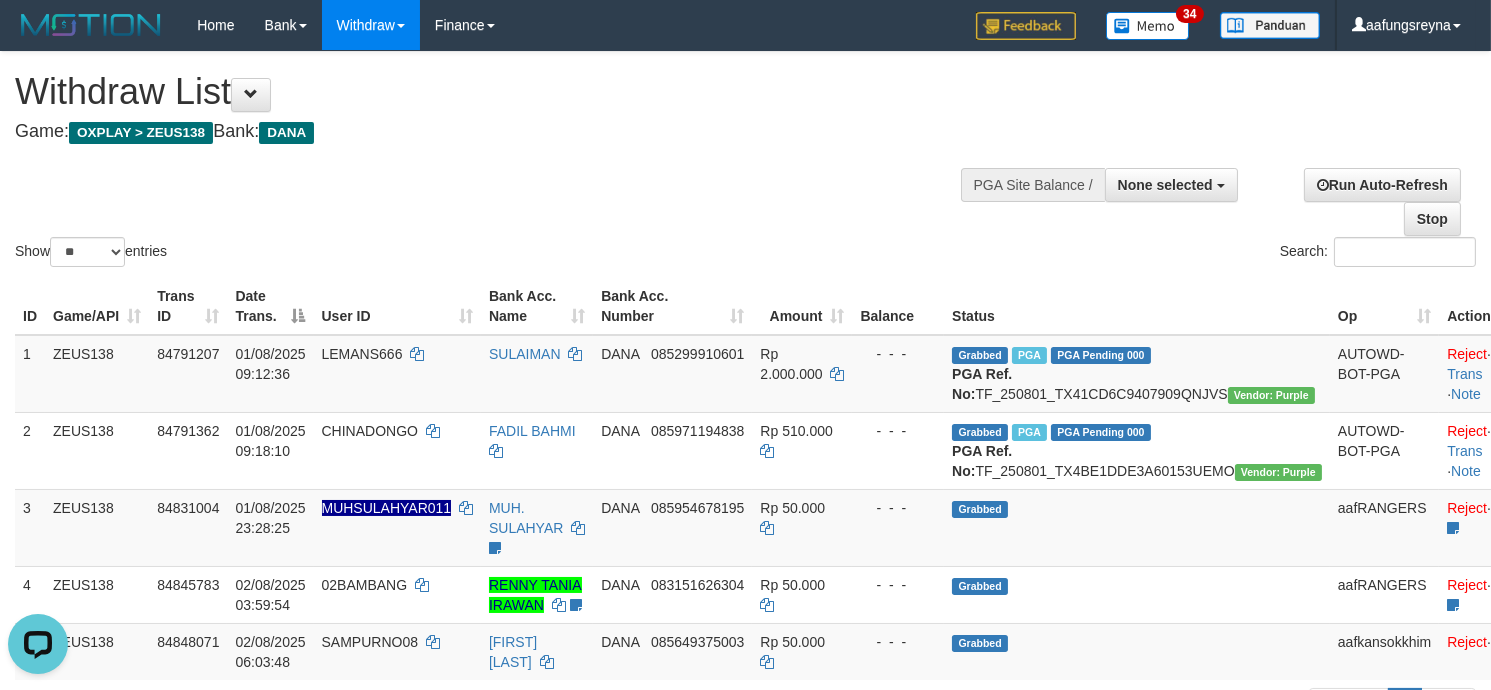 scroll, scrollTop: 0, scrollLeft: 0, axis: both 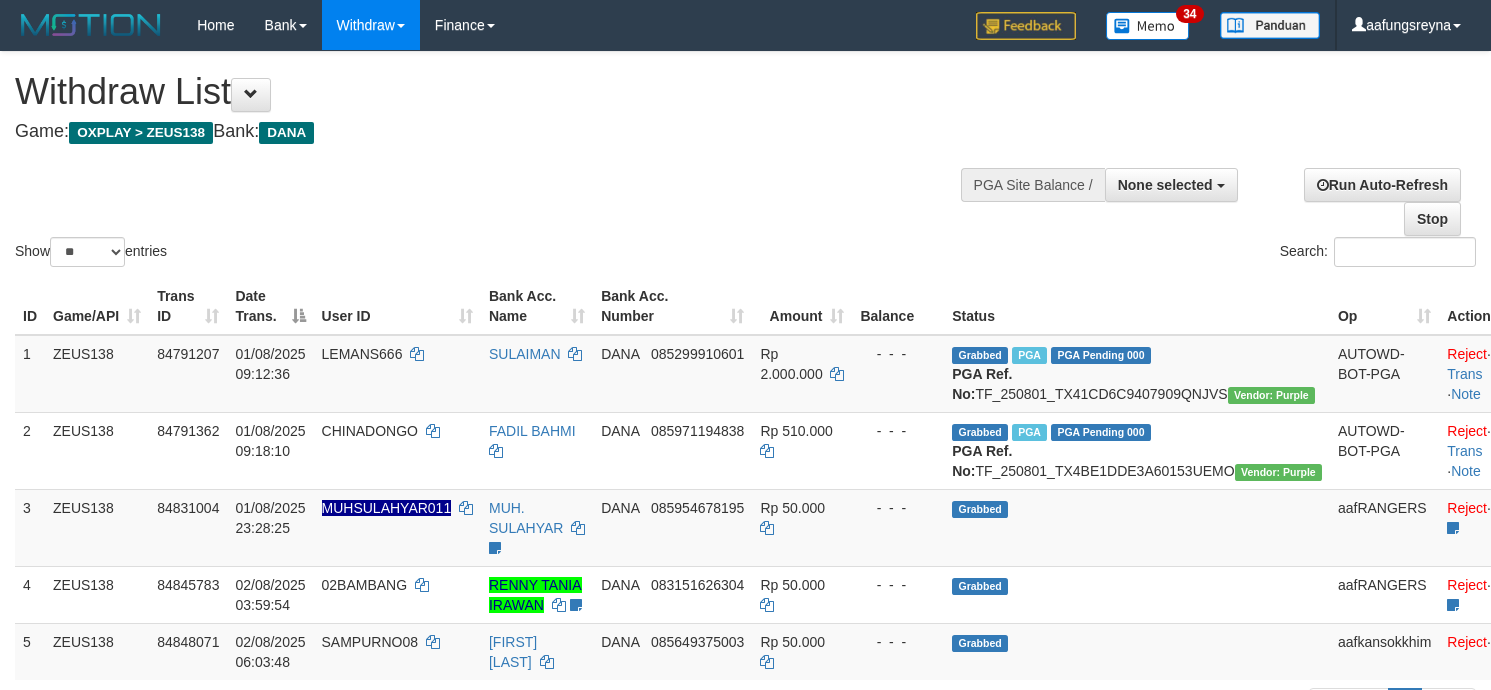 select 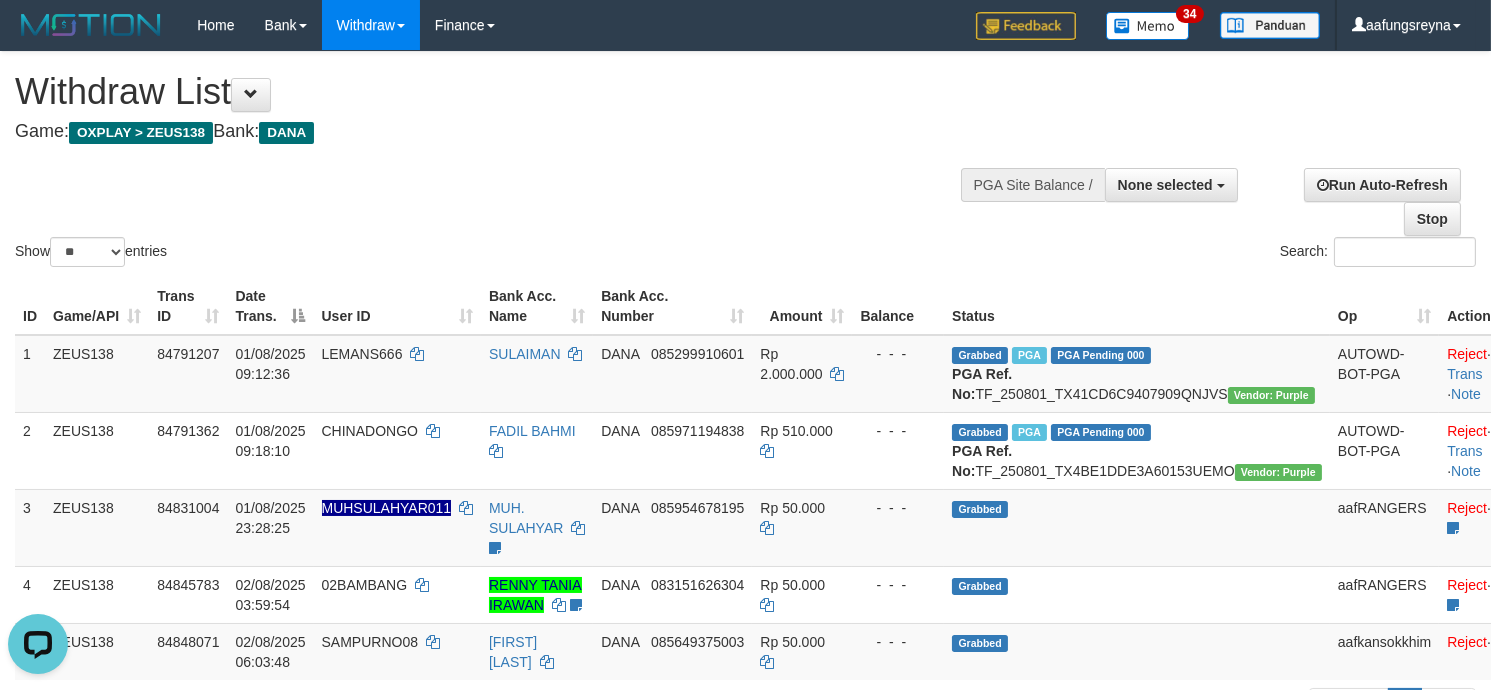 scroll, scrollTop: 0, scrollLeft: 0, axis: both 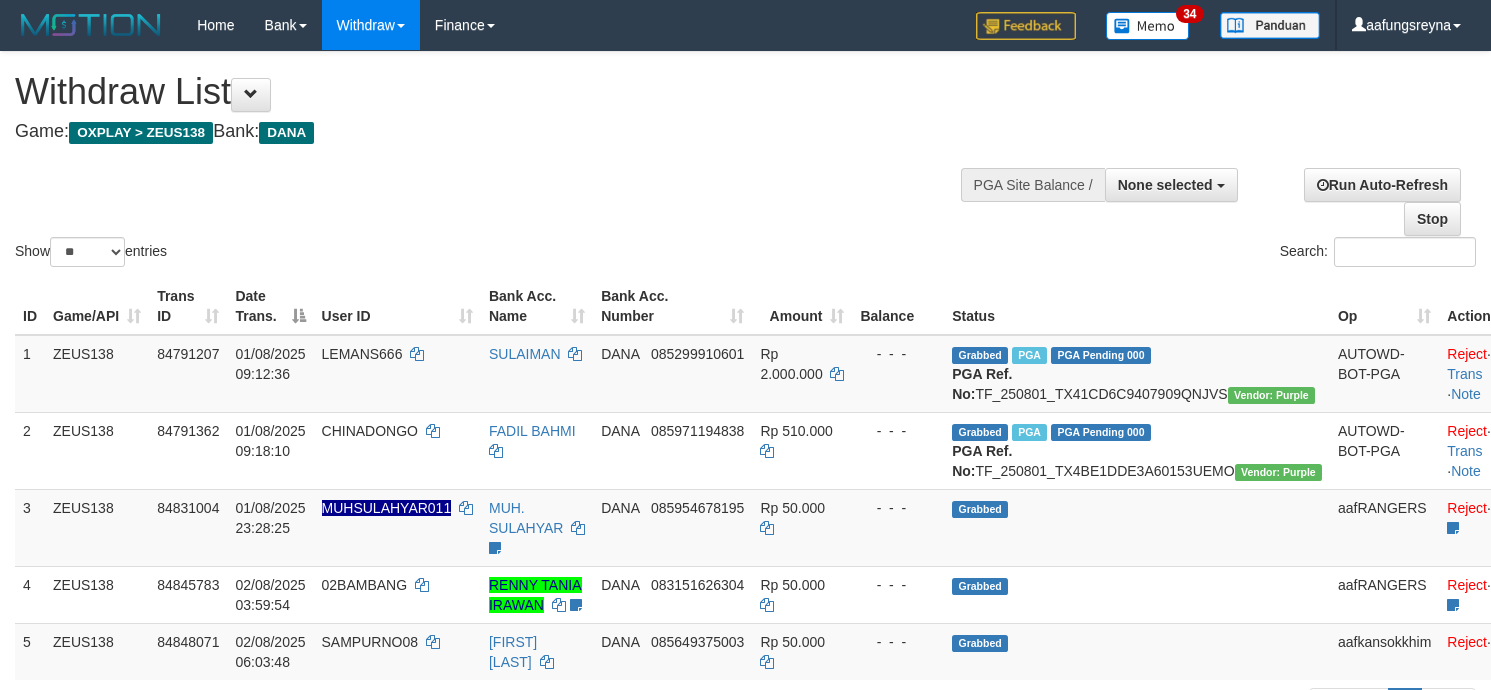 select 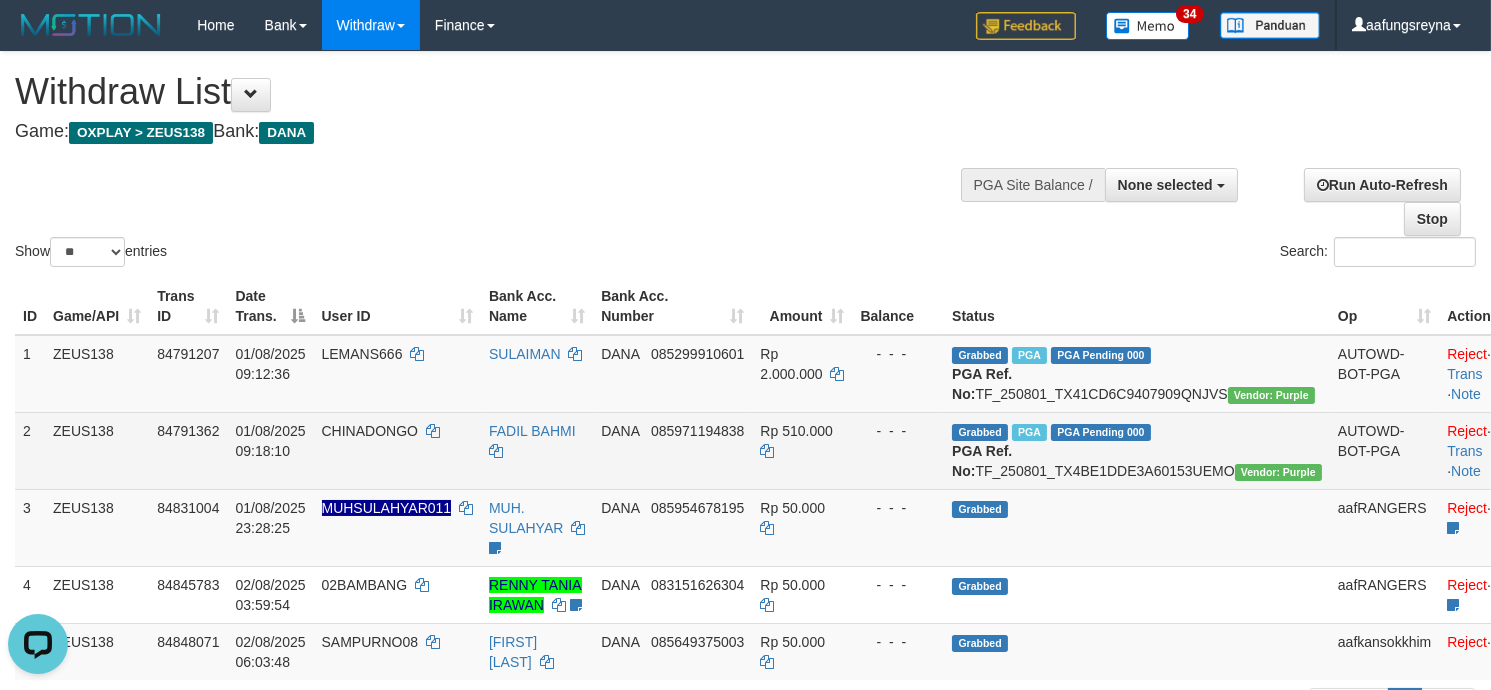 scroll, scrollTop: 0, scrollLeft: 0, axis: both 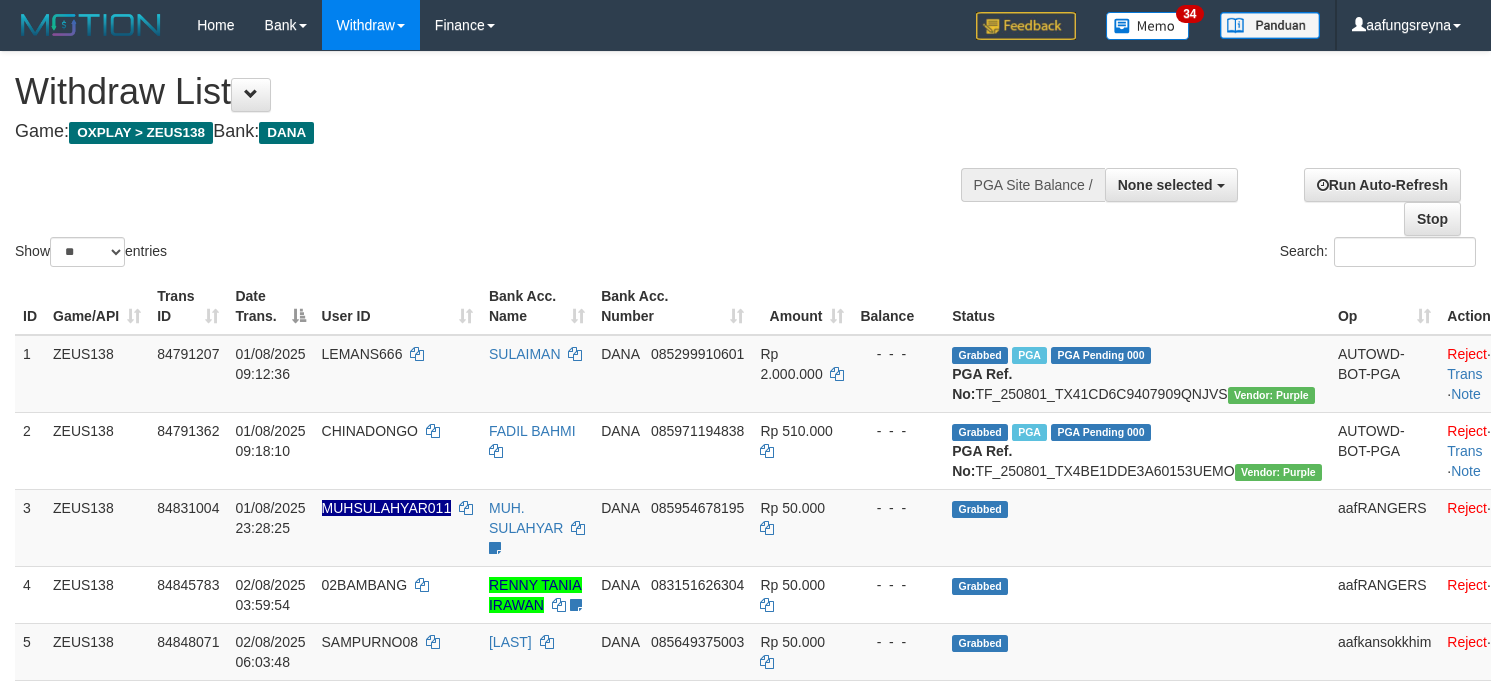 select 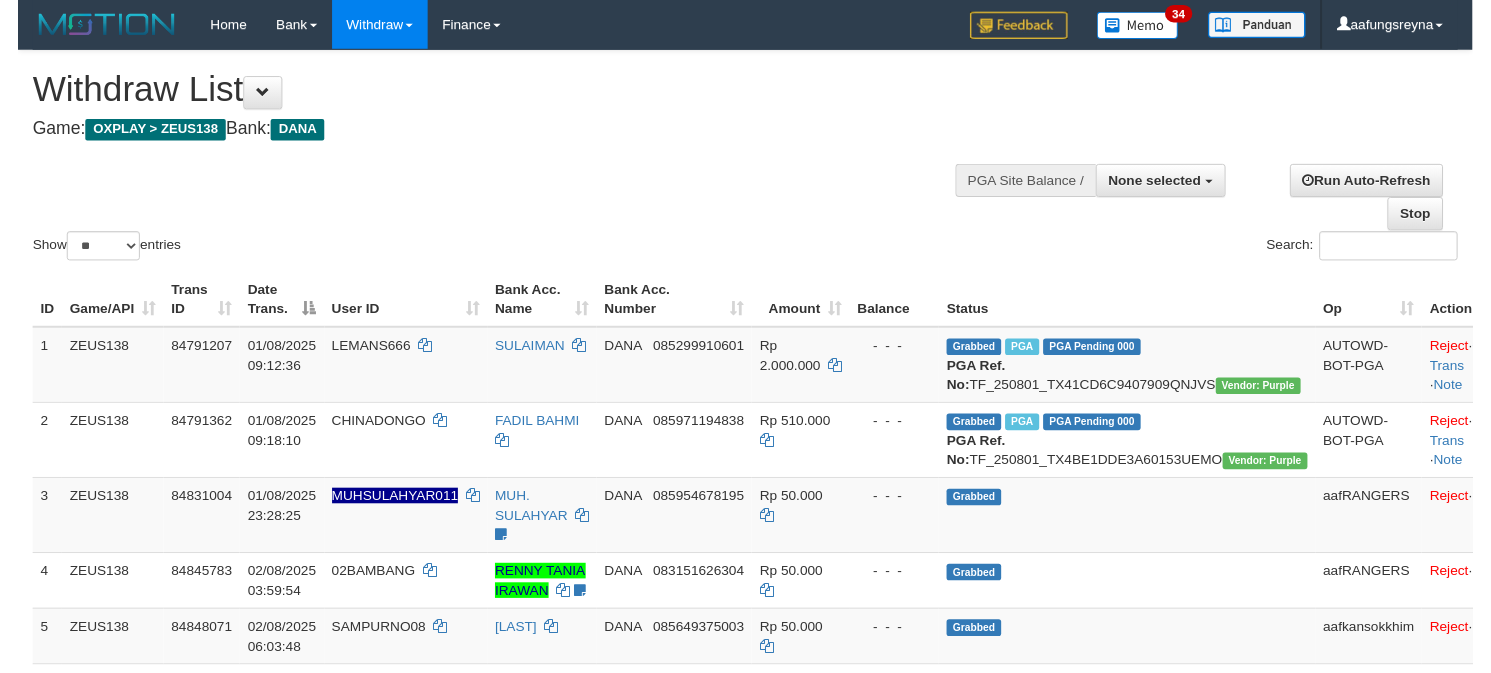 scroll, scrollTop: 0, scrollLeft: 0, axis: both 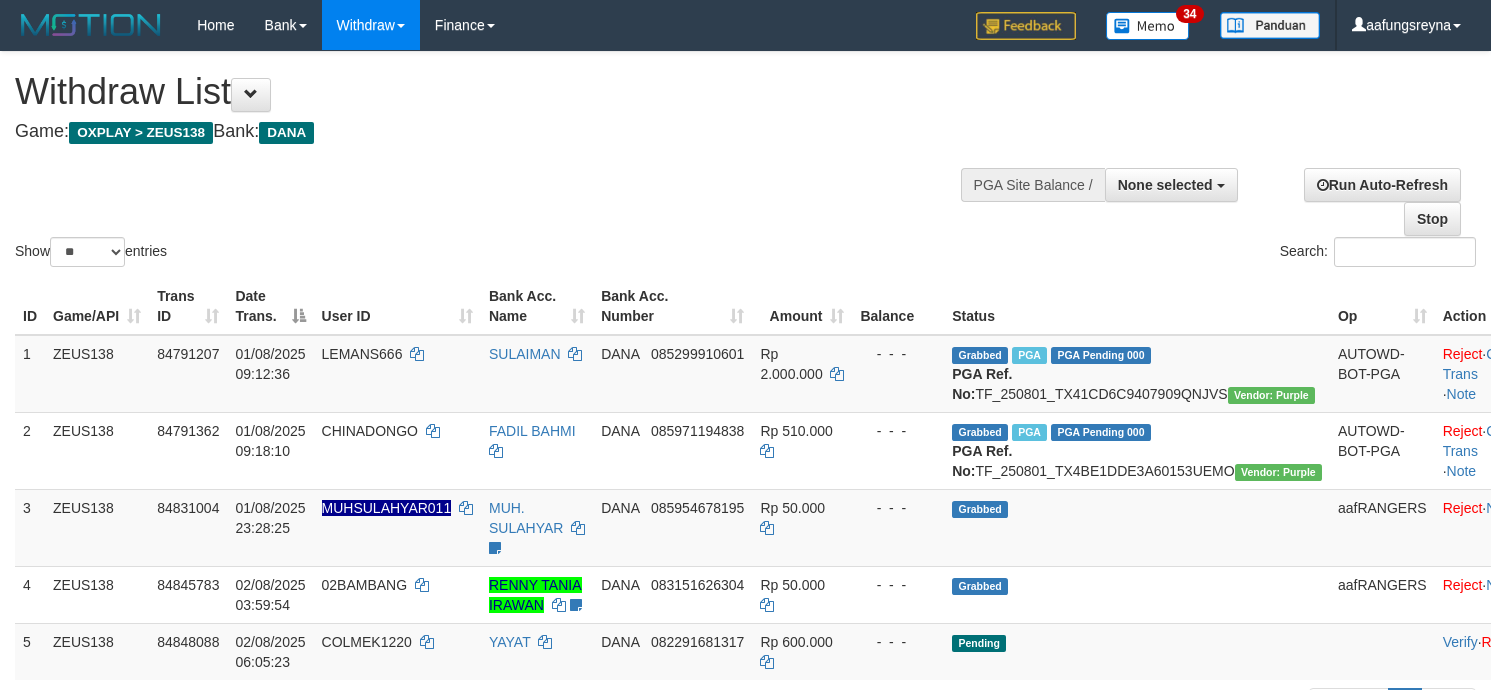 select 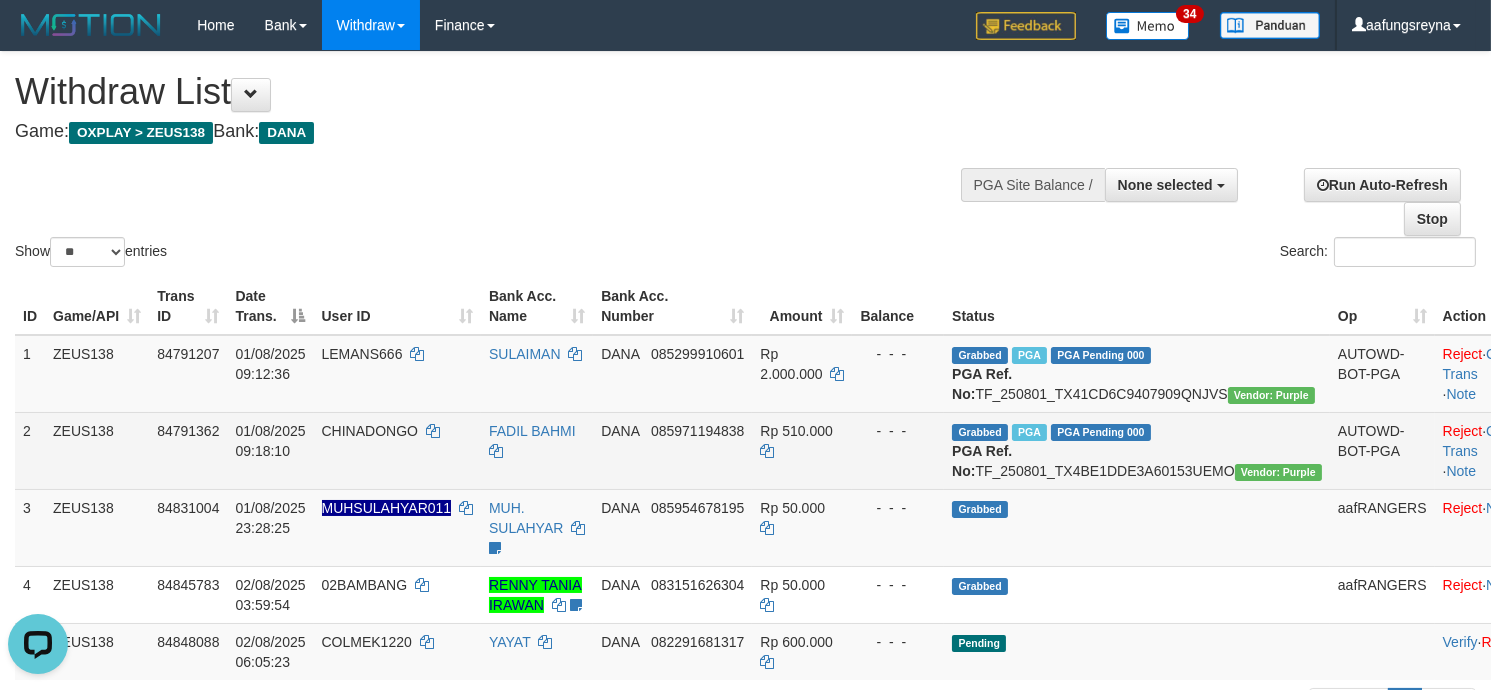 scroll, scrollTop: 0, scrollLeft: 0, axis: both 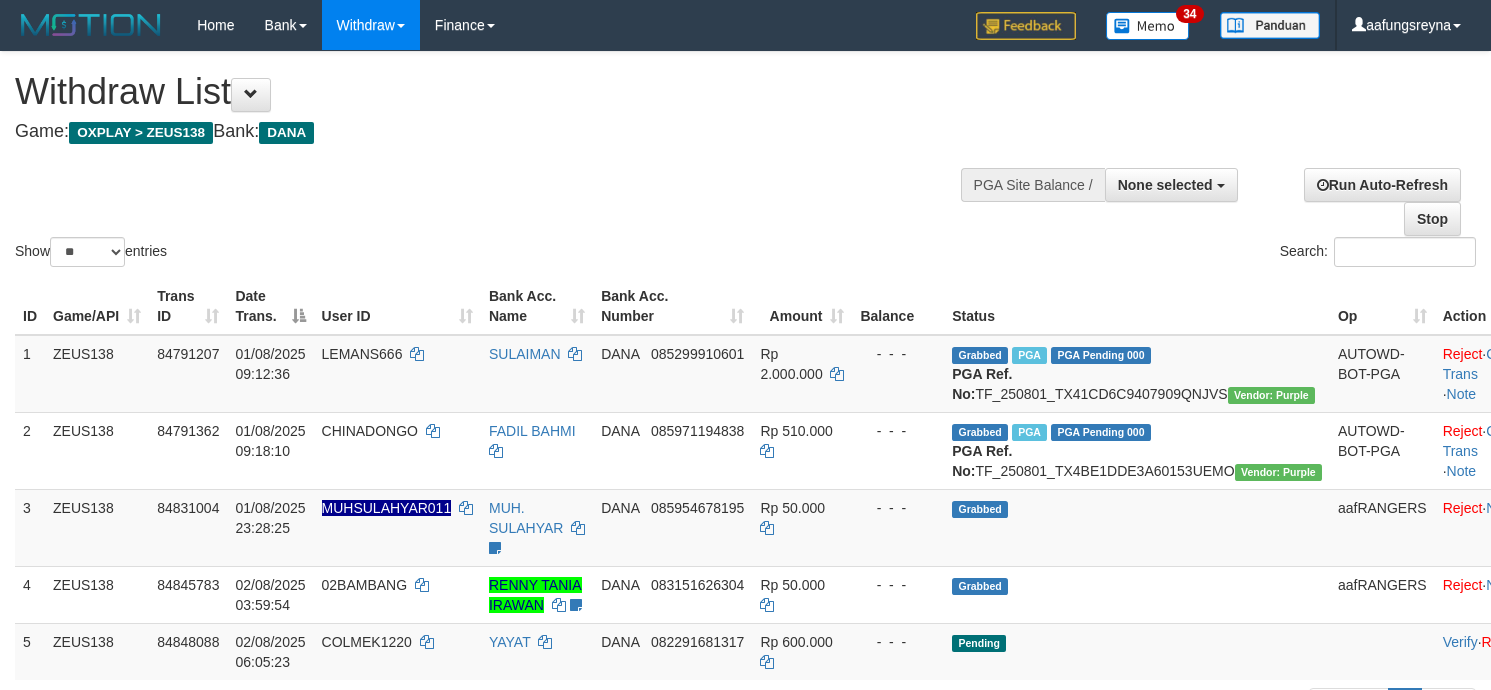 select 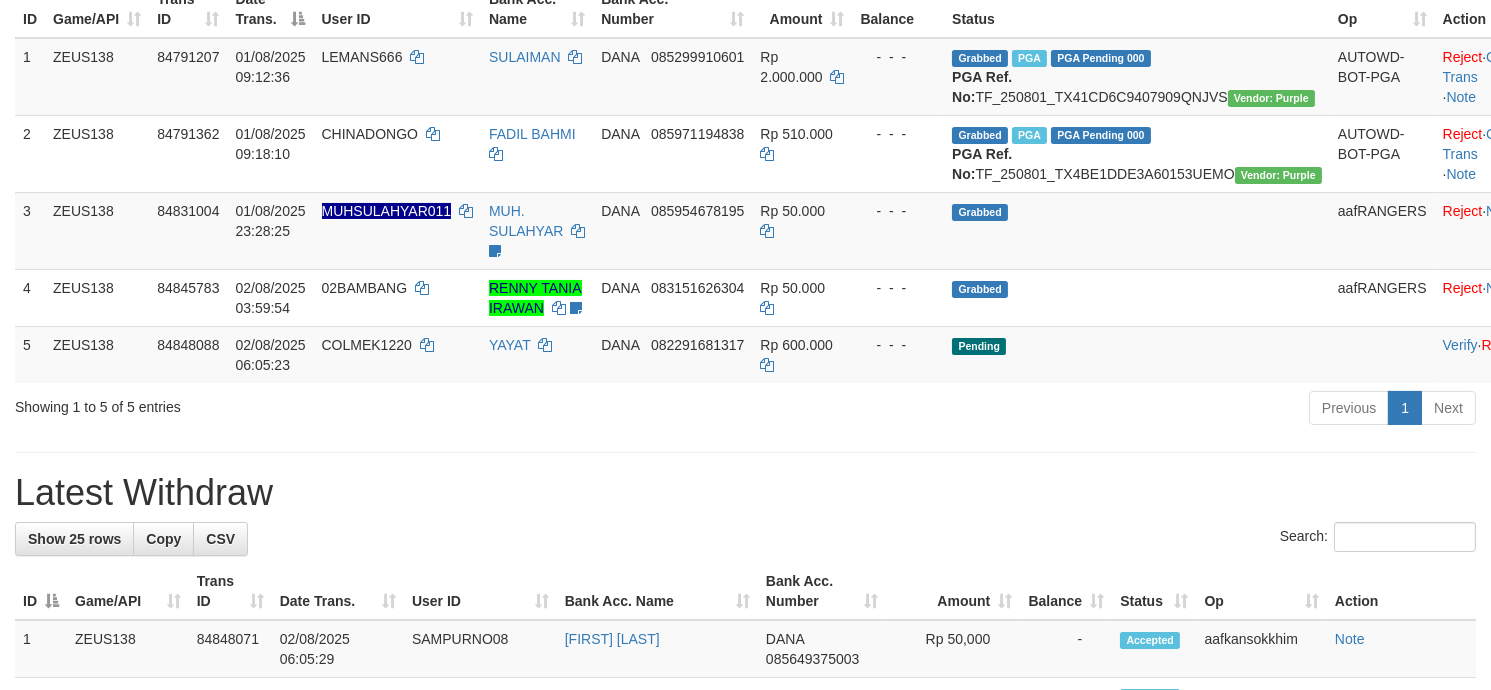 scroll, scrollTop: 222, scrollLeft: 0, axis: vertical 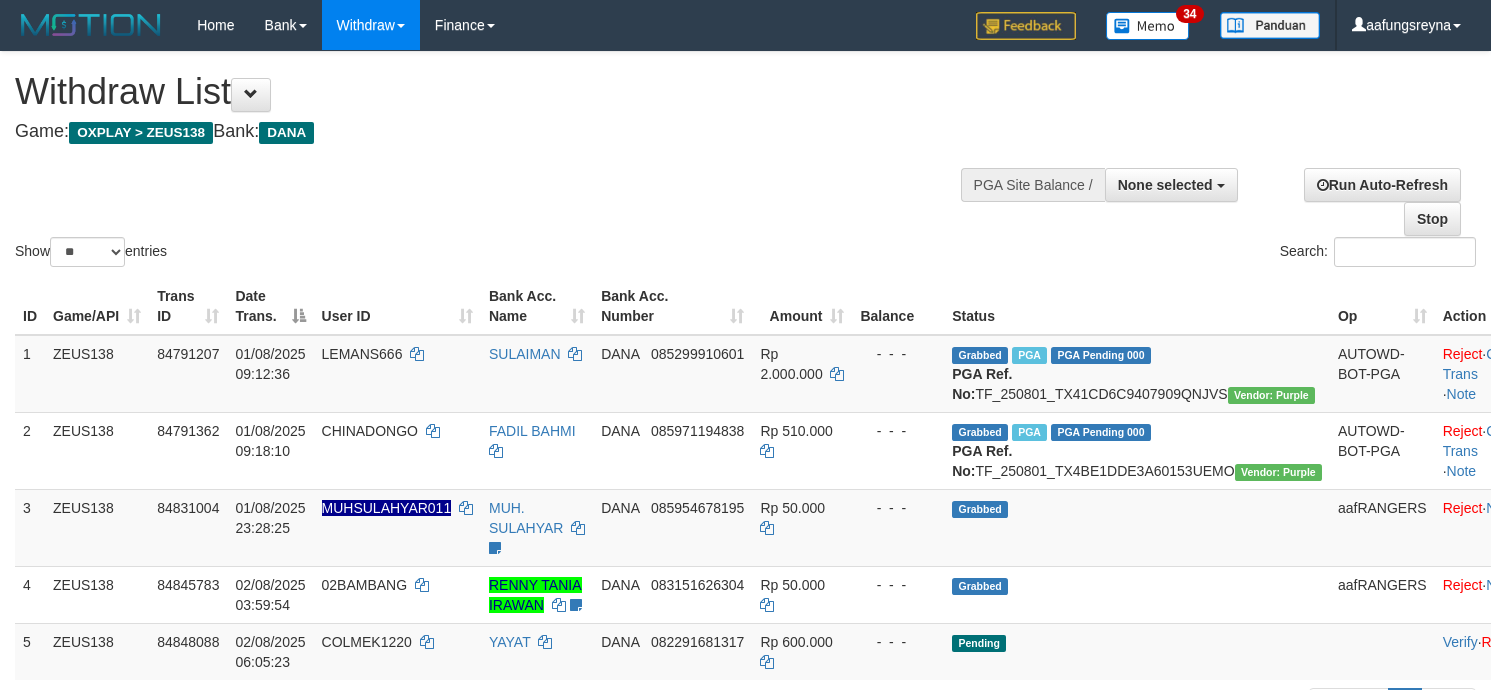 select 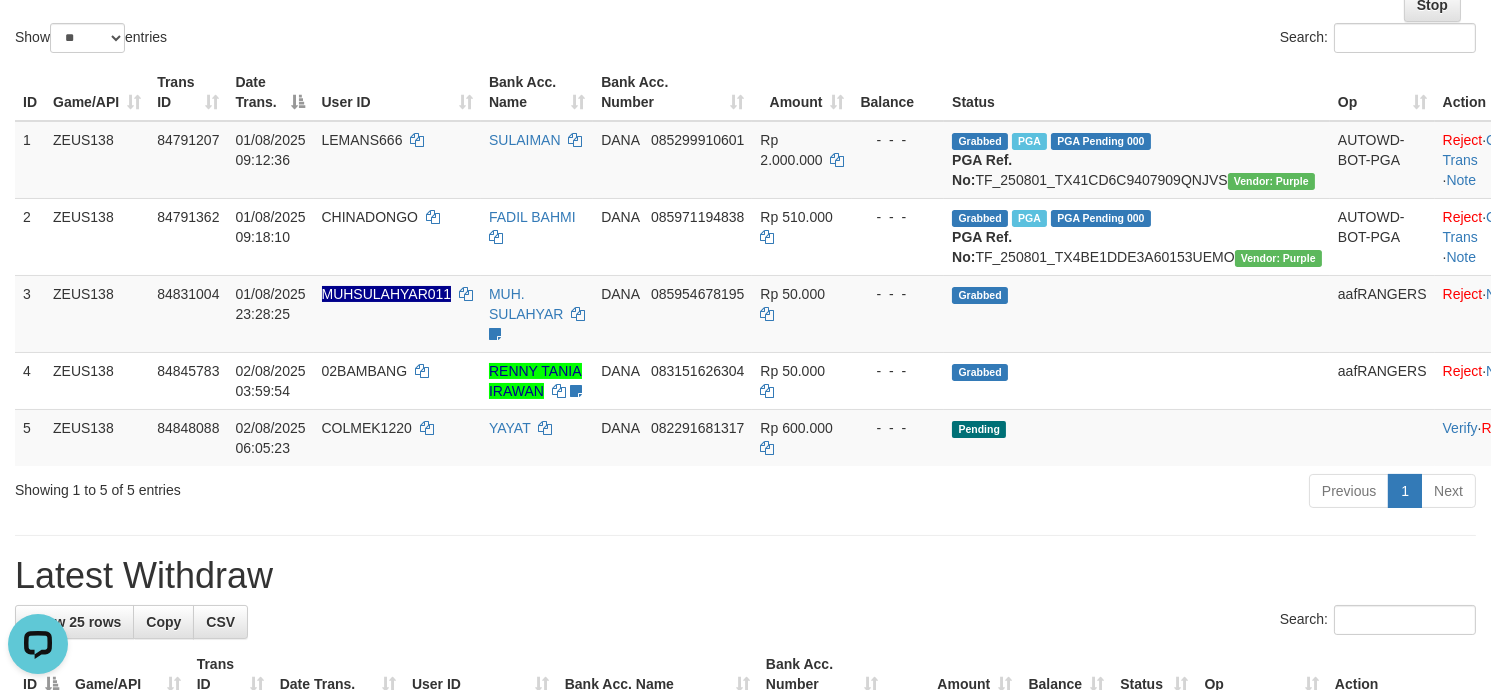 scroll, scrollTop: 0, scrollLeft: 0, axis: both 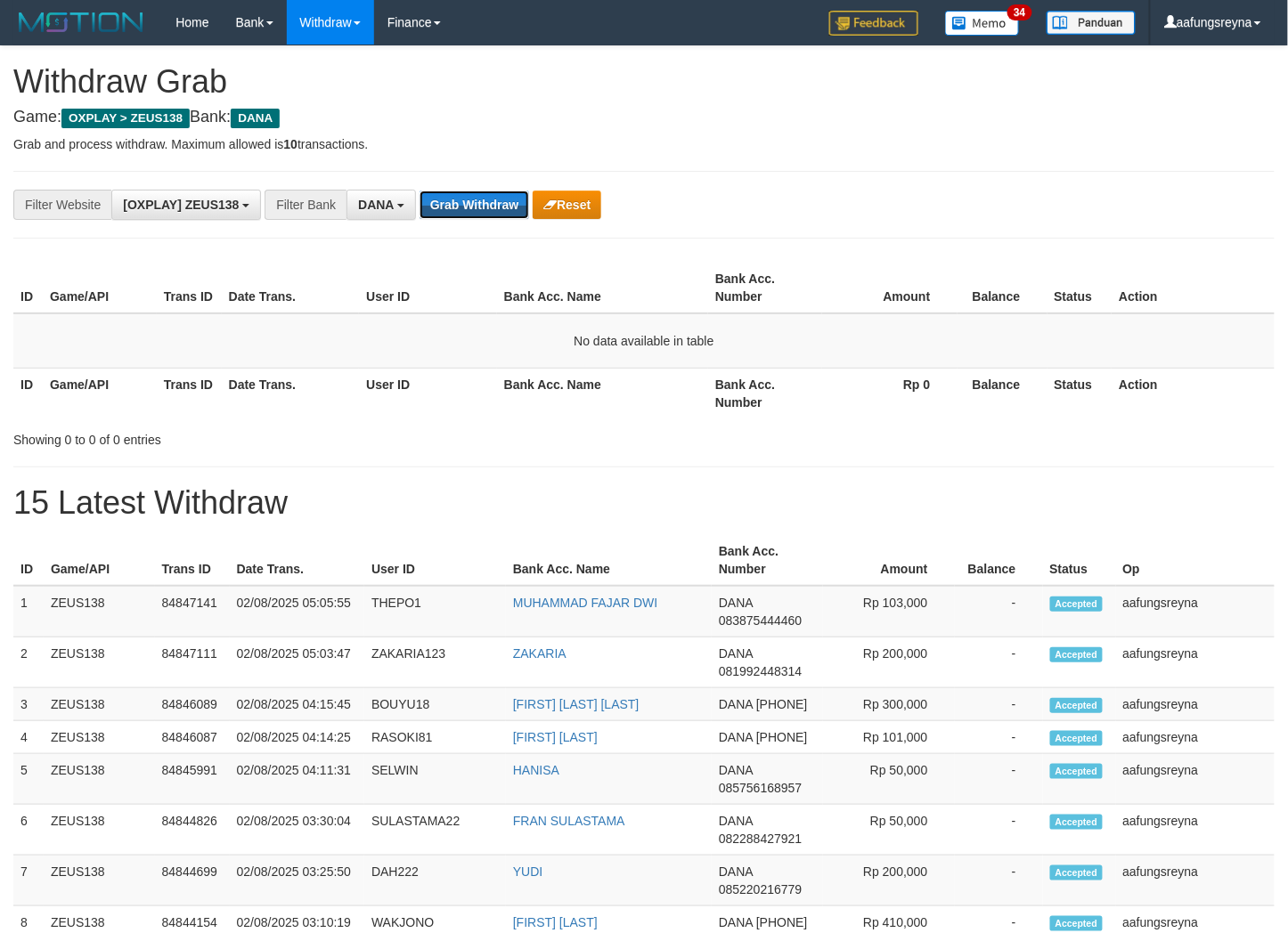 click on "Grab Withdraw" at bounding box center (474, 205) 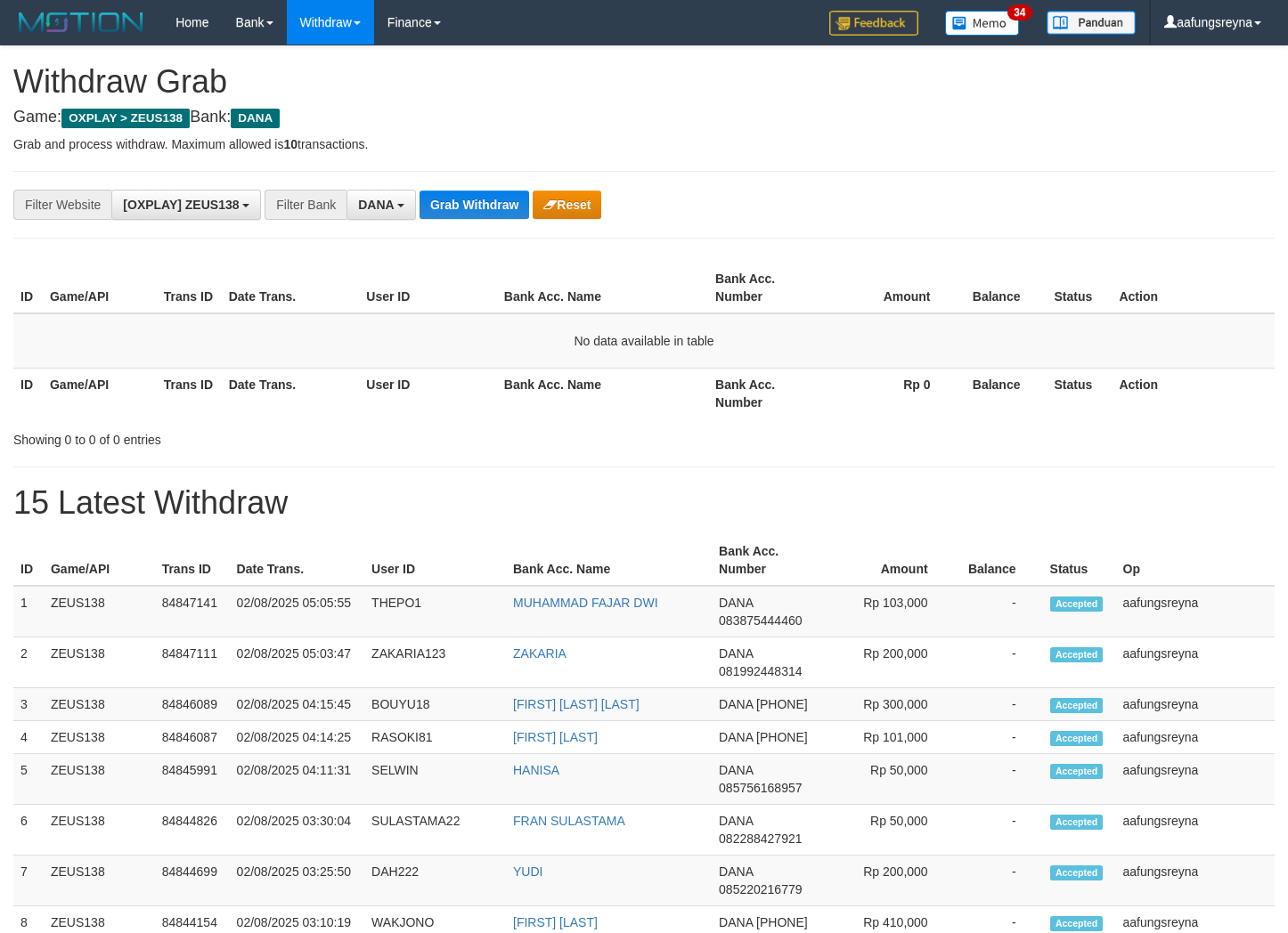 scroll, scrollTop: 0, scrollLeft: 0, axis: both 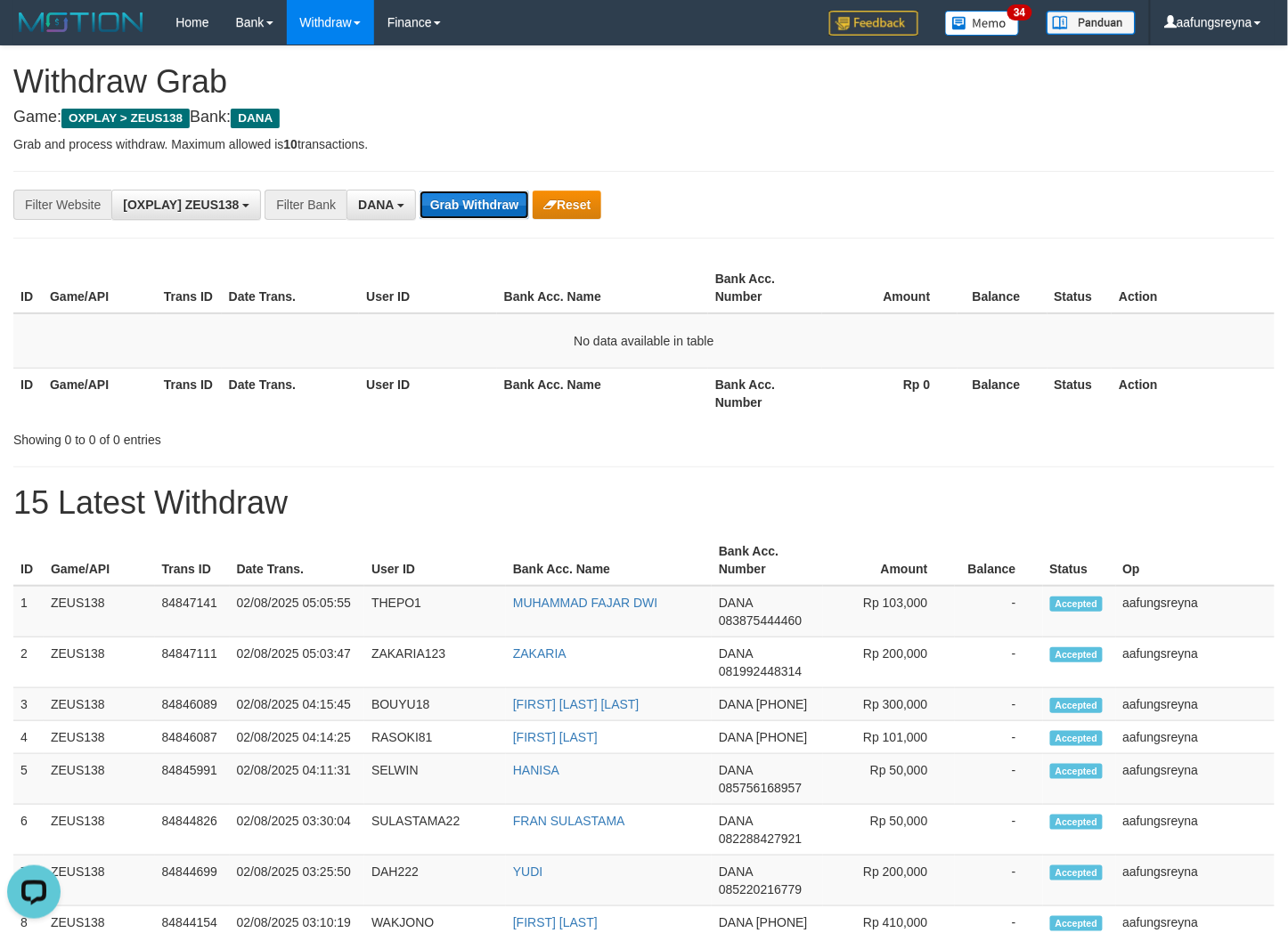 click on "Grab Withdraw" at bounding box center [474, 205] 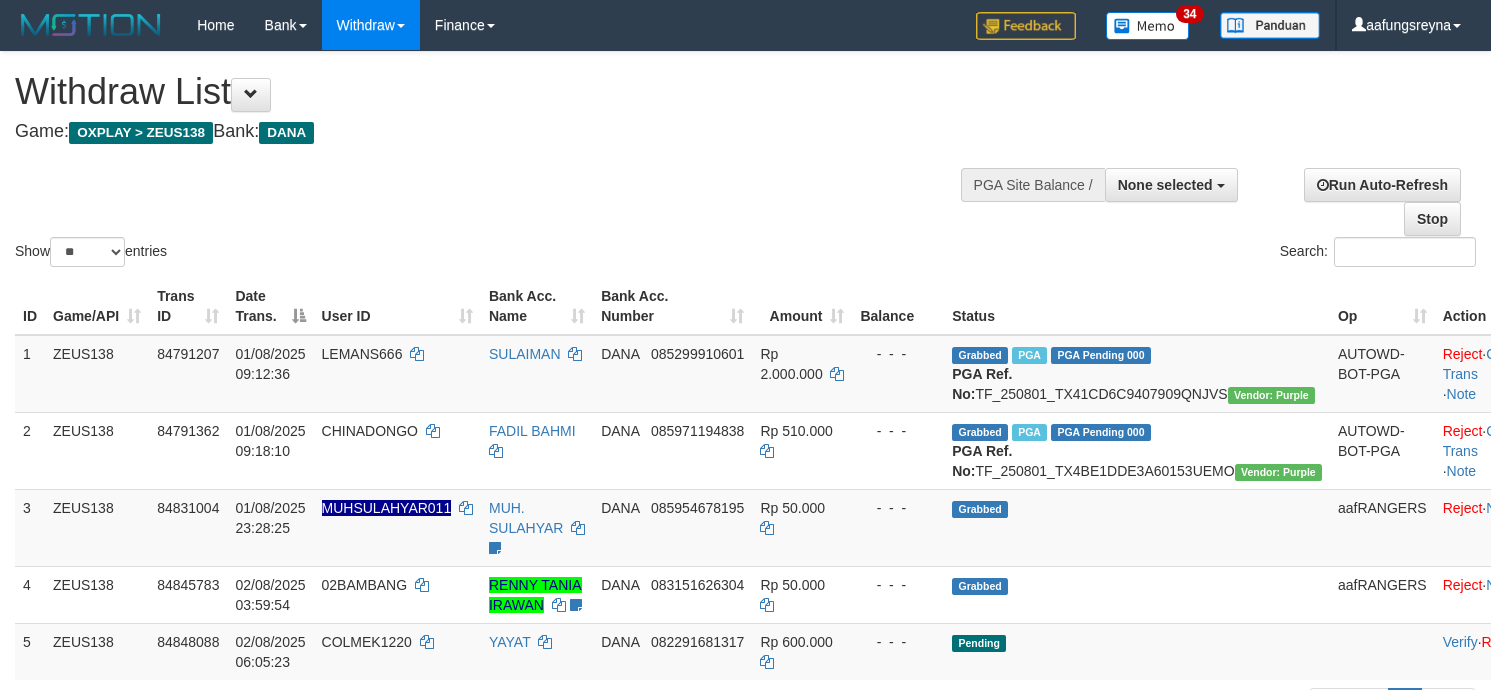 select 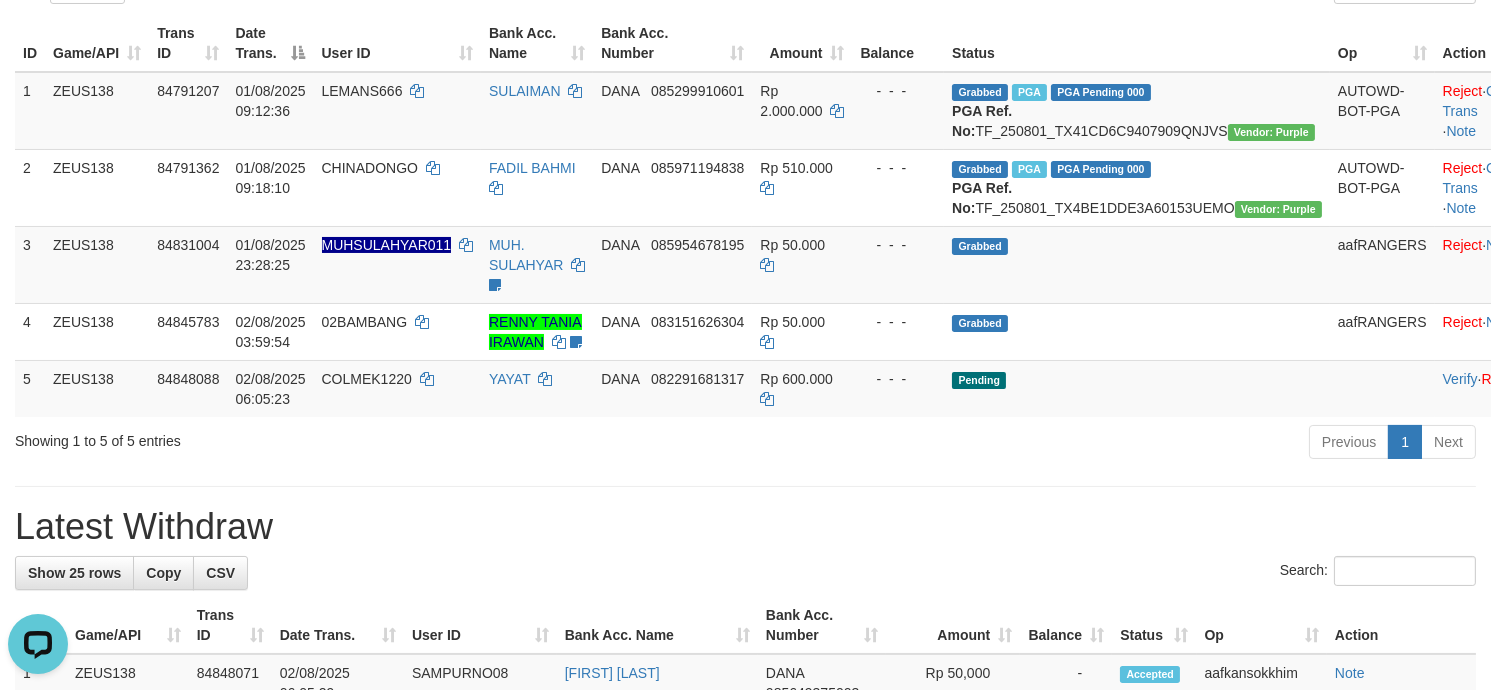 scroll, scrollTop: 0, scrollLeft: 0, axis: both 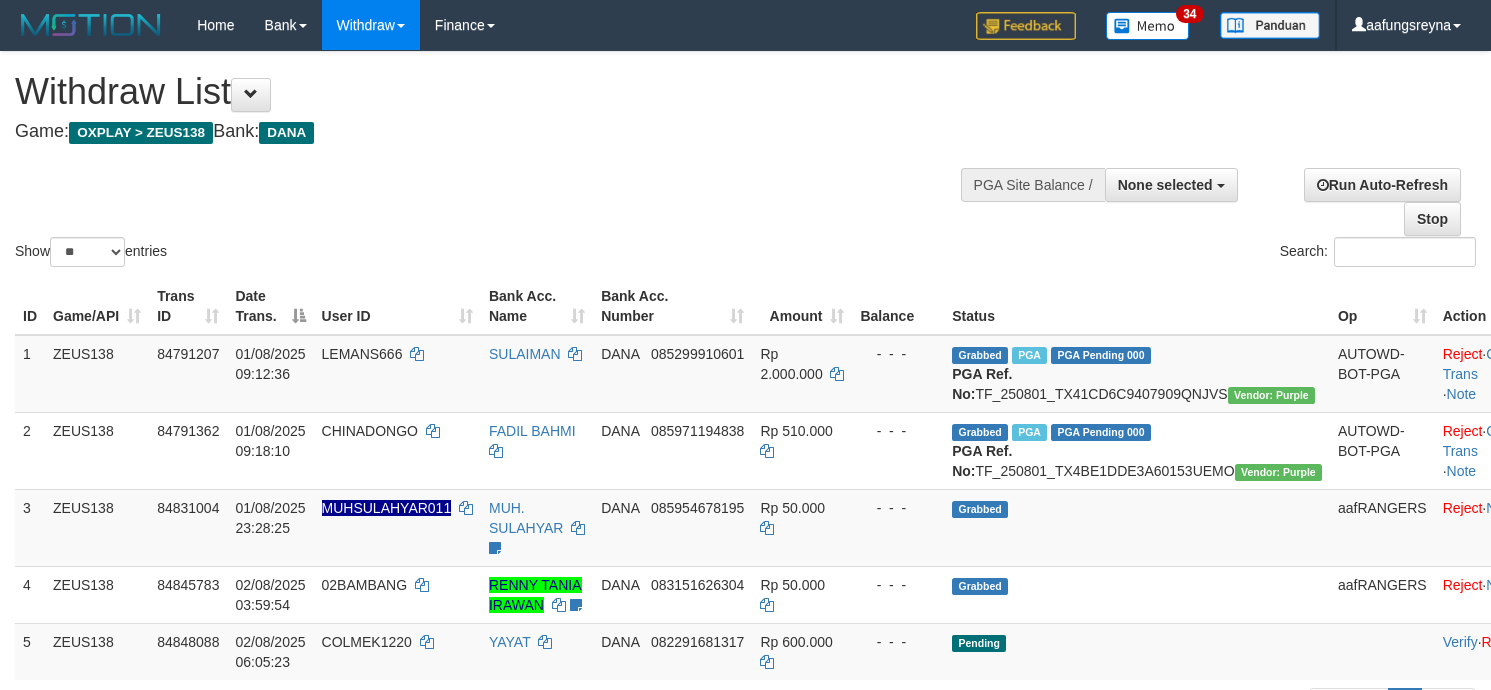 select 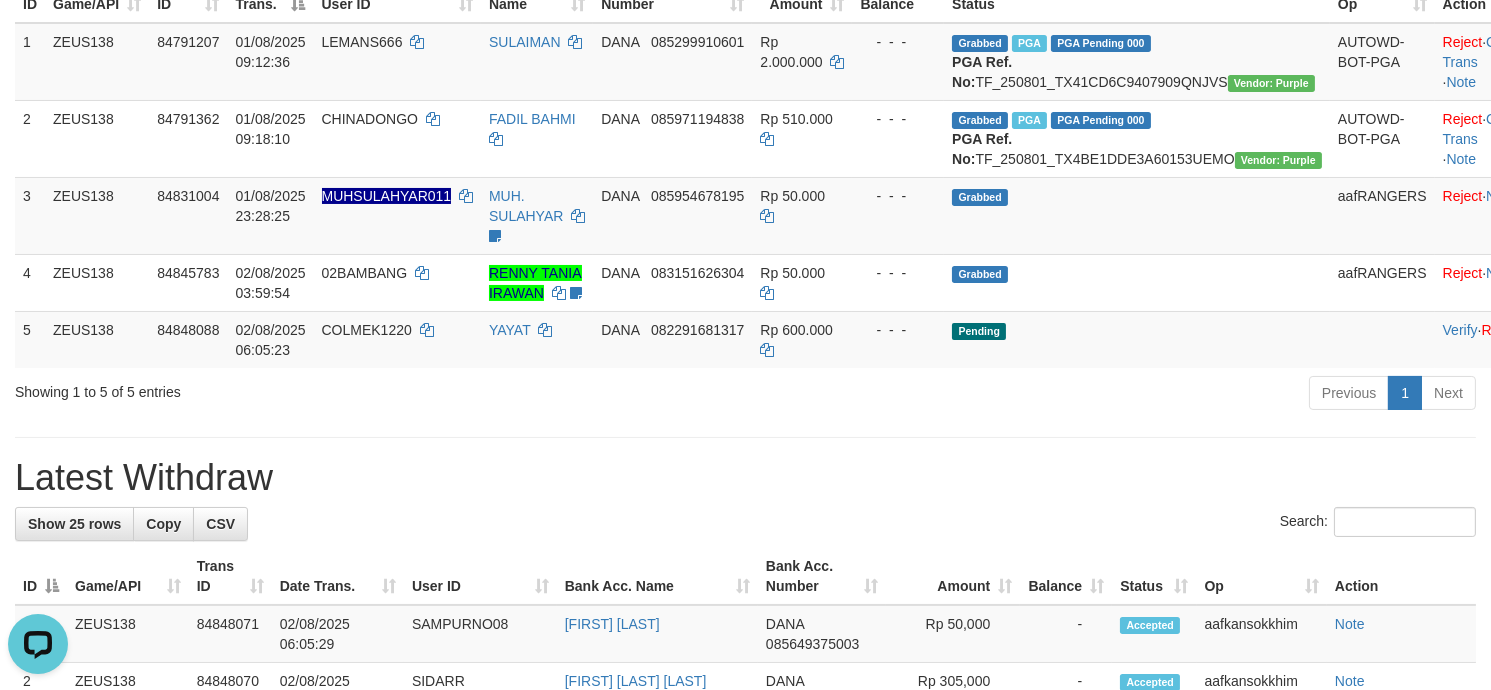 scroll, scrollTop: 0, scrollLeft: 0, axis: both 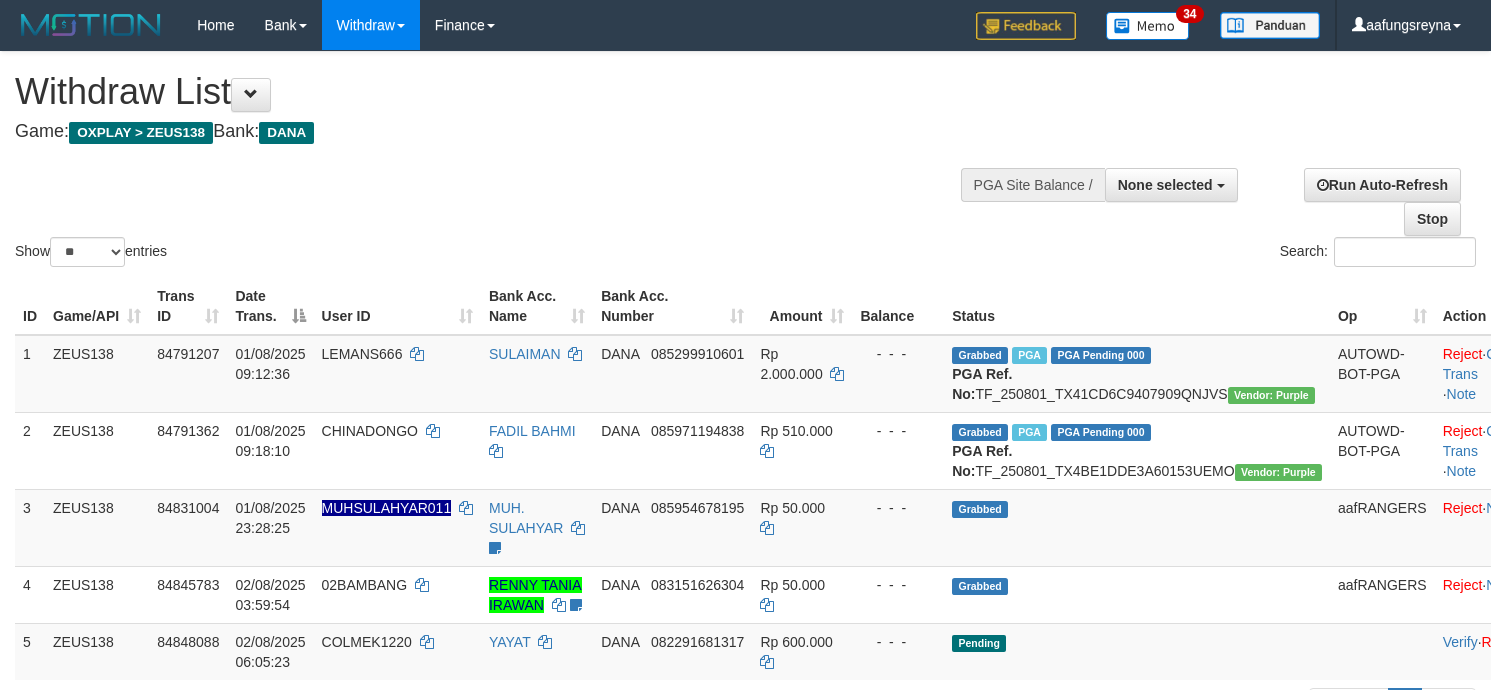select 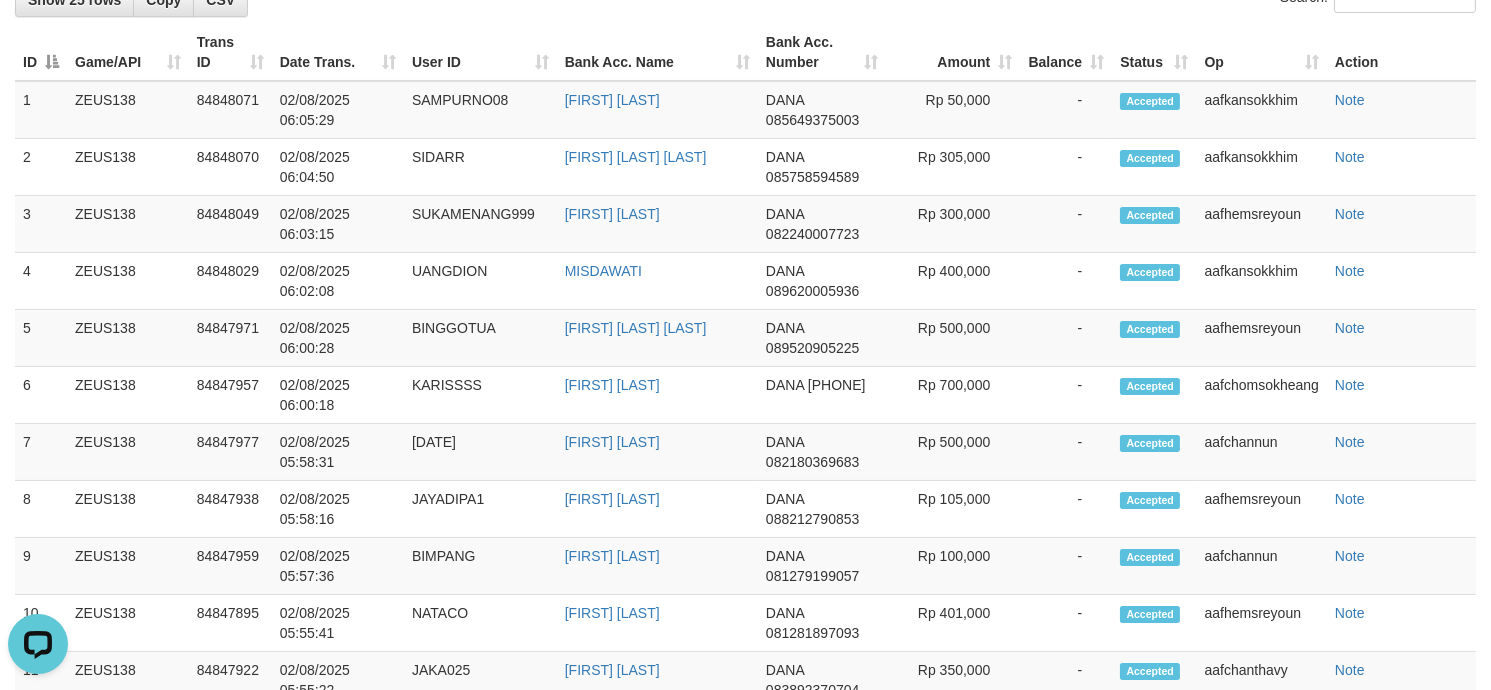 scroll, scrollTop: 0, scrollLeft: 0, axis: both 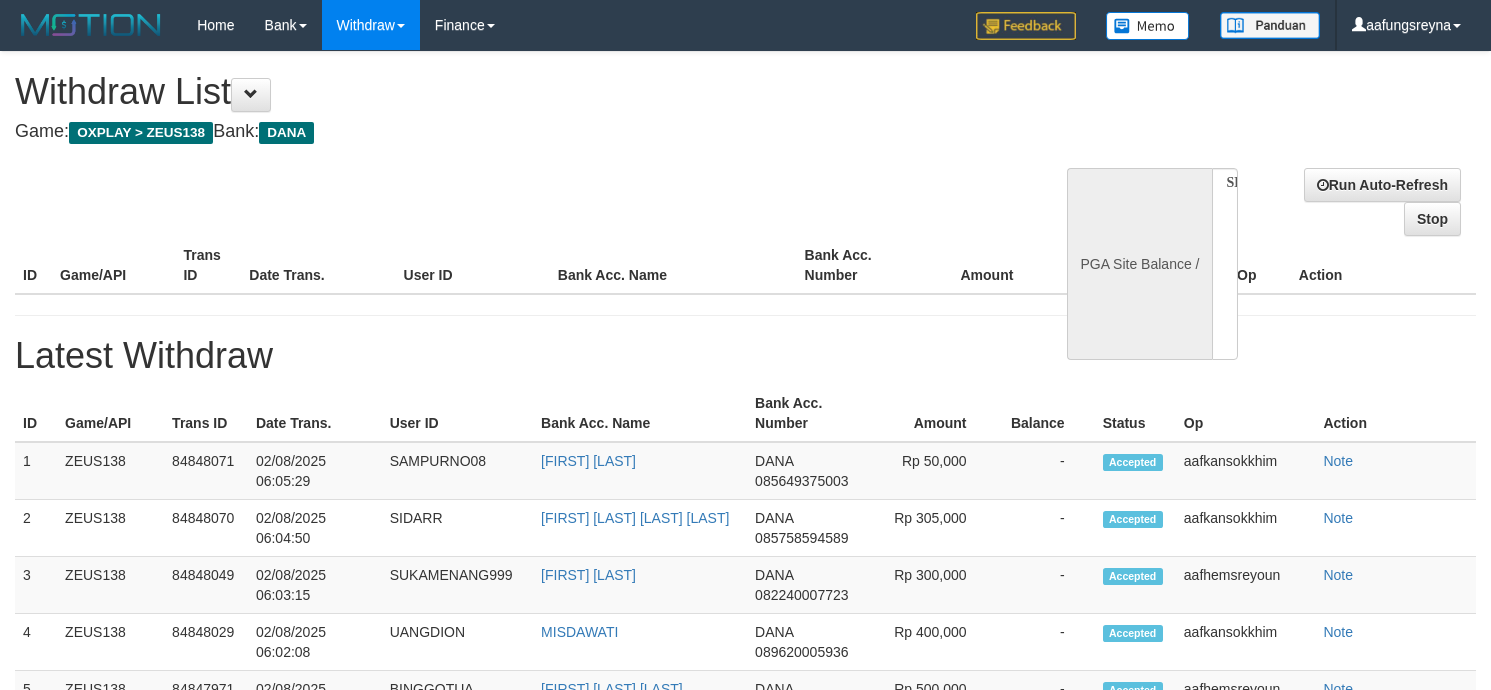 select 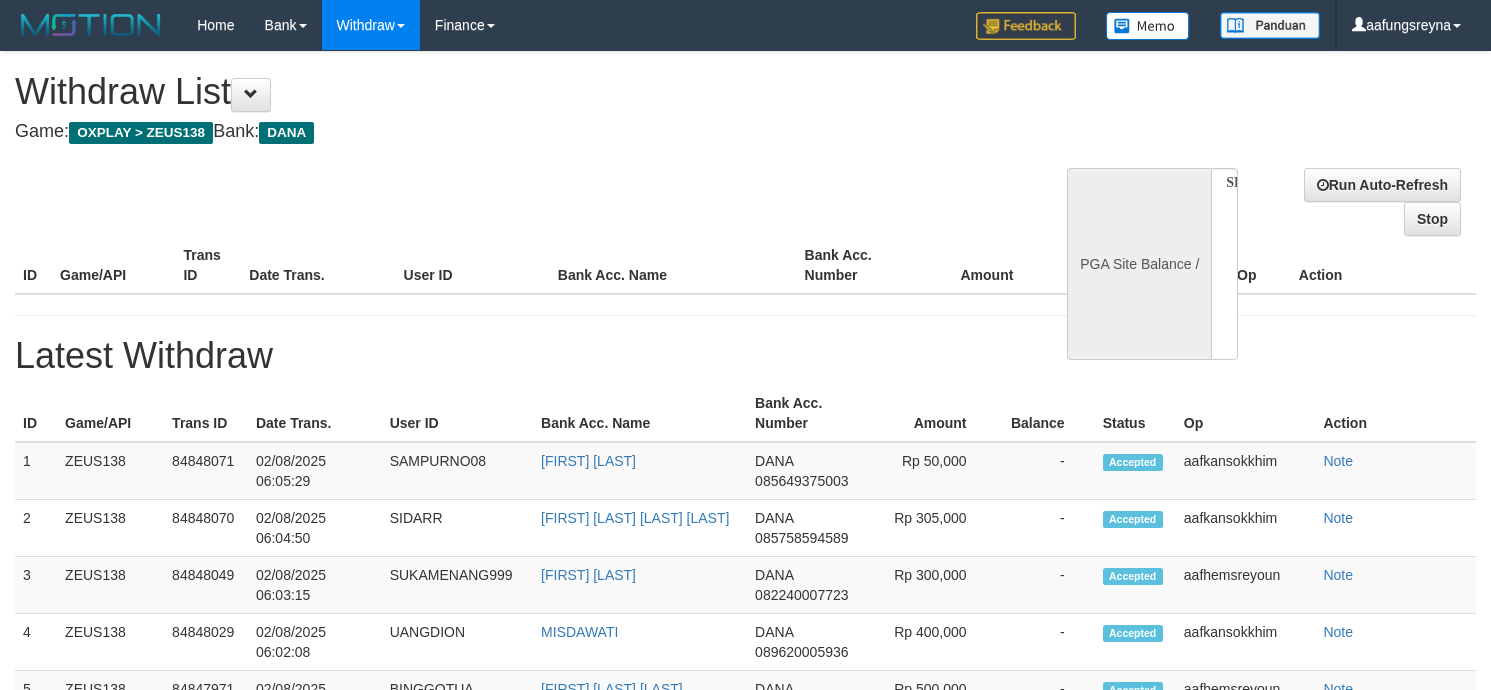 scroll, scrollTop: 228, scrollLeft: 0, axis: vertical 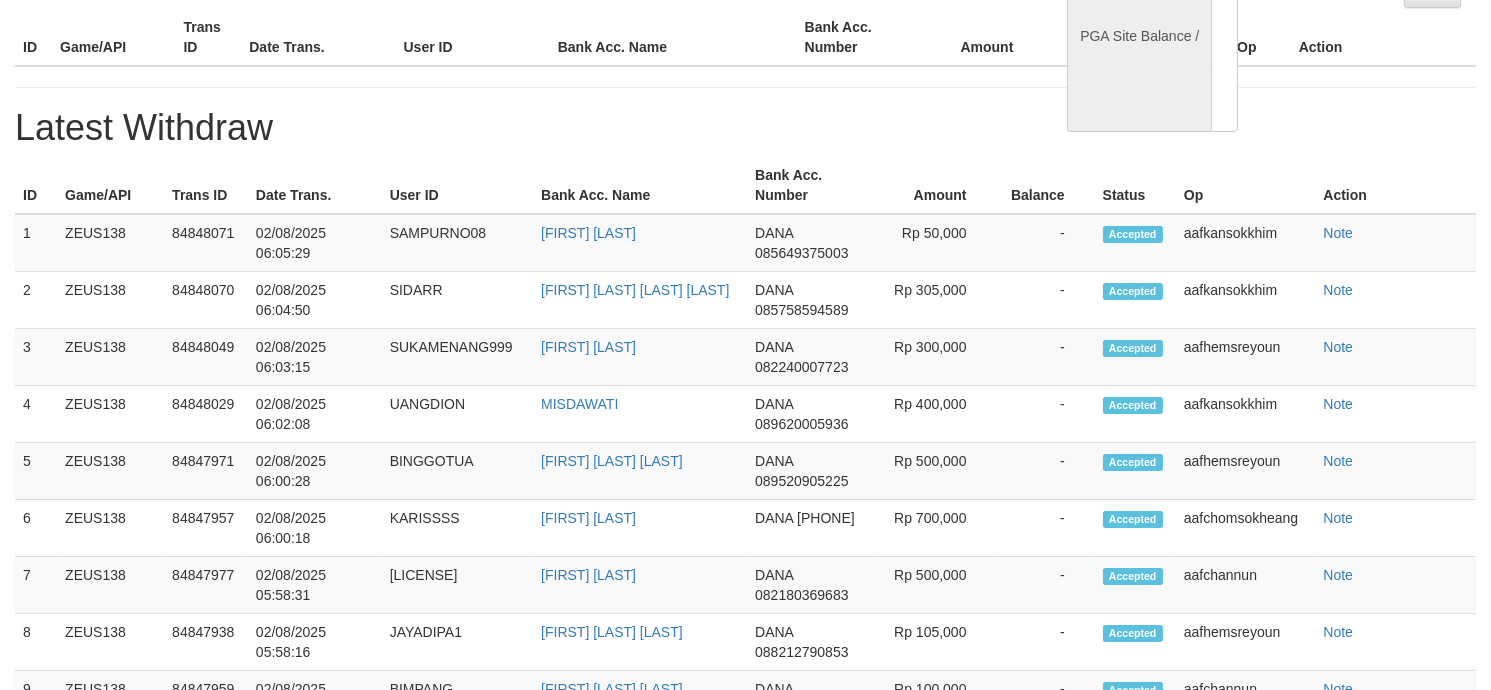 select on "**" 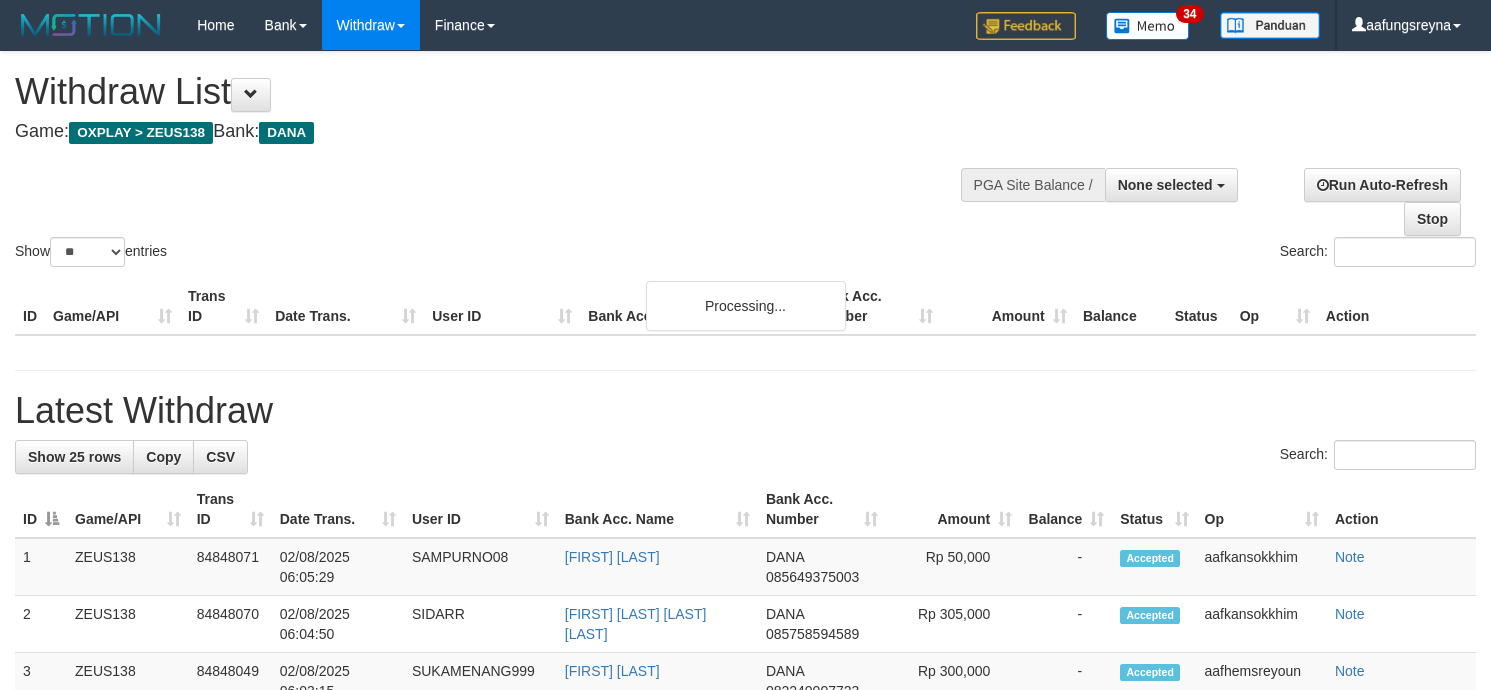 select 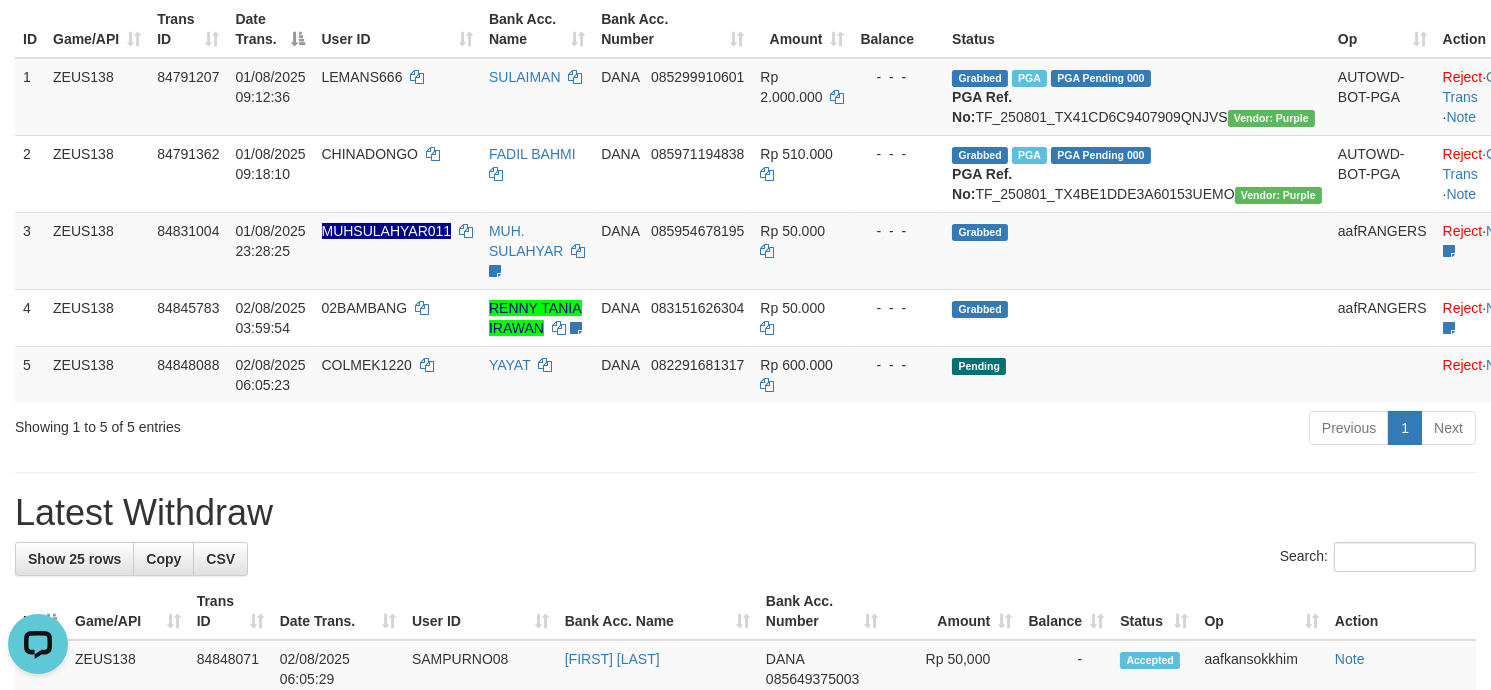 scroll, scrollTop: 0, scrollLeft: 0, axis: both 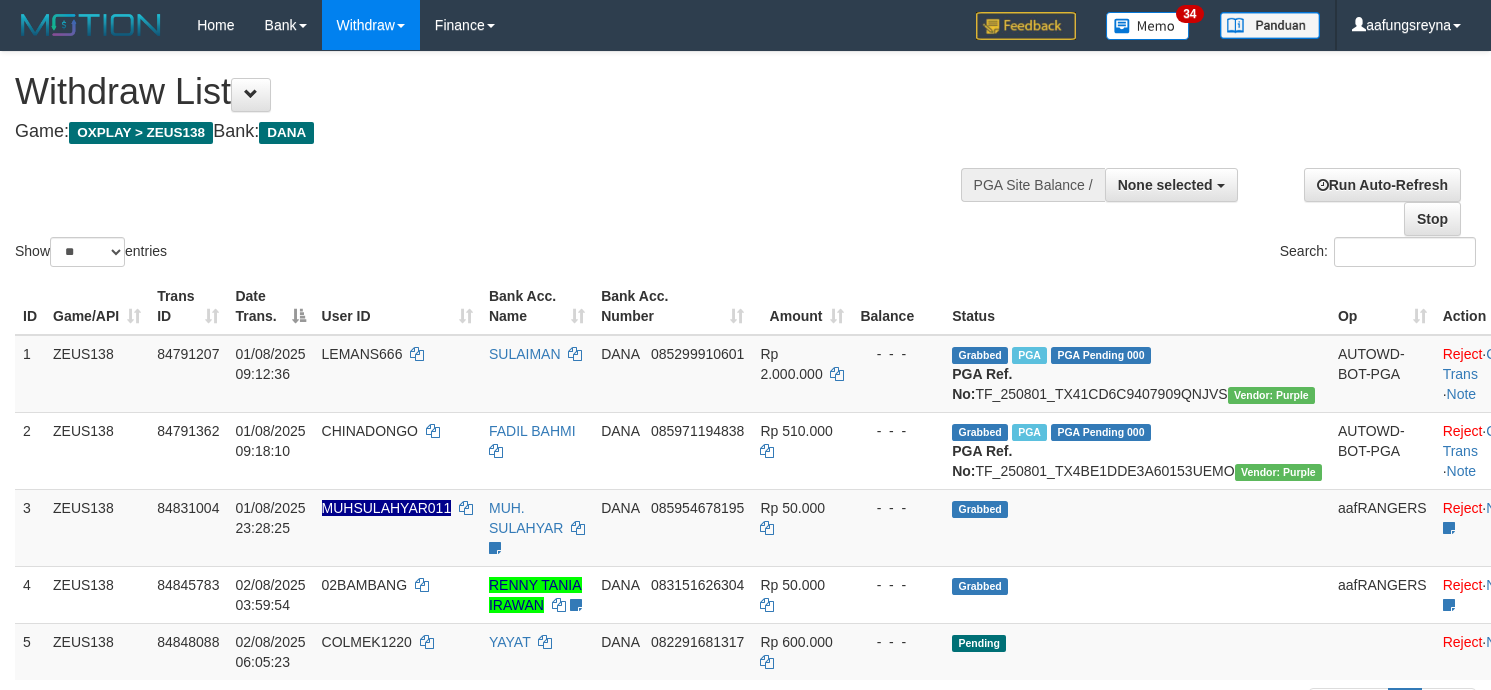 select 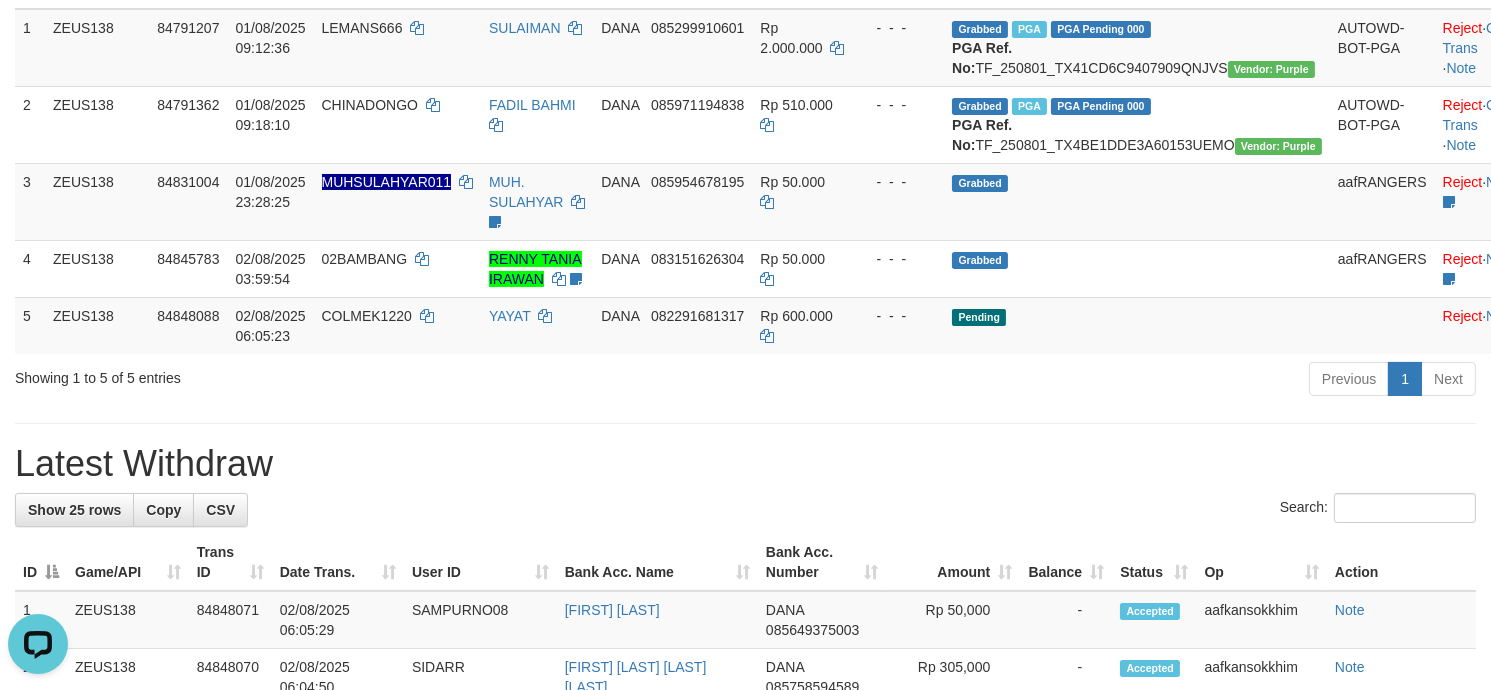 scroll, scrollTop: 0, scrollLeft: 0, axis: both 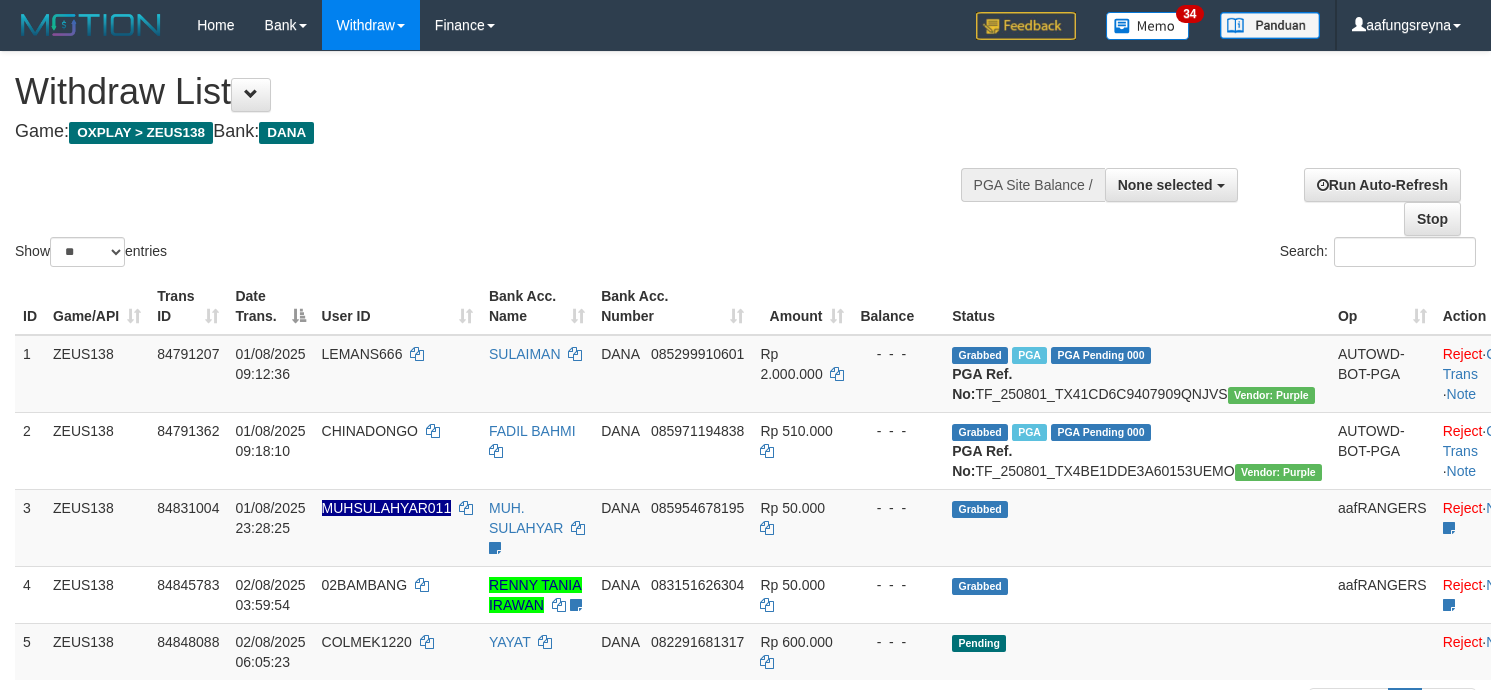 select 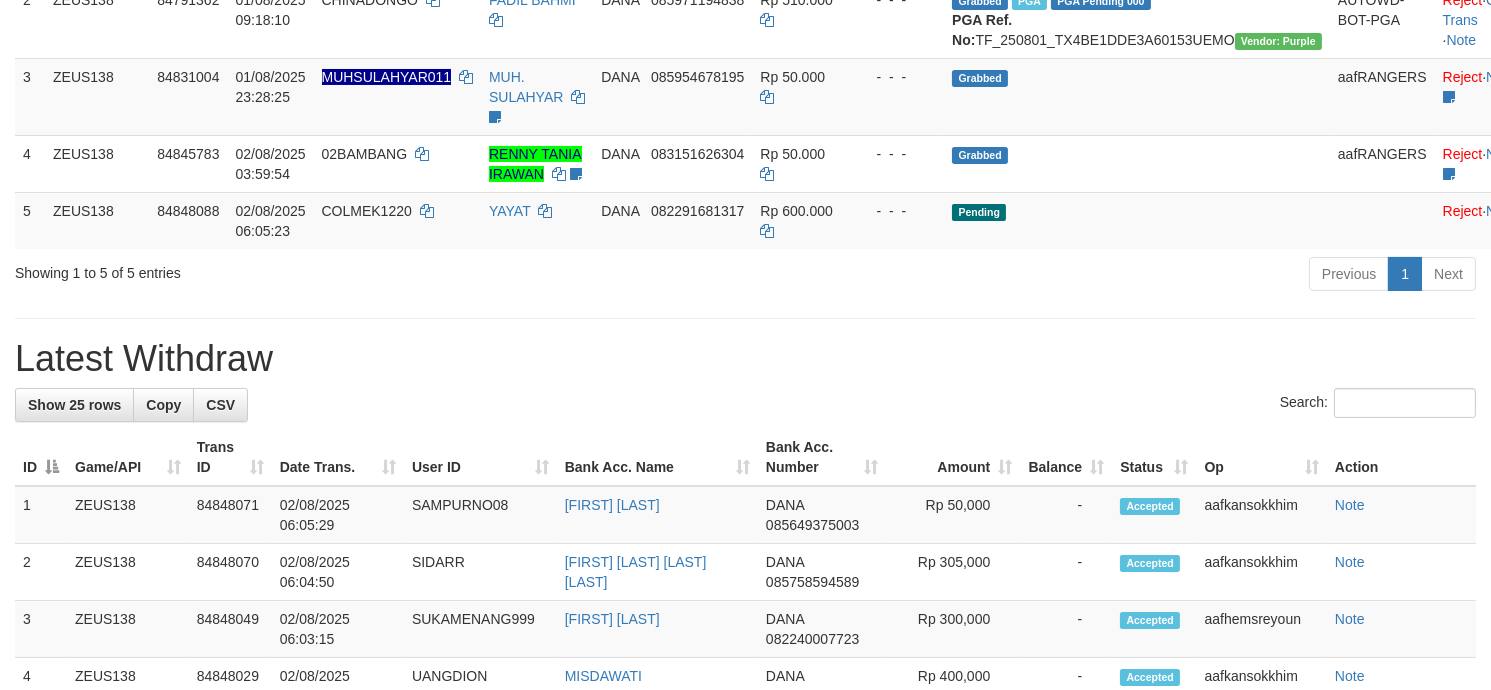 scroll, scrollTop: 326, scrollLeft: 0, axis: vertical 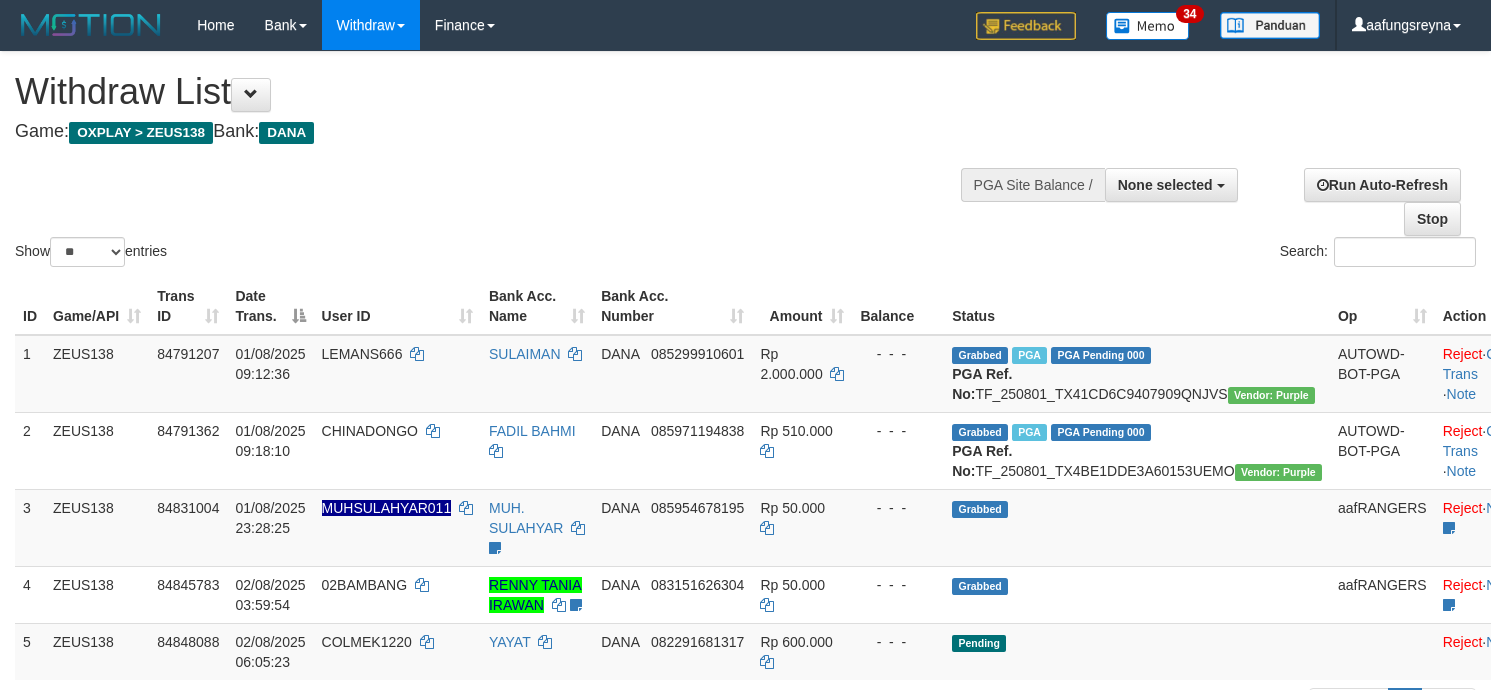 select 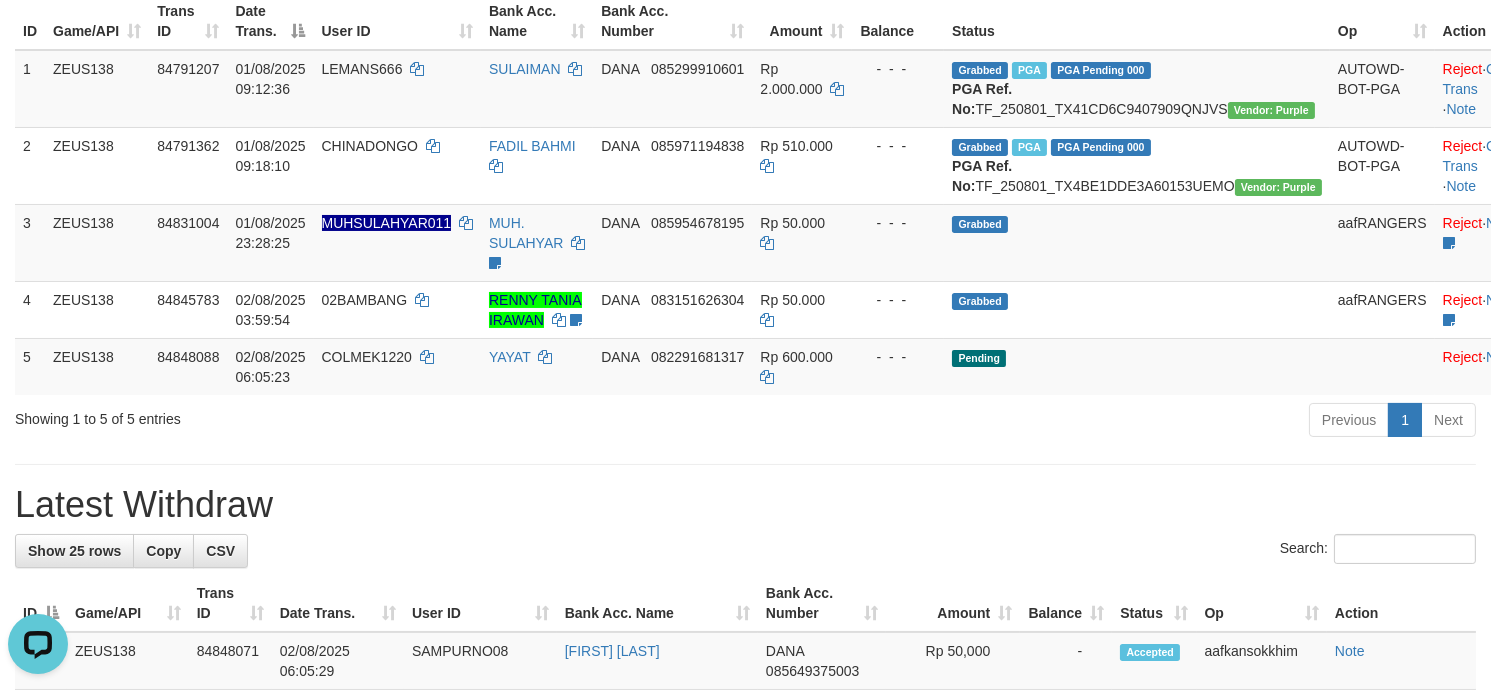 scroll, scrollTop: 0, scrollLeft: 0, axis: both 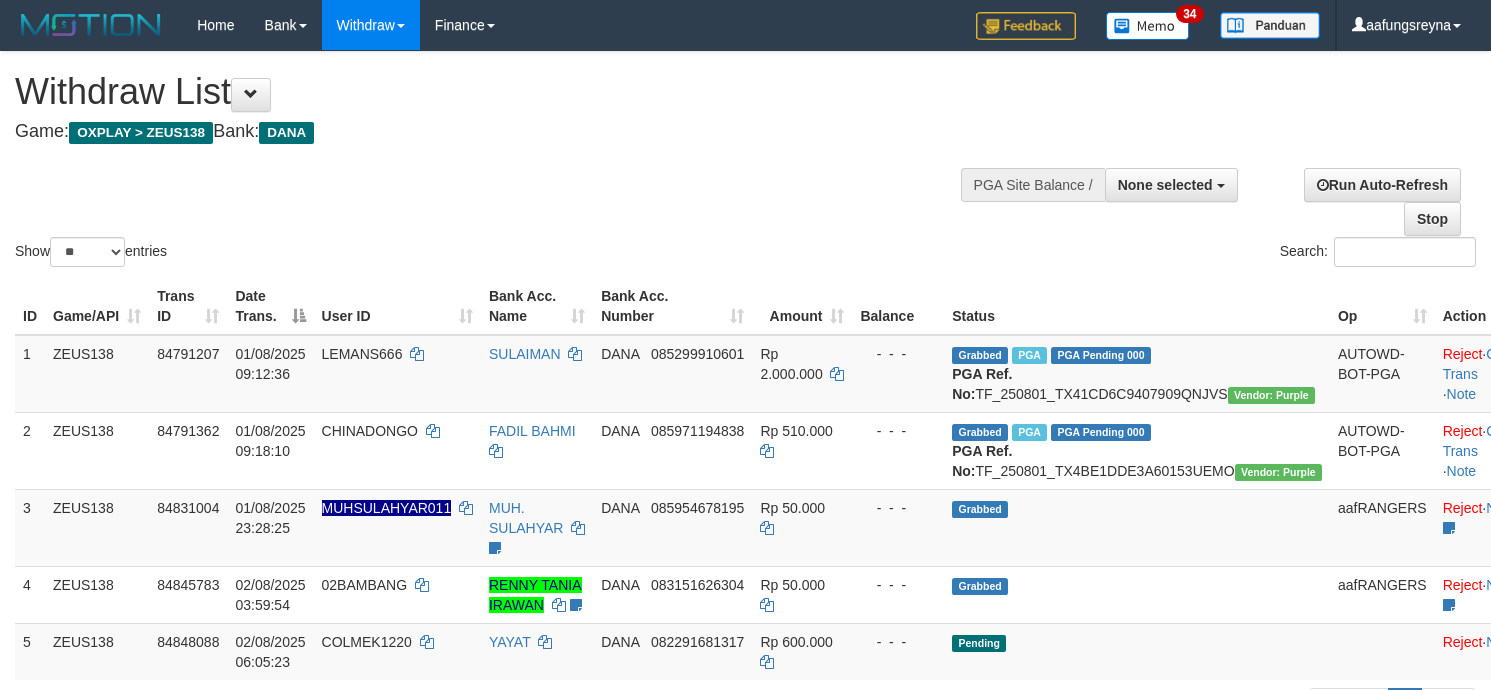 select 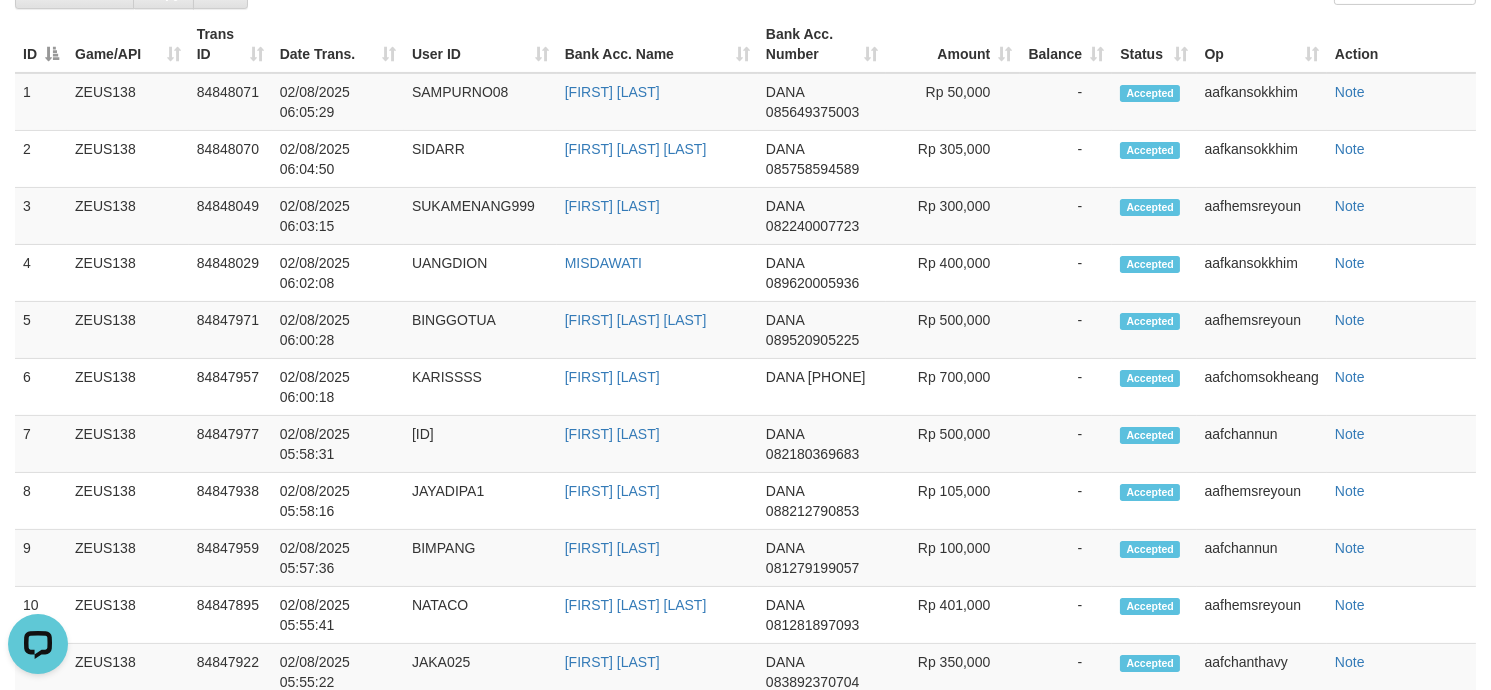 scroll, scrollTop: 0, scrollLeft: 0, axis: both 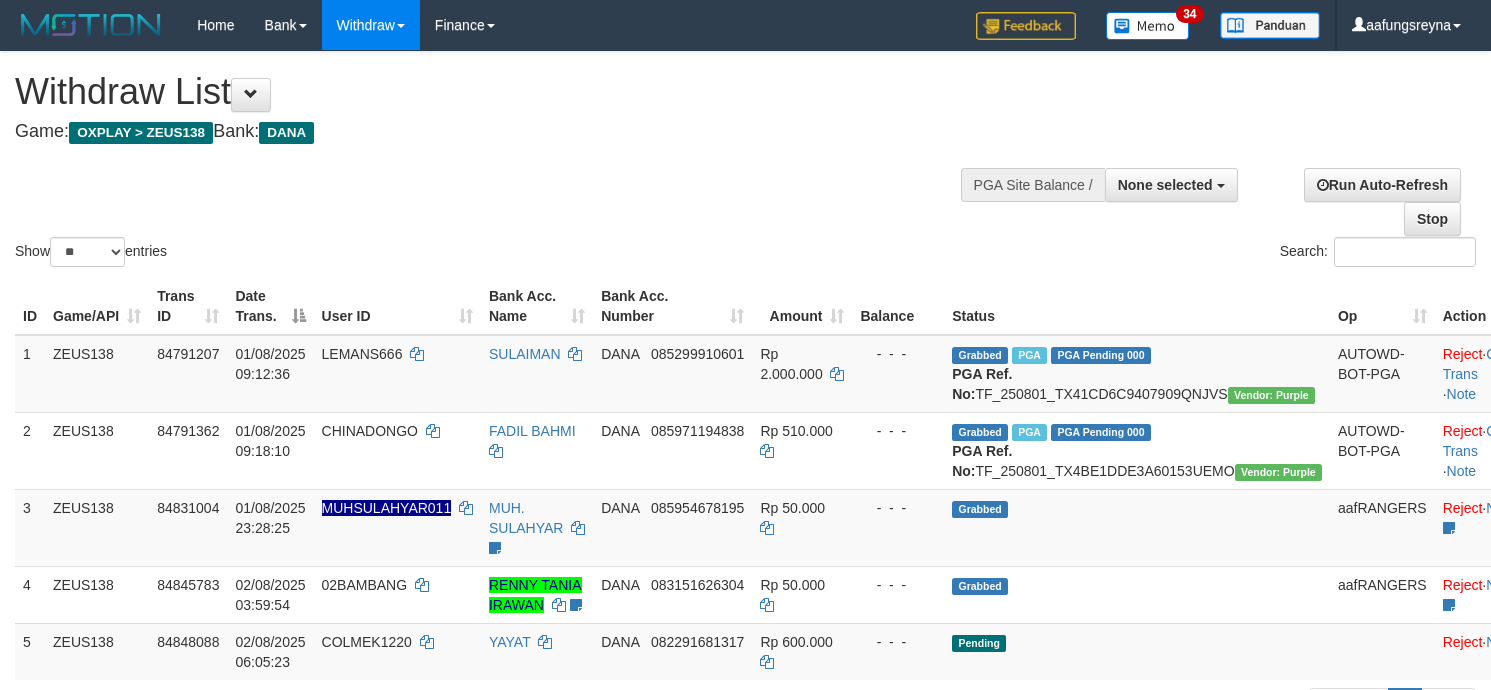select 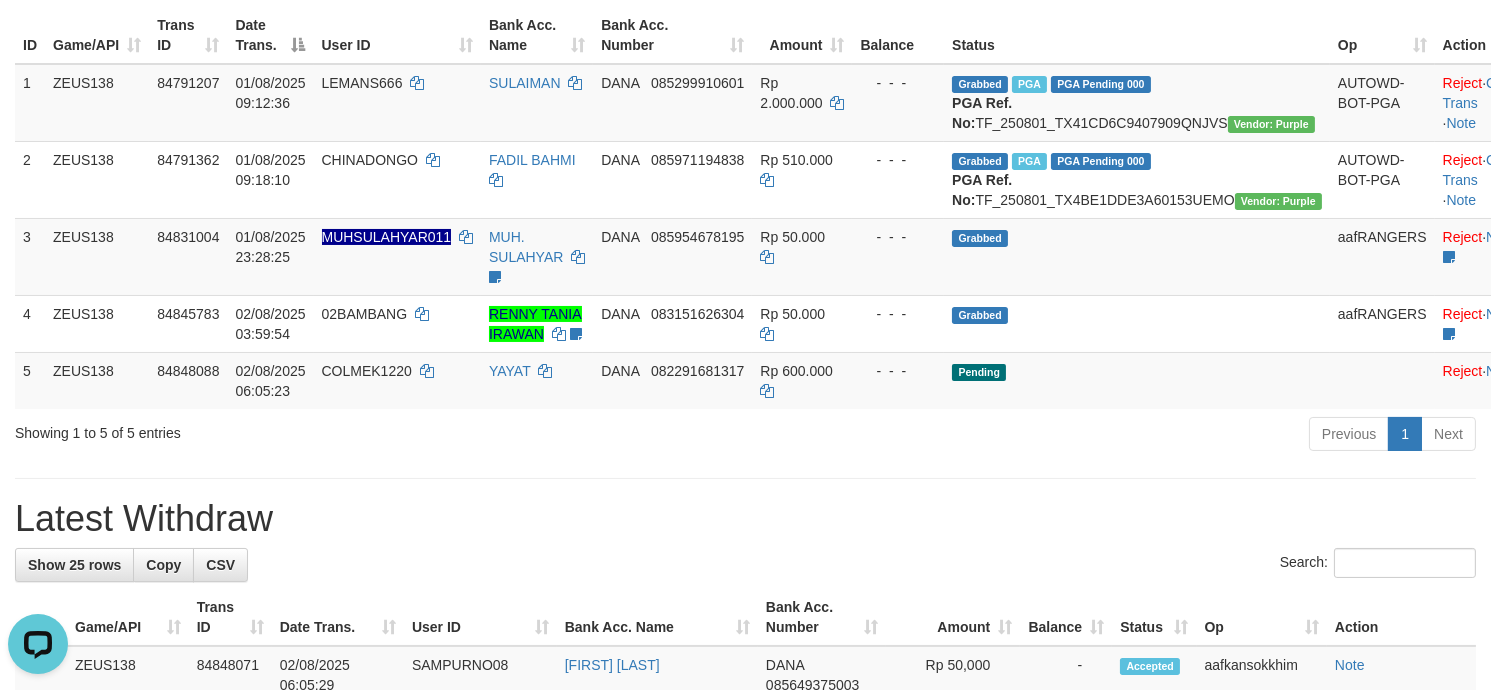 scroll, scrollTop: 0, scrollLeft: 0, axis: both 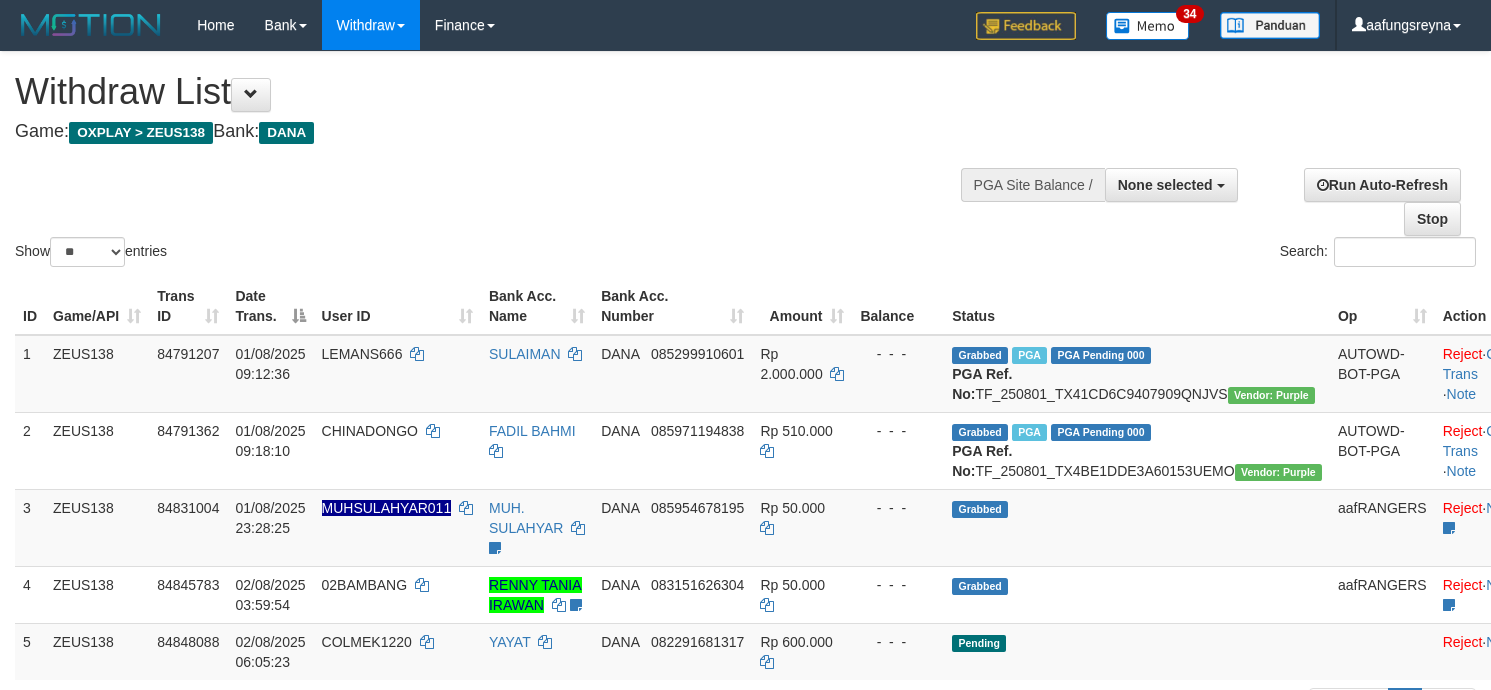 select 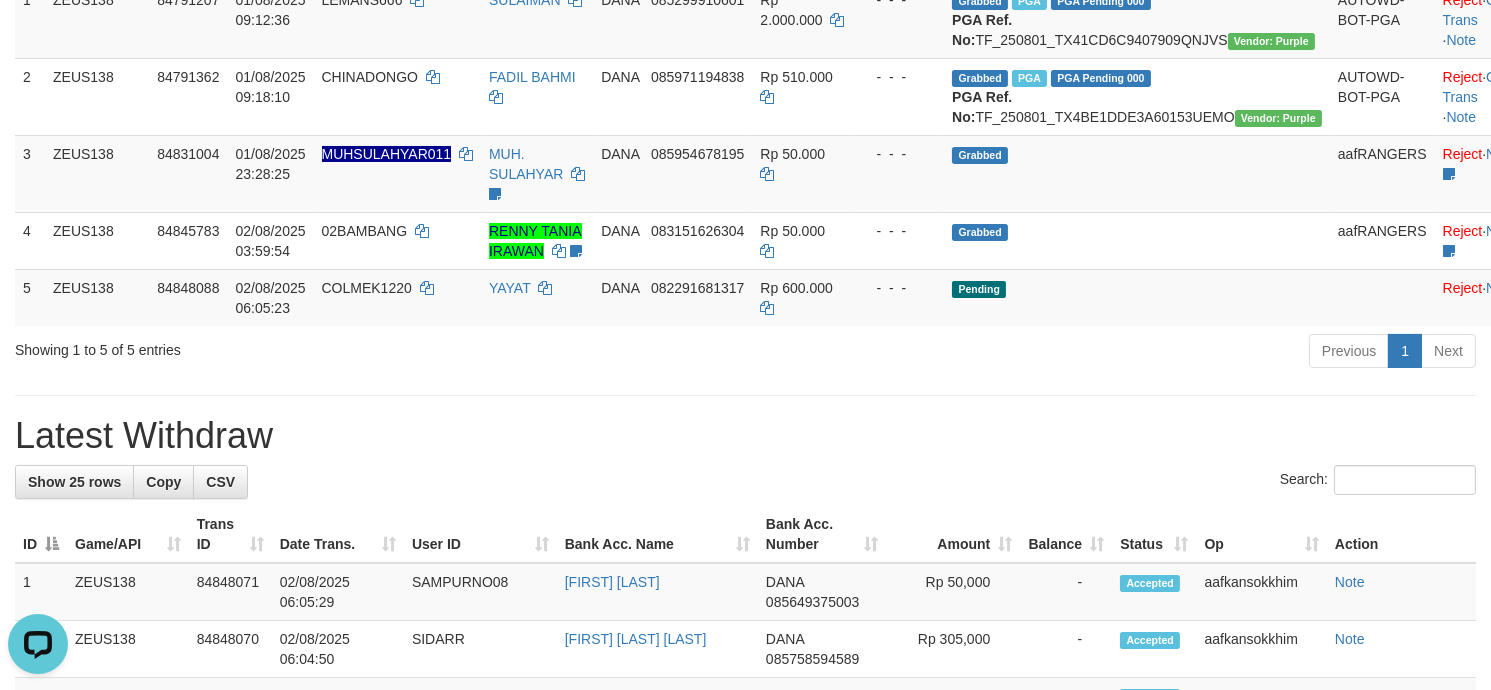 scroll, scrollTop: 0, scrollLeft: 0, axis: both 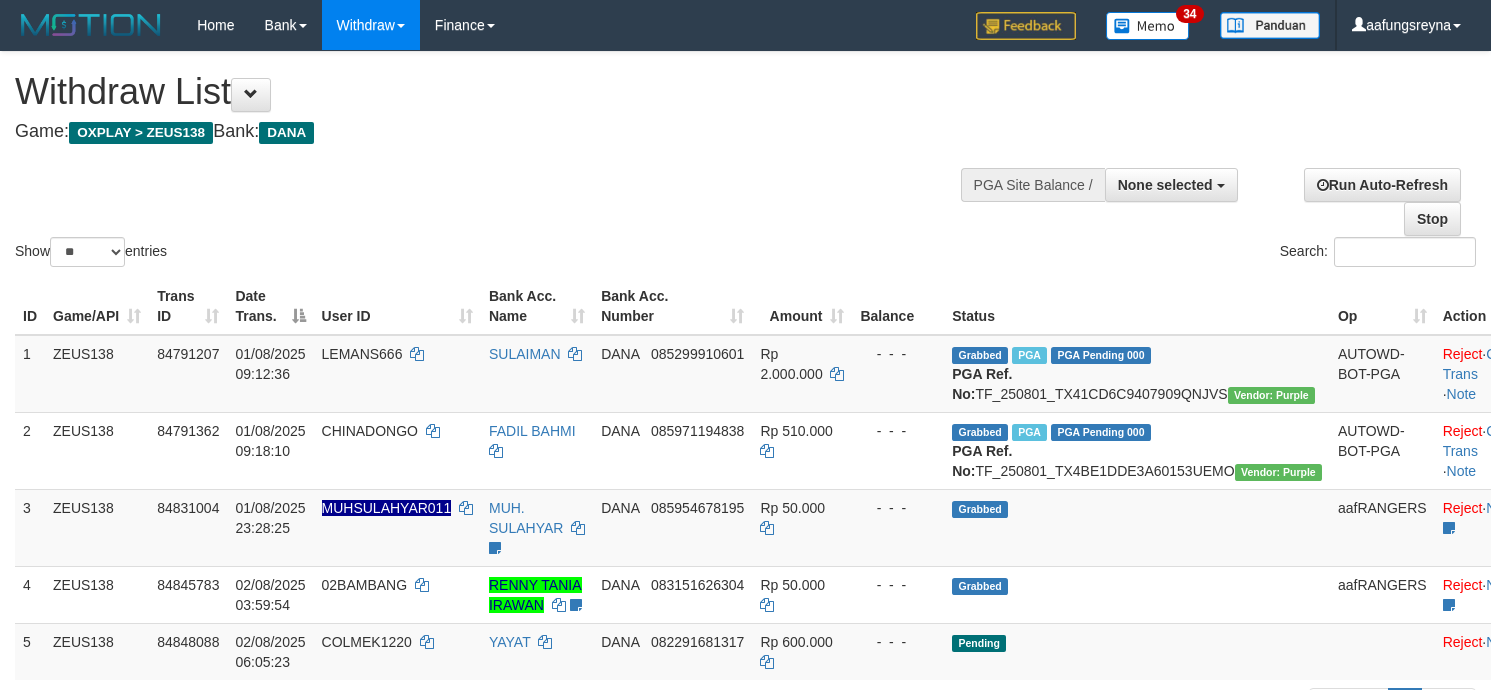 select 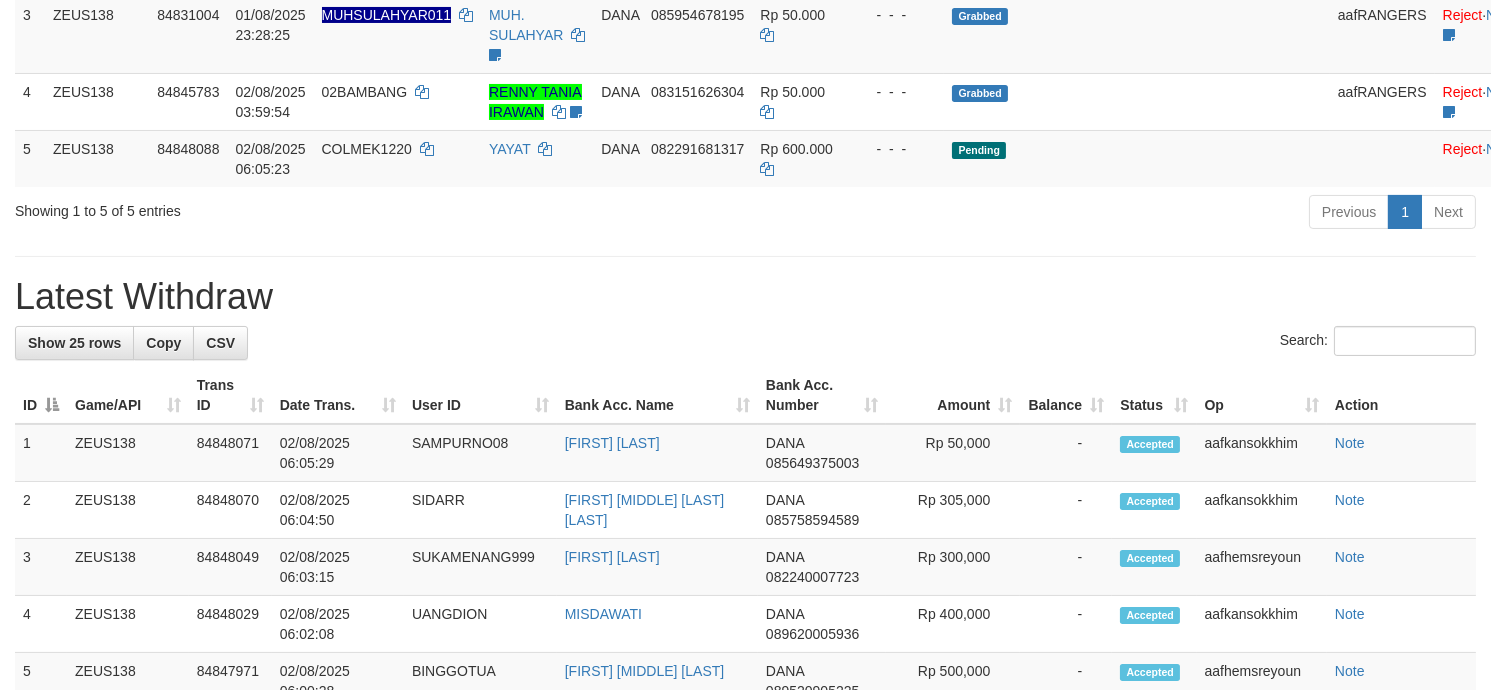 scroll, scrollTop: 354, scrollLeft: 0, axis: vertical 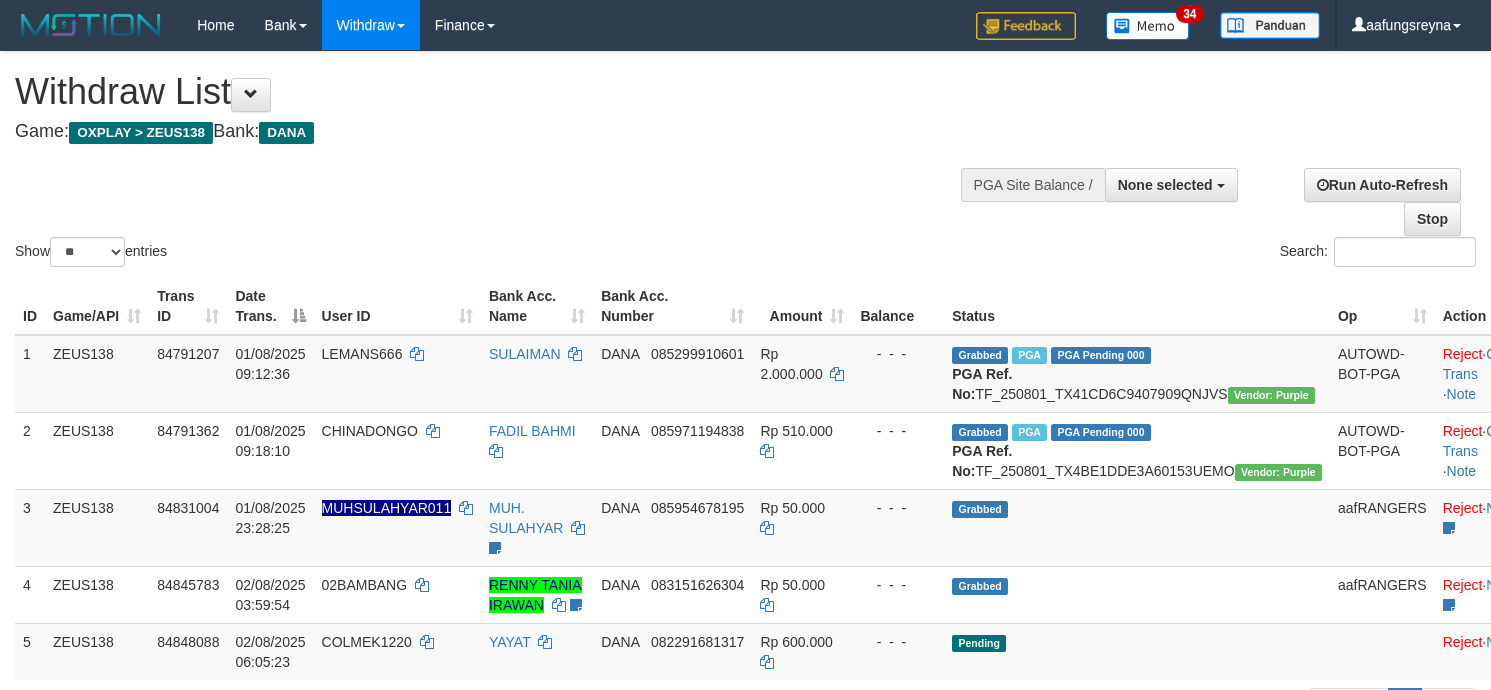 select 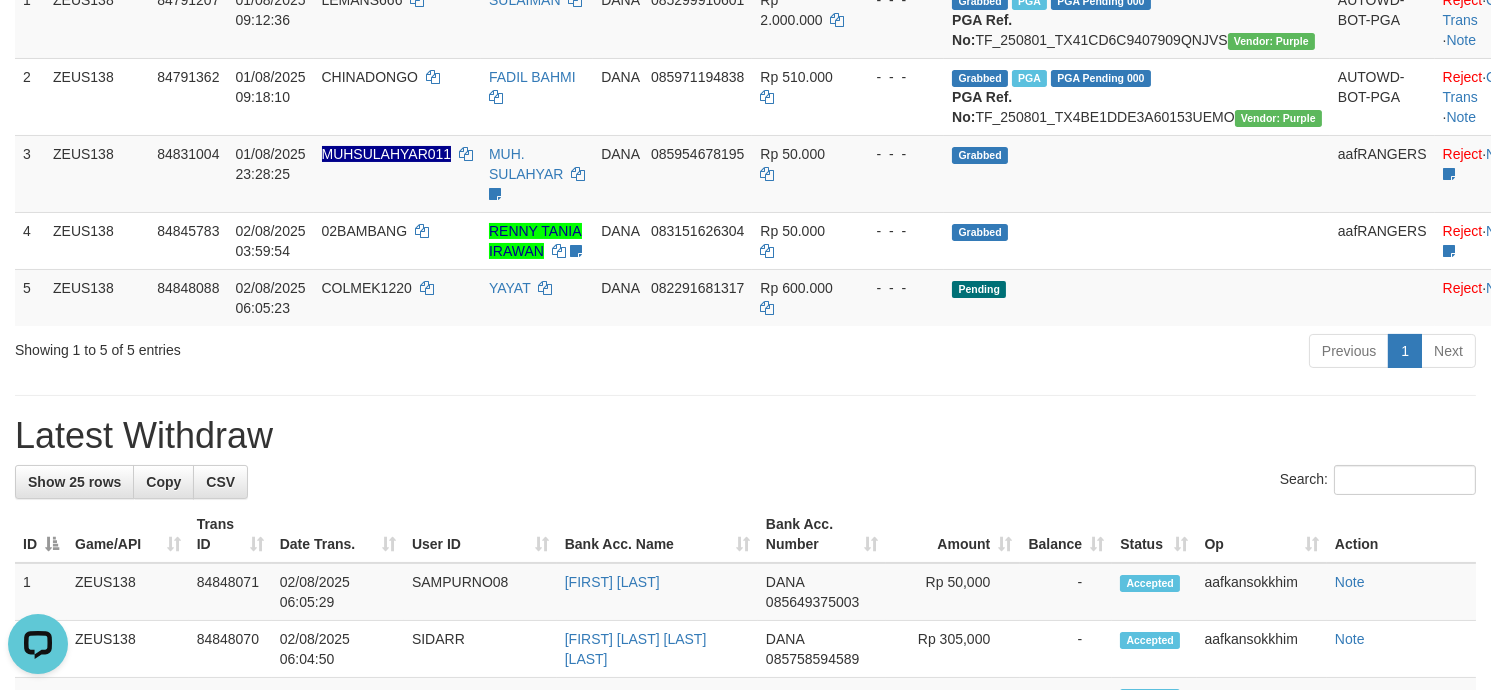 scroll, scrollTop: 0, scrollLeft: 0, axis: both 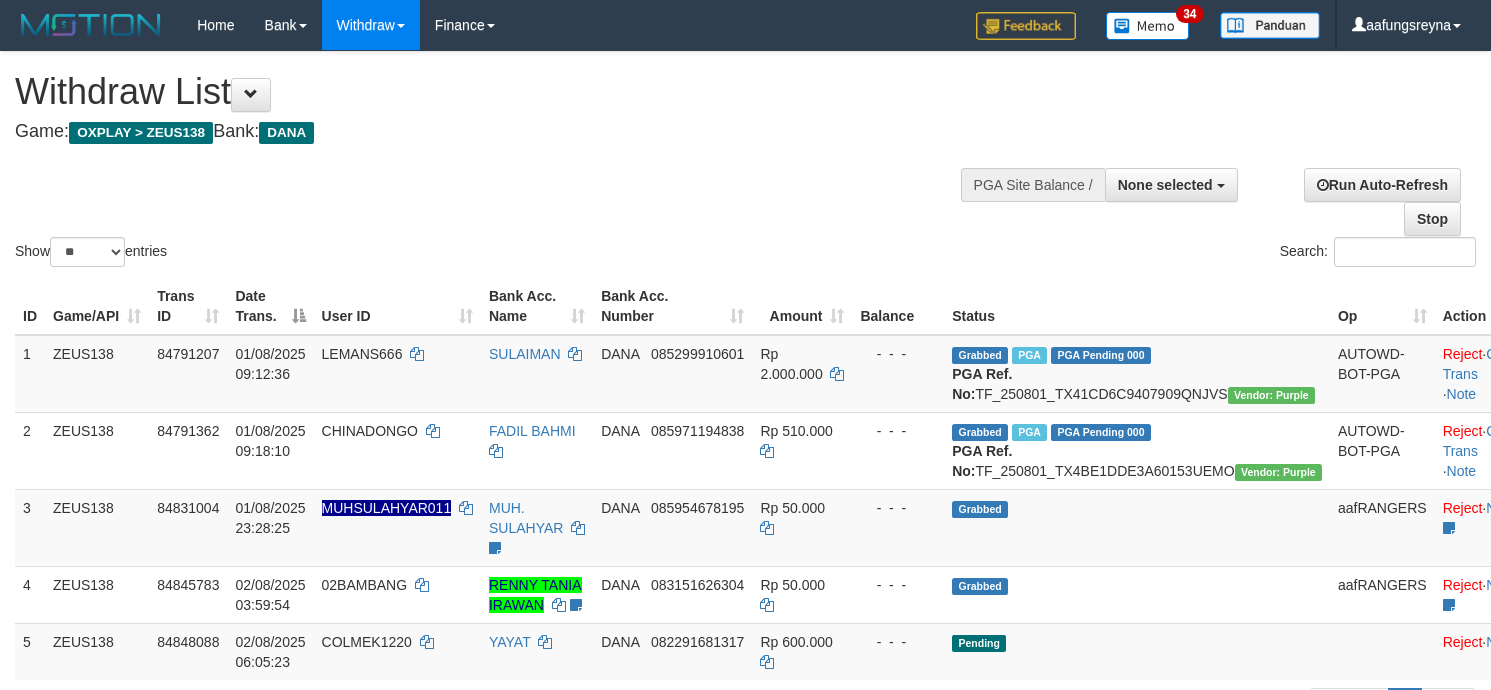 select 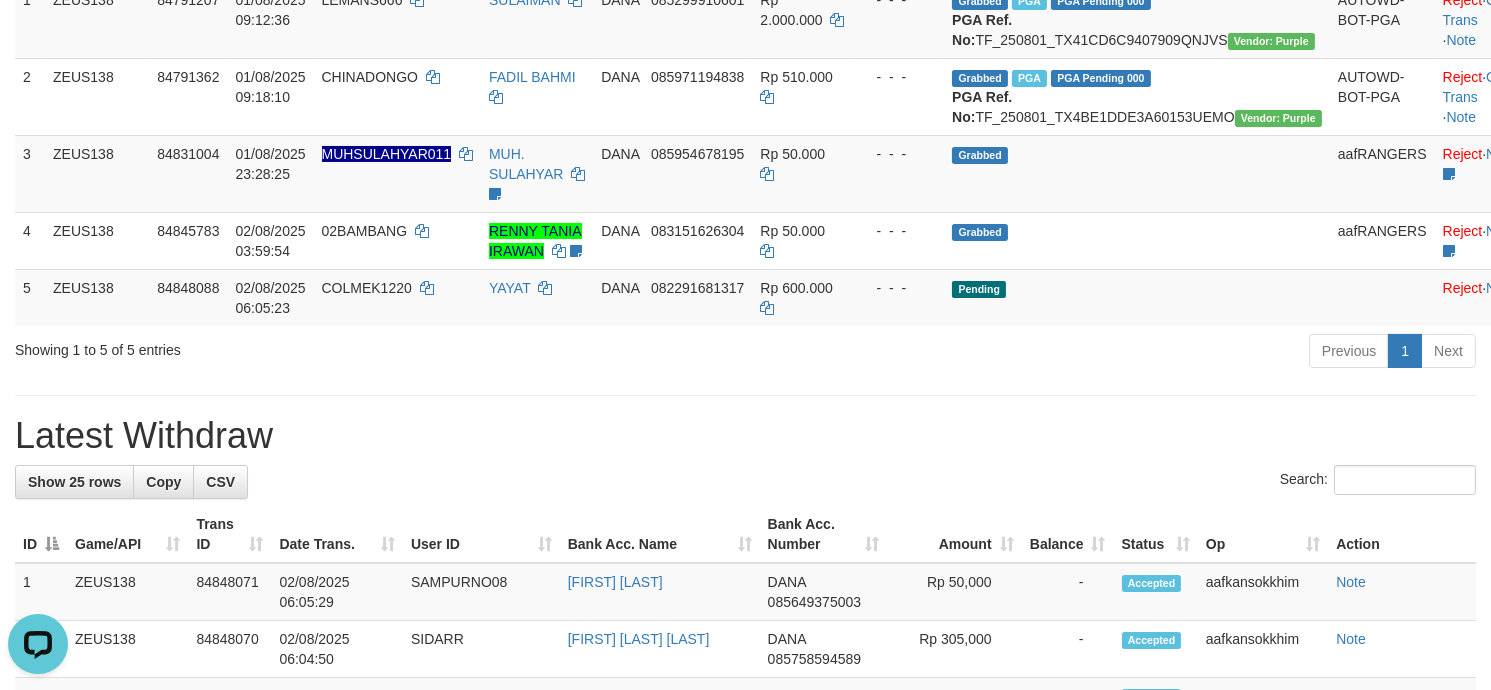 scroll, scrollTop: 0, scrollLeft: 0, axis: both 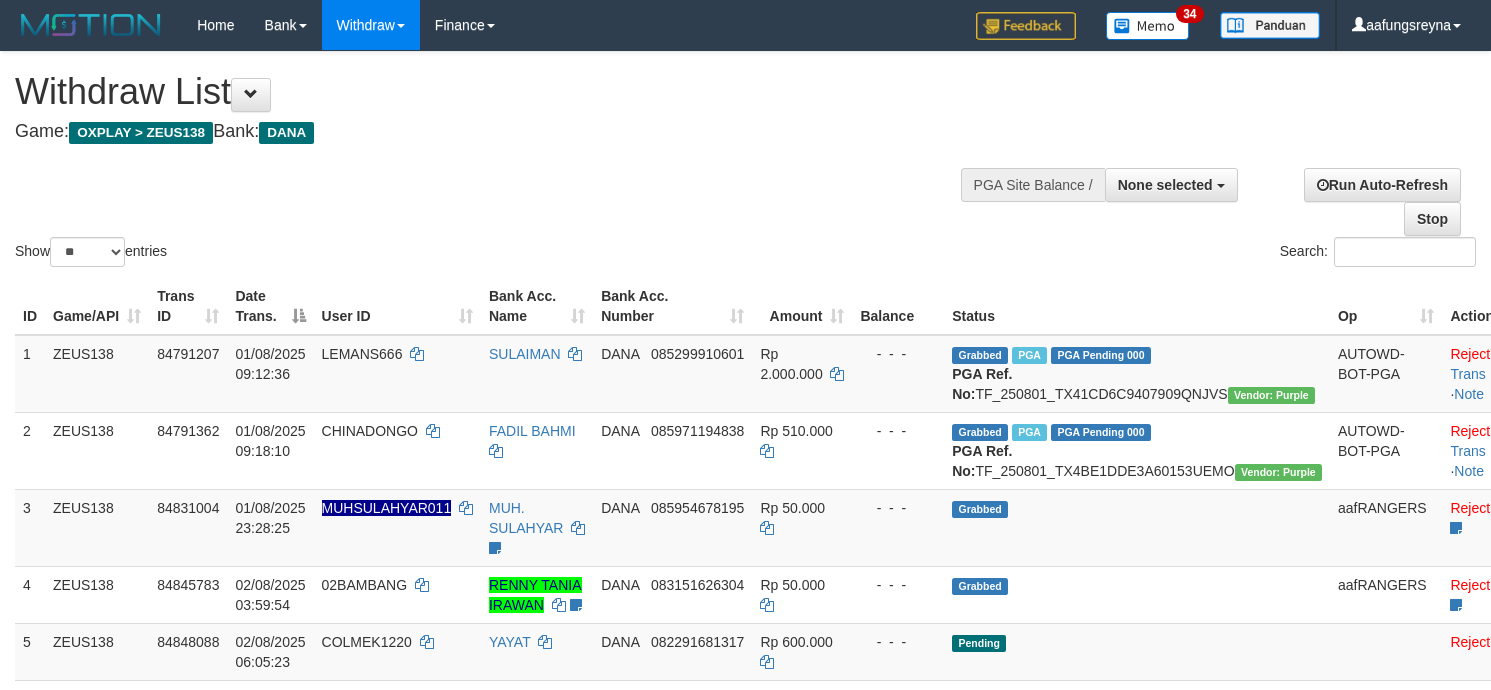 select 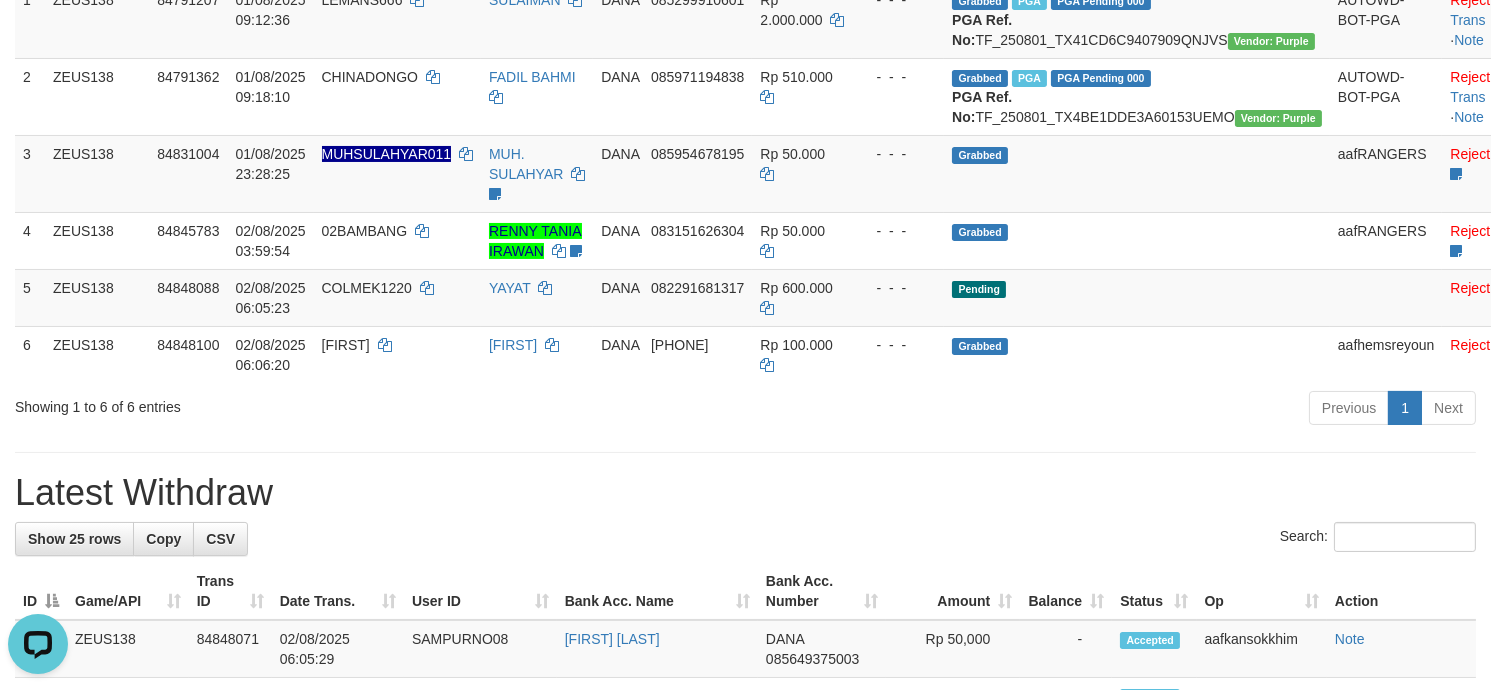 scroll, scrollTop: 0, scrollLeft: 0, axis: both 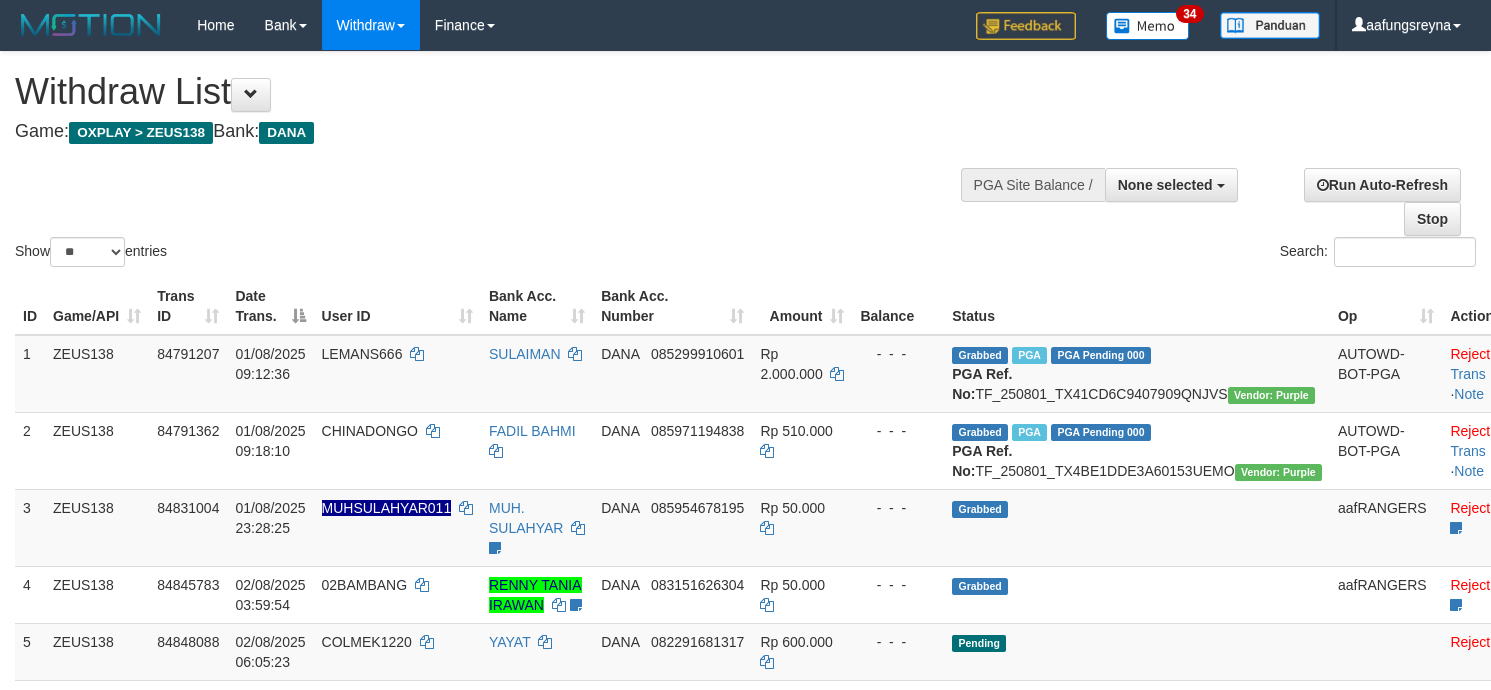 select 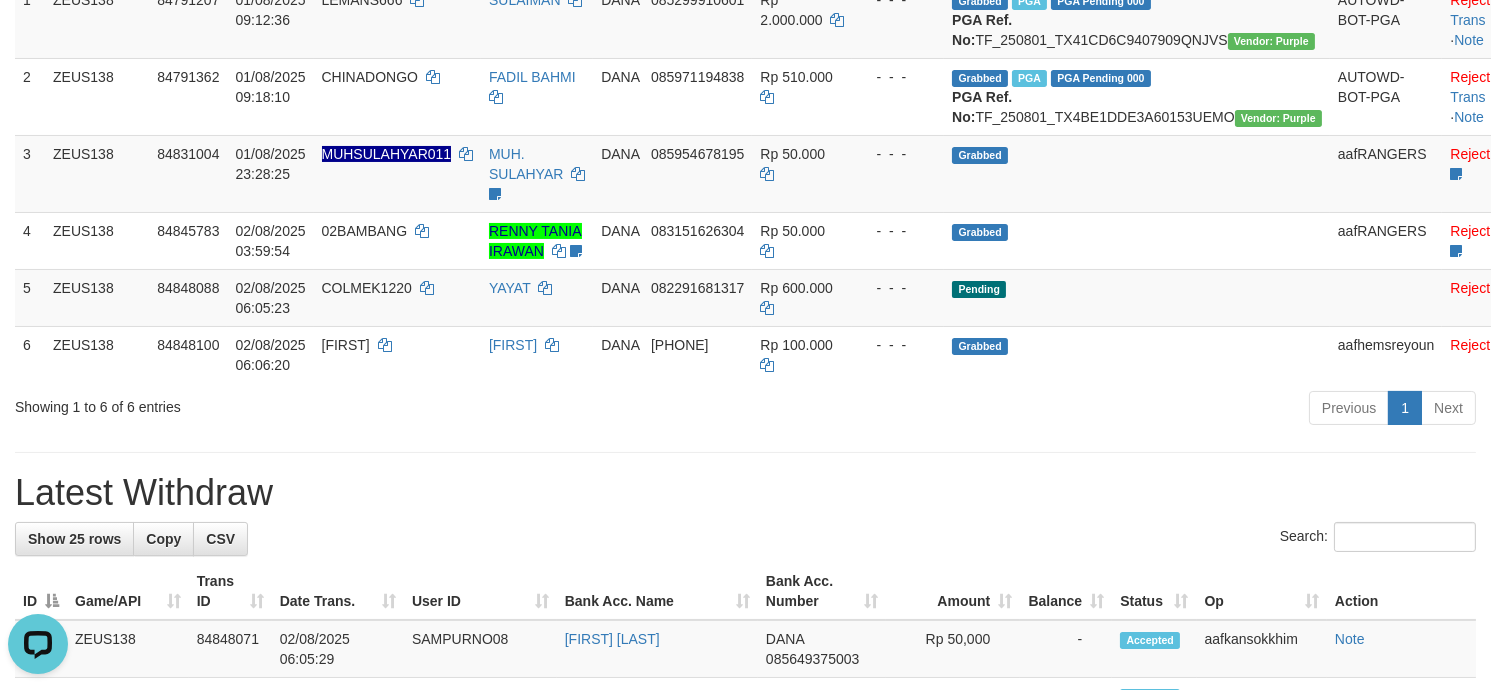 scroll, scrollTop: 0, scrollLeft: 0, axis: both 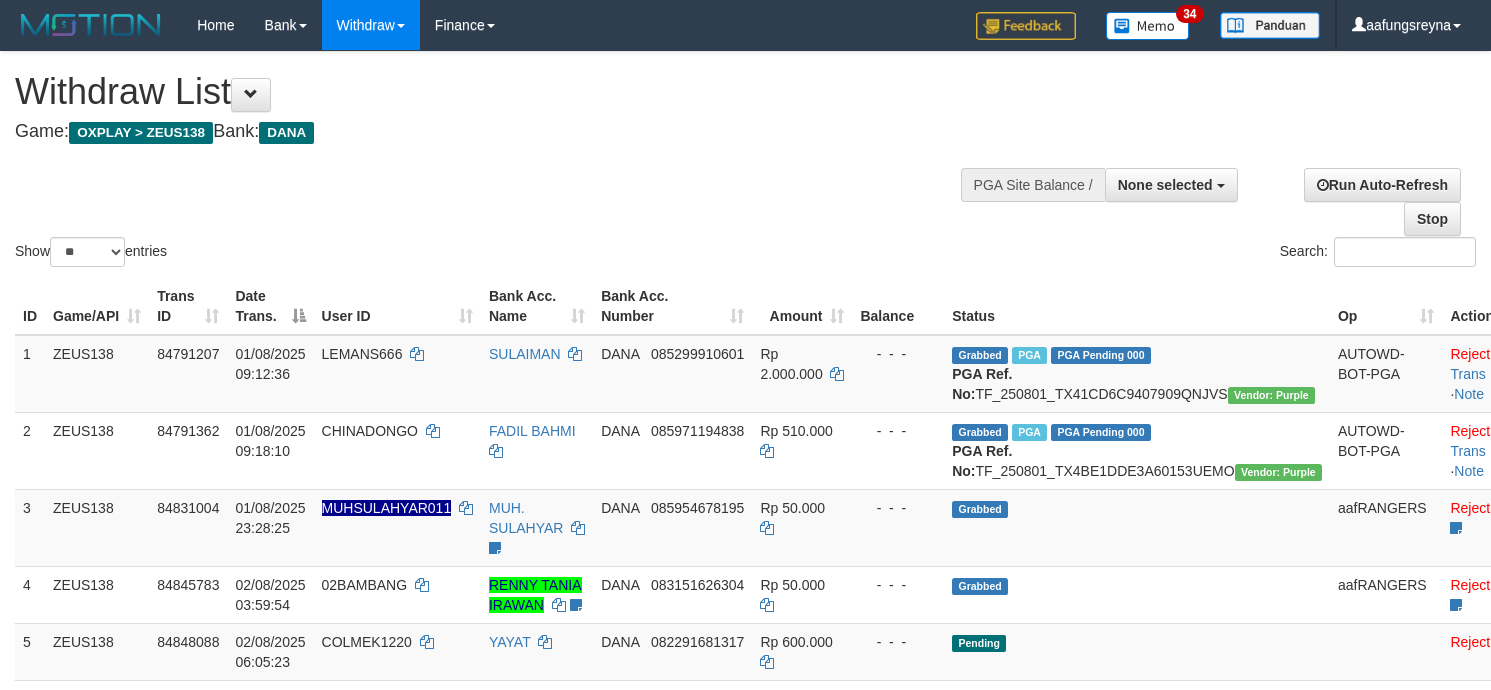 select 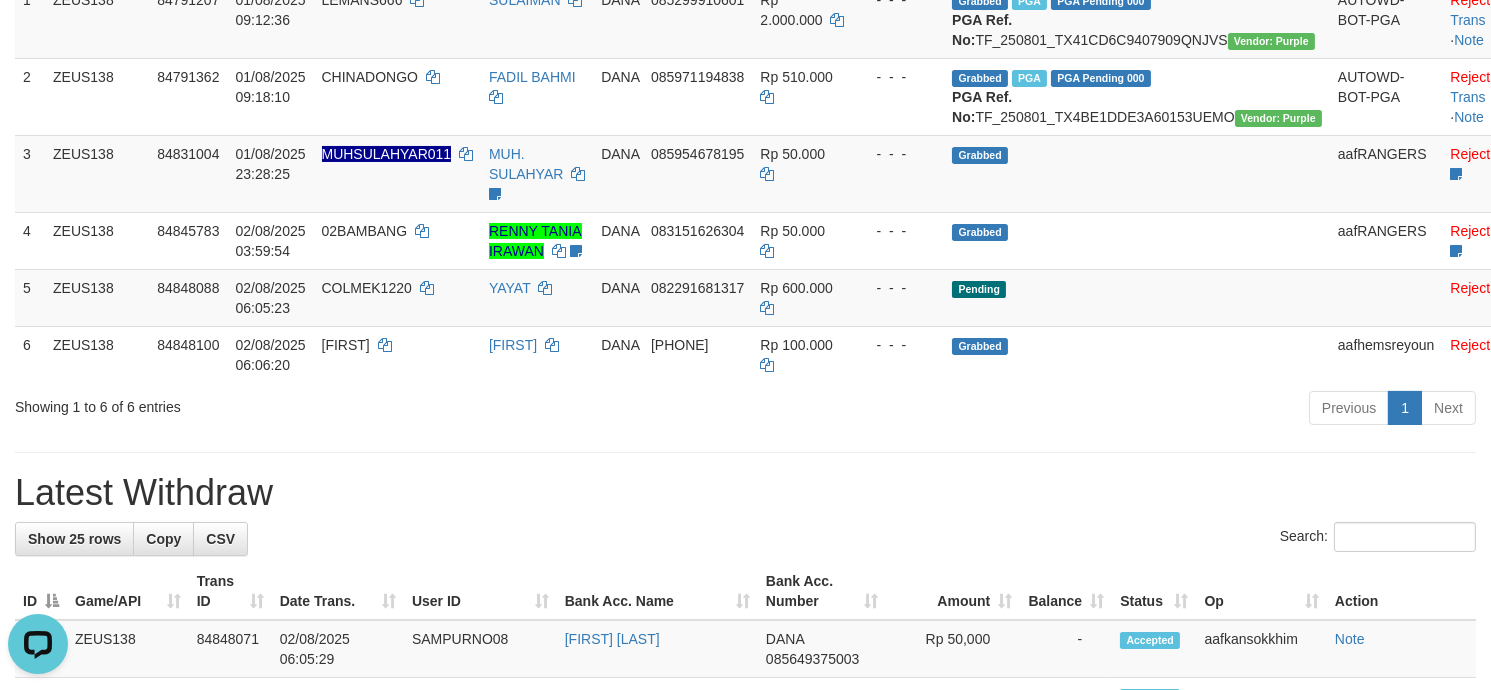 scroll, scrollTop: 0, scrollLeft: 0, axis: both 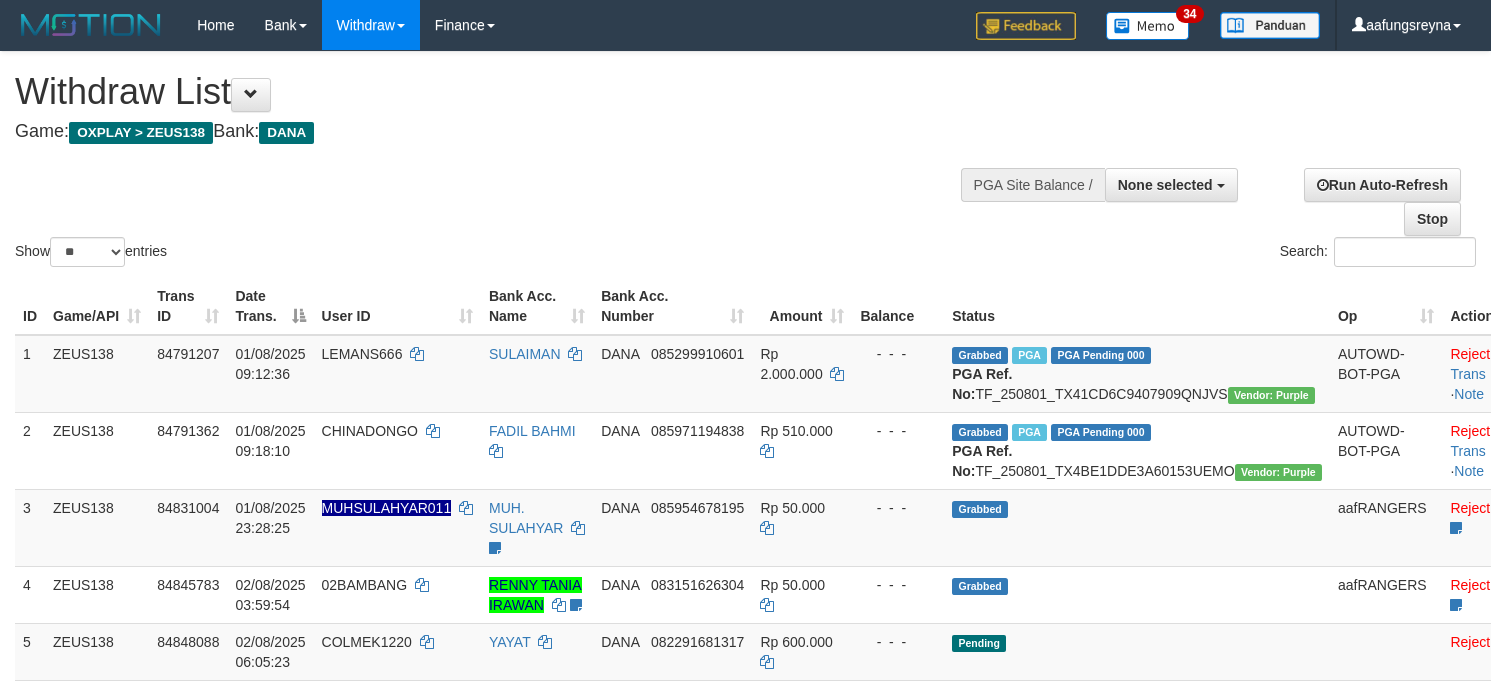 select 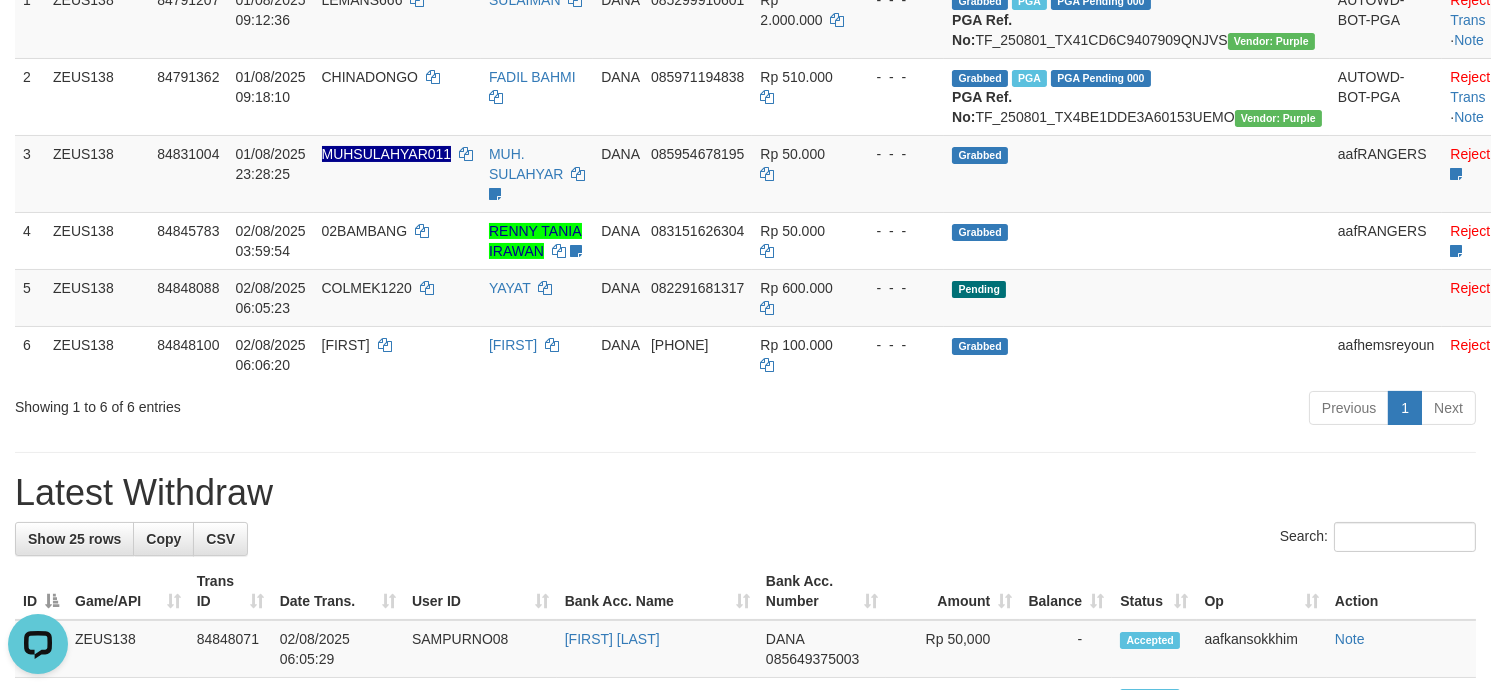 scroll, scrollTop: 0, scrollLeft: 0, axis: both 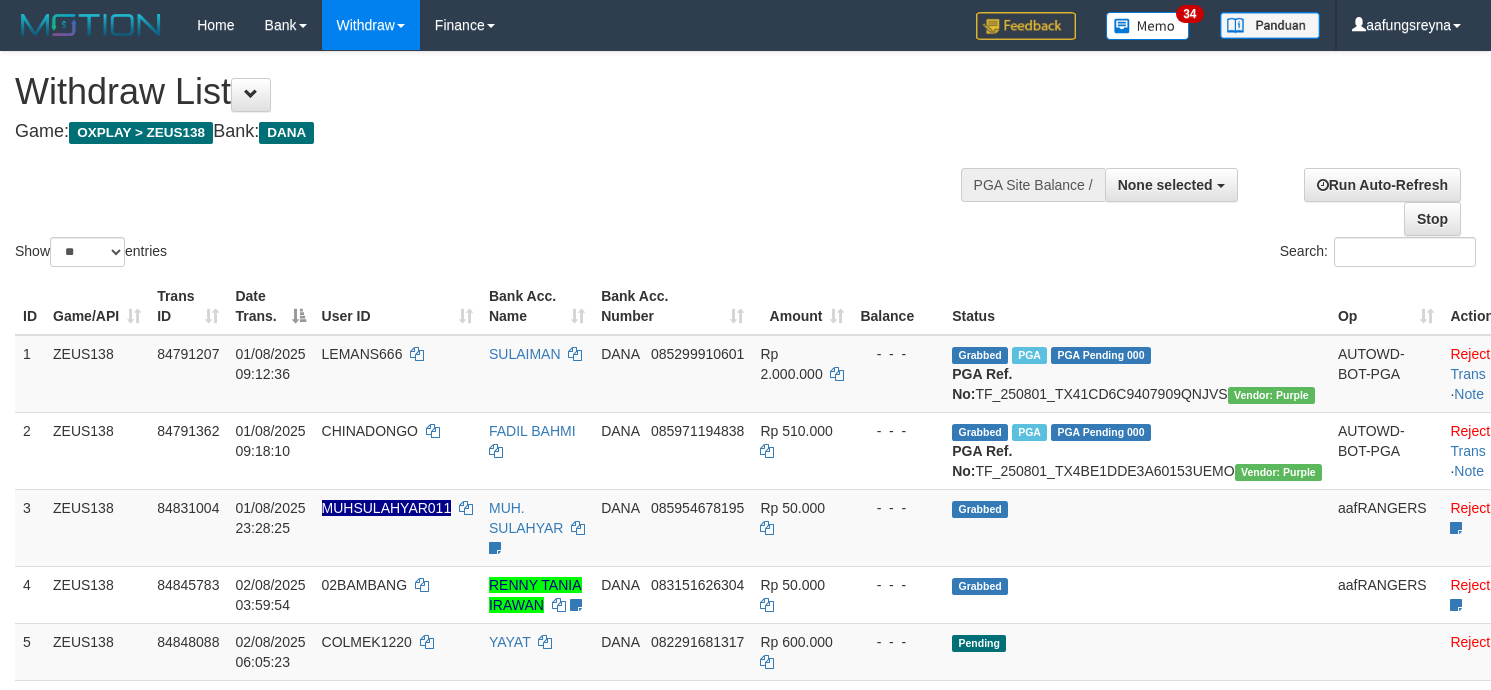 select 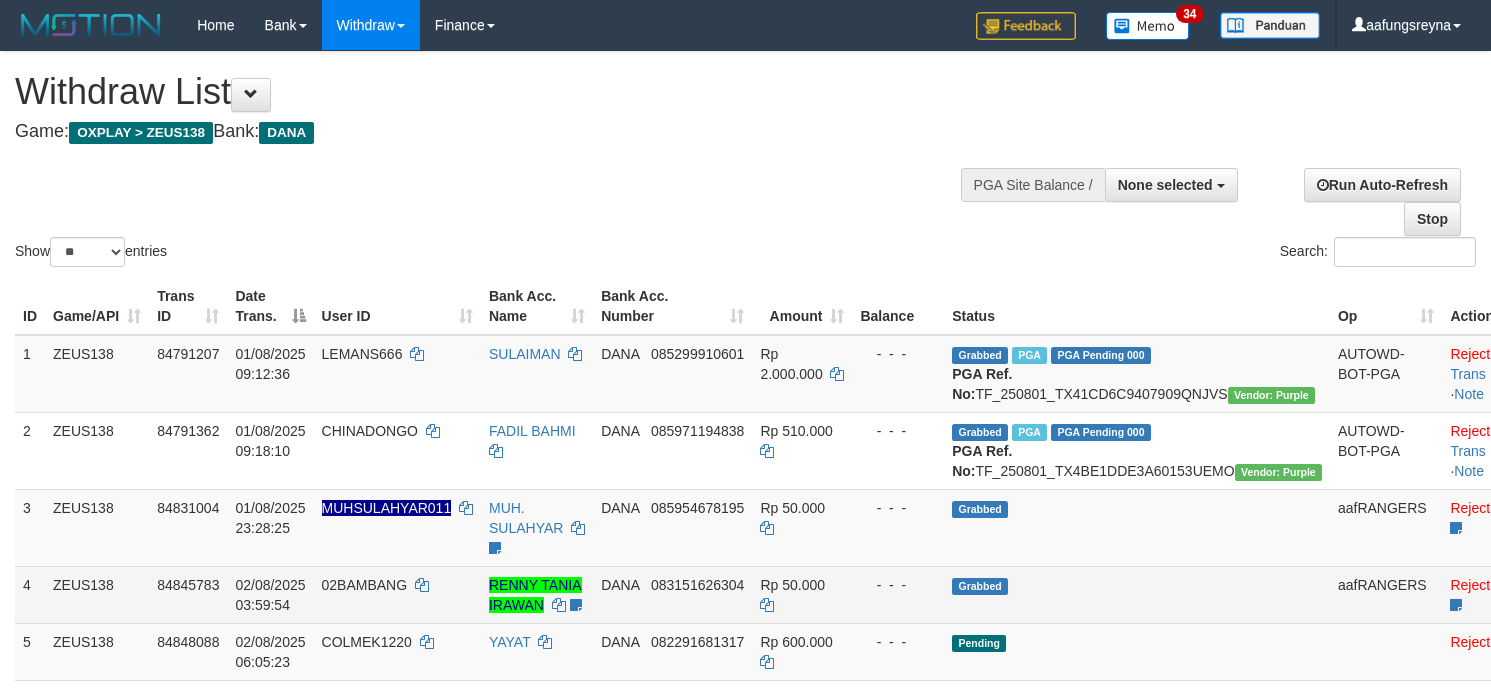 scroll, scrollTop: 354, scrollLeft: 0, axis: vertical 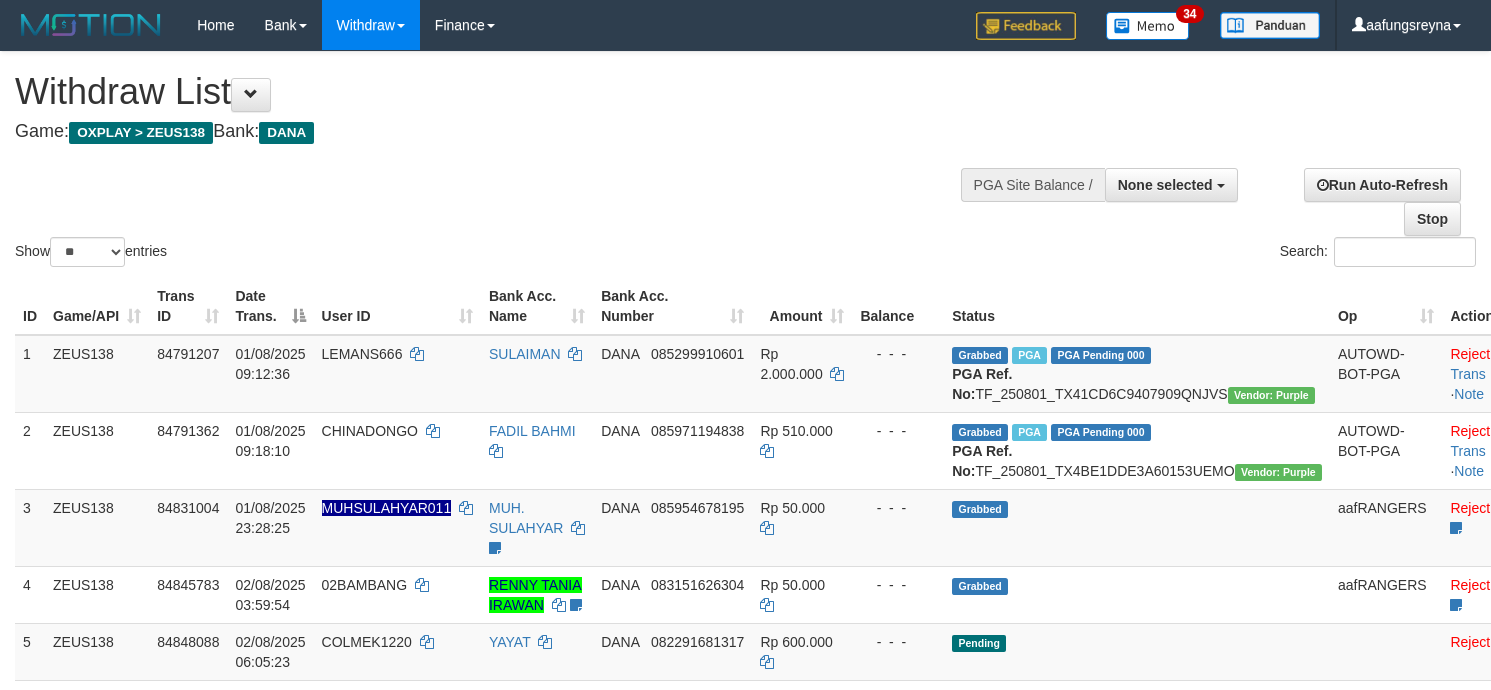 select 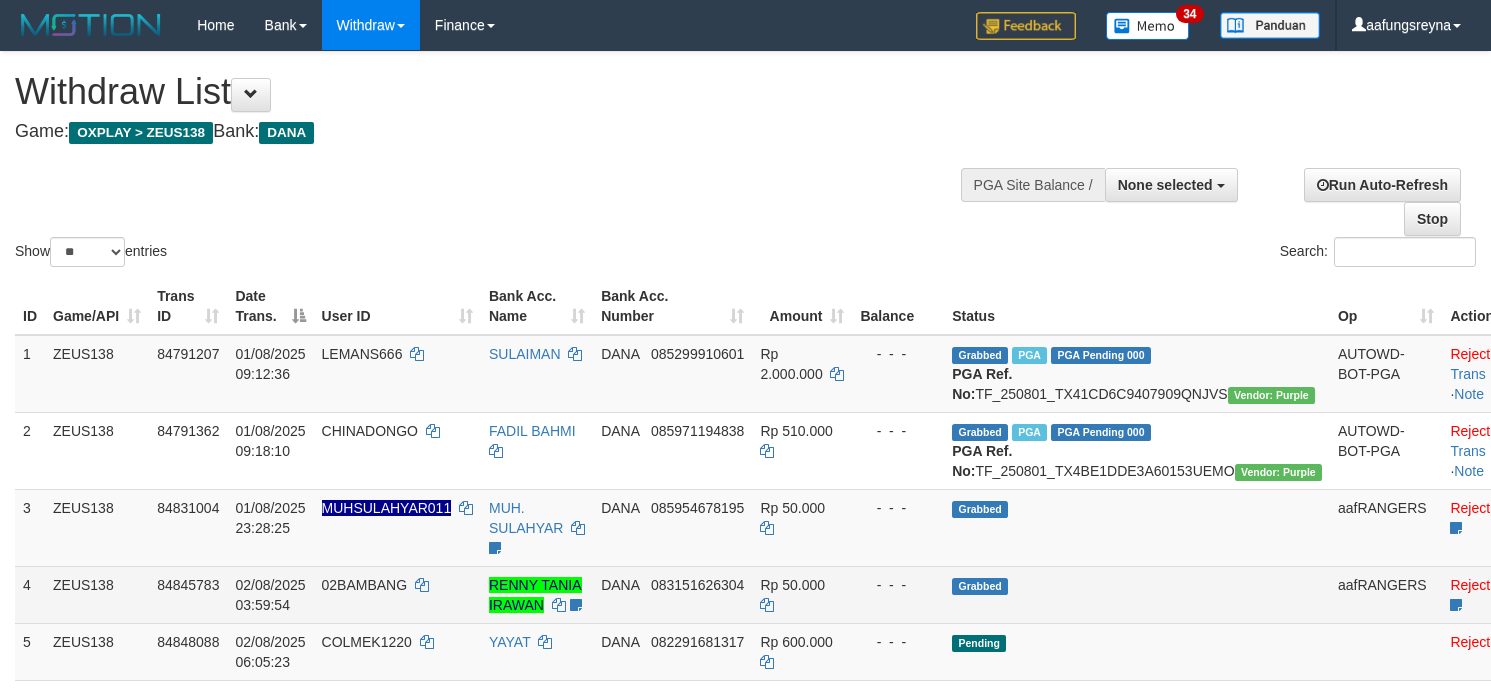 scroll, scrollTop: 354, scrollLeft: 0, axis: vertical 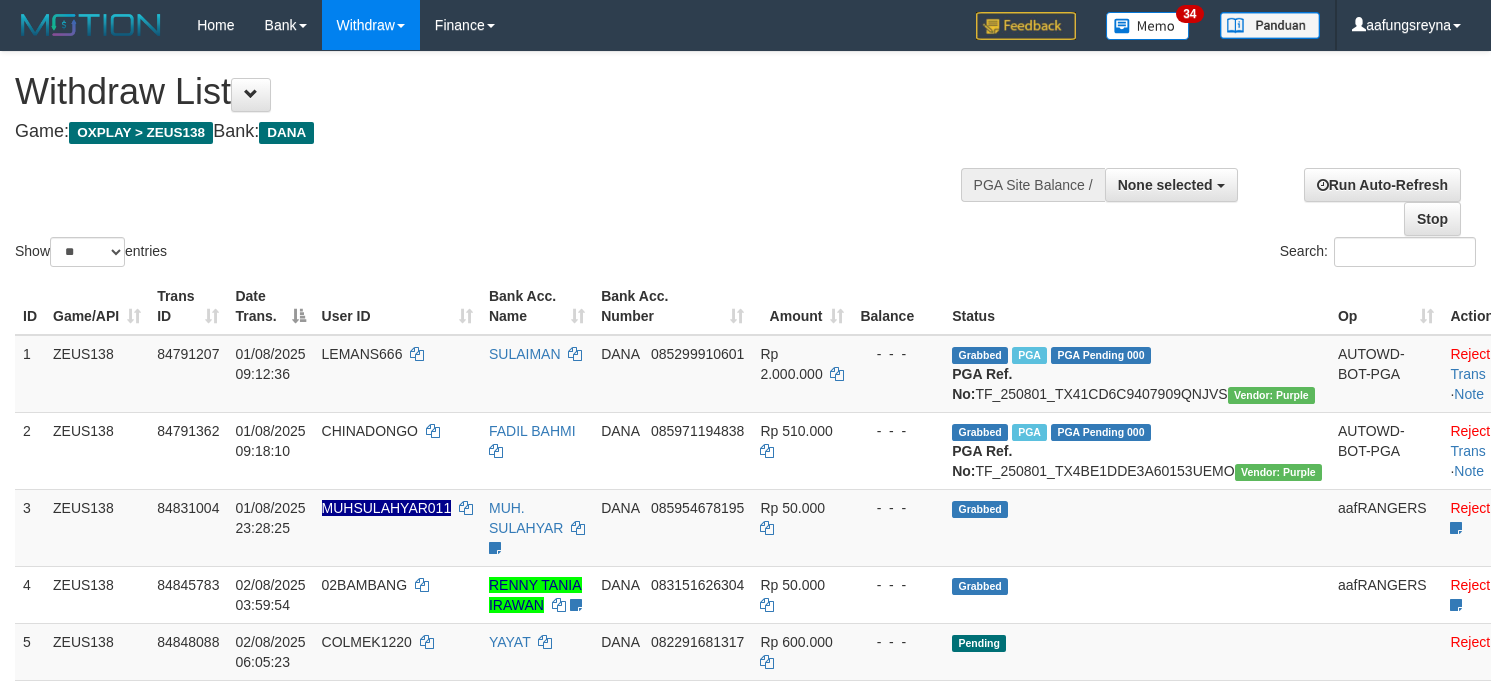 select 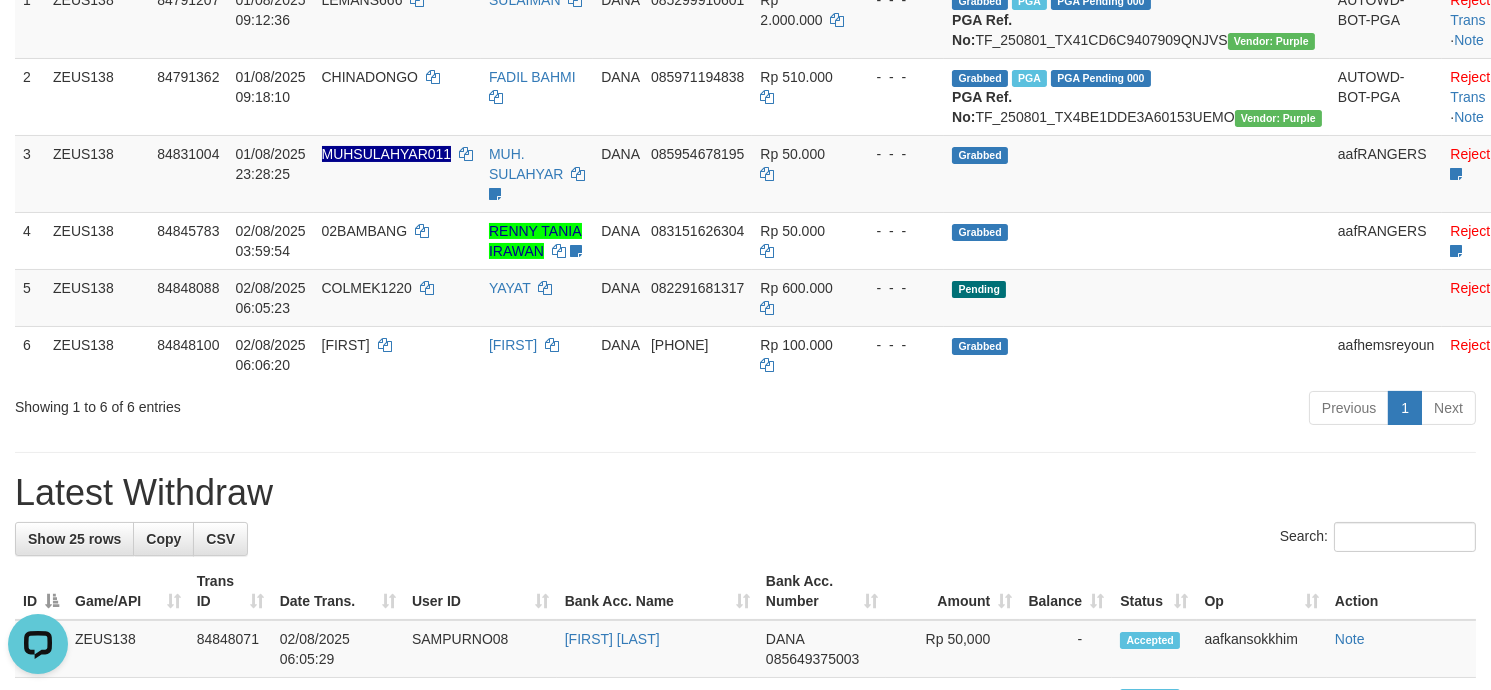 scroll, scrollTop: 0, scrollLeft: 0, axis: both 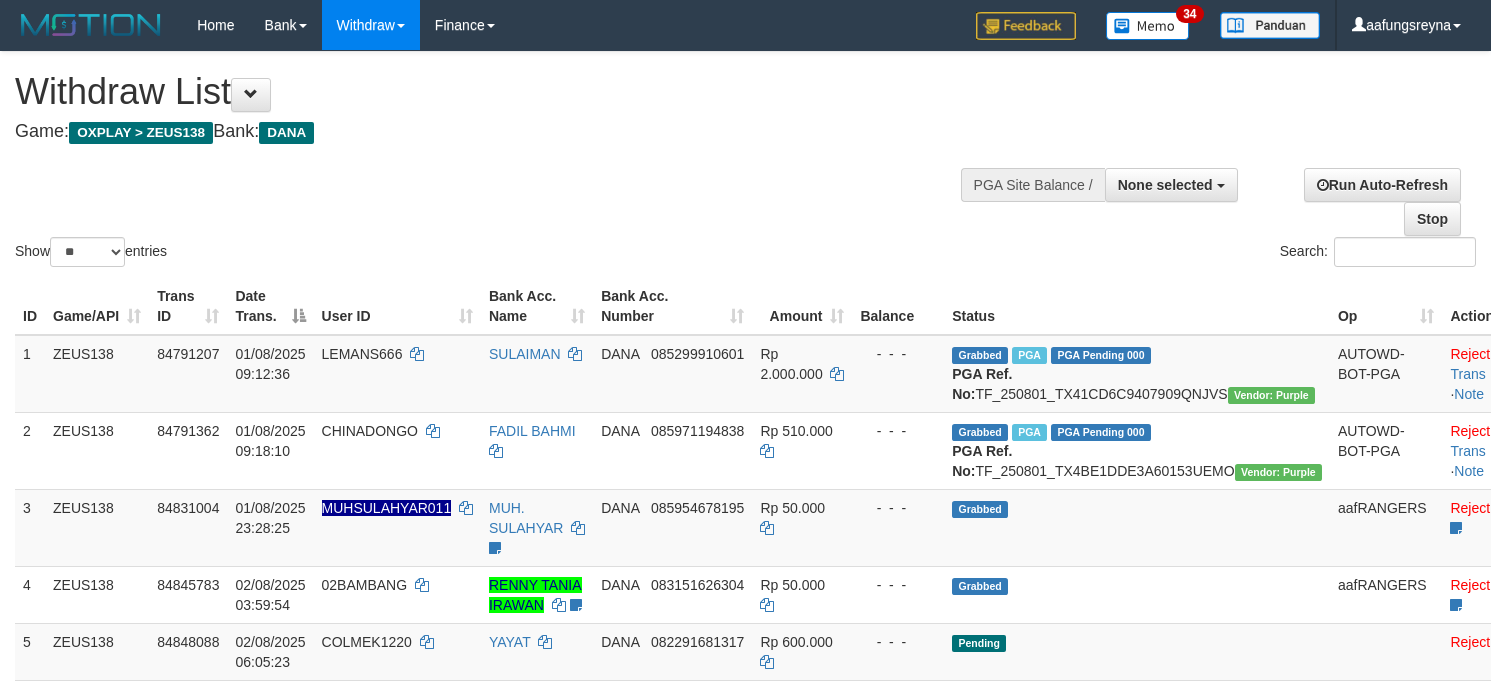 select 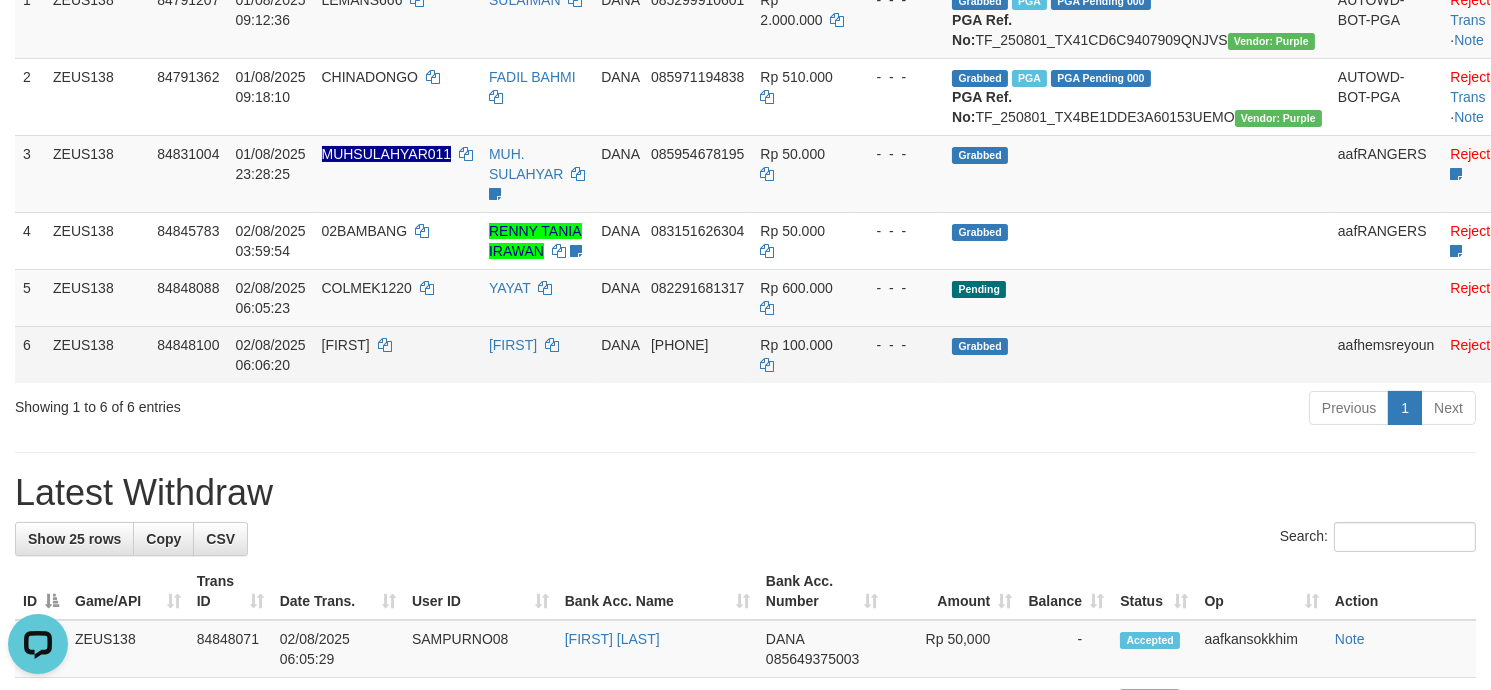scroll, scrollTop: 0, scrollLeft: 0, axis: both 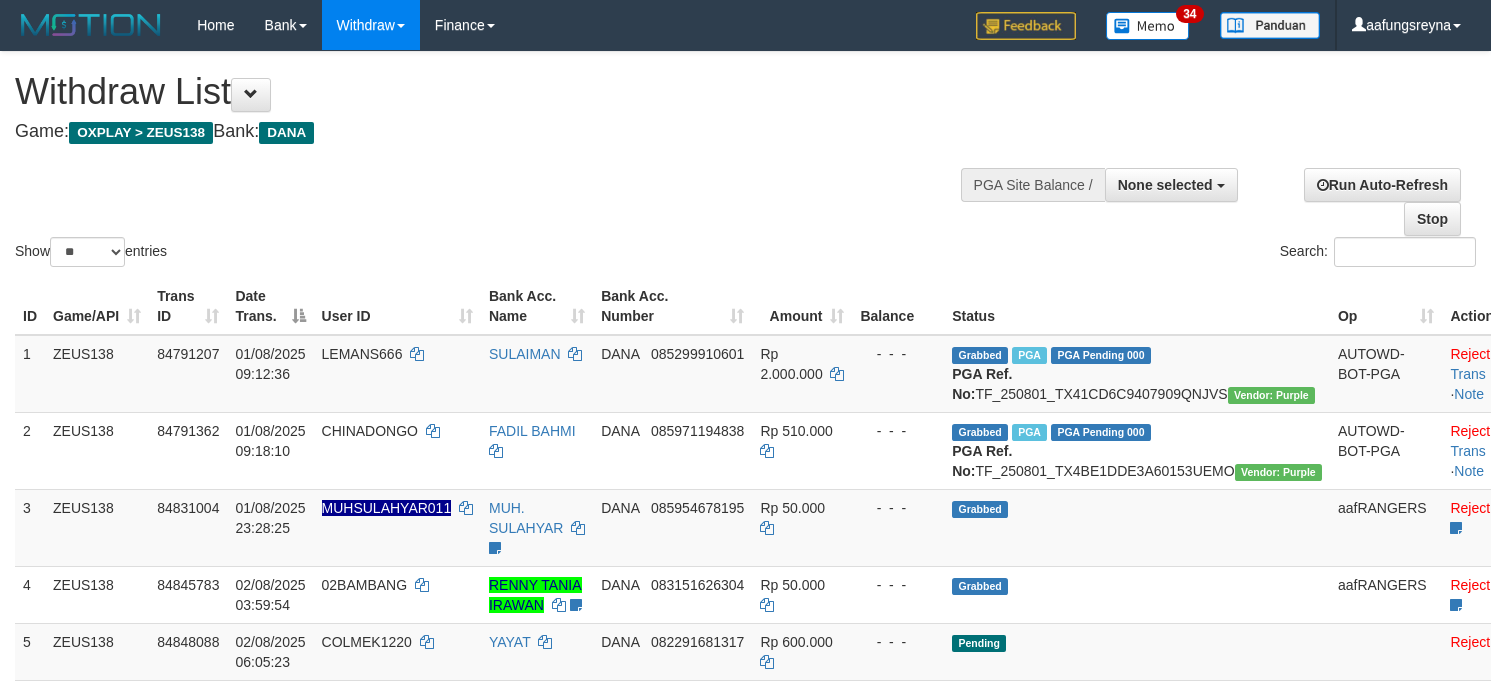 select 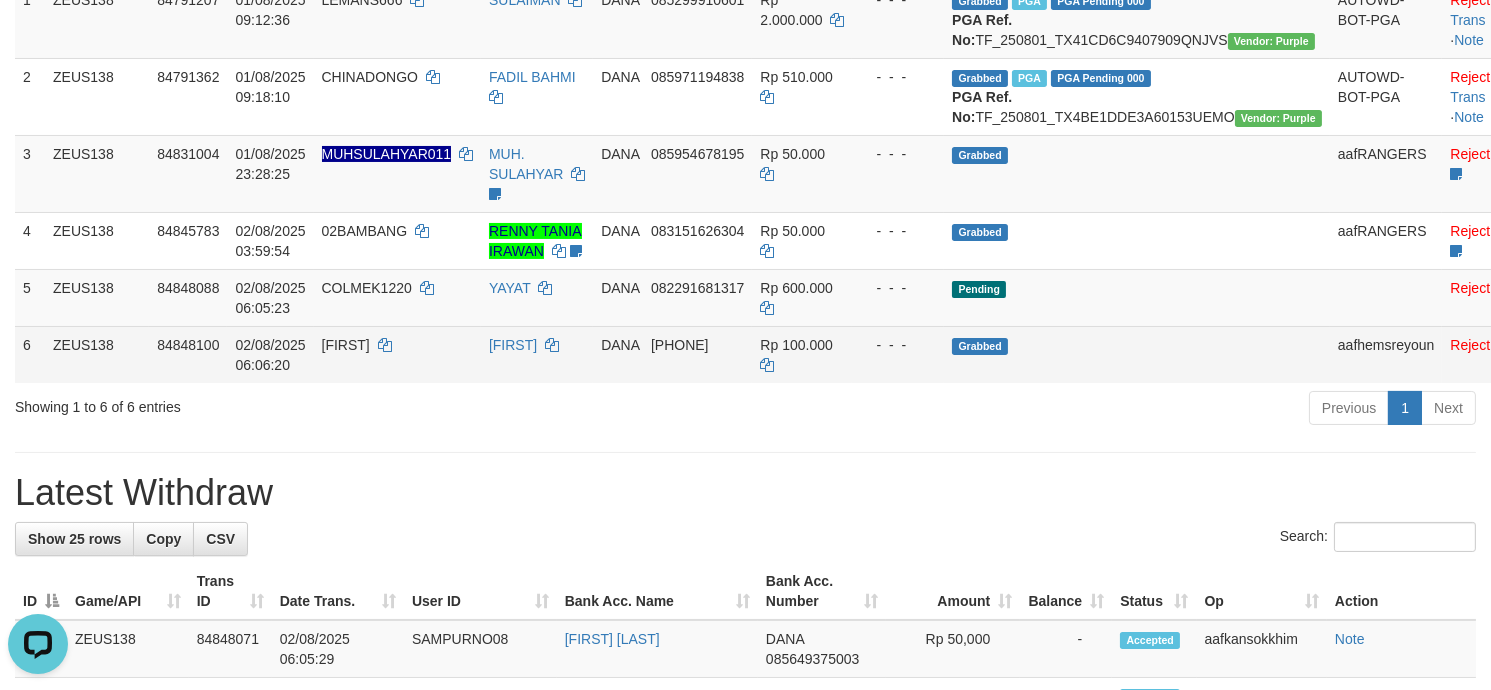 scroll, scrollTop: 0, scrollLeft: 0, axis: both 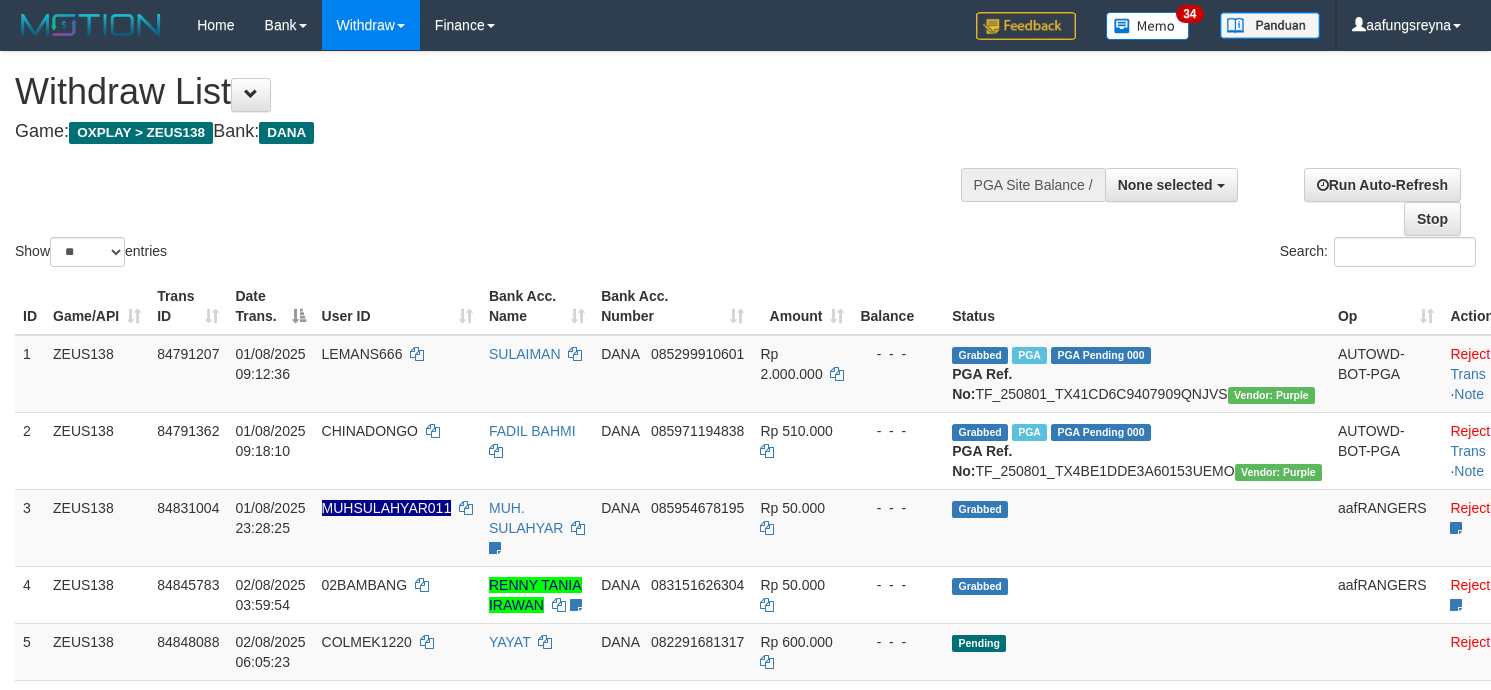 select 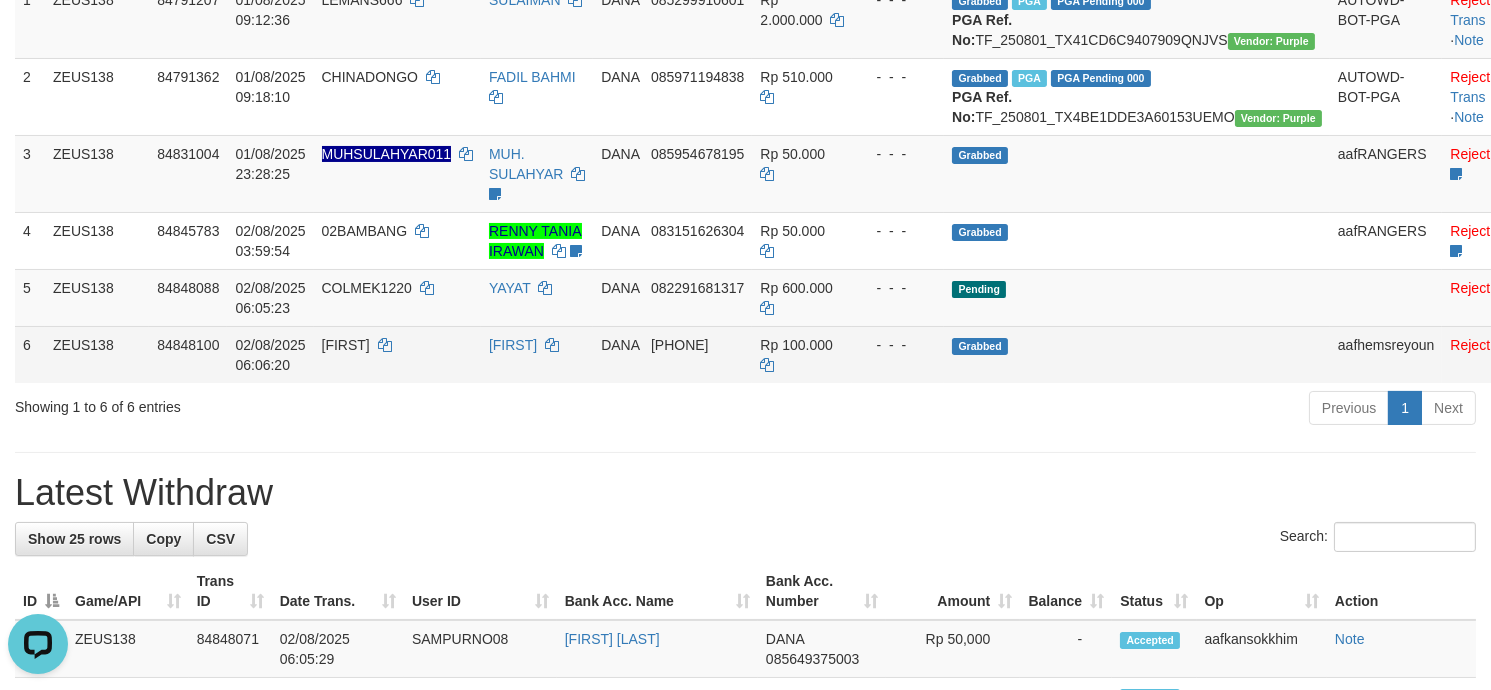 scroll, scrollTop: 0, scrollLeft: 0, axis: both 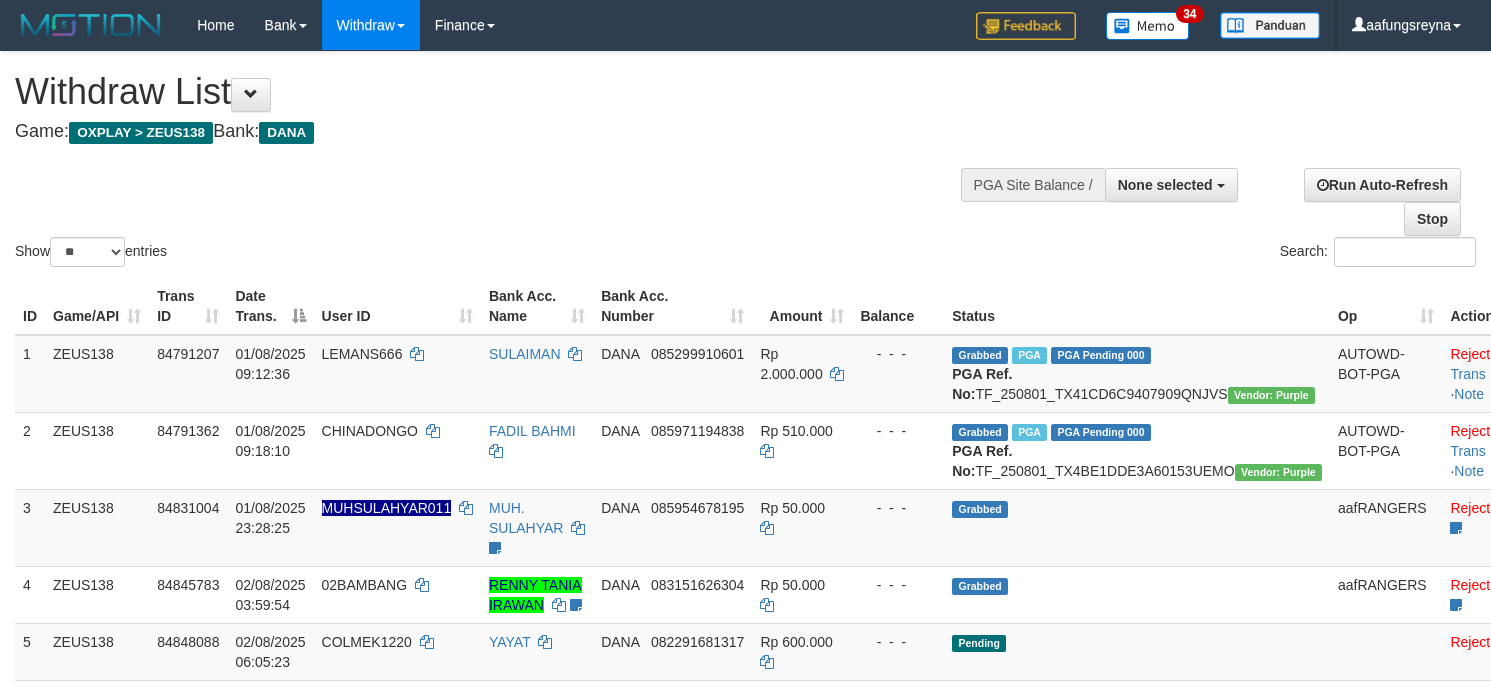 select 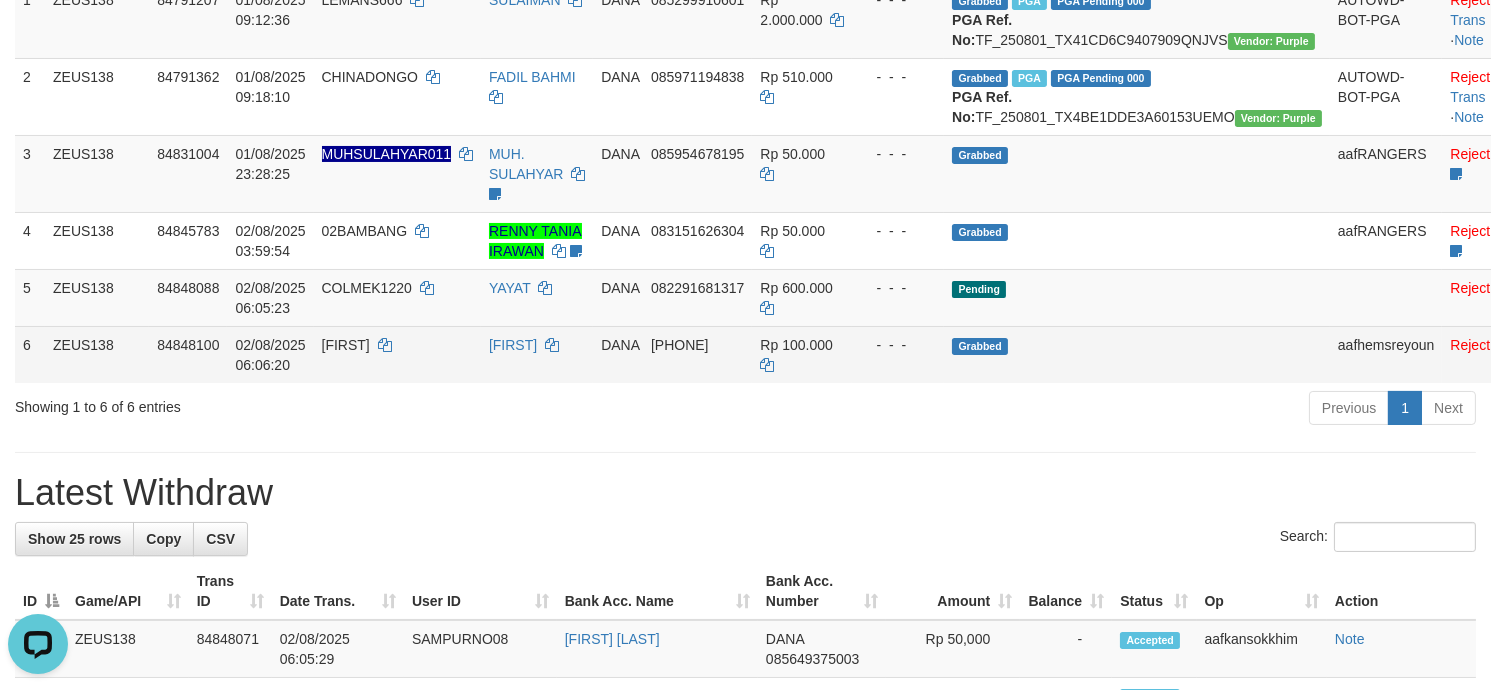 scroll, scrollTop: 0, scrollLeft: 0, axis: both 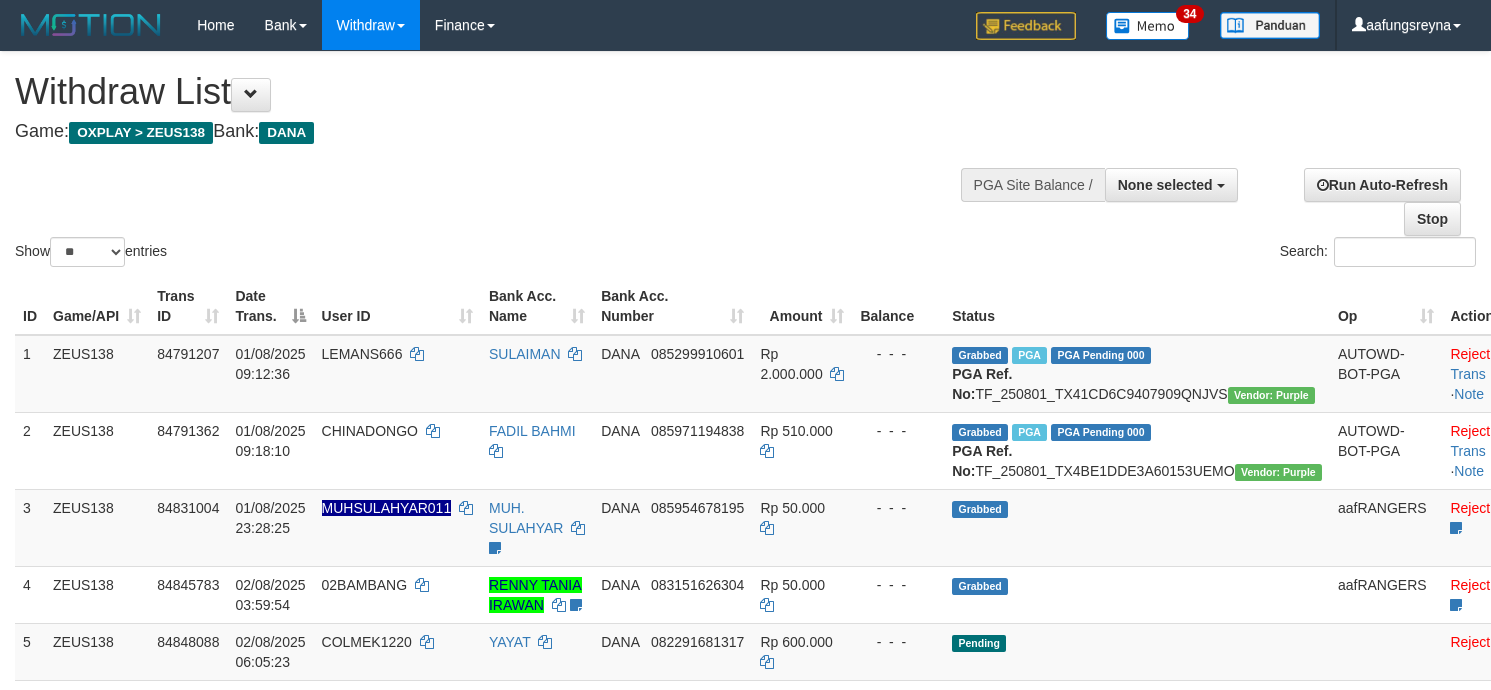 select 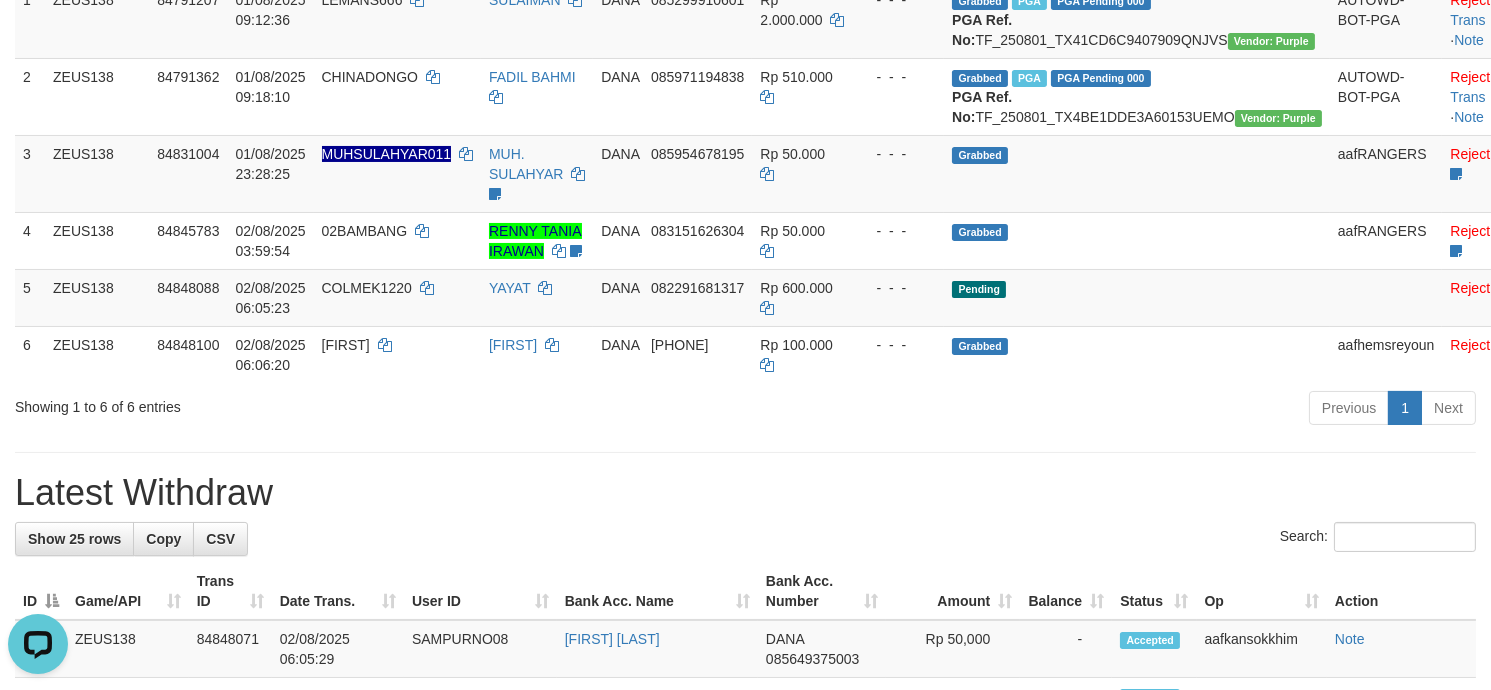 scroll, scrollTop: 0, scrollLeft: 0, axis: both 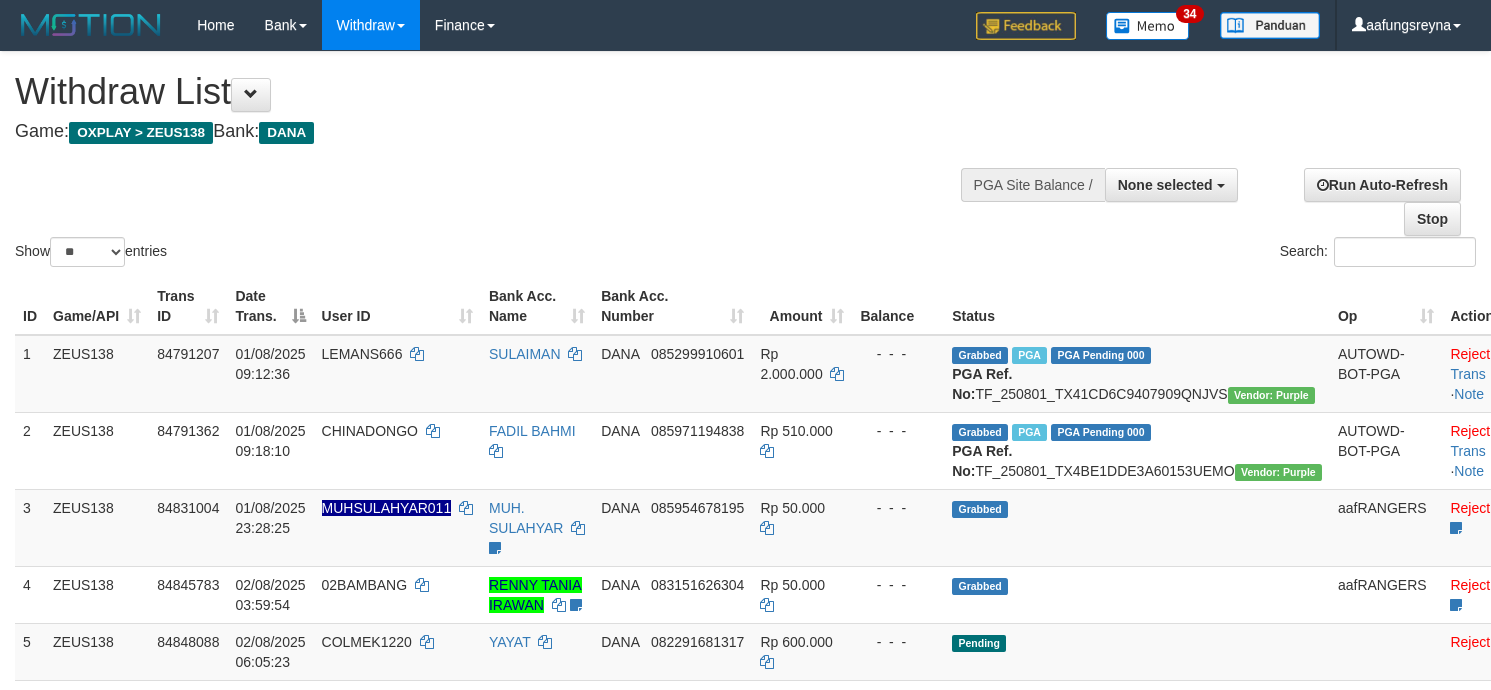 select 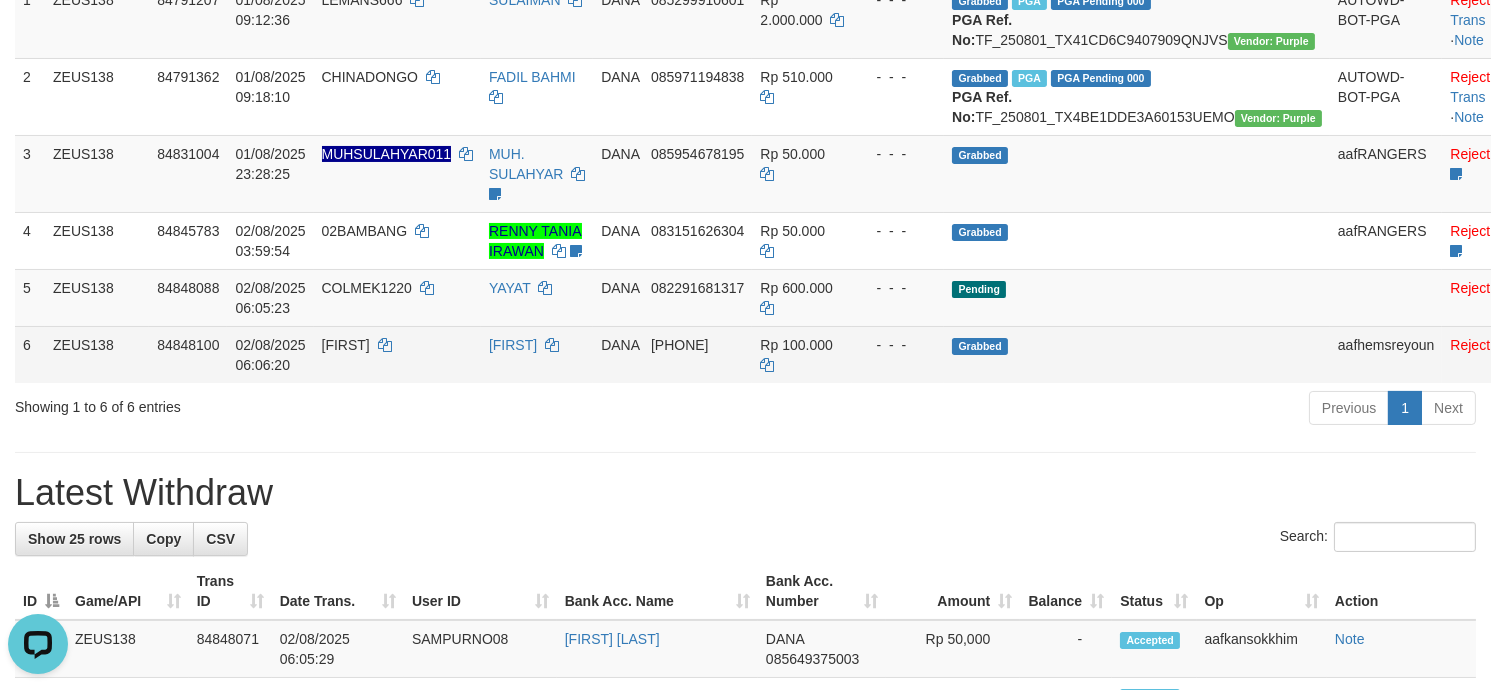 scroll, scrollTop: 0, scrollLeft: 0, axis: both 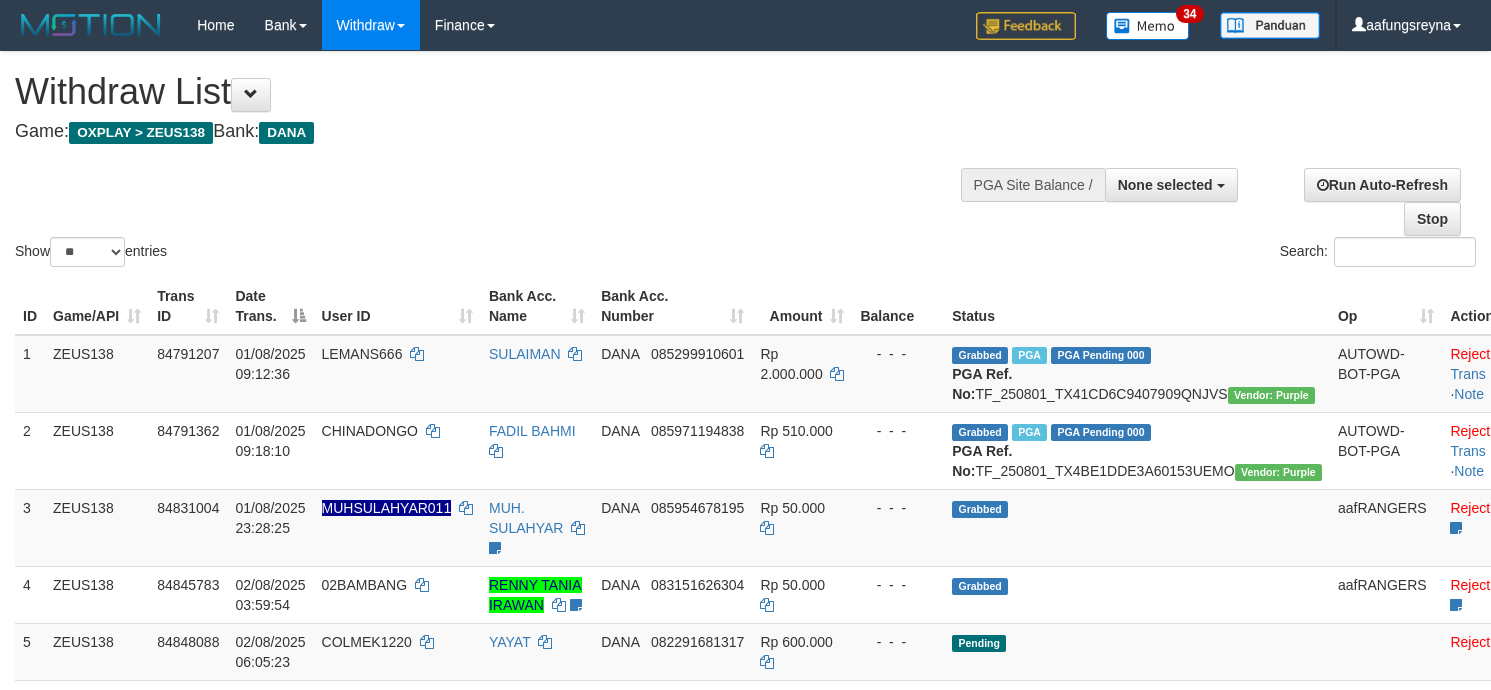 select 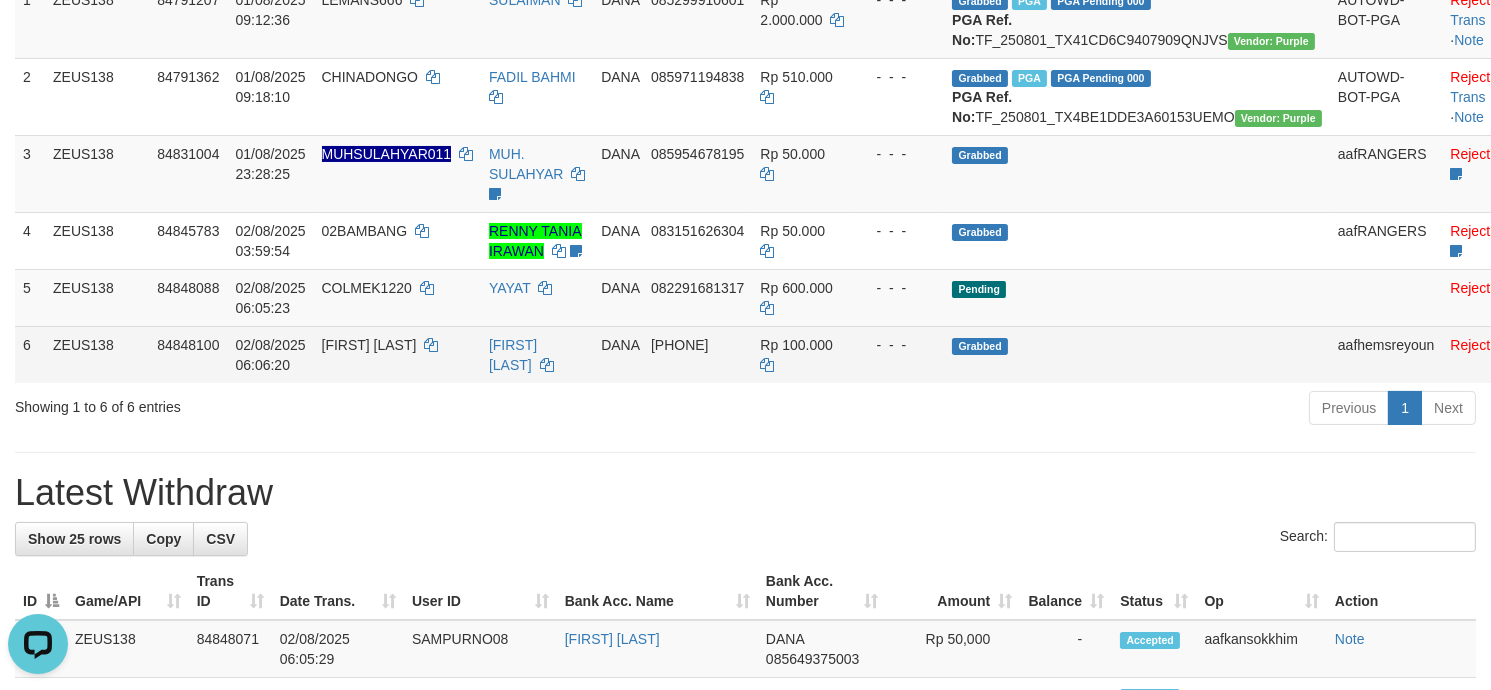 scroll, scrollTop: 0, scrollLeft: 0, axis: both 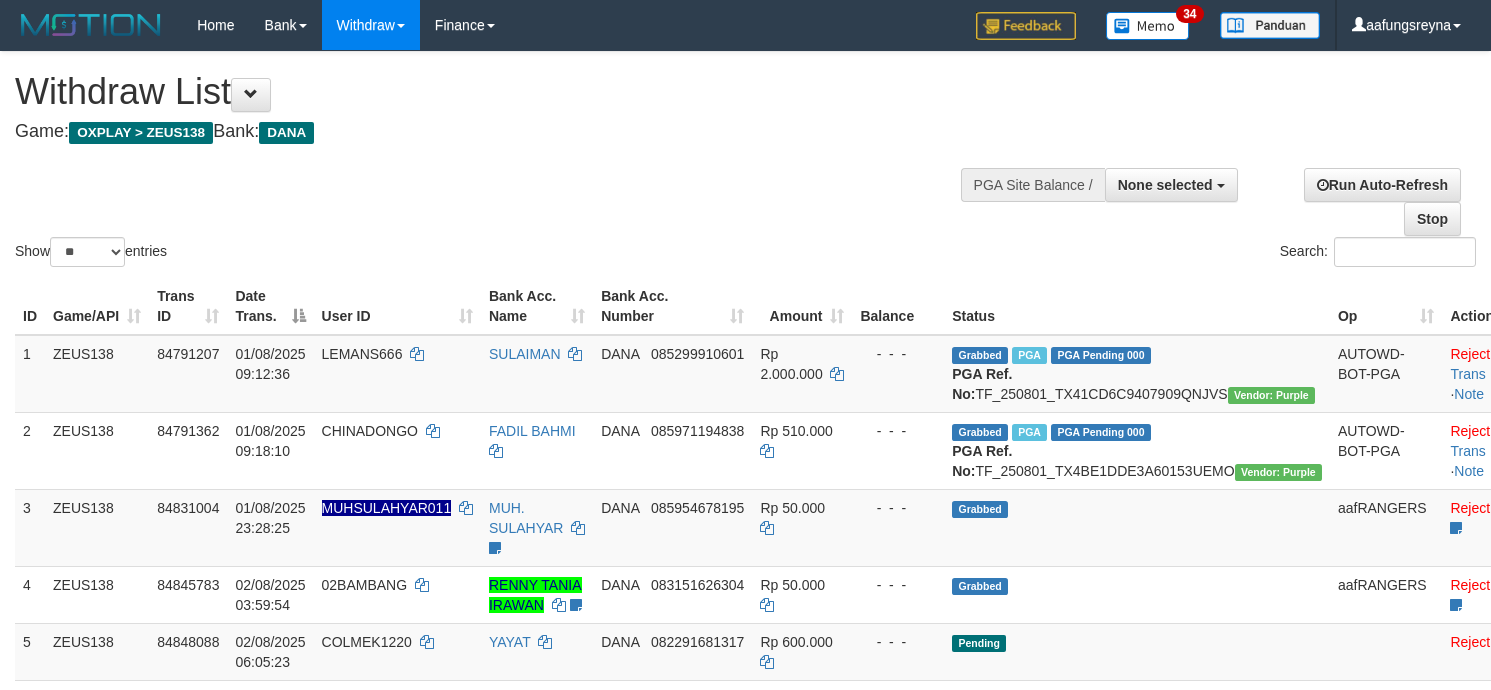select 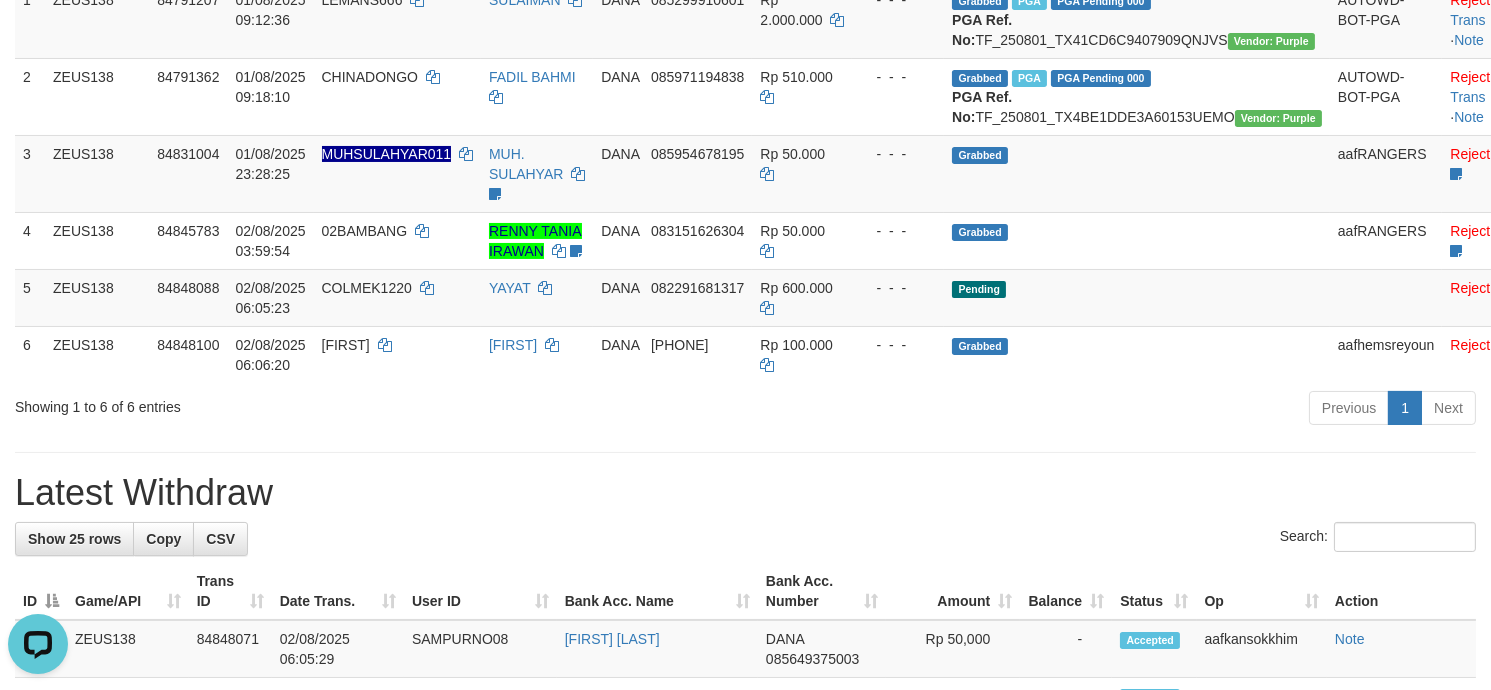 scroll, scrollTop: 0, scrollLeft: 0, axis: both 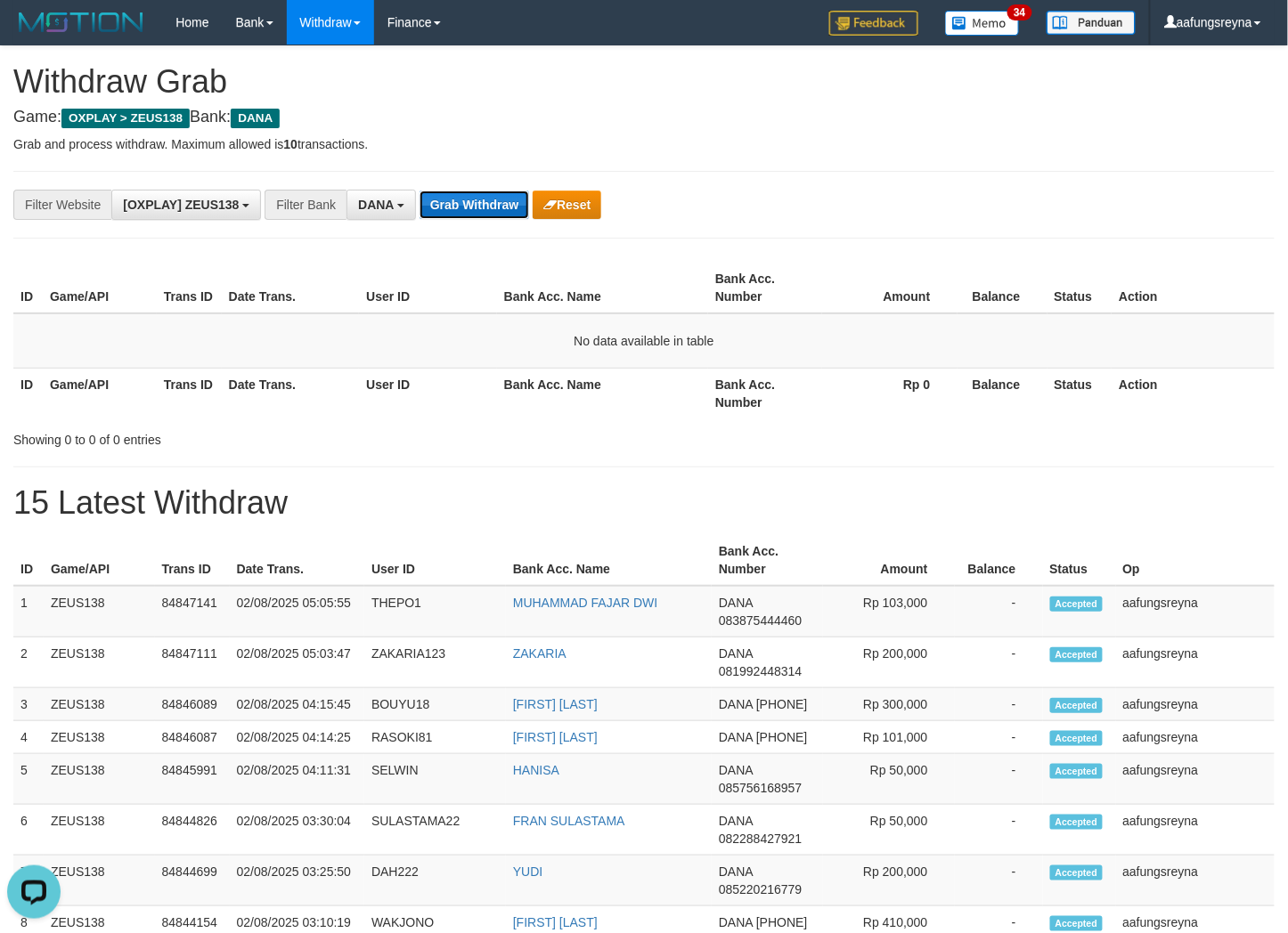 drag, startPoint x: 475, startPoint y: 191, endPoint x: 474, endPoint y: 205, distance: 14.035669 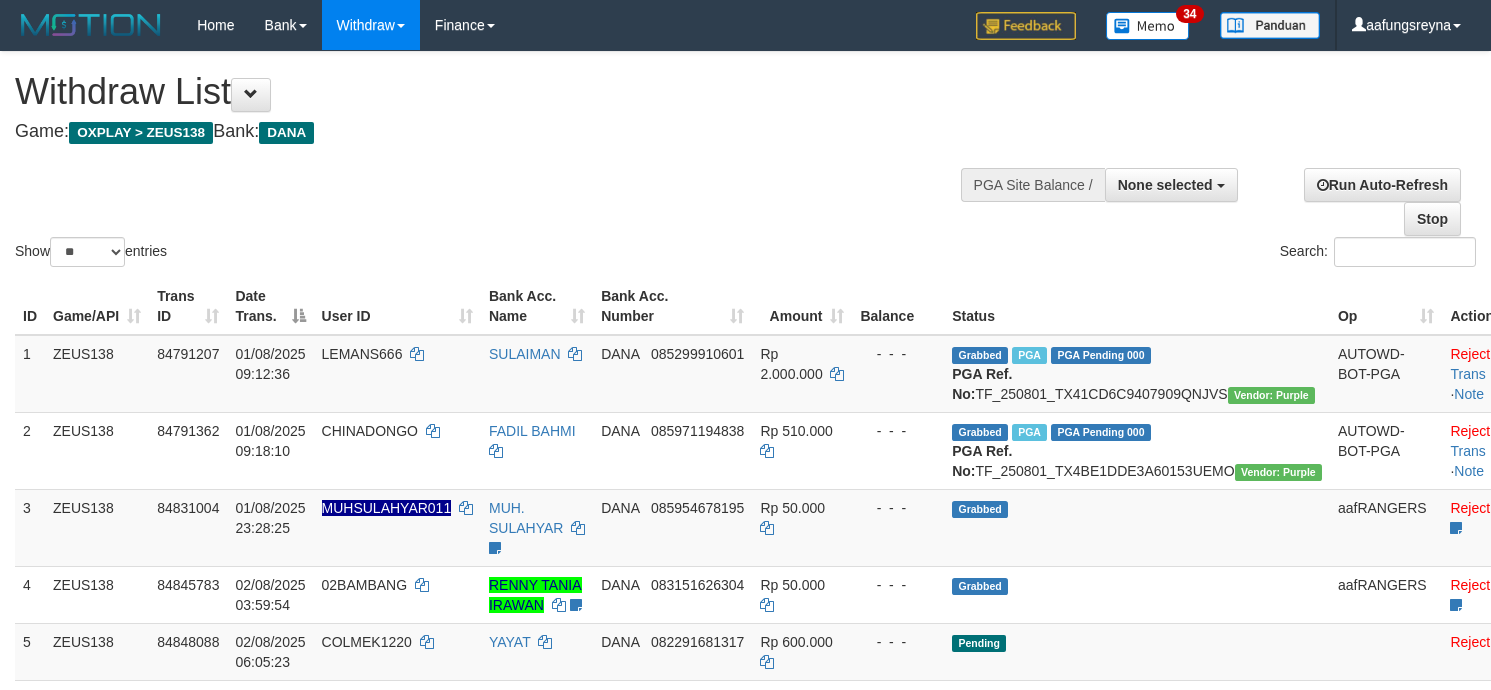 select 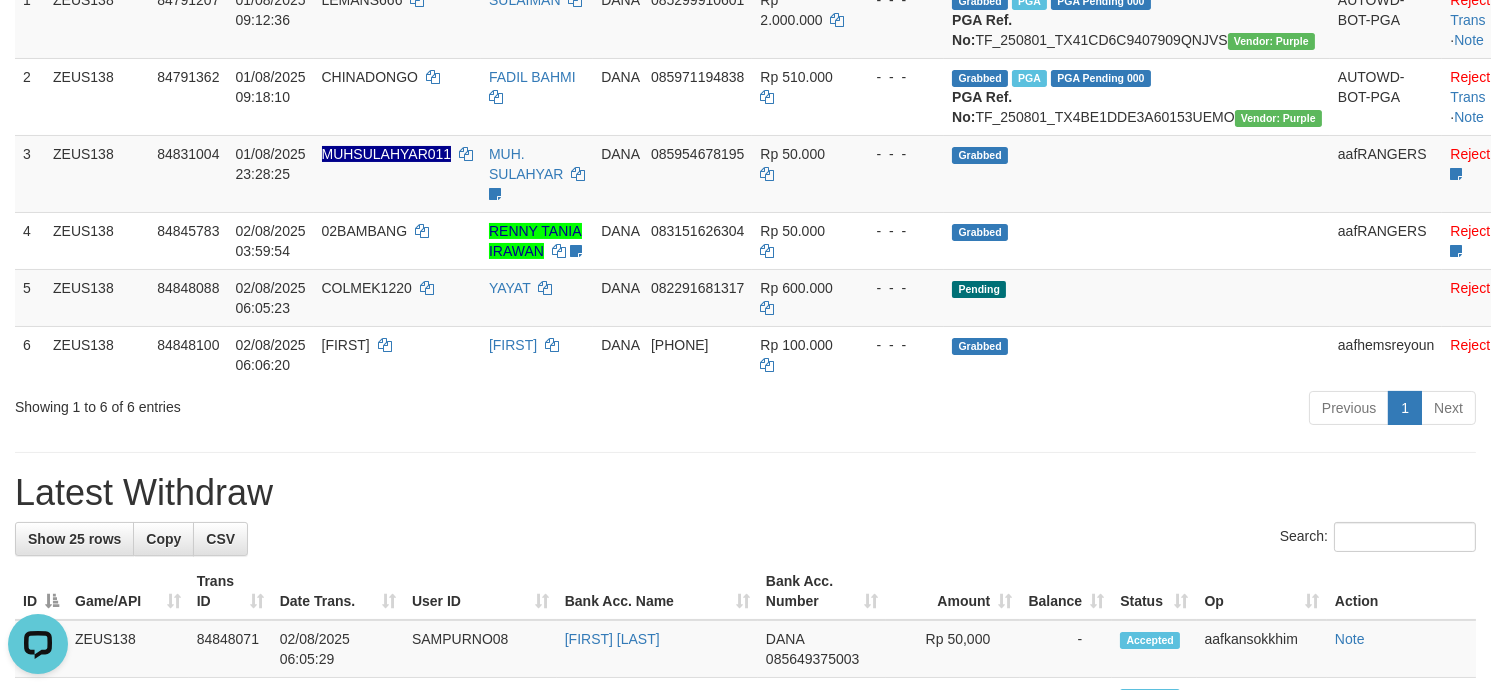 scroll, scrollTop: 0, scrollLeft: 0, axis: both 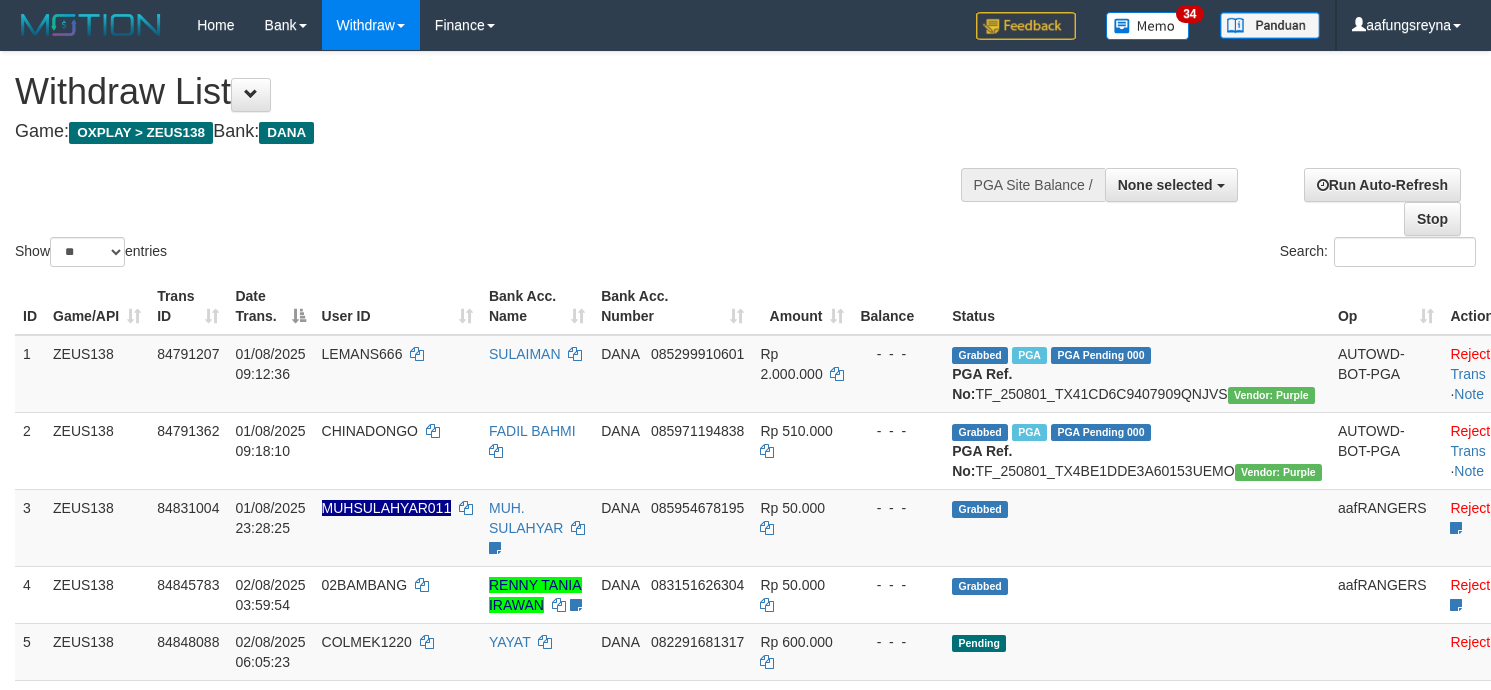 select 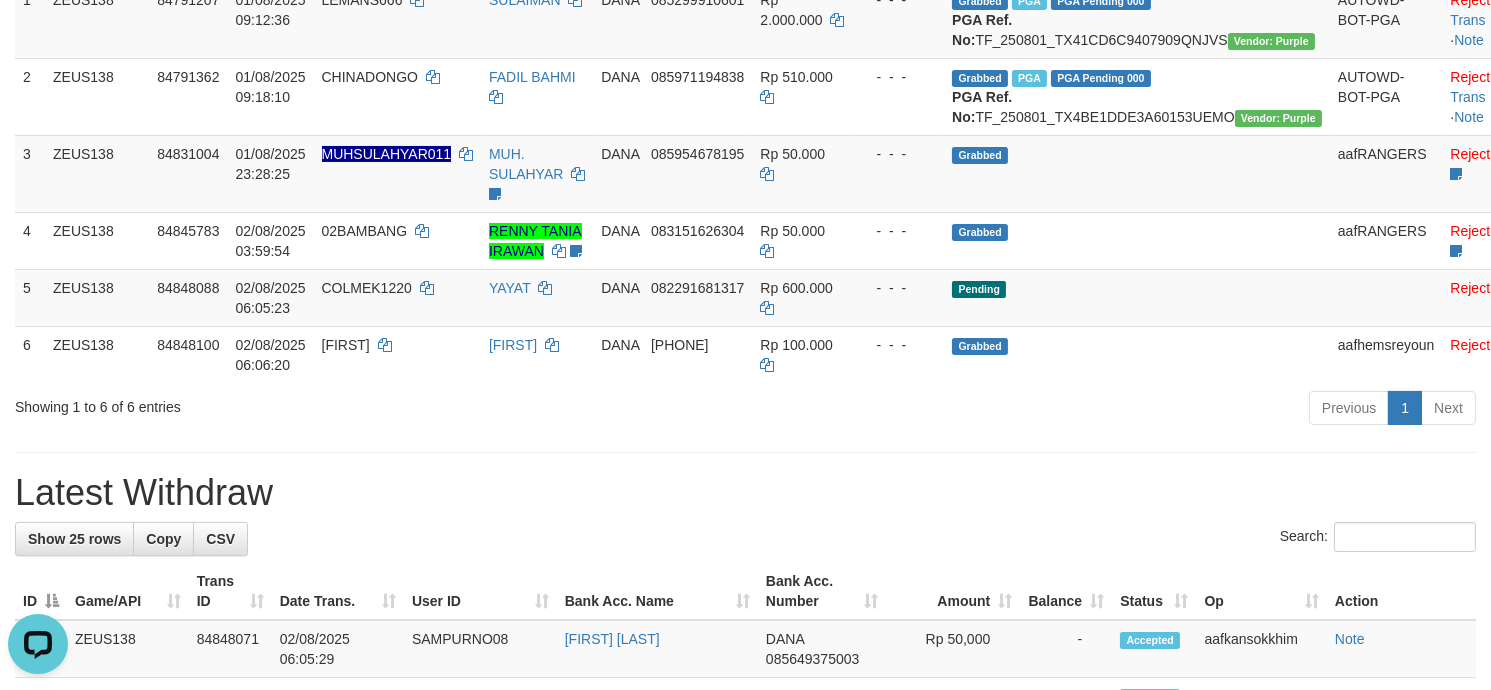 scroll, scrollTop: 0, scrollLeft: 0, axis: both 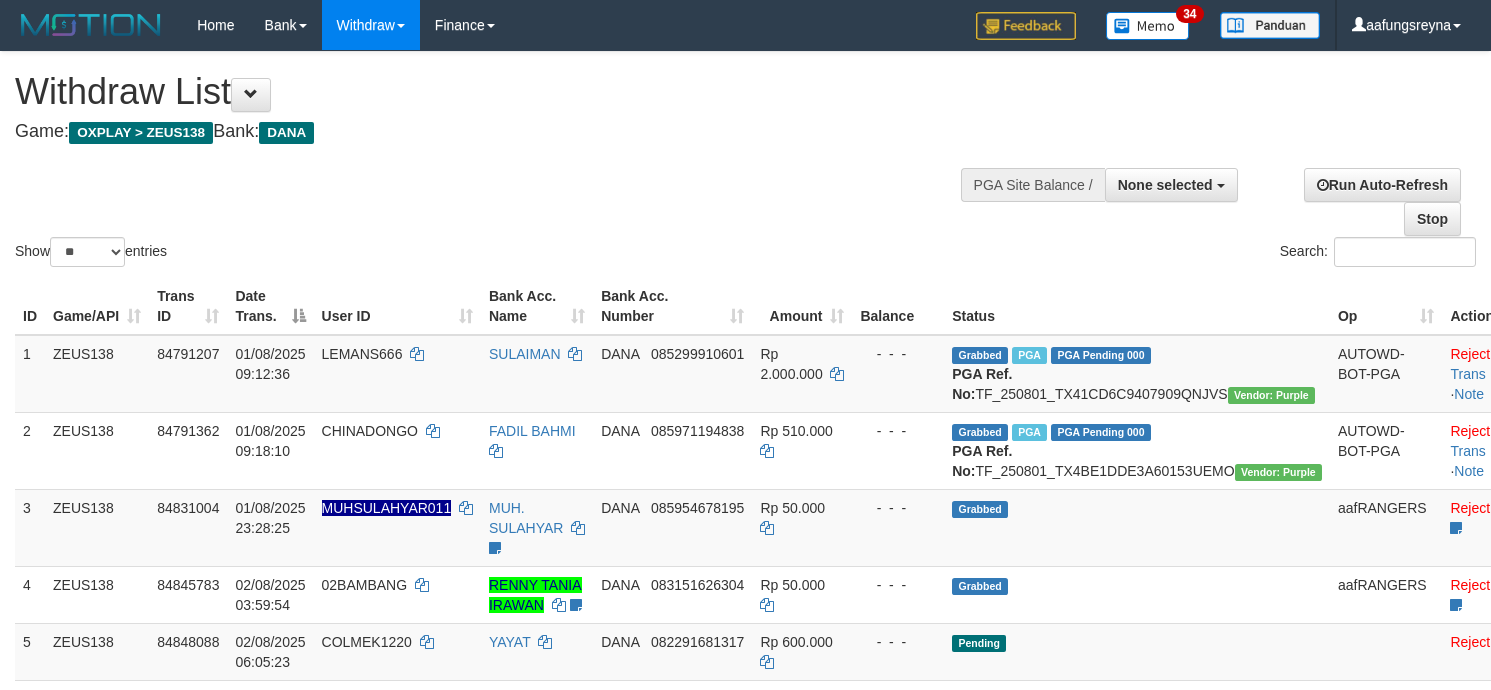 select 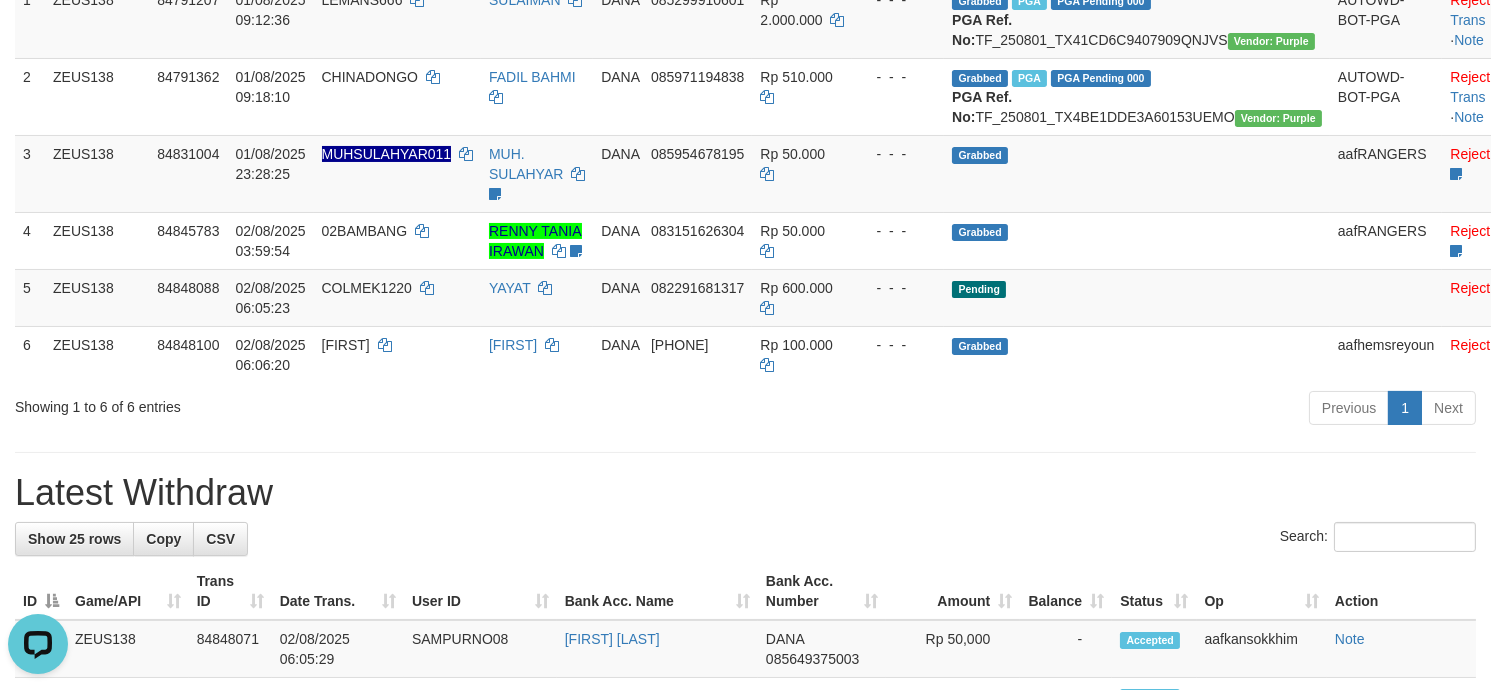scroll, scrollTop: 0, scrollLeft: 0, axis: both 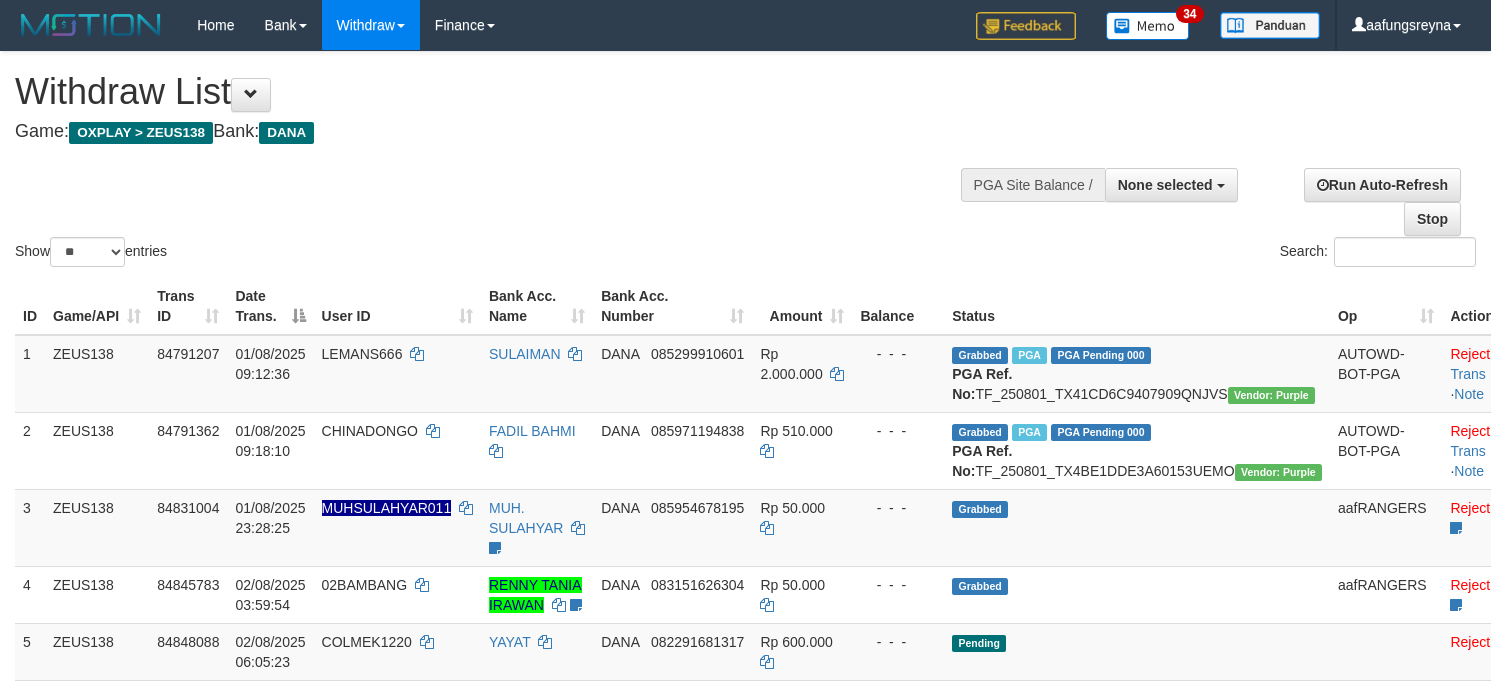 select 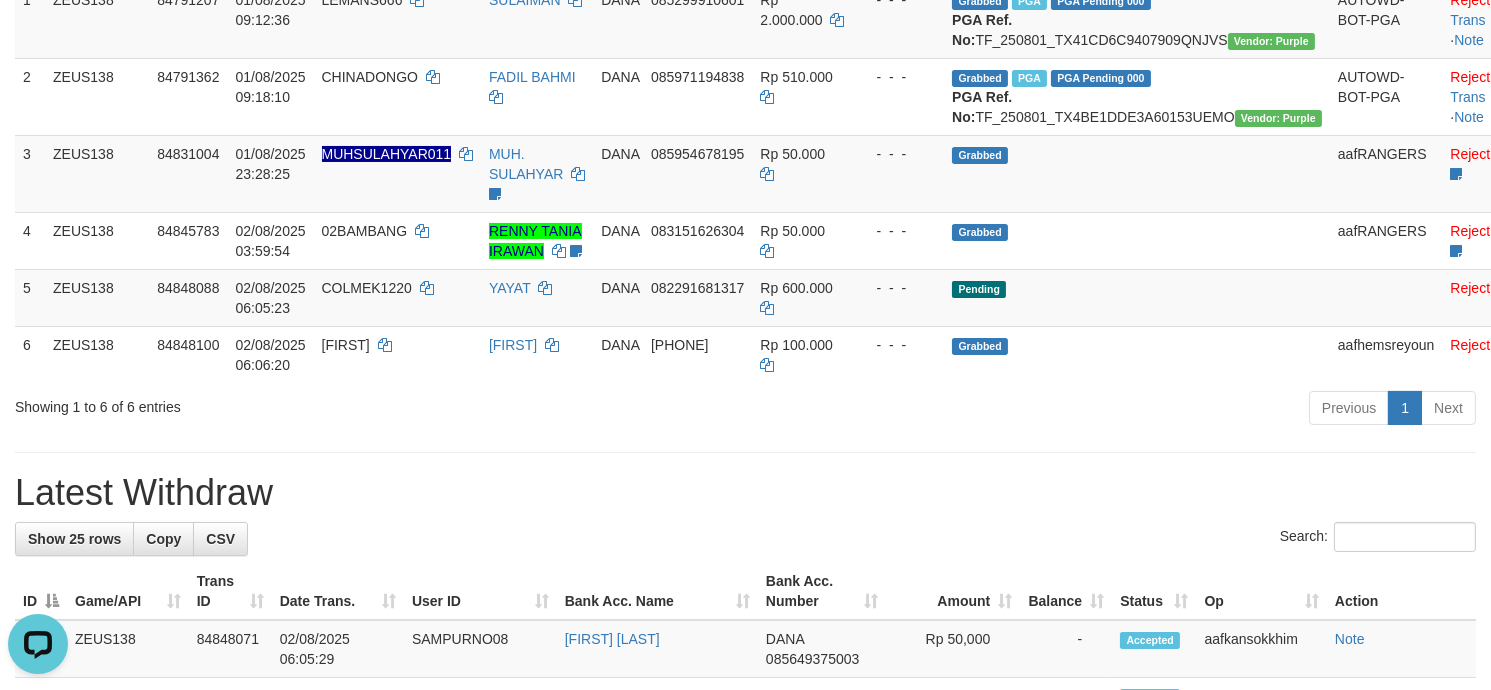 scroll, scrollTop: 0, scrollLeft: 0, axis: both 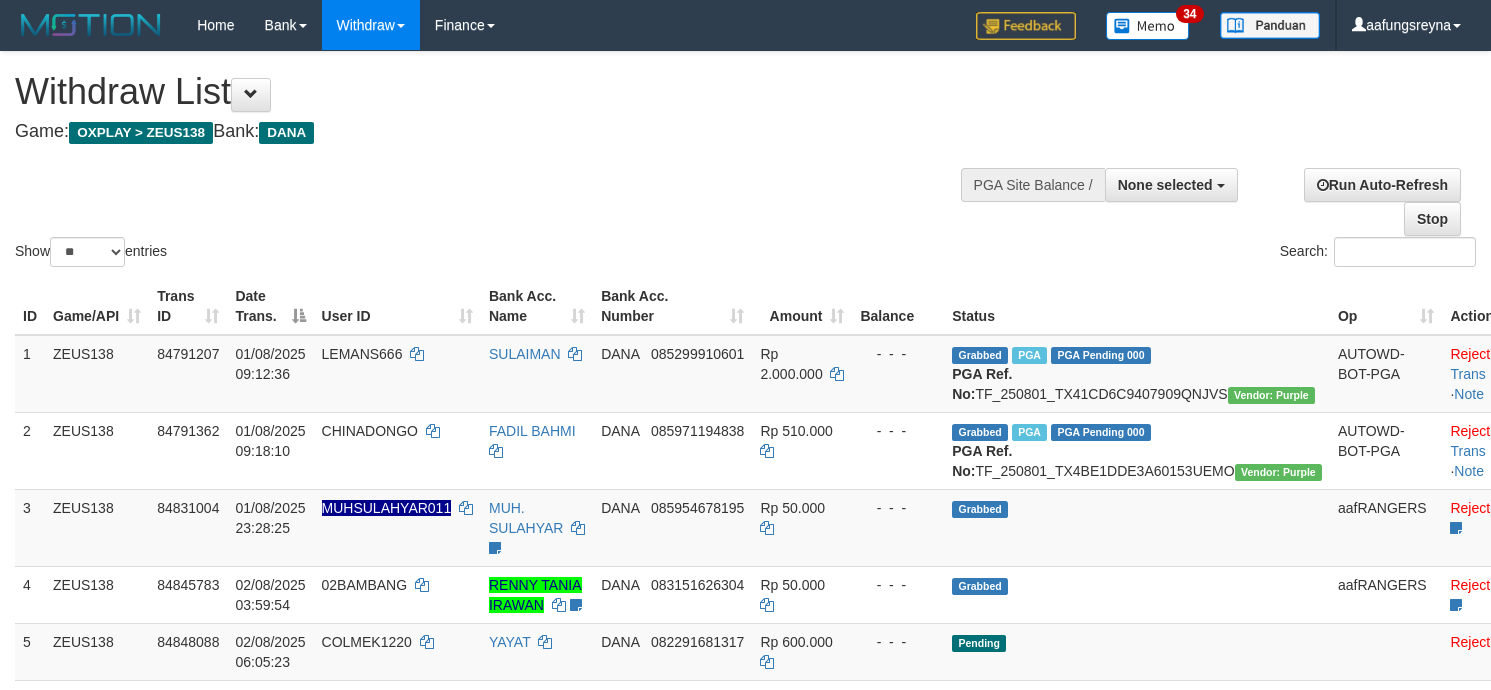 select 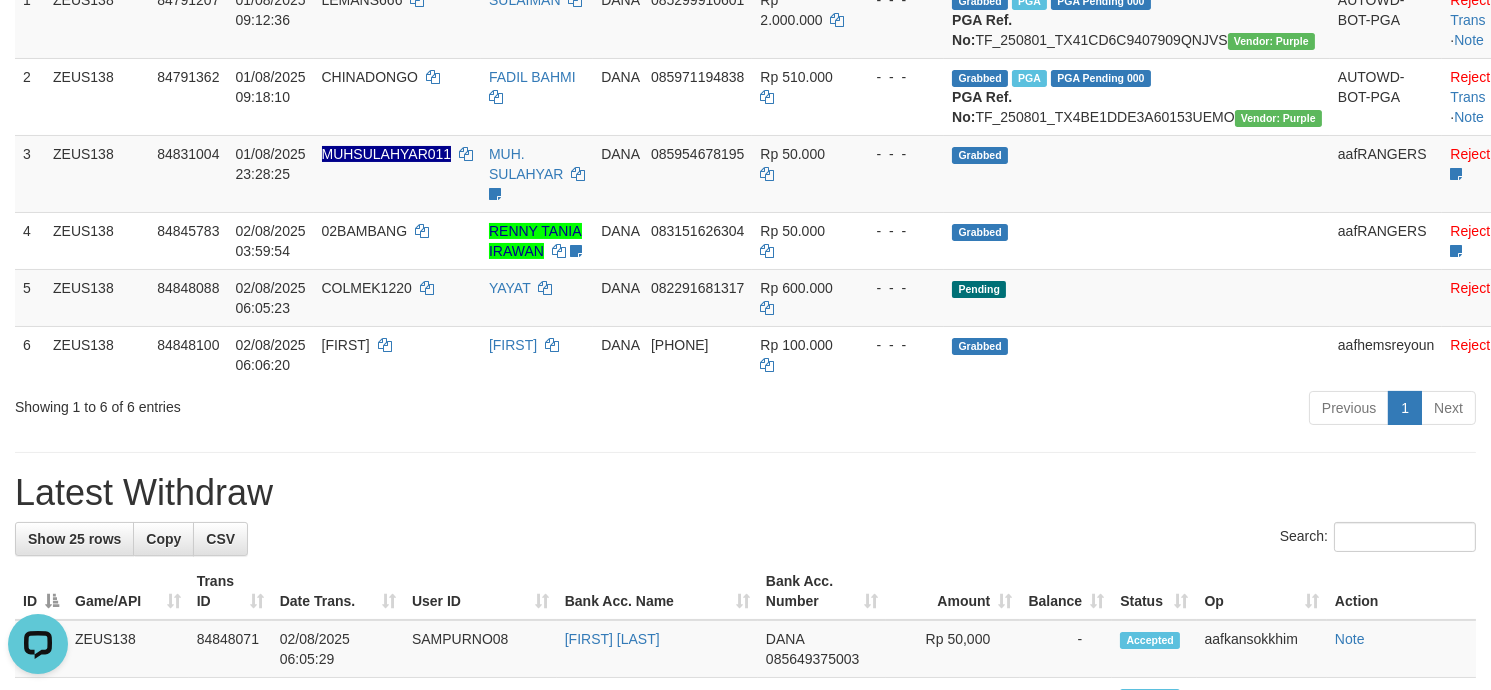 scroll, scrollTop: 0, scrollLeft: 0, axis: both 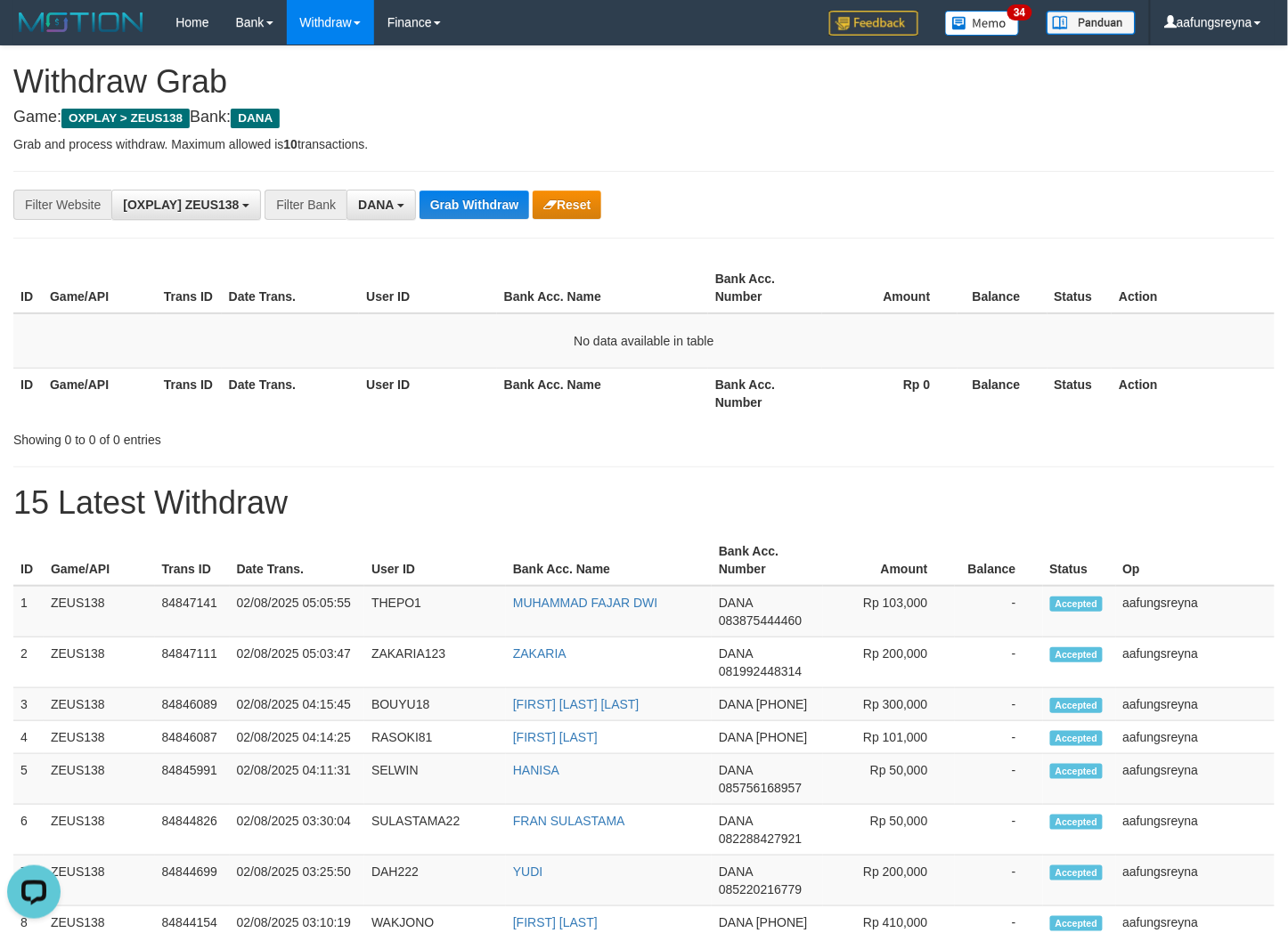 click on "**********" at bounding box center [644, 205] 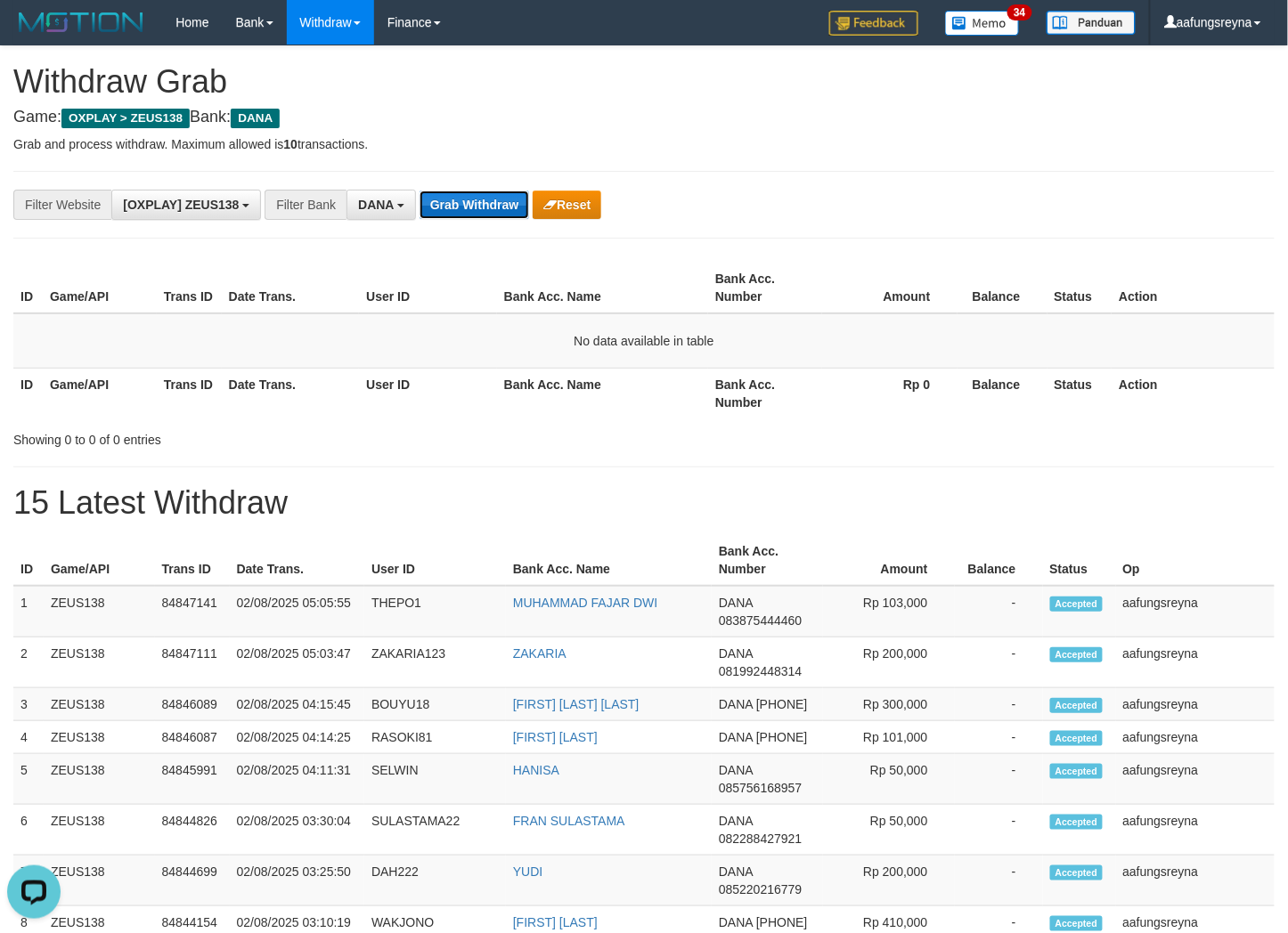 click on "Grab Withdraw" at bounding box center (474, 205) 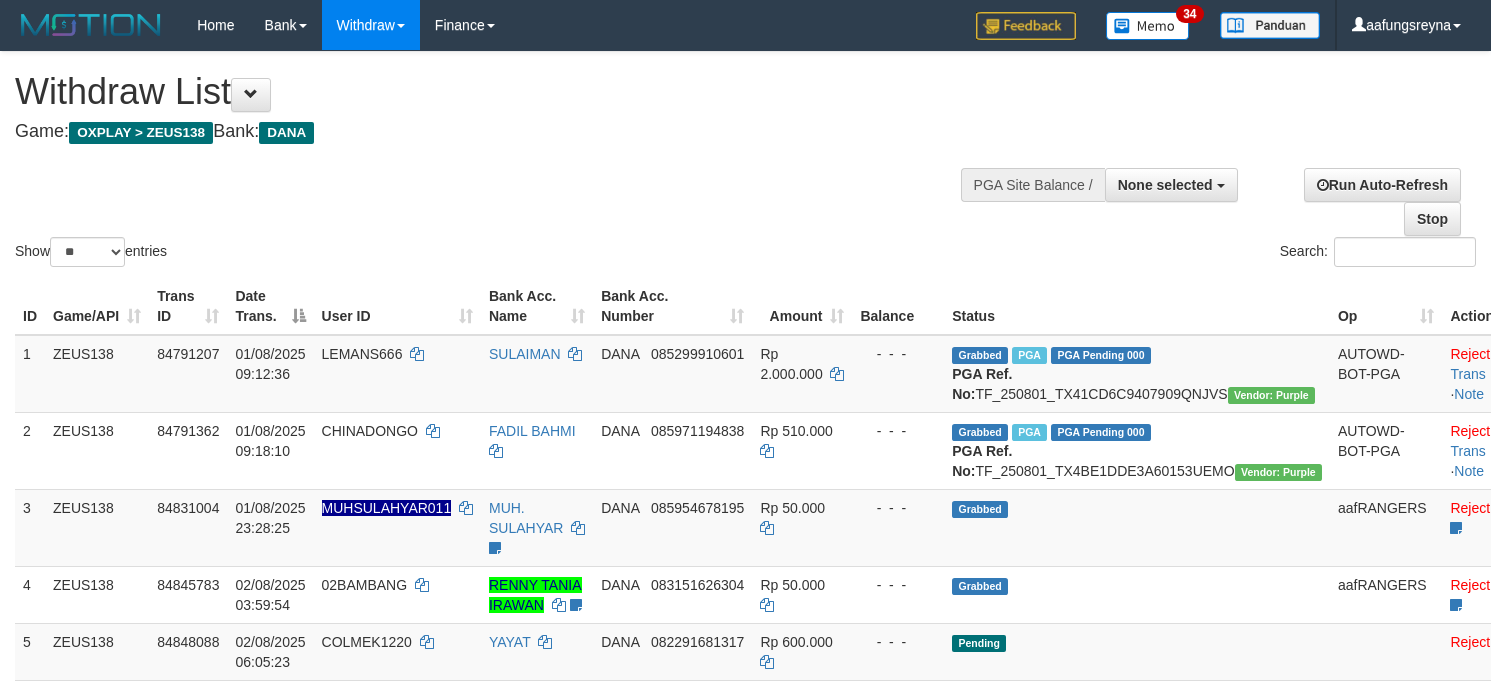 select 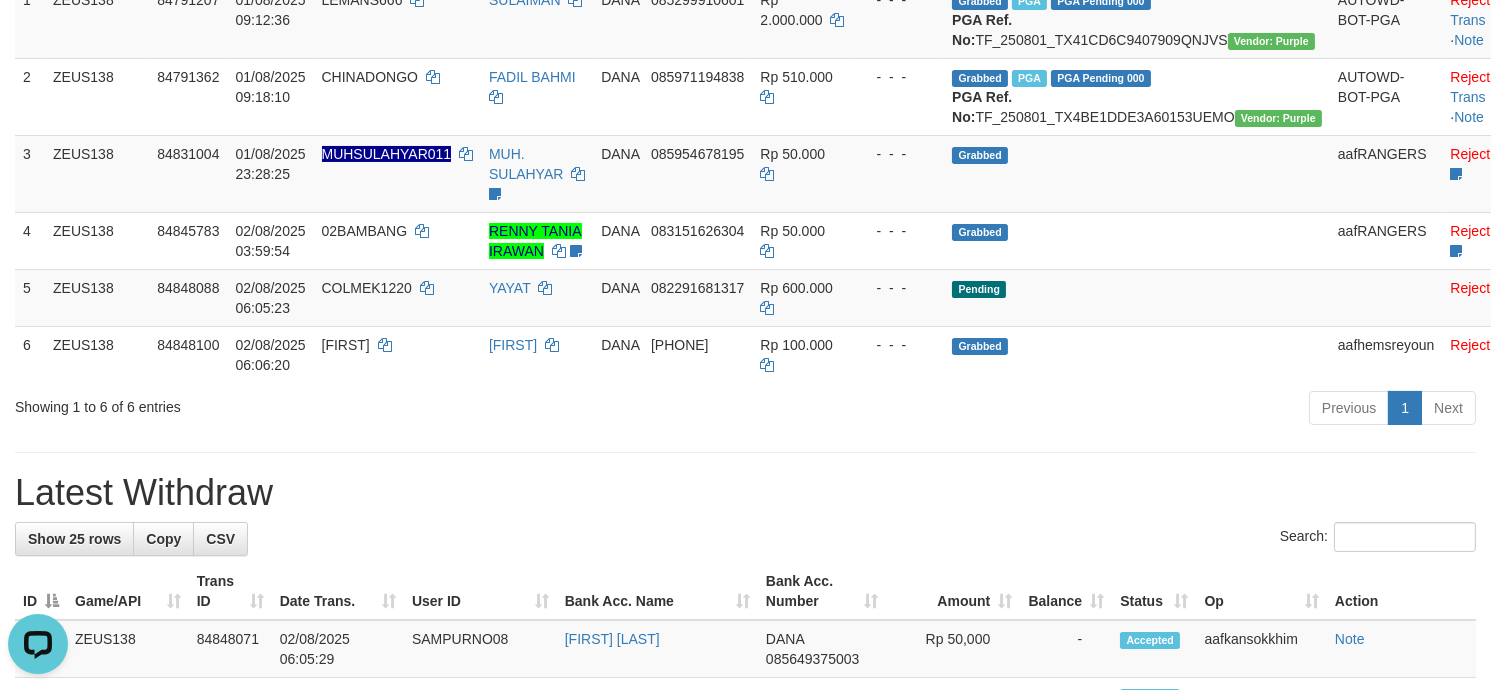 scroll, scrollTop: 0, scrollLeft: 0, axis: both 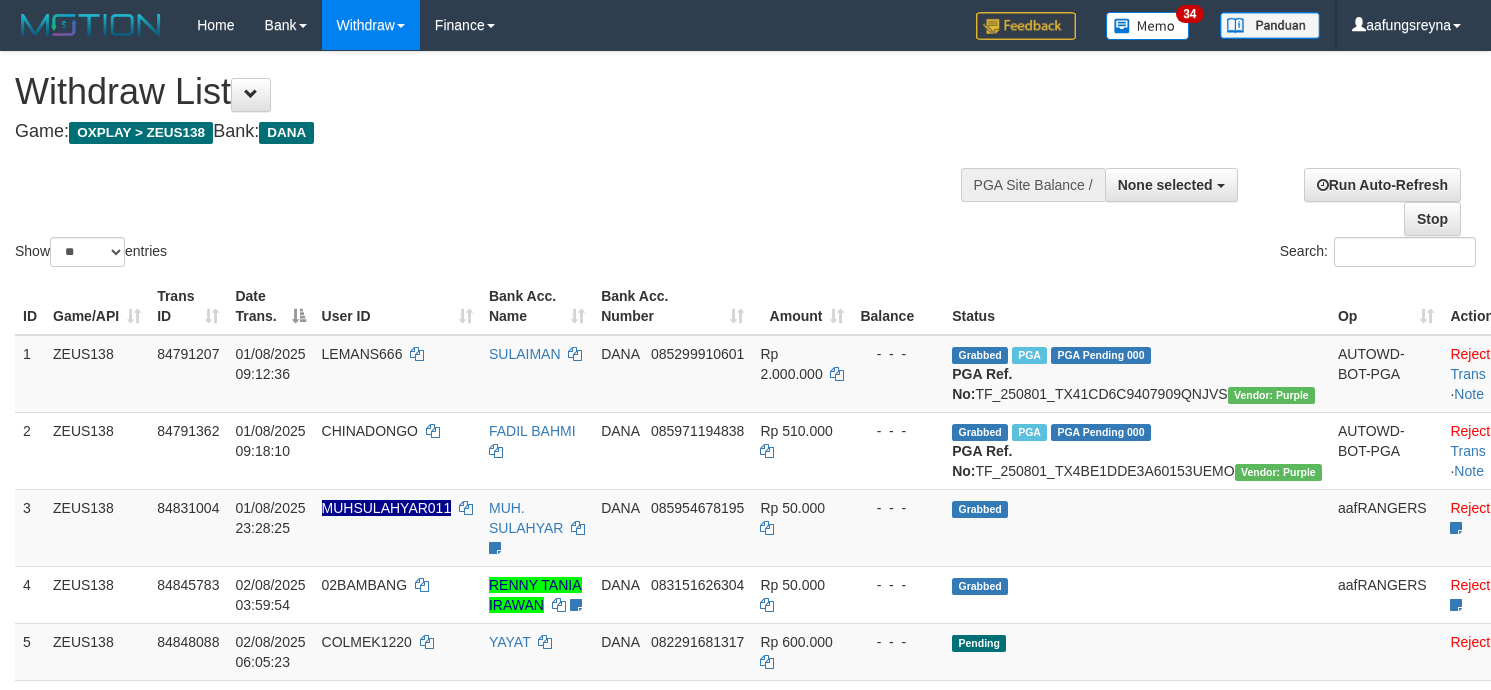 select 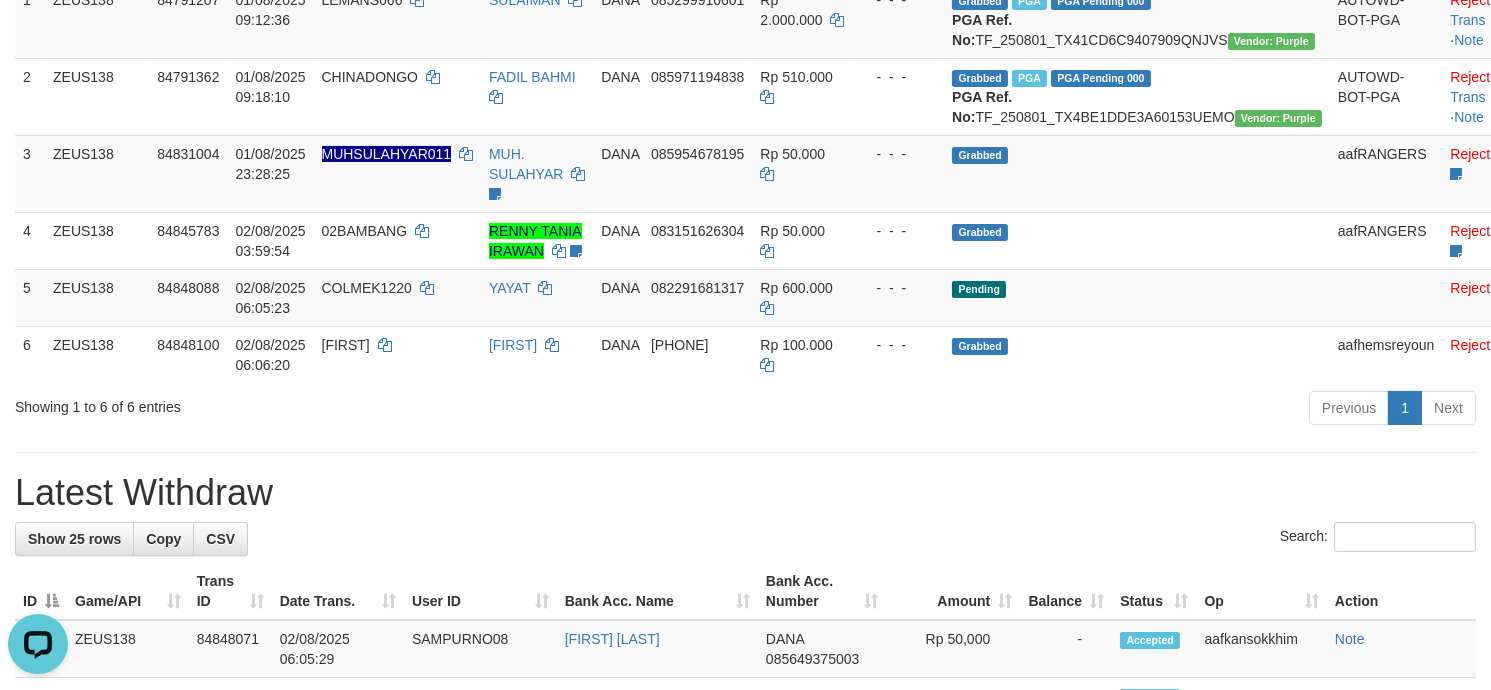 scroll, scrollTop: 0, scrollLeft: 0, axis: both 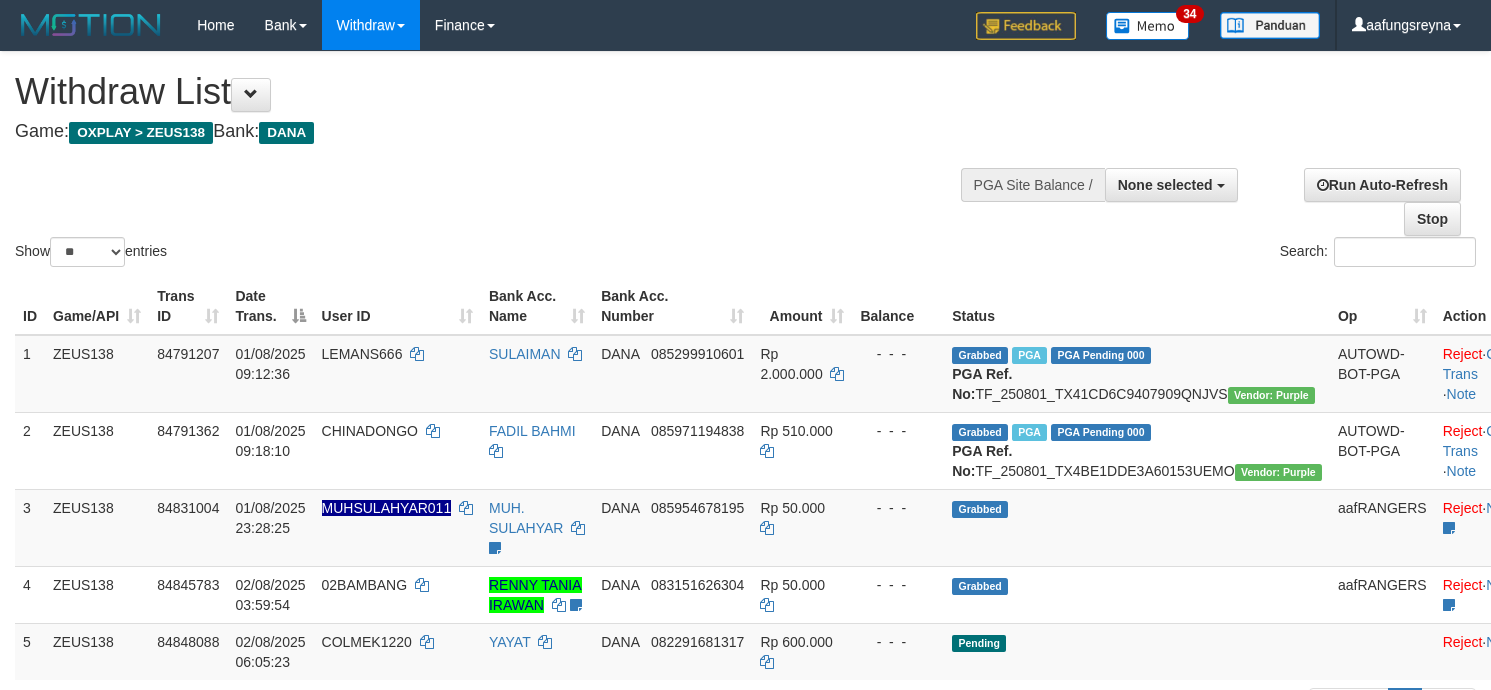 select 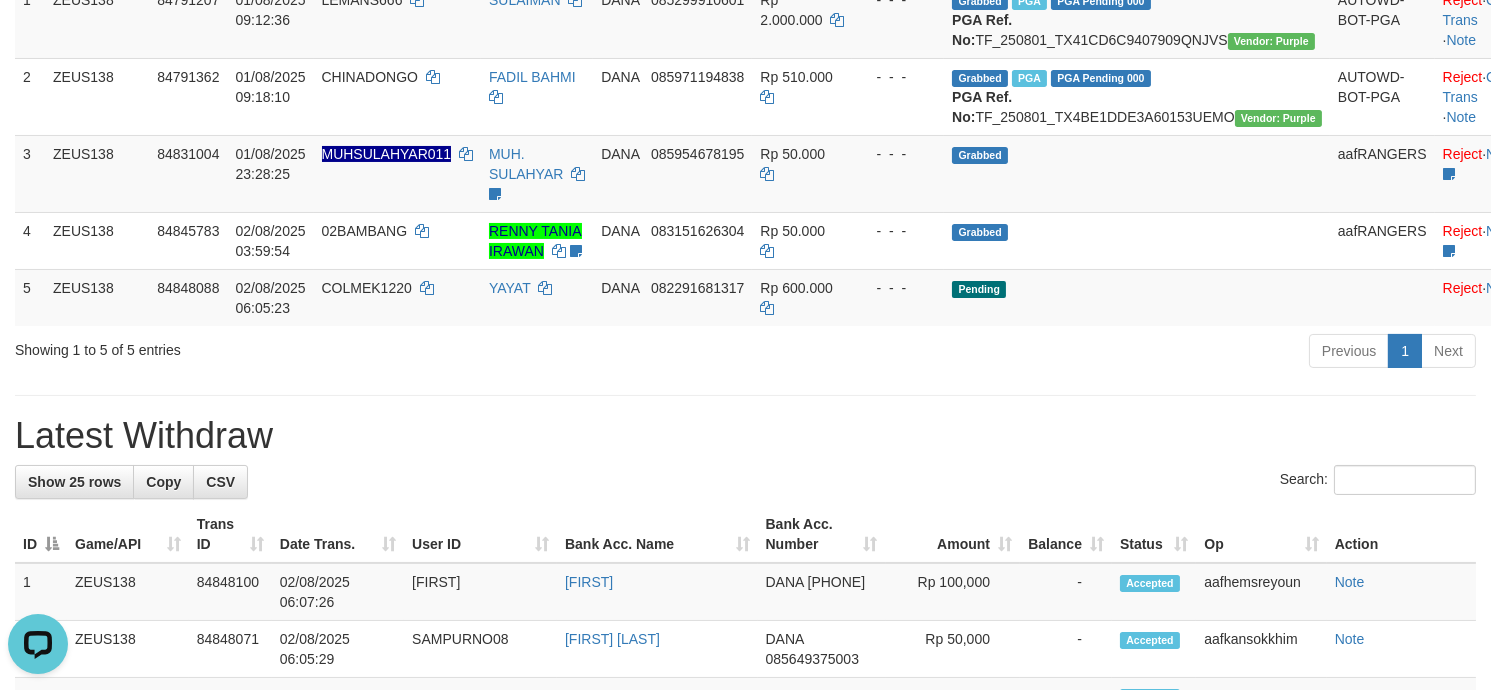 scroll, scrollTop: 0, scrollLeft: 0, axis: both 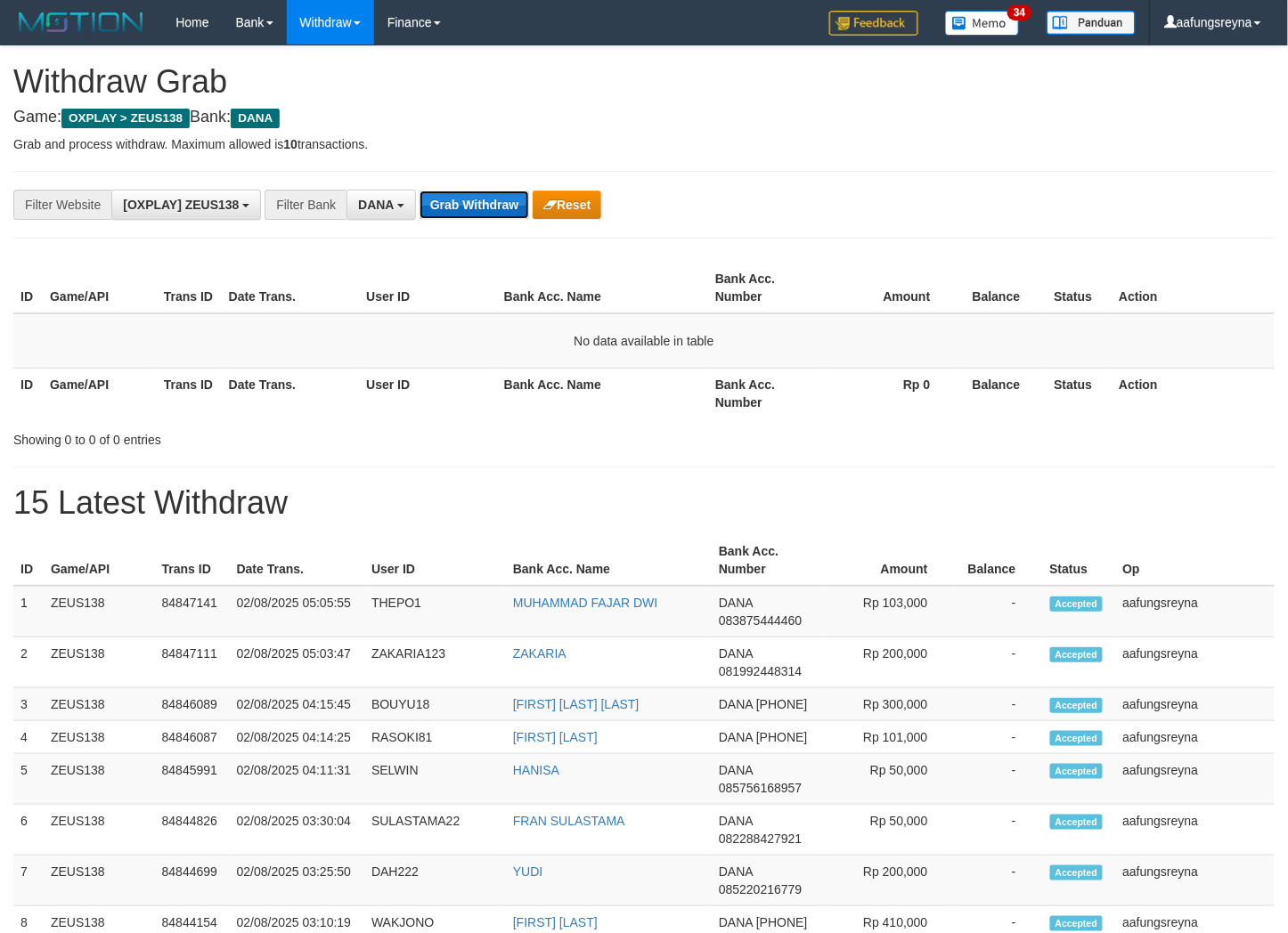 click on "Grab Withdraw" at bounding box center (474, 205) 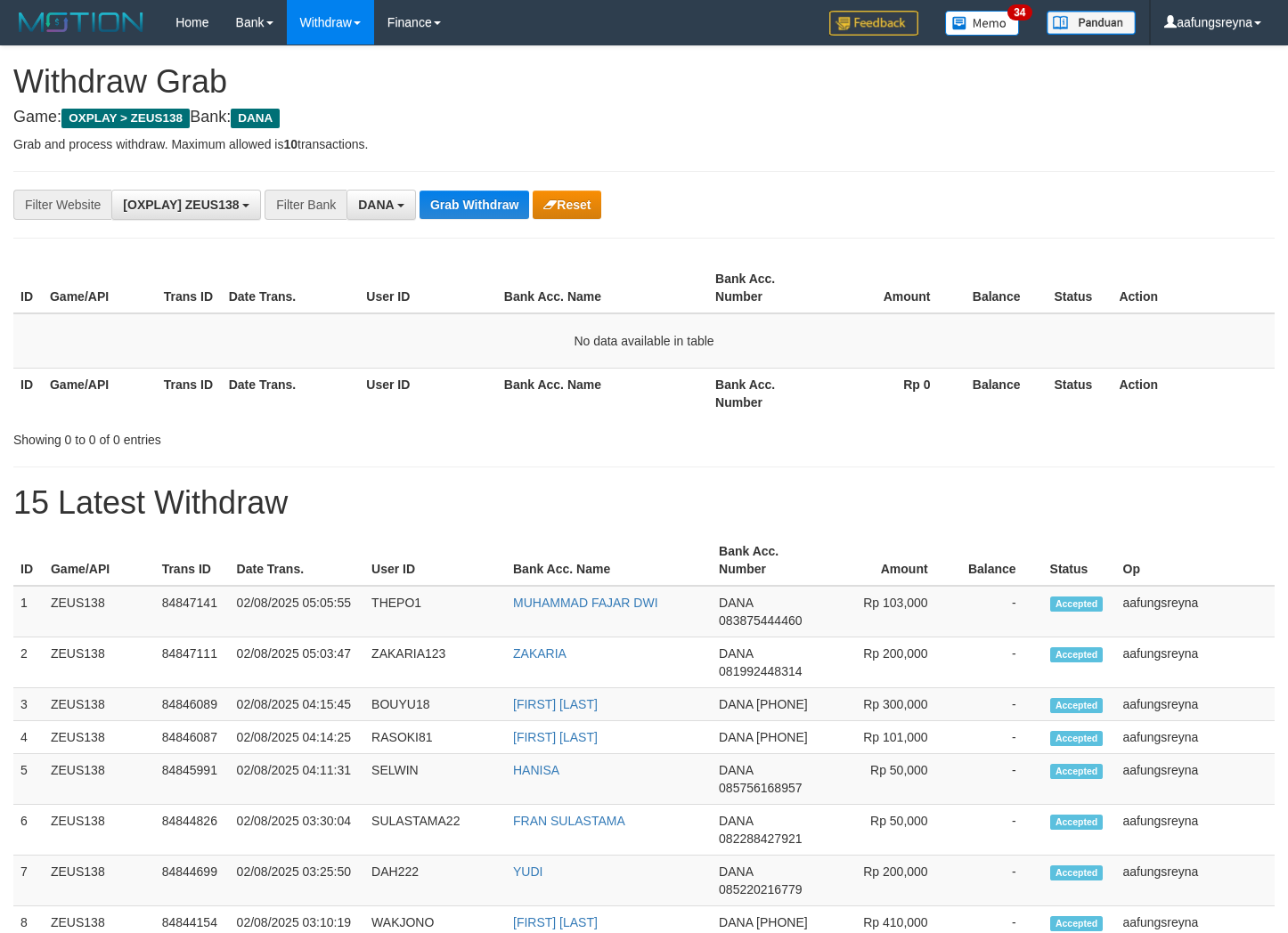 scroll, scrollTop: 0, scrollLeft: 0, axis: both 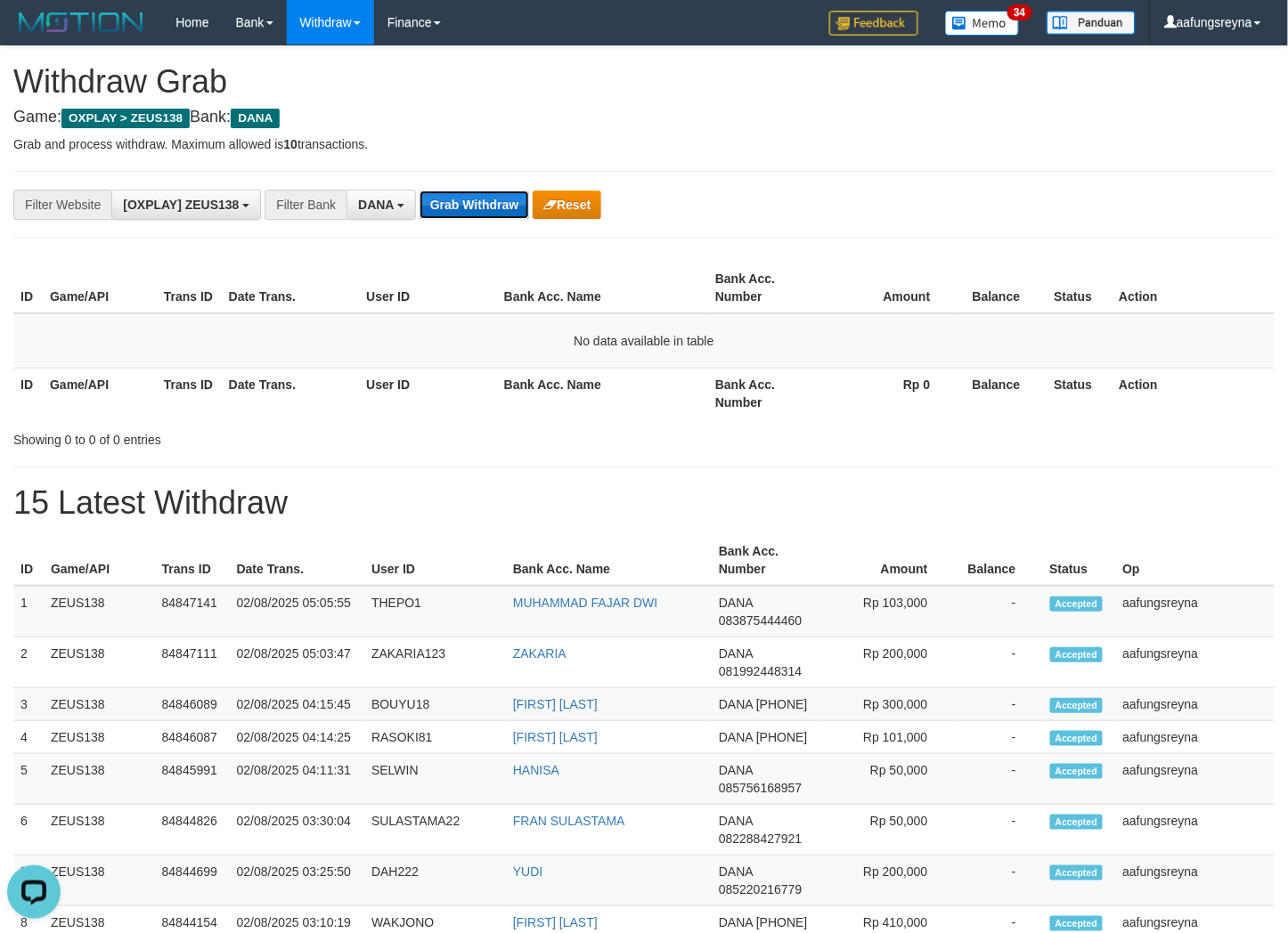click on "Grab Withdraw" at bounding box center [474, 205] 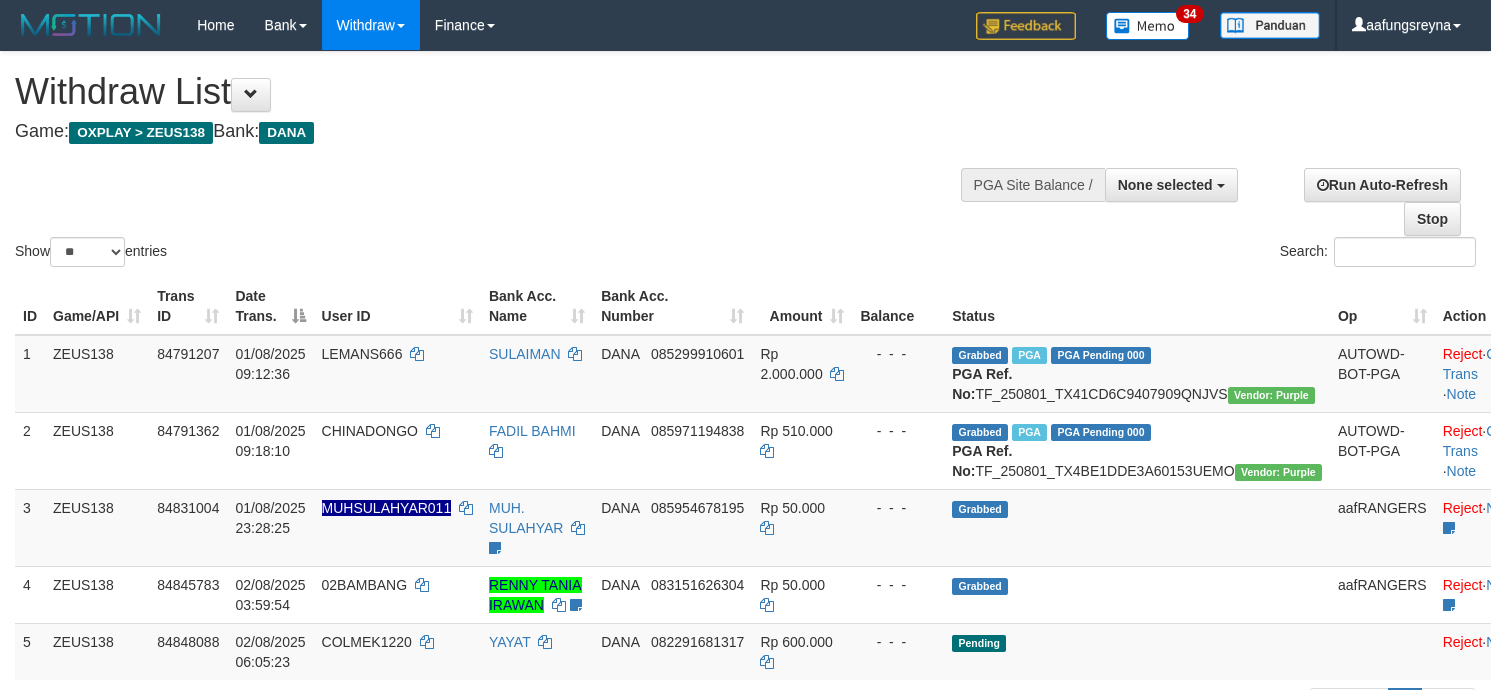 select 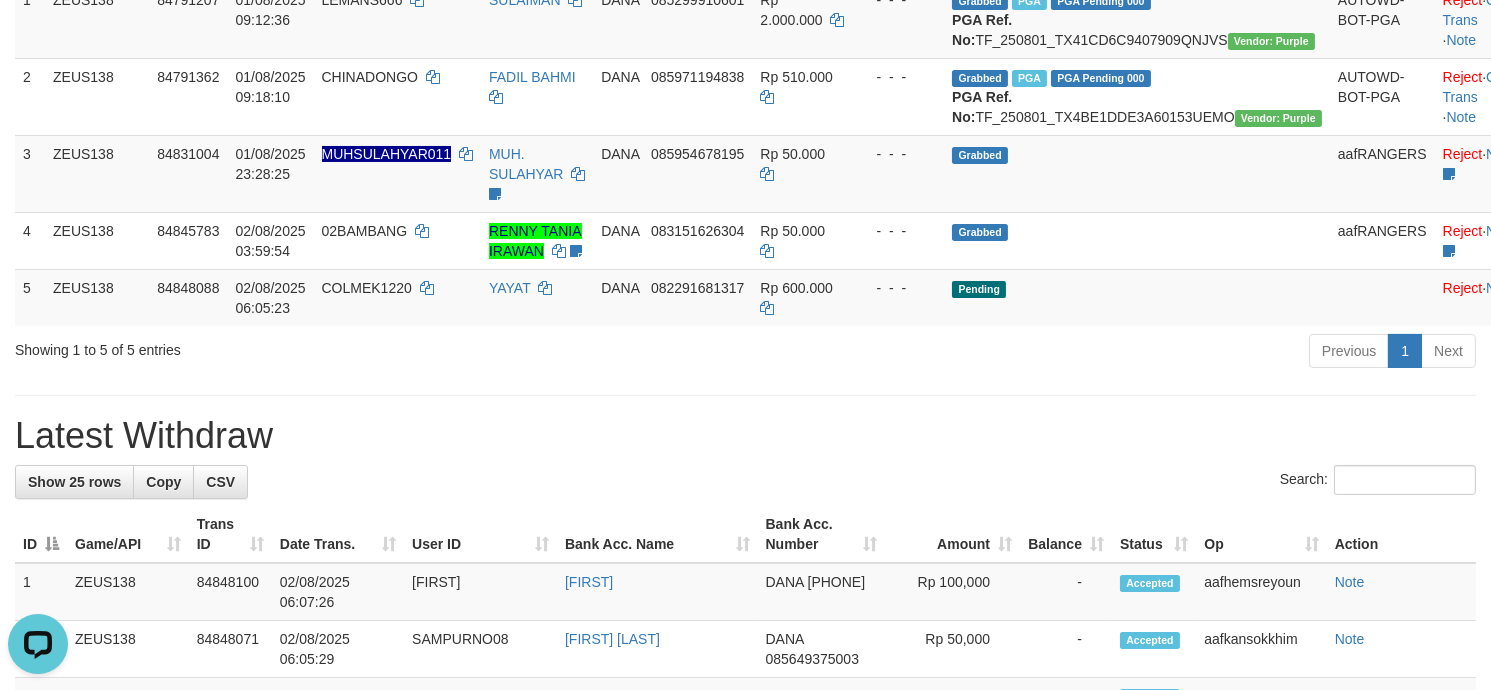 scroll, scrollTop: 0, scrollLeft: 0, axis: both 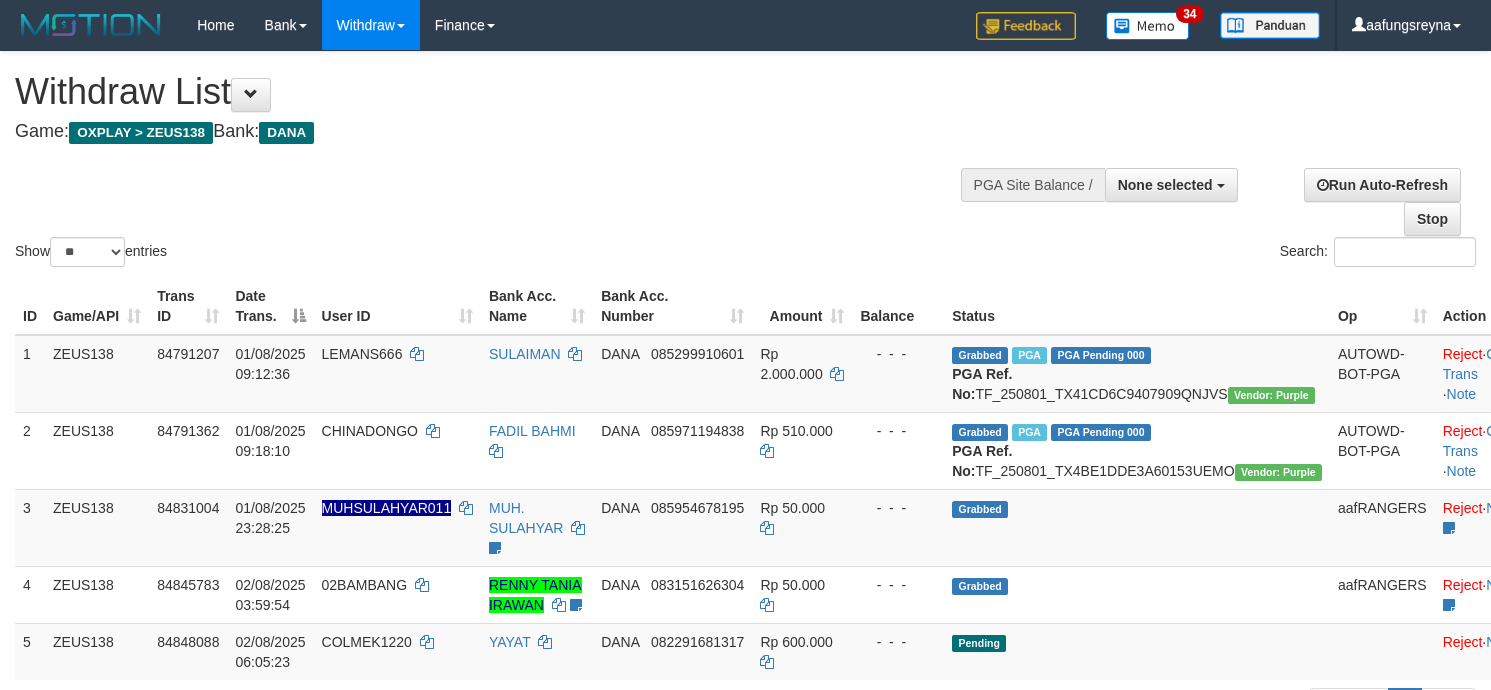 select 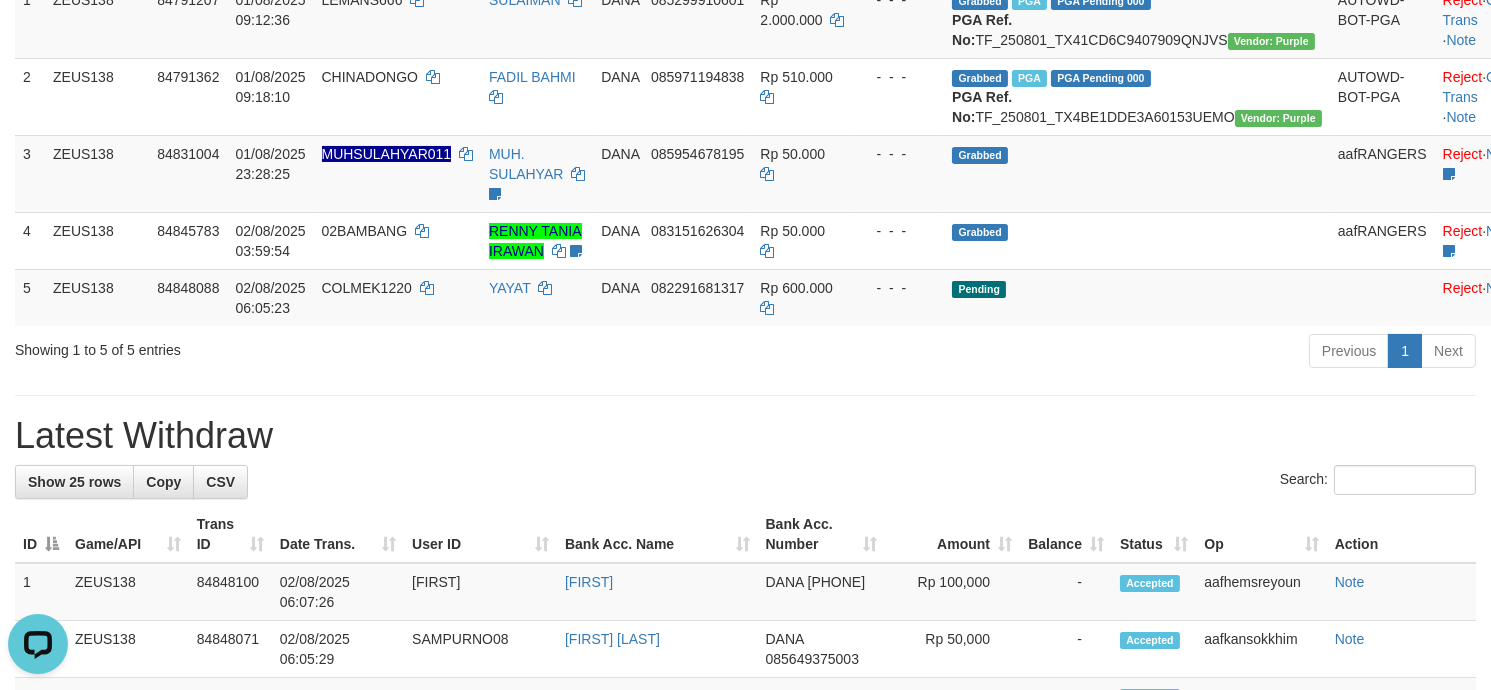 scroll, scrollTop: 0, scrollLeft: 0, axis: both 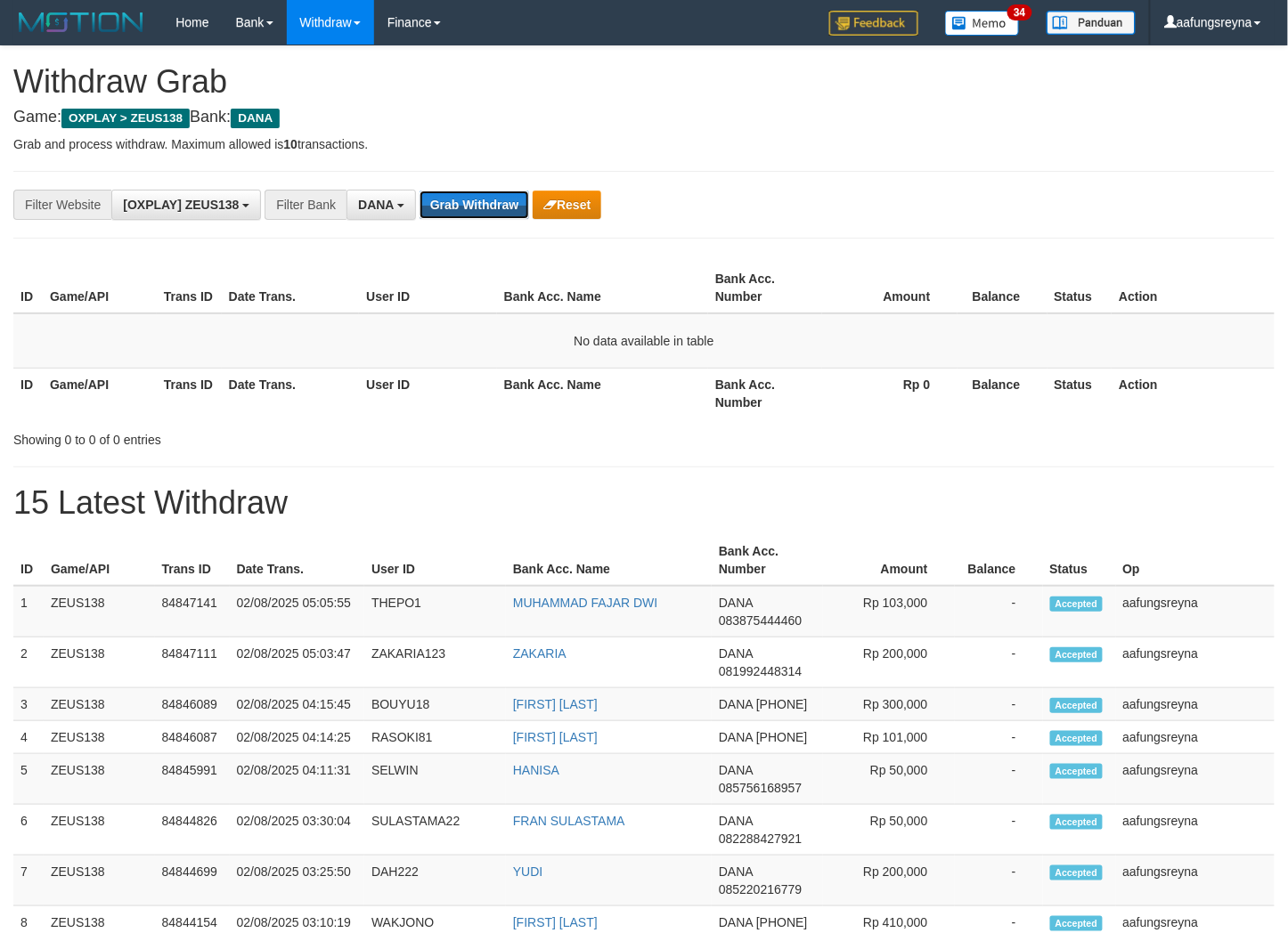 click on "Grab Withdraw" at bounding box center [474, 205] 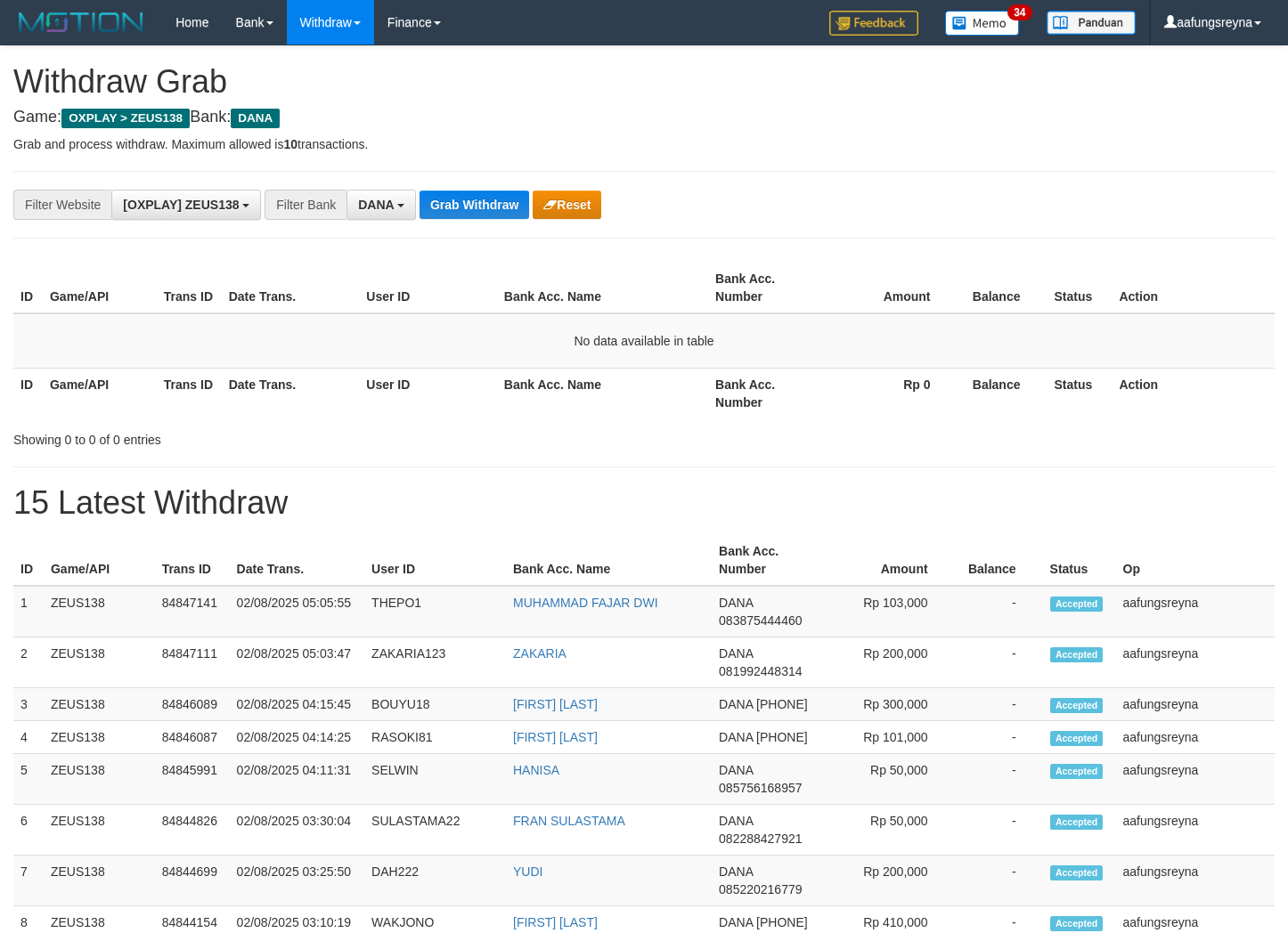 click on "Grab Withdraw" at bounding box center (474, 205) 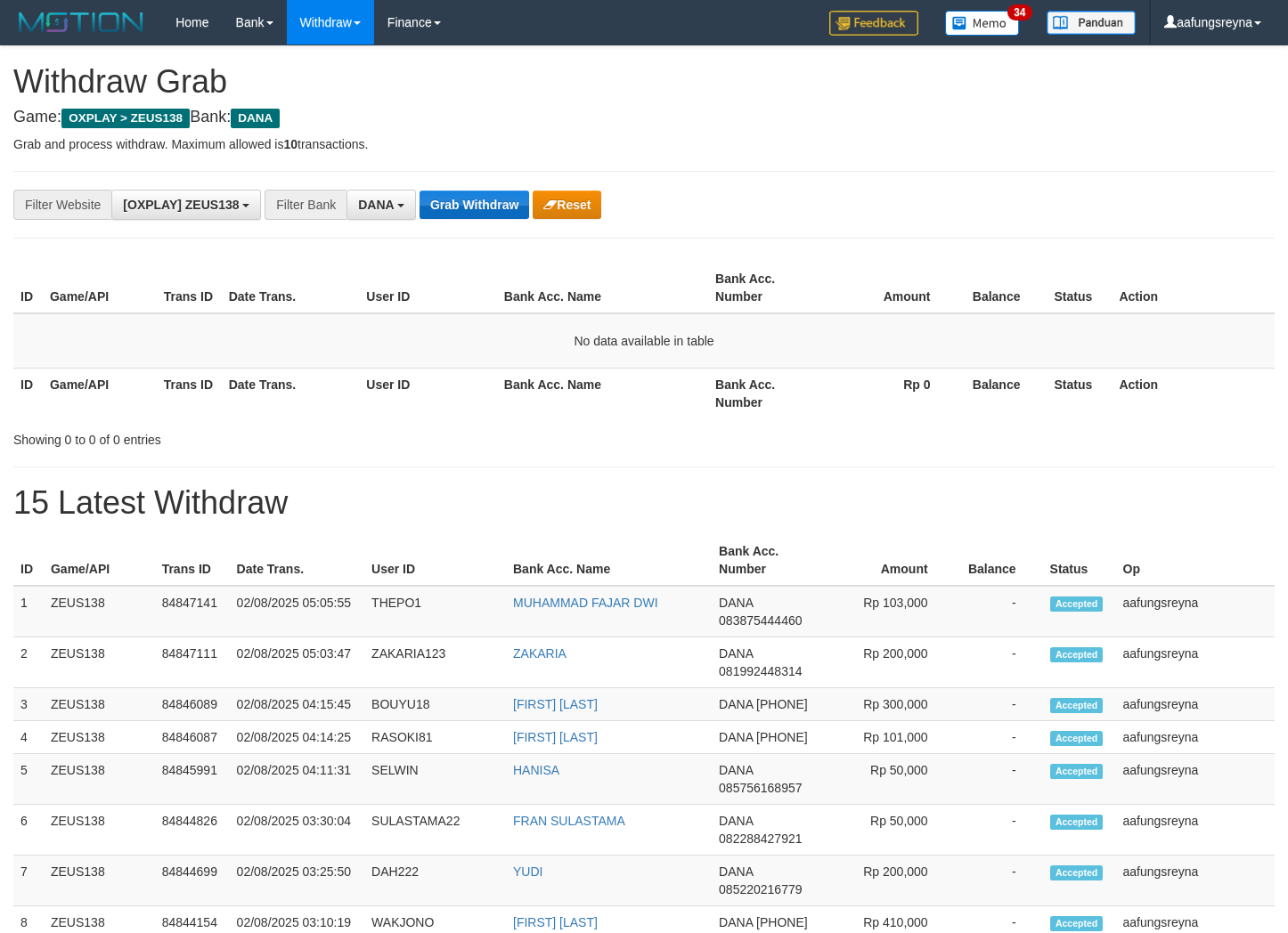 scroll, scrollTop: 0, scrollLeft: 0, axis: both 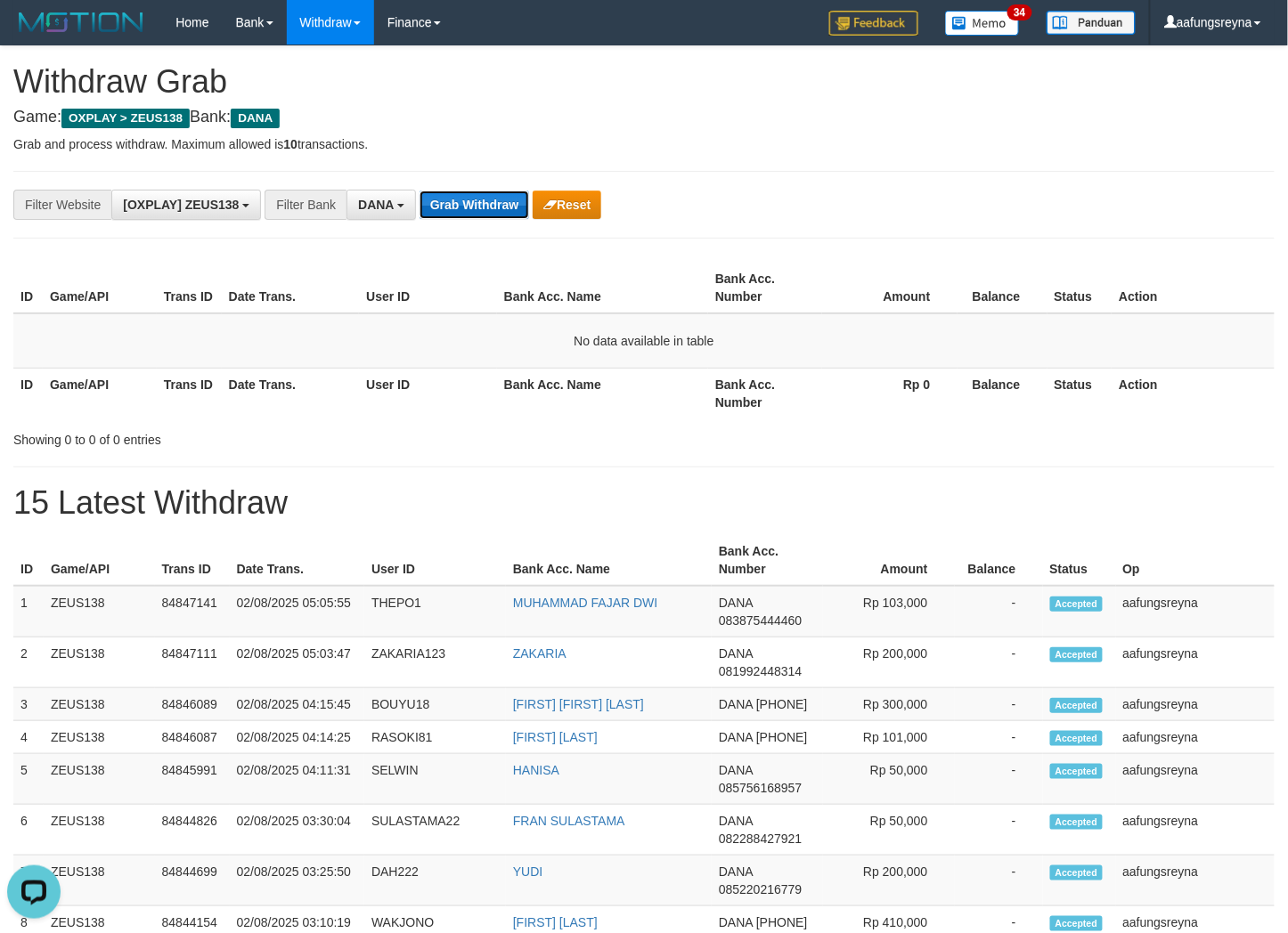 click on "Grab Withdraw" at bounding box center [474, 205] 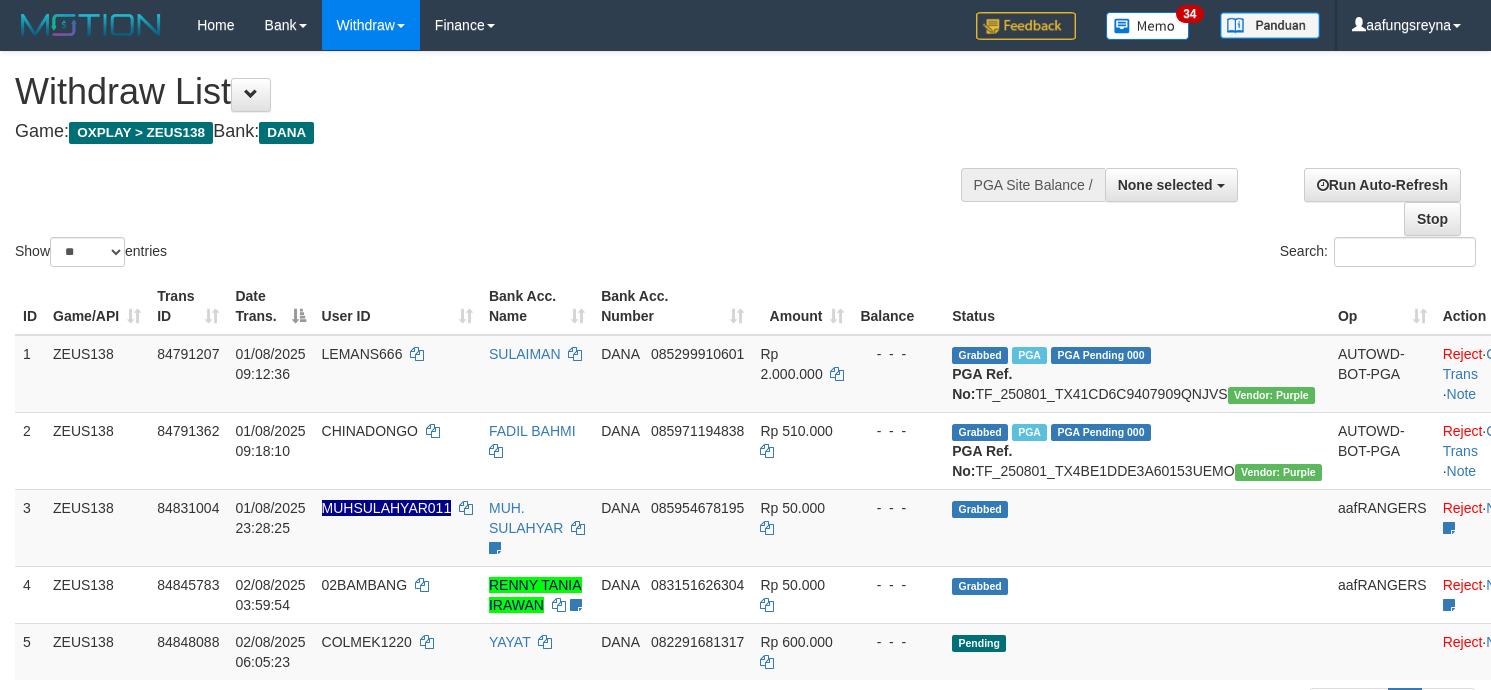 select 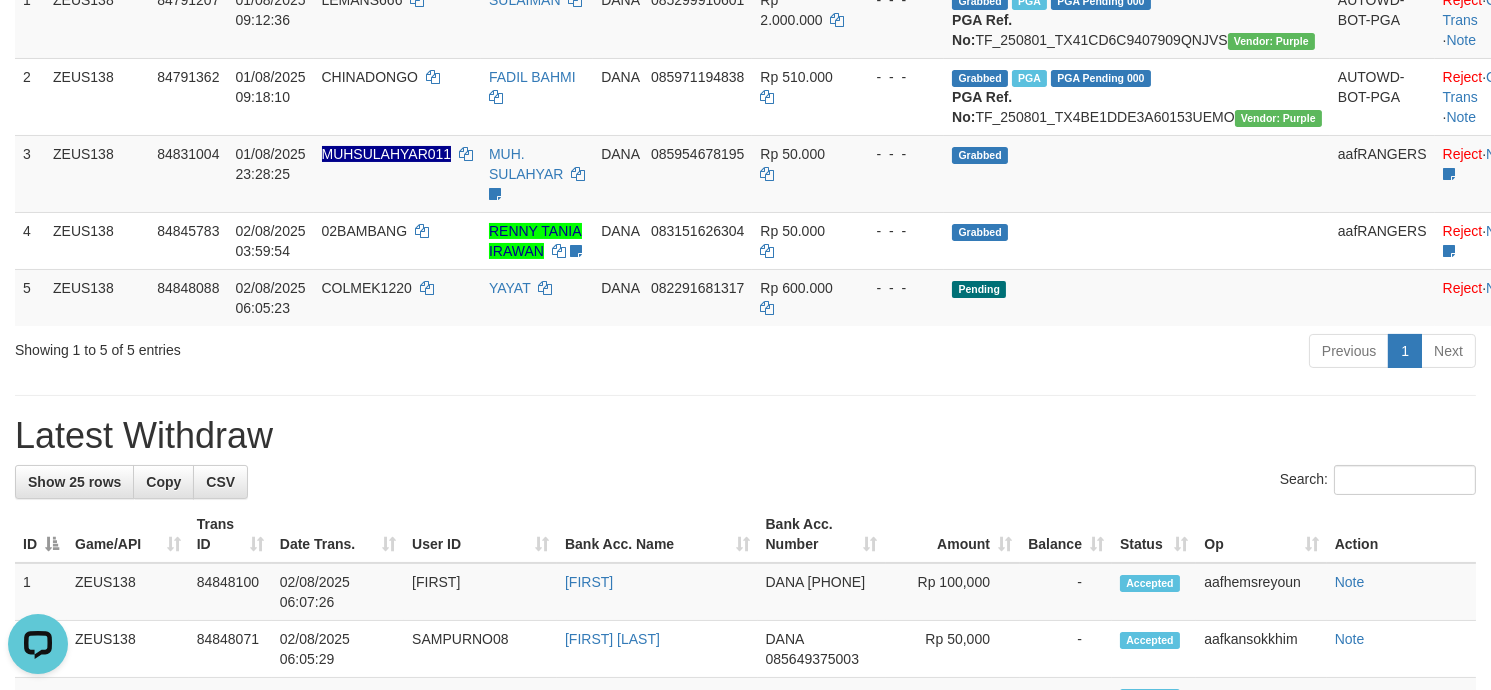 scroll, scrollTop: 0, scrollLeft: 0, axis: both 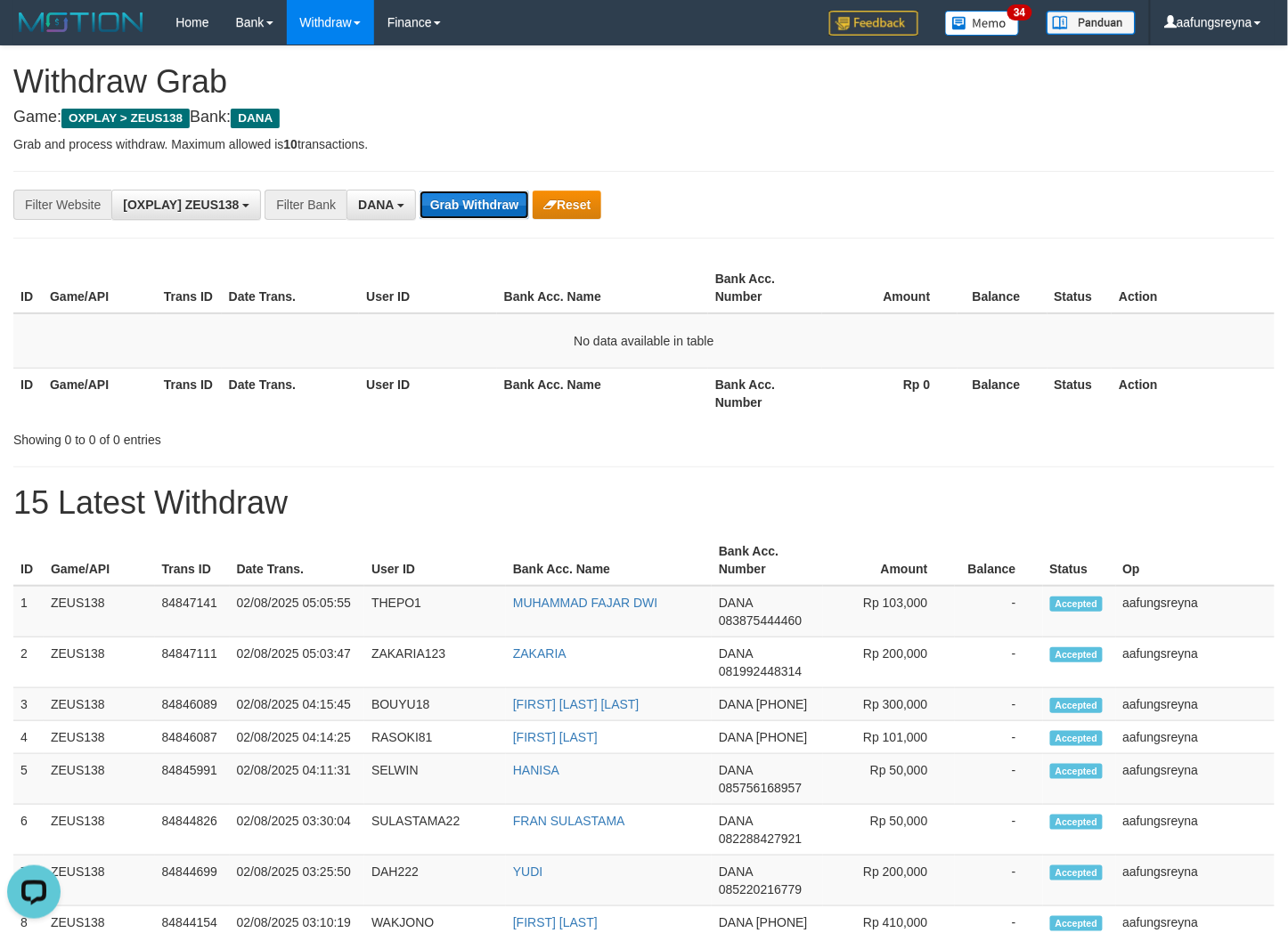 click on "Grab Withdraw" at bounding box center (474, 205) 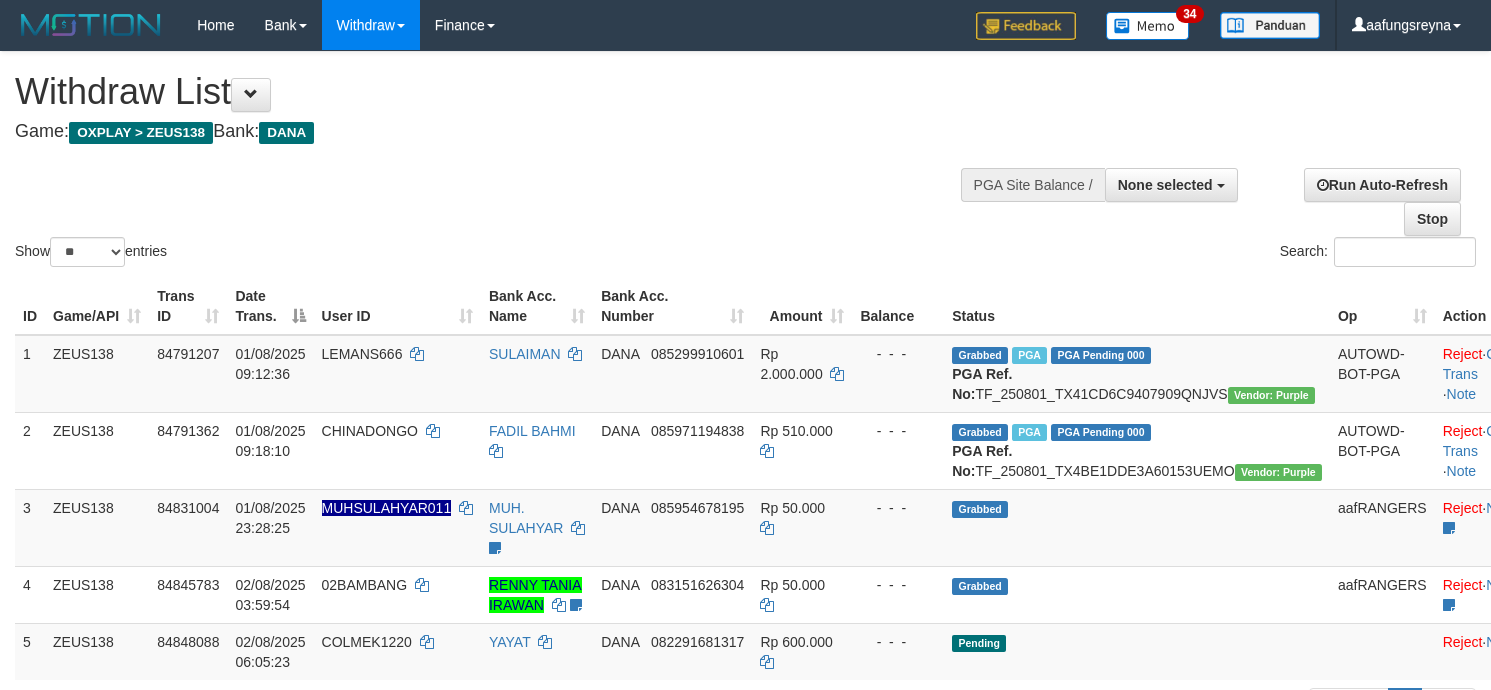 select 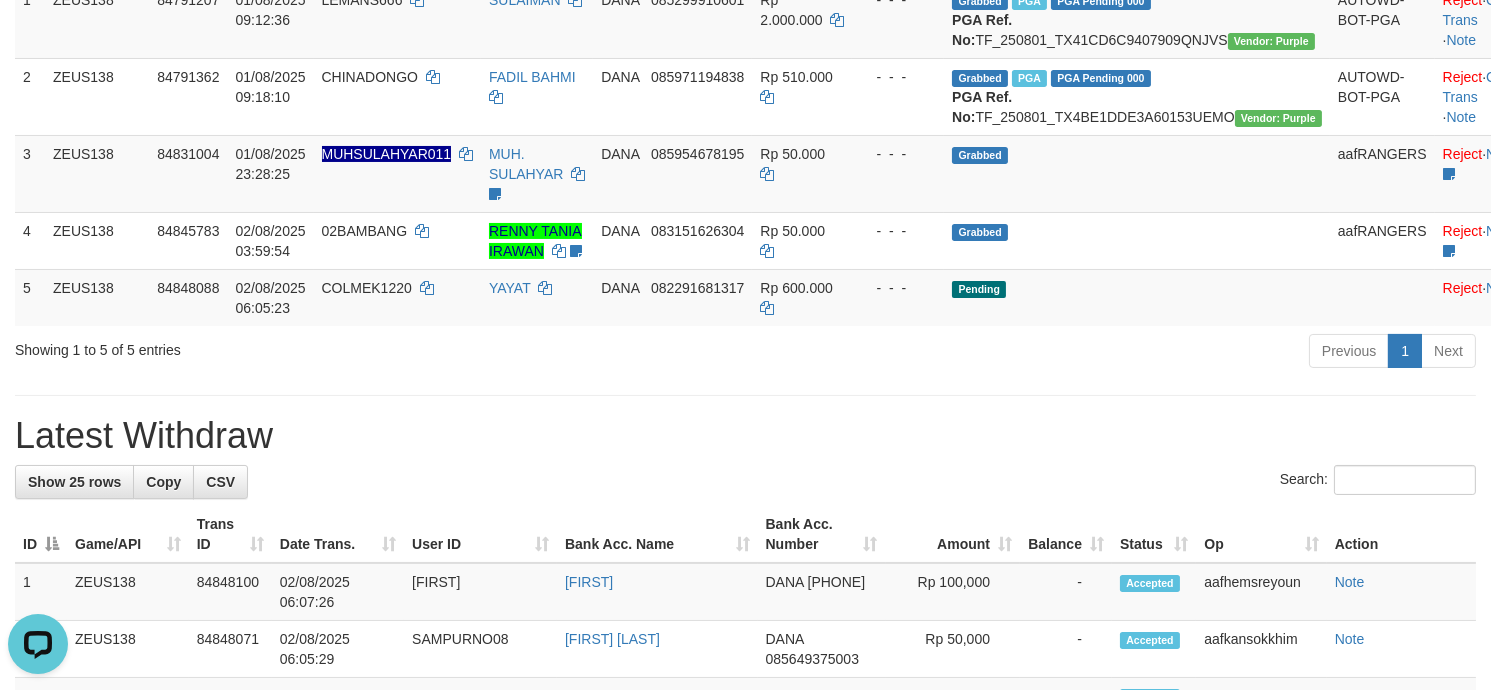 scroll, scrollTop: 0, scrollLeft: 0, axis: both 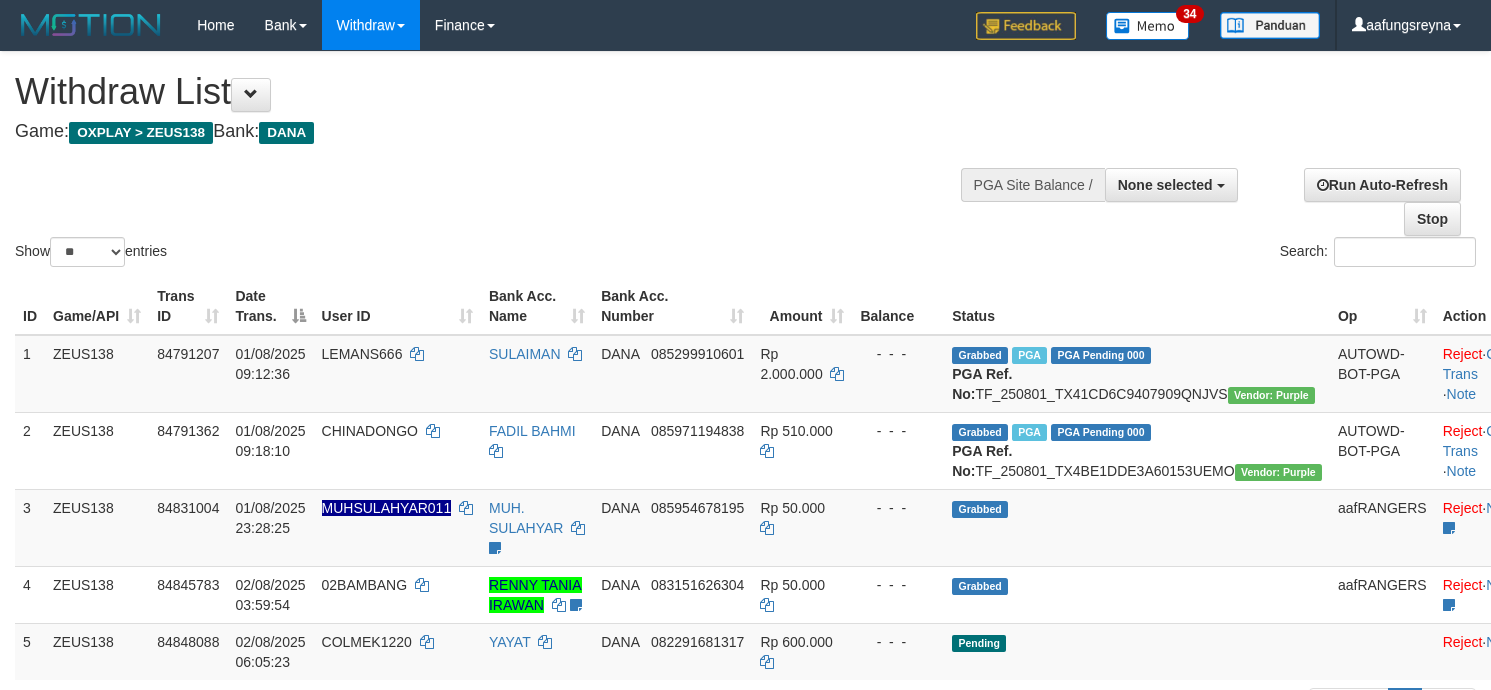 select 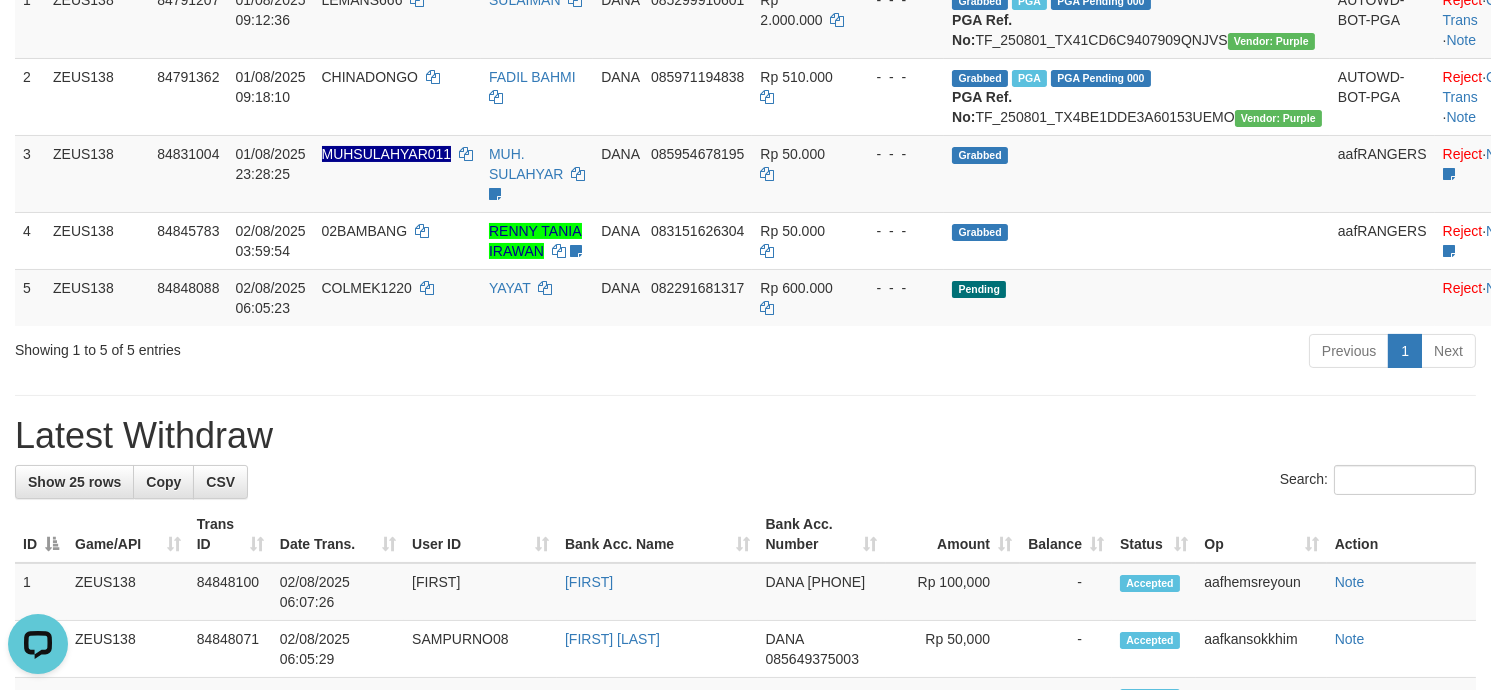 scroll, scrollTop: 0, scrollLeft: 0, axis: both 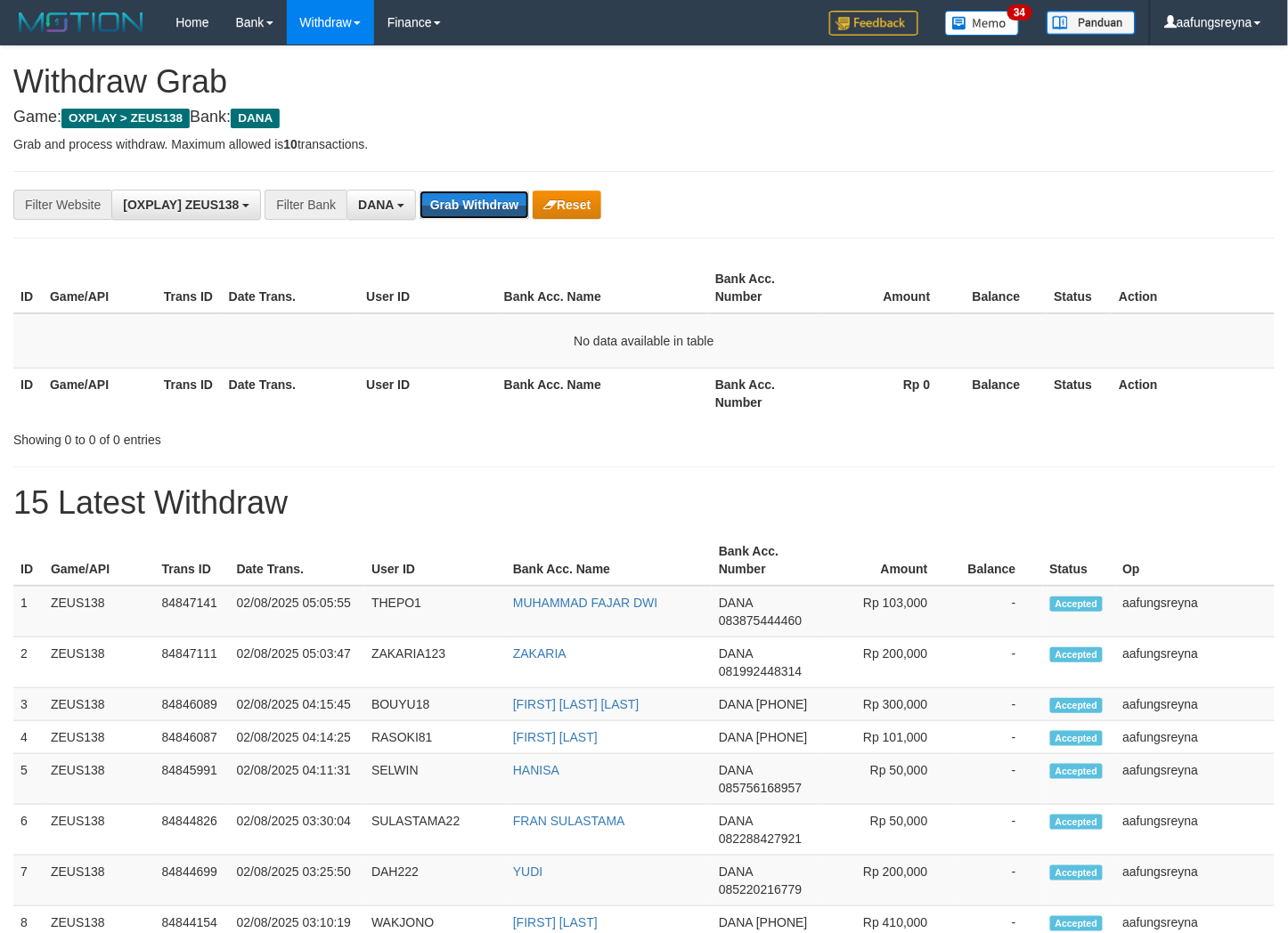drag, startPoint x: 449, startPoint y: 208, endPoint x: 406, endPoint y: 175, distance: 54.20332 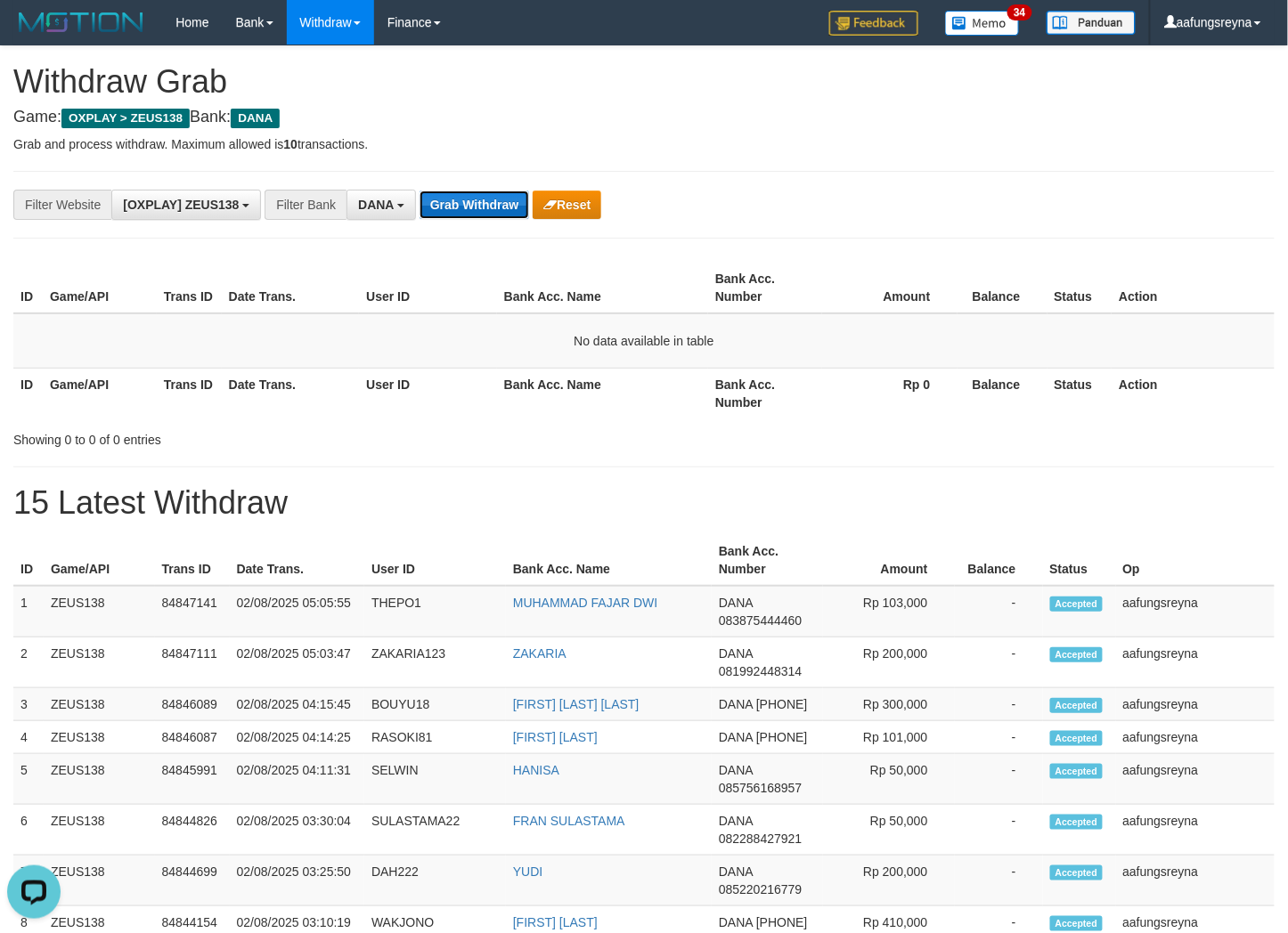 scroll, scrollTop: 0, scrollLeft: 0, axis: both 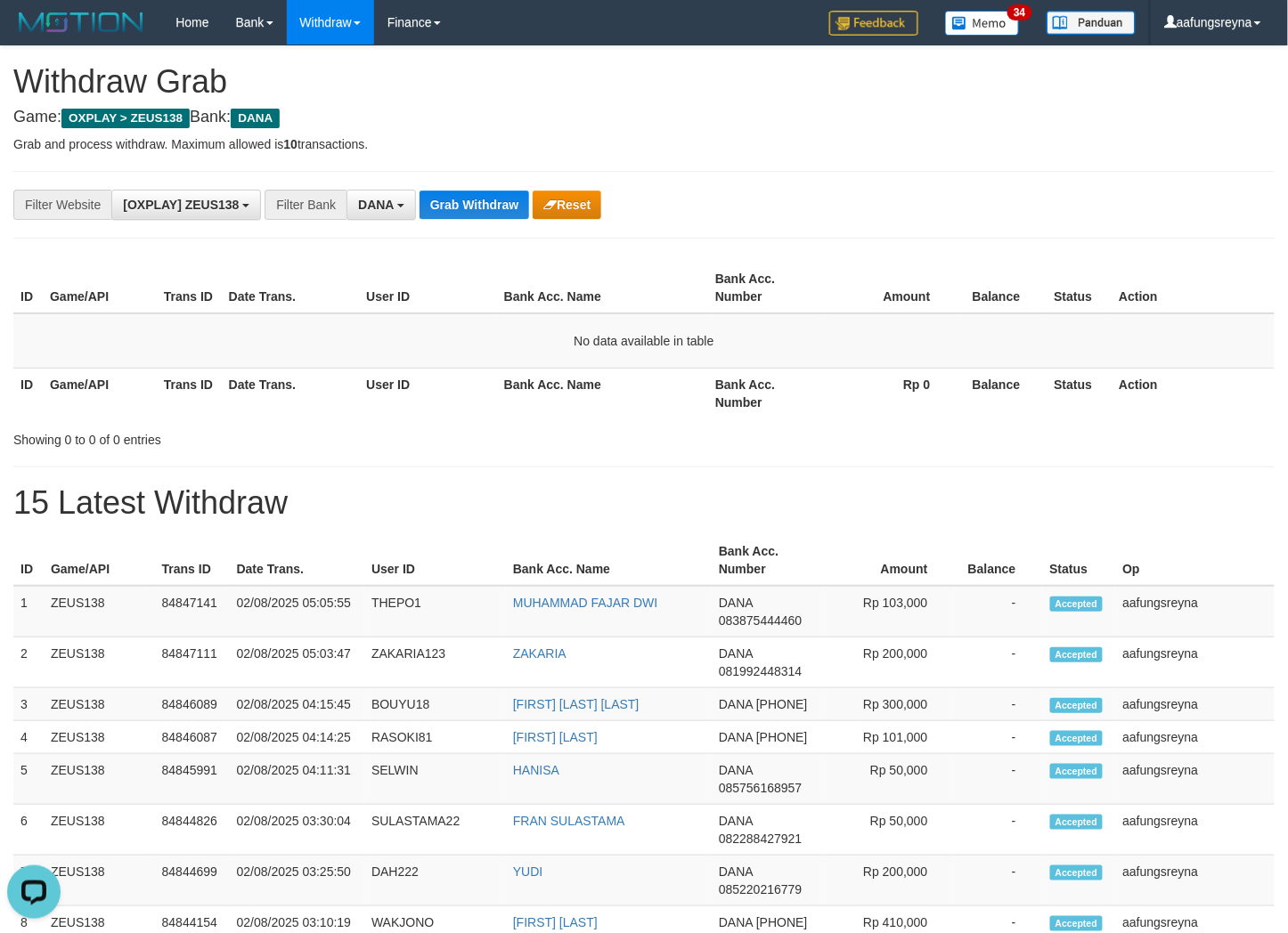 click on "**********" at bounding box center [644, 205] 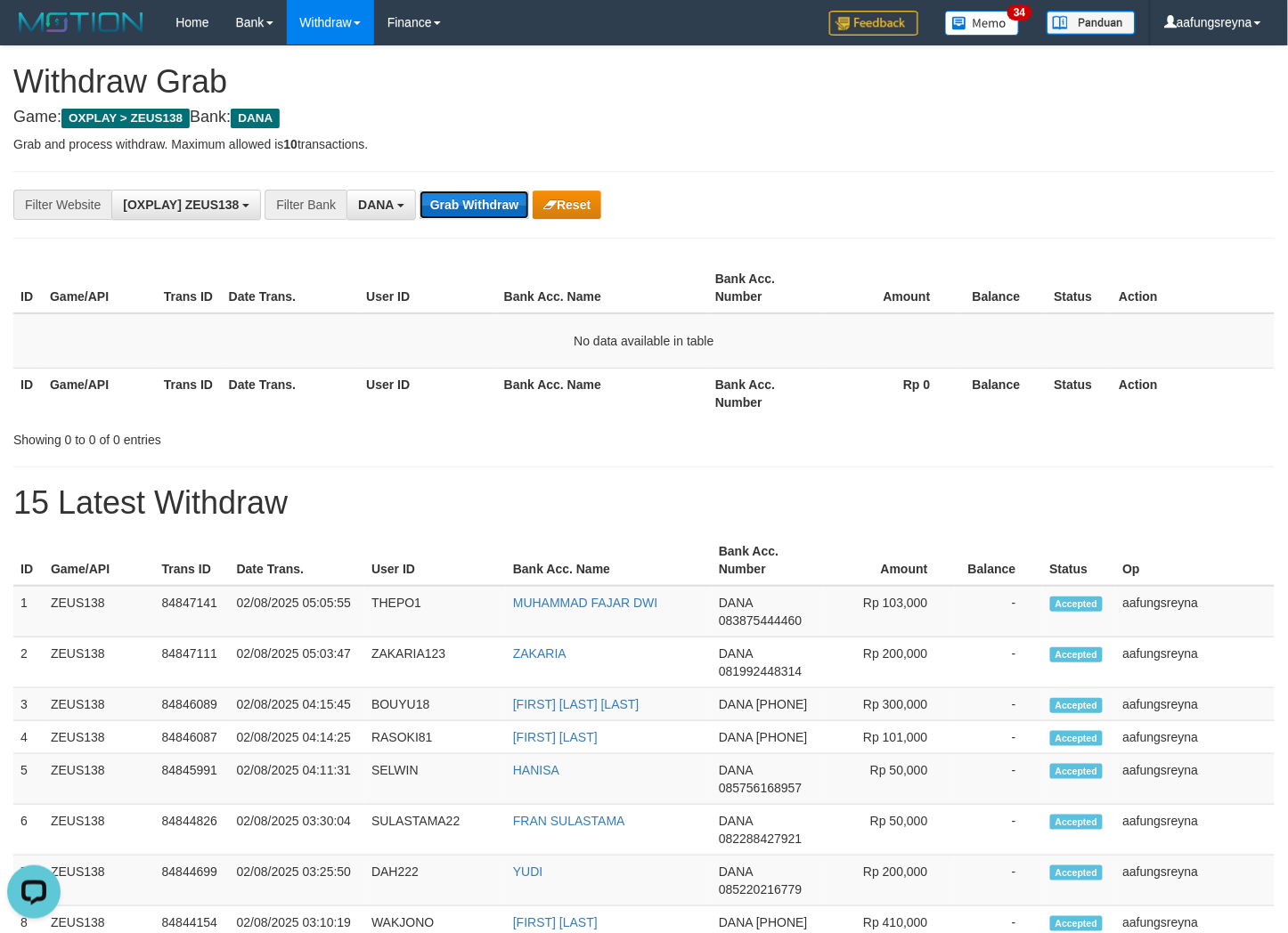 click on "Grab Withdraw" at bounding box center (474, 205) 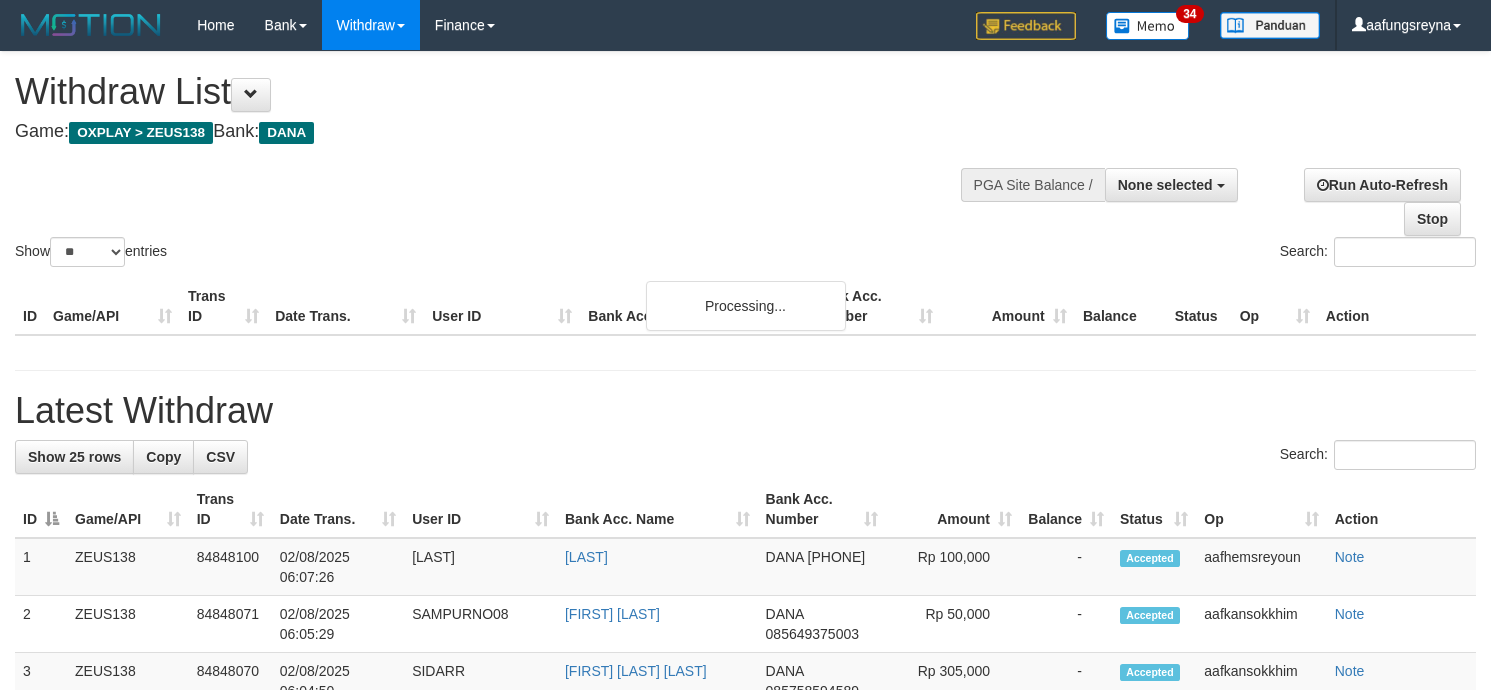 select 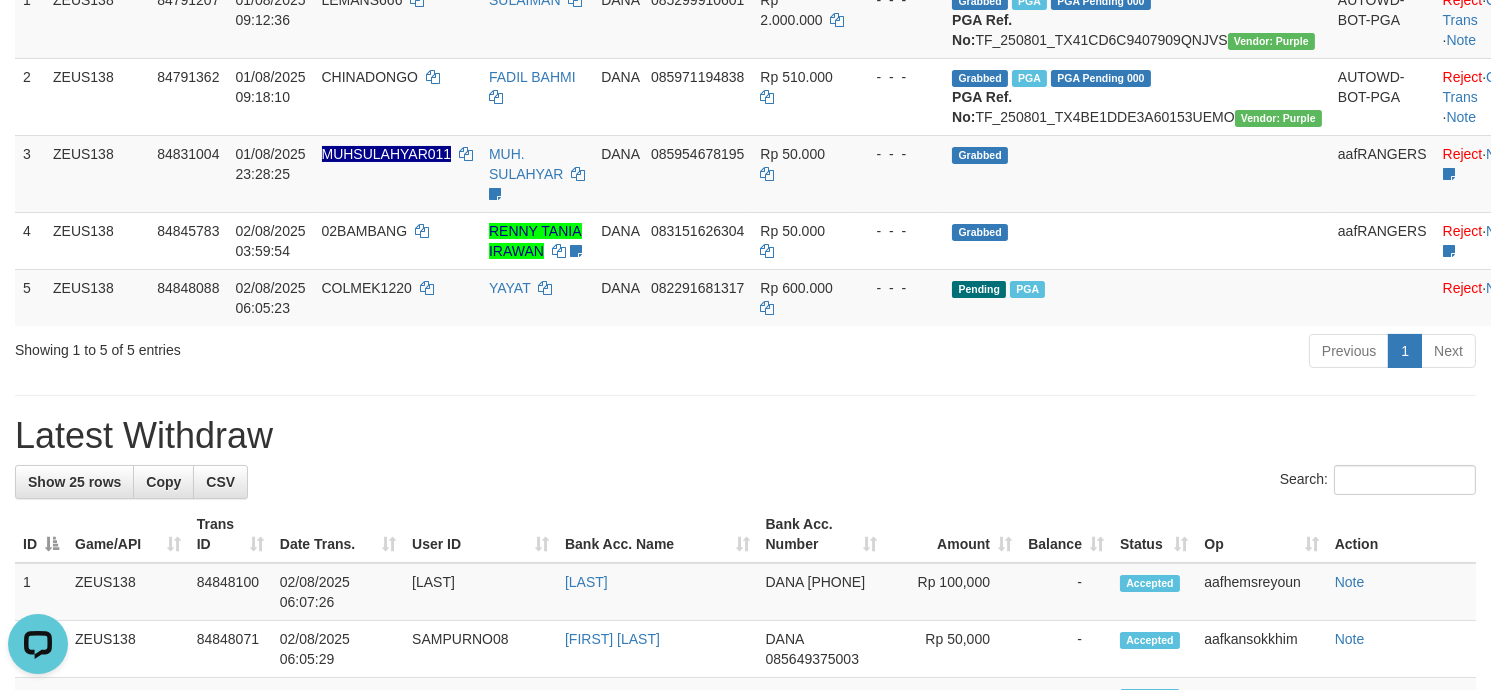 scroll, scrollTop: 0, scrollLeft: 0, axis: both 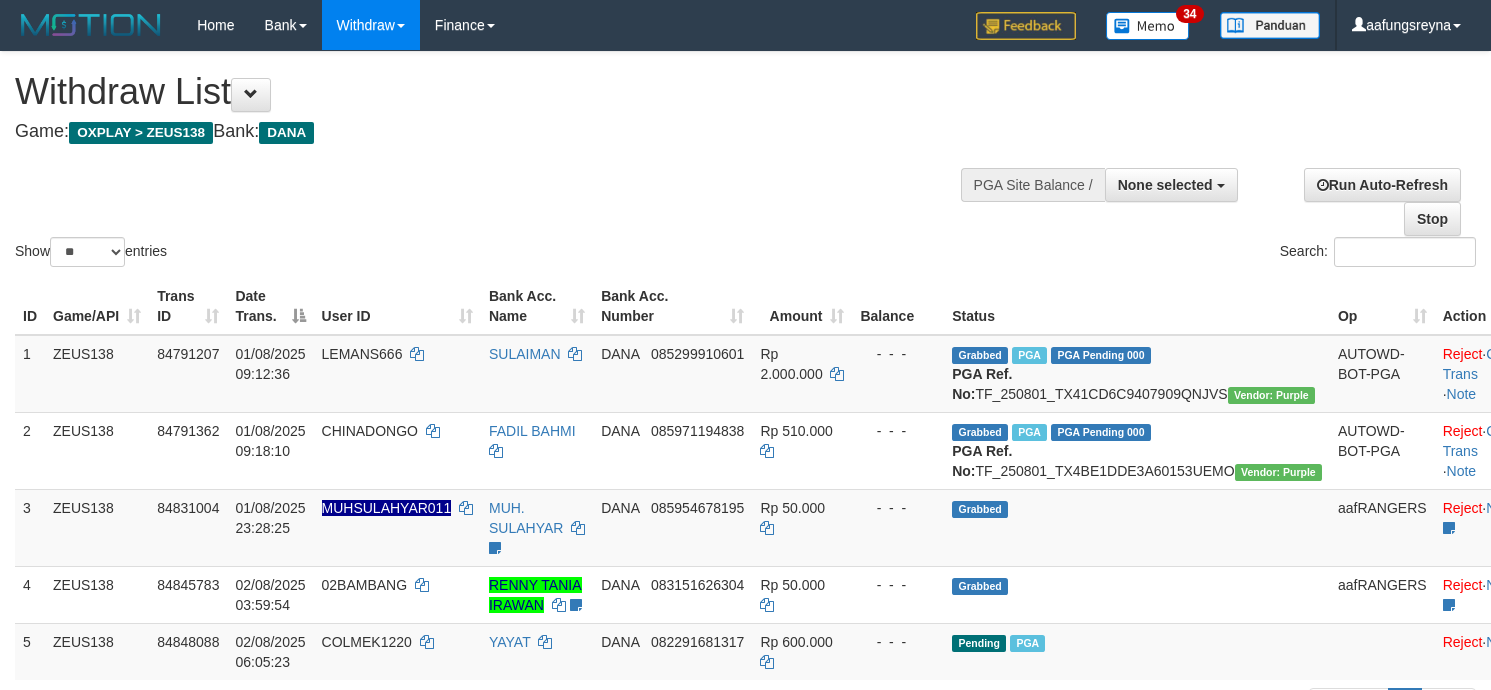 select 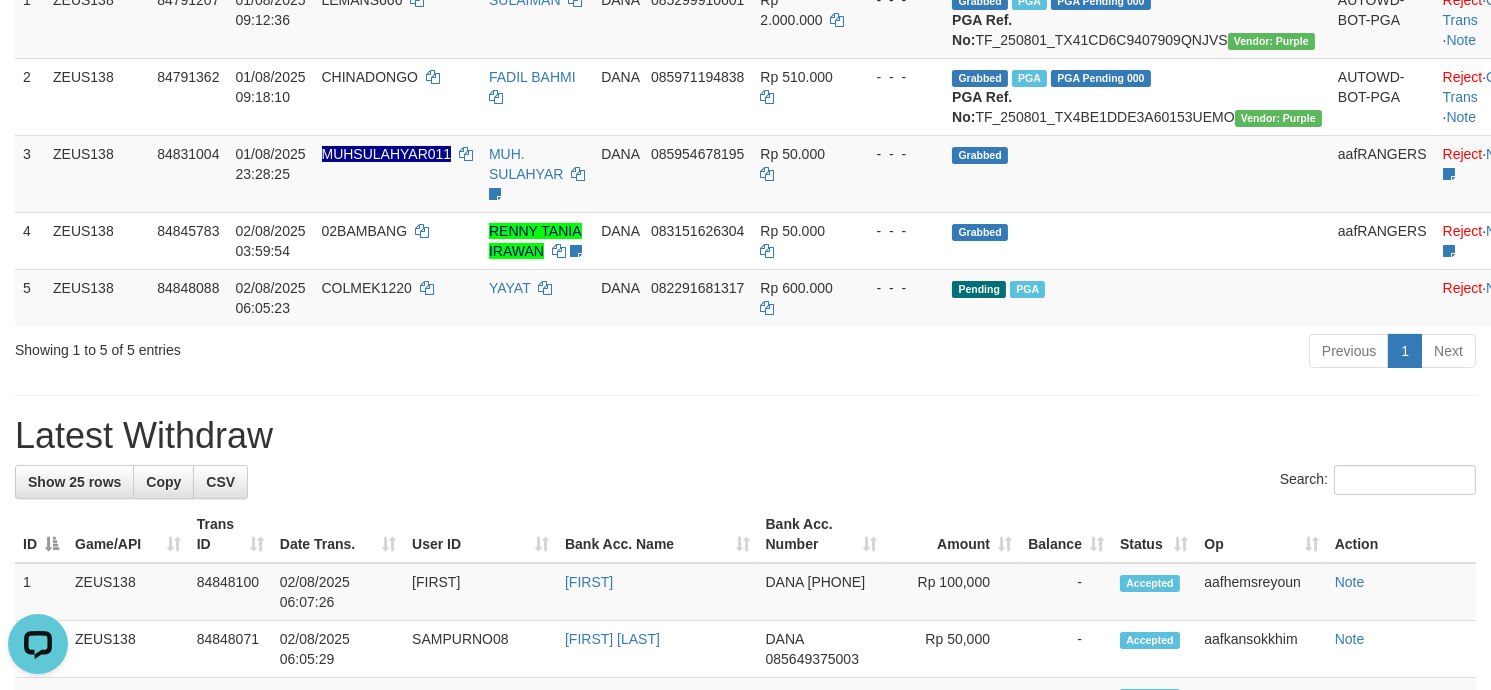 scroll, scrollTop: 0, scrollLeft: 0, axis: both 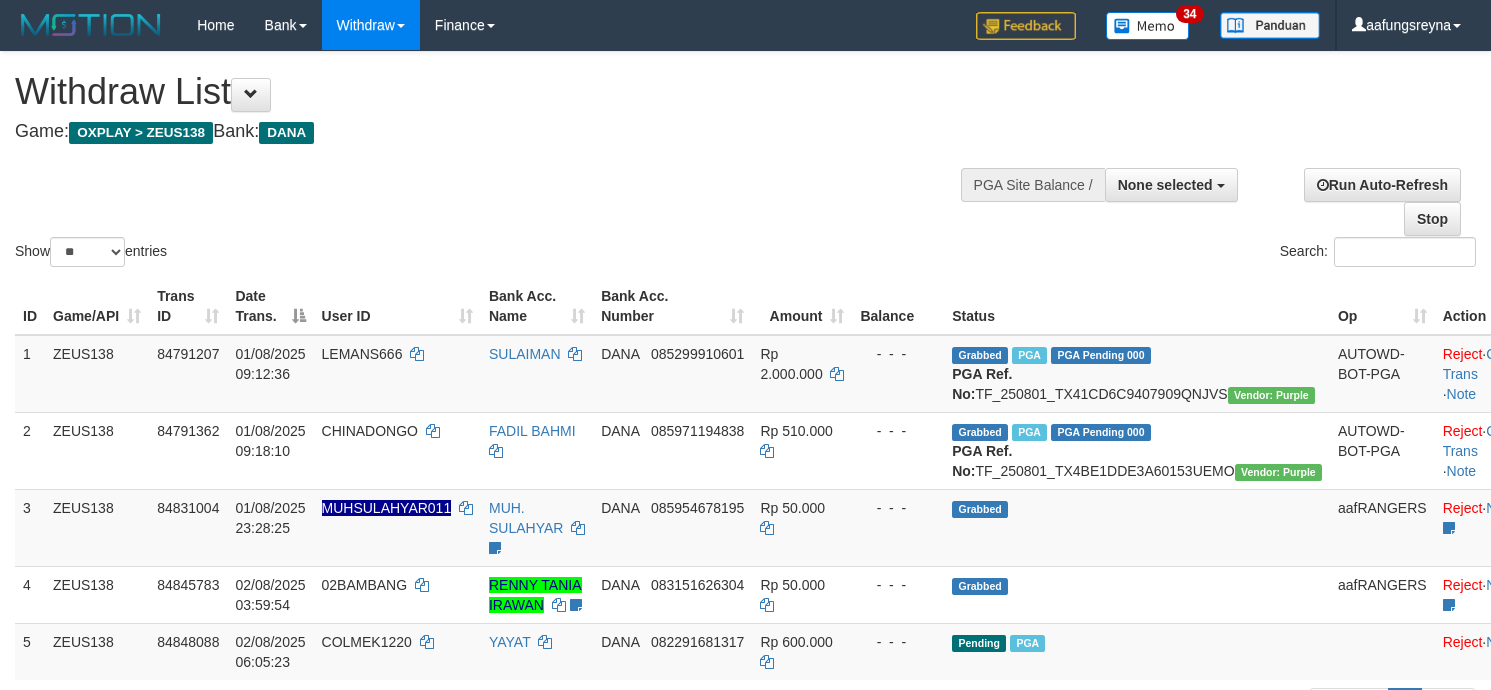 select 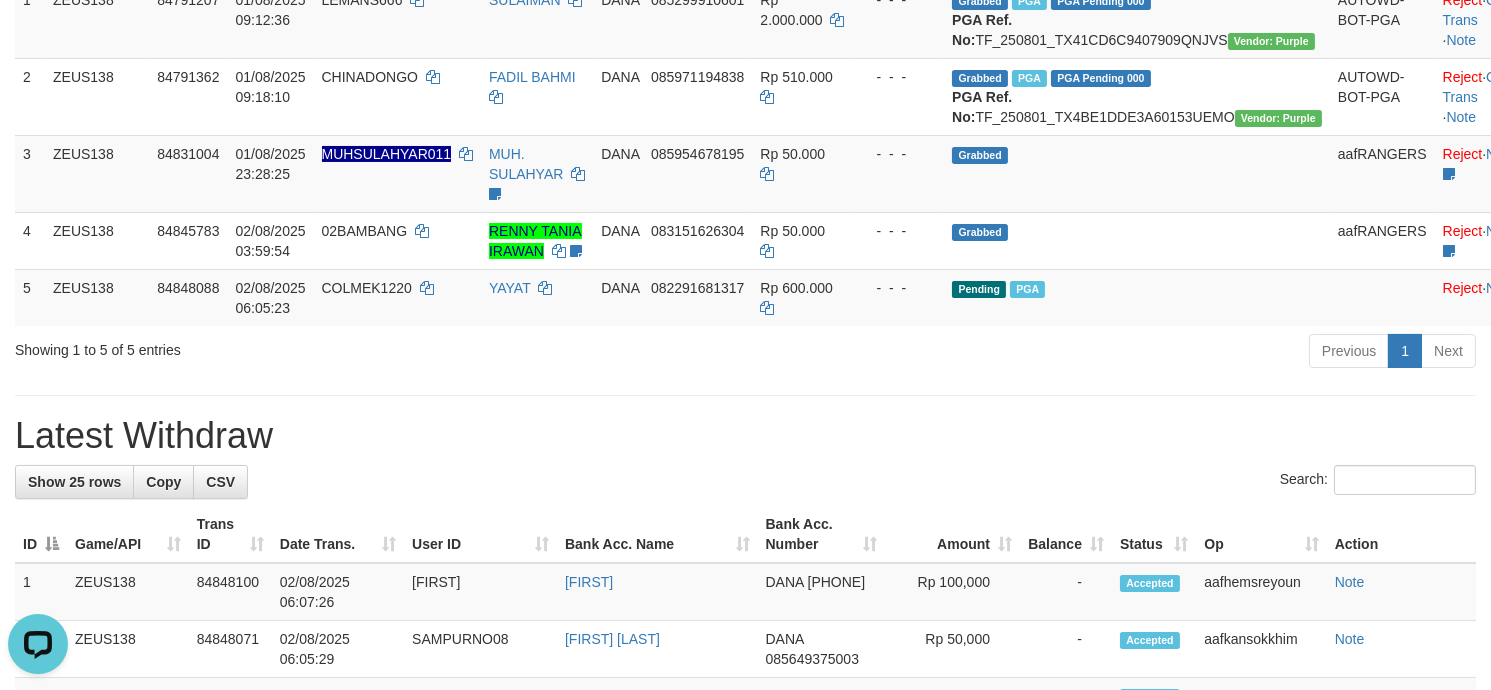 scroll, scrollTop: 0, scrollLeft: 0, axis: both 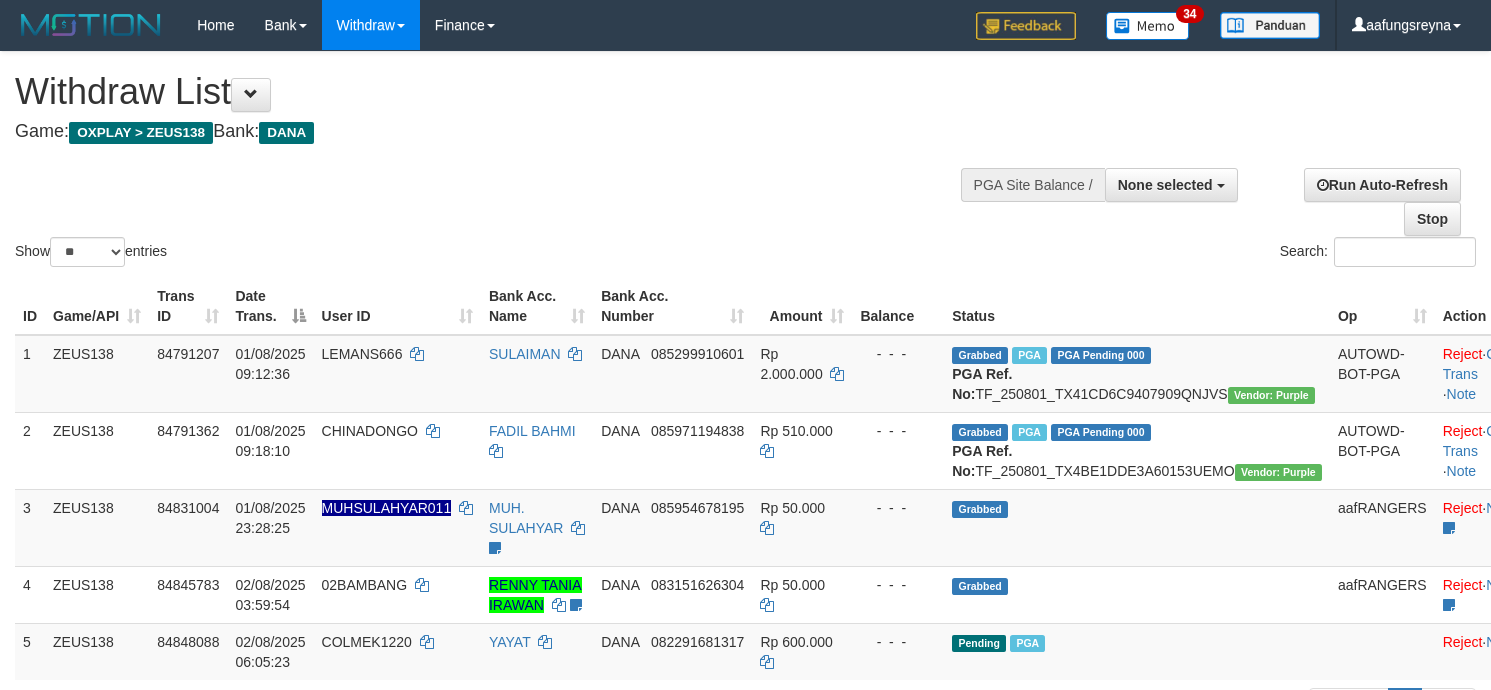 select 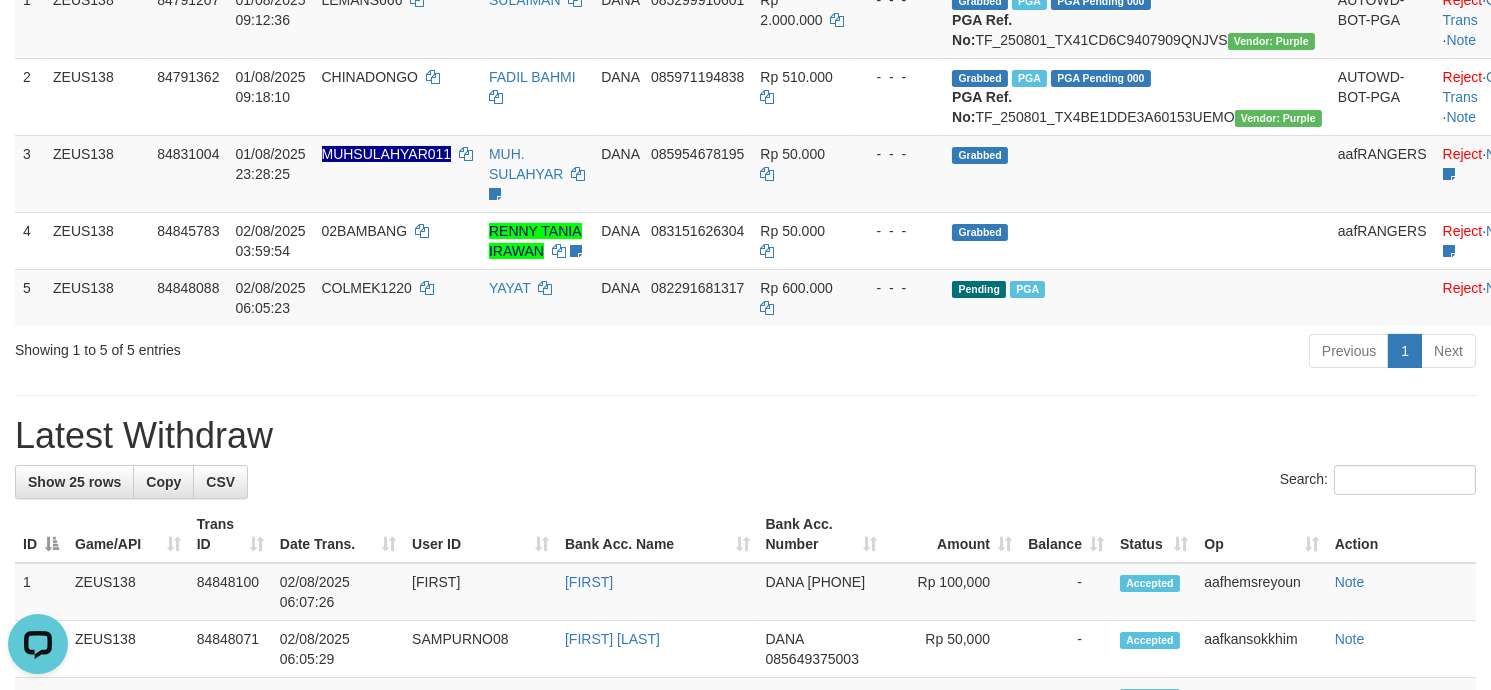 scroll, scrollTop: 0, scrollLeft: 0, axis: both 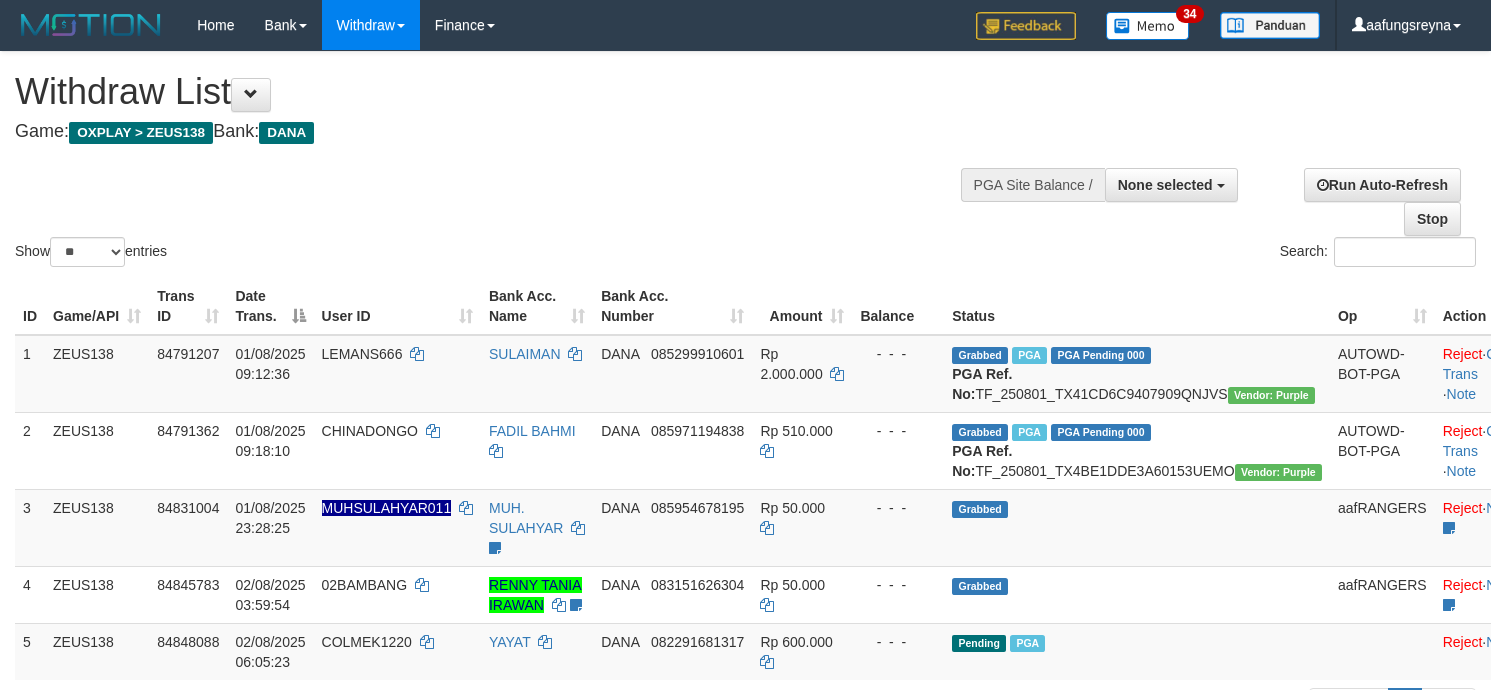 select 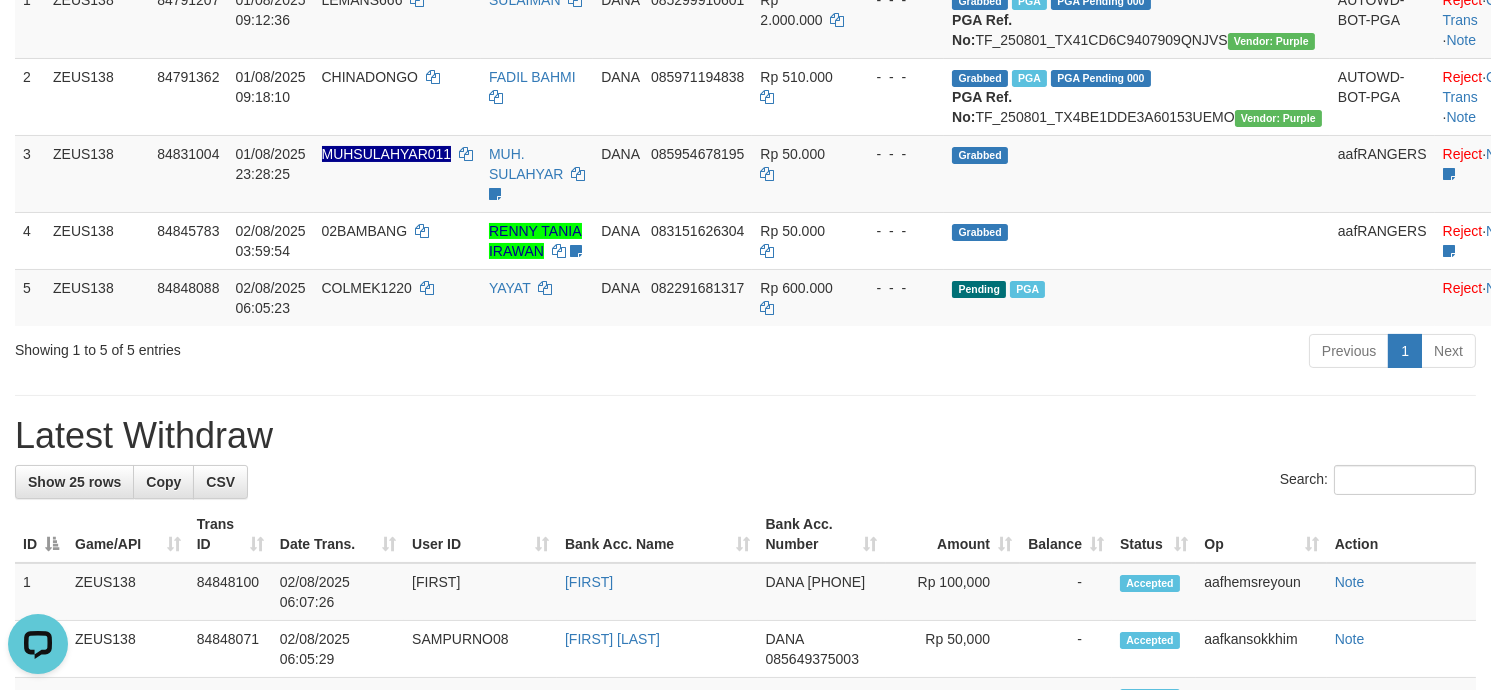 scroll, scrollTop: 0, scrollLeft: 0, axis: both 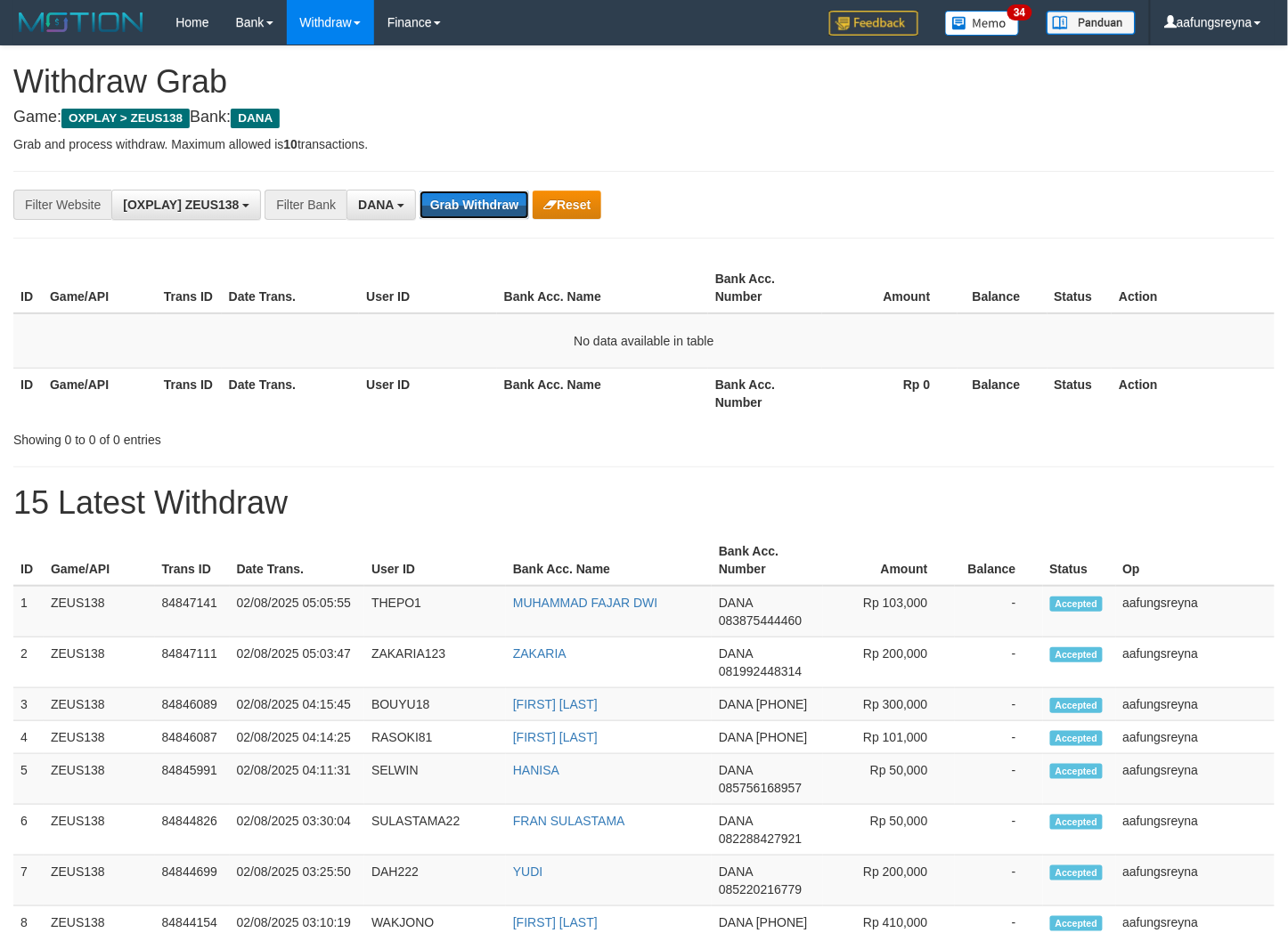 click on "Grab Withdraw" at bounding box center [474, 205] 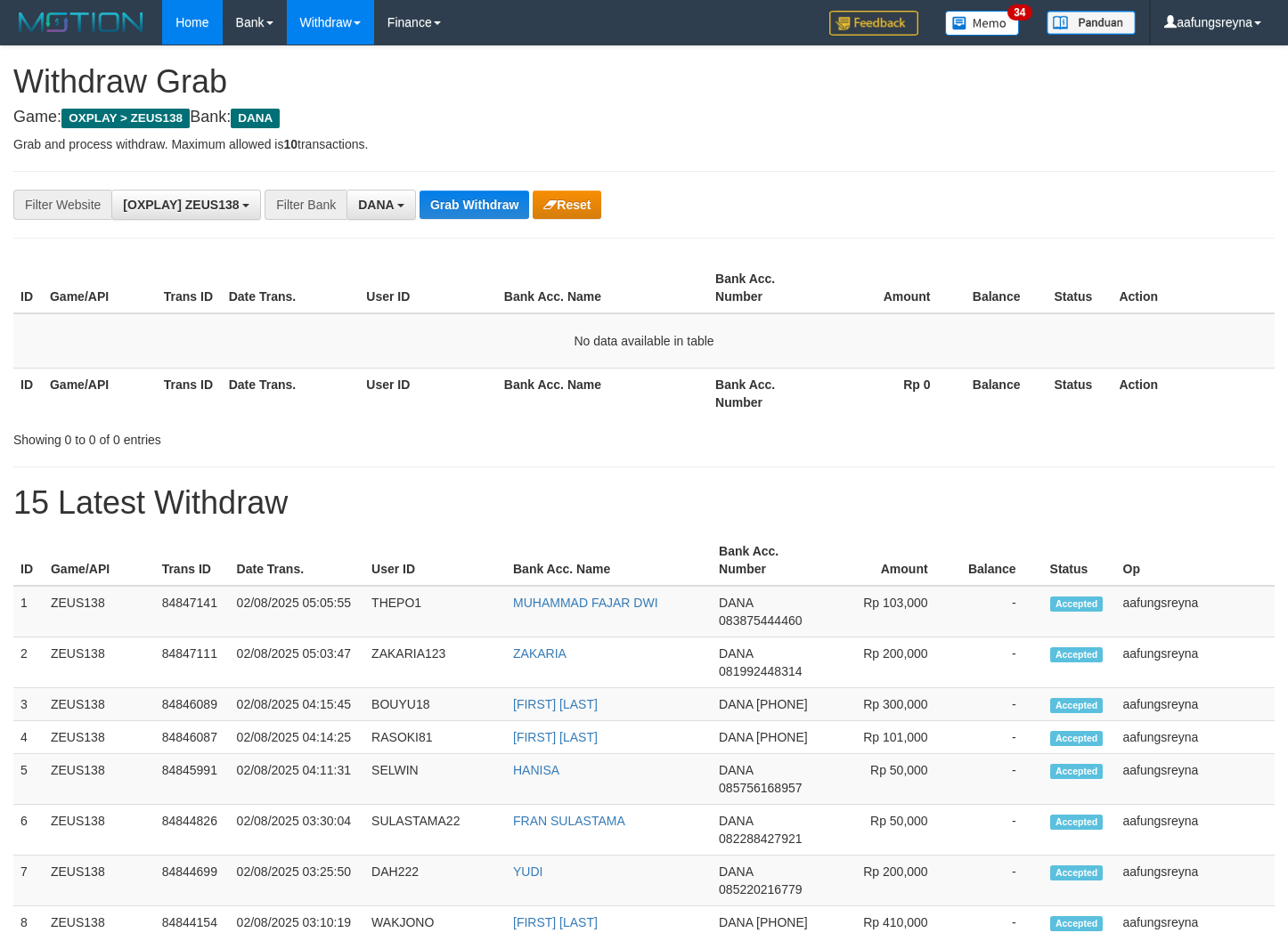 scroll, scrollTop: 0, scrollLeft: 0, axis: both 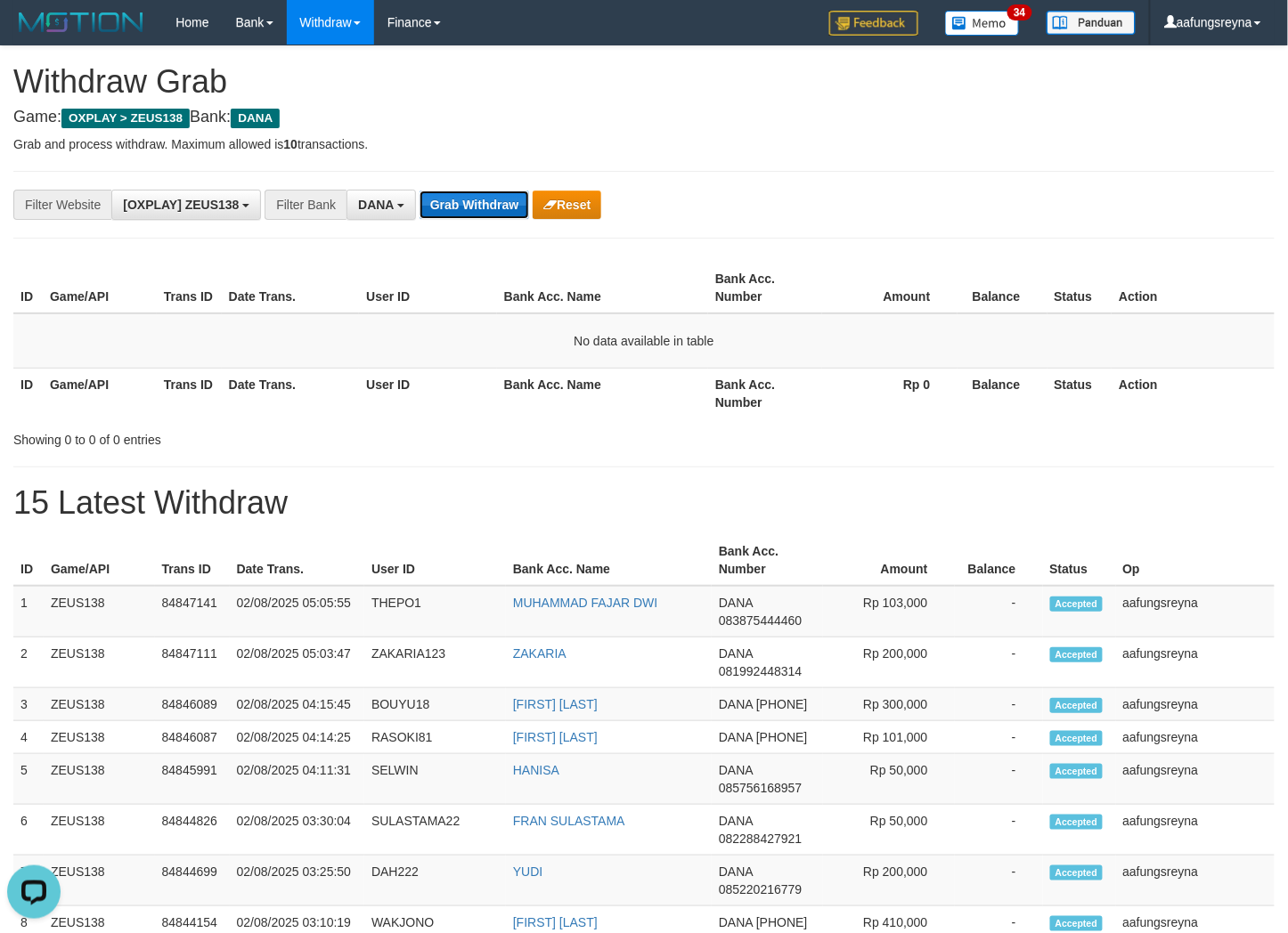drag, startPoint x: 482, startPoint y: 207, endPoint x: 487, endPoint y: 196, distance: 12.083046 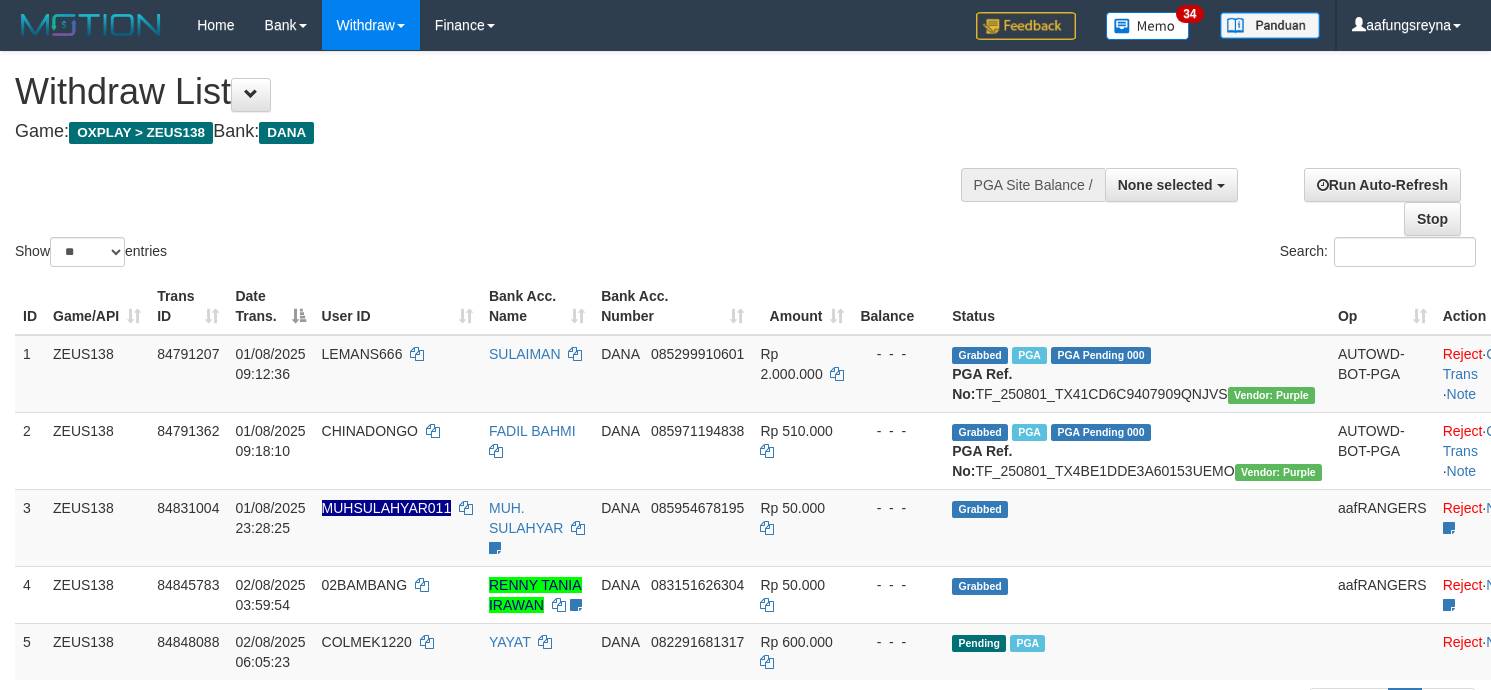select 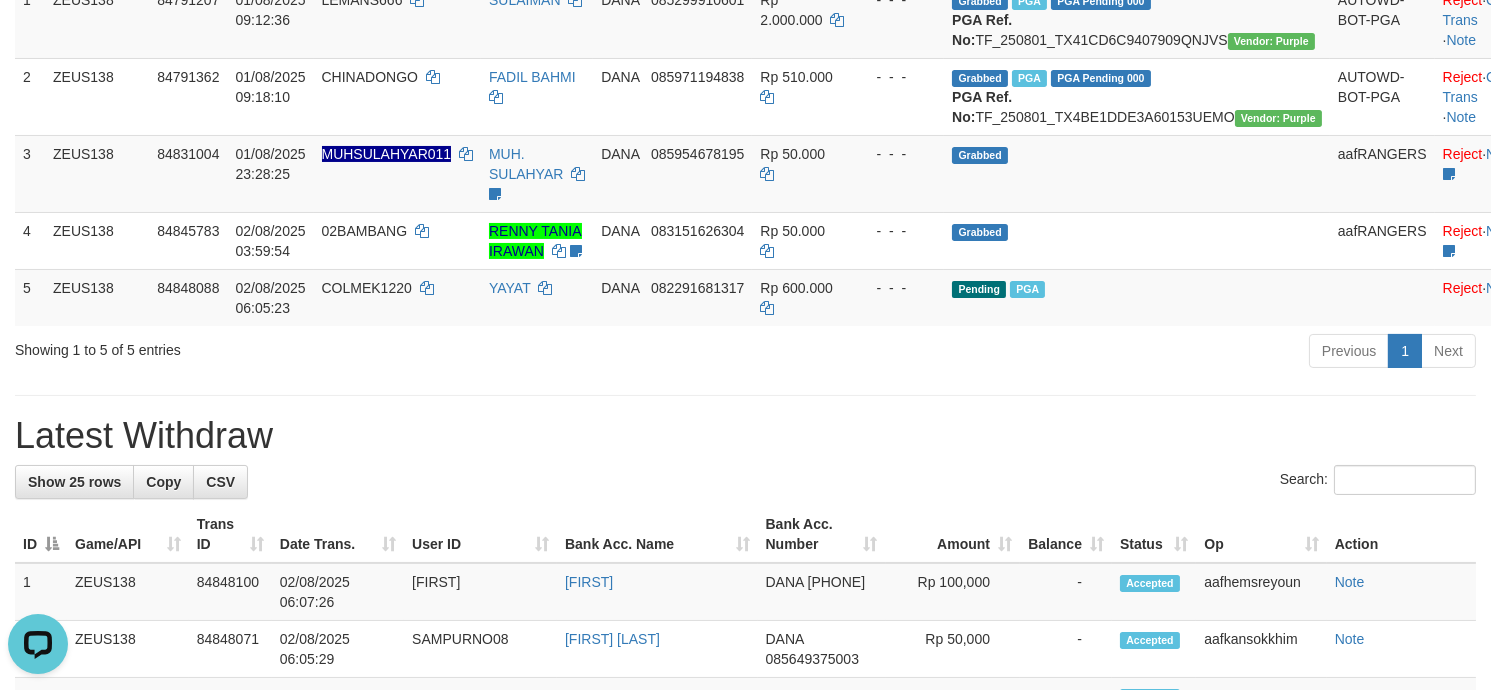 scroll, scrollTop: 0, scrollLeft: 0, axis: both 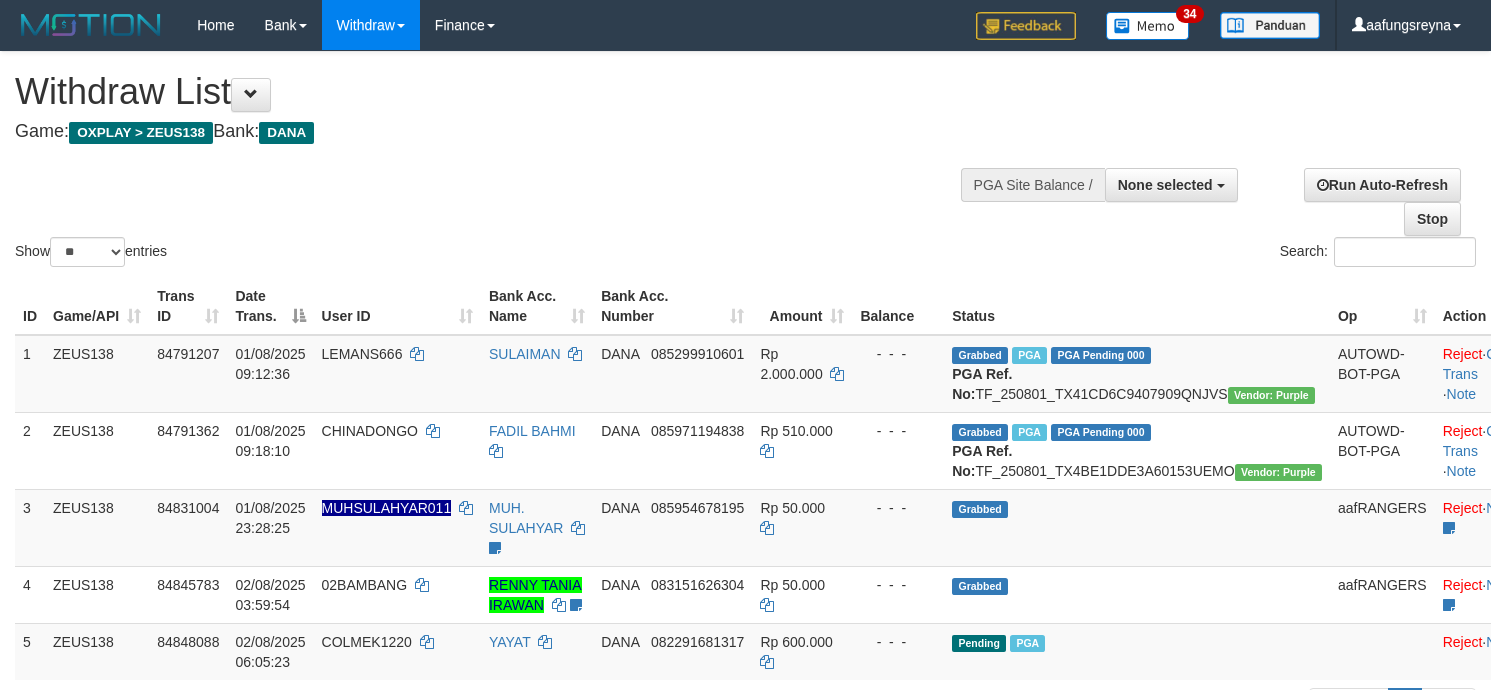 select 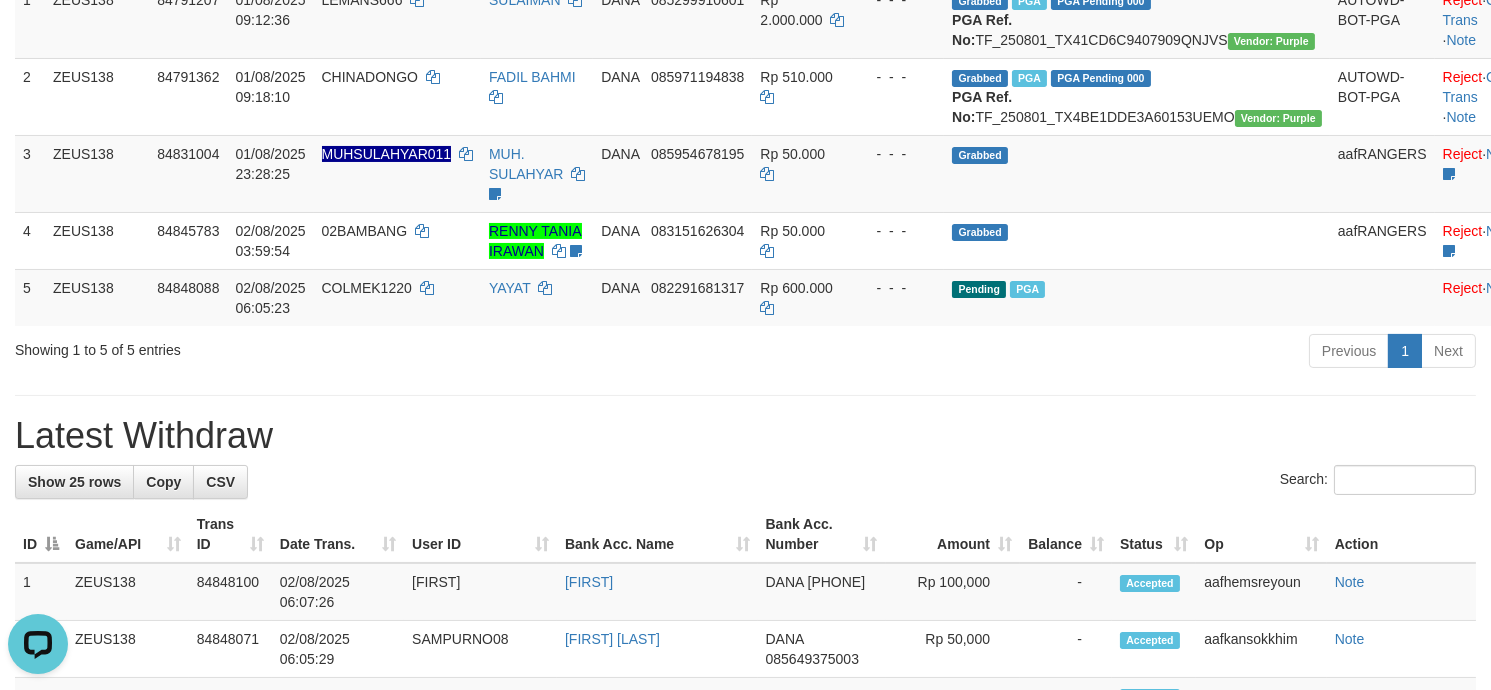 scroll, scrollTop: 0, scrollLeft: 0, axis: both 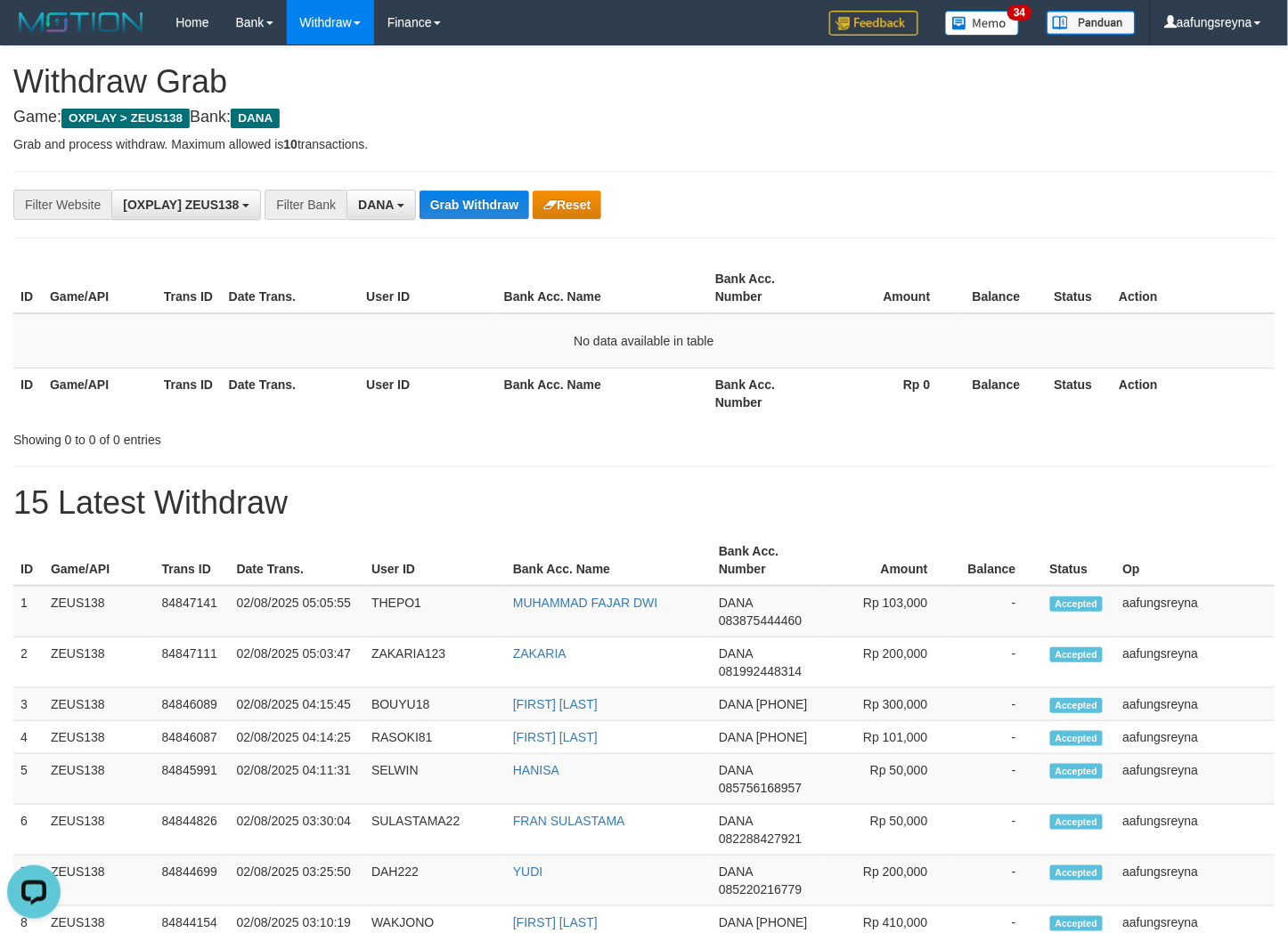 drag, startPoint x: 455, startPoint y: 183, endPoint x: 449, endPoint y: 255, distance: 72.2496 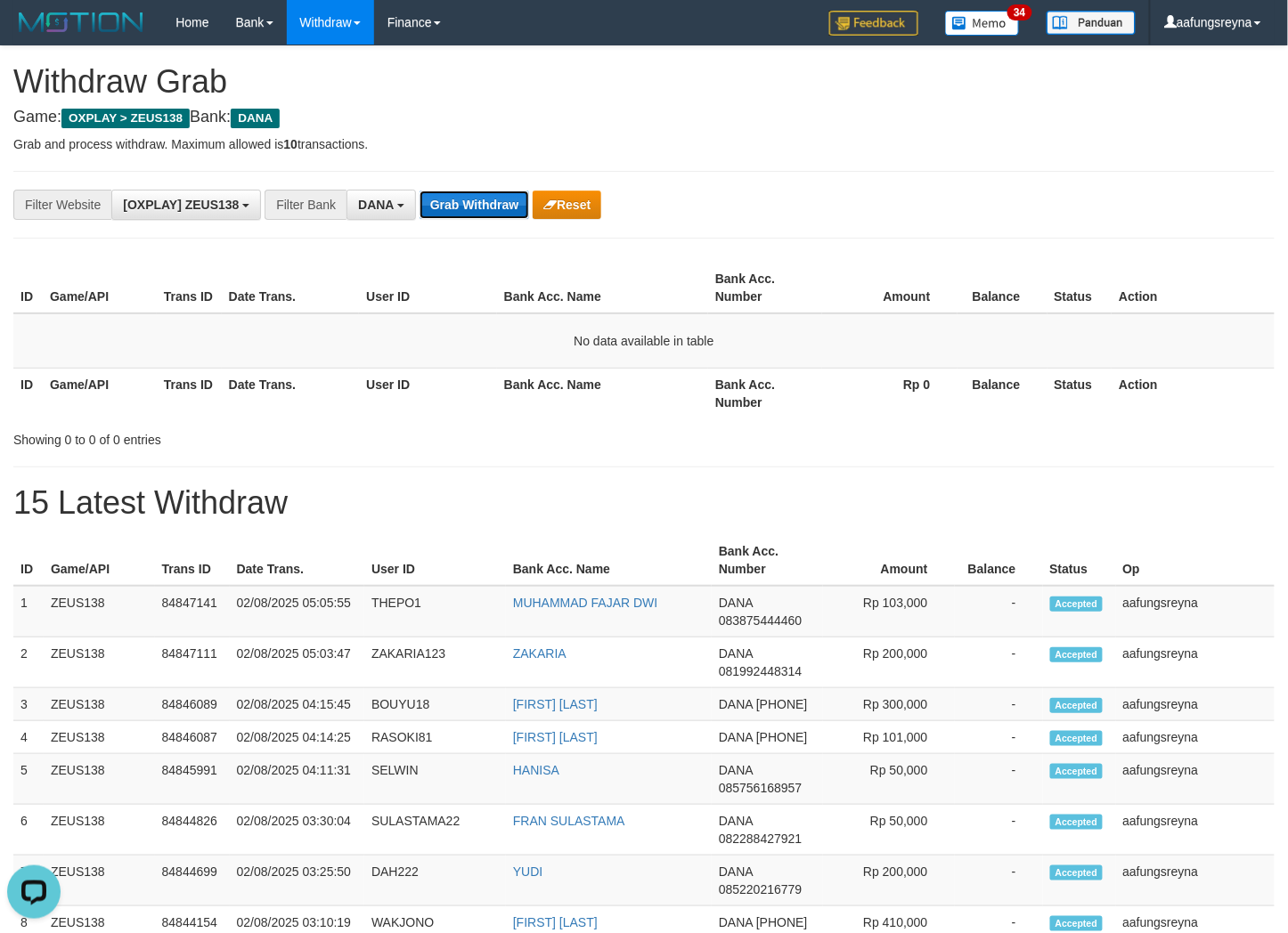 click on "Grab Withdraw" at bounding box center (474, 205) 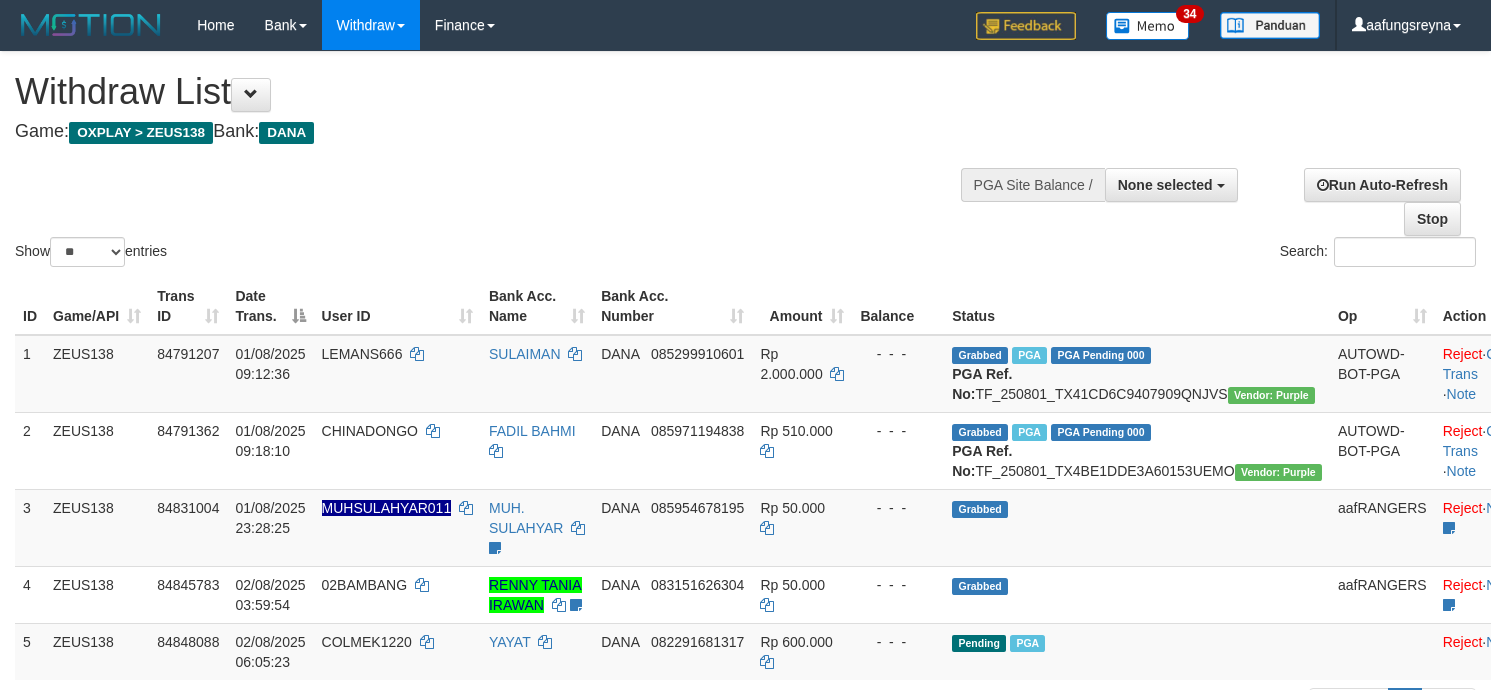 select 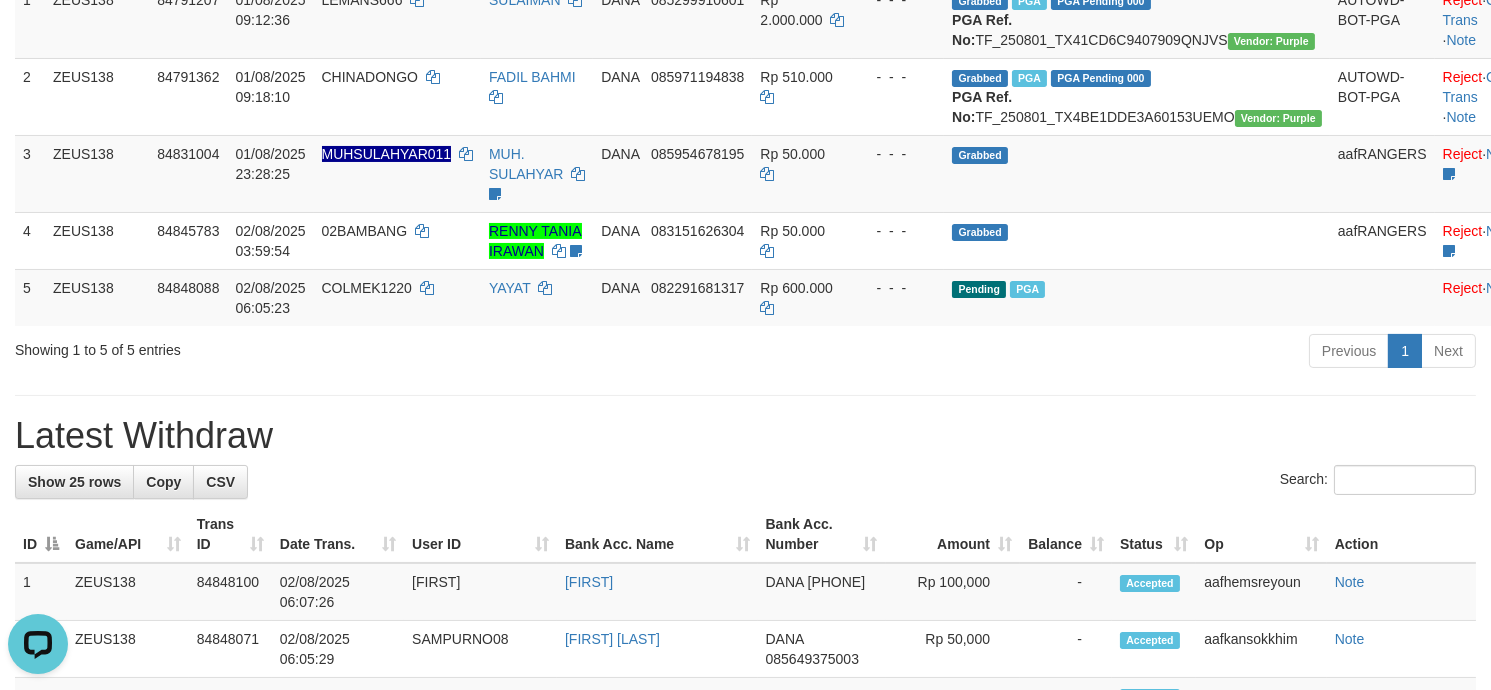 scroll, scrollTop: 0, scrollLeft: 0, axis: both 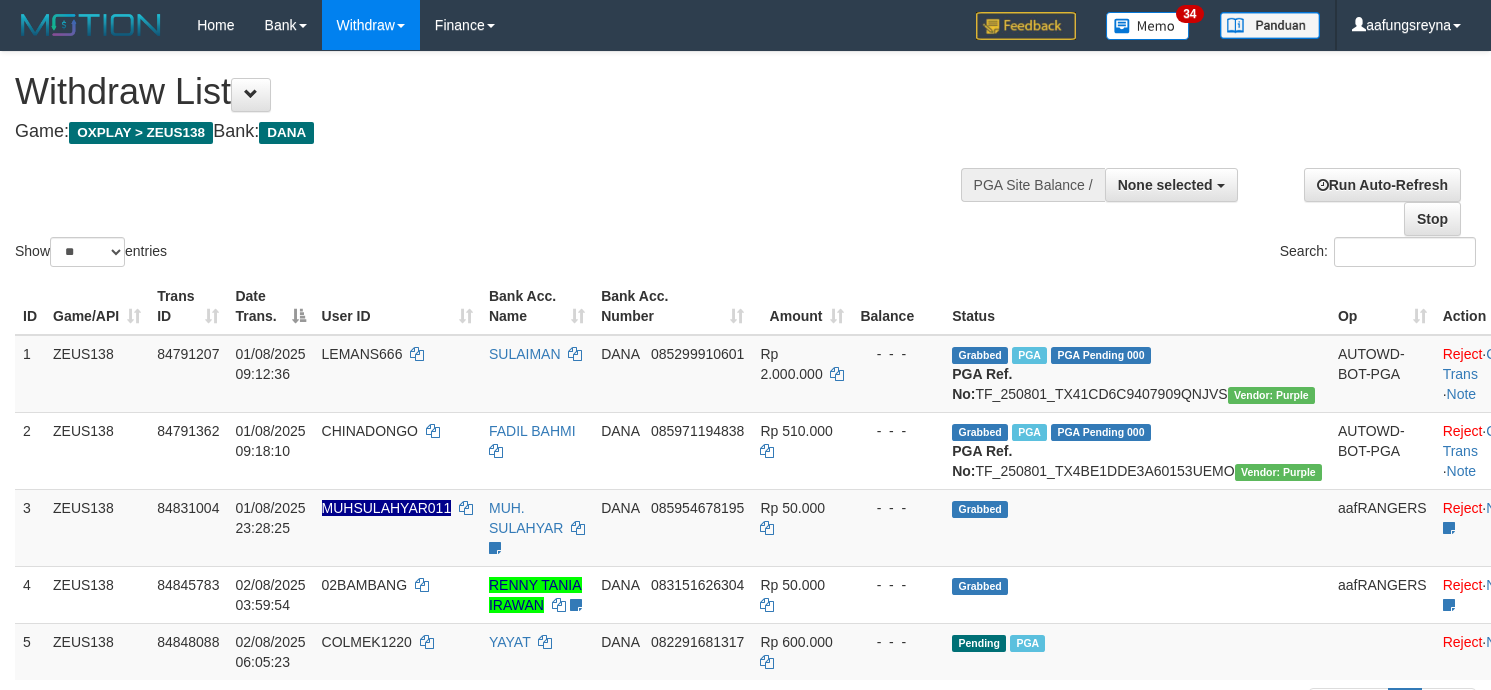 select 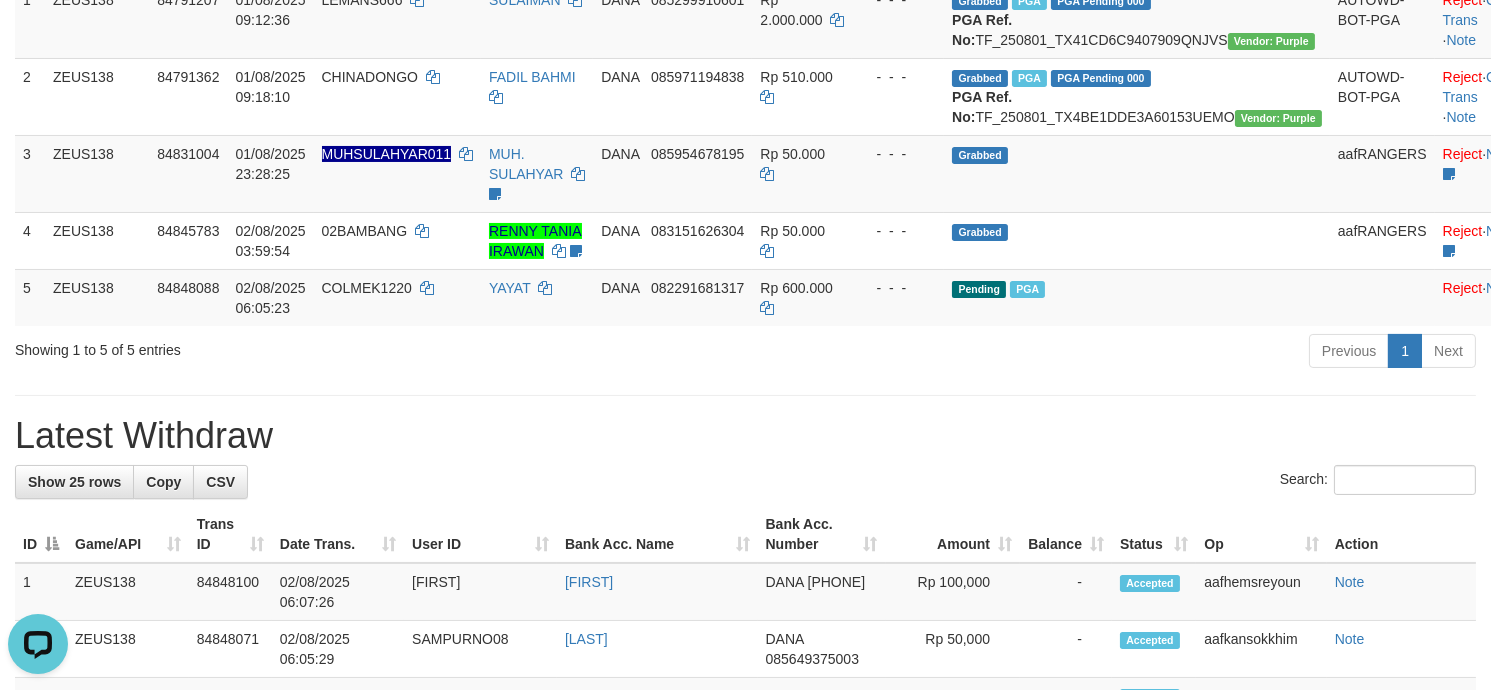 scroll, scrollTop: 0, scrollLeft: 0, axis: both 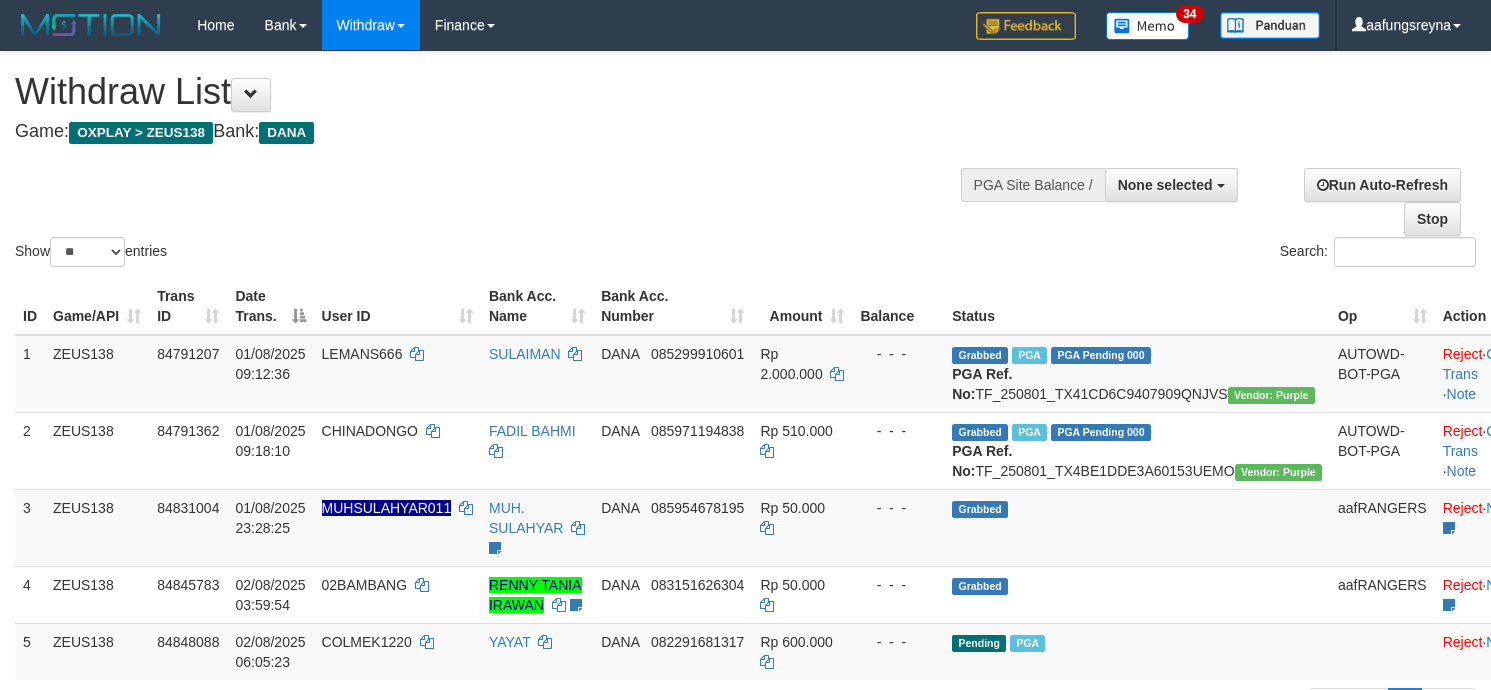 select 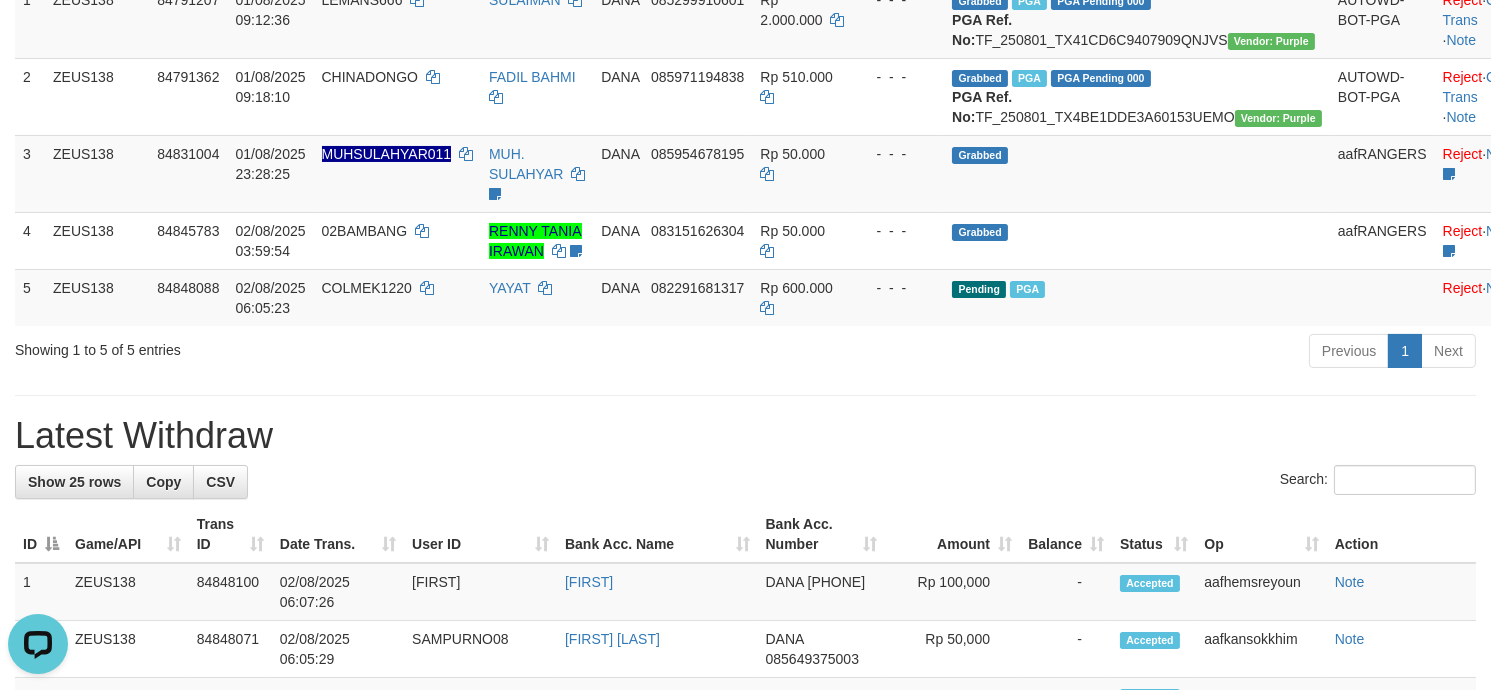 scroll, scrollTop: 0, scrollLeft: 0, axis: both 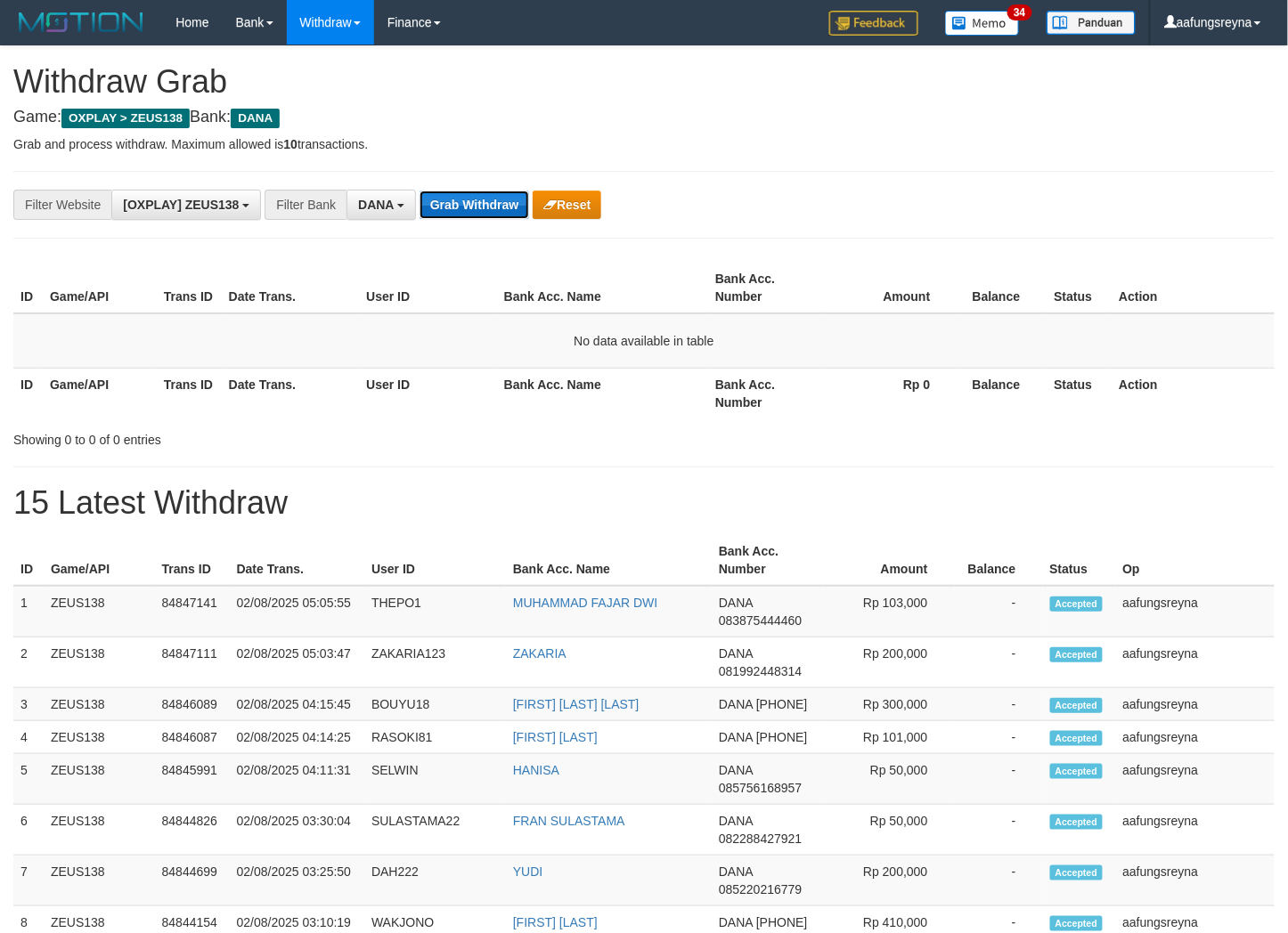 click on "Grab Withdraw" at bounding box center (474, 205) 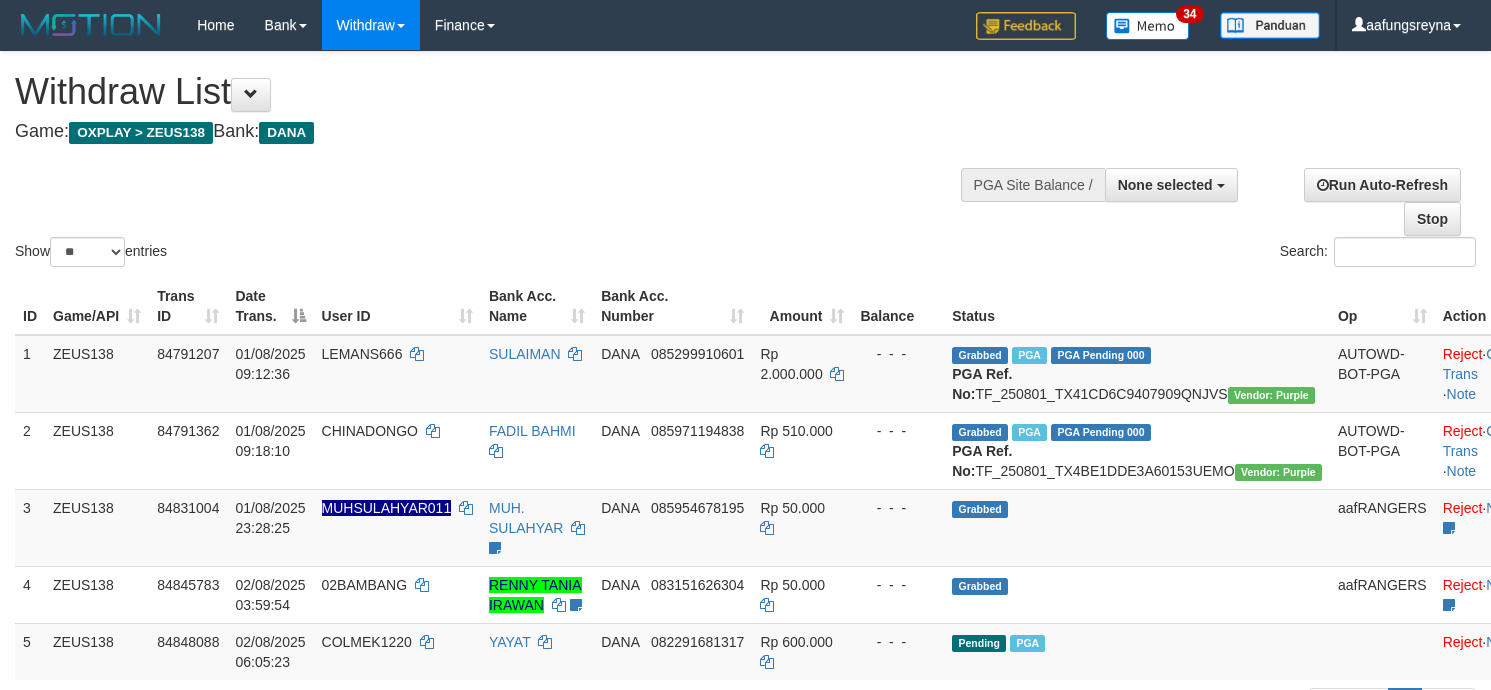 select 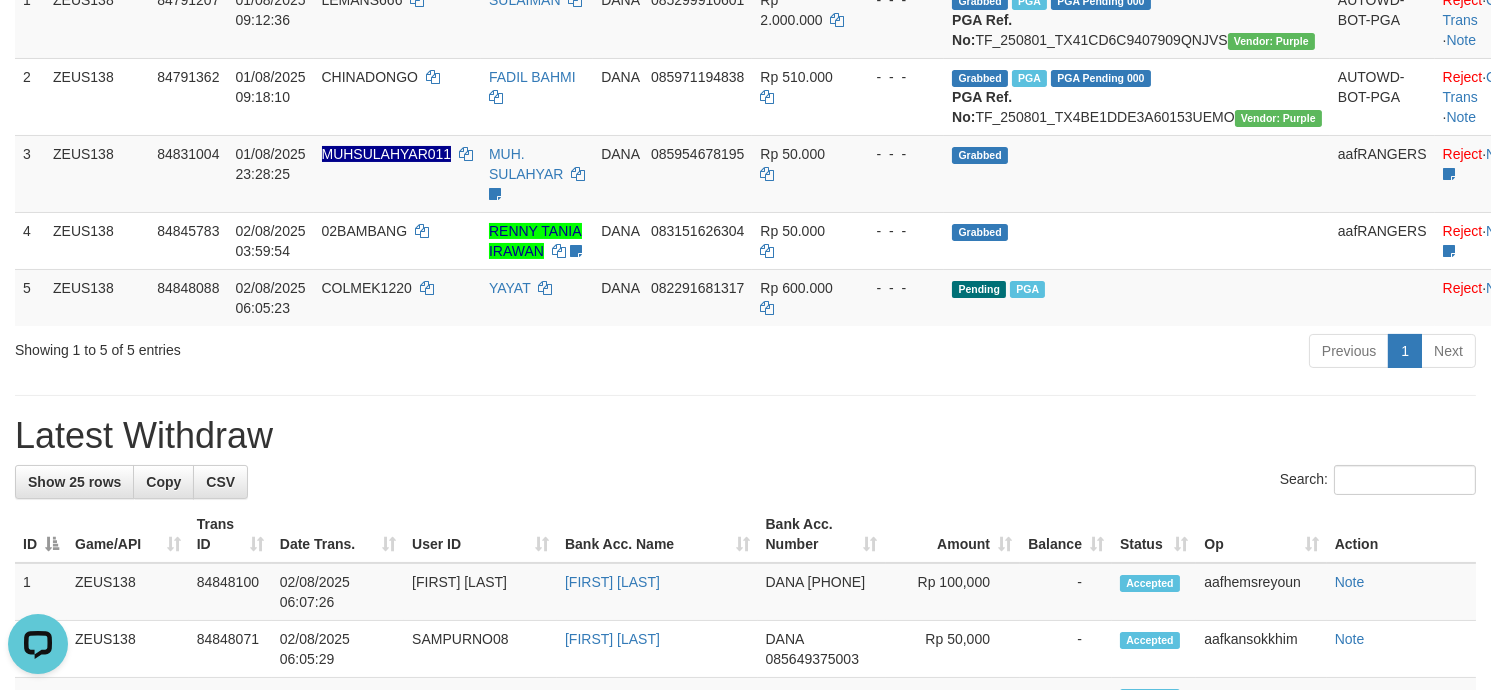 scroll, scrollTop: 0, scrollLeft: 0, axis: both 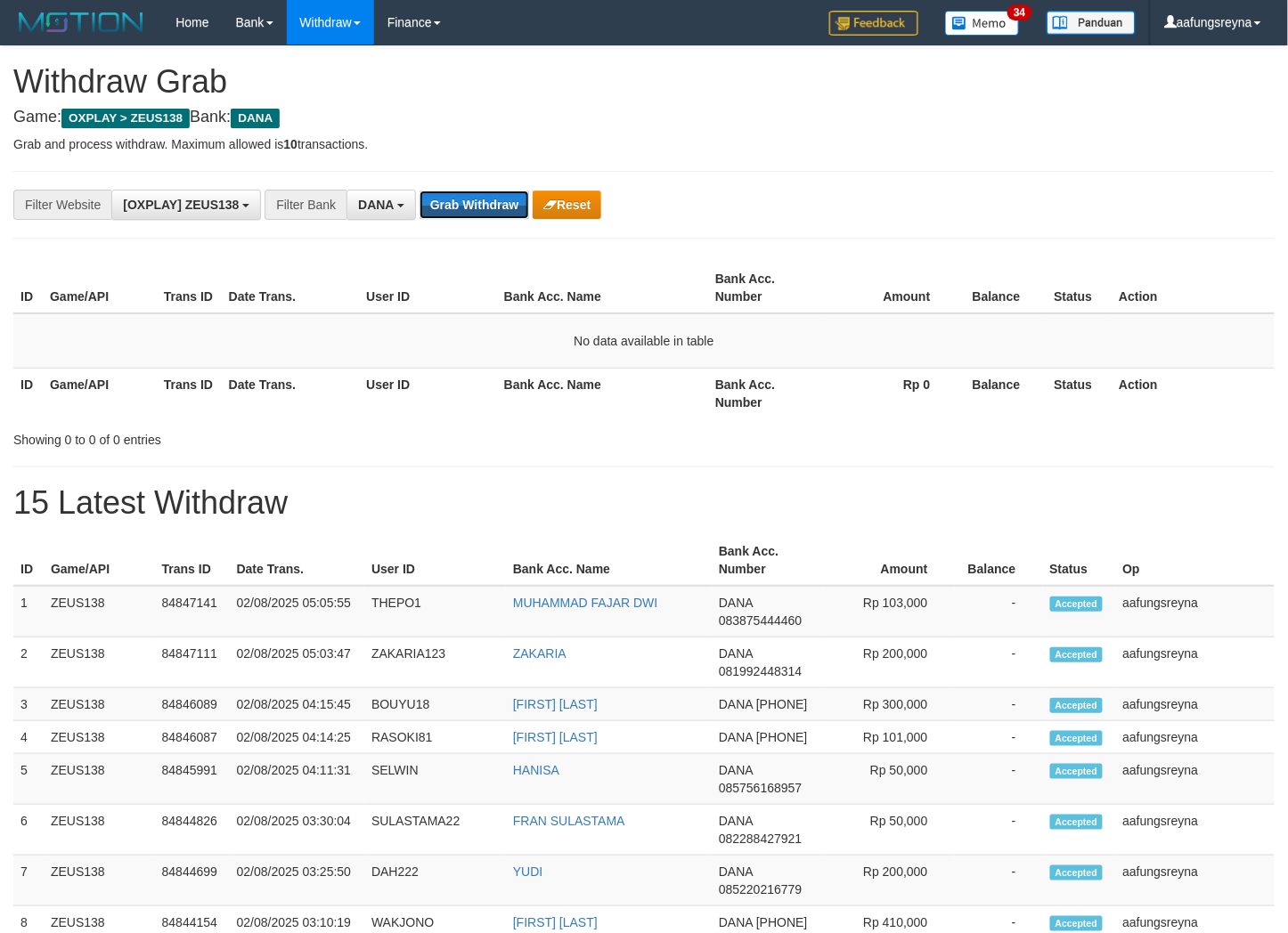 drag, startPoint x: 491, startPoint y: 217, endPoint x: 494, endPoint y: 174, distance: 43.104524 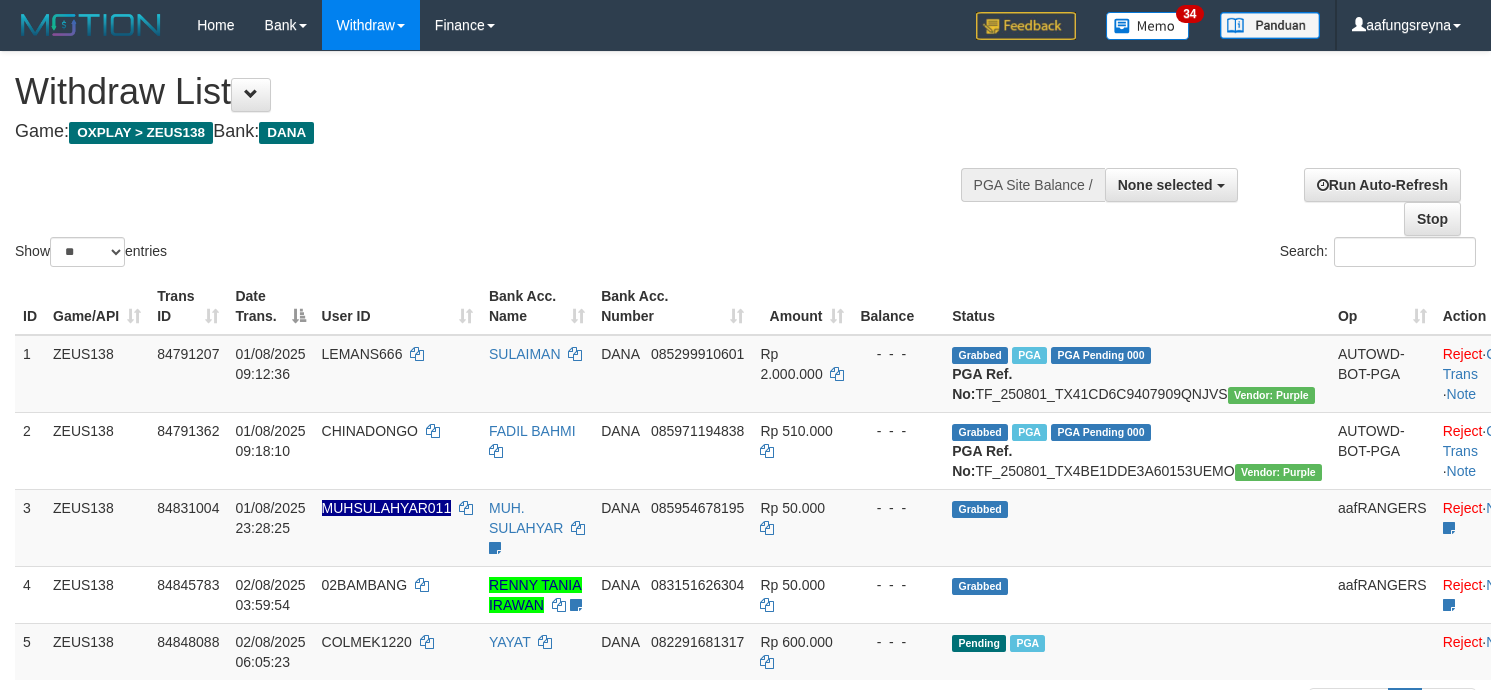 select 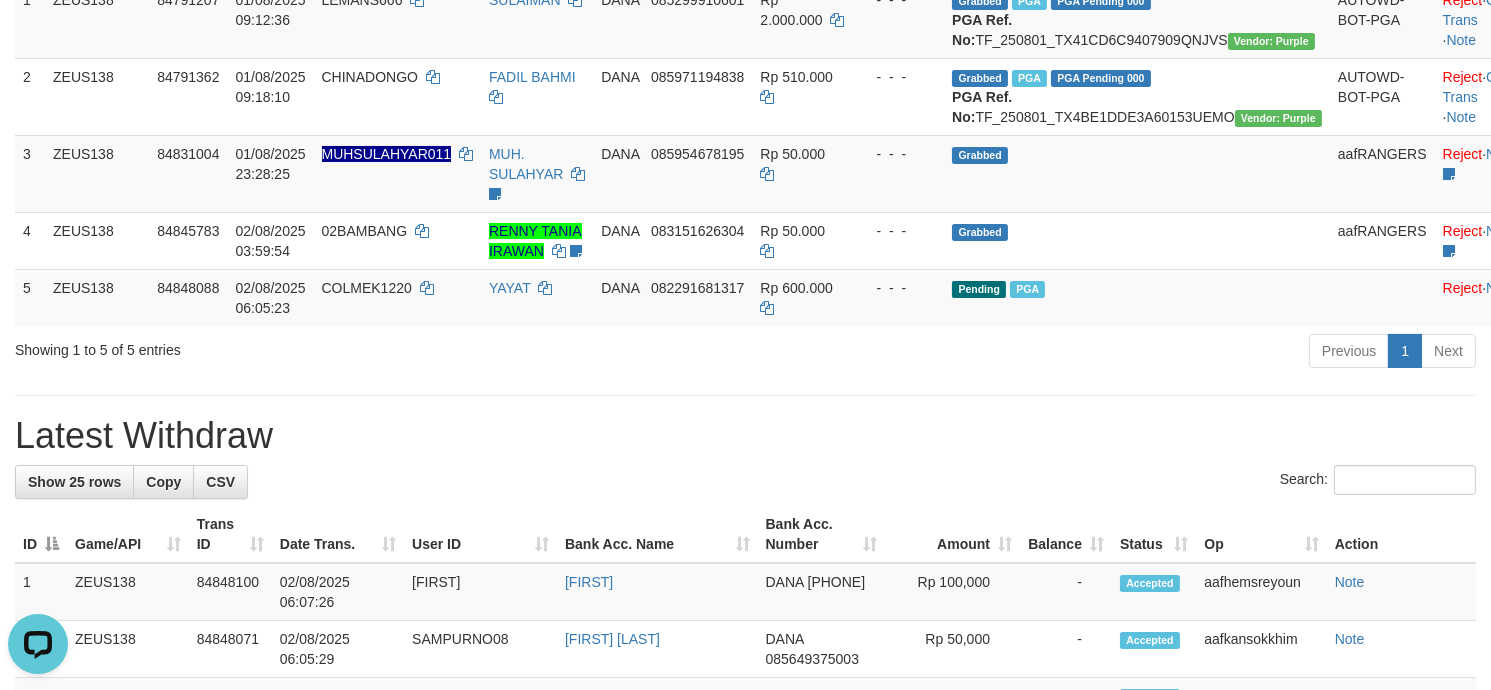scroll, scrollTop: 0, scrollLeft: 0, axis: both 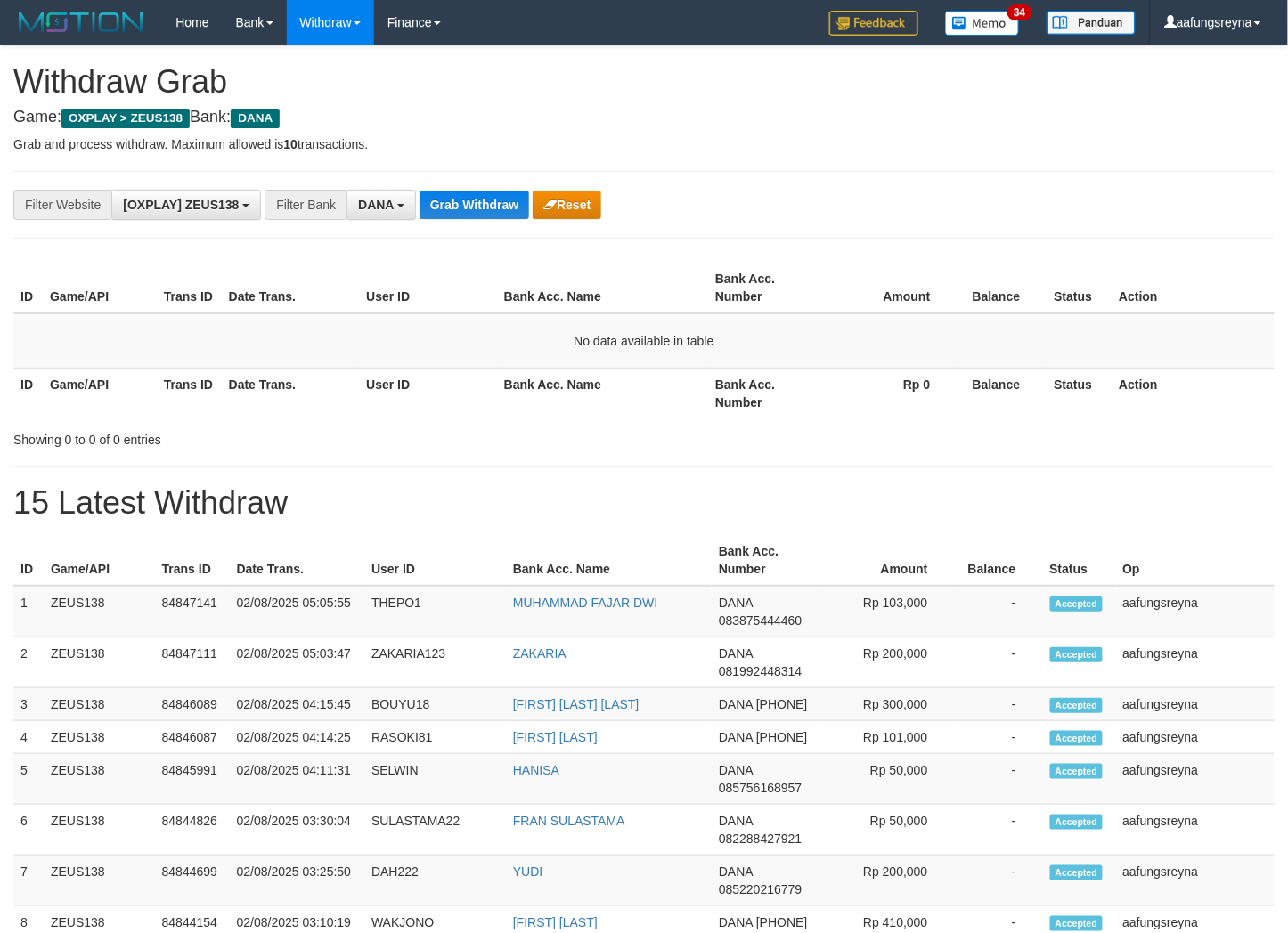 drag, startPoint x: 458, startPoint y: 181, endPoint x: 526, endPoint y: 253, distance: 99.03535 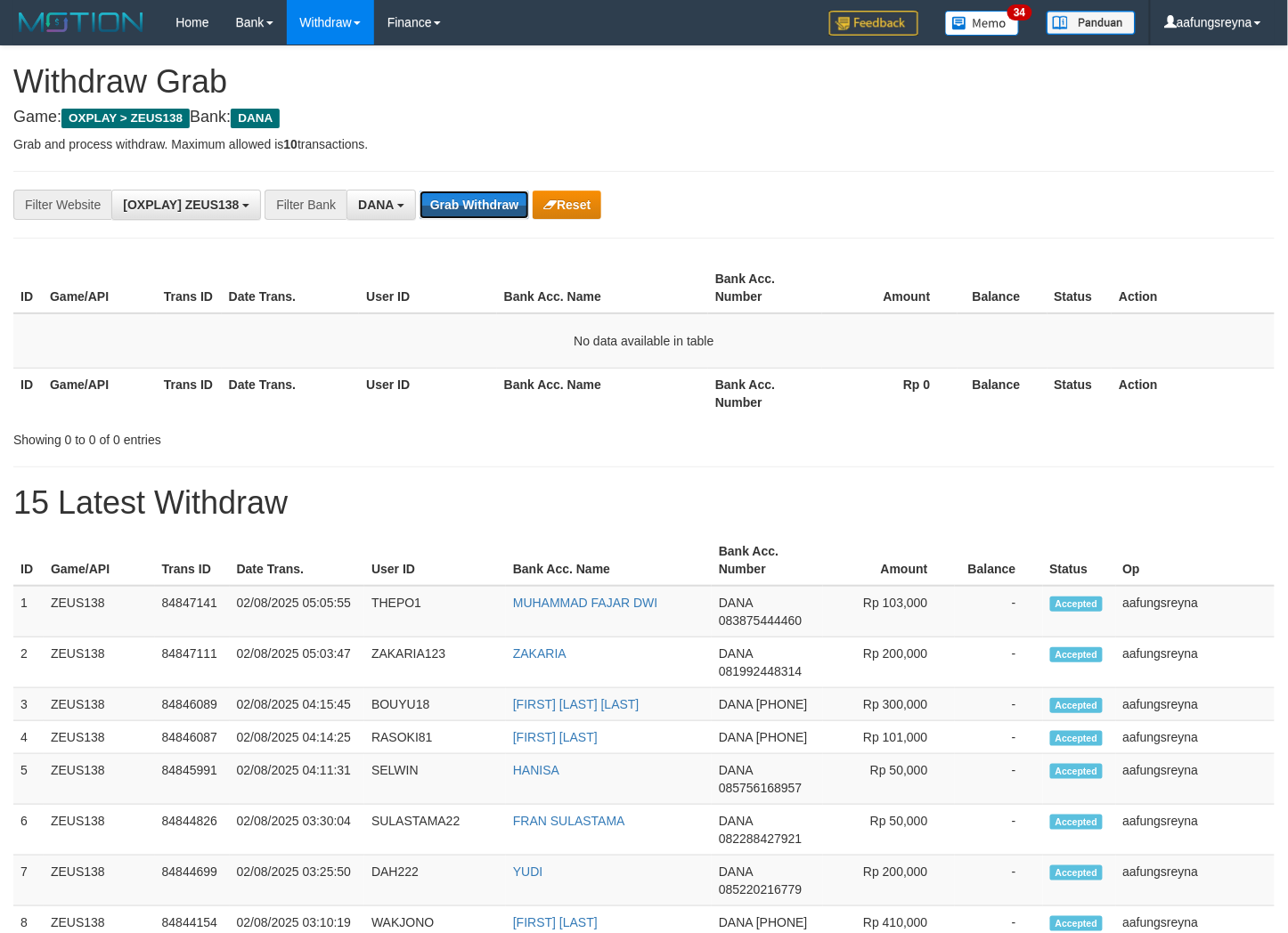 click on "**********" at bounding box center (644, 205) 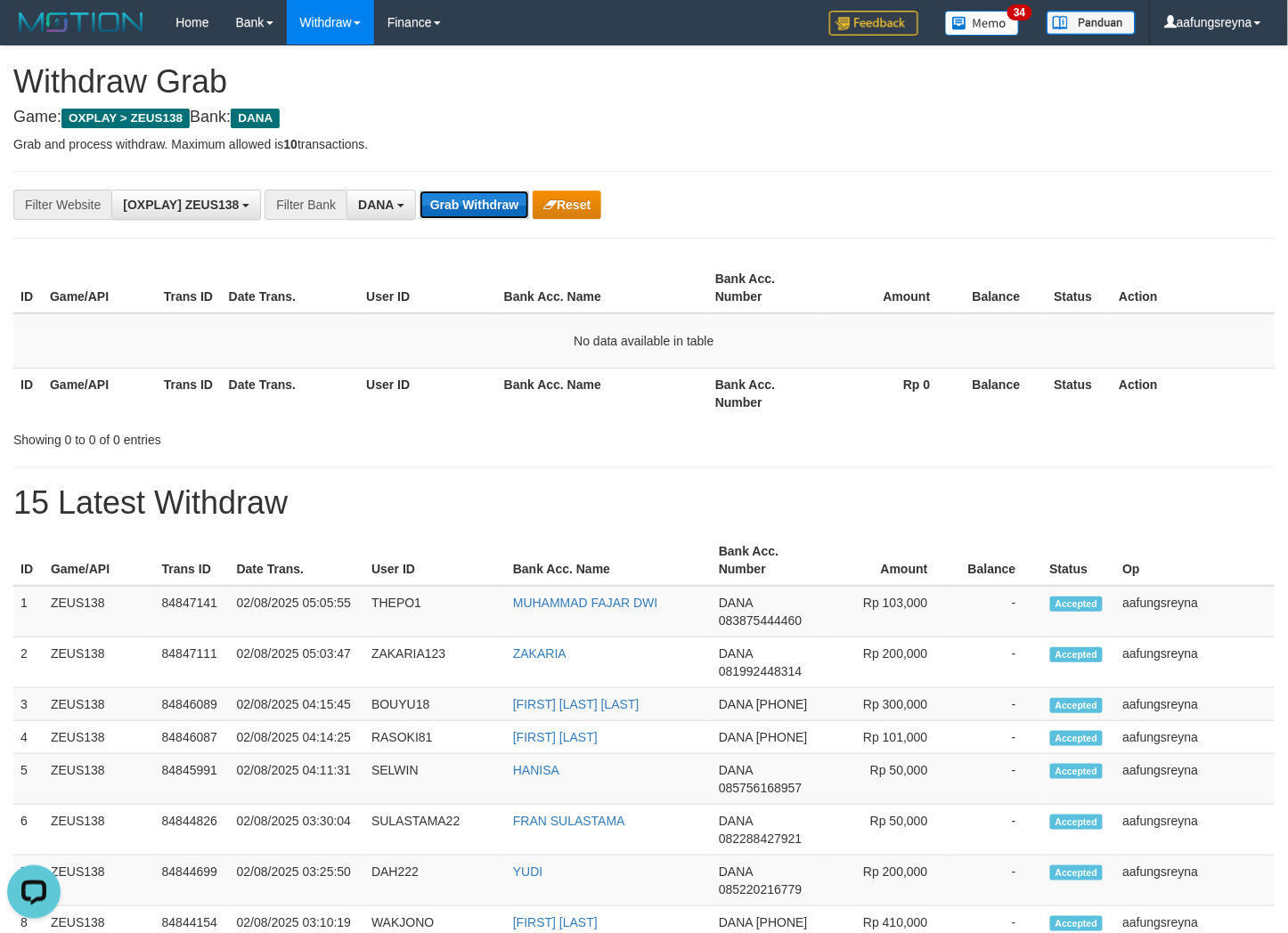scroll, scrollTop: 0, scrollLeft: 0, axis: both 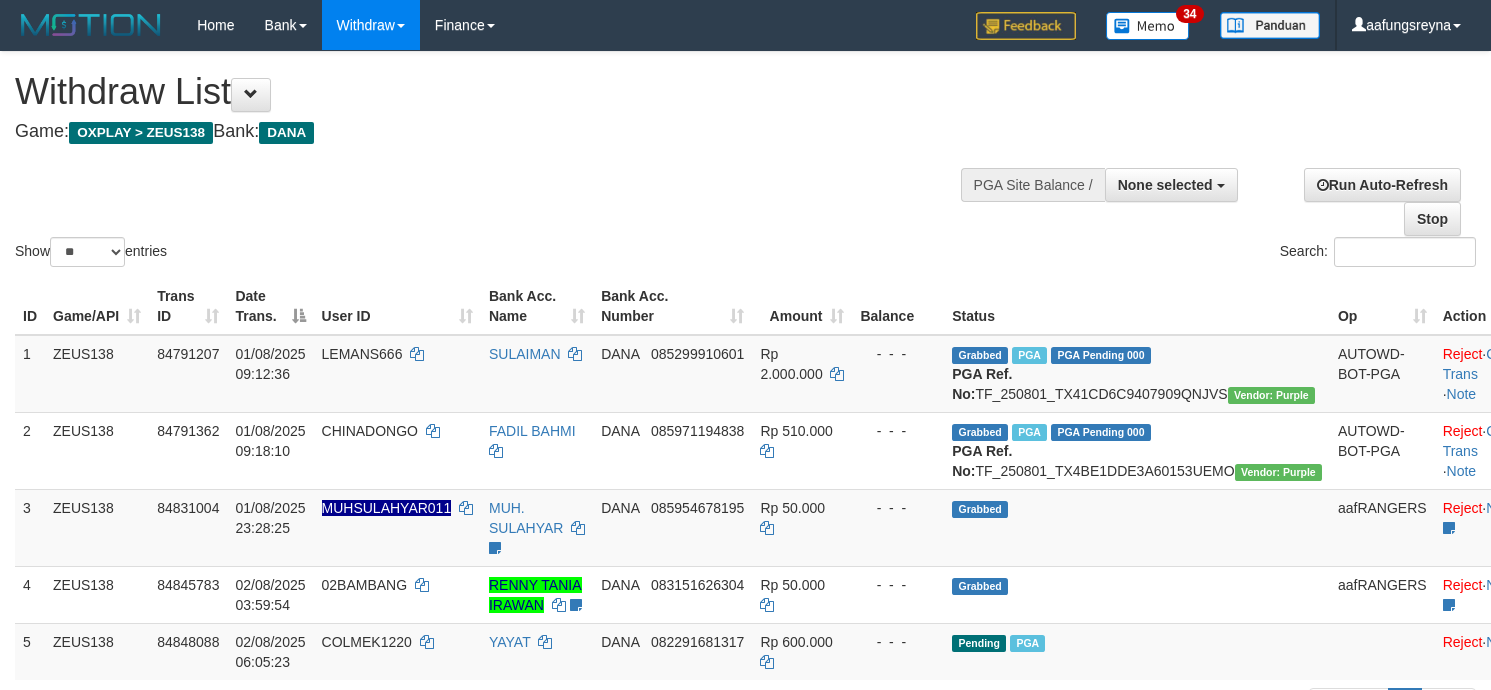 select 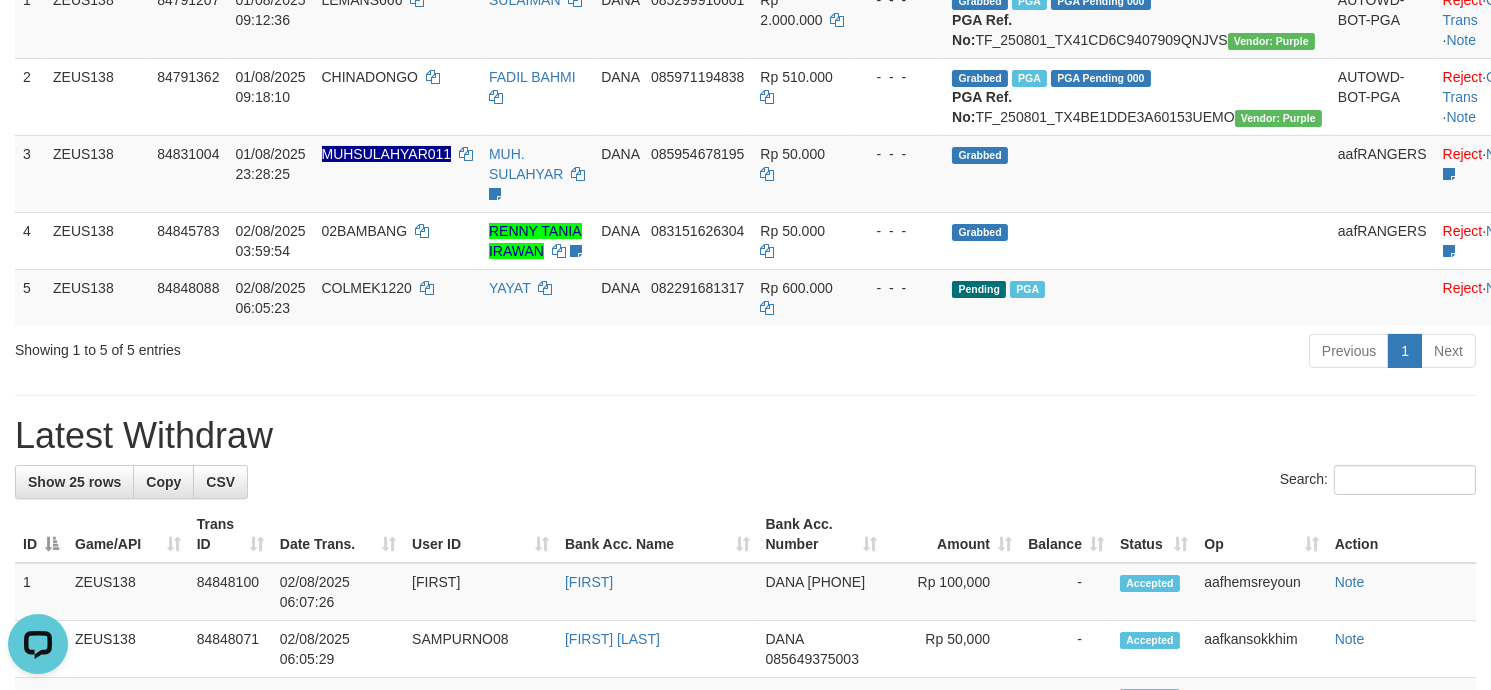 scroll, scrollTop: 0, scrollLeft: 0, axis: both 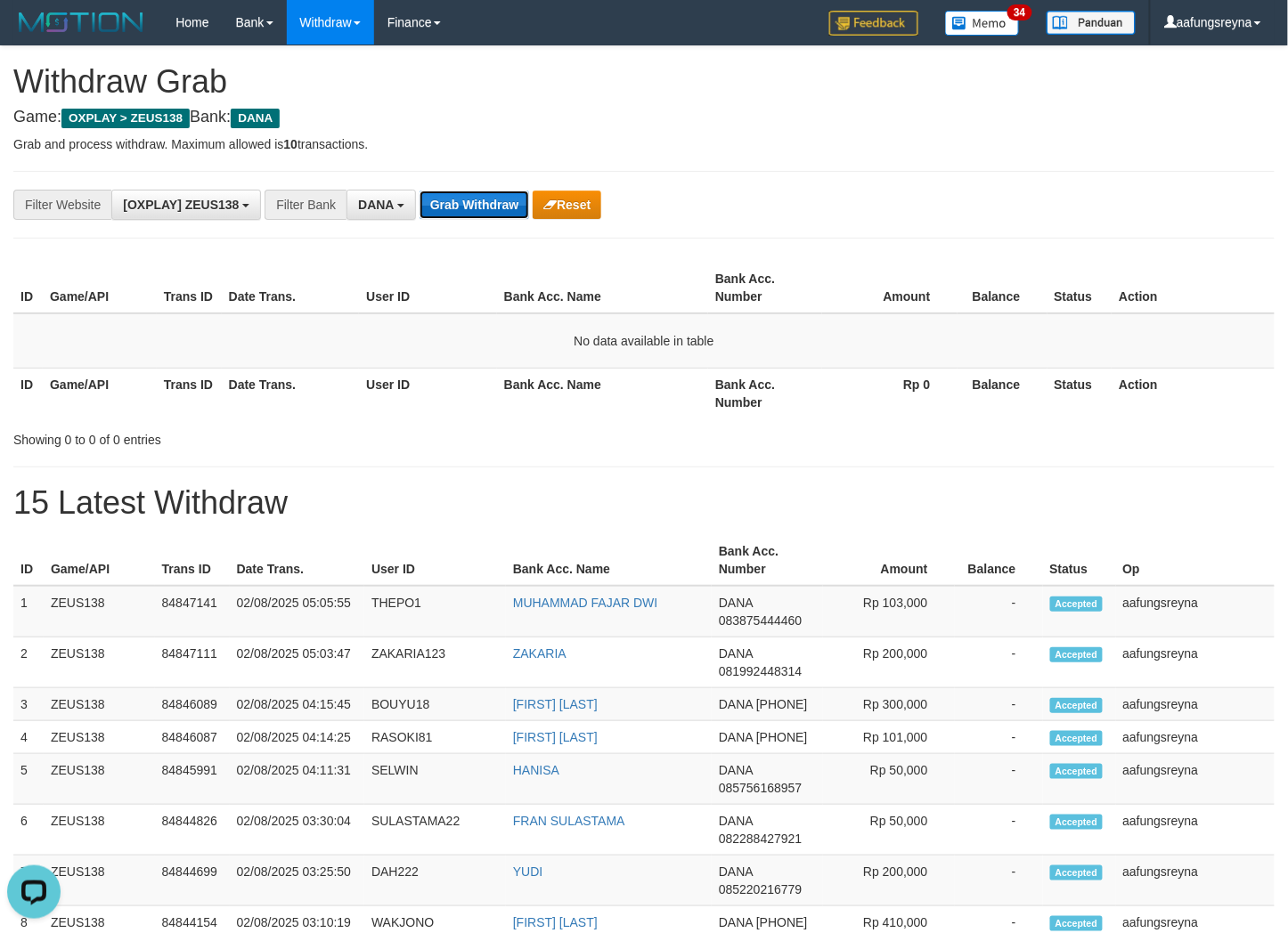 click on "Grab Withdraw" at bounding box center (474, 205) 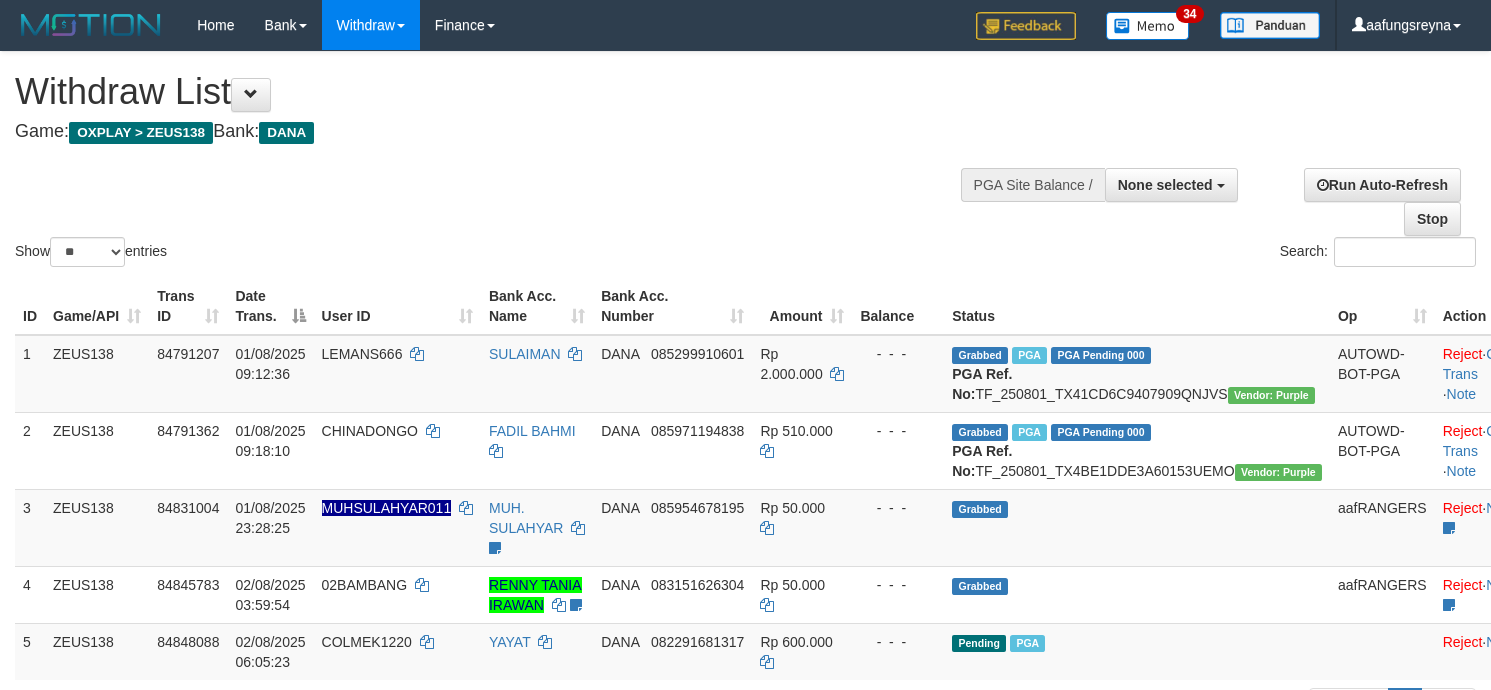 select 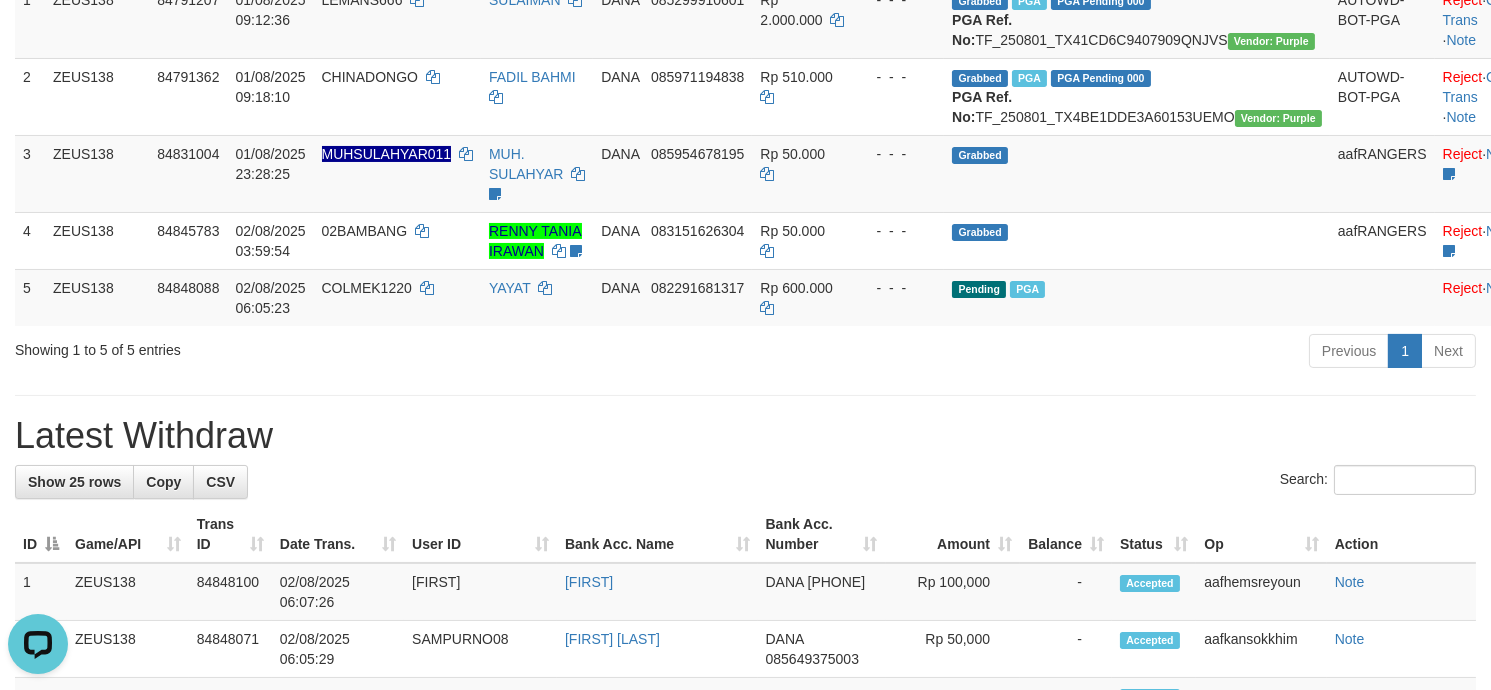 scroll, scrollTop: 0, scrollLeft: 0, axis: both 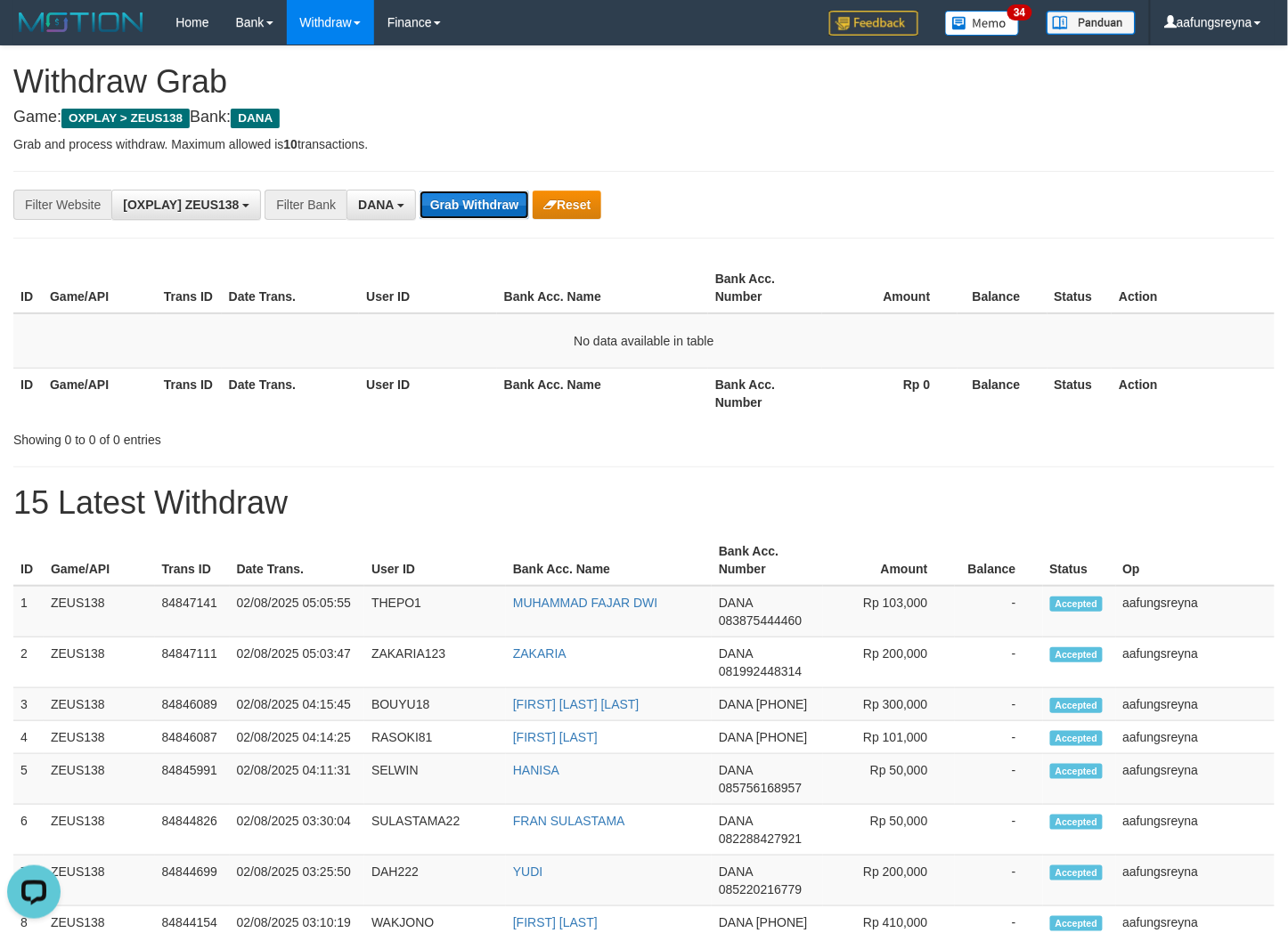 click on "Grab Withdraw" at bounding box center (474, 205) 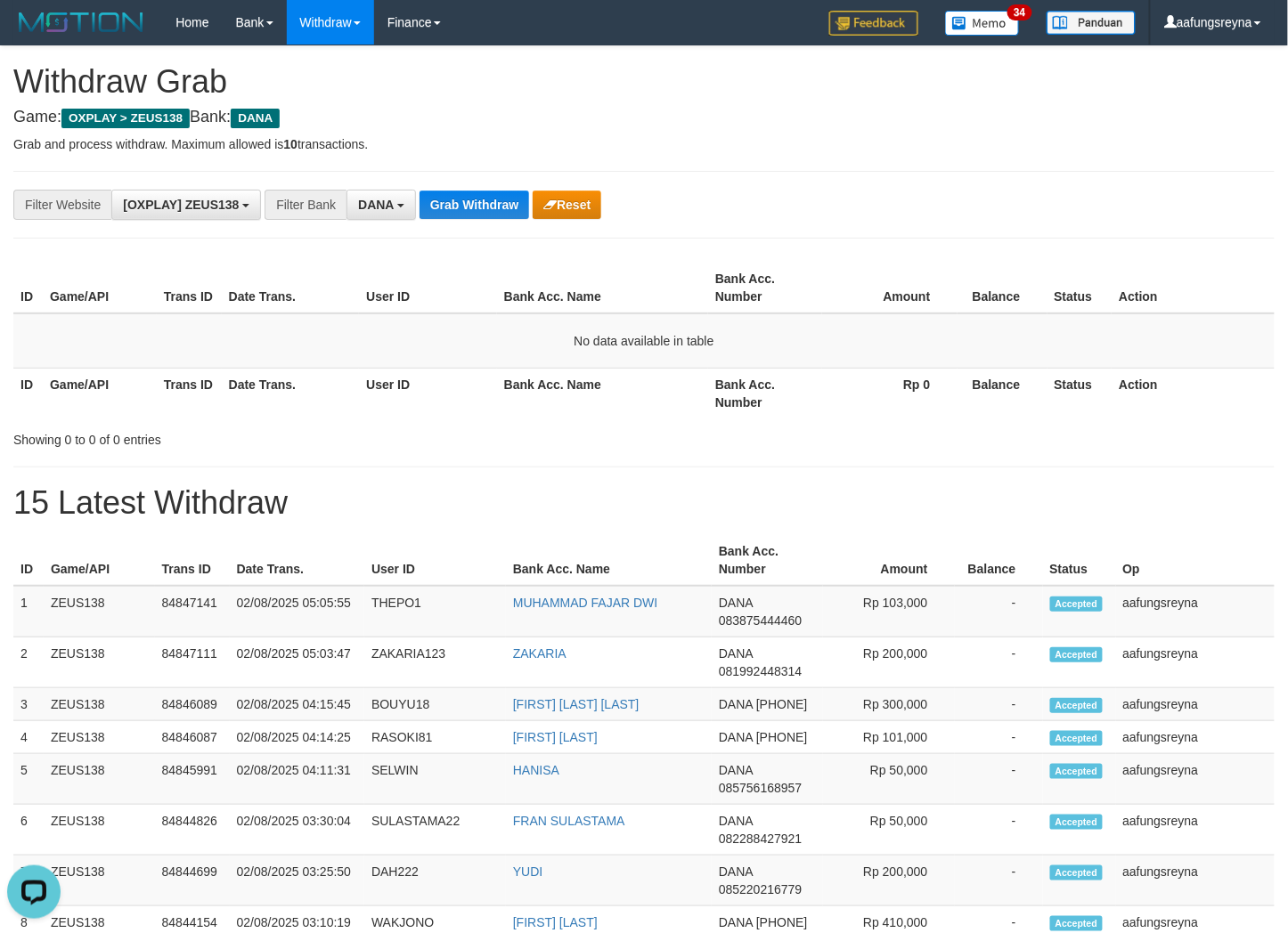 click on "**********" at bounding box center (644, 205) 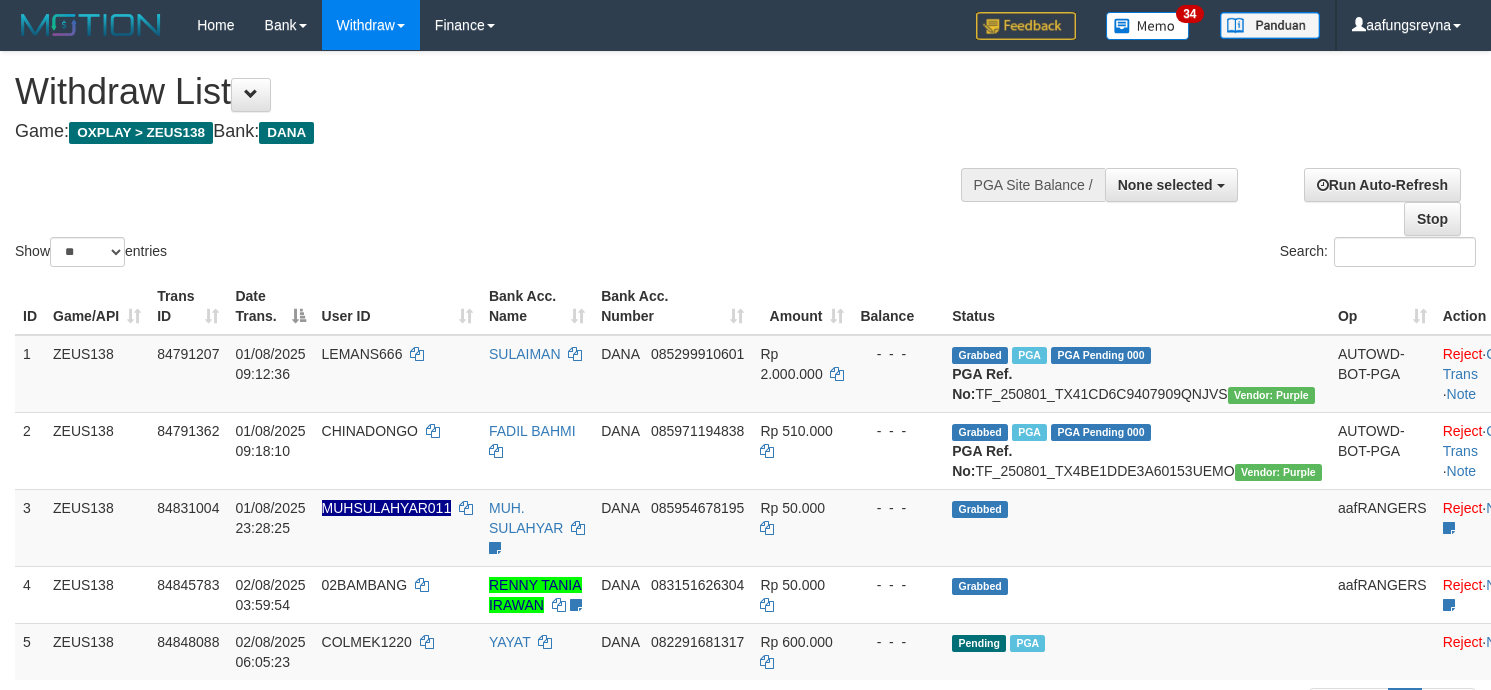 select 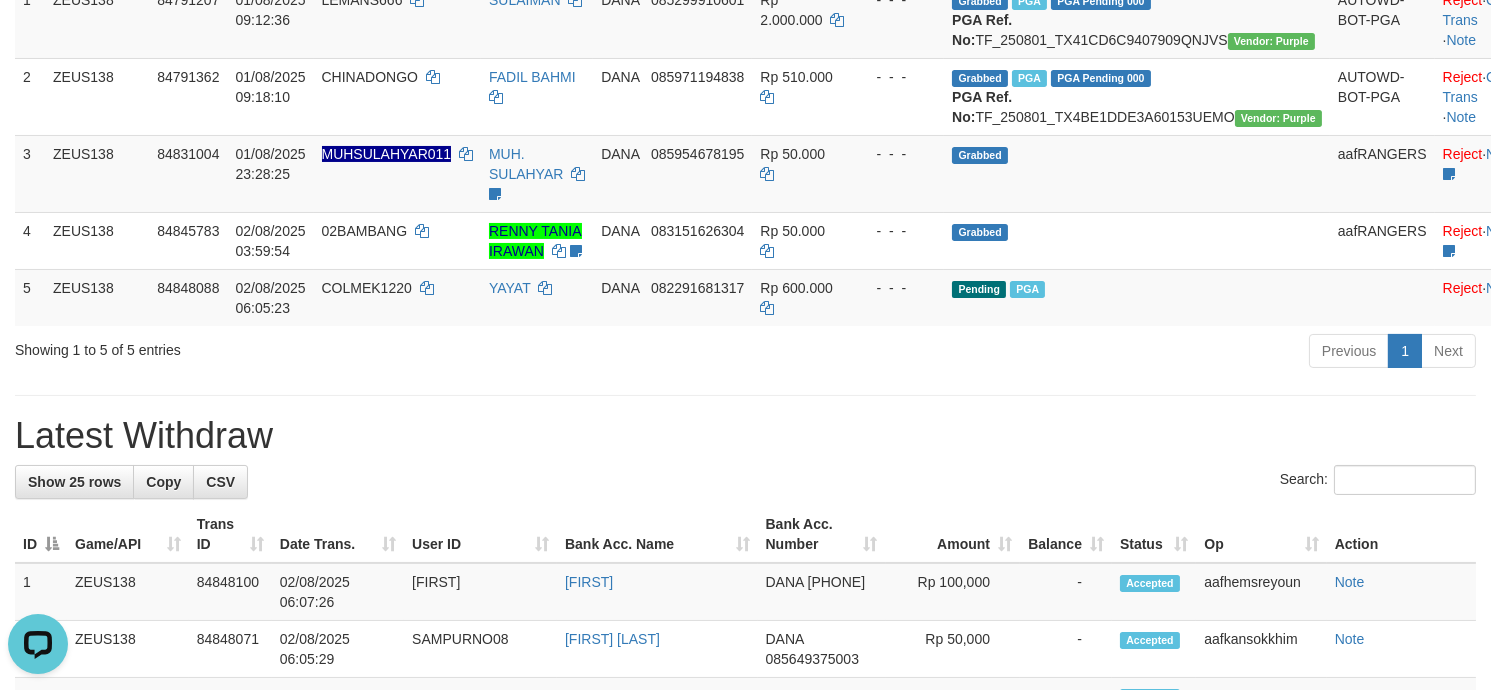 scroll, scrollTop: 0, scrollLeft: 0, axis: both 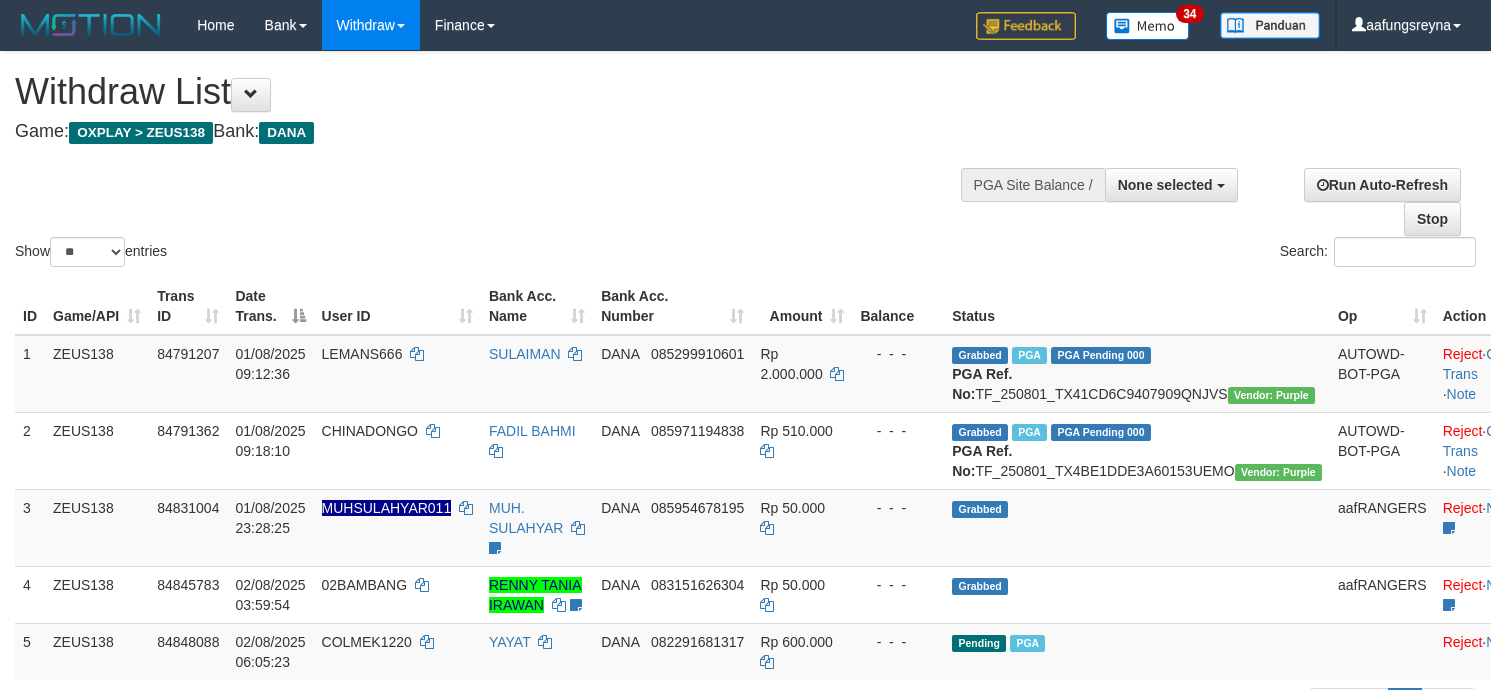 select 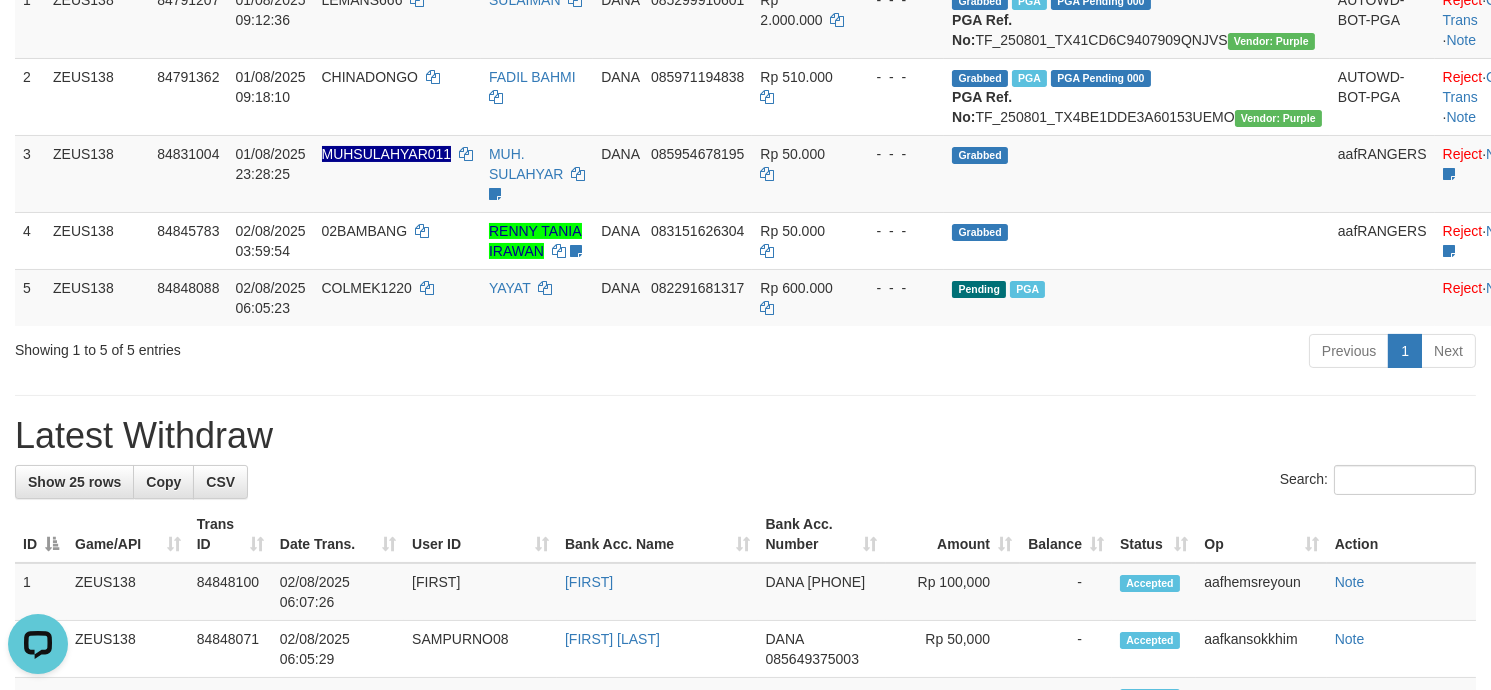 scroll, scrollTop: 0, scrollLeft: 0, axis: both 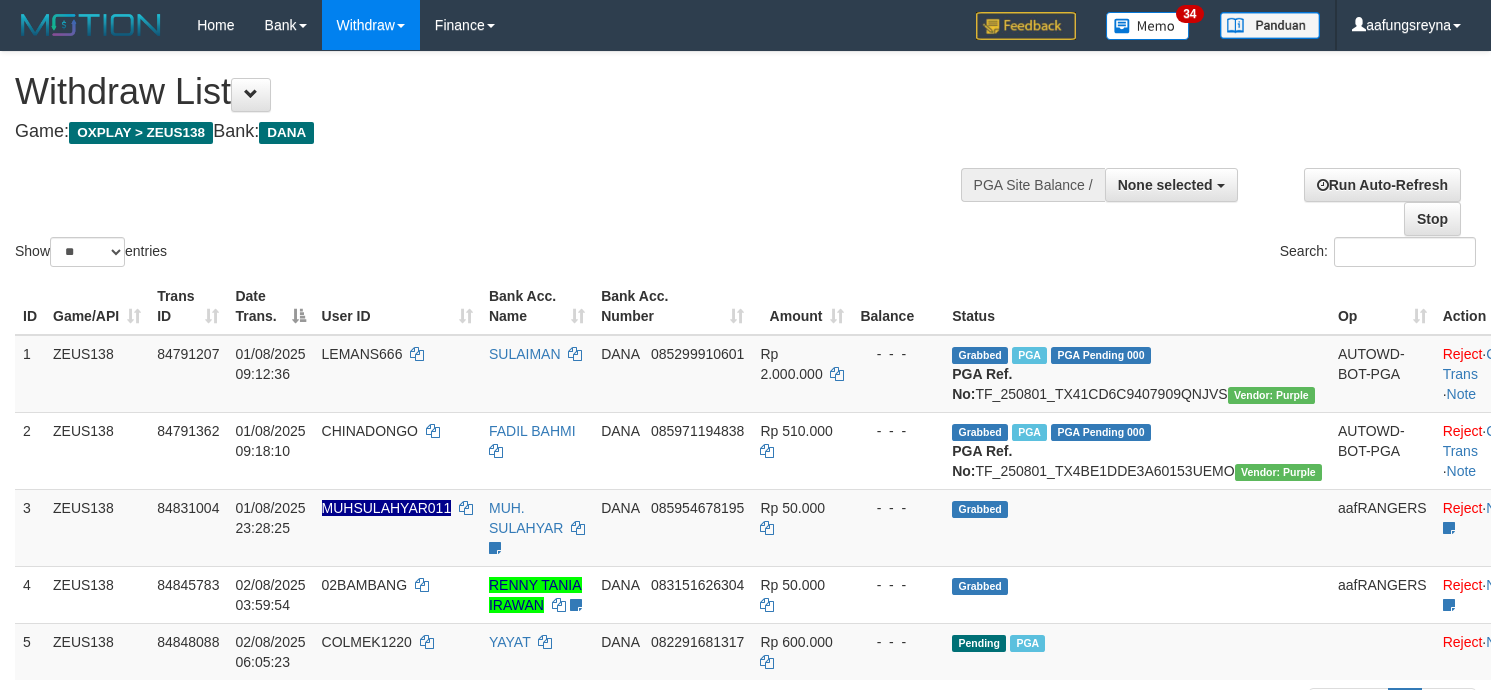 select 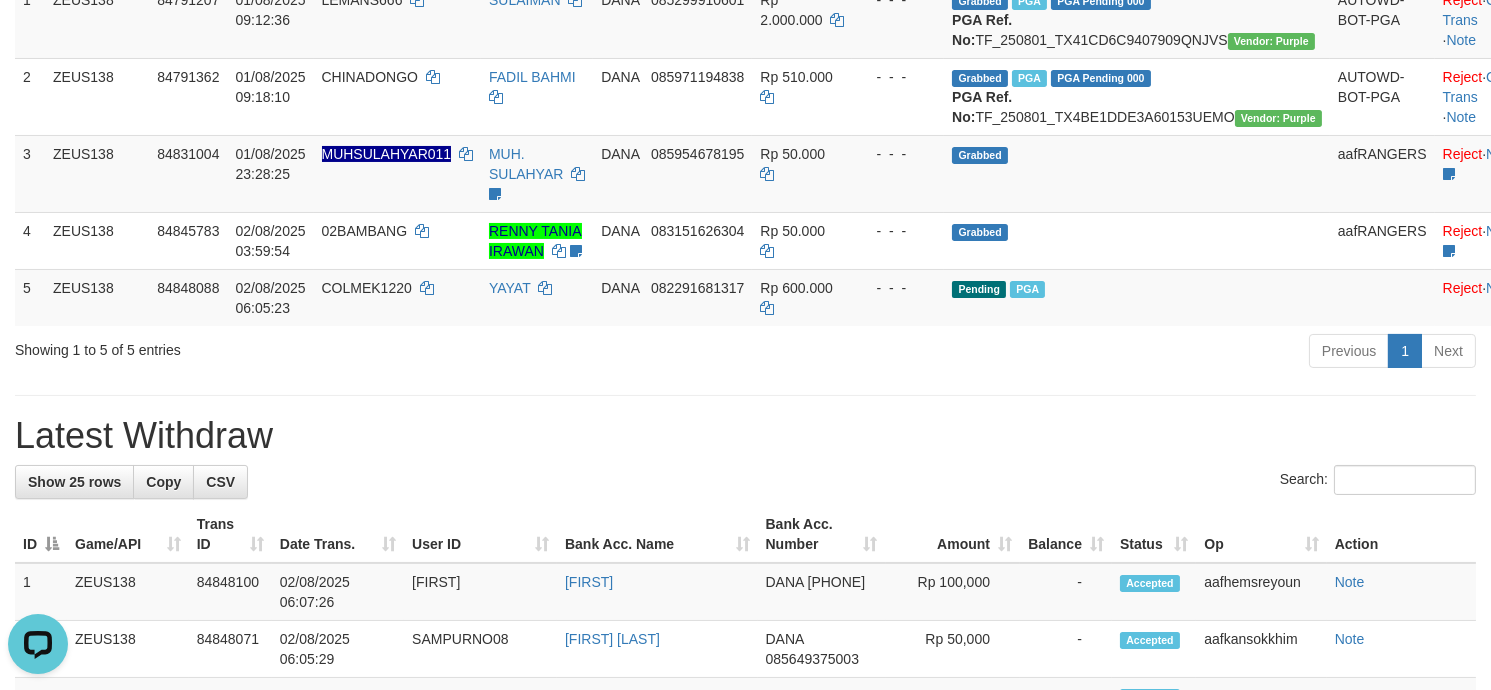 scroll, scrollTop: 0, scrollLeft: 0, axis: both 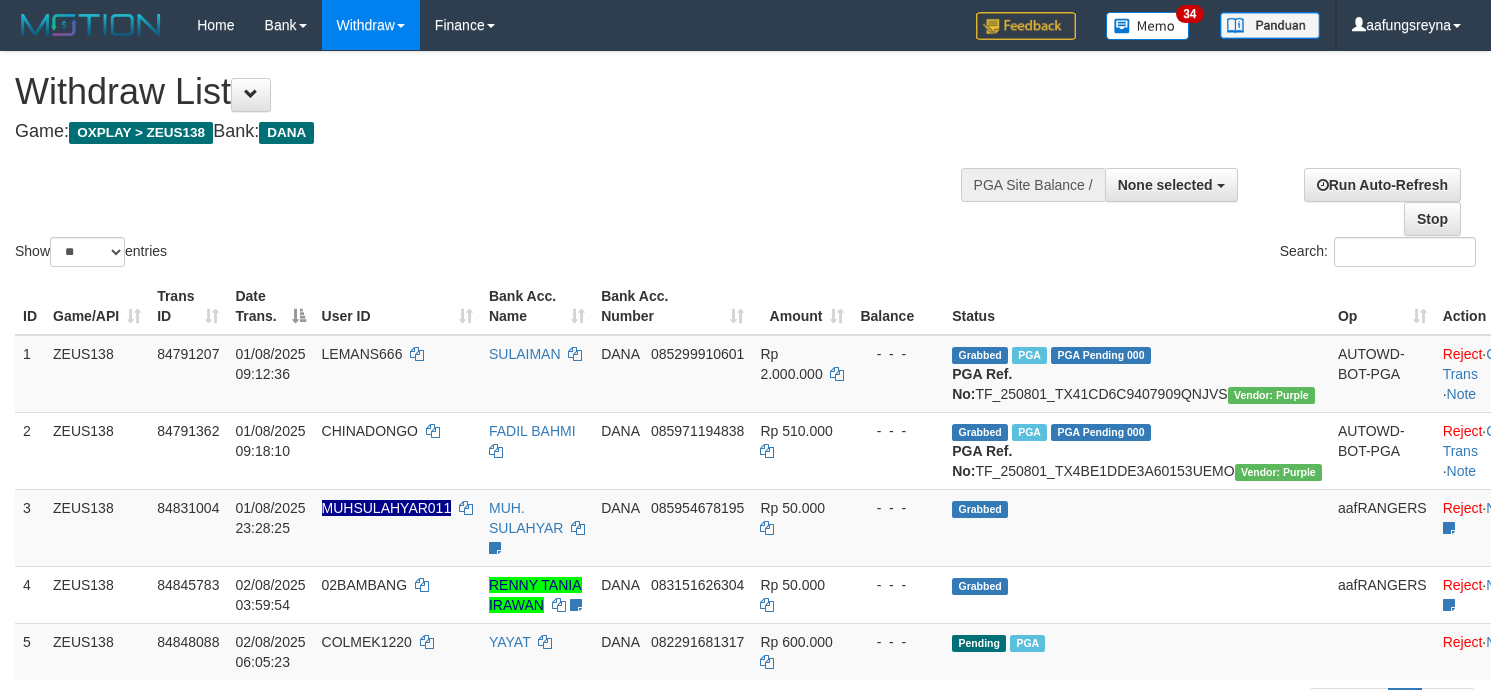 select 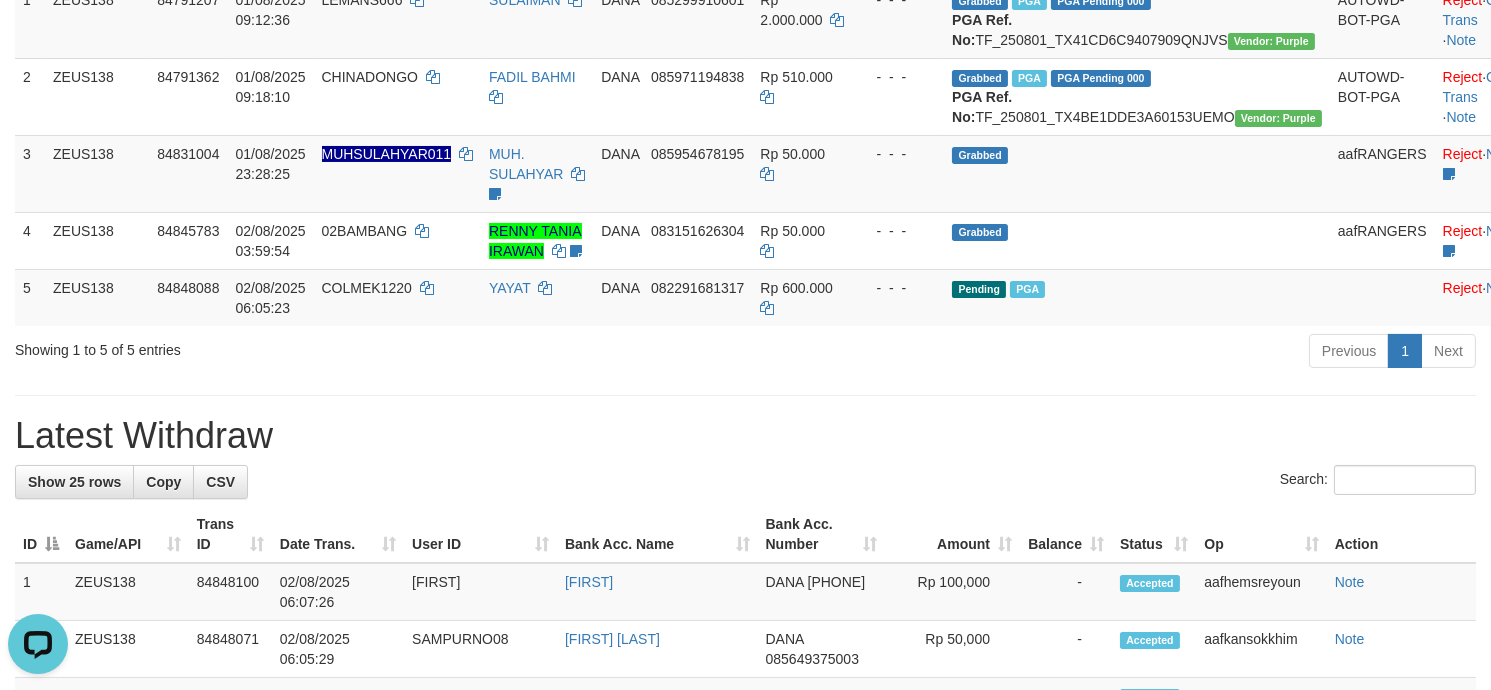 scroll, scrollTop: 0, scrollLeft: 0, axis: both 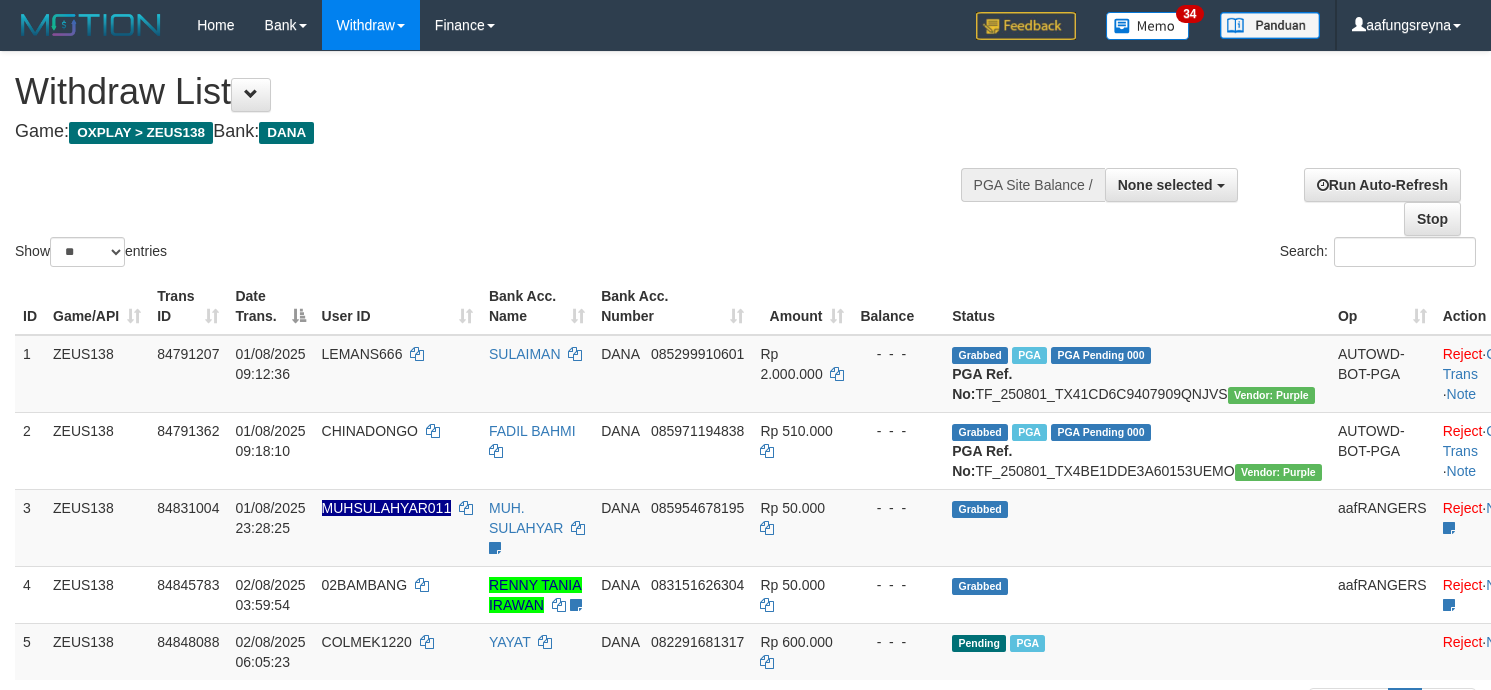 select 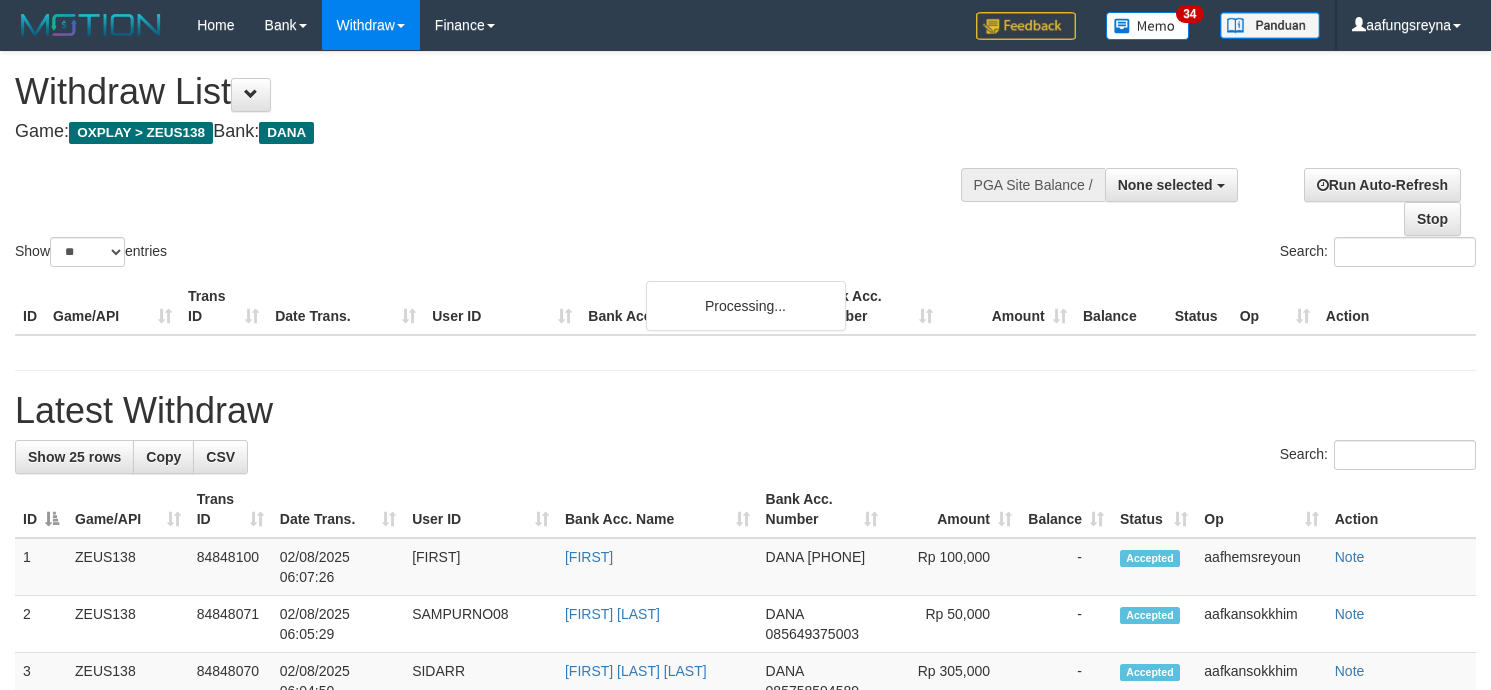 select 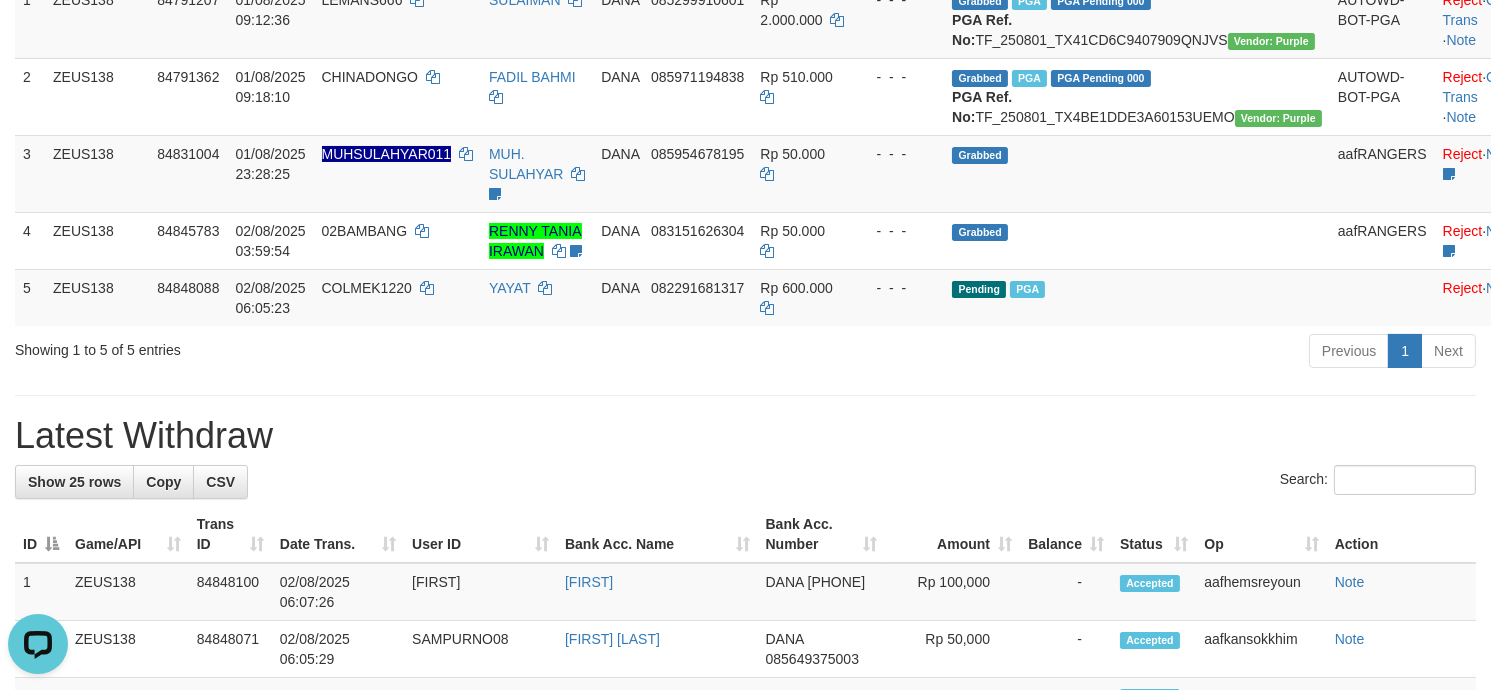 scroll, scrollTop: 0, scrollLeft: 0, axis: both 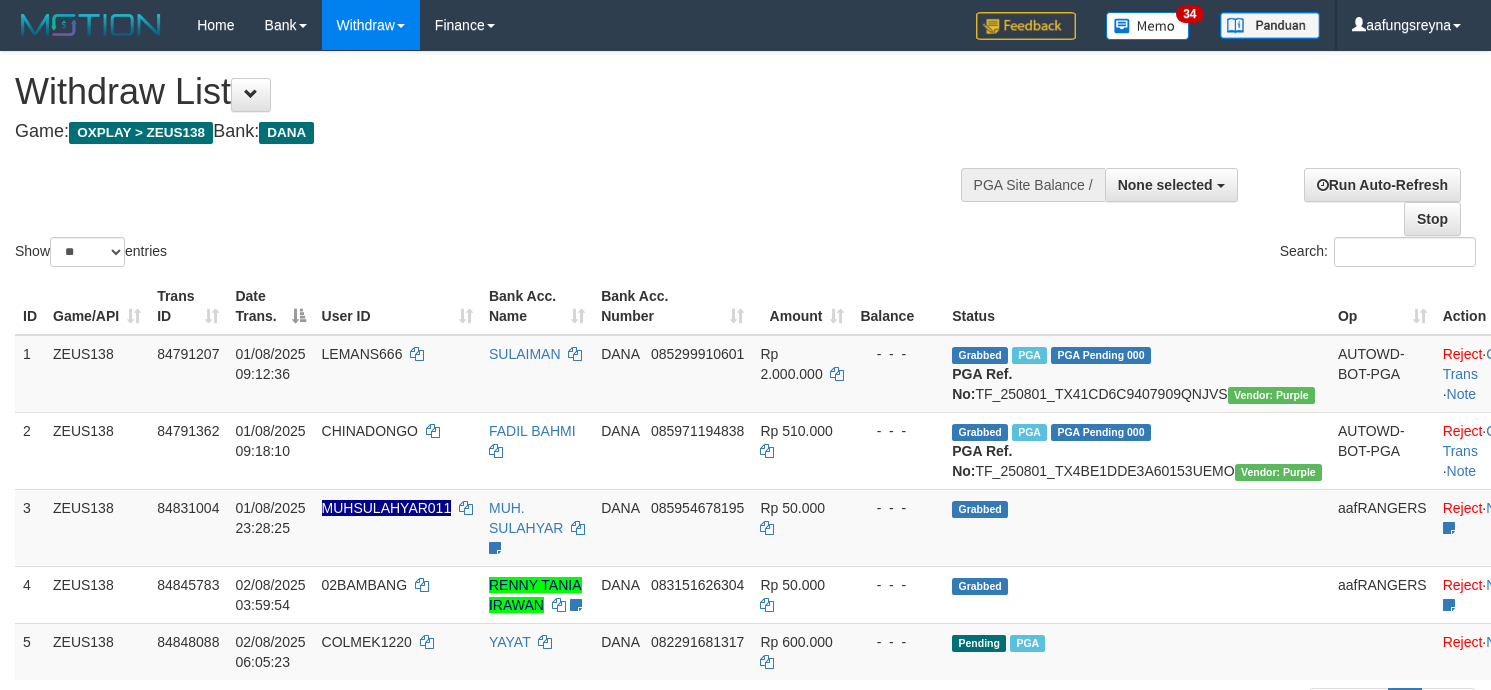 select 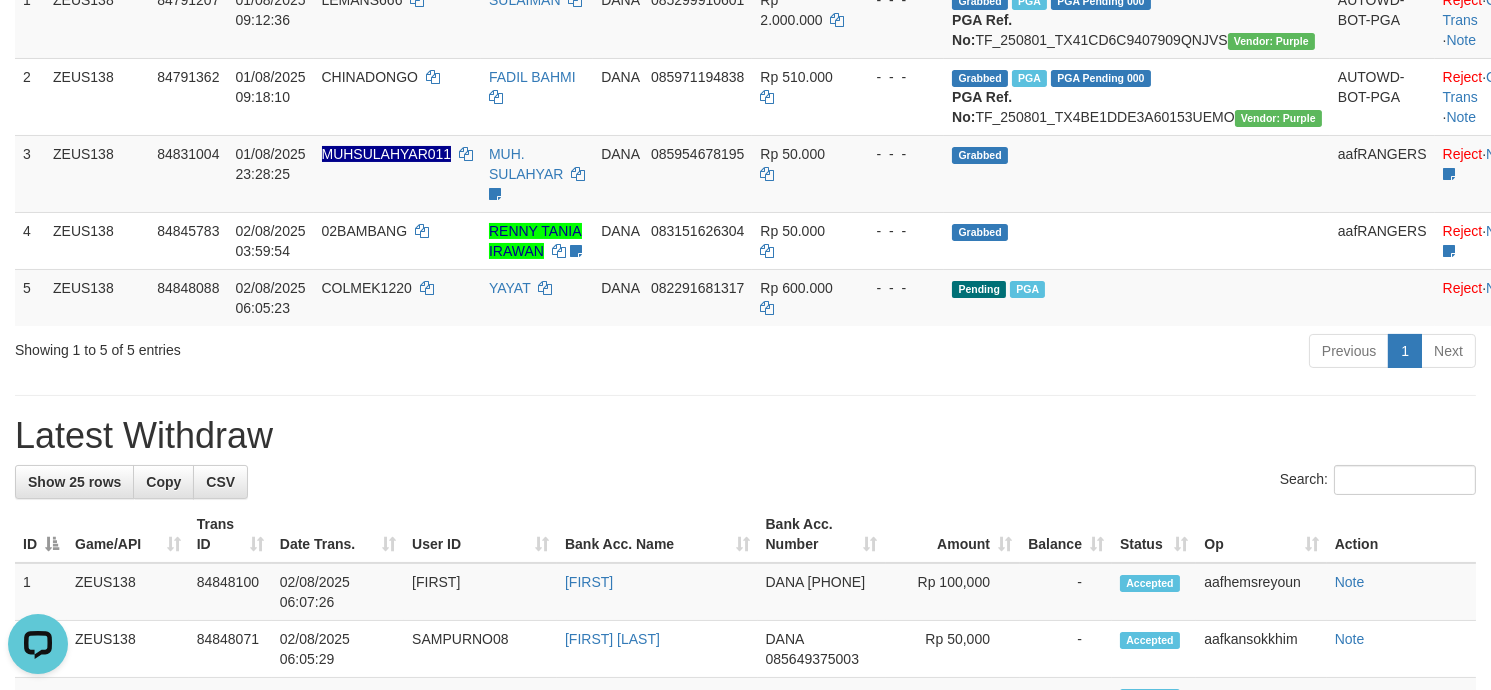 scroll, scrollTop: 0, scrollLeft: 0, axis: both 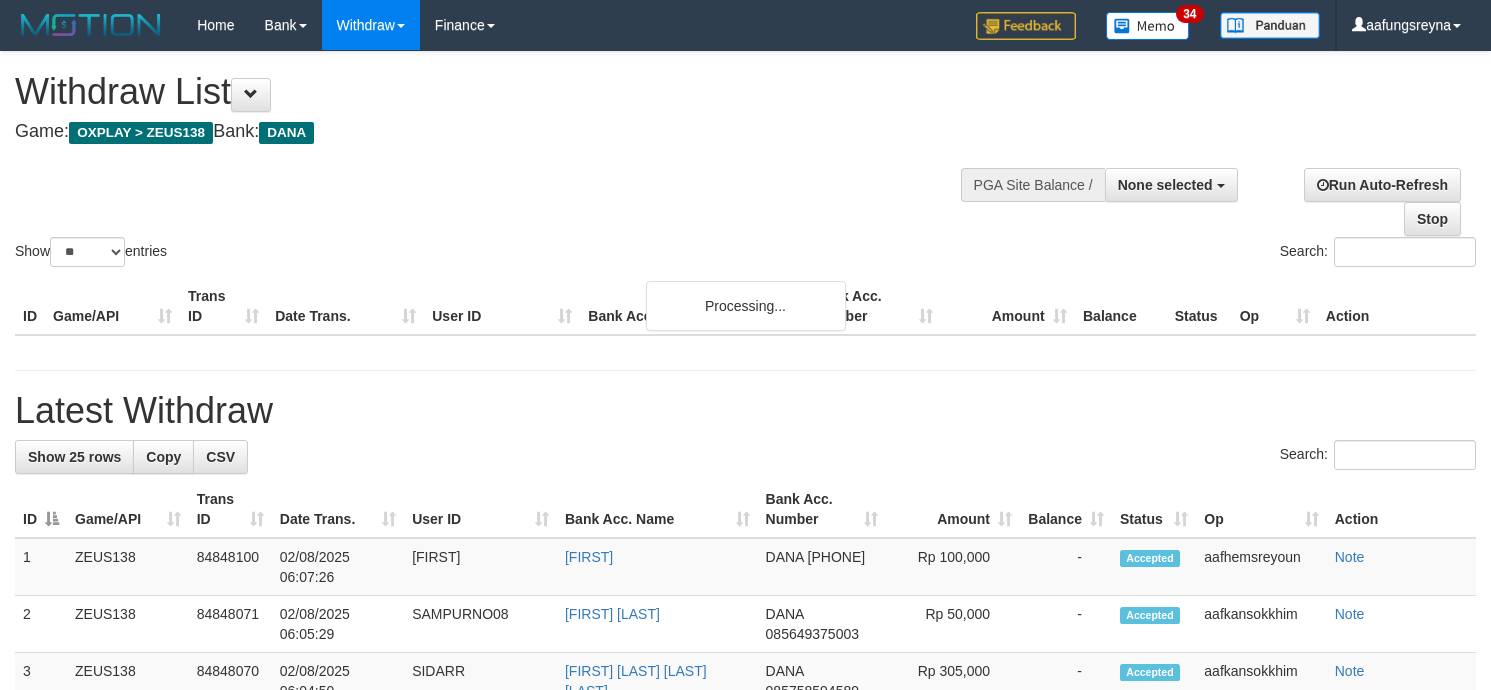 select 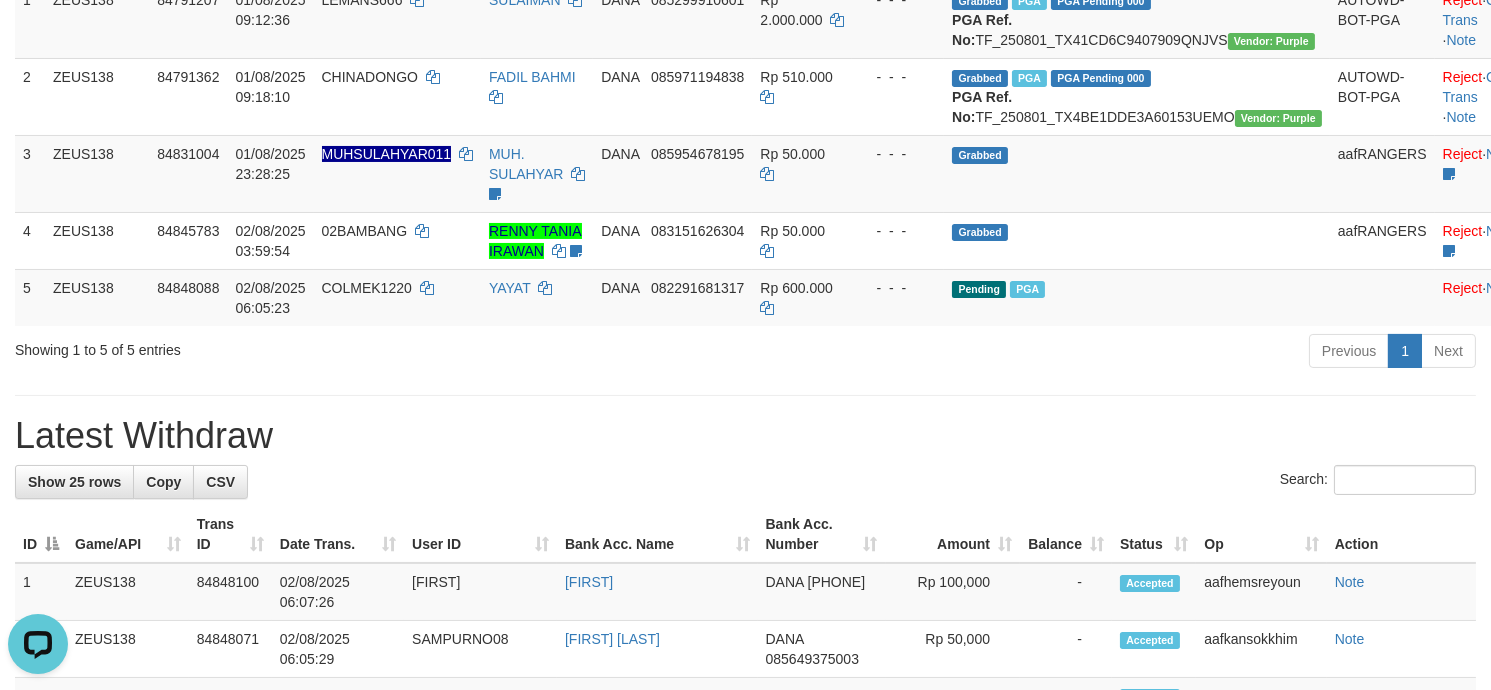 scroll, scrollTop: 0, scrollLeft: 0, axis: both 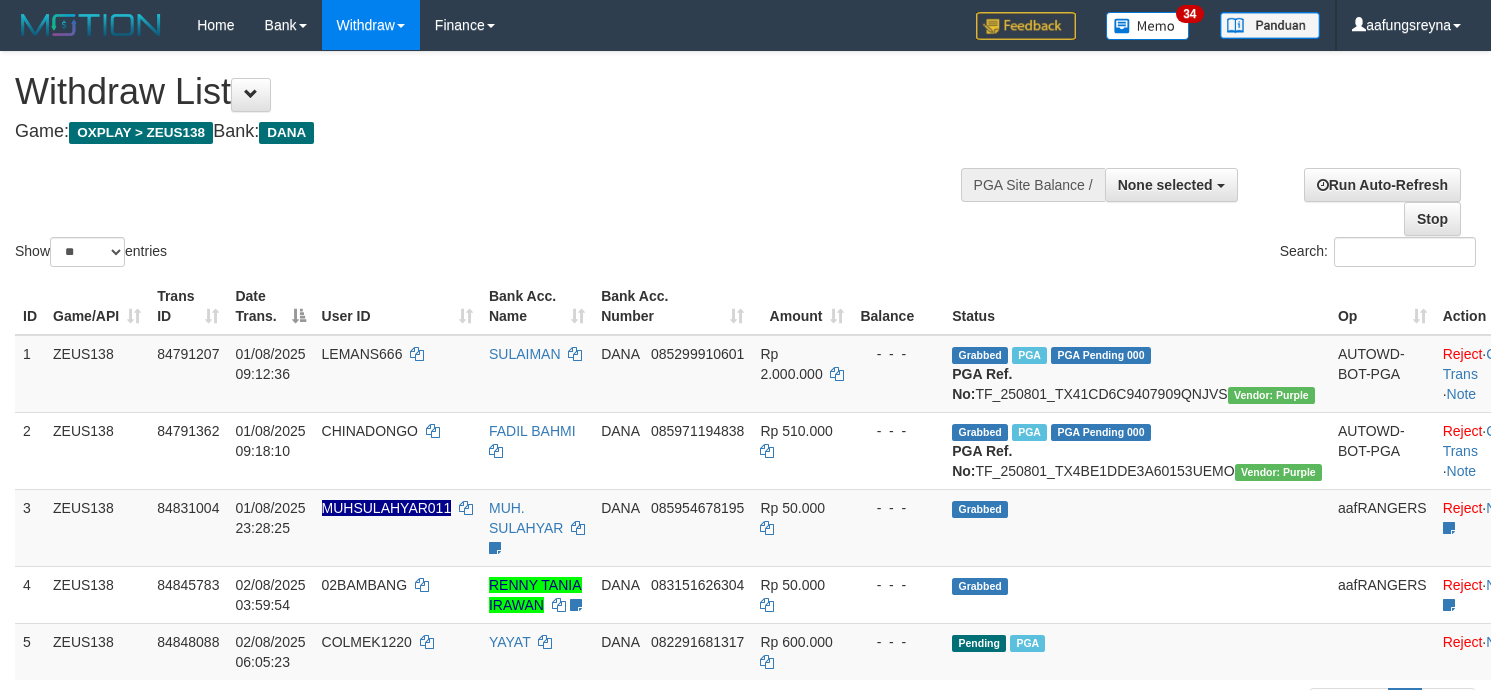 select 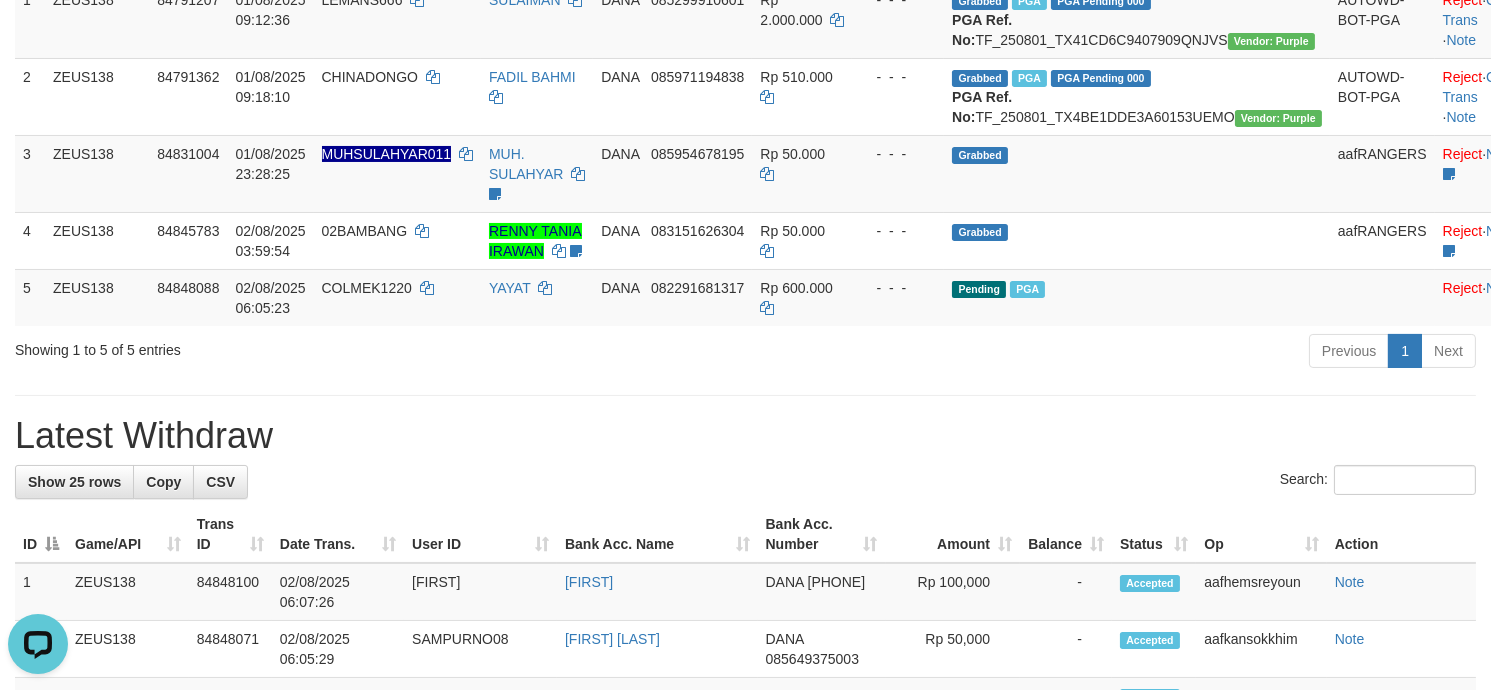 scroll, scrollTop: 0, scrollLeft: 0, axis: both 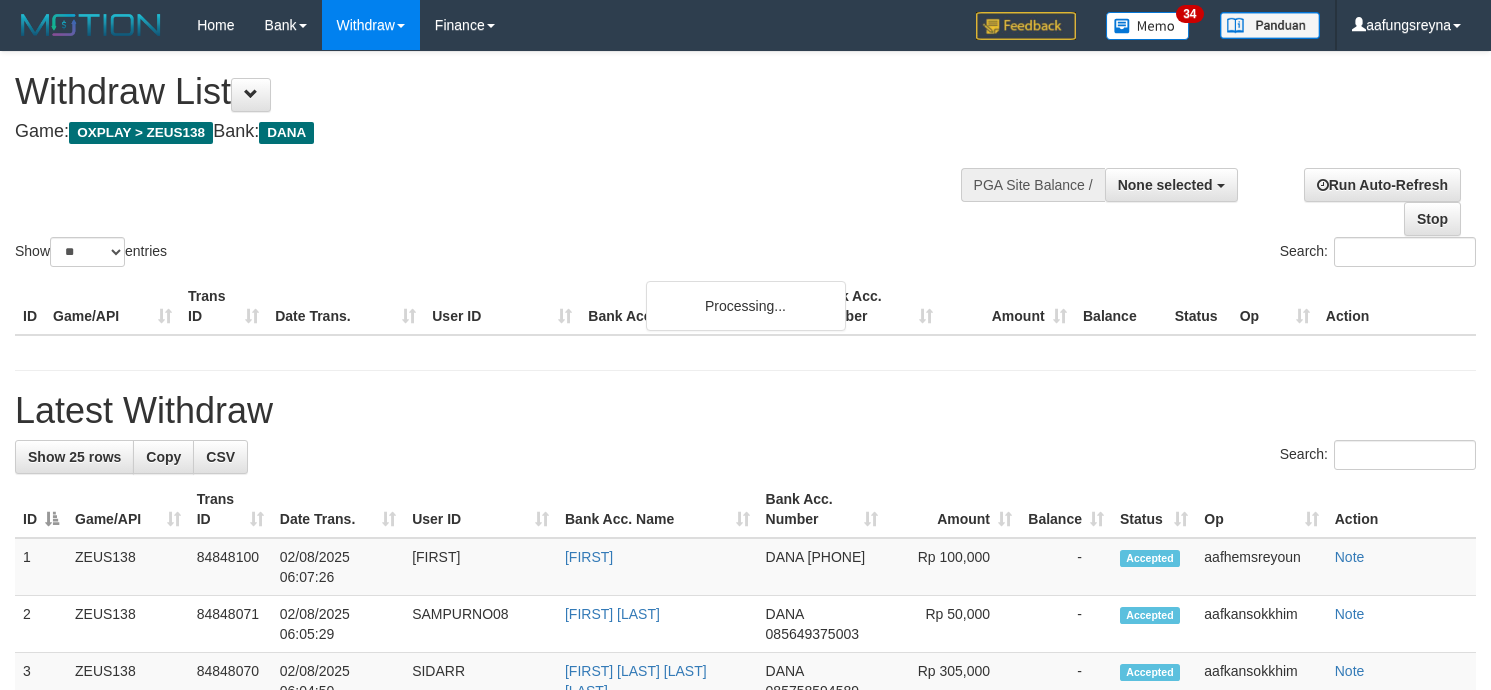 select 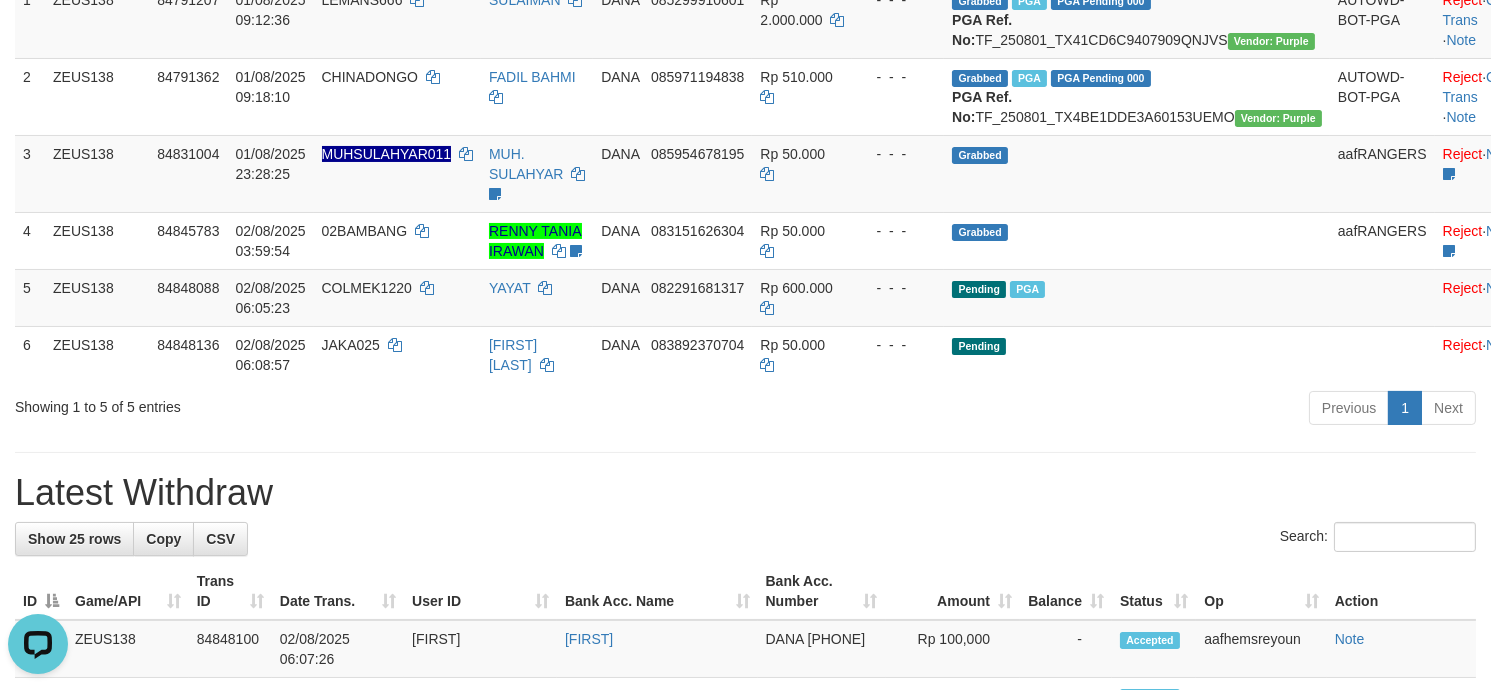 scroll, scrollTop: 0, scrollLeft: 0, axis: both 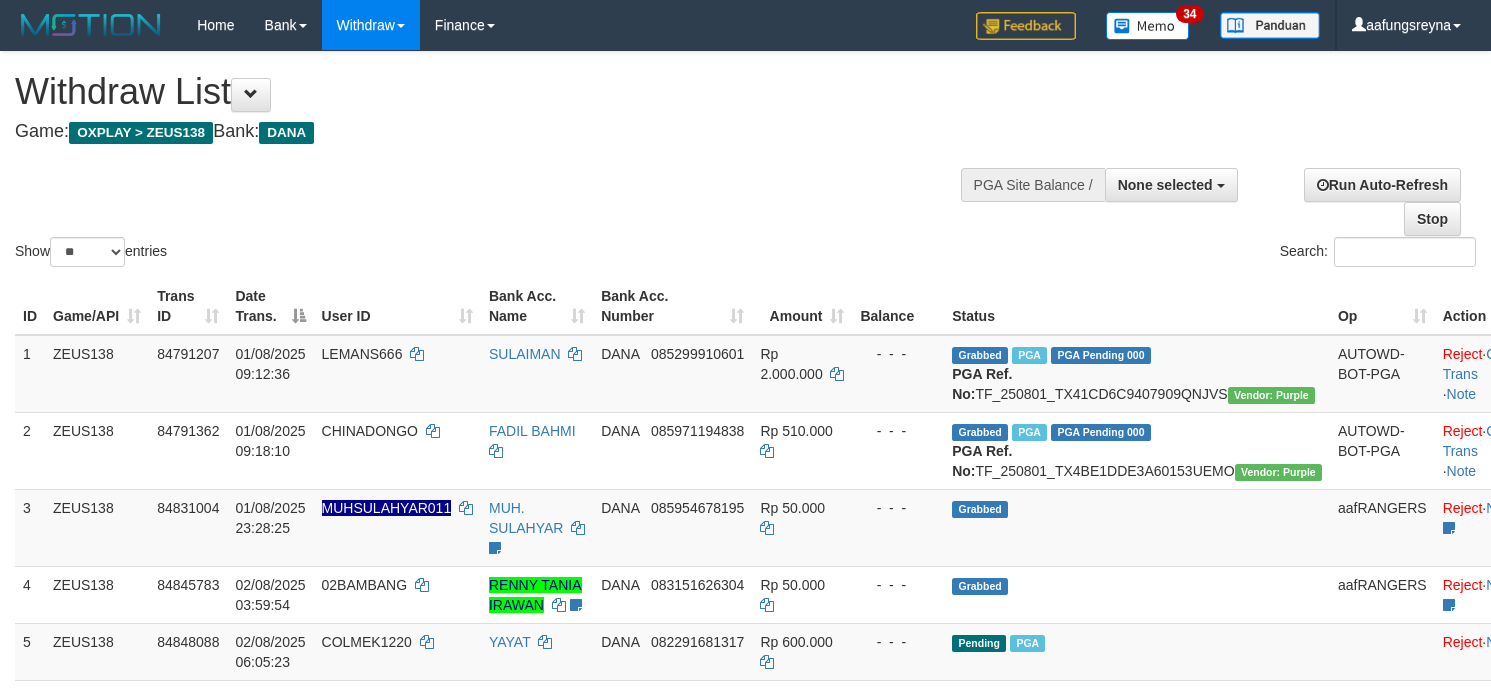 select 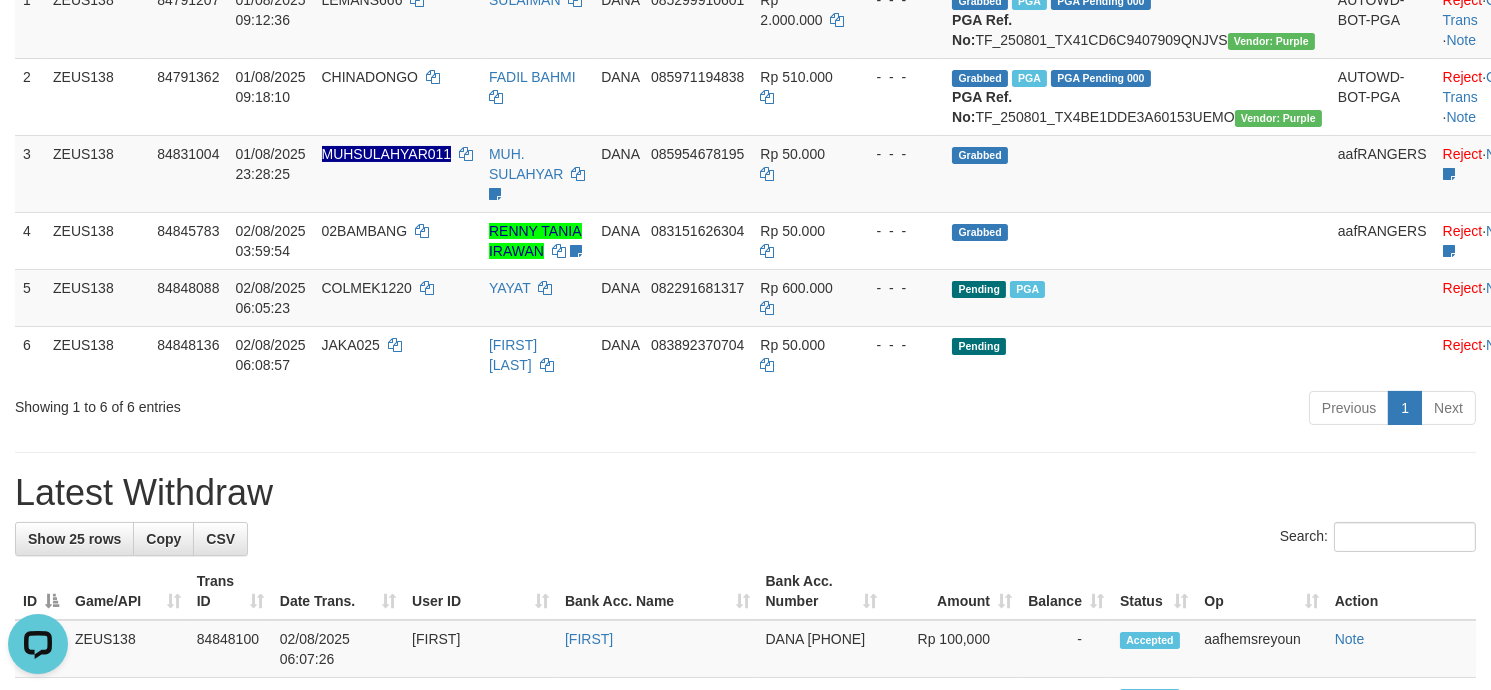 scroll, scrollTop: 0, scrollLeft: 0, axis: both 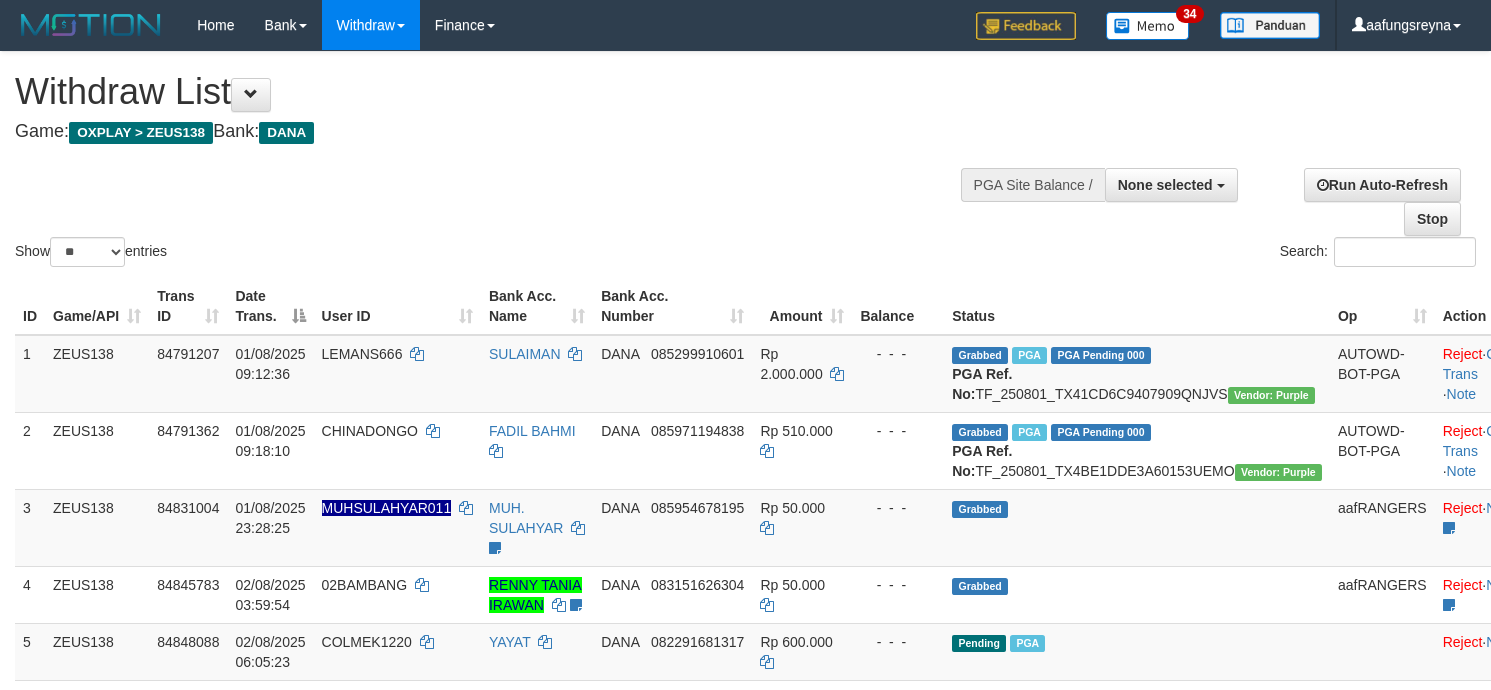 select 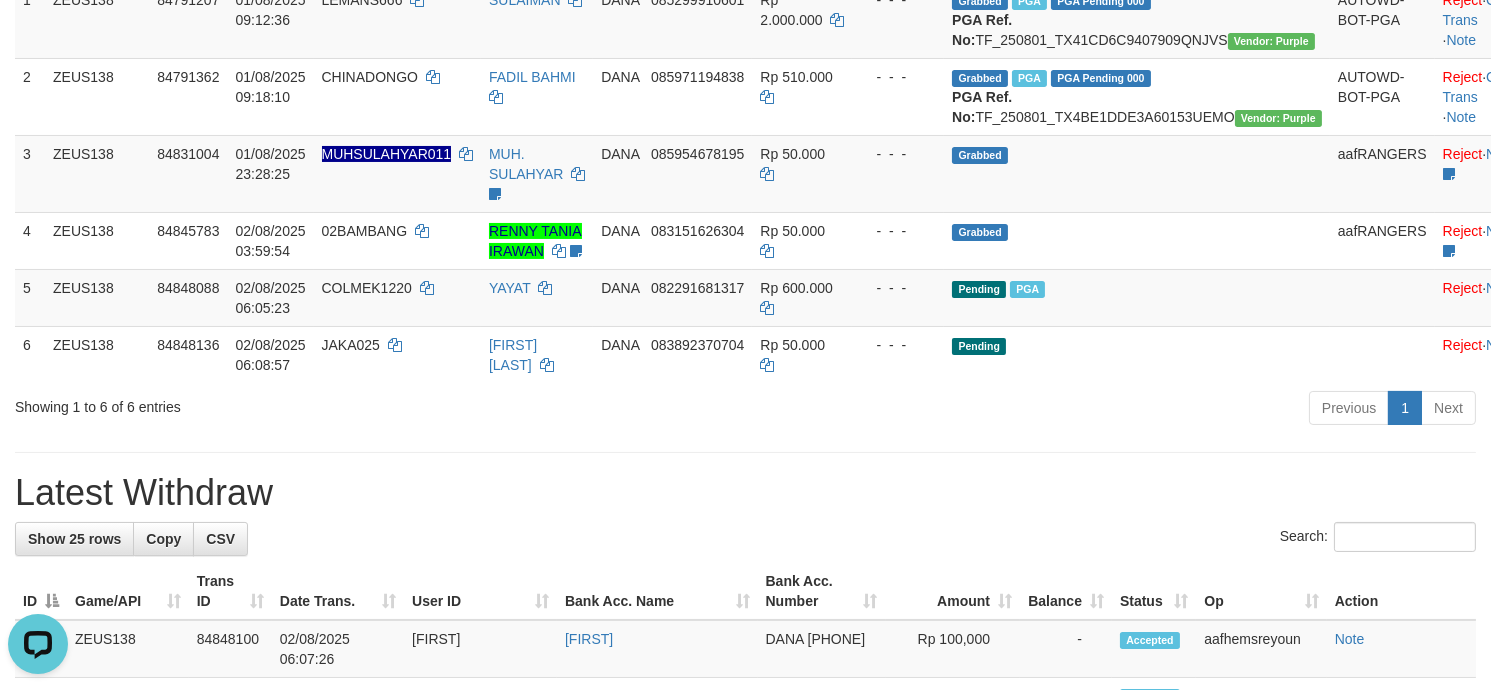 scroll, scrollTop: 0, scrollLeft: 0, axis: both 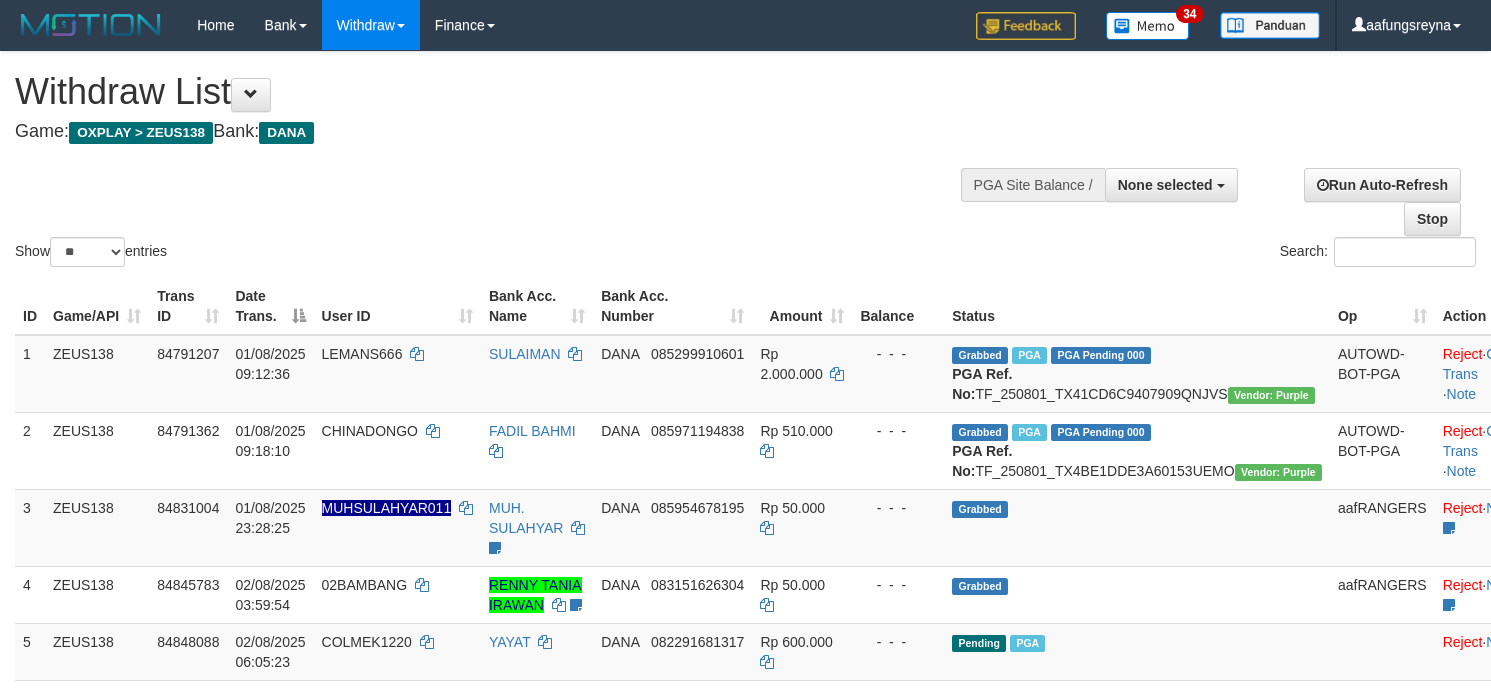 select 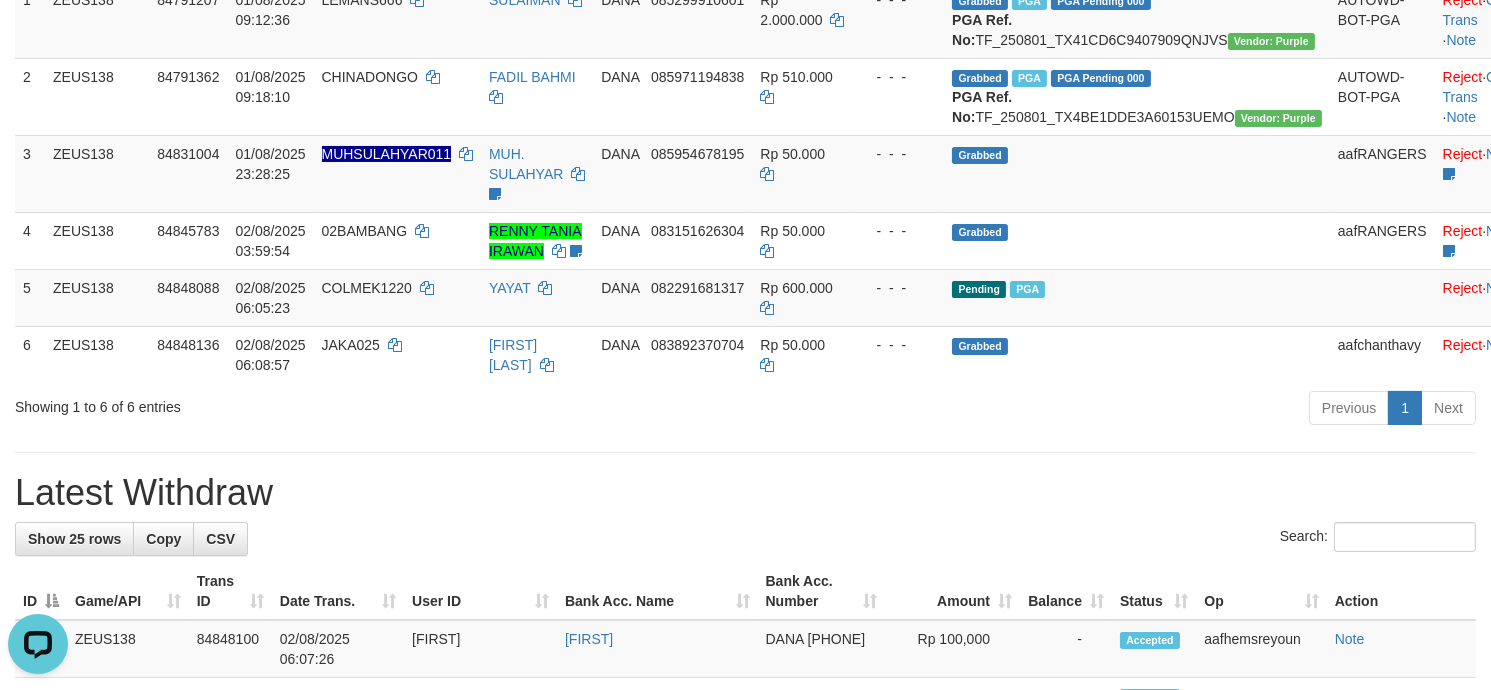 scroll, scrollTop: 0, scrollLeft: 0, axis: both 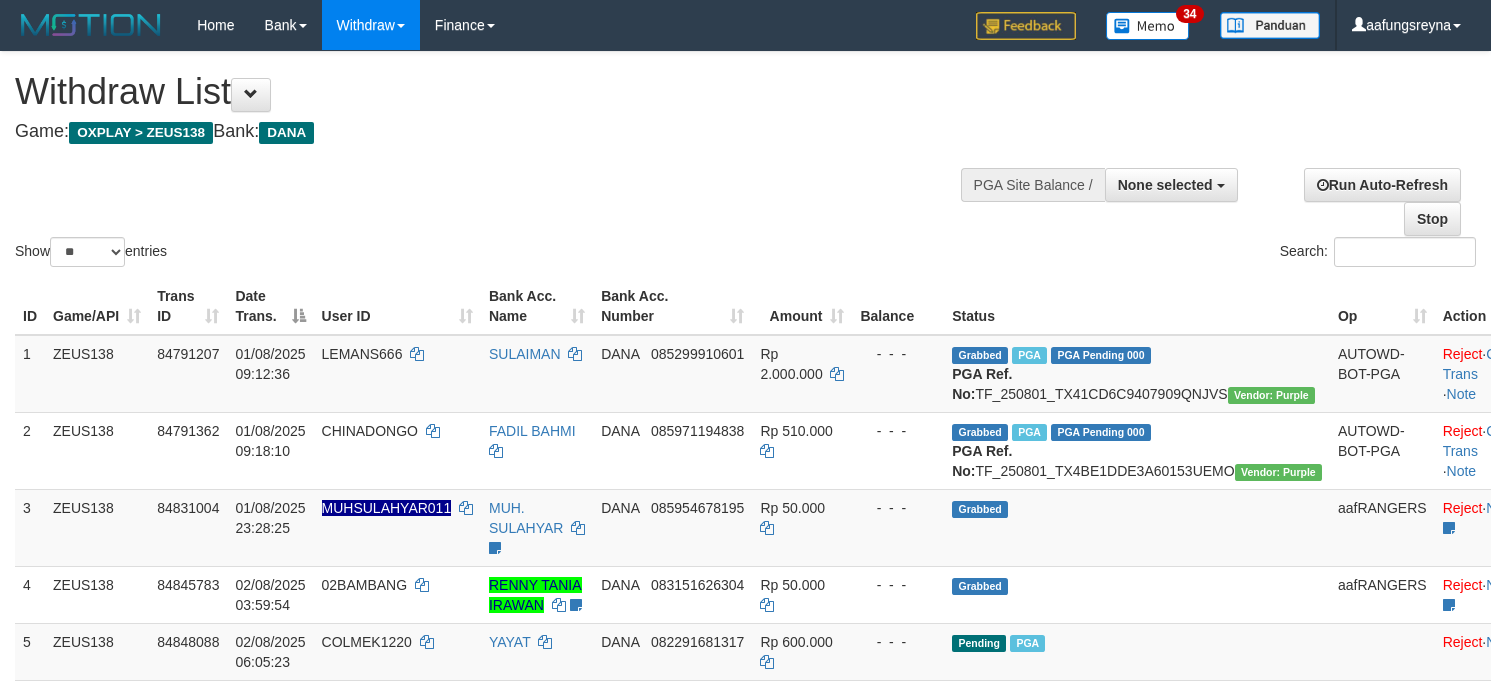select 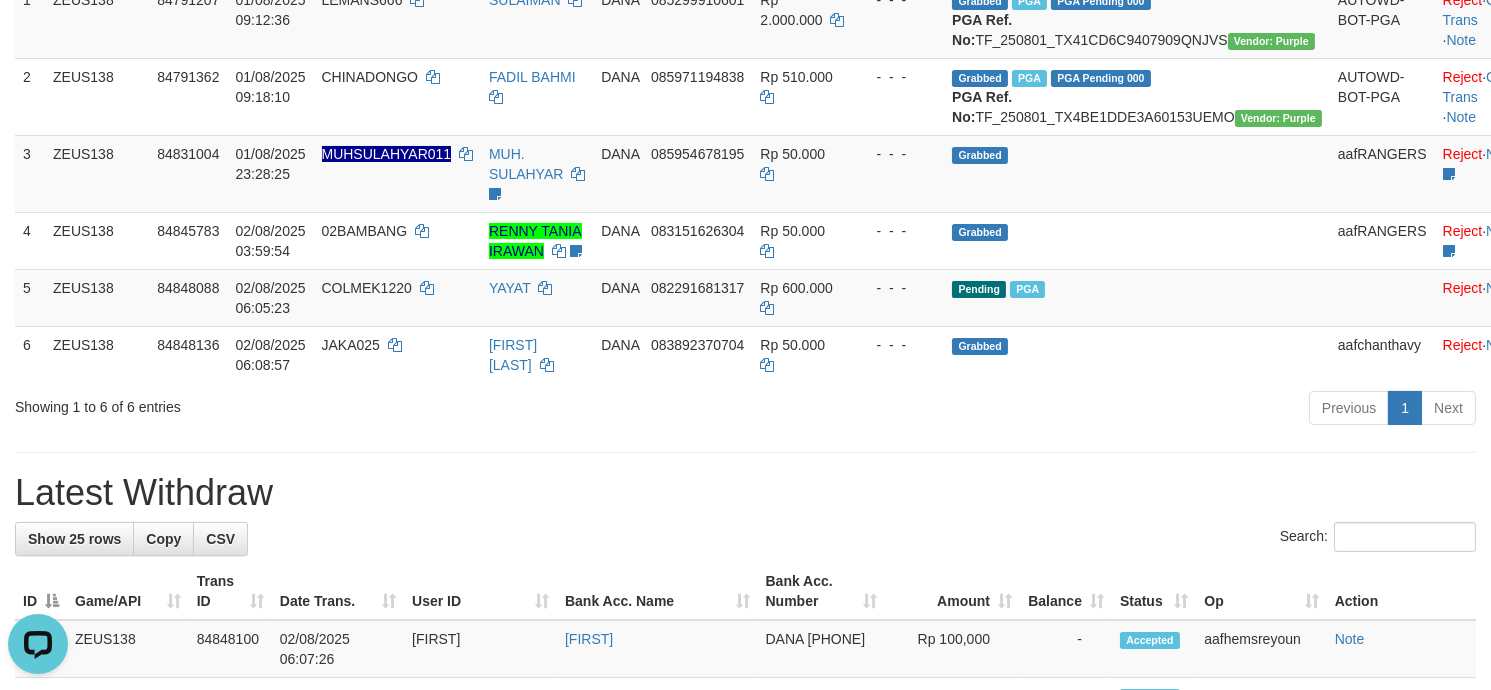 scroll, scrollTop: 0, scrollLeft: 0, axis: both 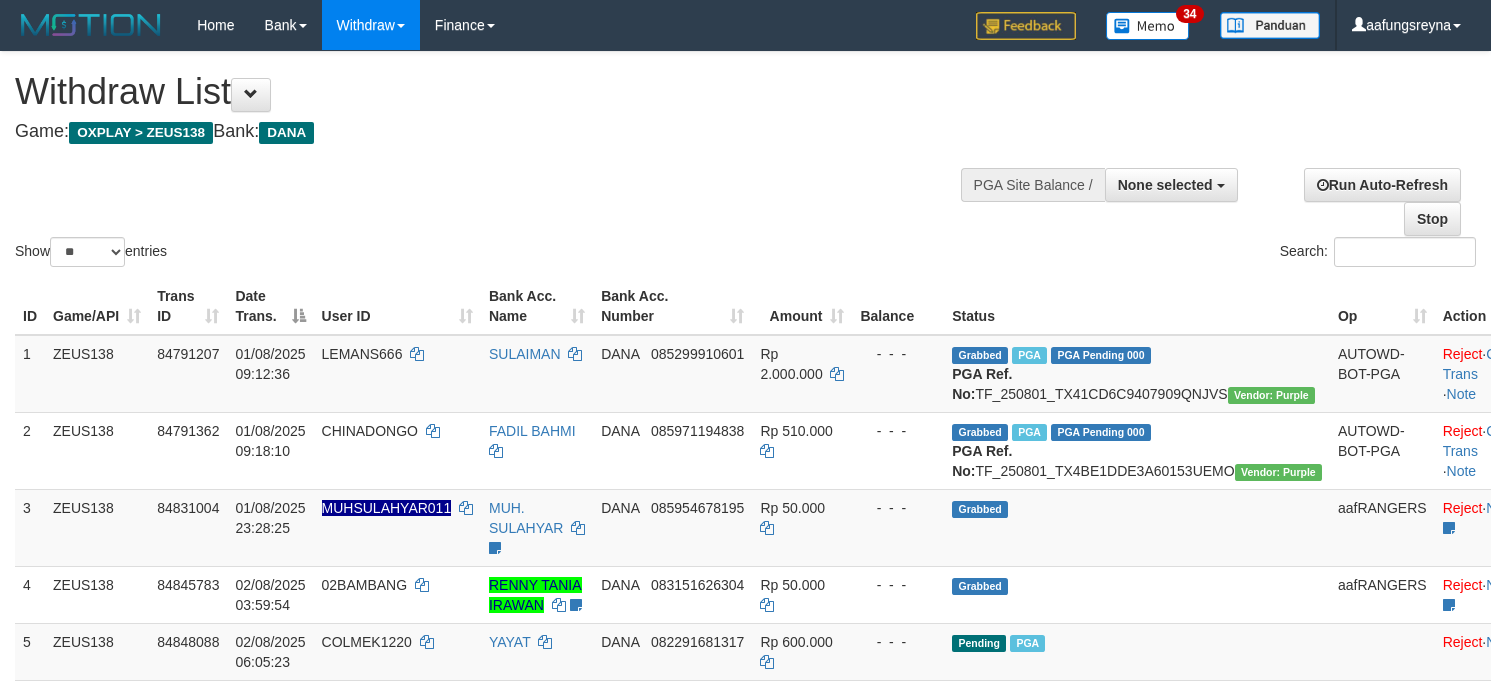 select 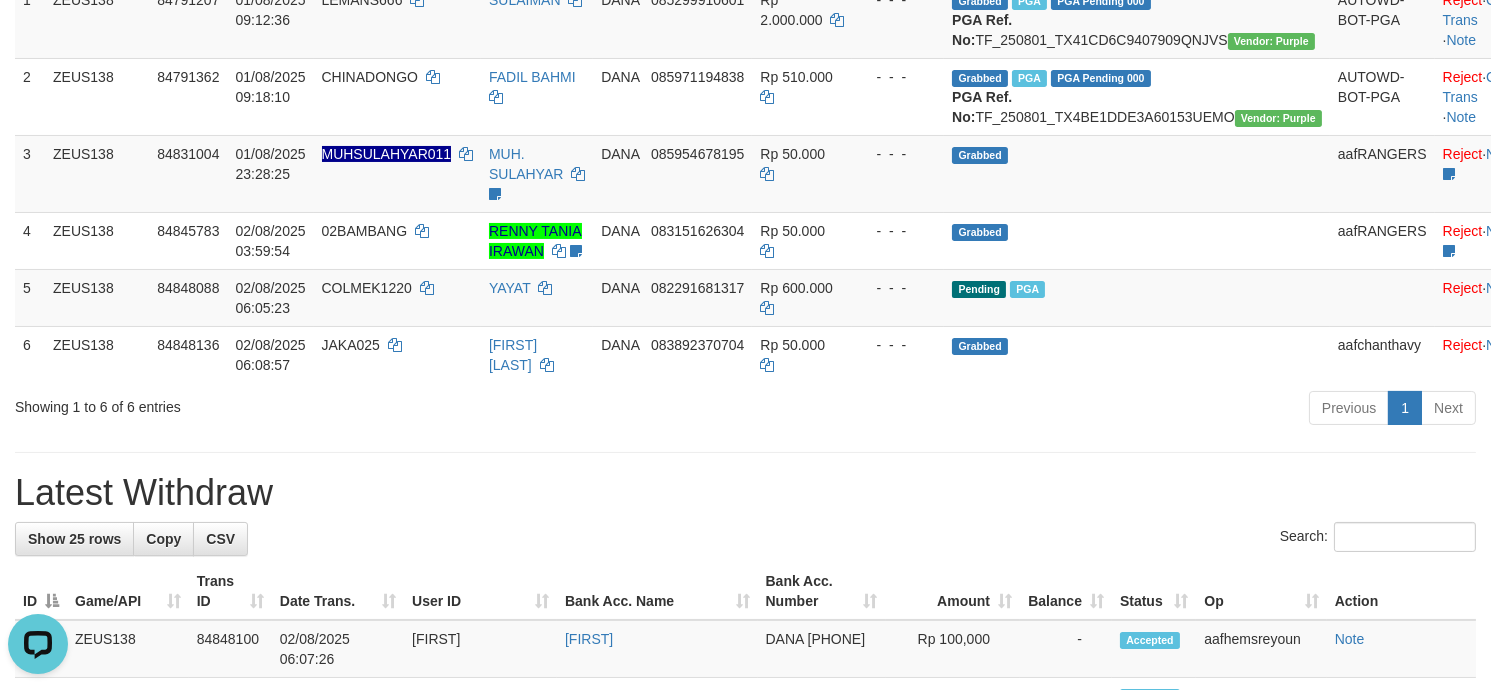 scroll, scrollTop: 0, scrollLeft: 0, axis: both 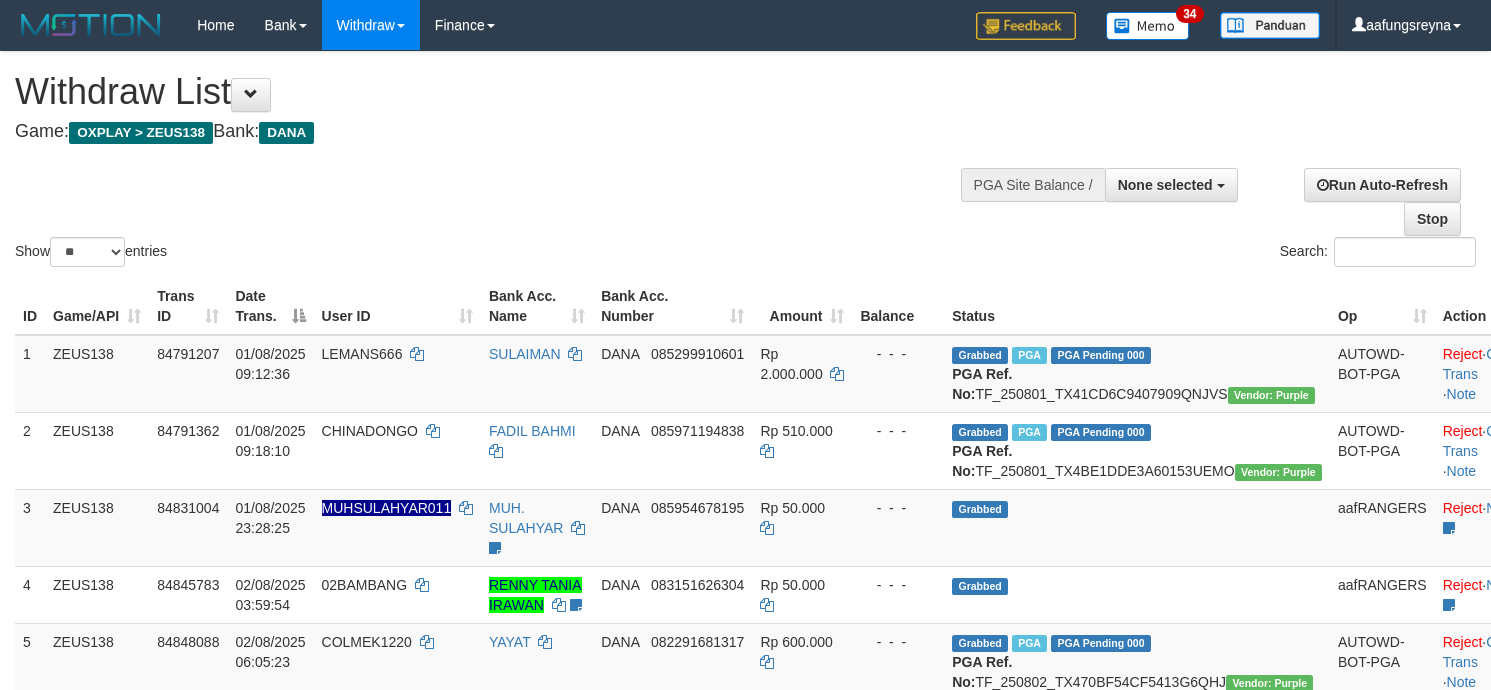 select 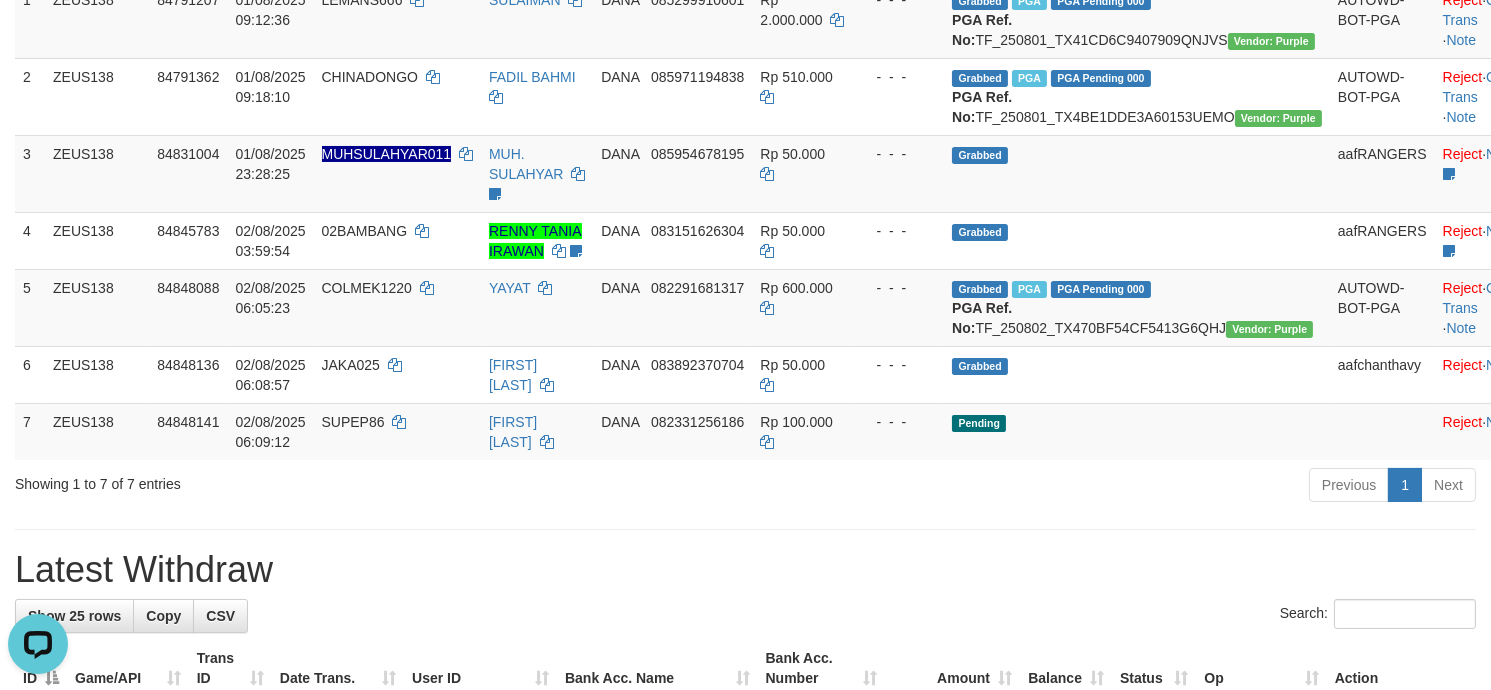 scroll, scrollTop: 0, scrollLeft: 0, axis: both 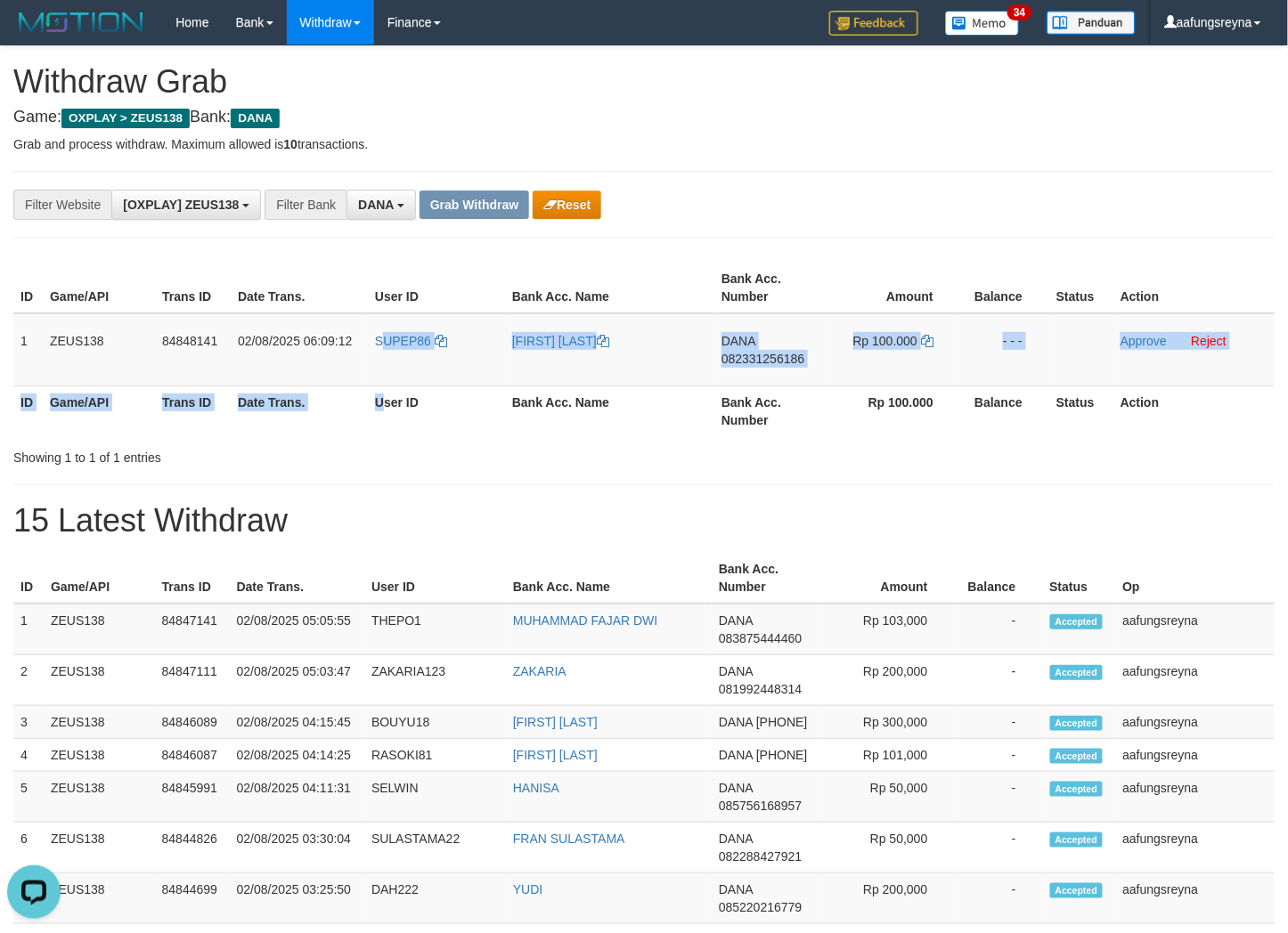 click on "ID Game/API Trans ID Date Trans. User ID Bank Acc. Name Bank Acc. Number Amount Balance Status Action
1
ZEUS138
84848141
[DATE] [TIME]
SUPEP86
[FIRST] [LAST]
DANA
[PHONE]
Rp 100.000
- - -
Approve
Reject
ID Game/API Trans ID Date Trans. User ID Bank Acc. Name Bank Acc. Number Rp 100.000 Balance Status Action" at bounding box center (644, 349) 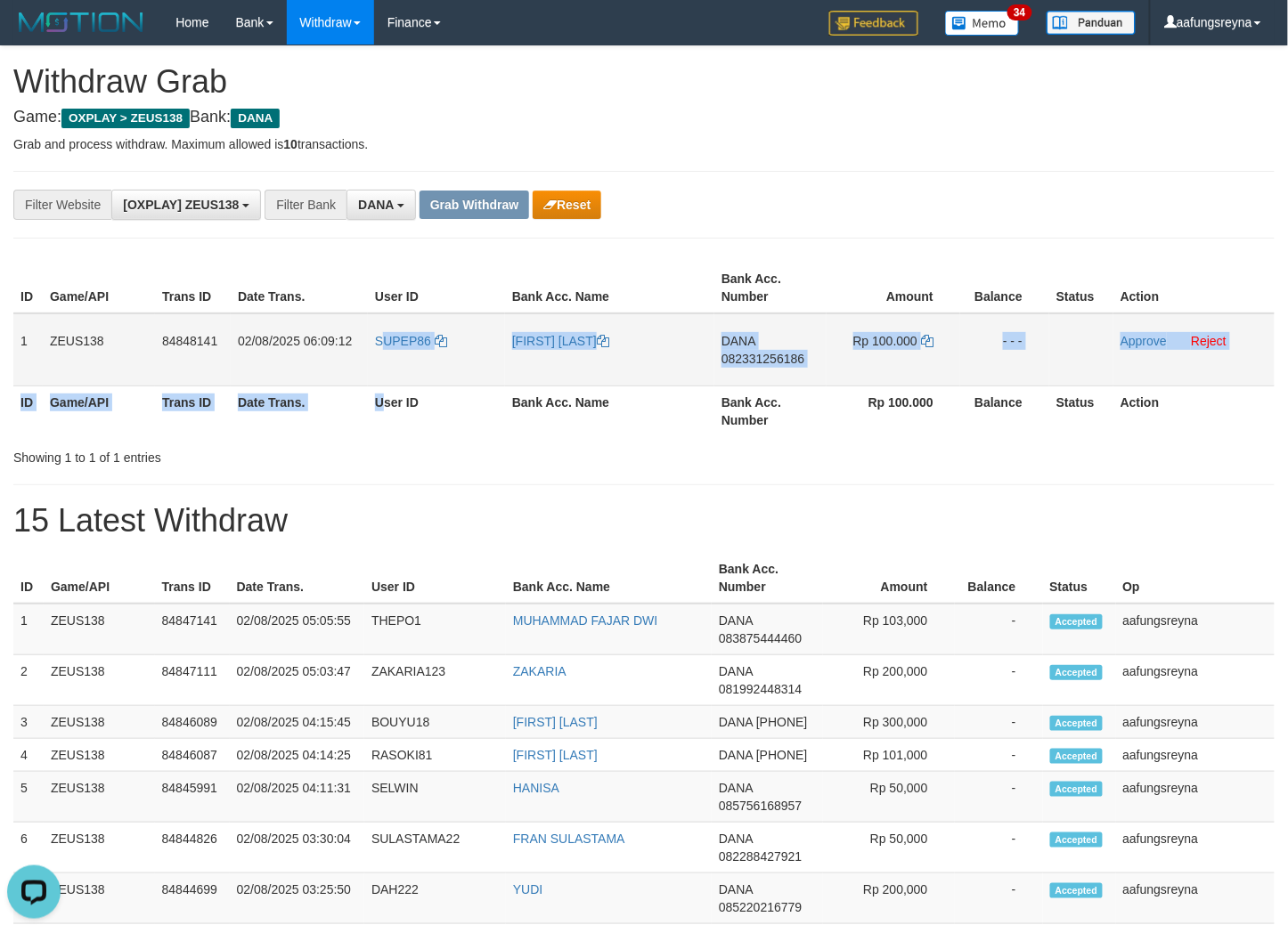 click on "SUPEP86" at bounding box center (436, 350) 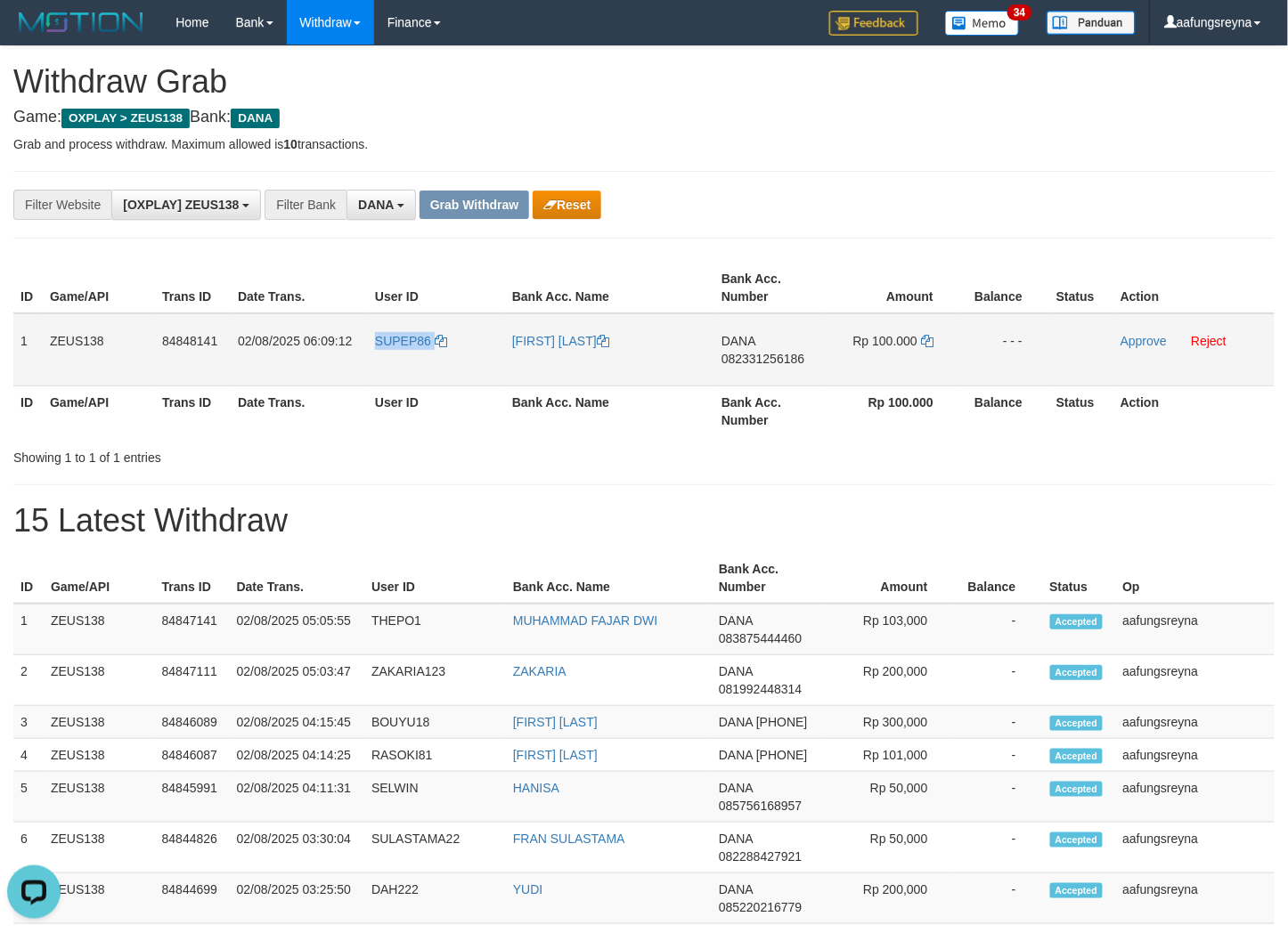 click on "SUPEP86" at bounding box center (436, 350) 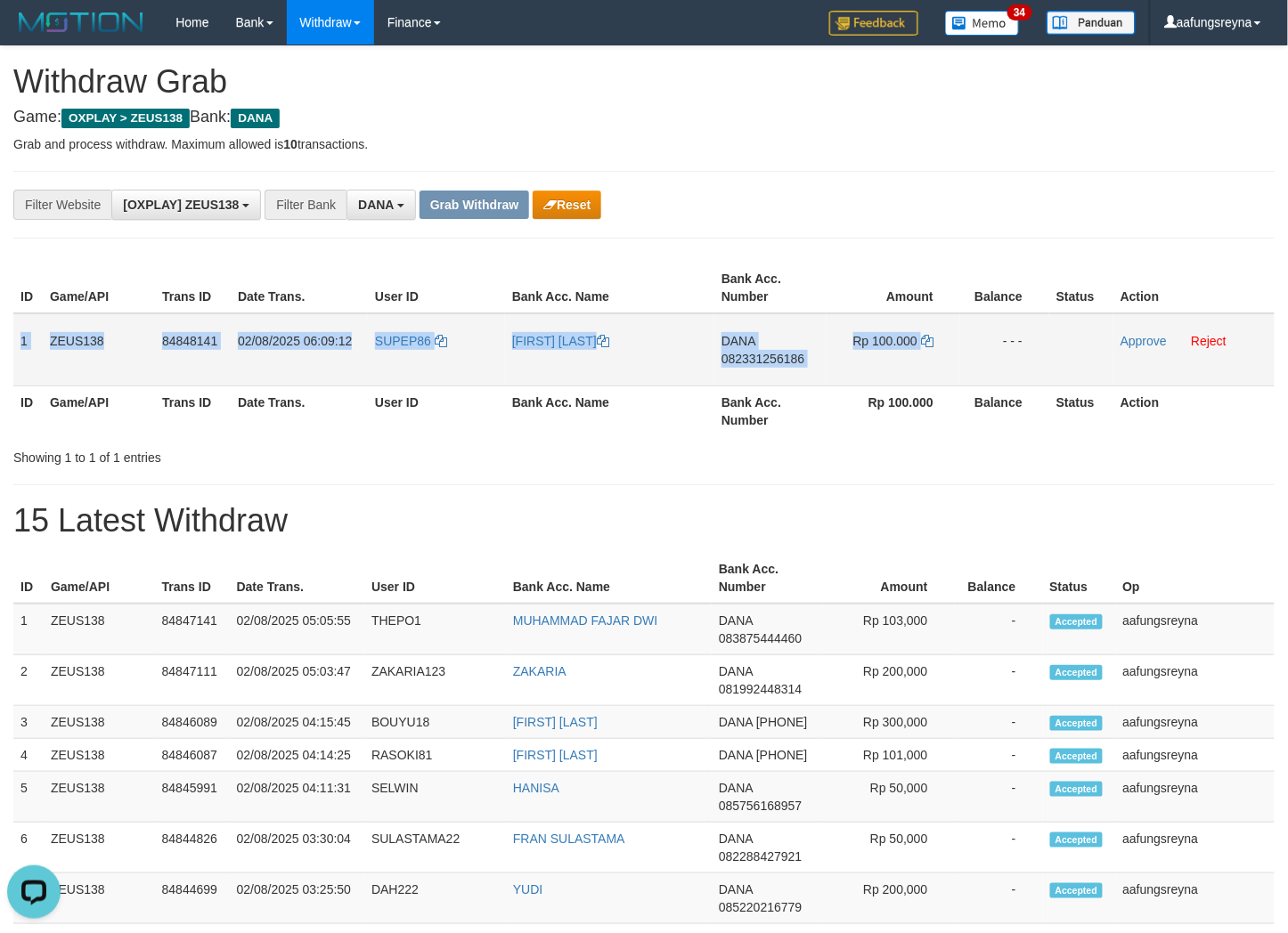 drag, startPoint x: 23, startPoint y: 338, endPoint x: 935, endPoint y: 352, distance: 912.1074 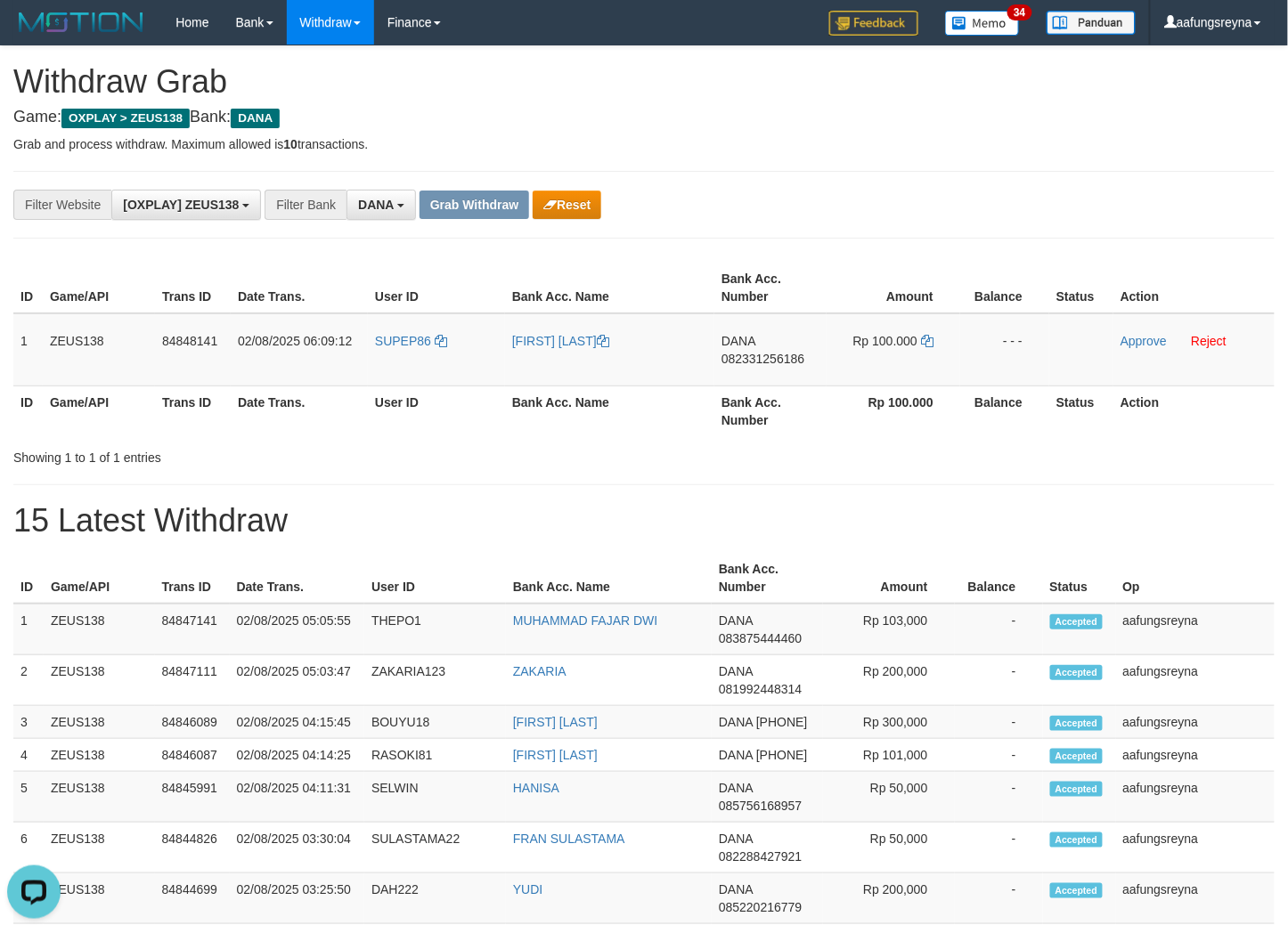 drag, startPoint x: 1080, startPoint y: 477, endPoint x: 1111, endPoint y: 472, distance: 31.400637 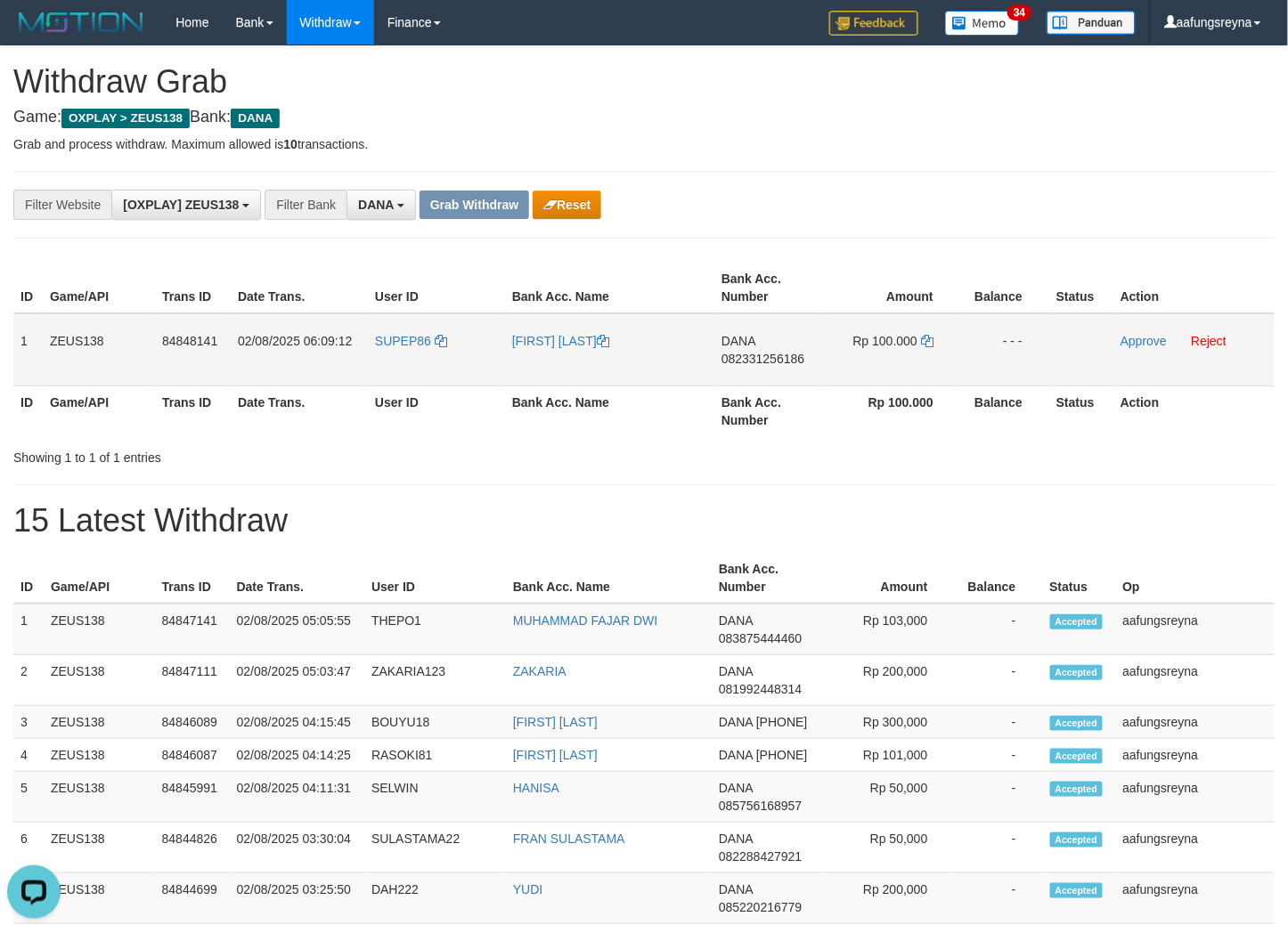 click on "082331256186" at bounding box center [762, 359] 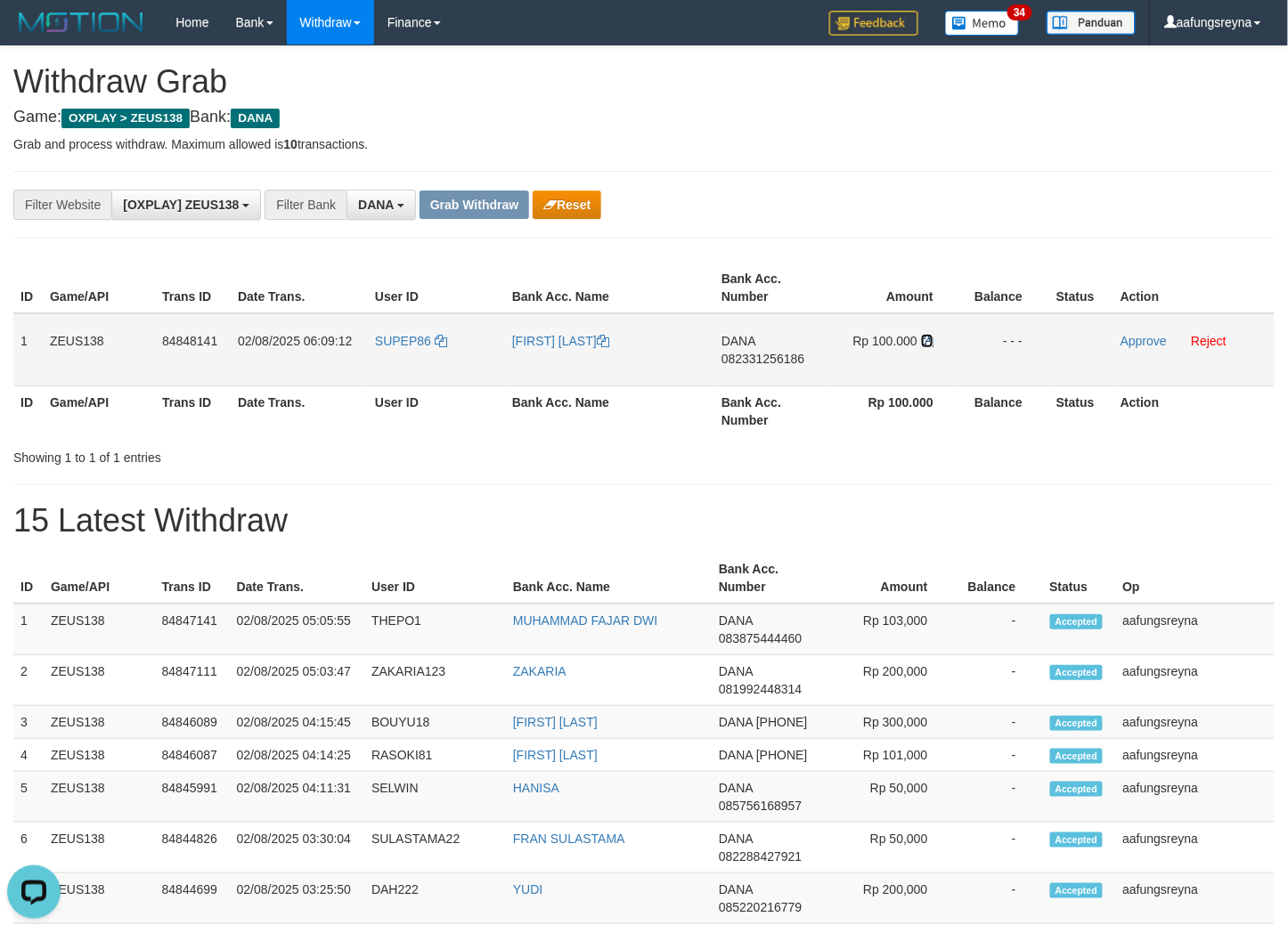 click at bounding box center (927, 341) 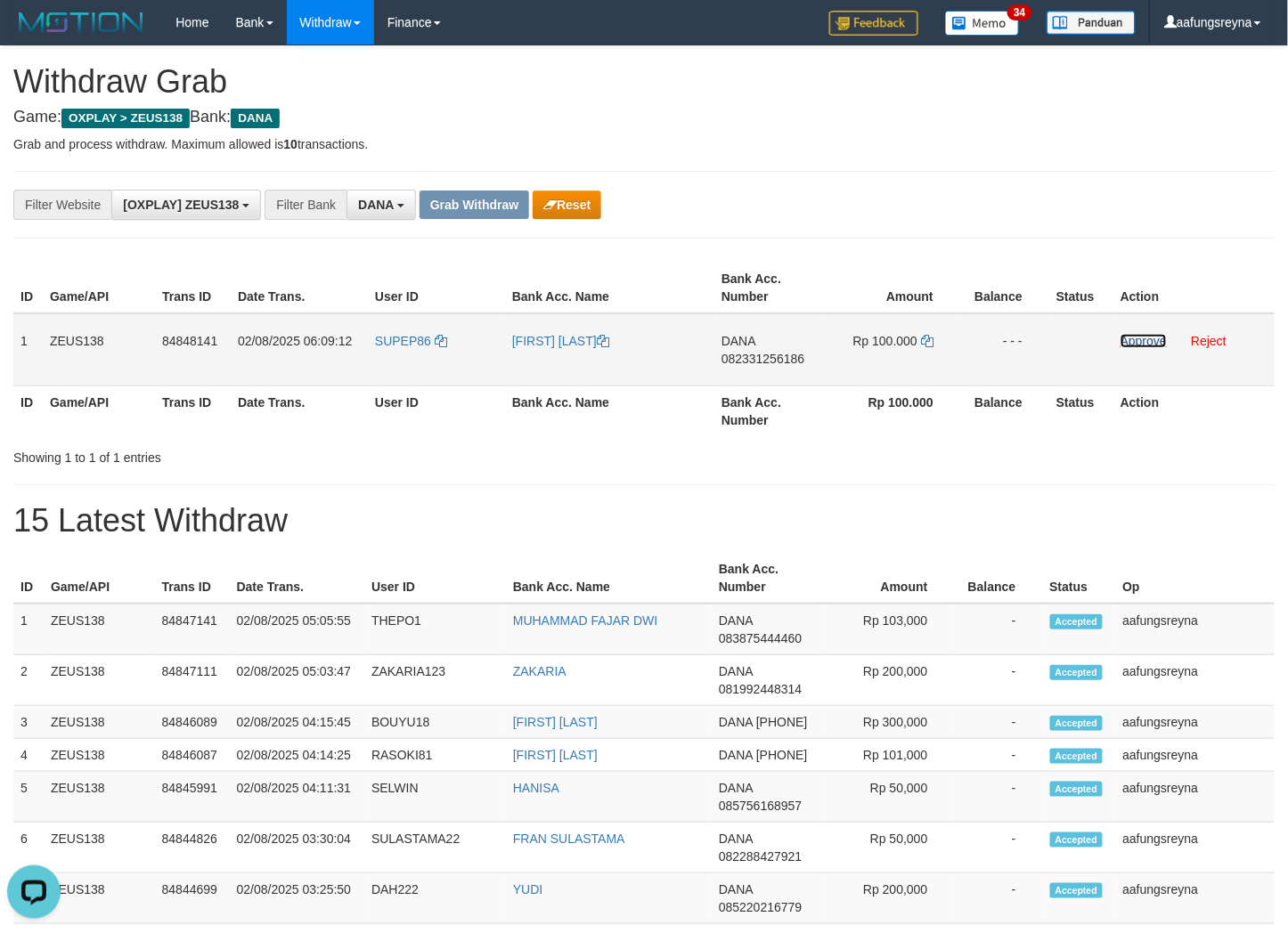 click on "Approve" at bounding box center (1144, 341) 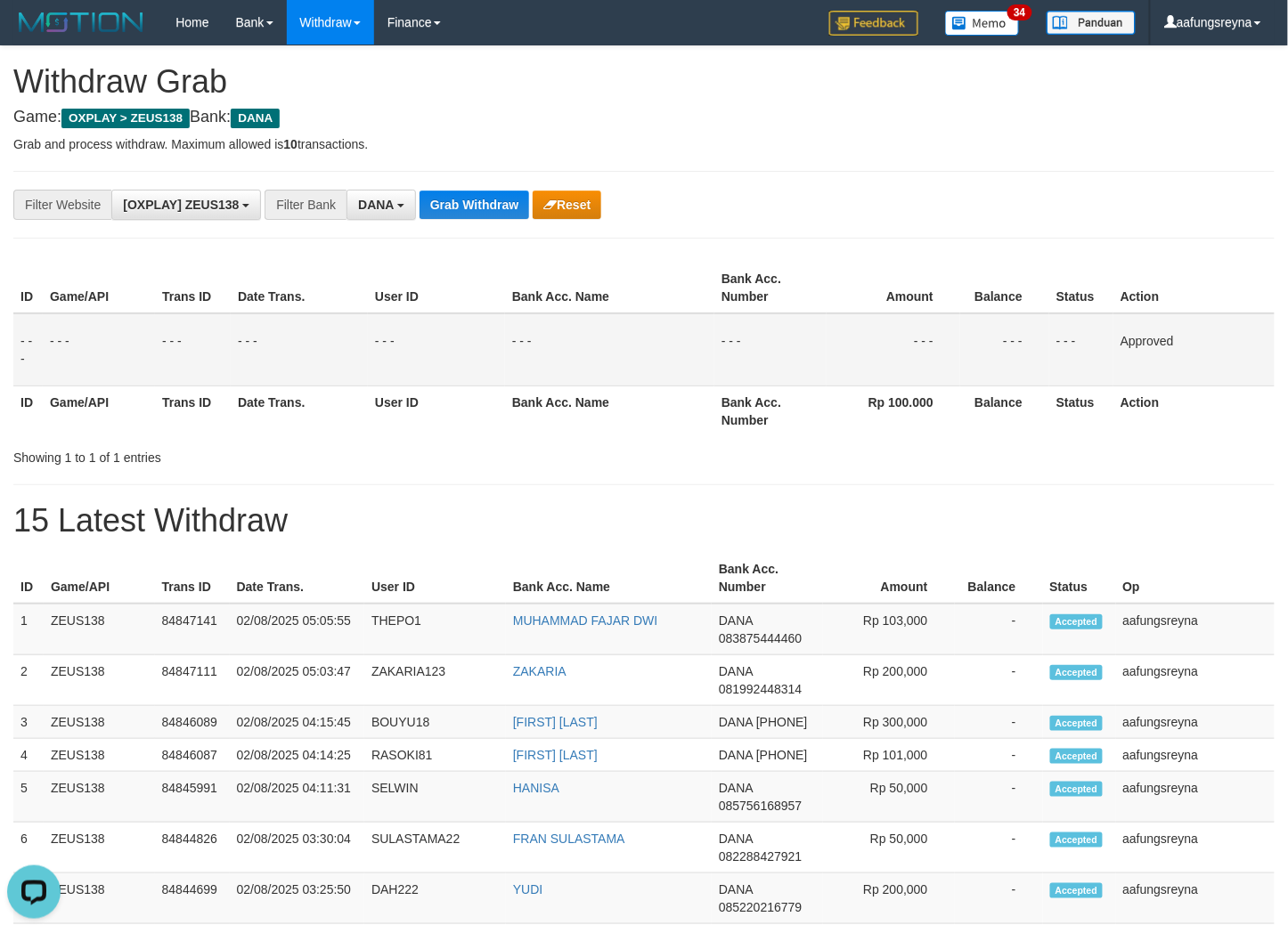 click on "**********" at bounding box center [644, 920] 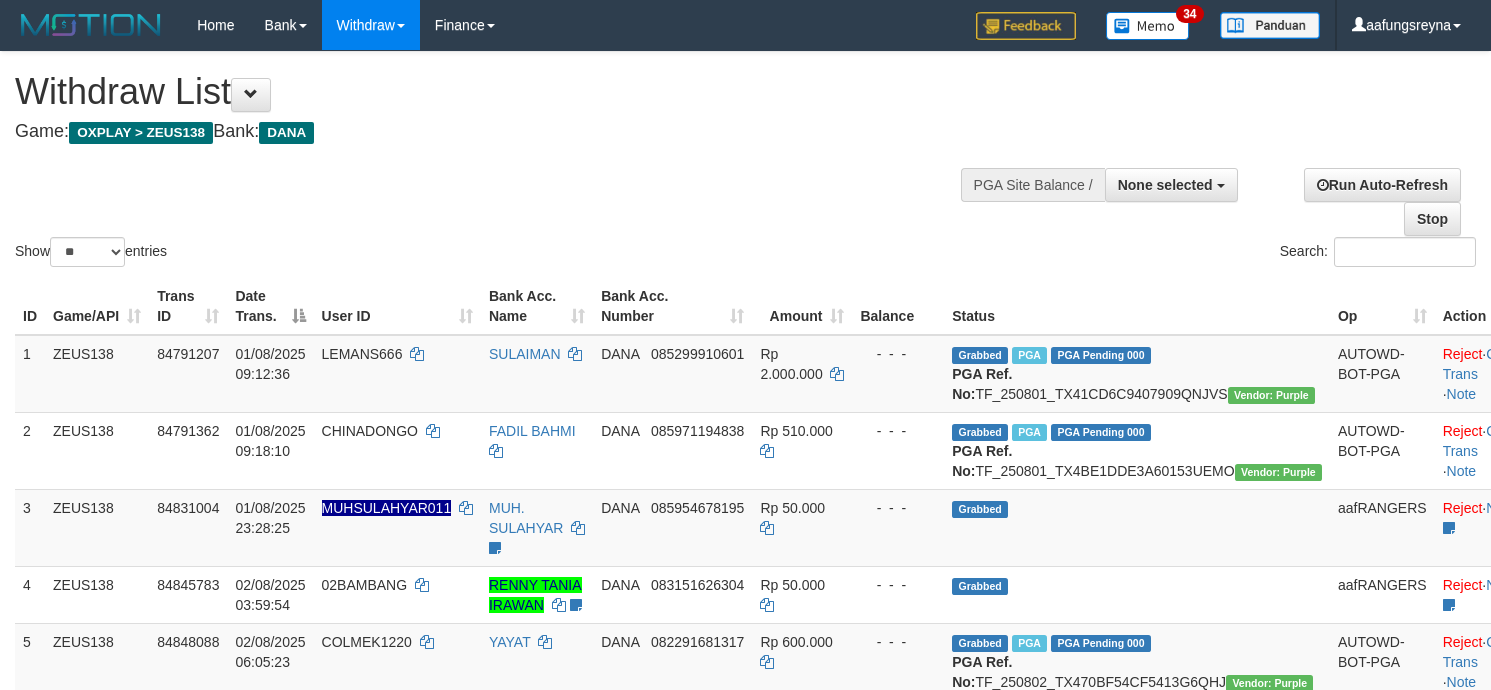 select 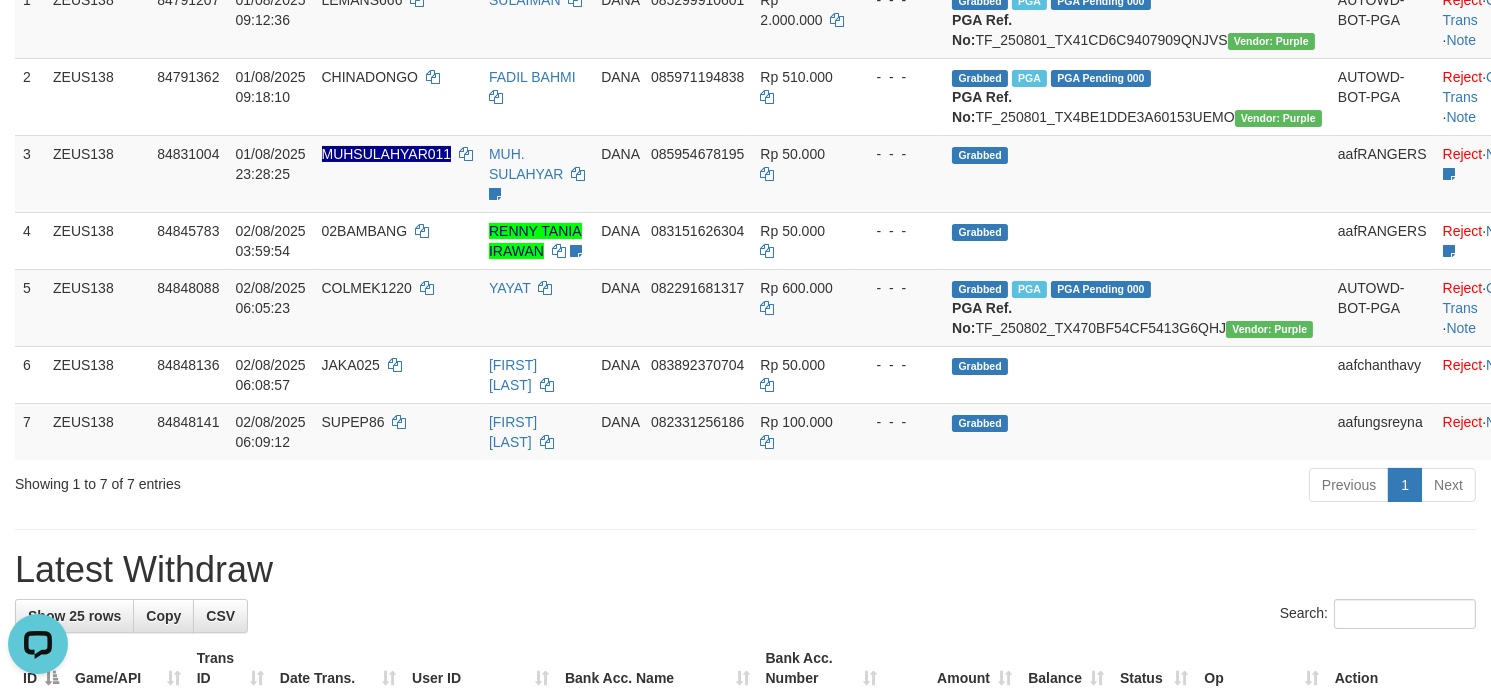 scroll, scrollTop: 0, scrollLeft: 0, axis: both 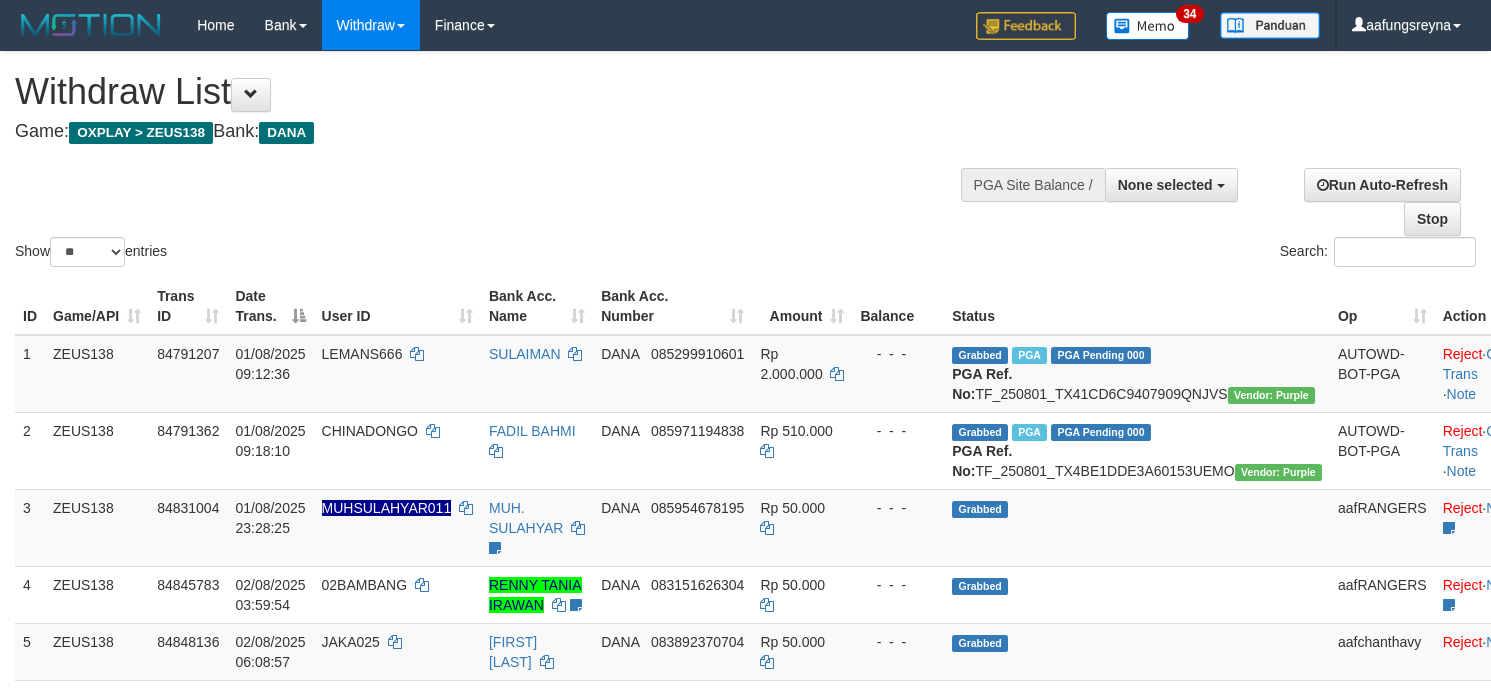 select 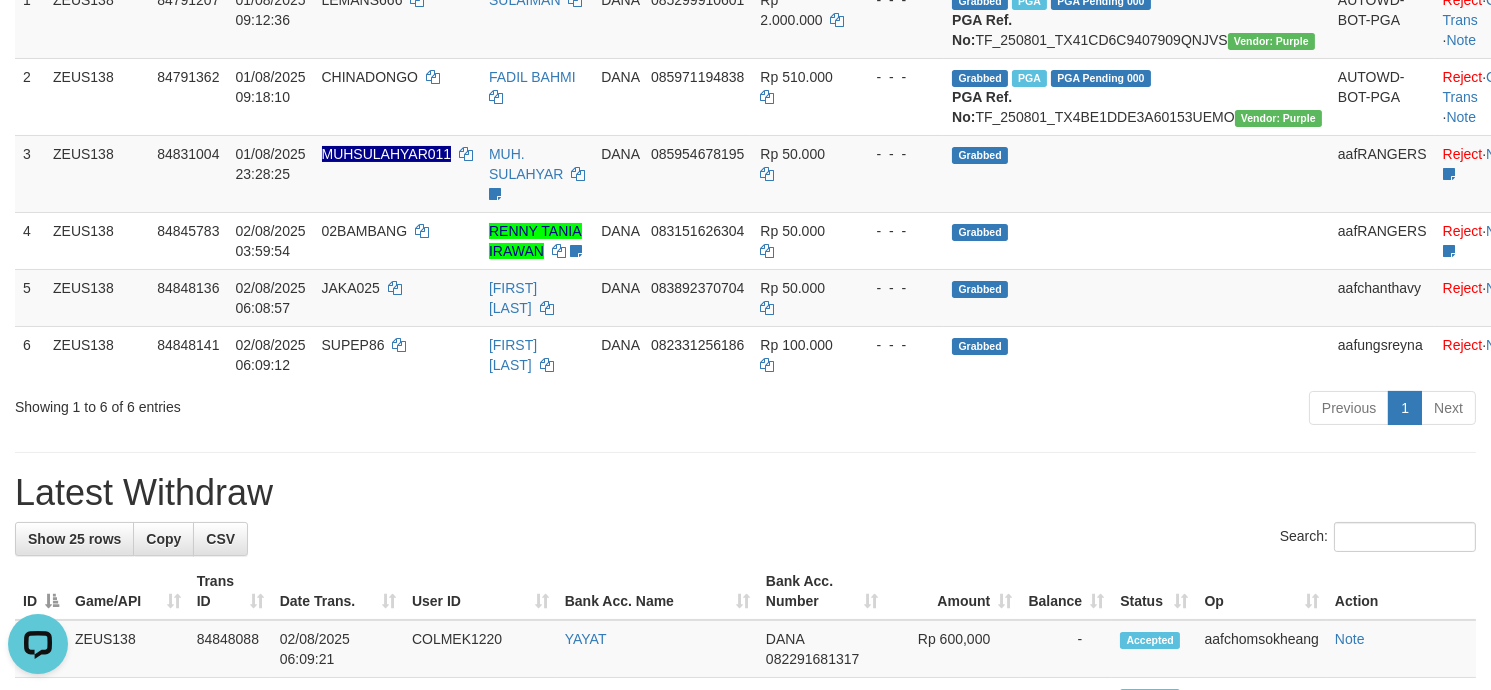 scroll, scrollTop: 0, scrollLeft: 0, axis: both 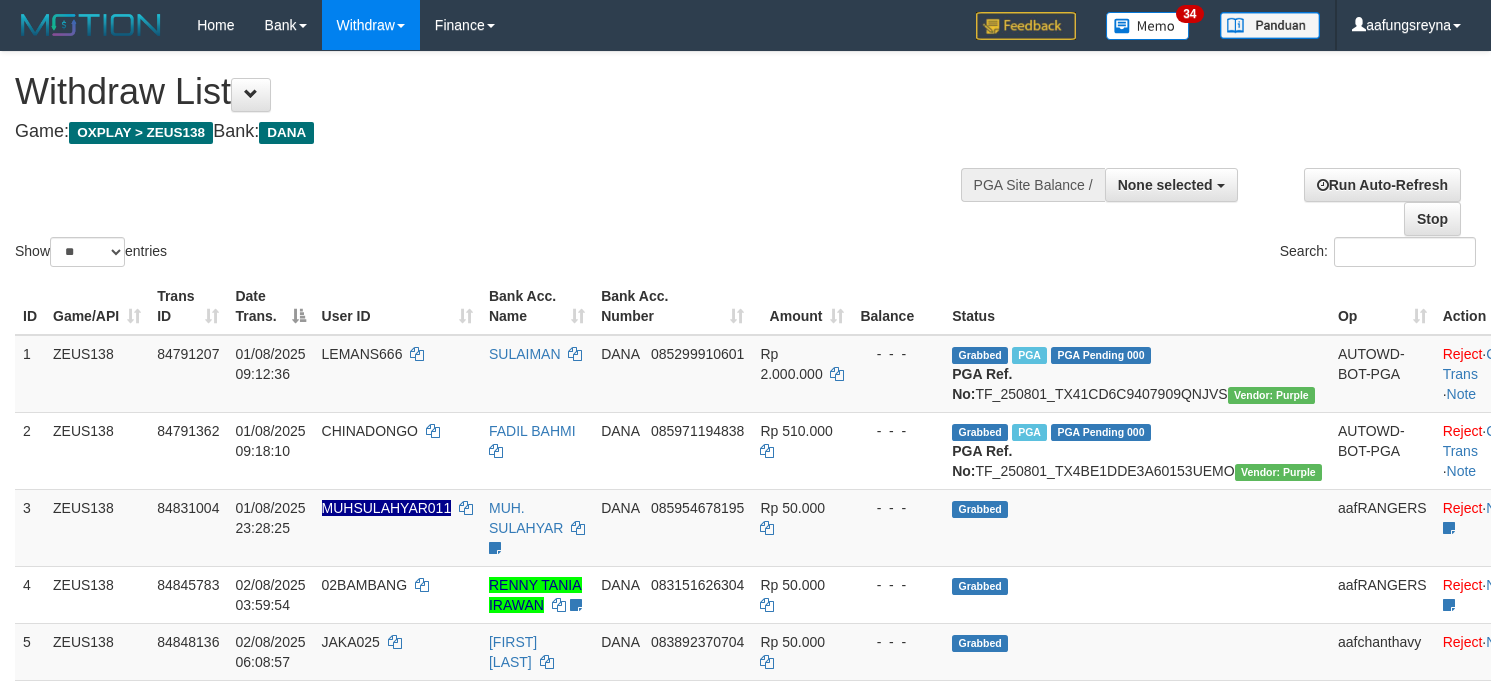 select 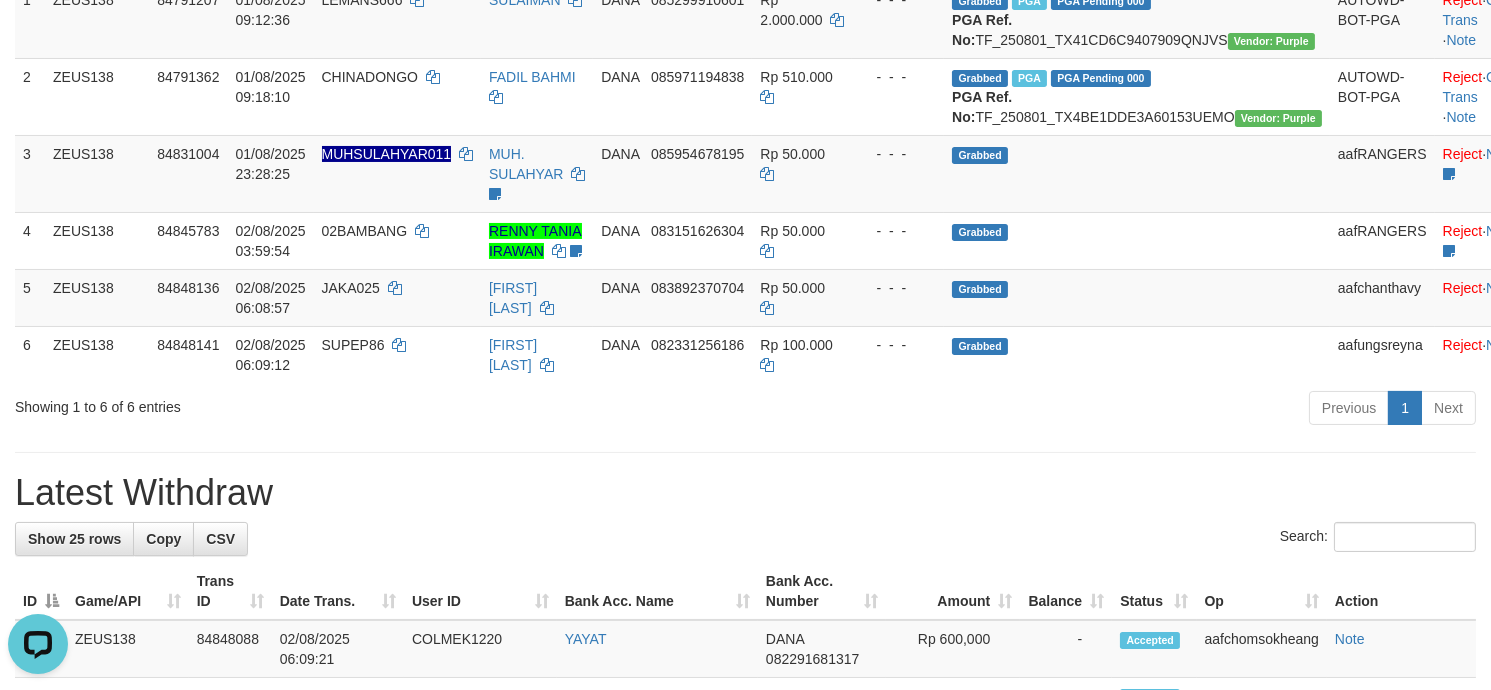 scroll, scrollTop: 0, scrollLeft: 0, axis: both 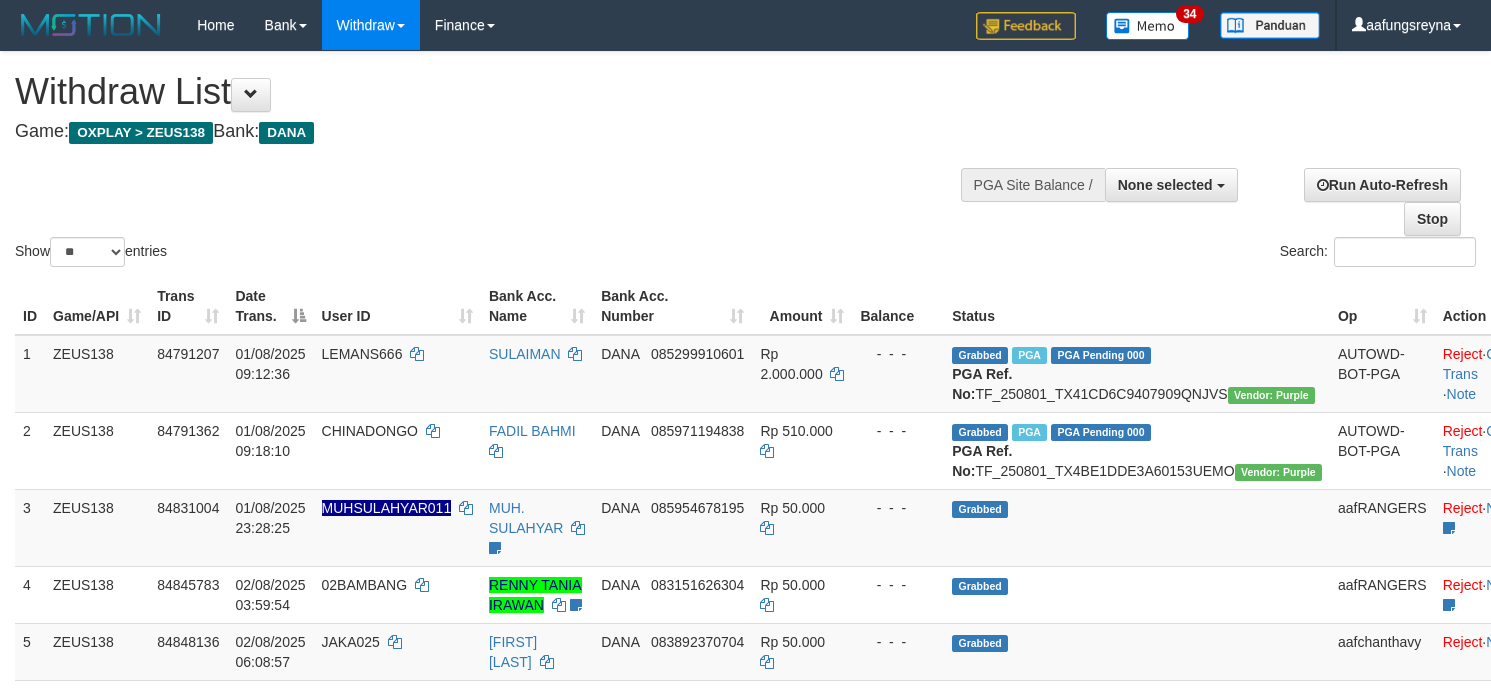 select 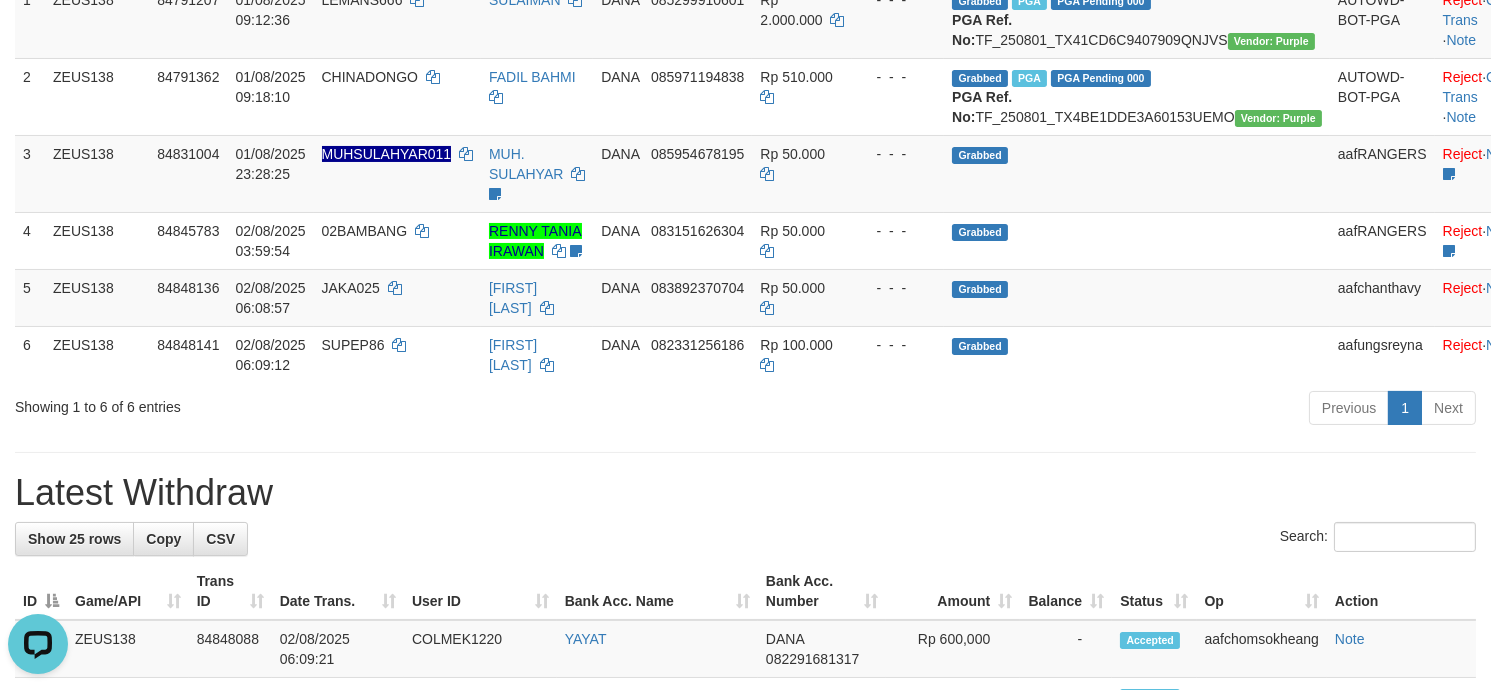 scroll, scrollTop: 0, scrollLeft: 0, axis: both 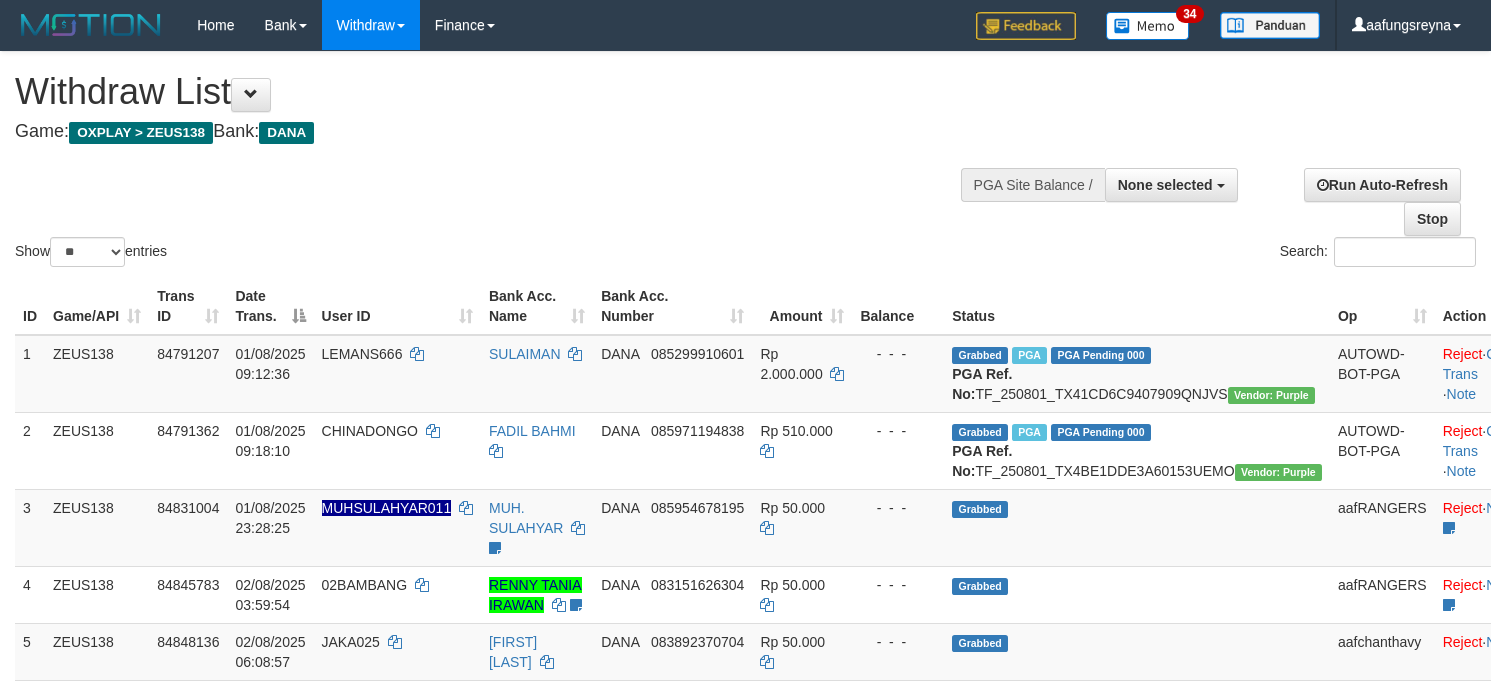 select 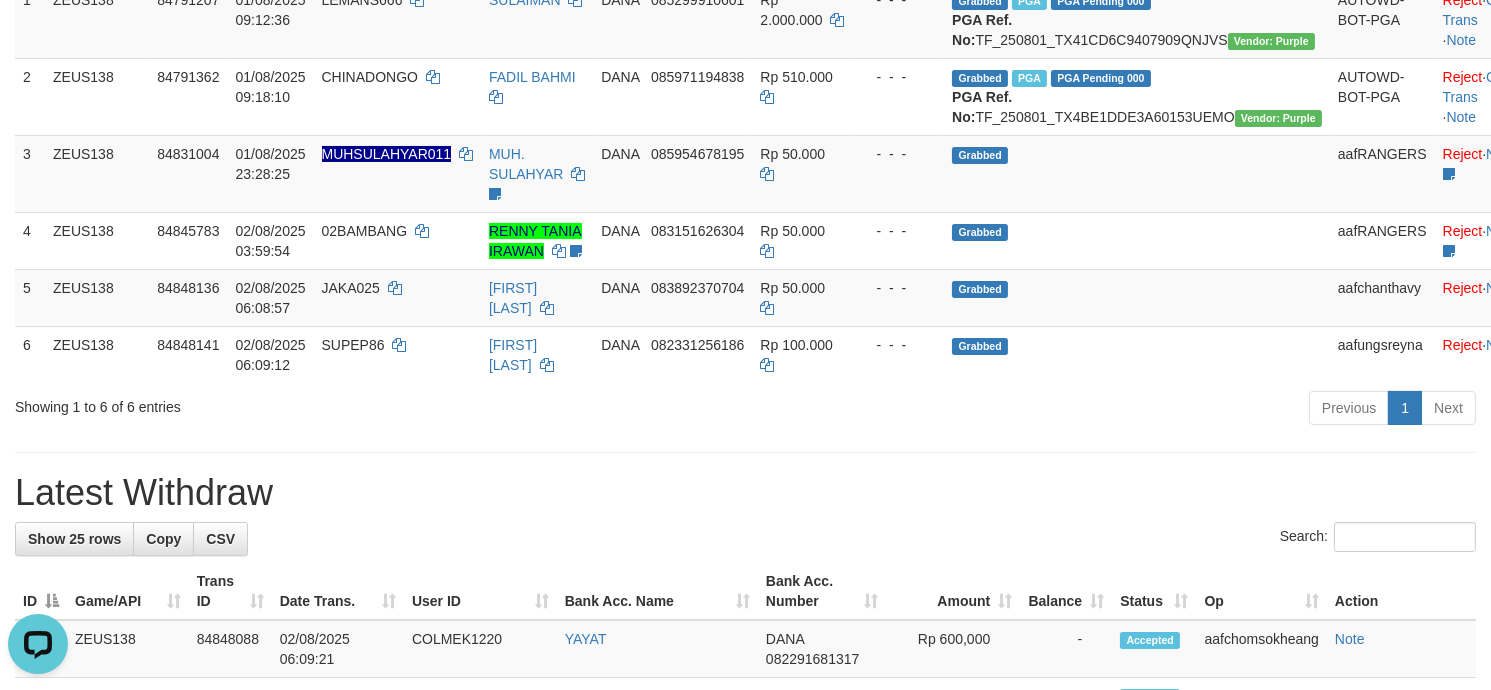 scroll, scrollTop: 0, scrollLeft: 0, axis: both 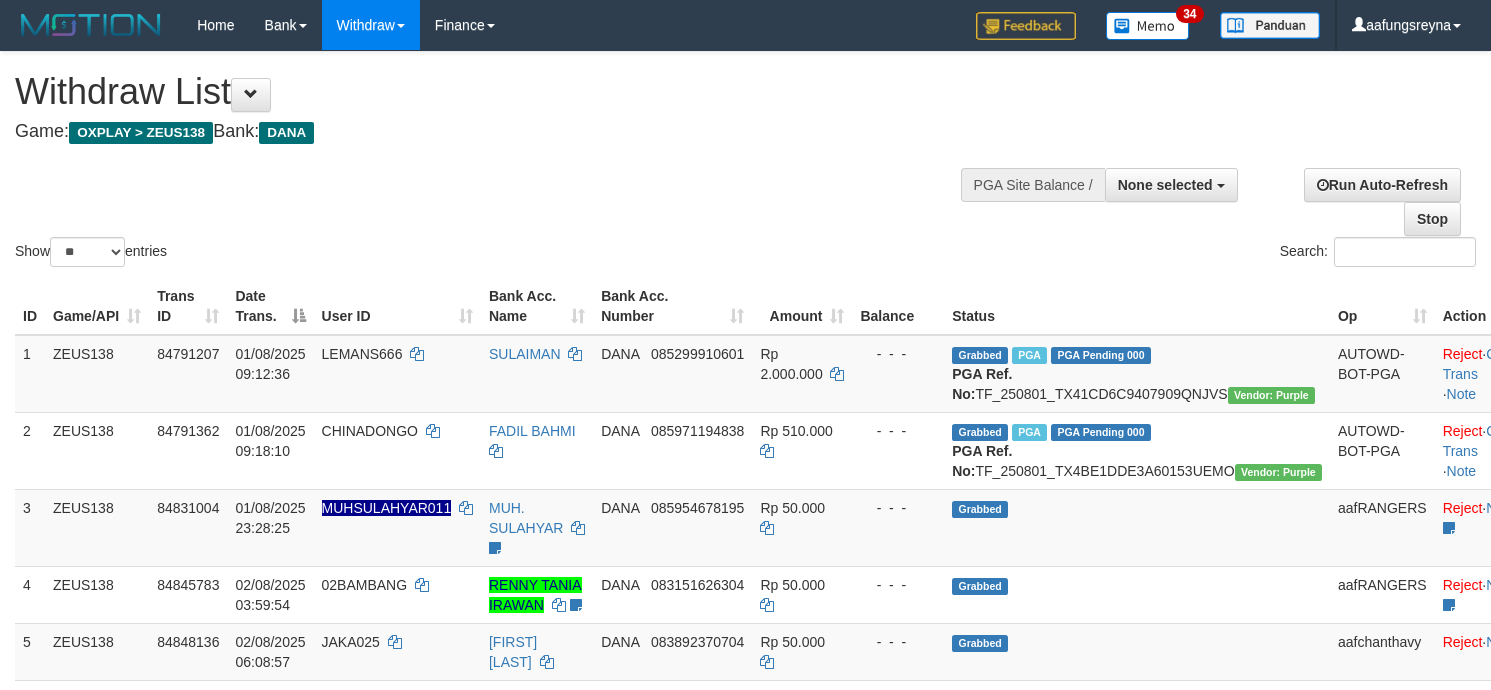 select 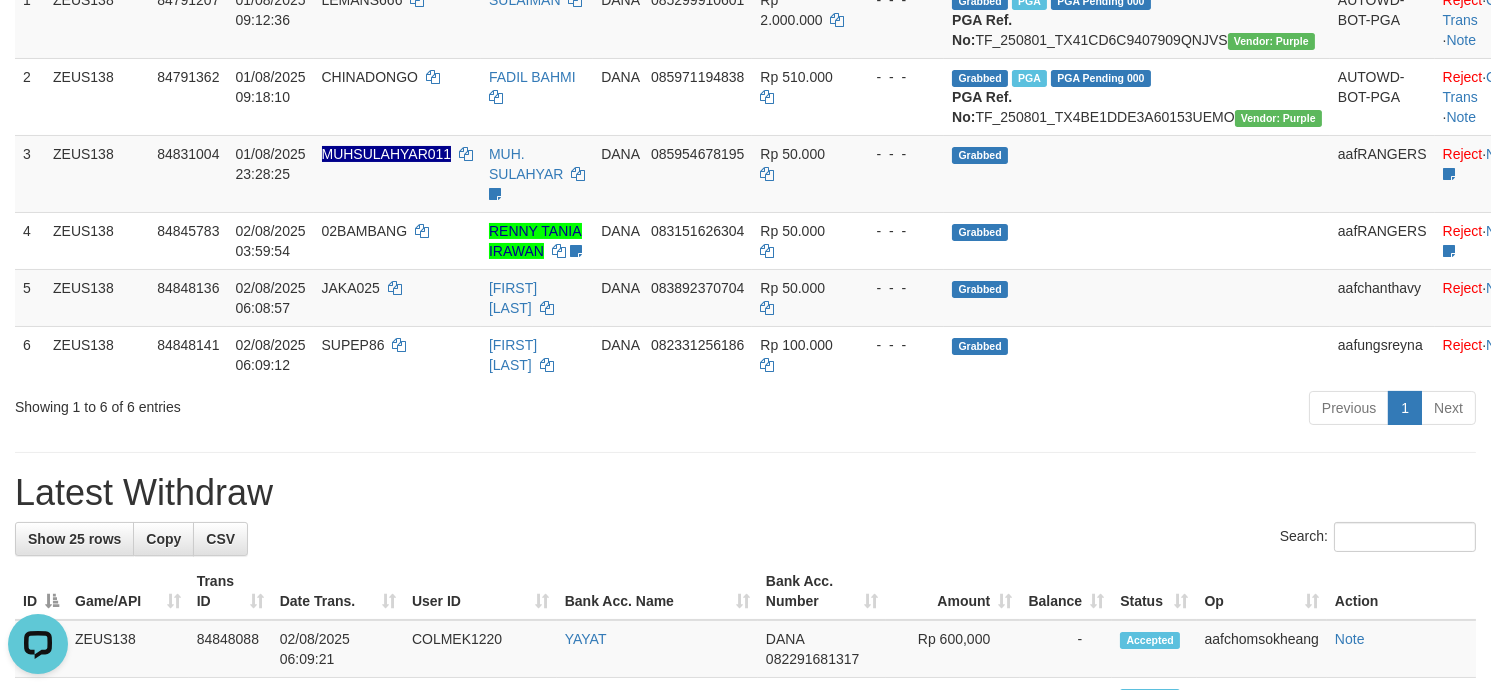 scroll, scrollTop: 0, scrollLeft: 0, axis: both 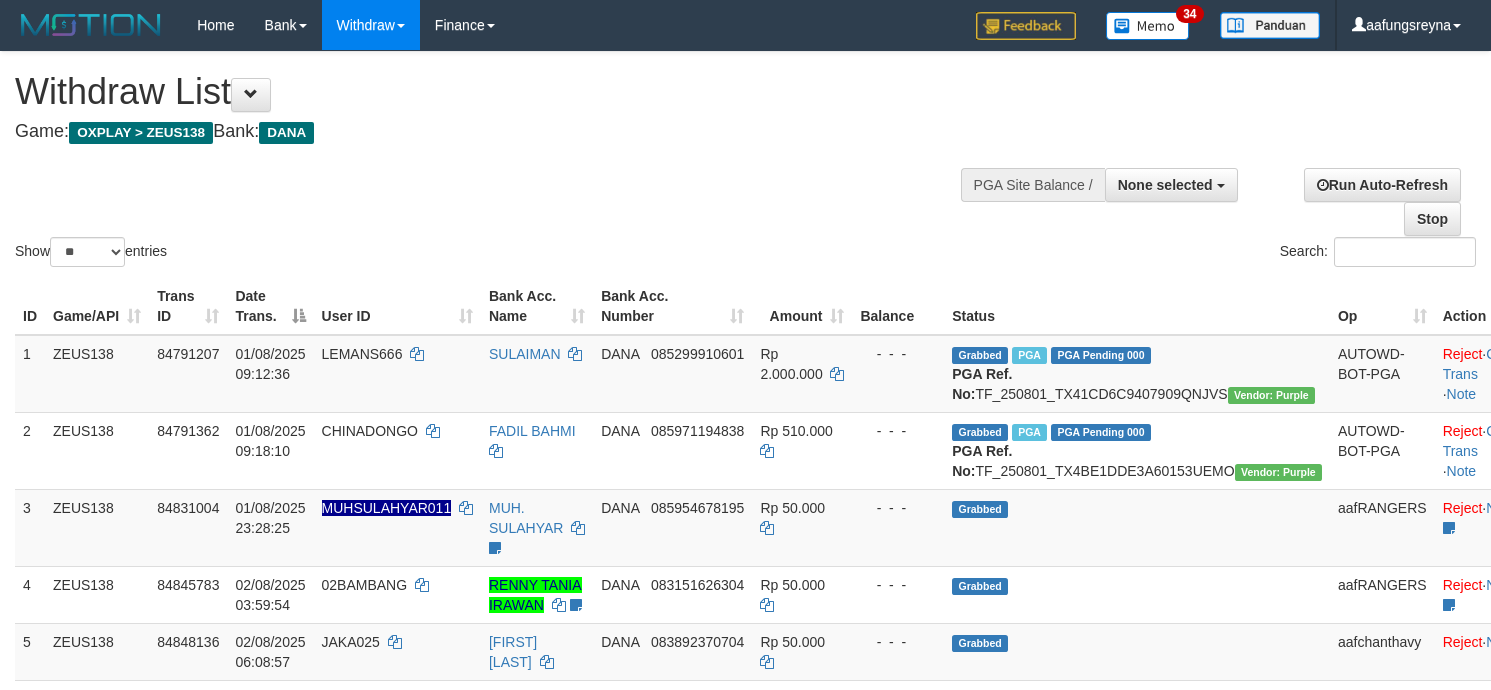select 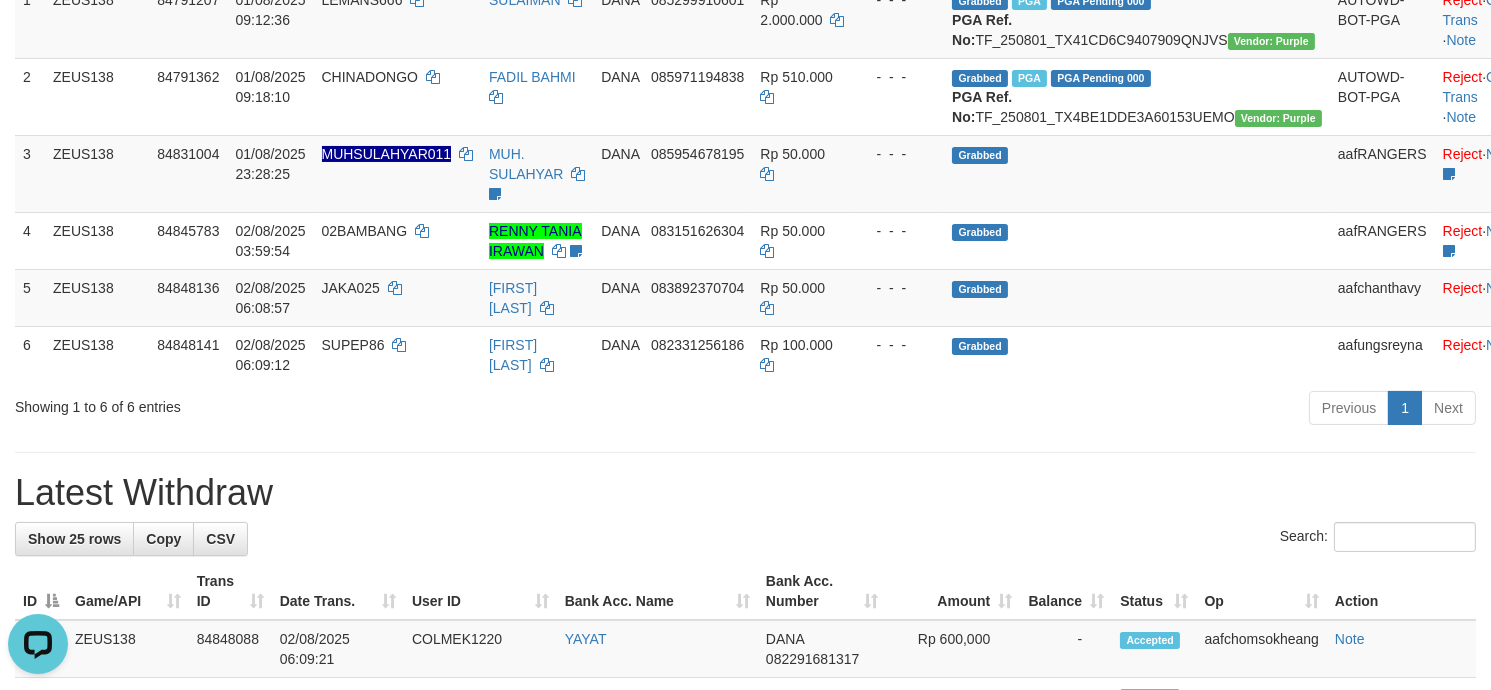 scroll, scrollTop: 0, scrollLeft: 0, axis: both 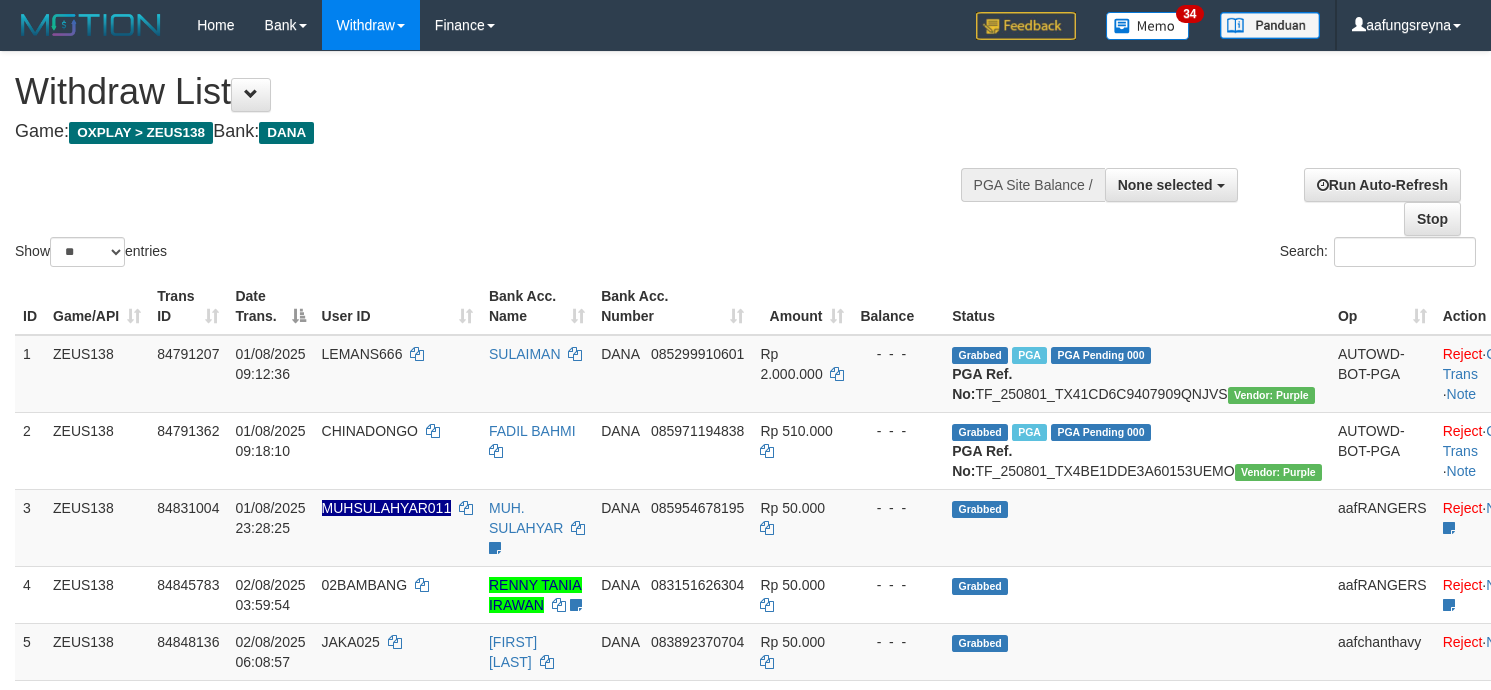 select 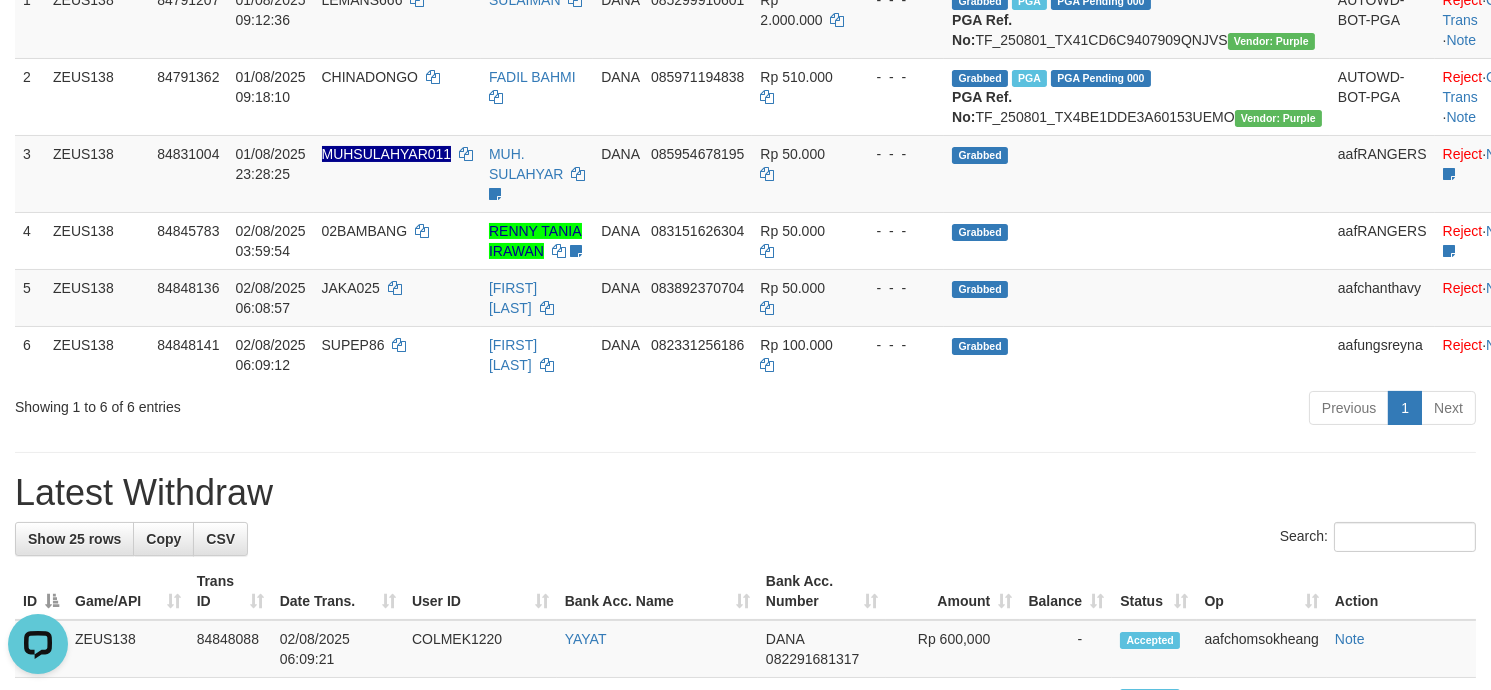 scroll, scrollTop: 0, scrollLeft: 0, axis: both 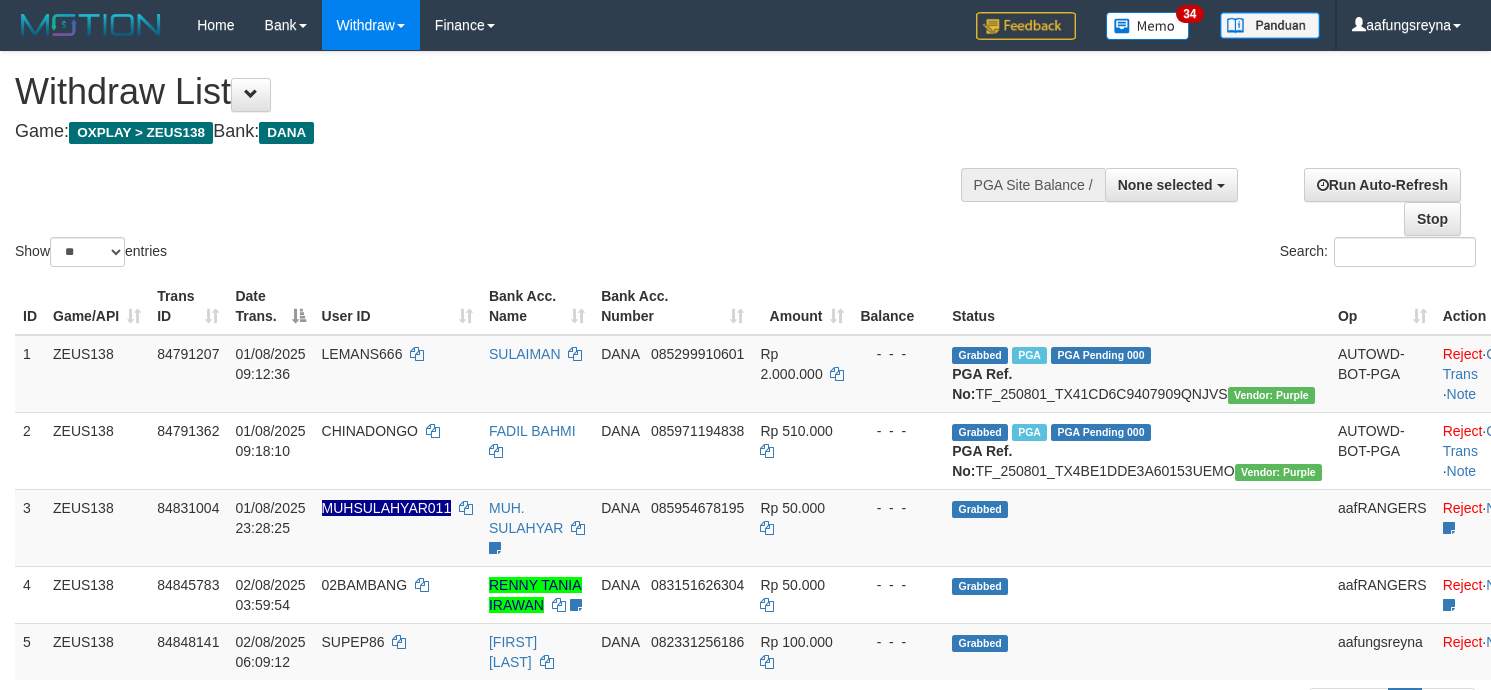 select 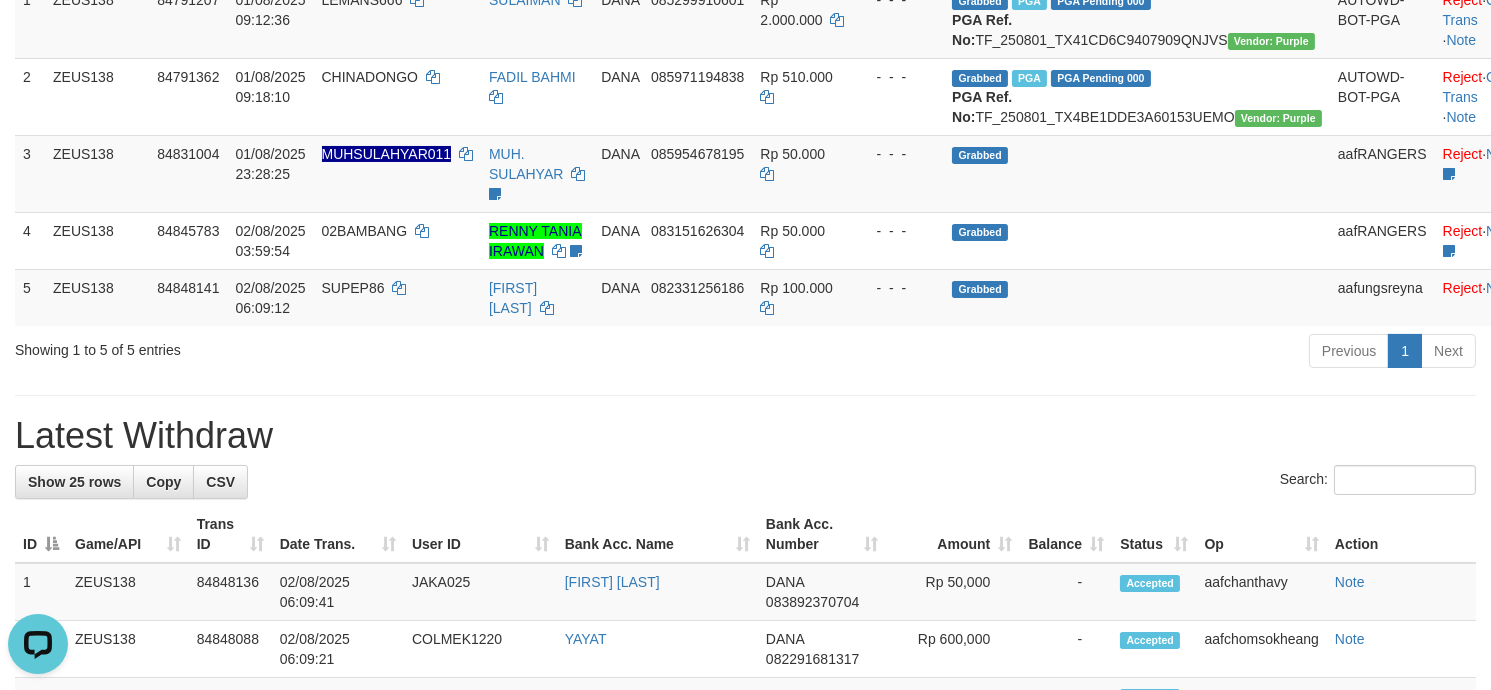 scroll, scrollTop: 0, scrollLeft: 0, axis: both 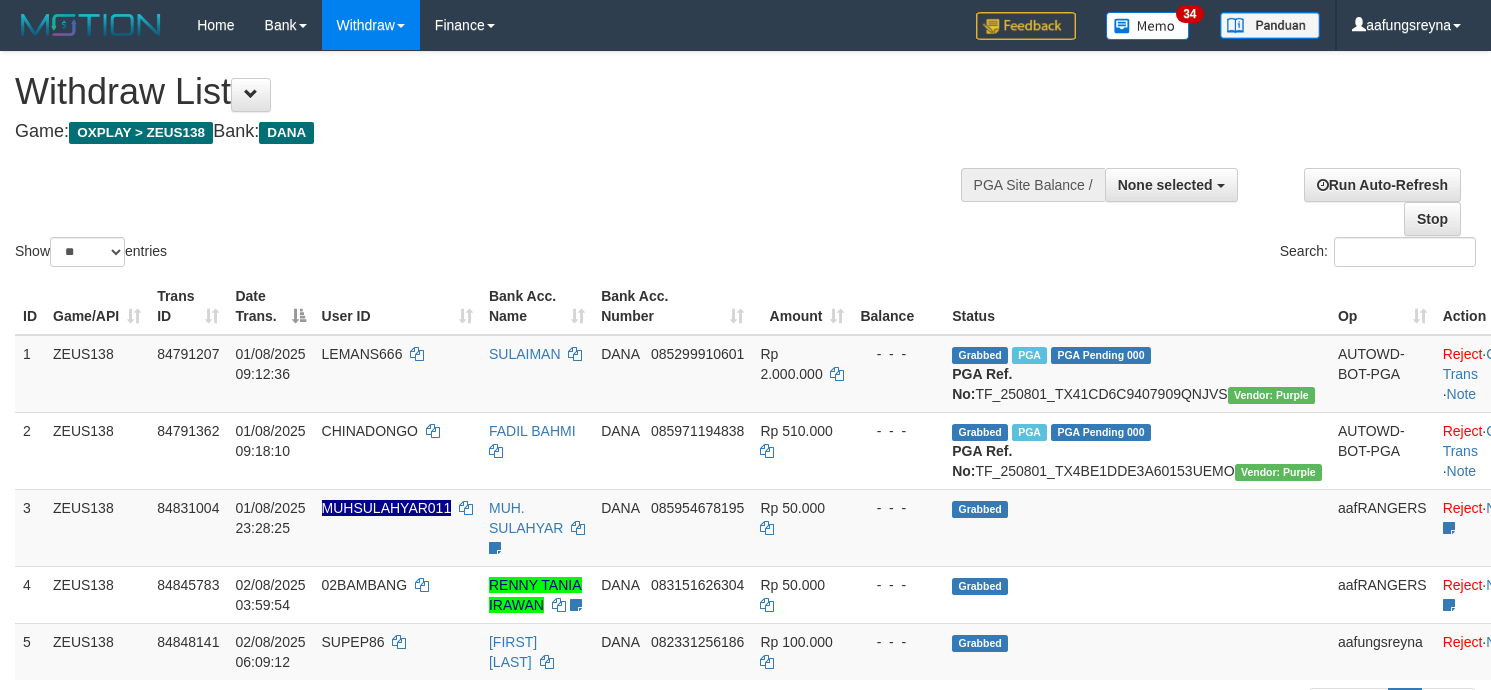 select 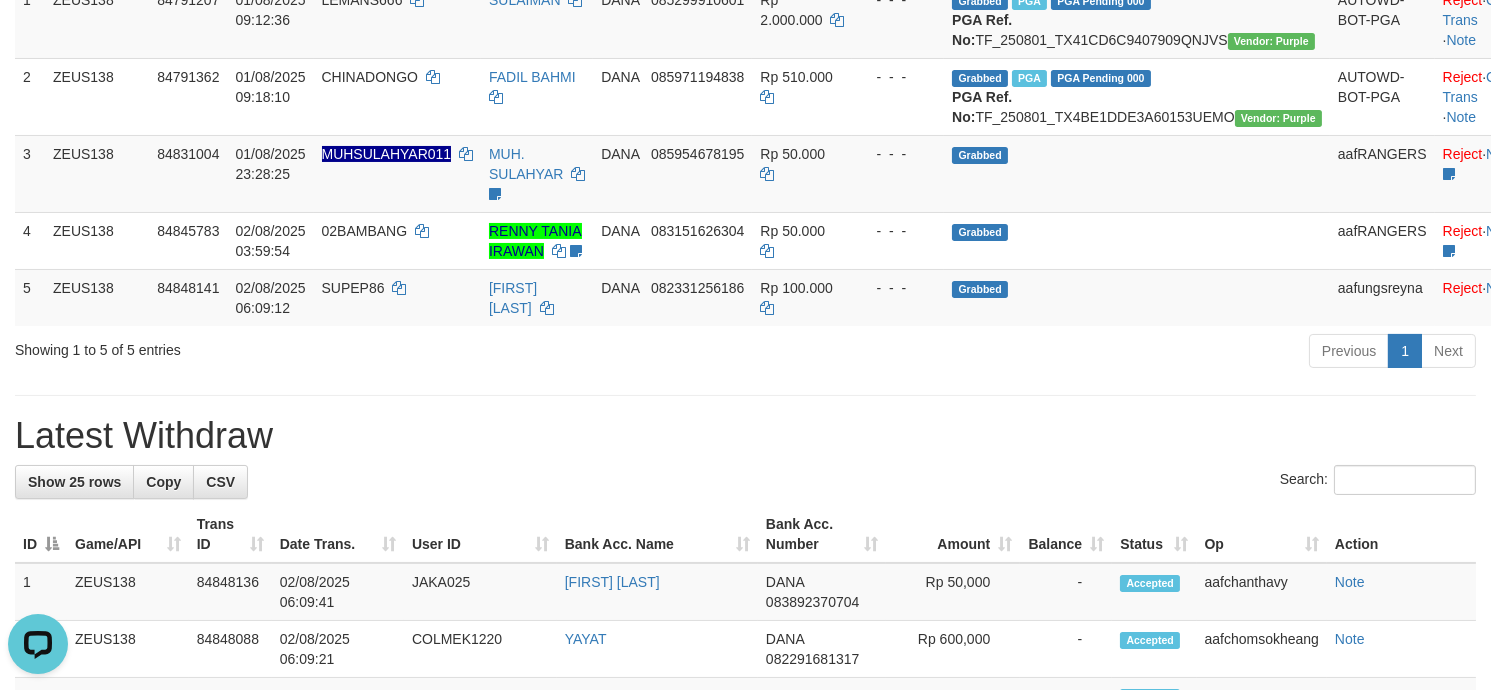 scroll, scrollTop: 0, scrollLeft: 0, axis: both 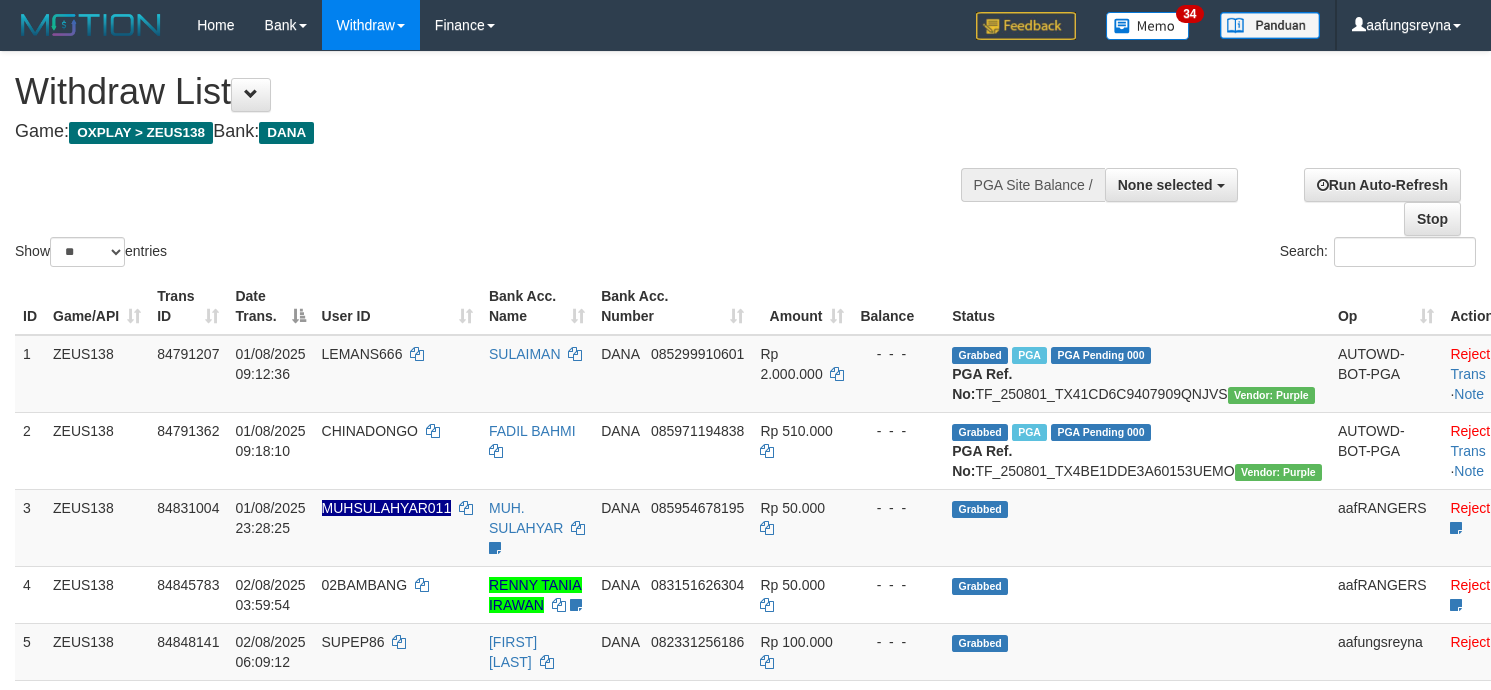 select 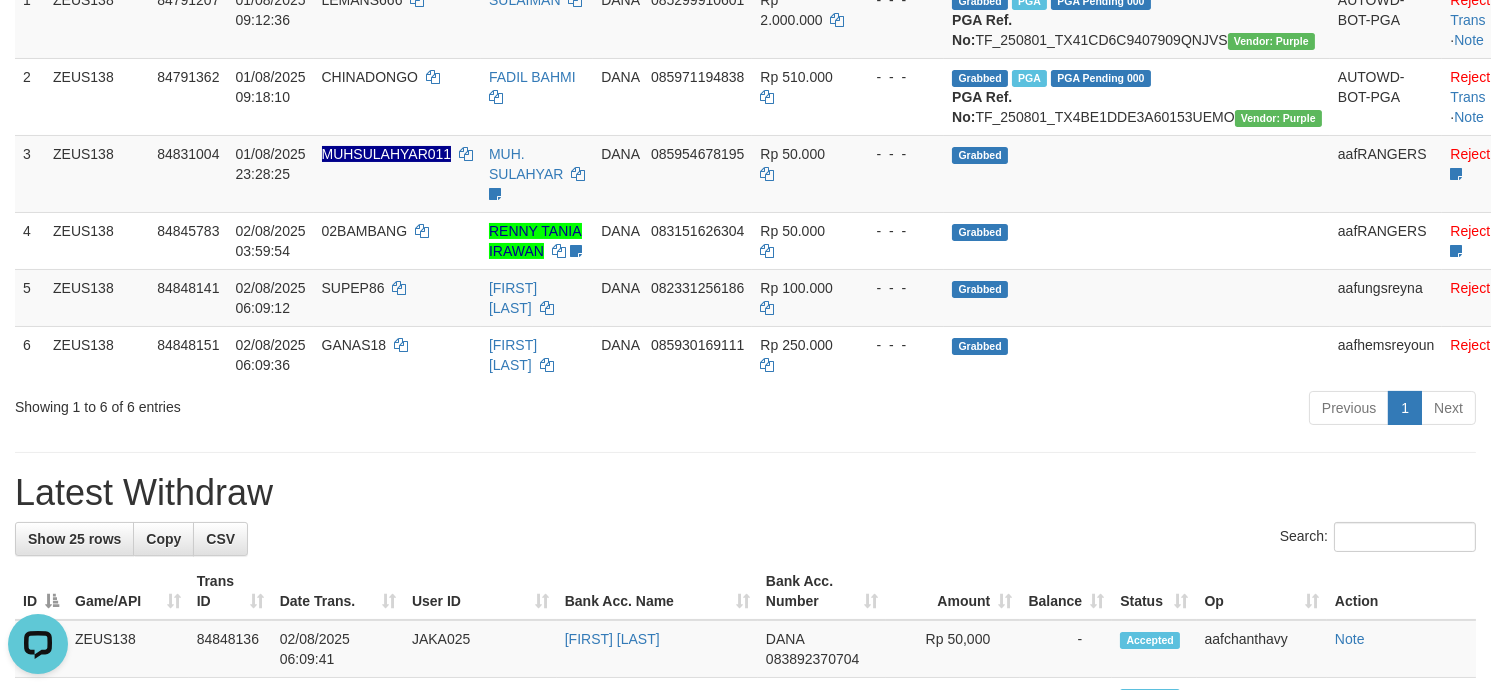 scroll, scrollTop: 0, scrollLeft: 0, axis: both 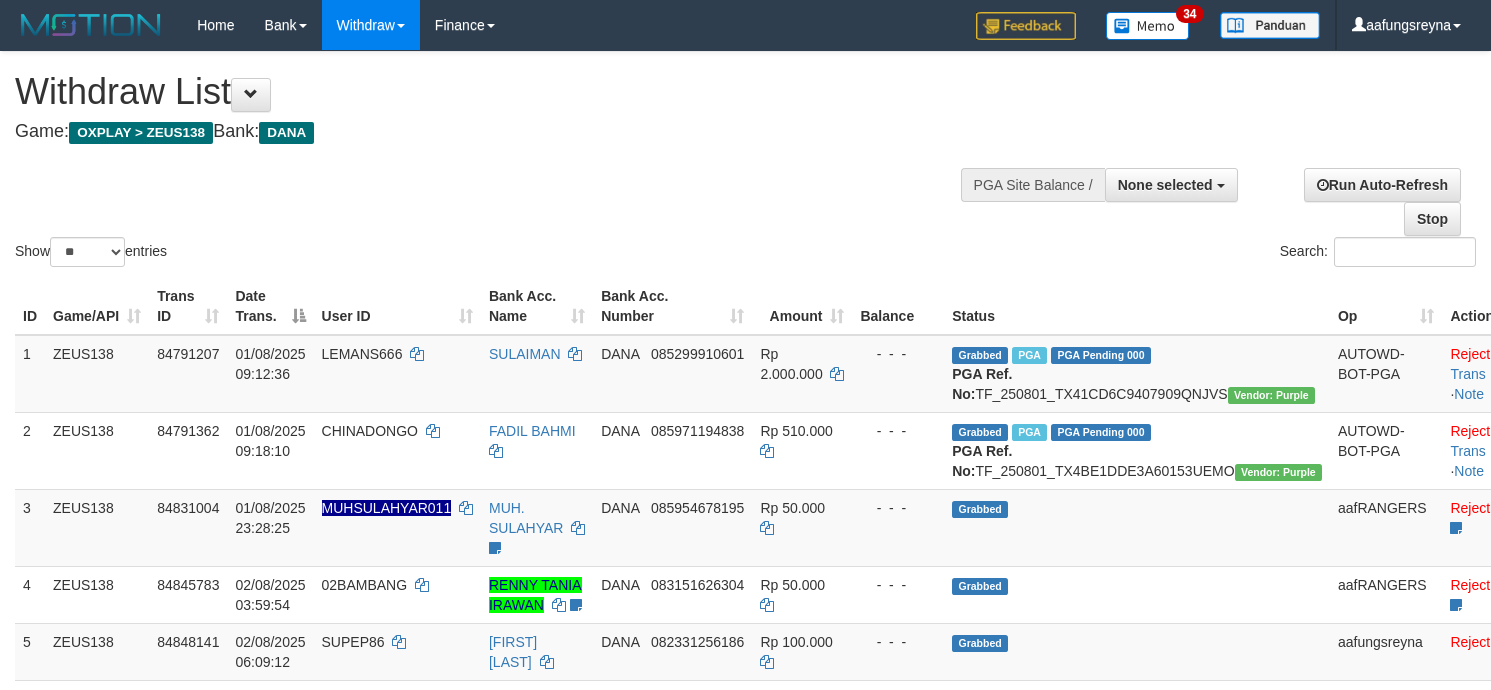 select 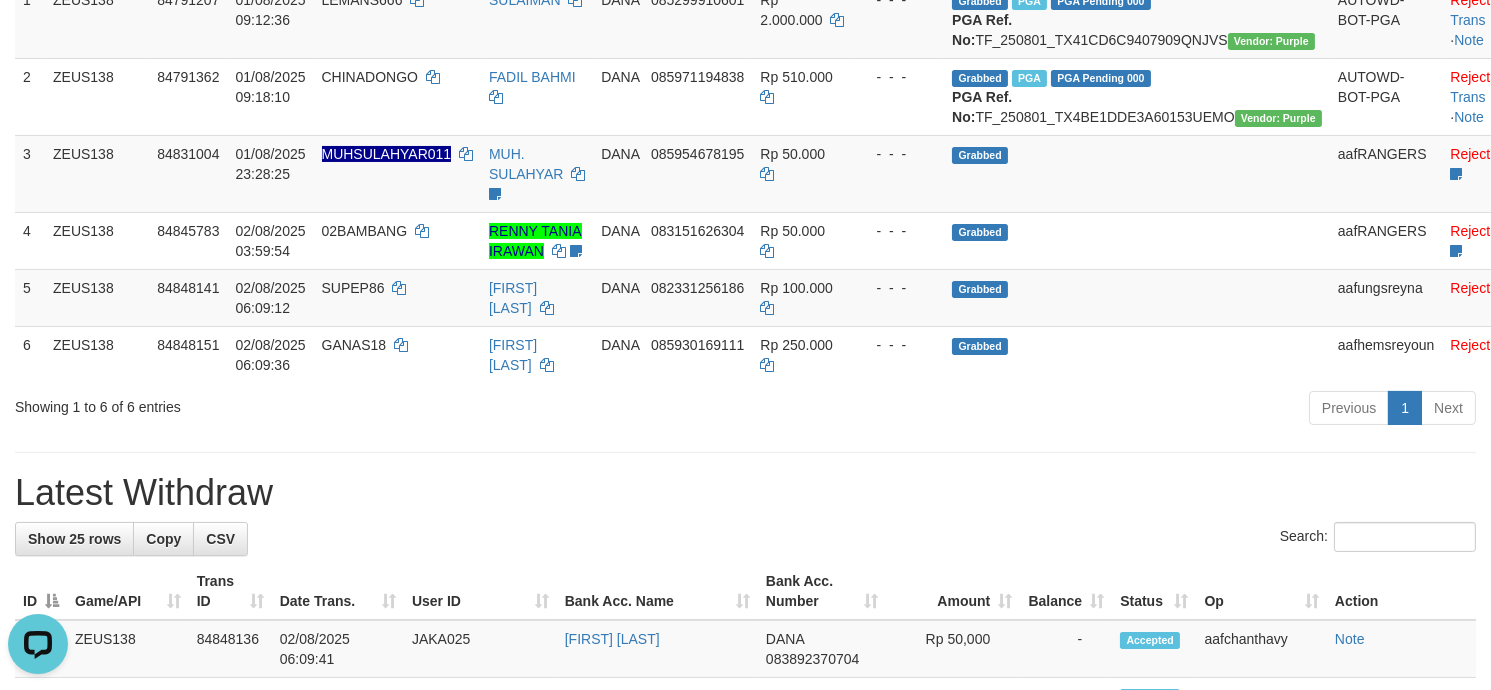 scroll, scrollTop: 0, scrollLeft: 0, axis: both 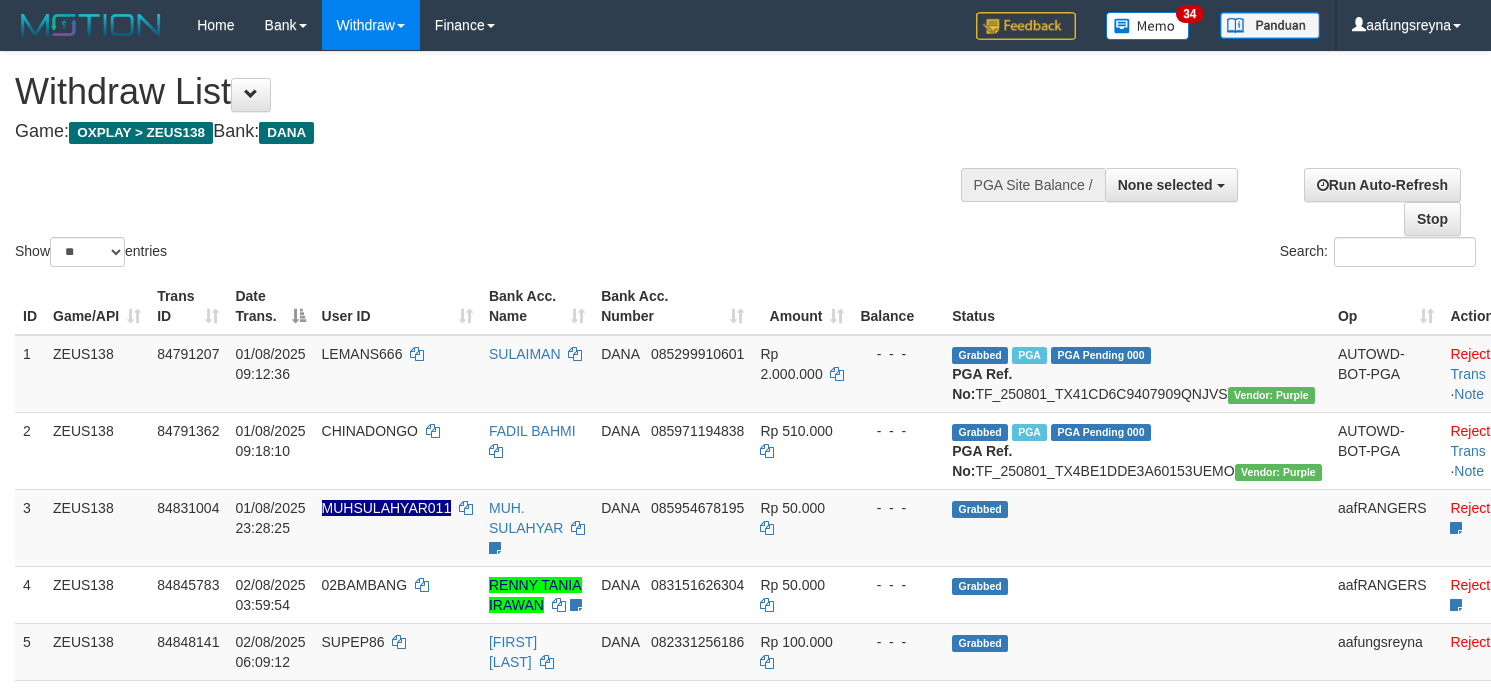 select 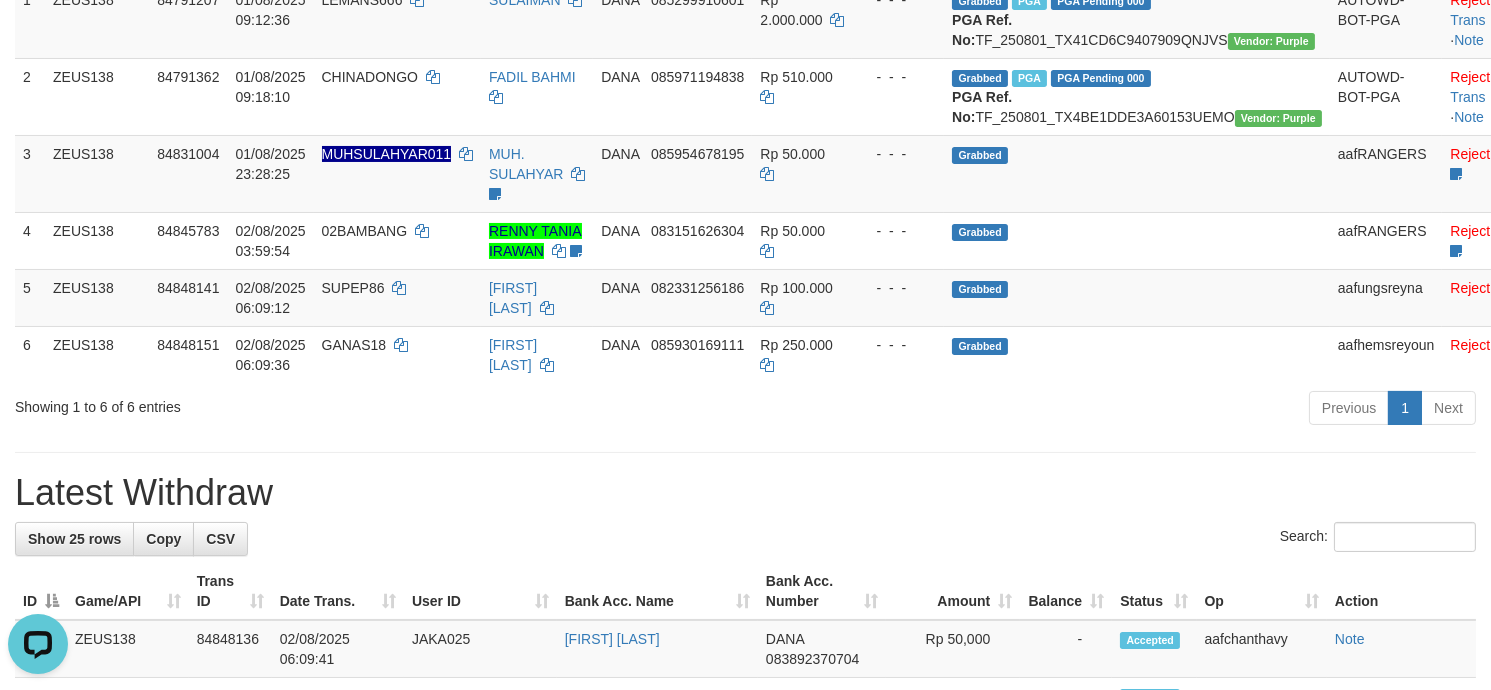 scroll, scrollTop: 0, scrollLeft: 0, axis: both 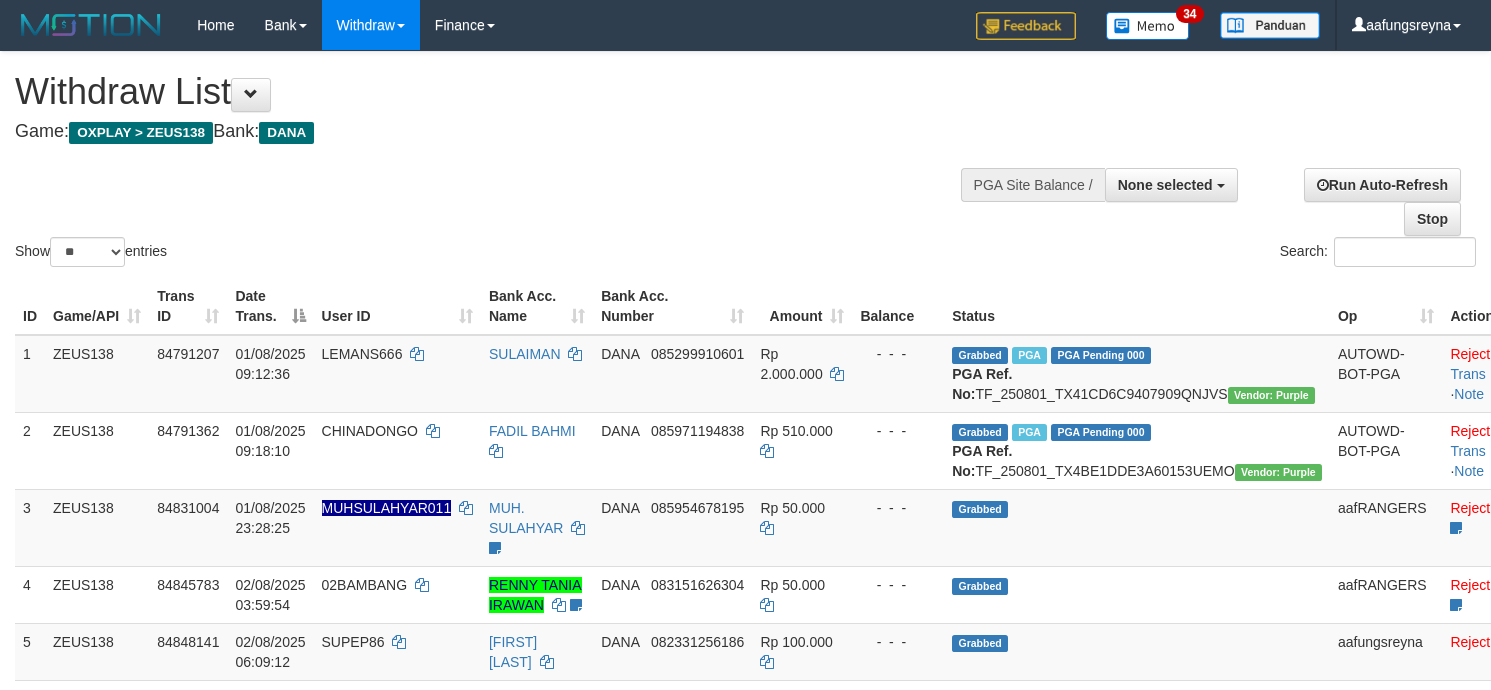 select 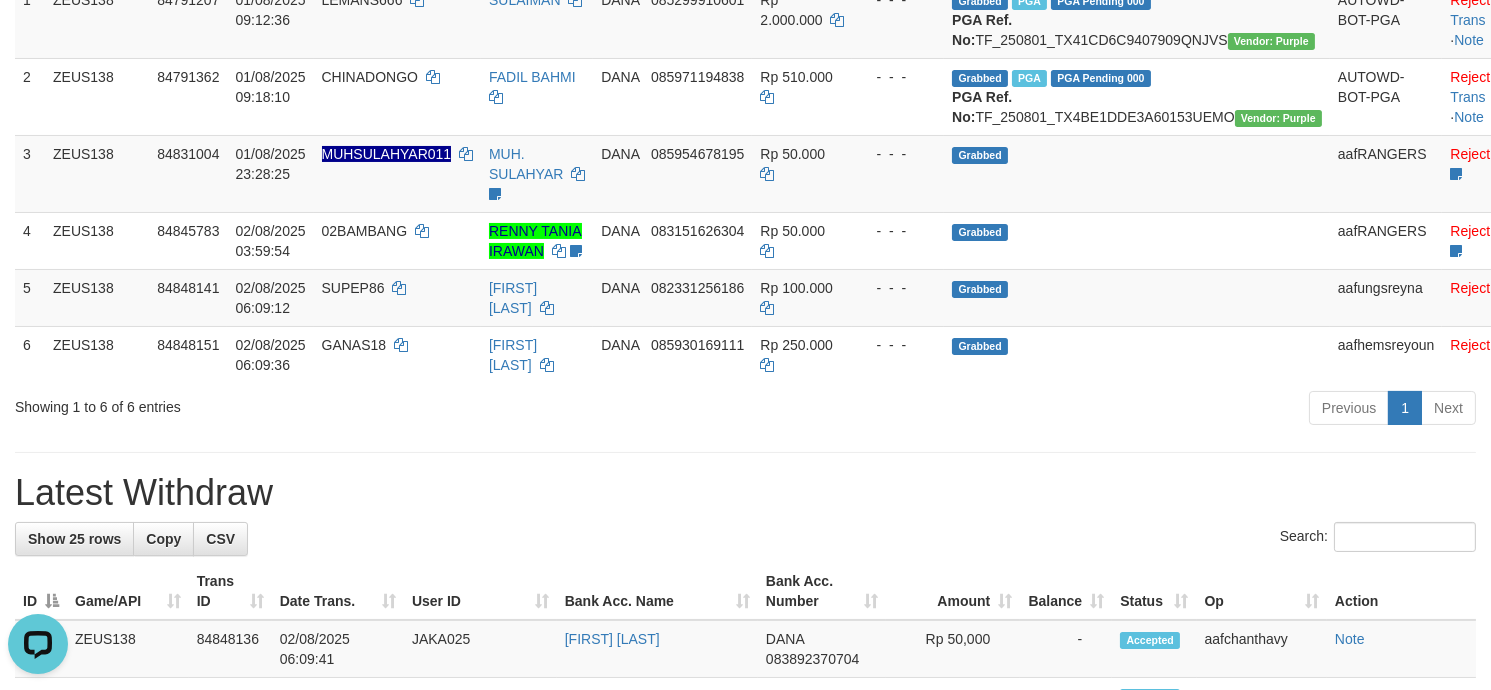 scroll, scrollTop: 0, scrollLeft: 0, axis: both 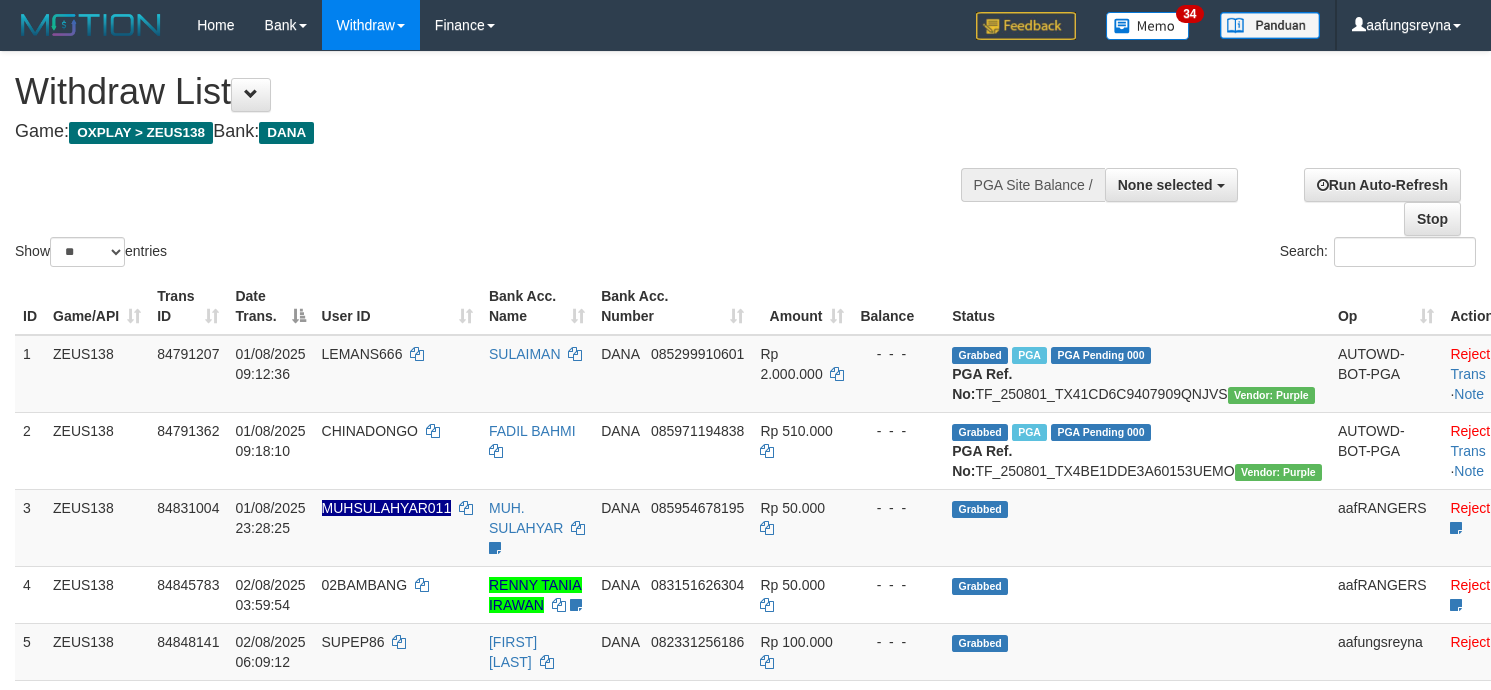 select 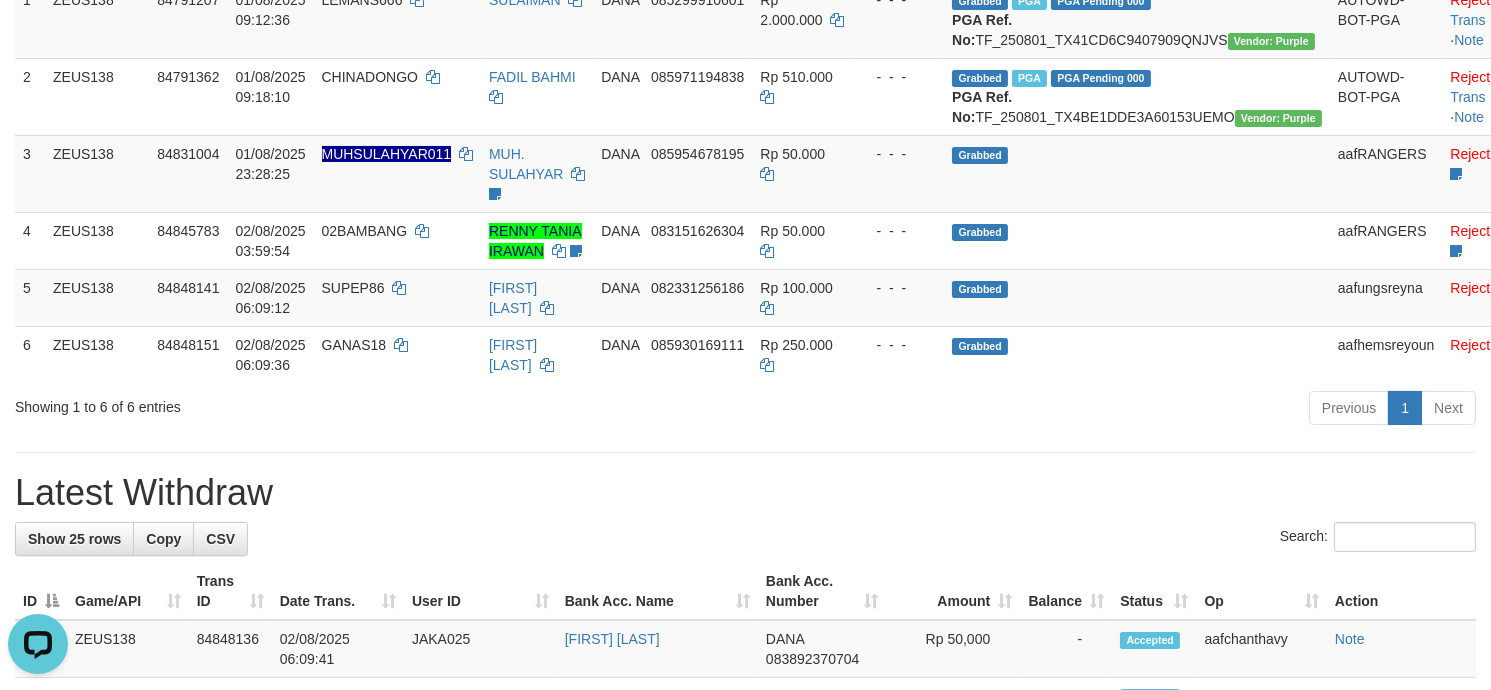 scroll, scrollTop: 0, scrollLeft: 0, axis: both 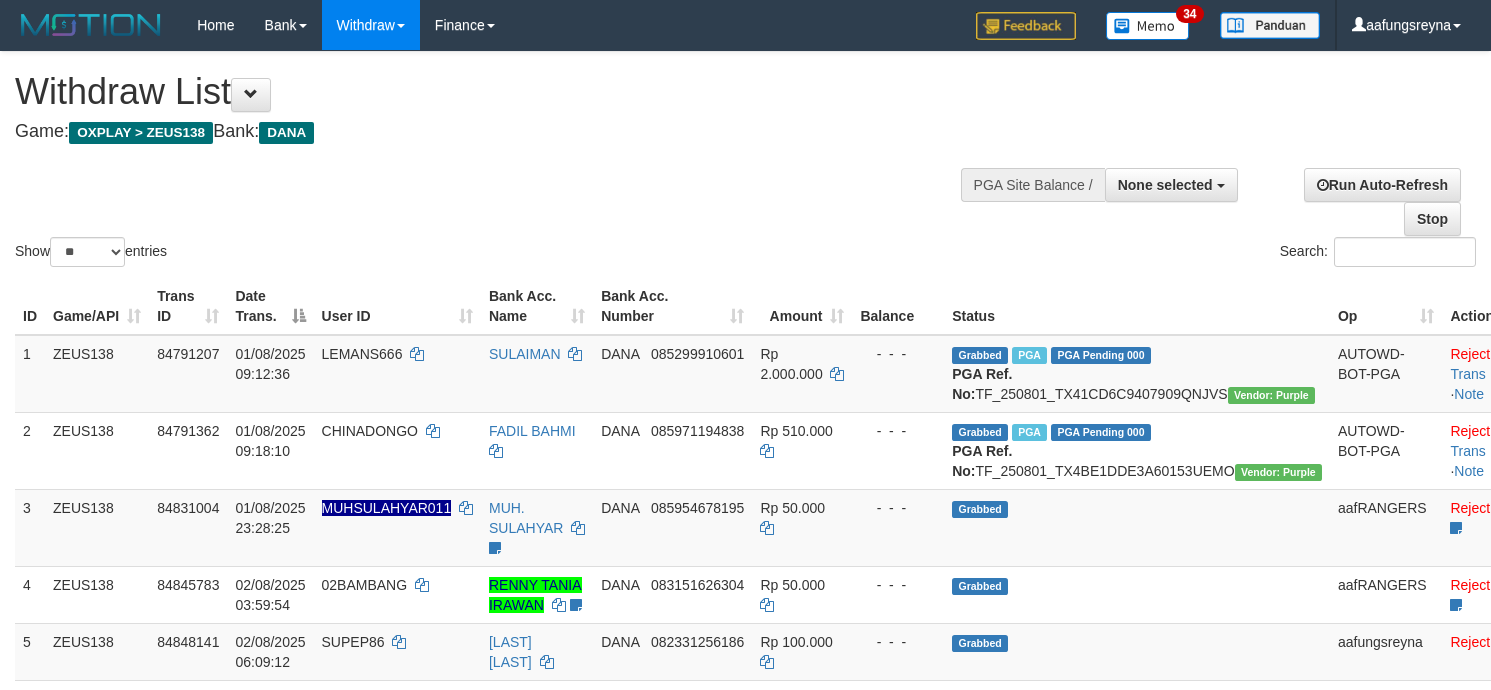select 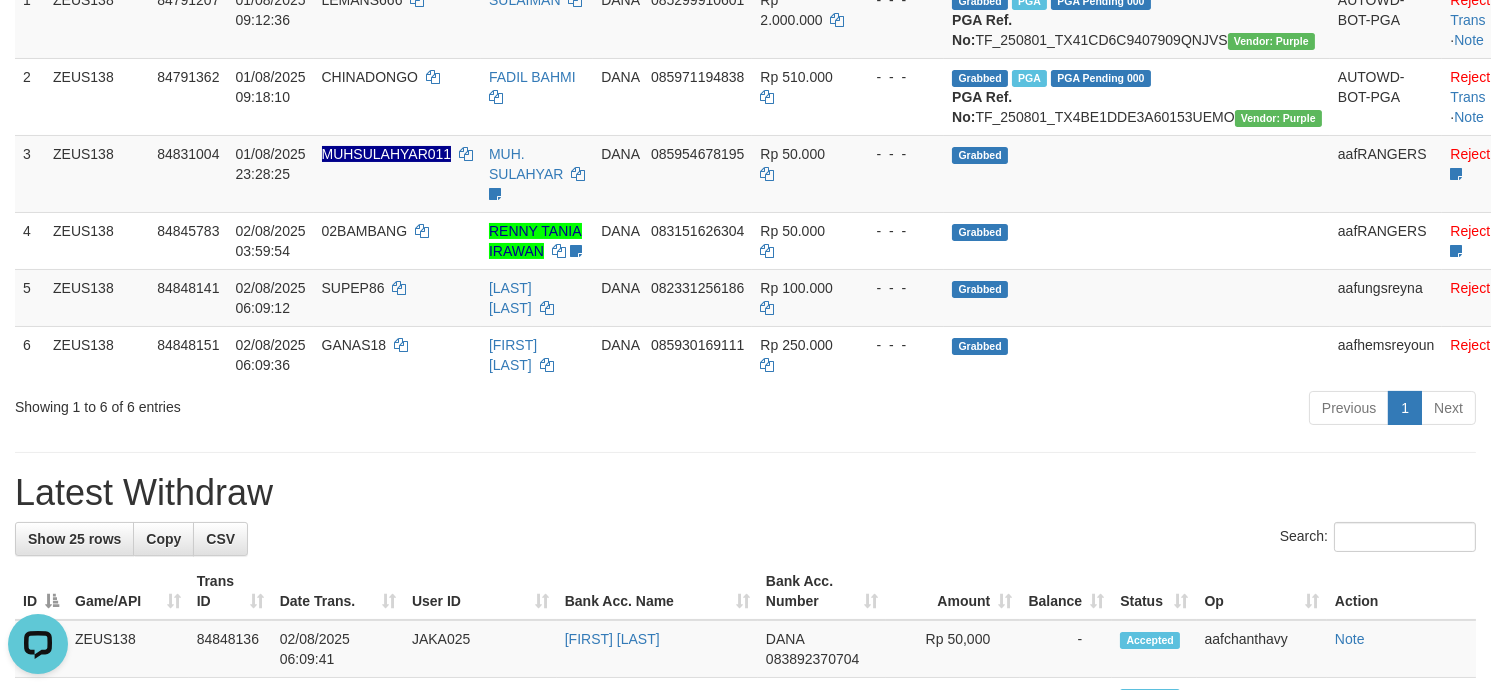 scroll, scrollTop: 0, scrollLeft: 0, axis: both 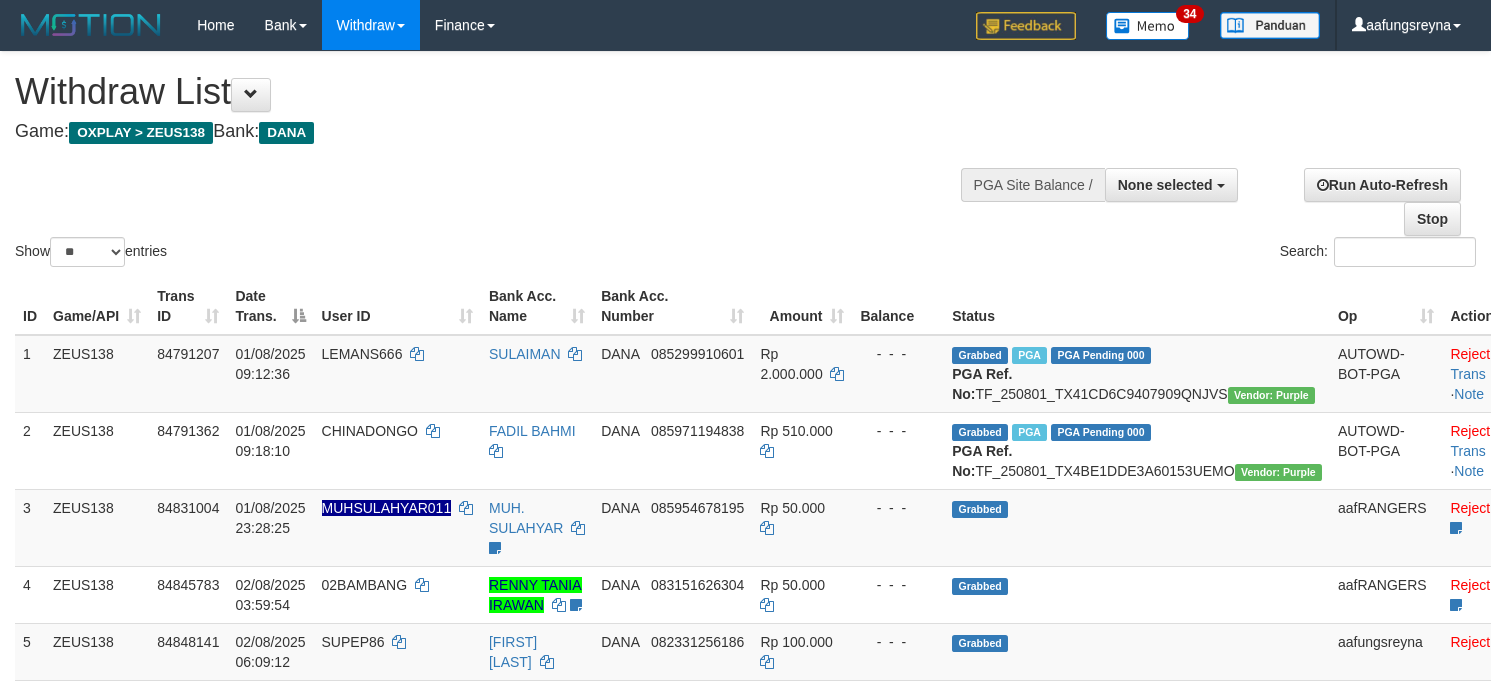 select 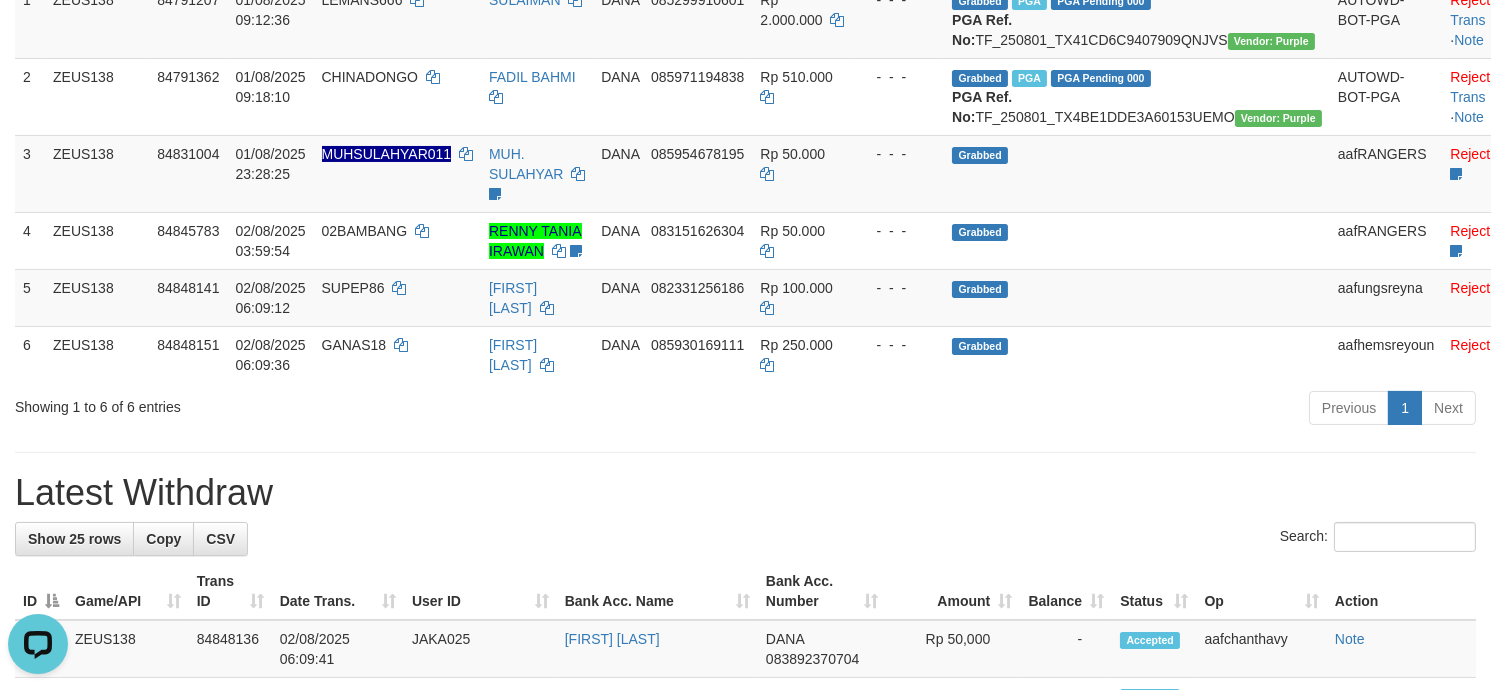scroll, scrollTop: 0, scrollLeft: 0, axis: both 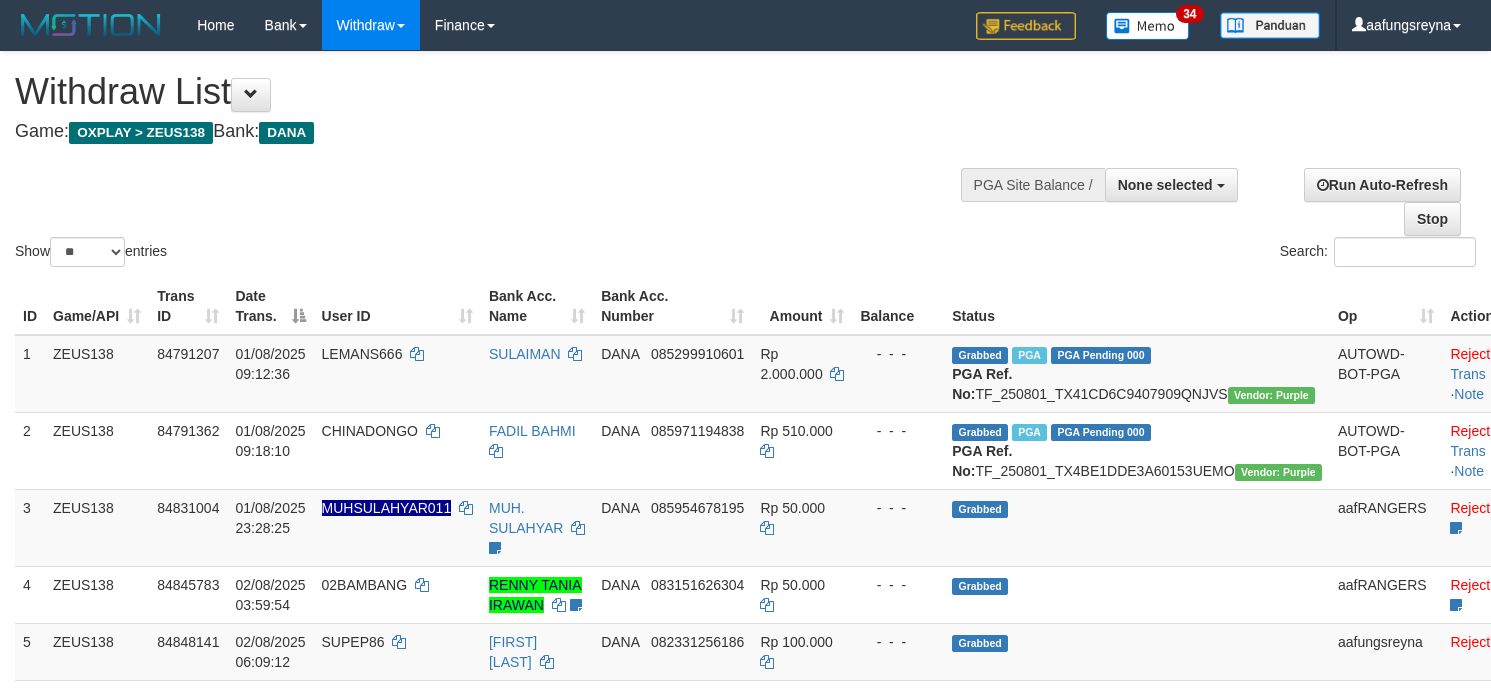 select 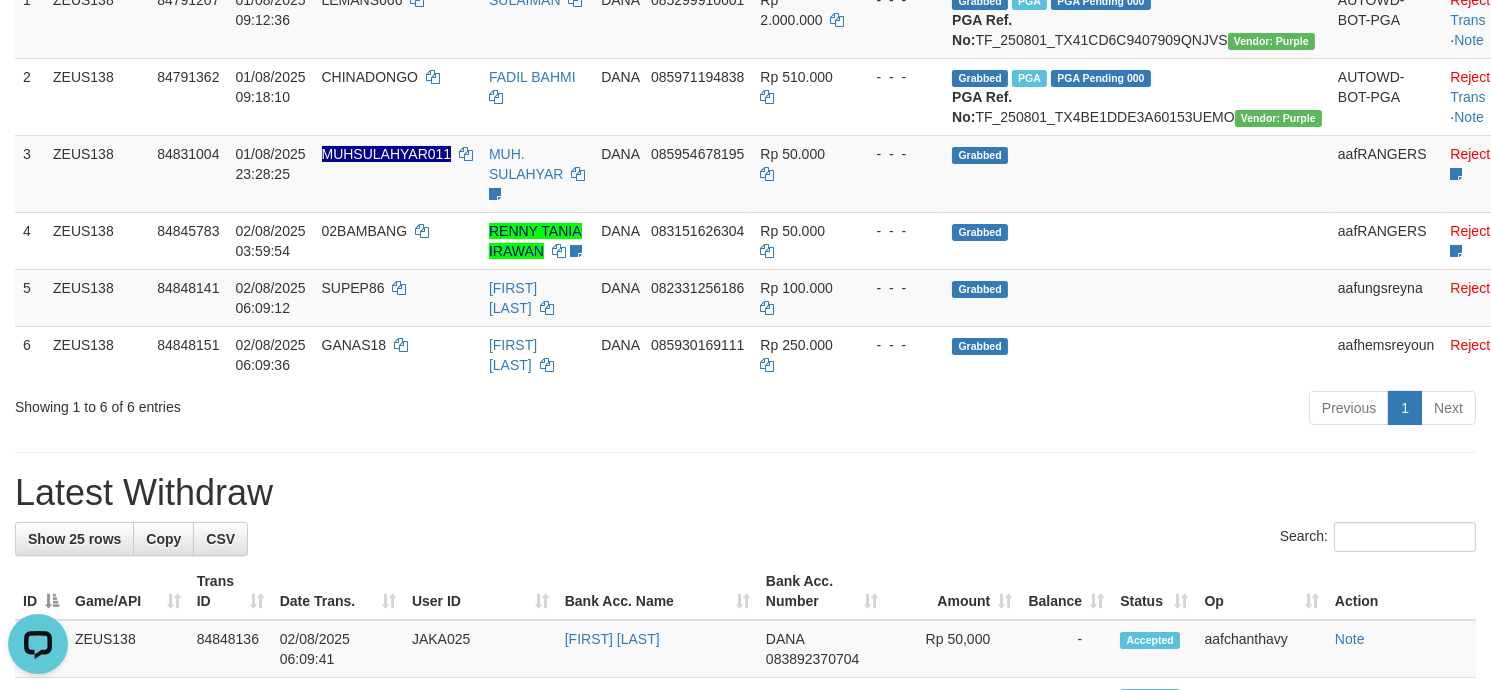 scroll, scrollTop: 0, scrollLeft: 0, axis: both 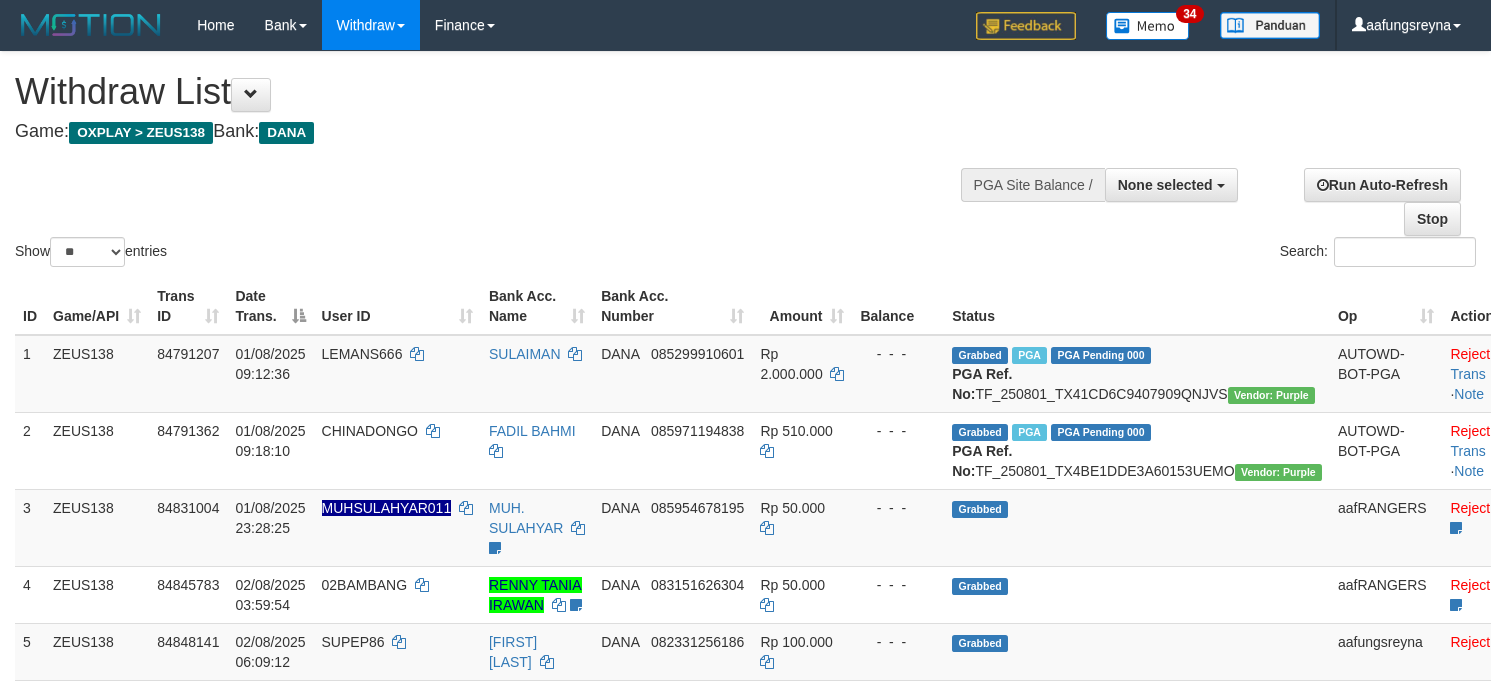 select 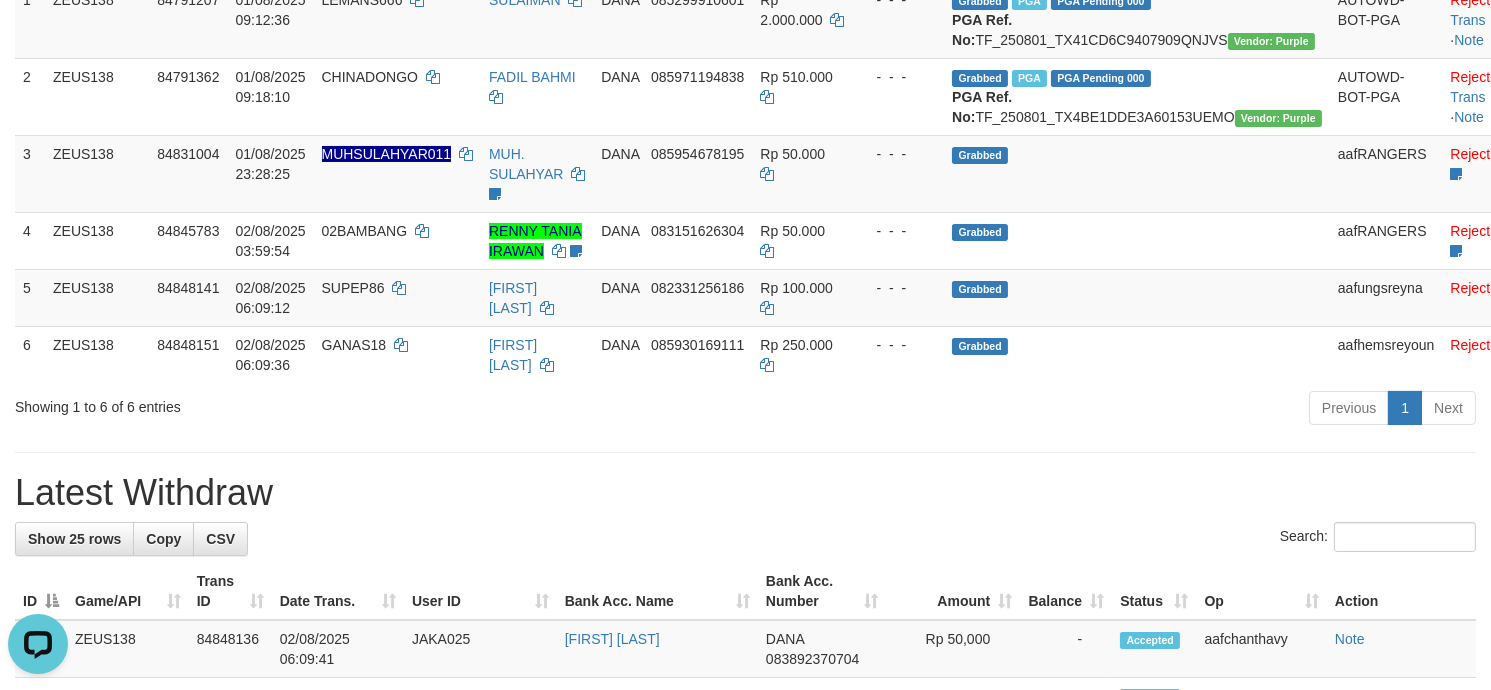 scroll, scrollTop: 0, scrollLeft: 0, axis: both 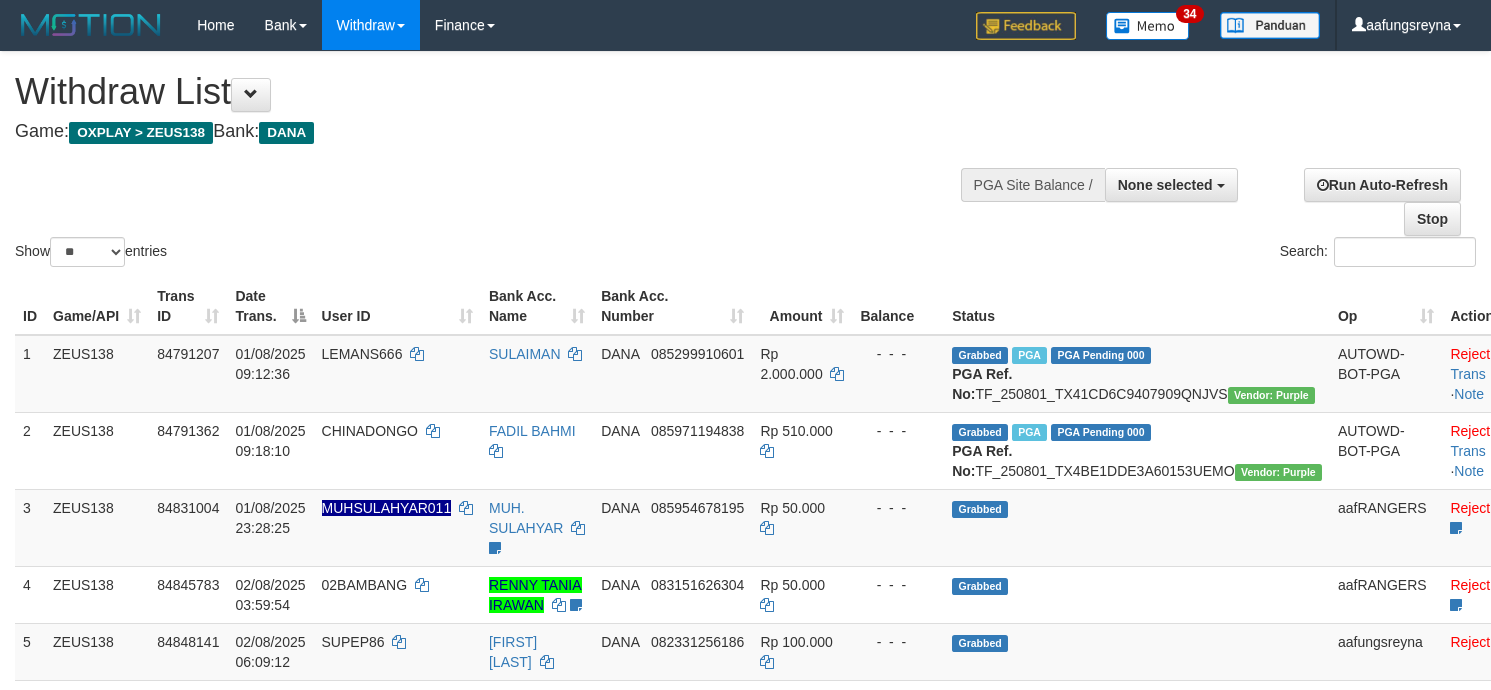 select 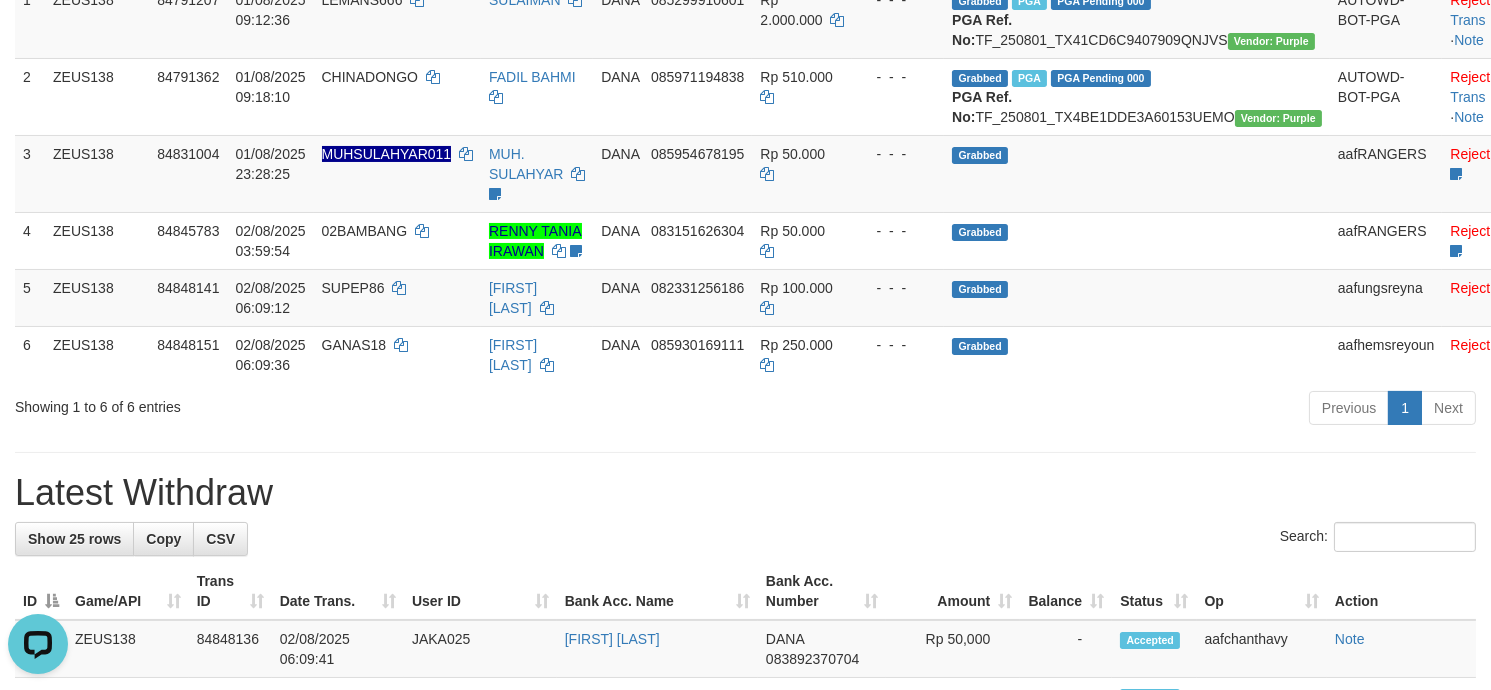 scroll, scrollTop: 0, scrollLeft: 0, axis: both 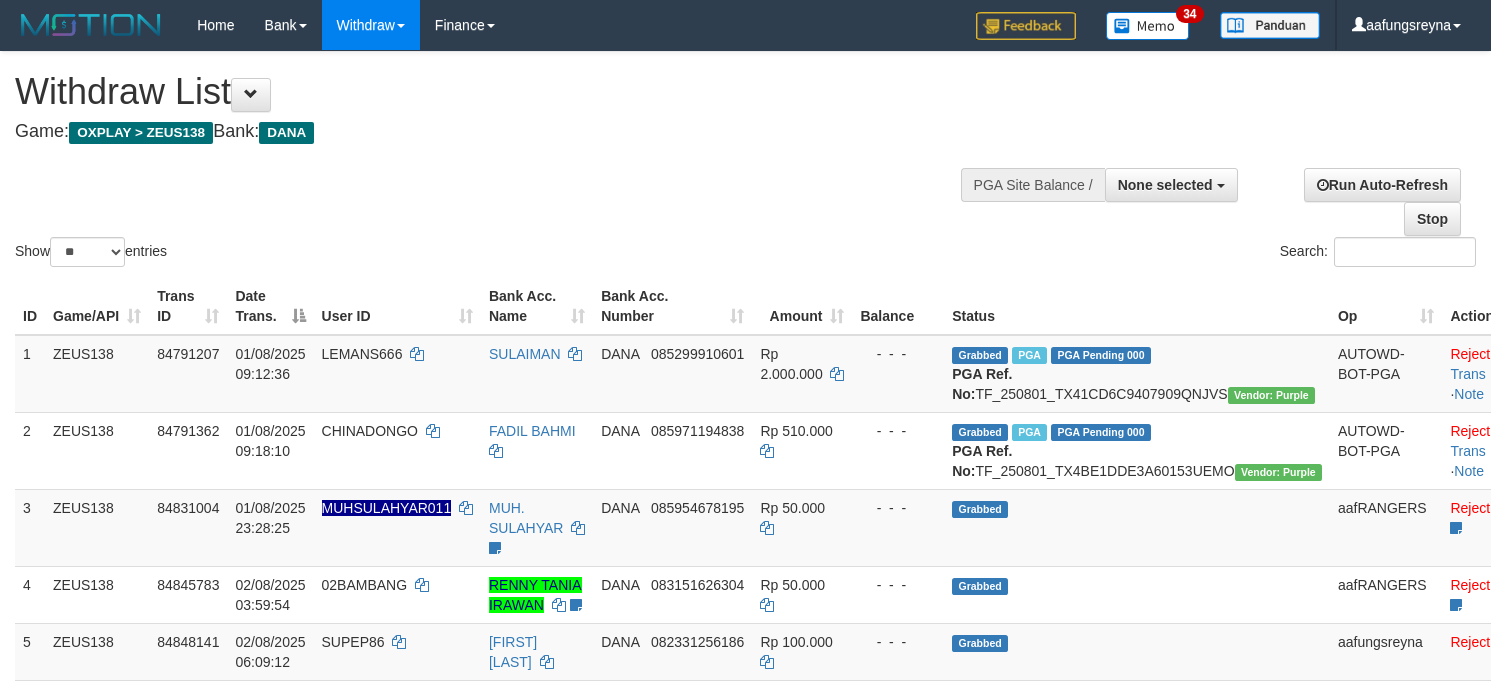 select 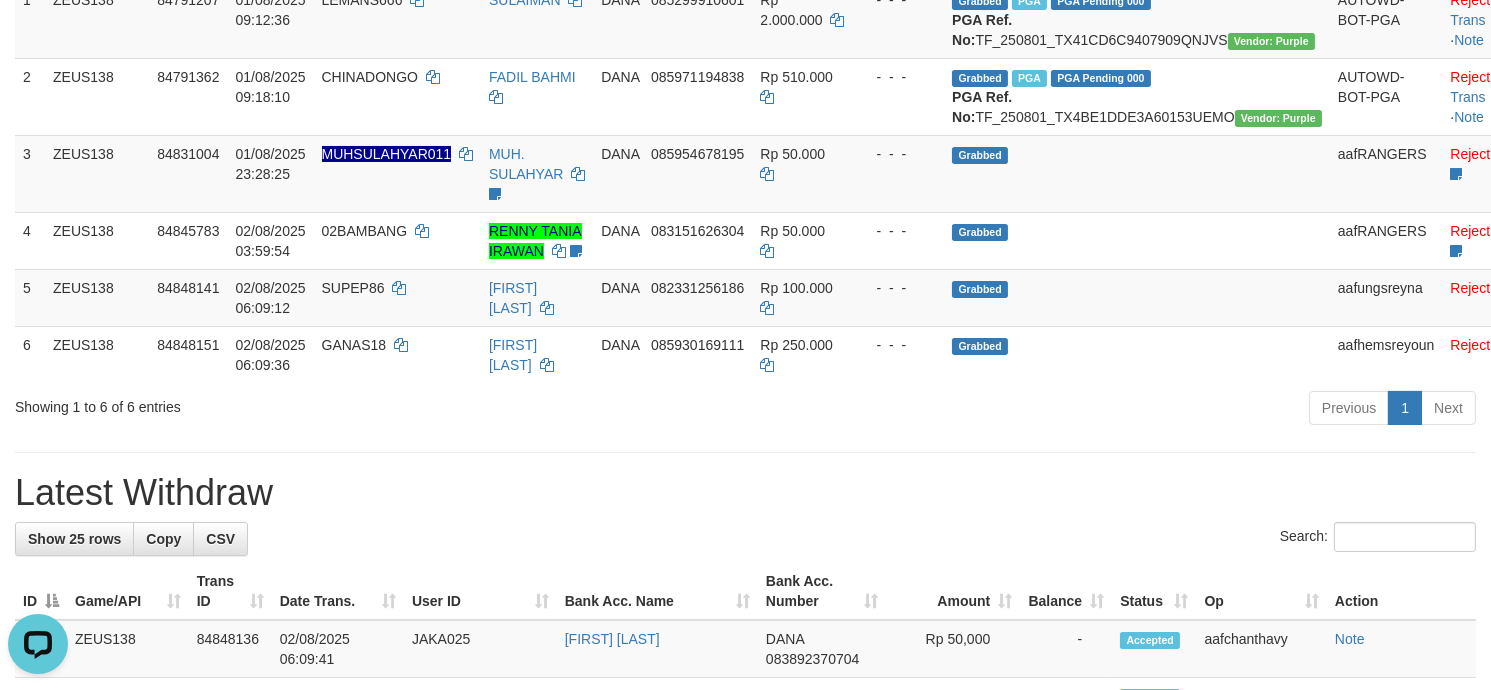 scroll, scrollTop: 0, scrollLeft: 0, axis: both 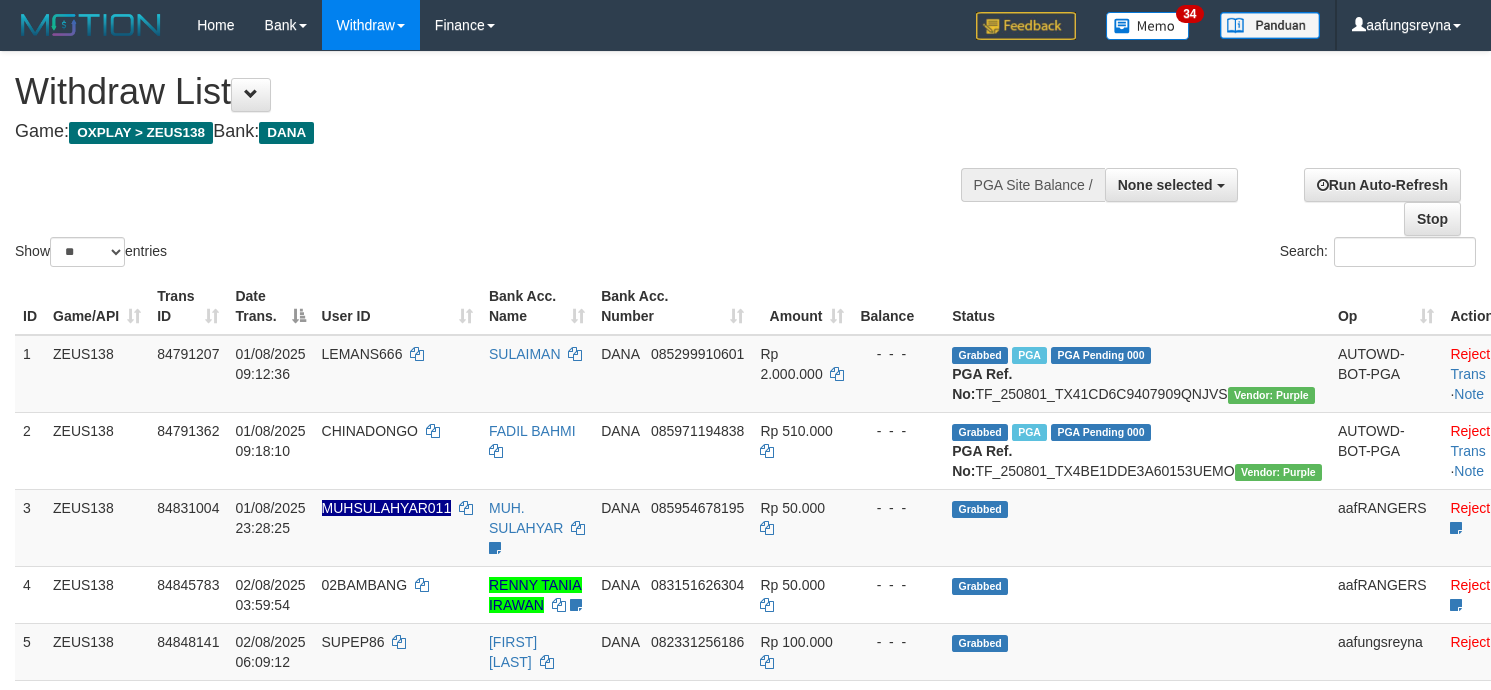 select 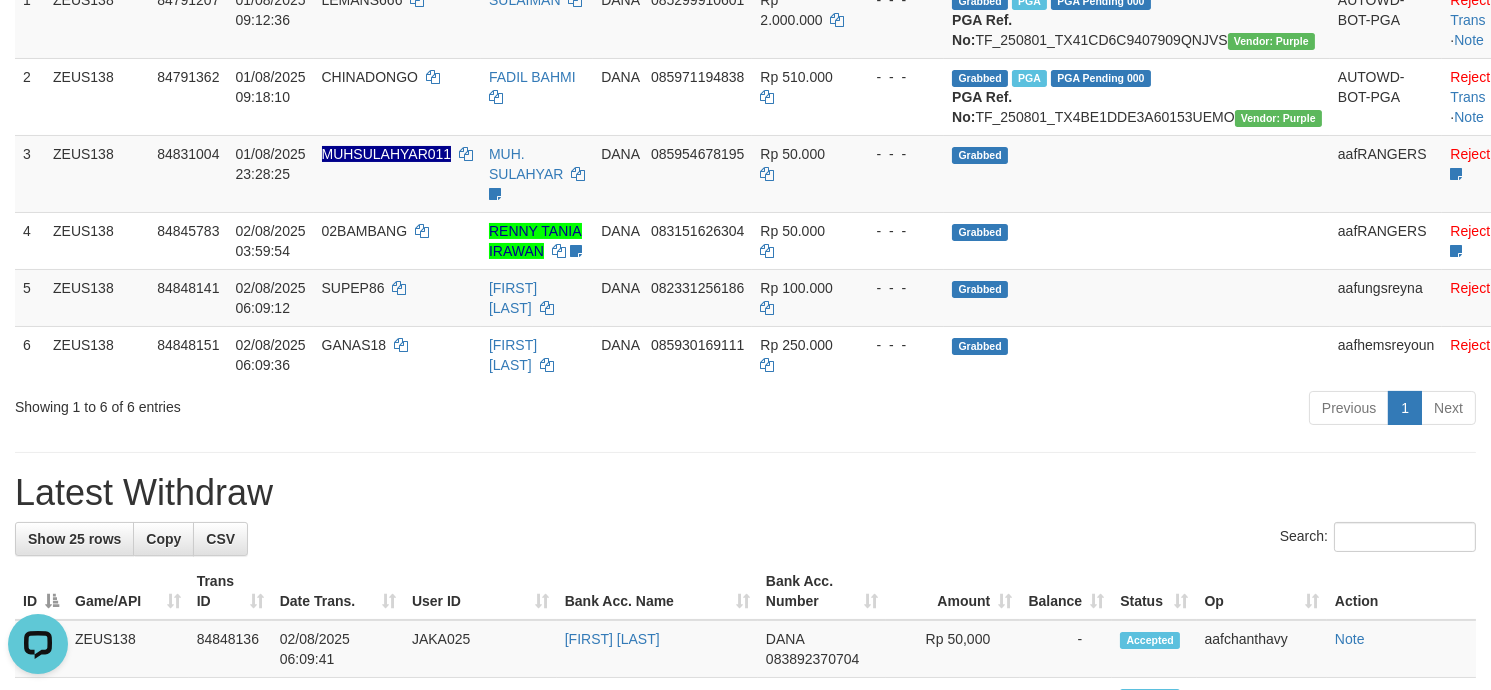 scroll, scrollTop: 0, scrollLeft: 0, axis: both 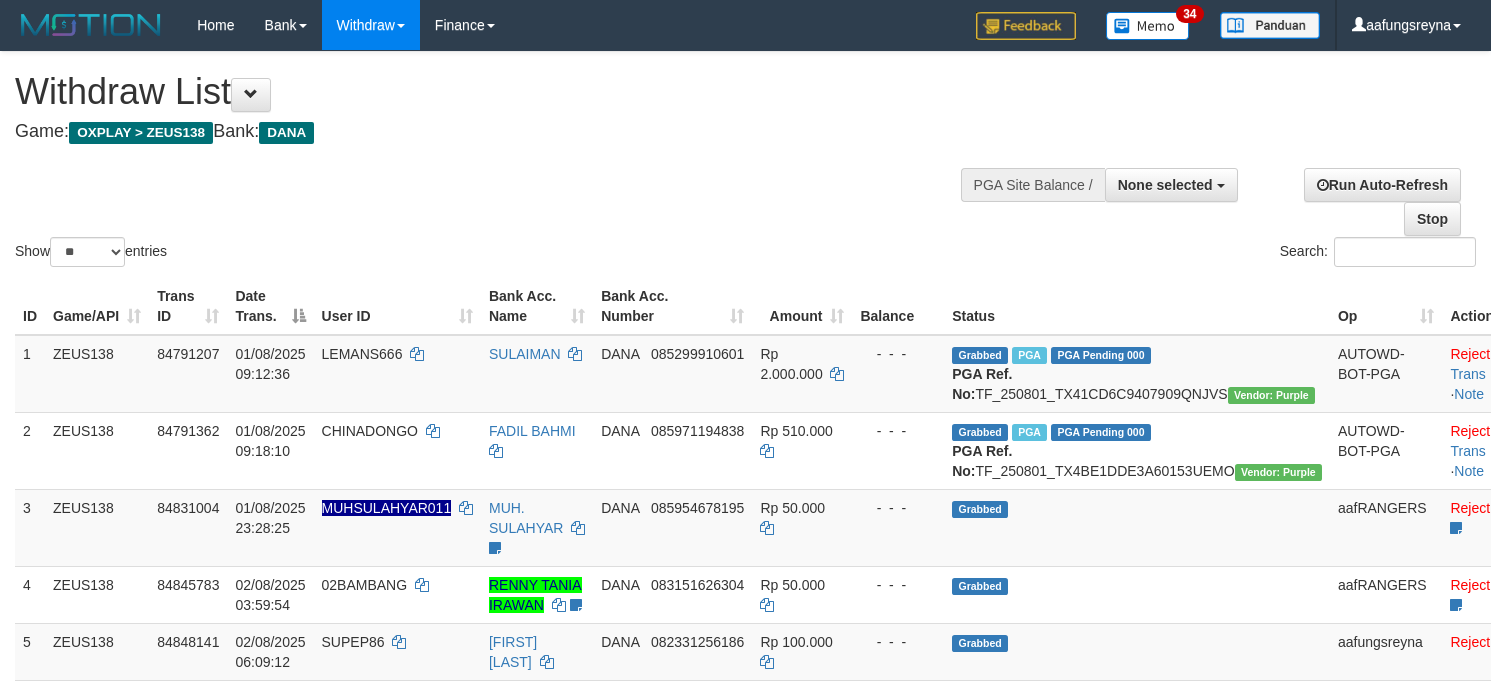 select 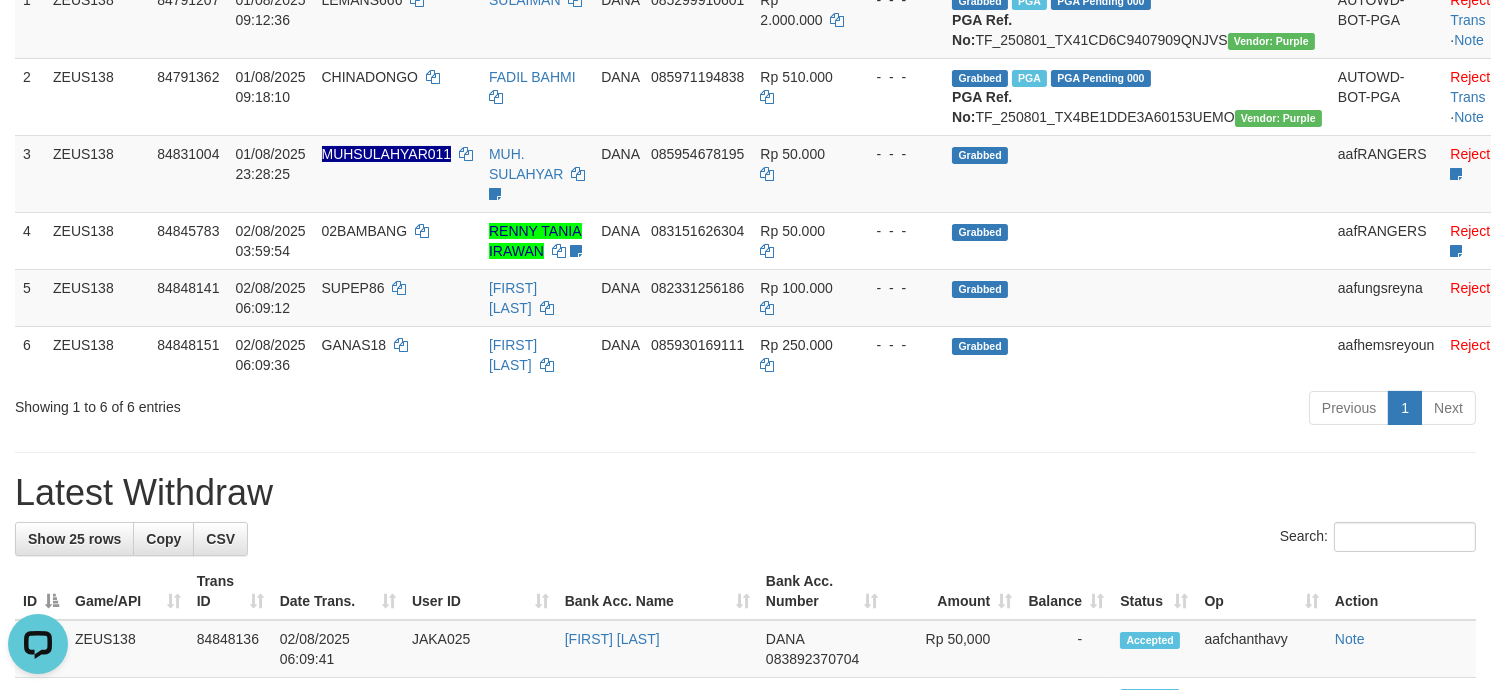 scroll, scrollTop: 0, scrollLeft: 0, axis: both 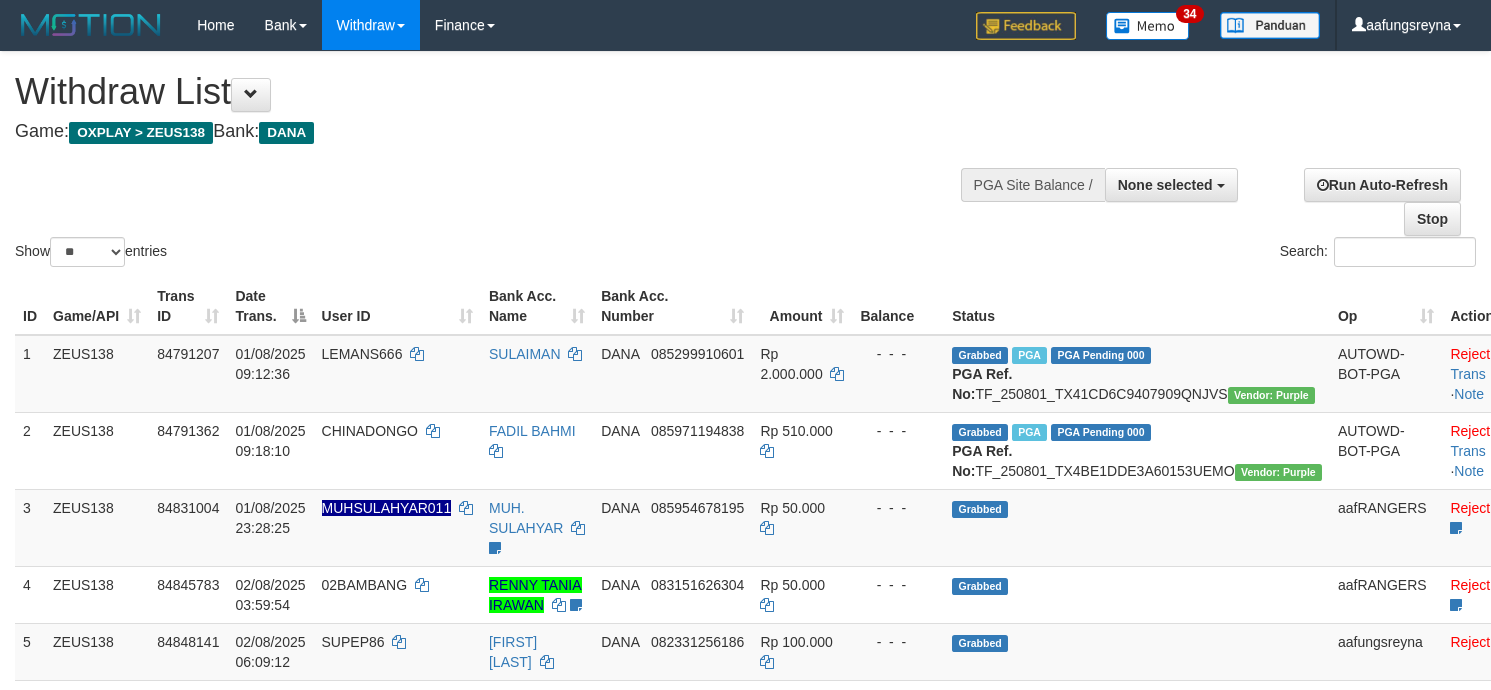select 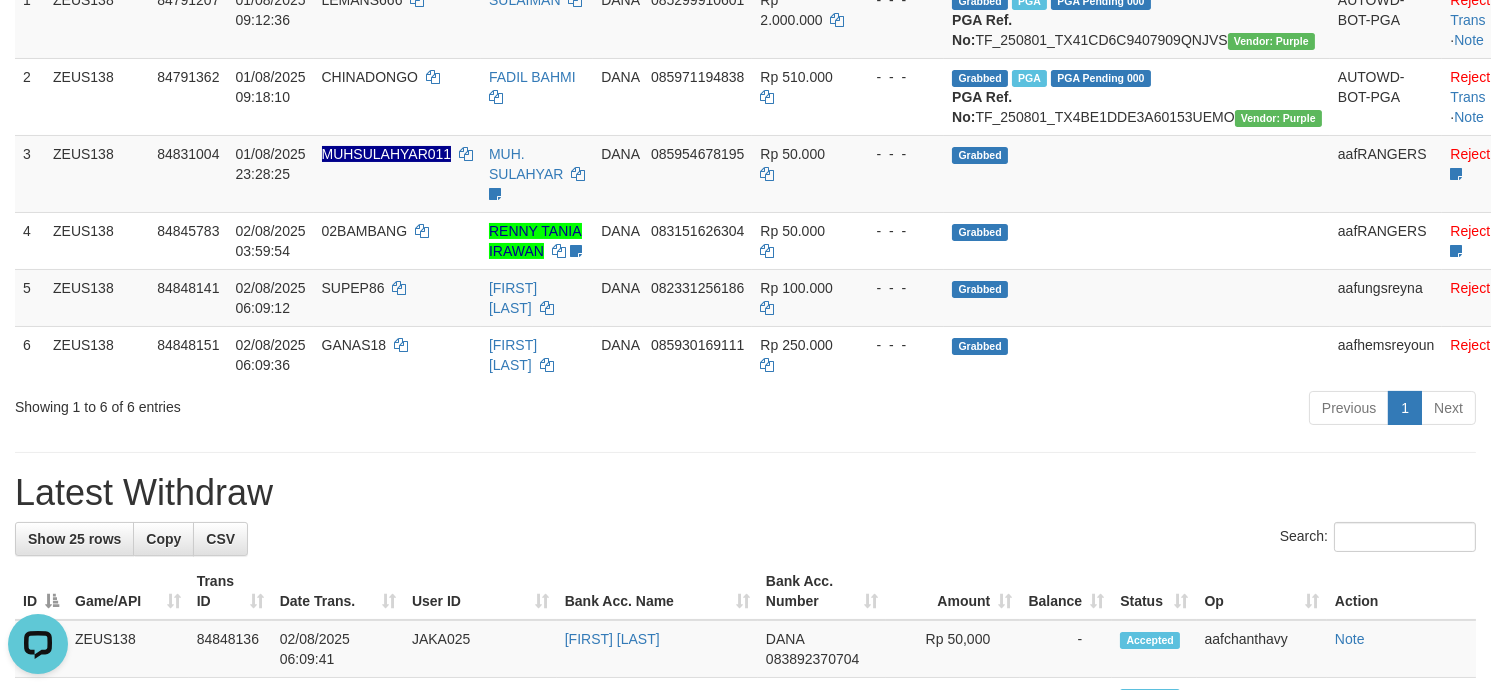 scroll, scrollTop: 0, scrollLeft: 0, axis: both 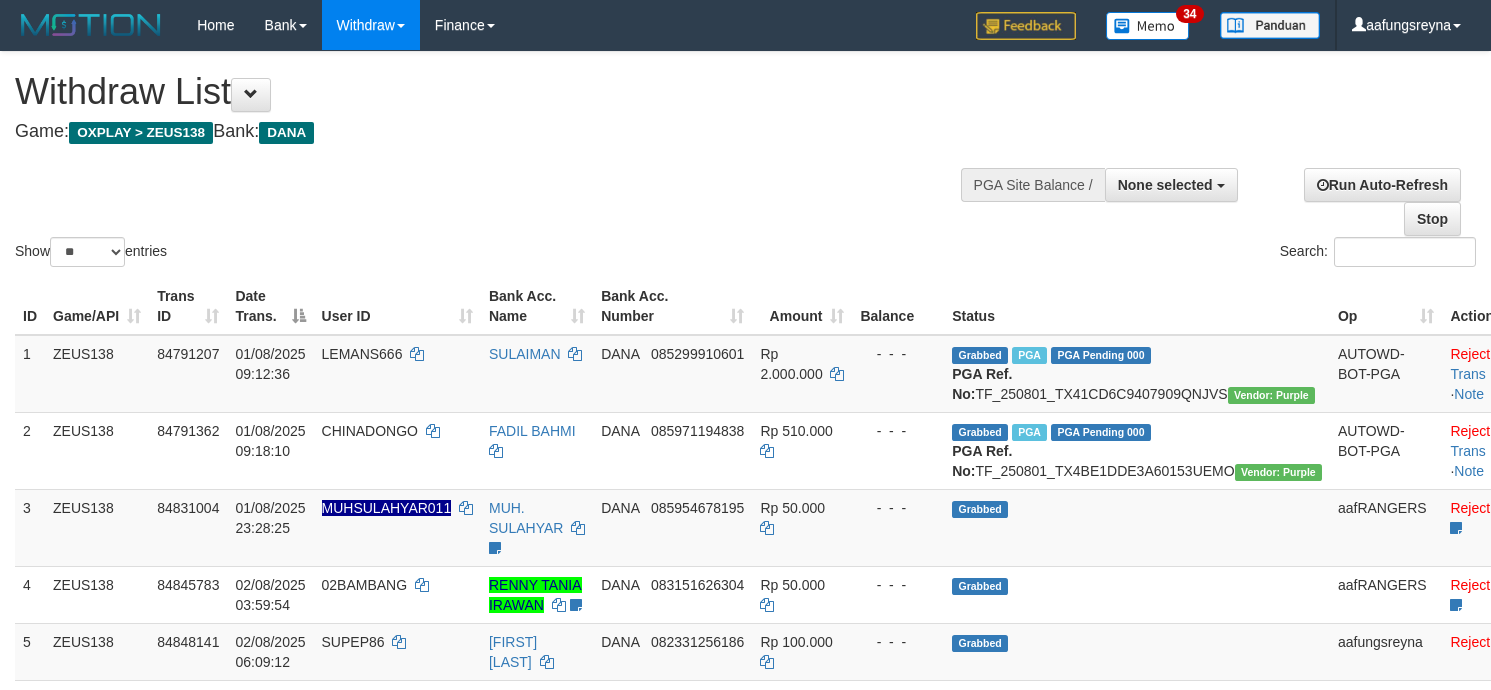 select 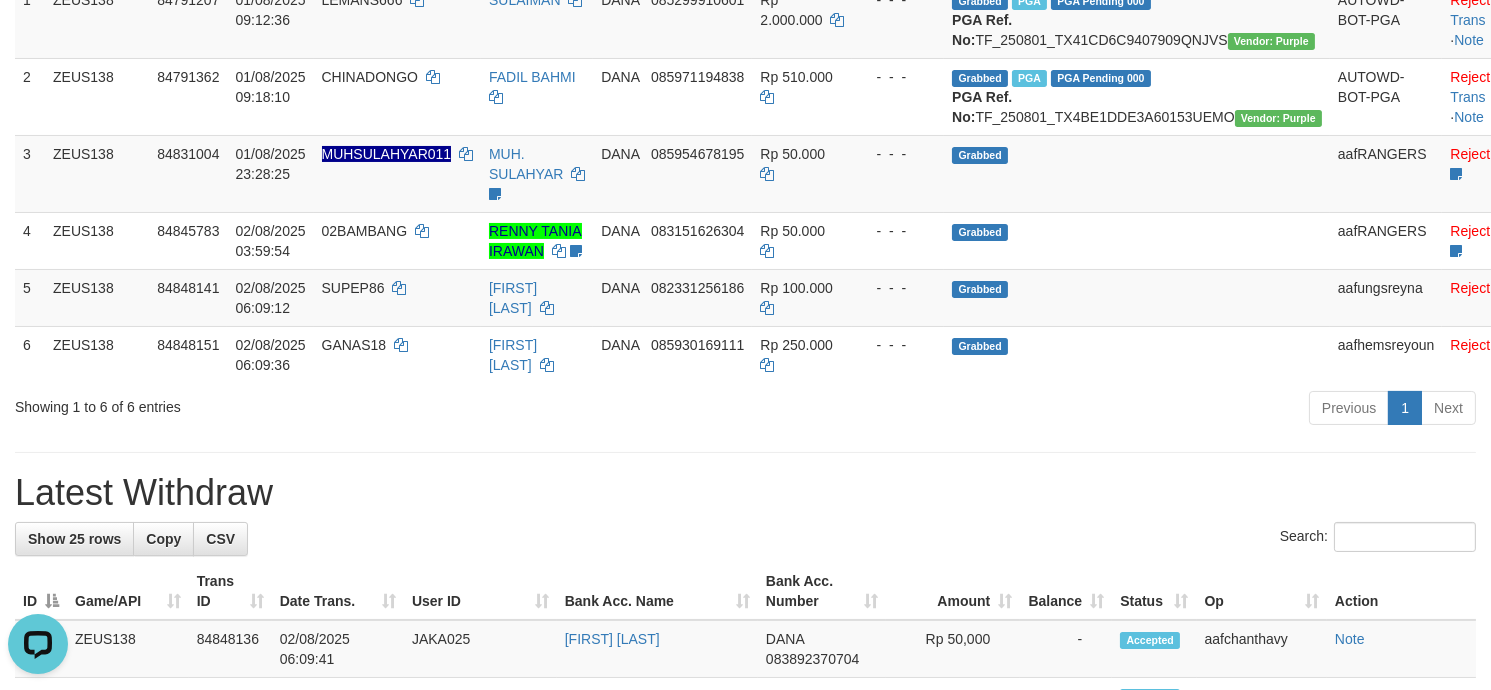 scroll, scrollTop: 0, scrollLeft: 0, axis: both 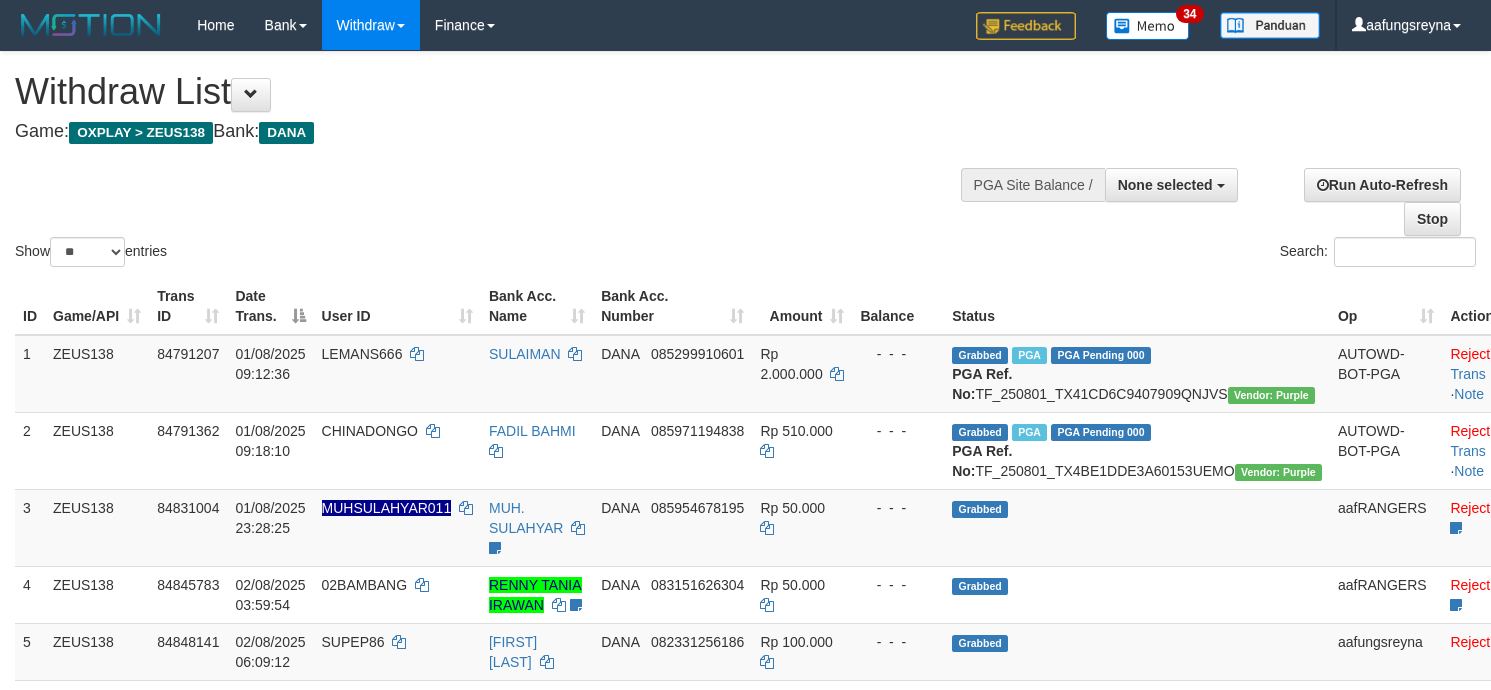 select 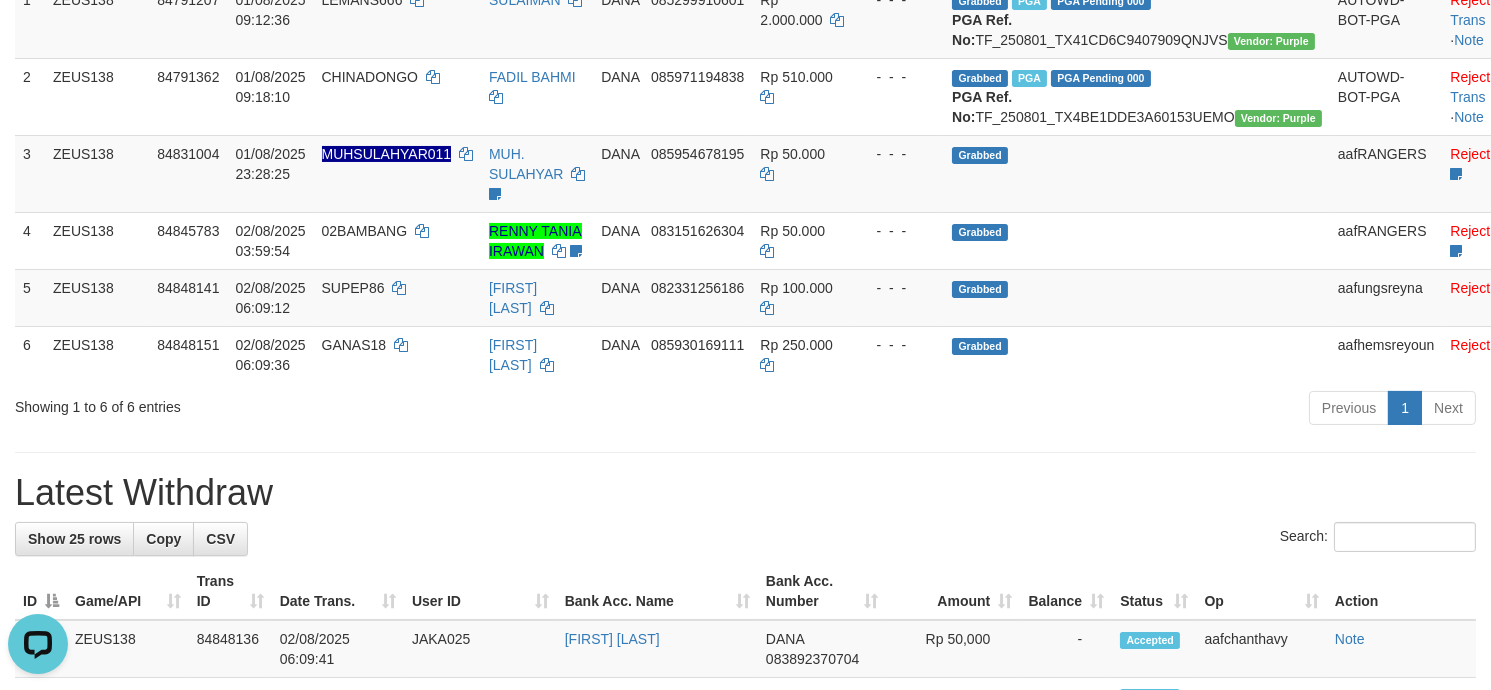 scroll, scrollTop: 0, scrollLeft: 0, axis: both 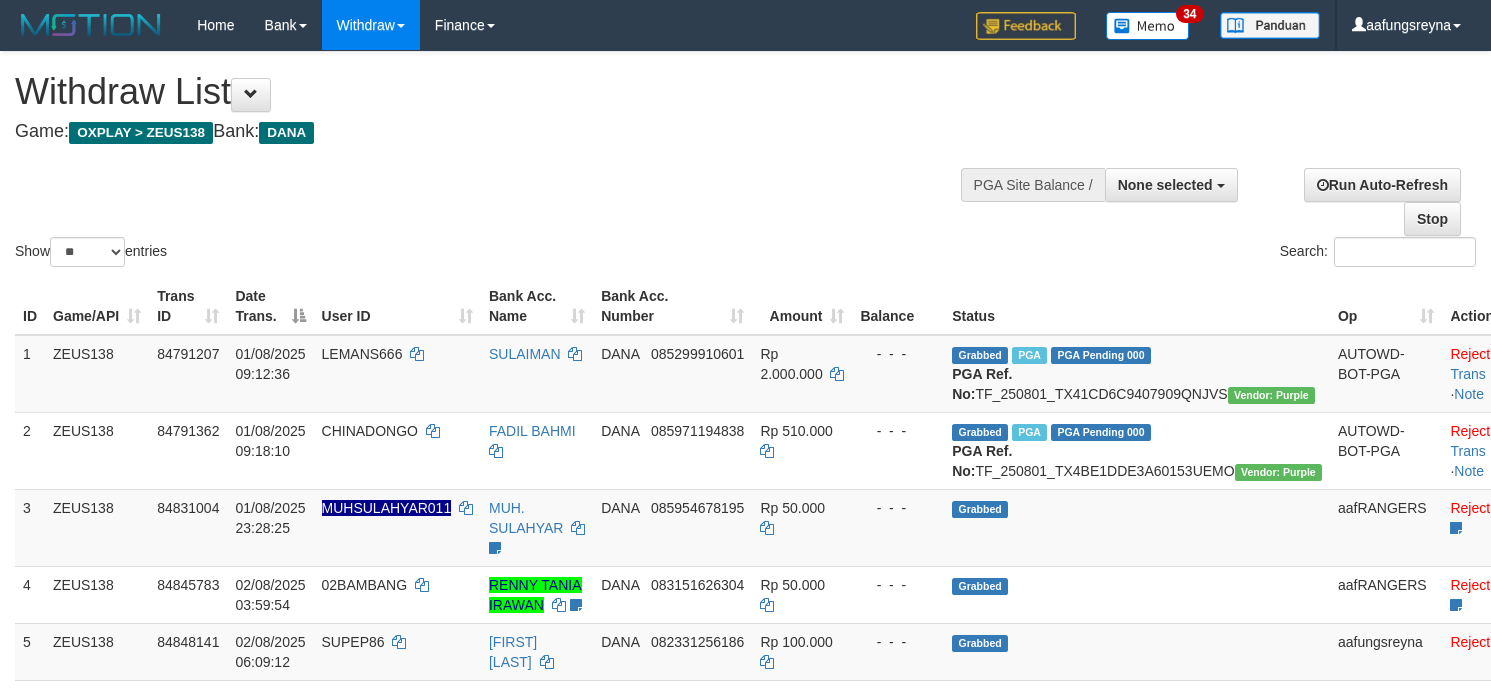select 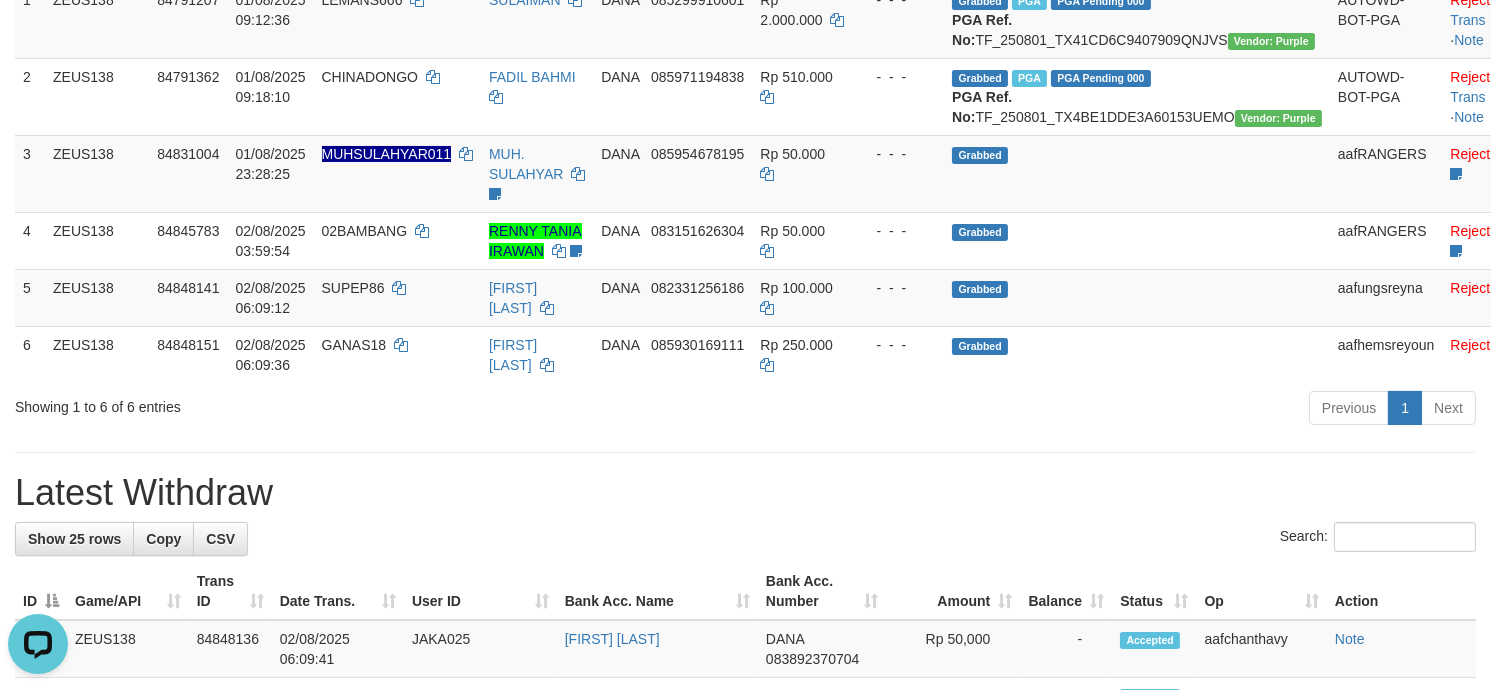 scroll, scrollTop: 0, scrollLeft: 0, axis: both 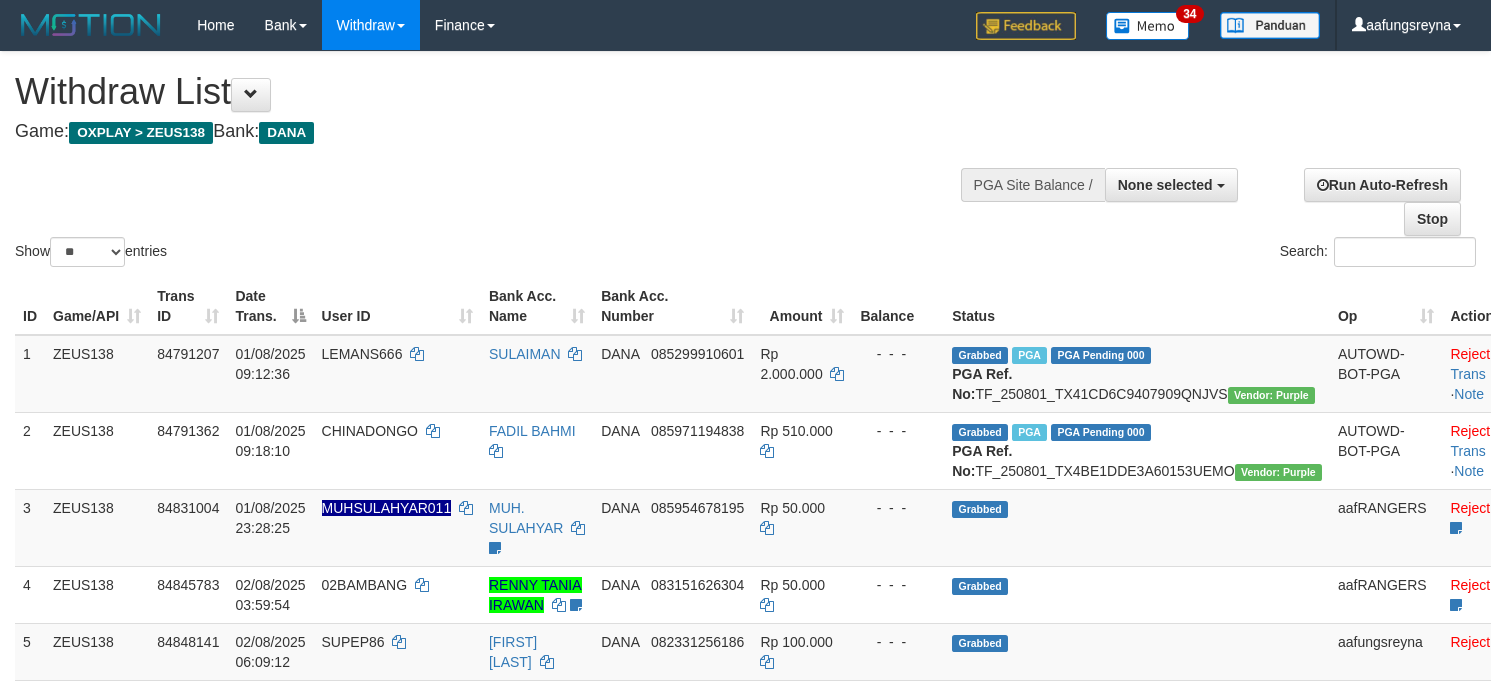 select 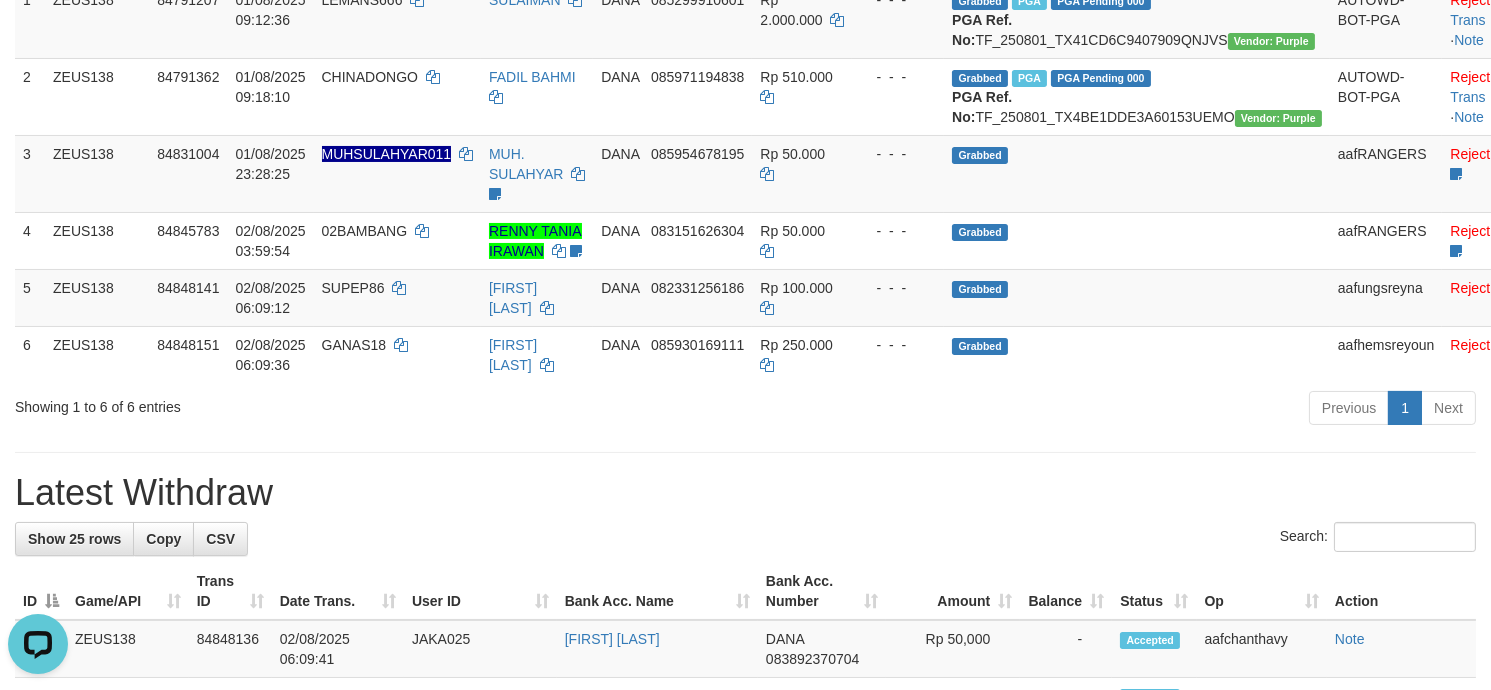 scroll, scrollTop: 0, scrollLeft: 0, axis: both 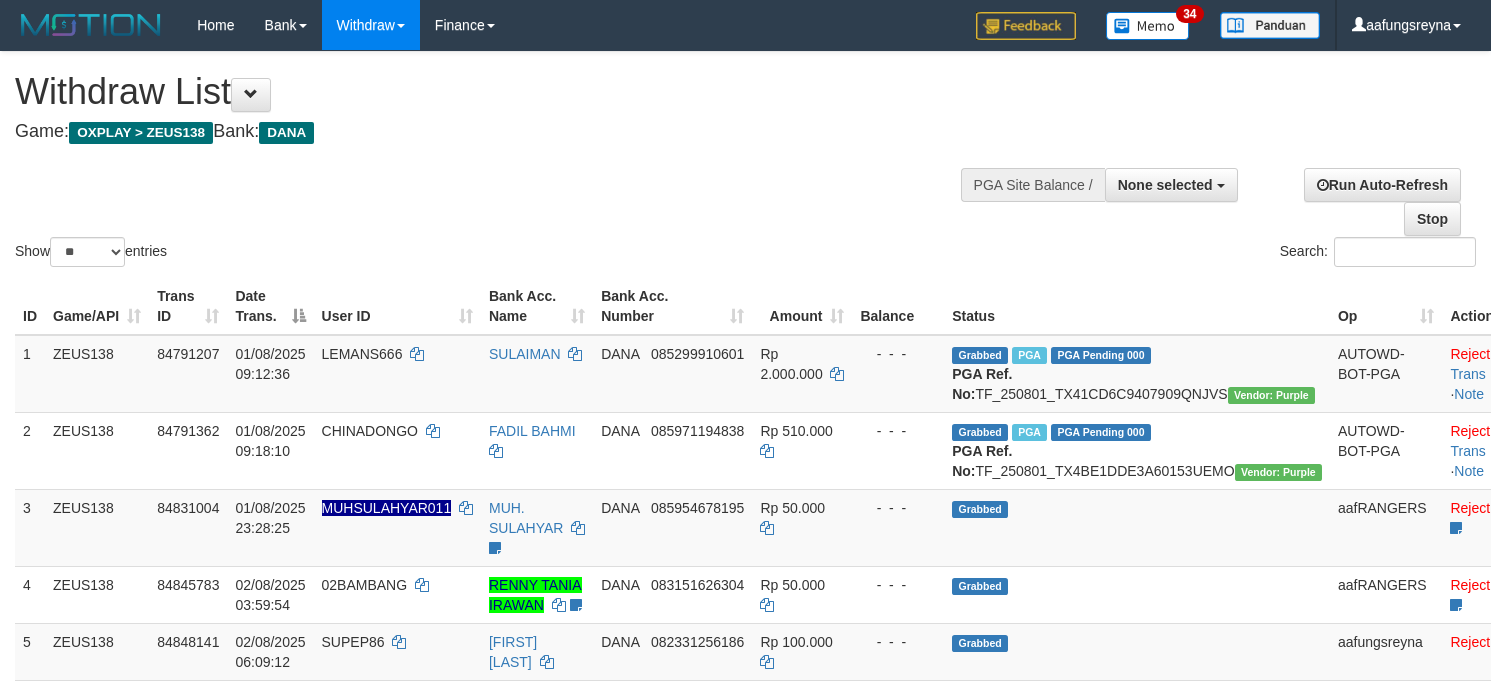 select 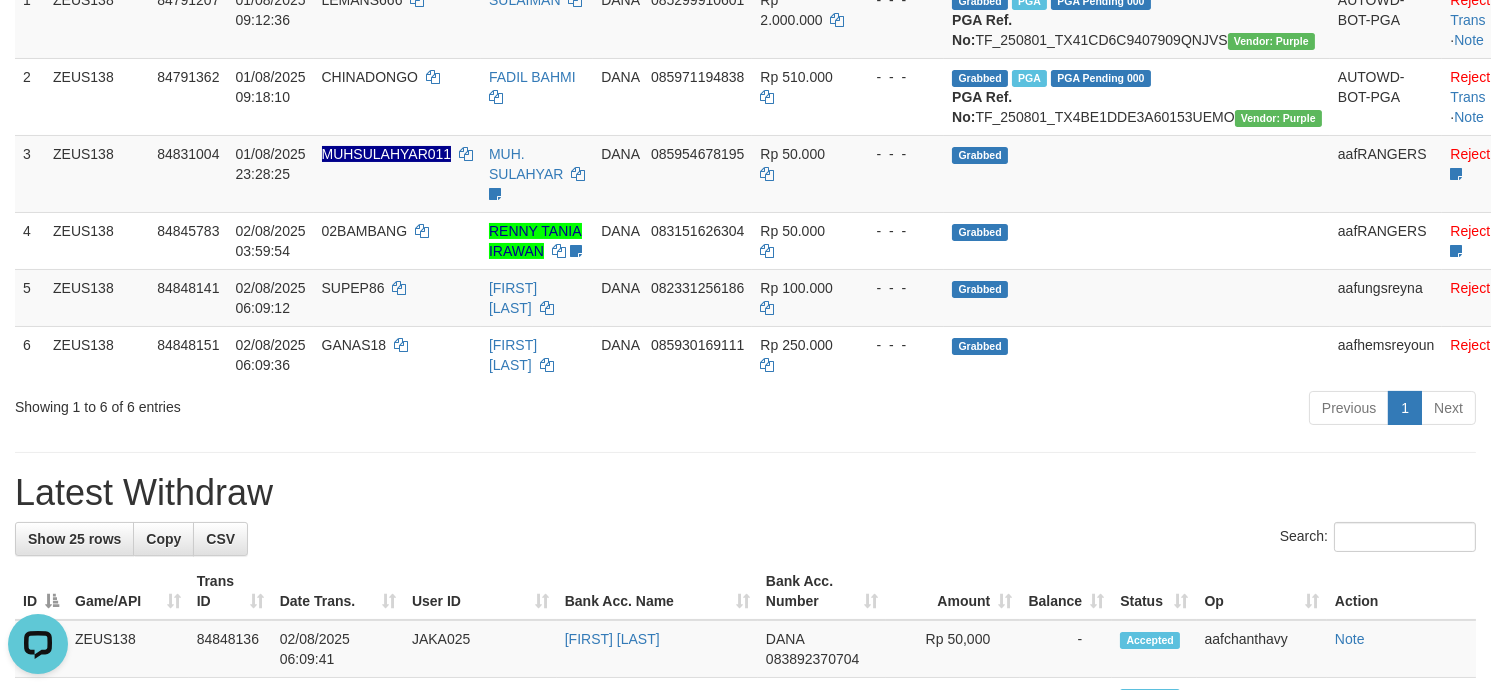 scroll, scrollTop: 0, scrollLeft: 0, axis: both 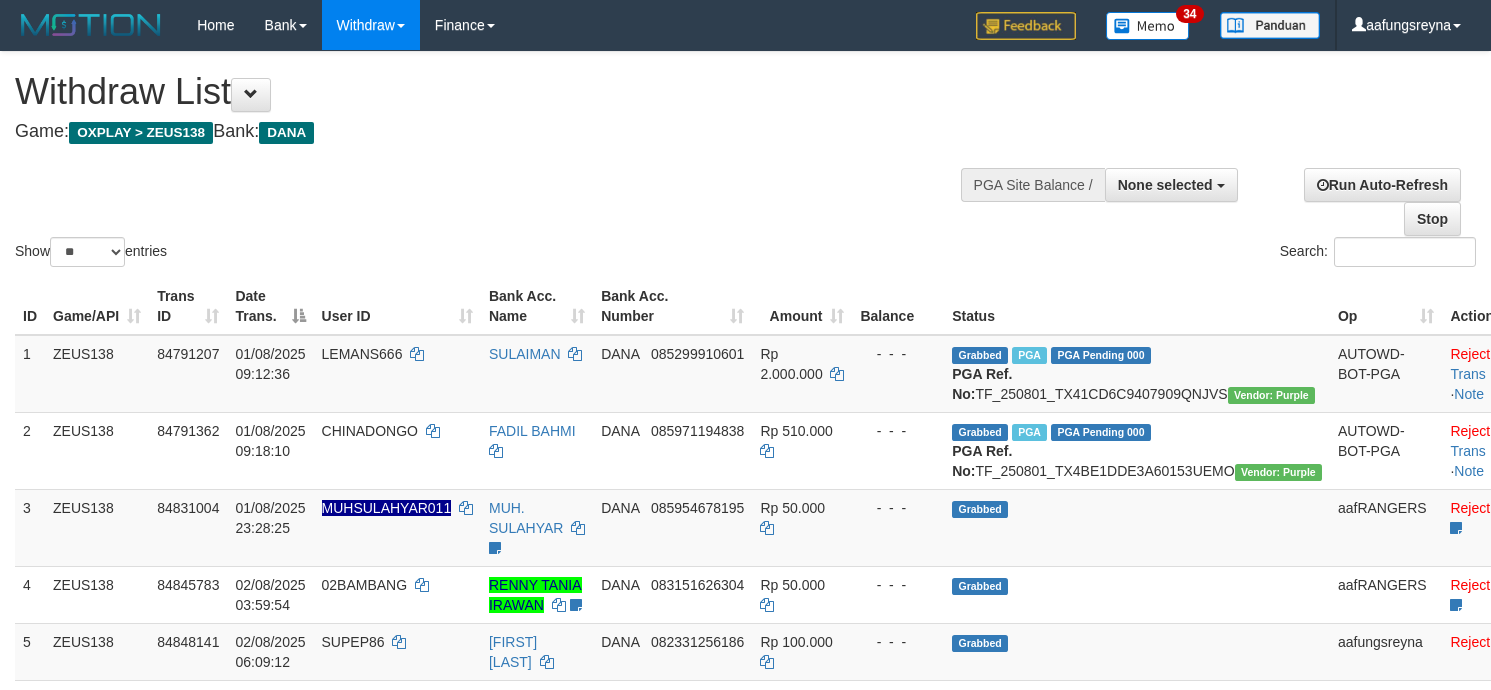 select 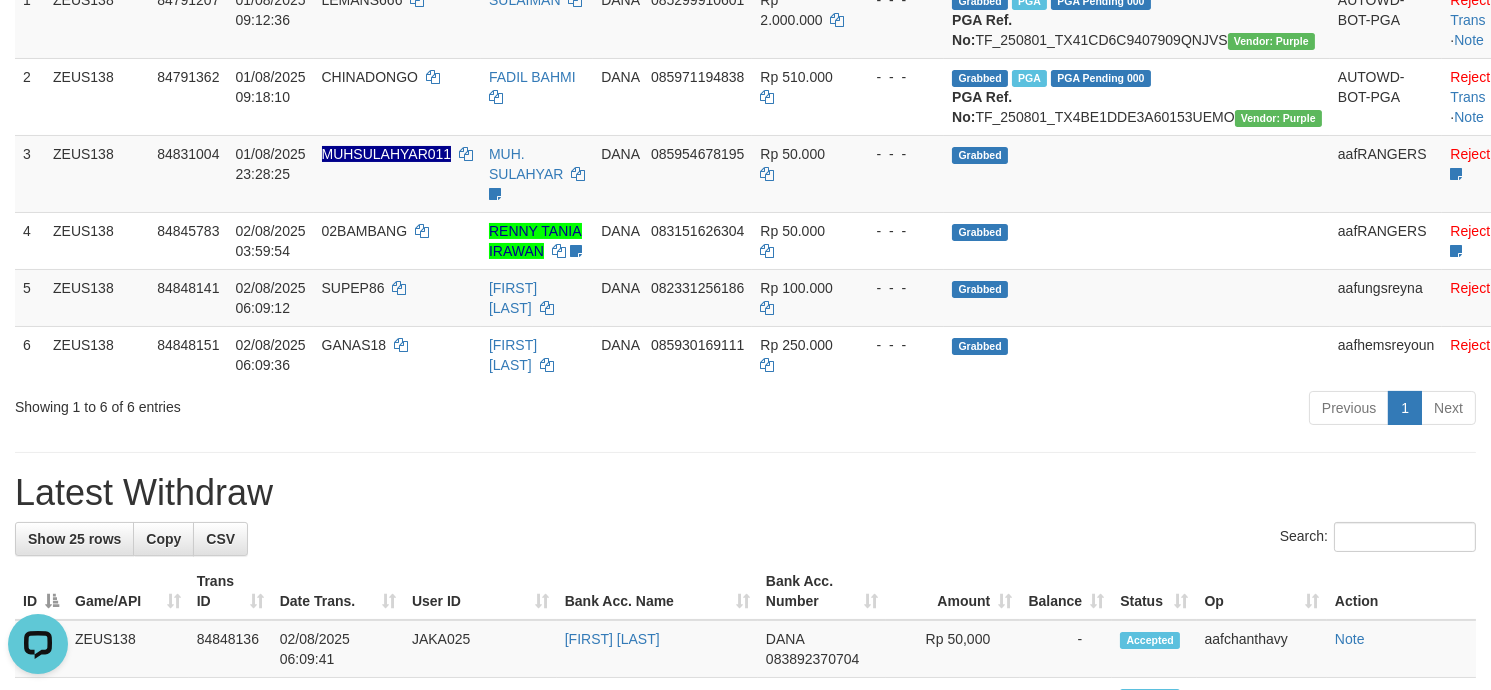 scroll, scrollTop: 0, scrollLeft: 0, axis: both 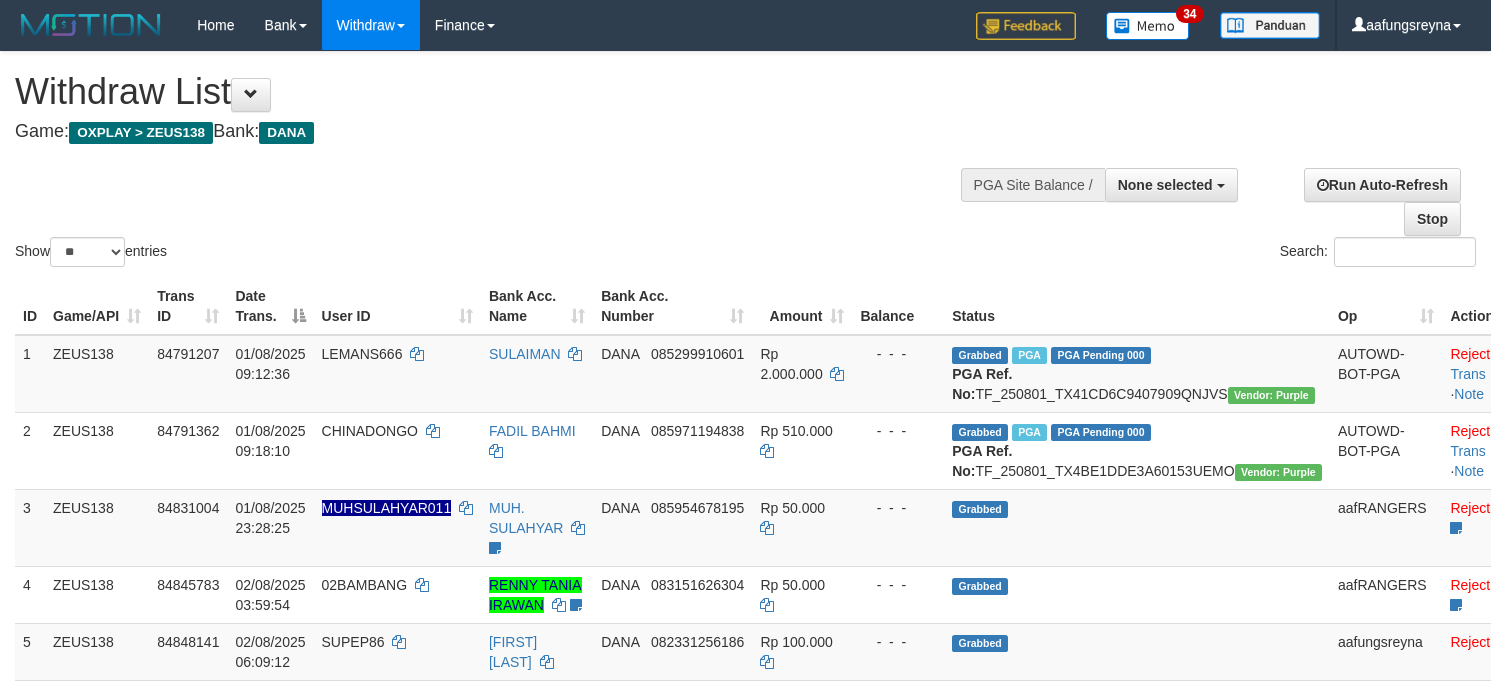 select 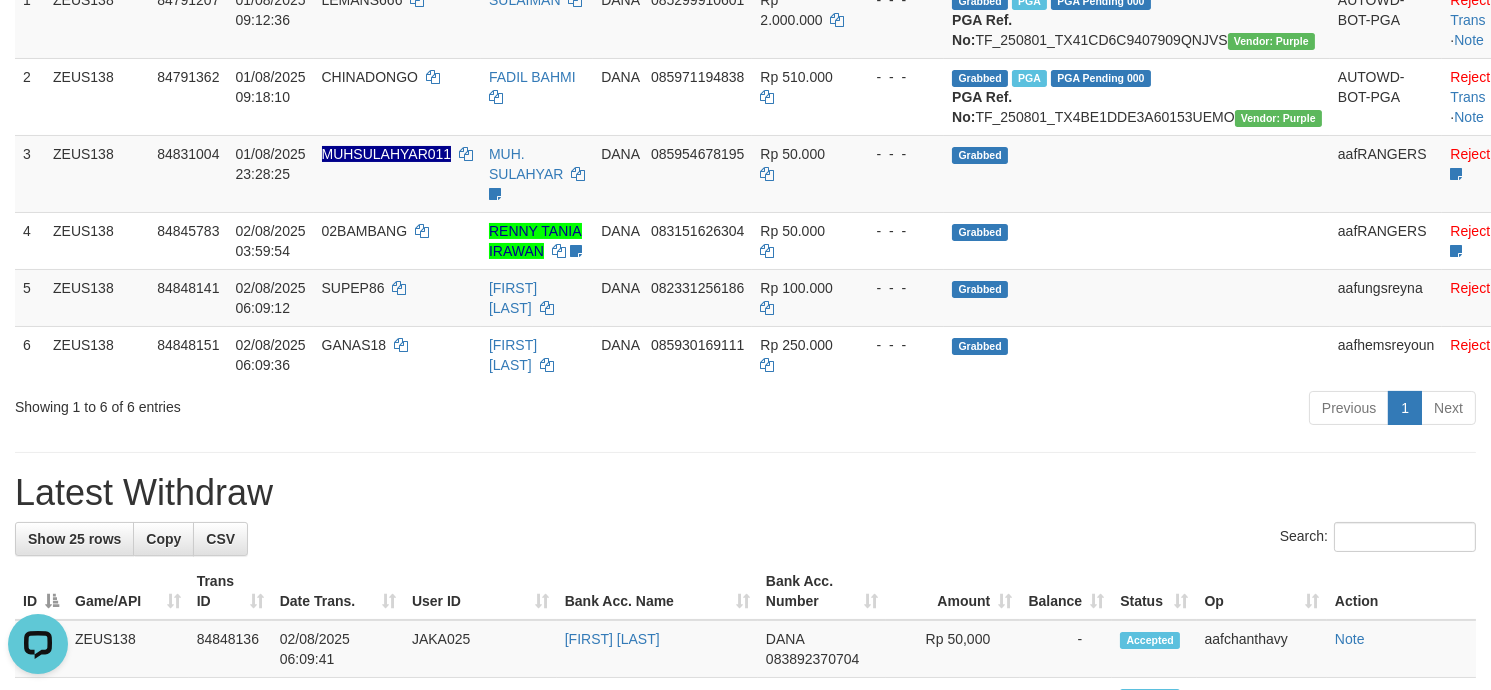 scroll, scrollTop: 0, scrollLeft: 0, axis: both 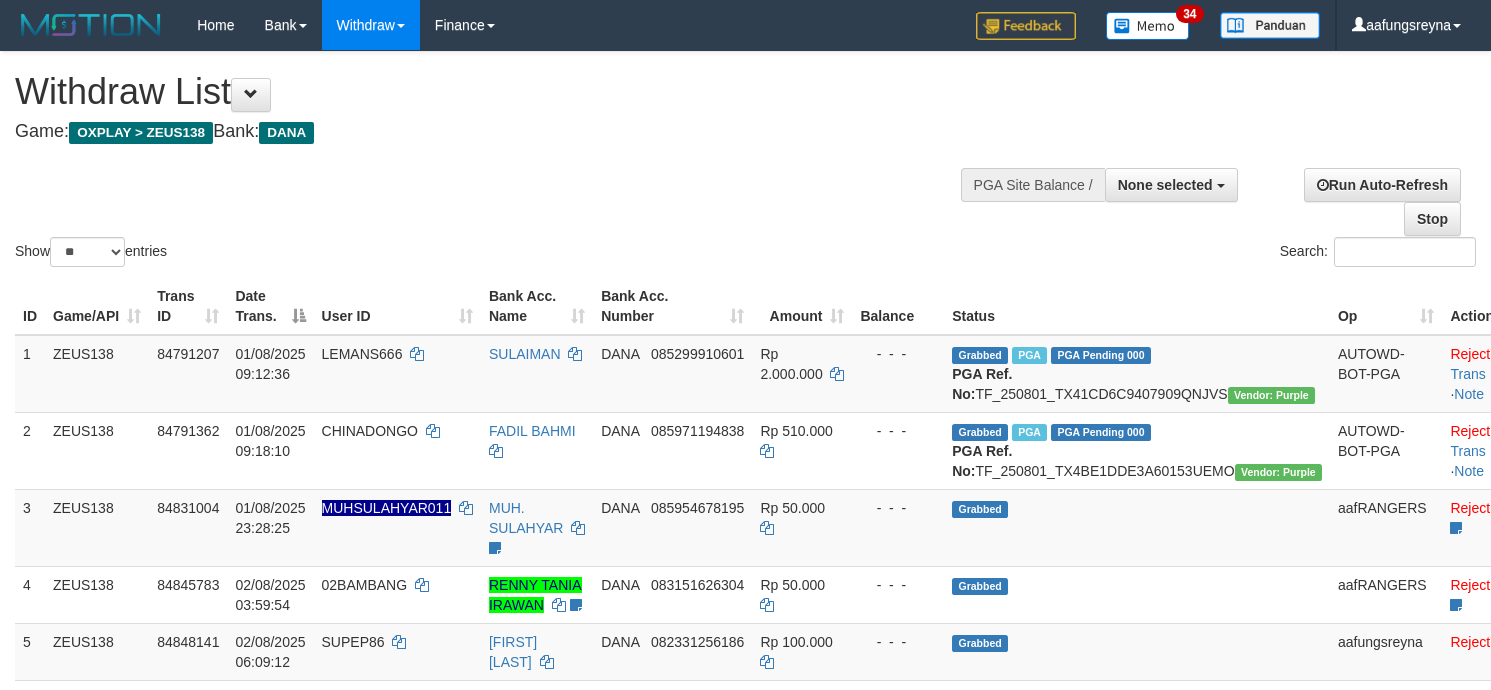 select 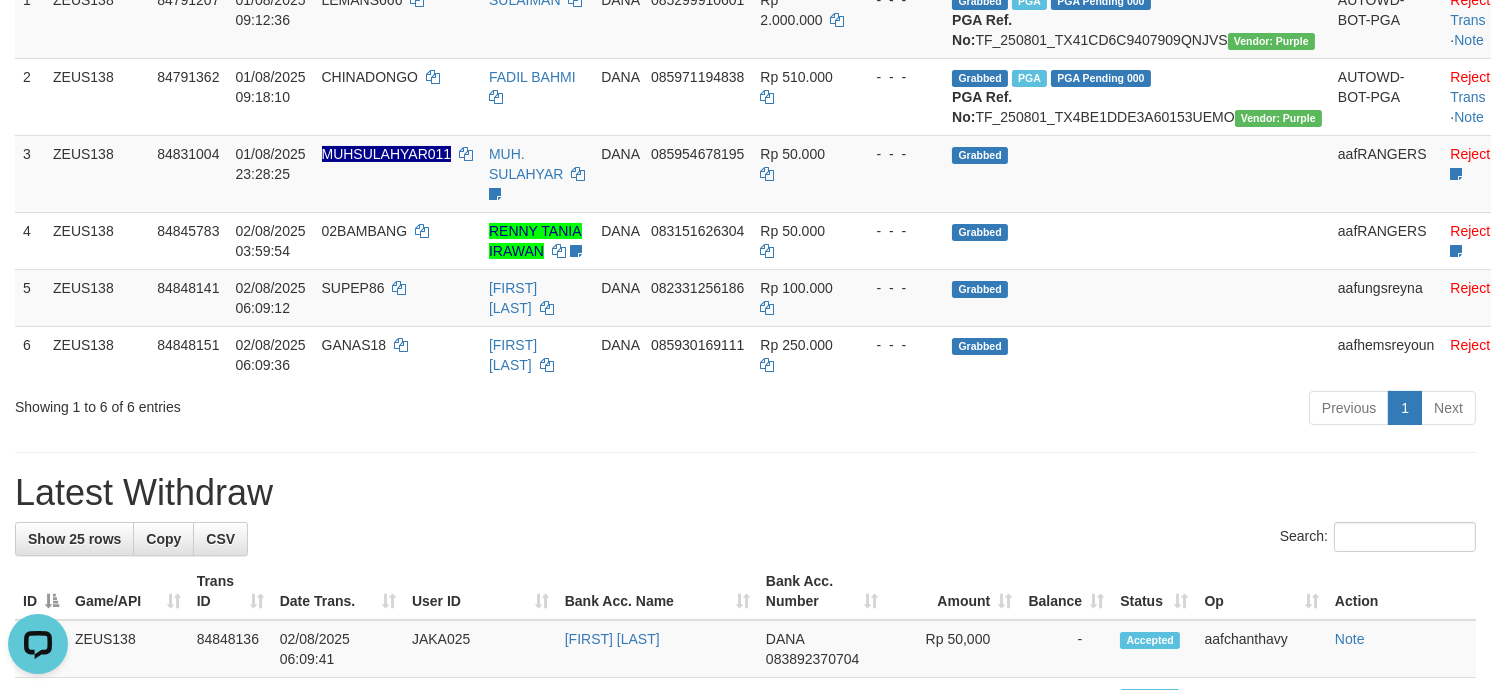 scroll, scrollTop: 0, scrollLeft: 0, axis: both 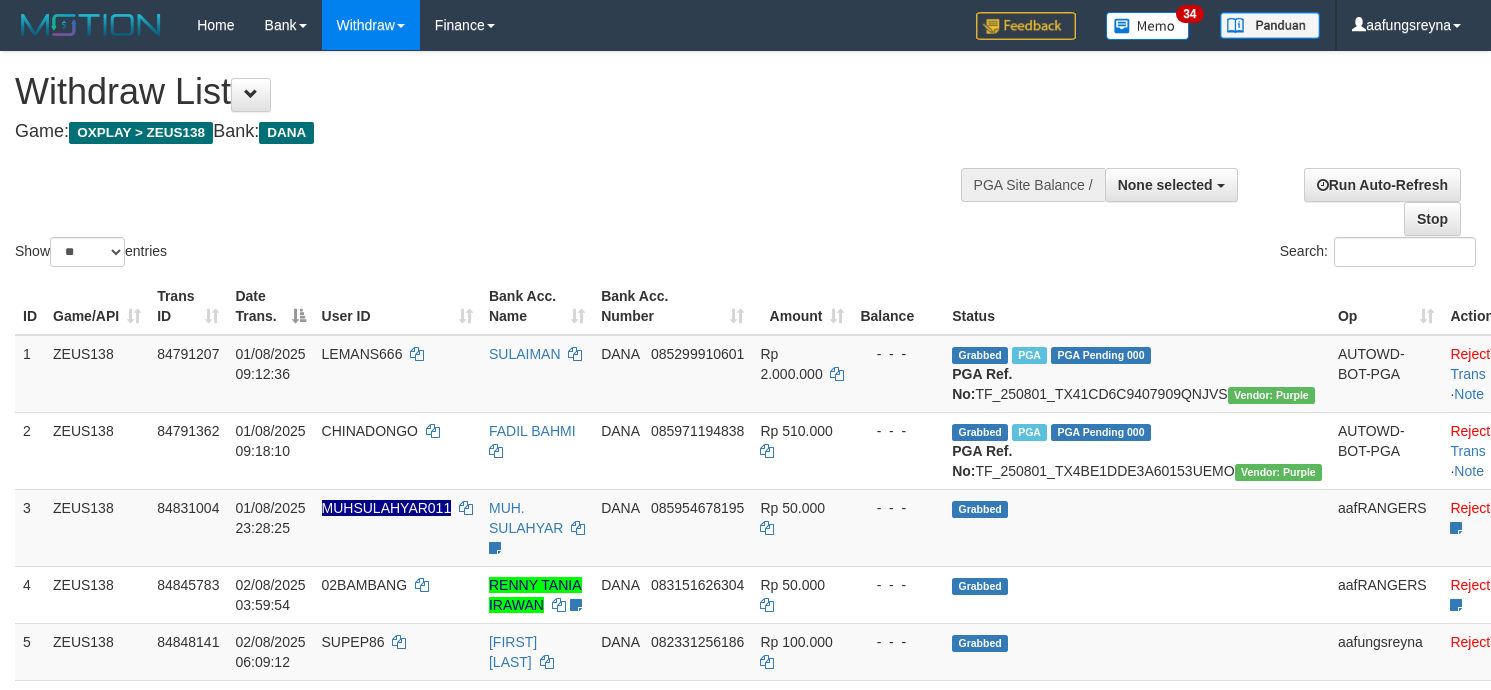 select 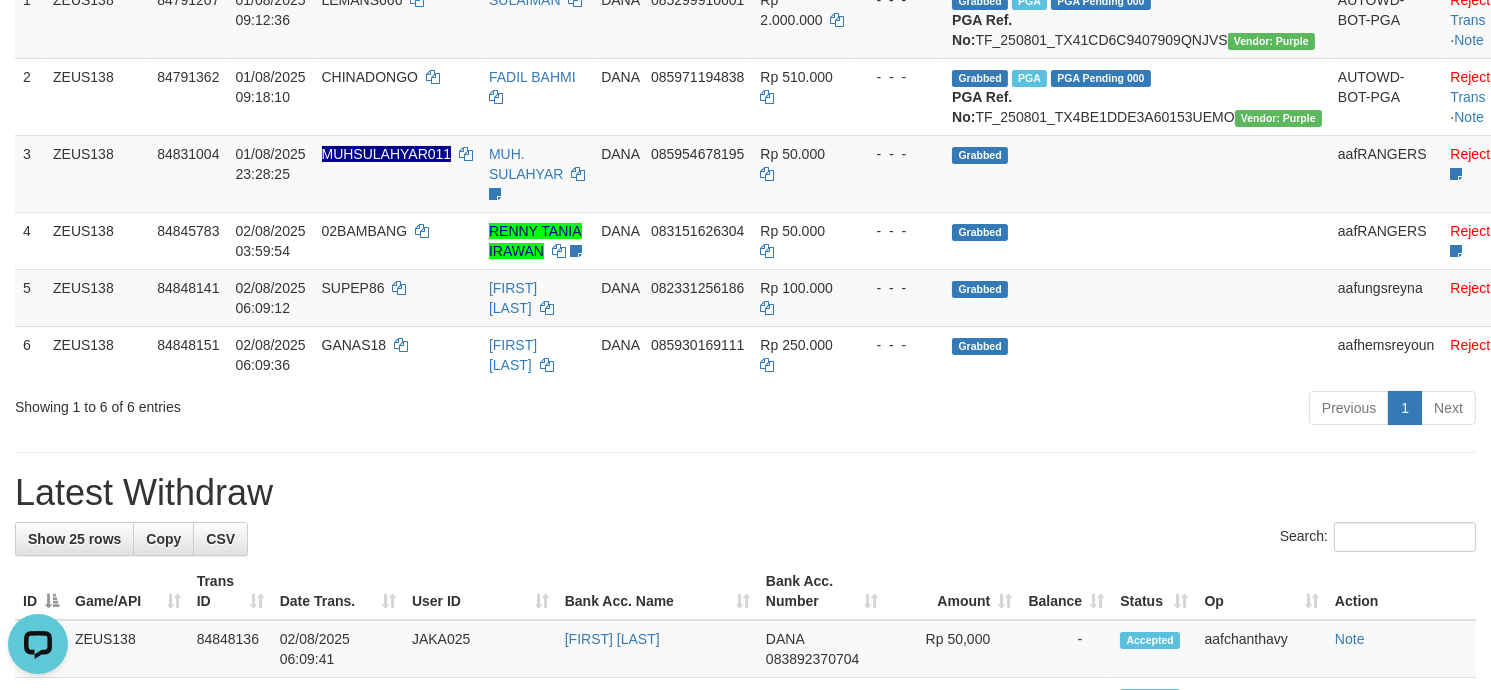 scroll, scrollTop: 0, scrollLeft: 0, axis: both 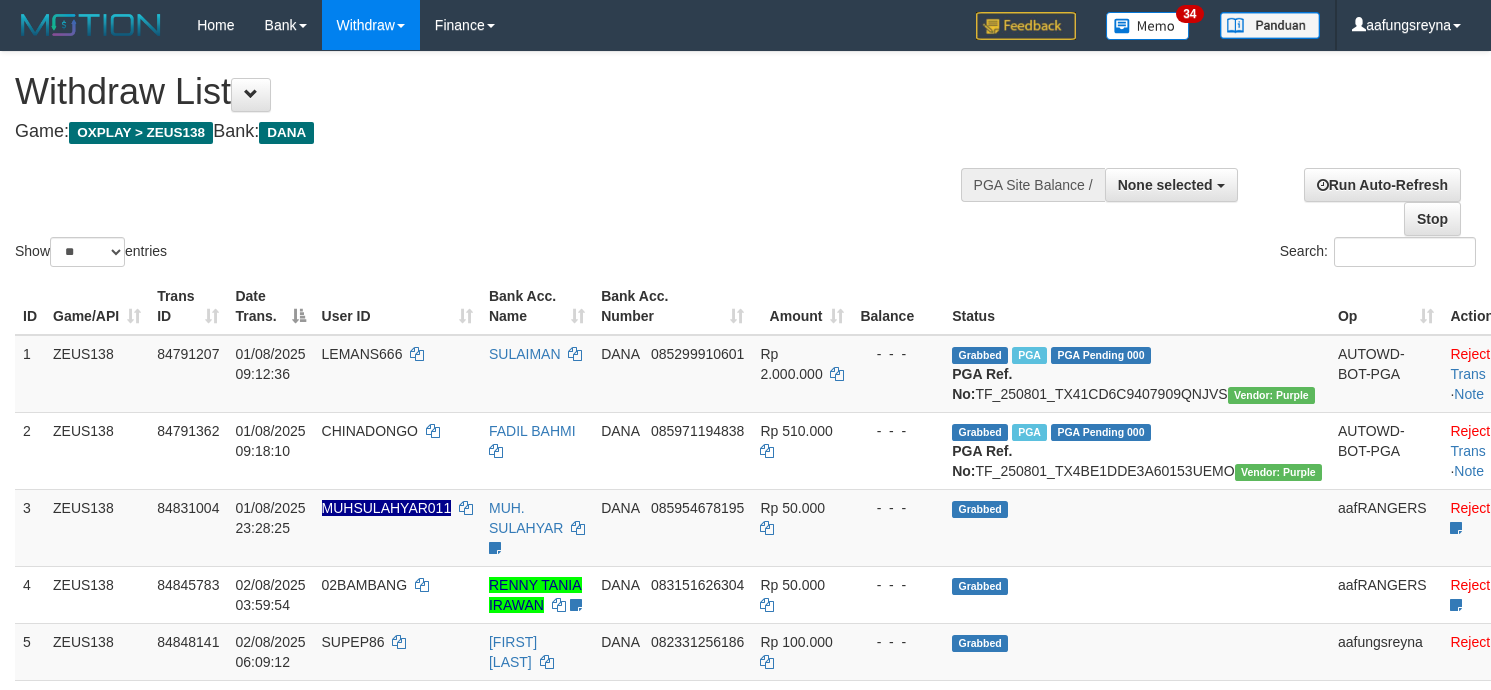 select 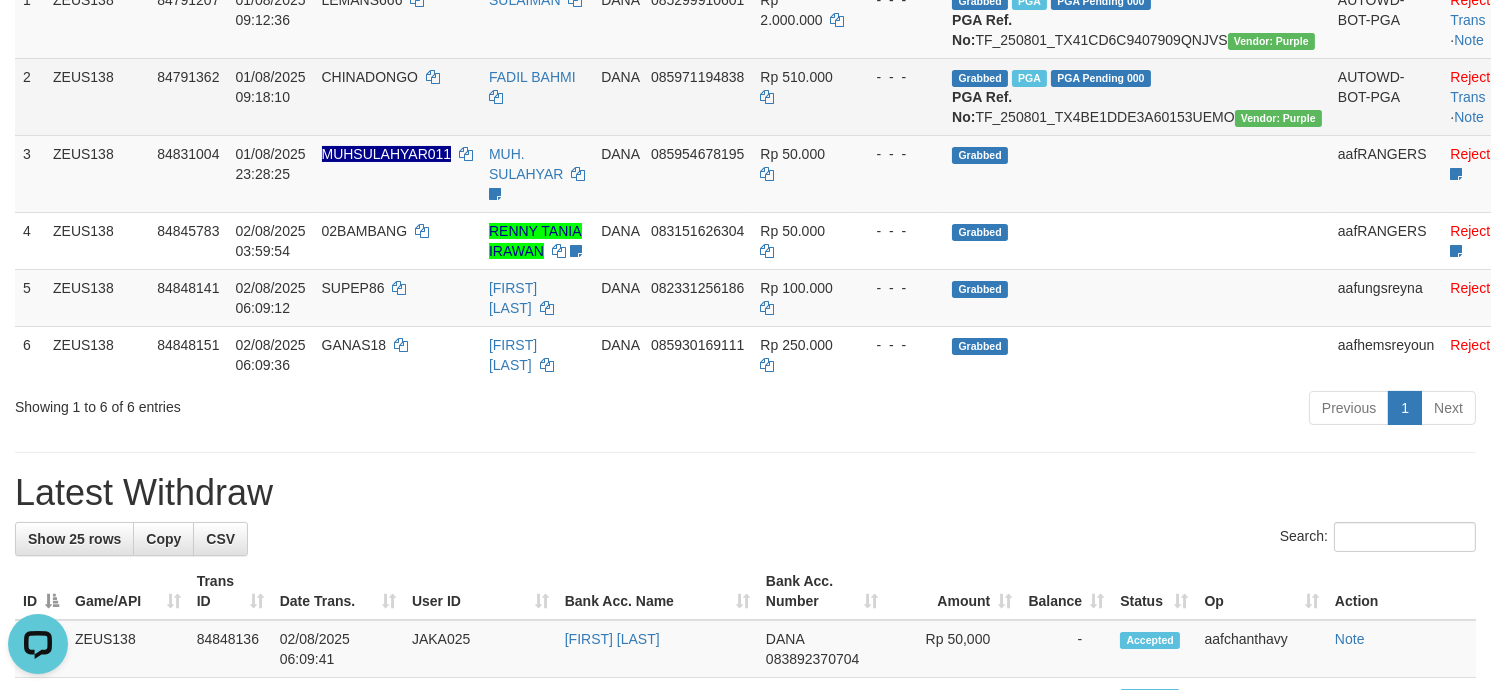 scroll, scrollTop: 0, scrollLeft: 0, axis: both 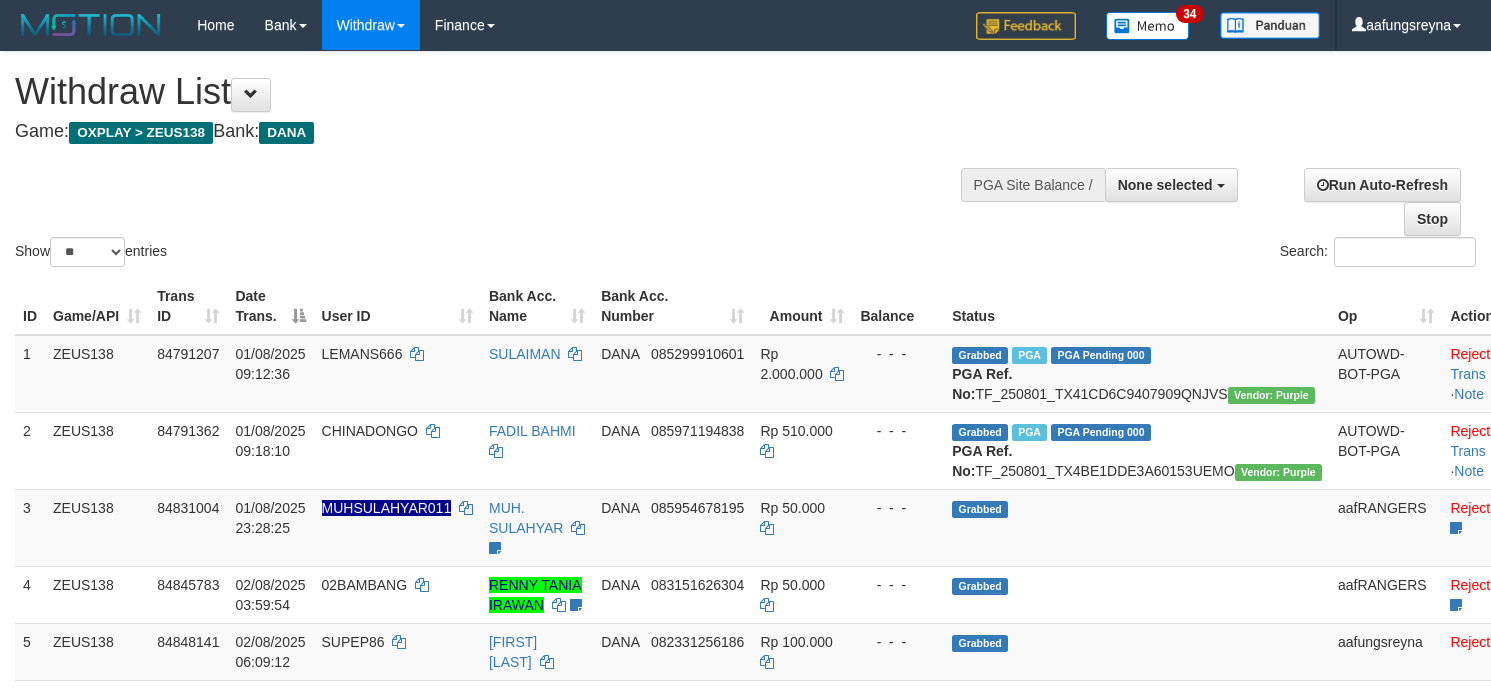 select 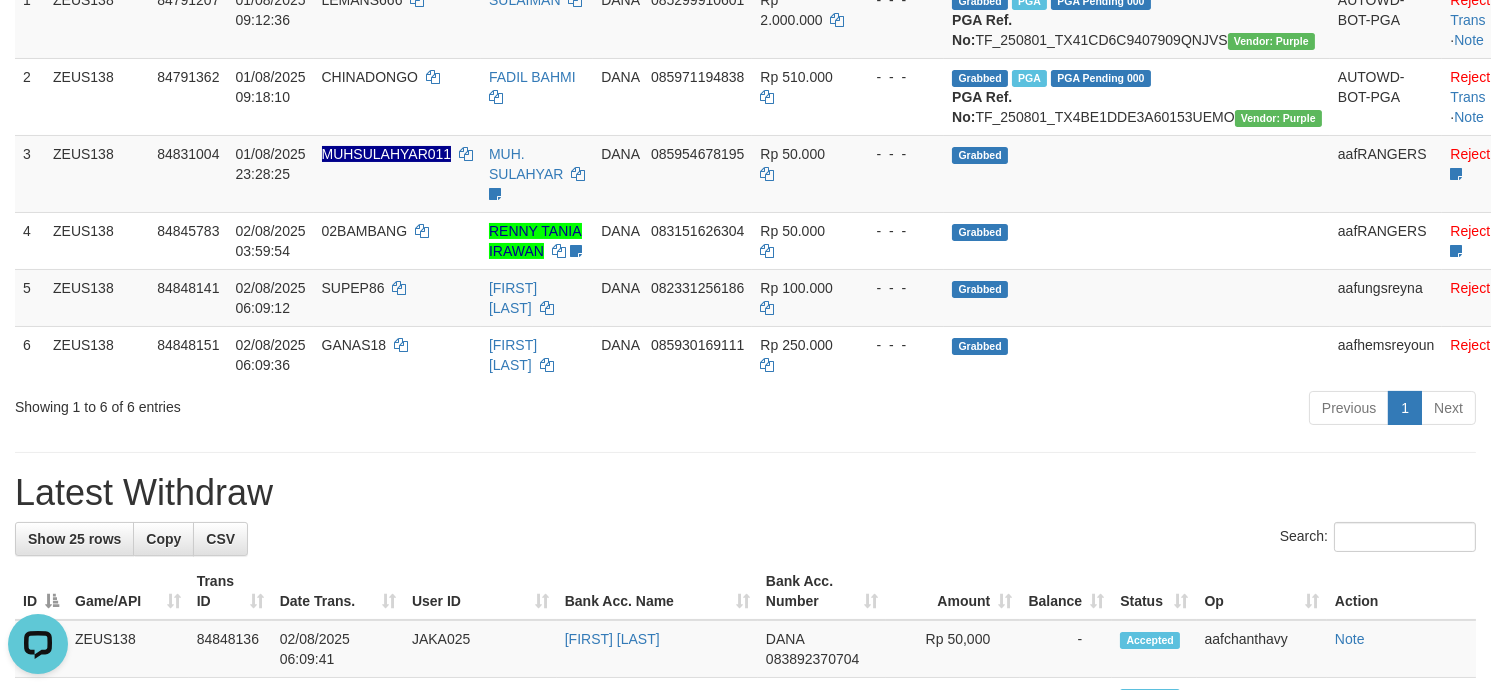 scroll, scrollTop: 0, scrollLeft: 0, axis: both 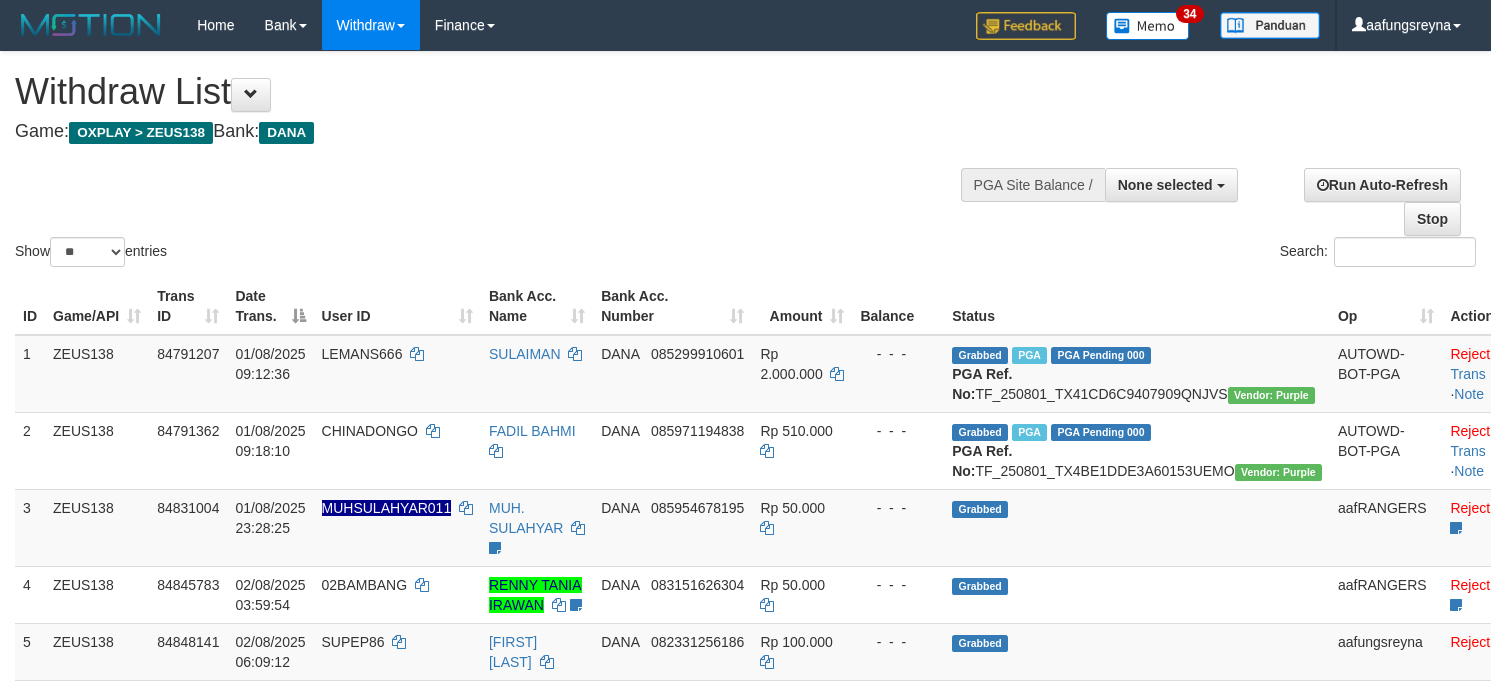 select 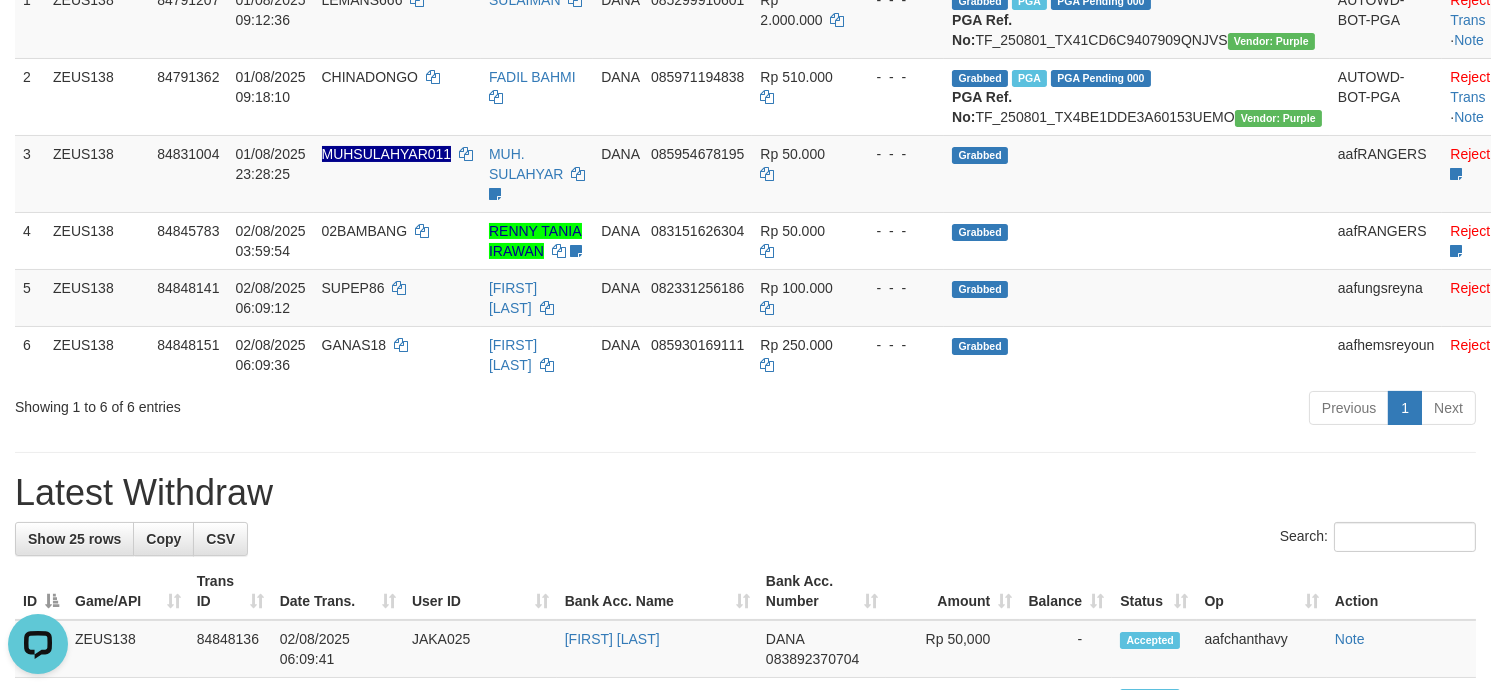 scroll, scrollTop: 0, scrollLeft: 0, axis: both 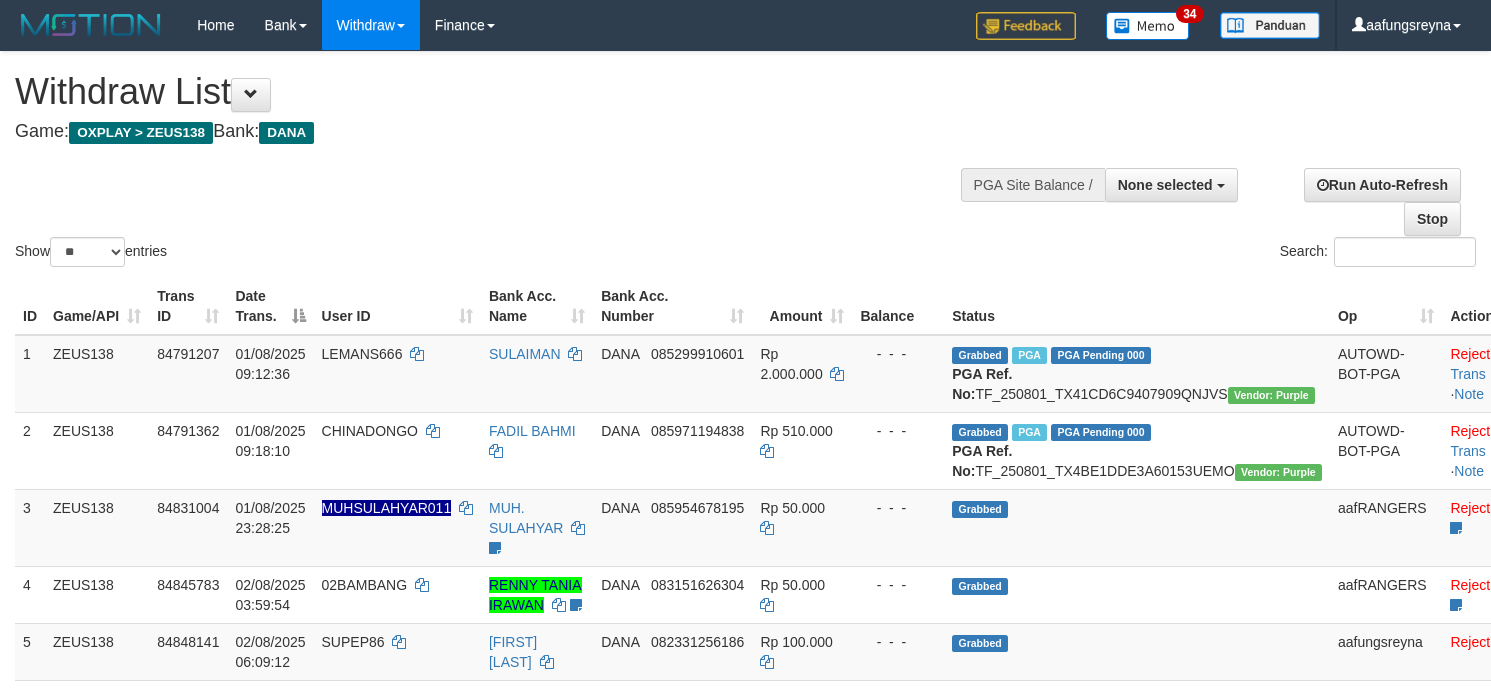 select 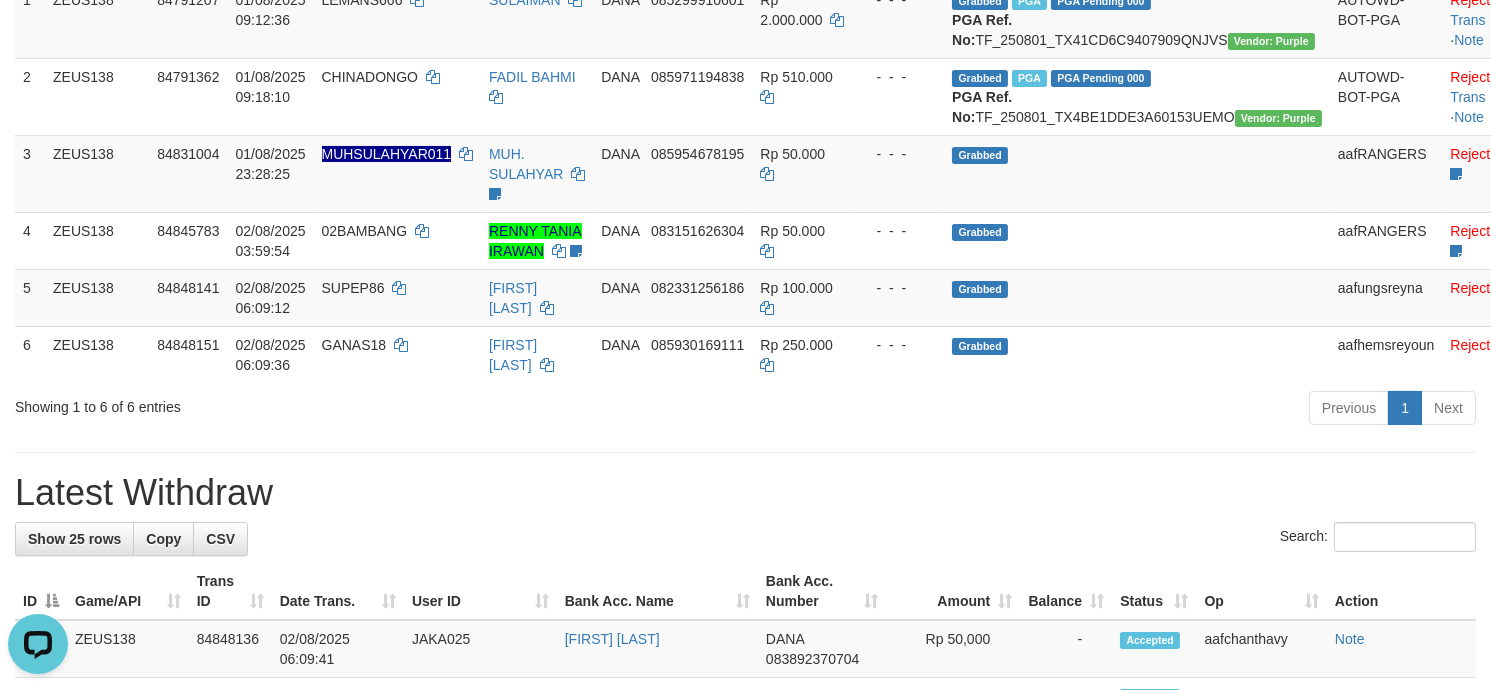 scroll, scrollTop: 0, scrollLeft: 0, axis: both 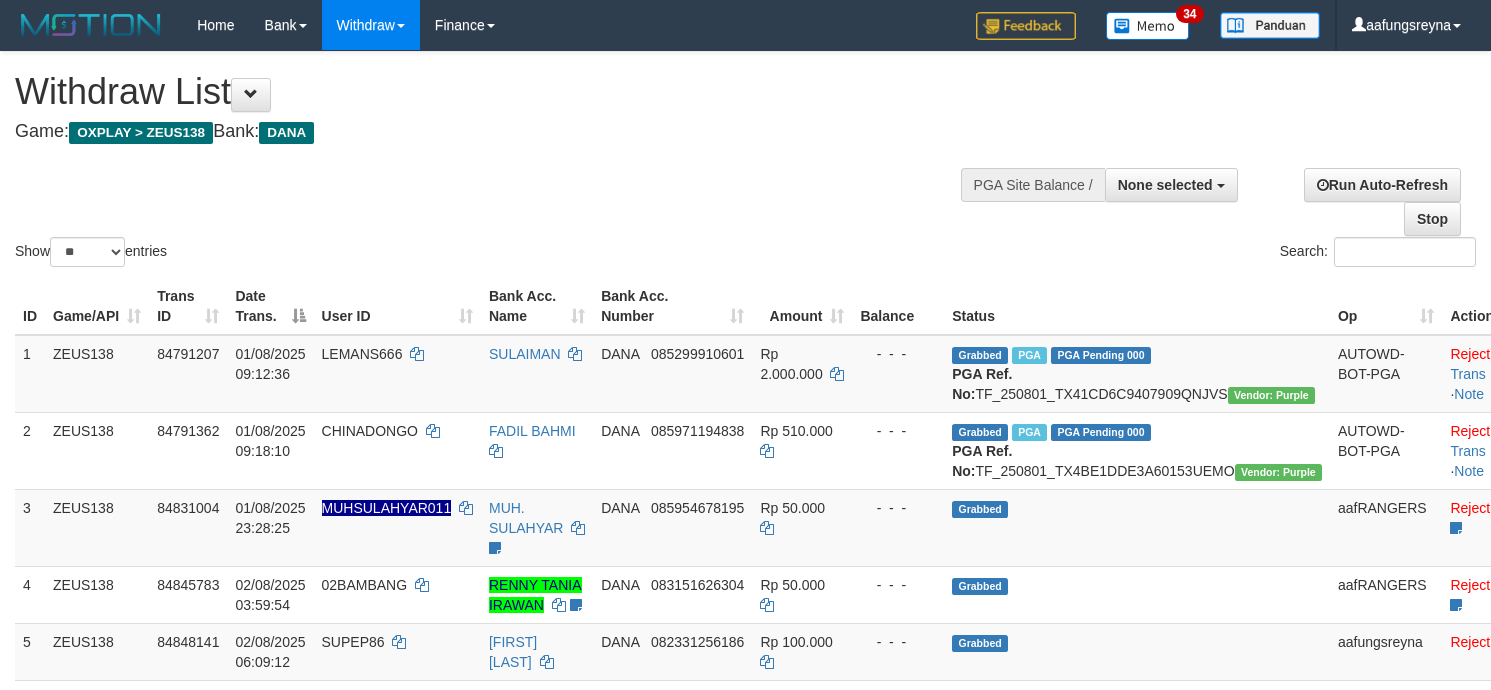 select 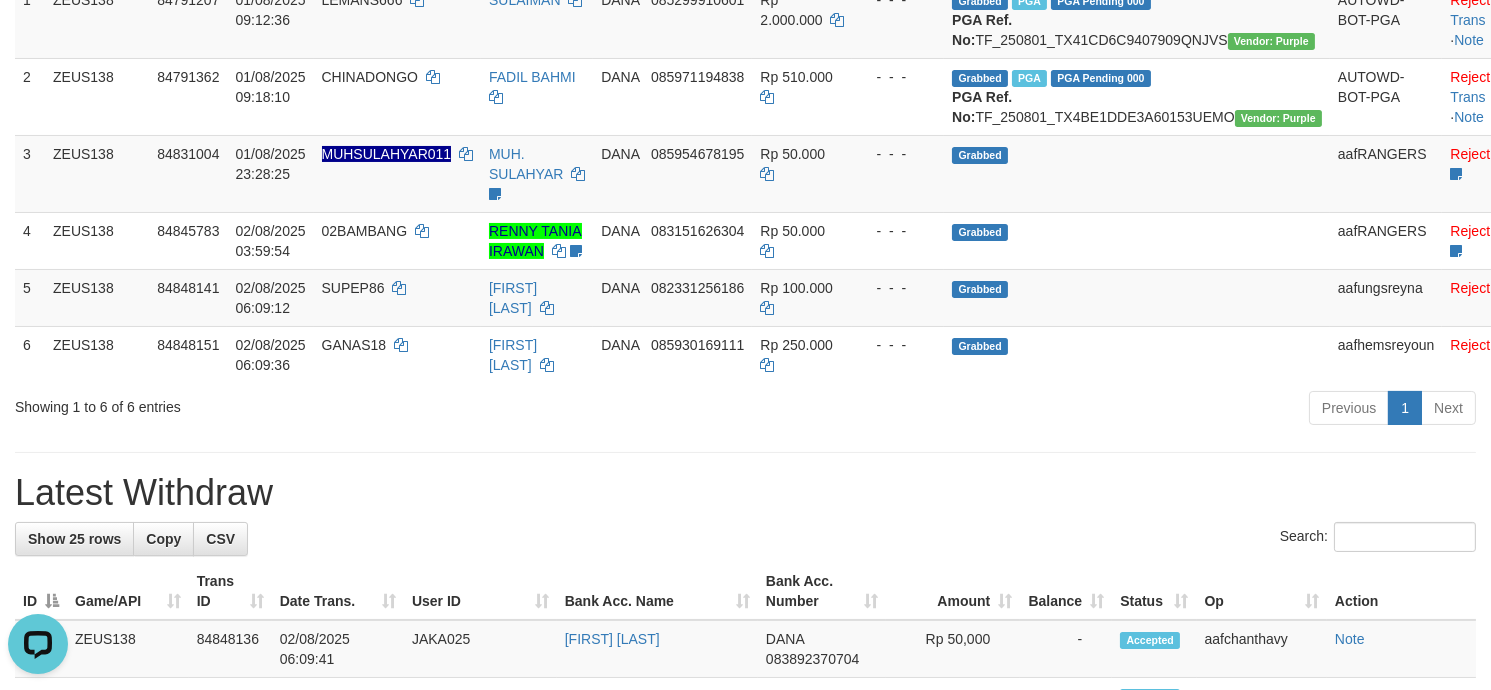 scroll, scrollTop: 0, scrollLeft: 0, axis: both 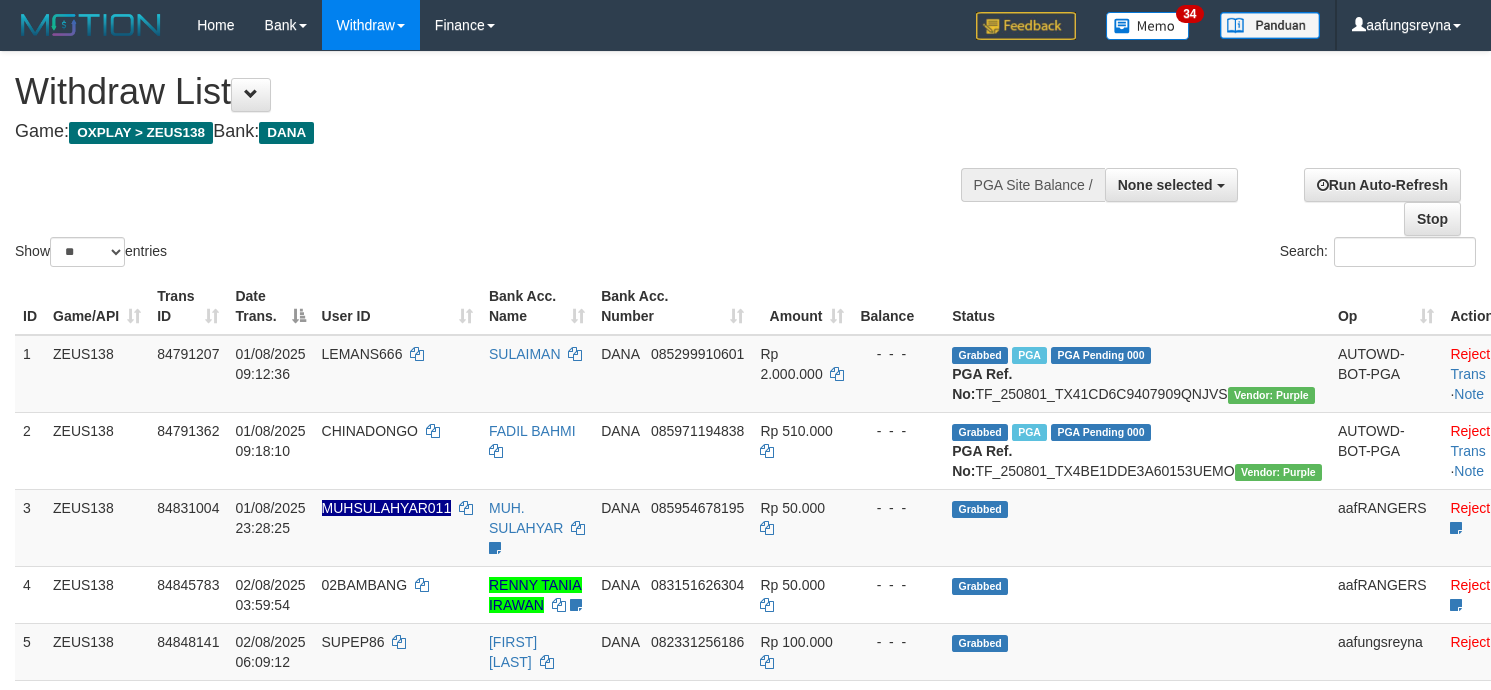 select 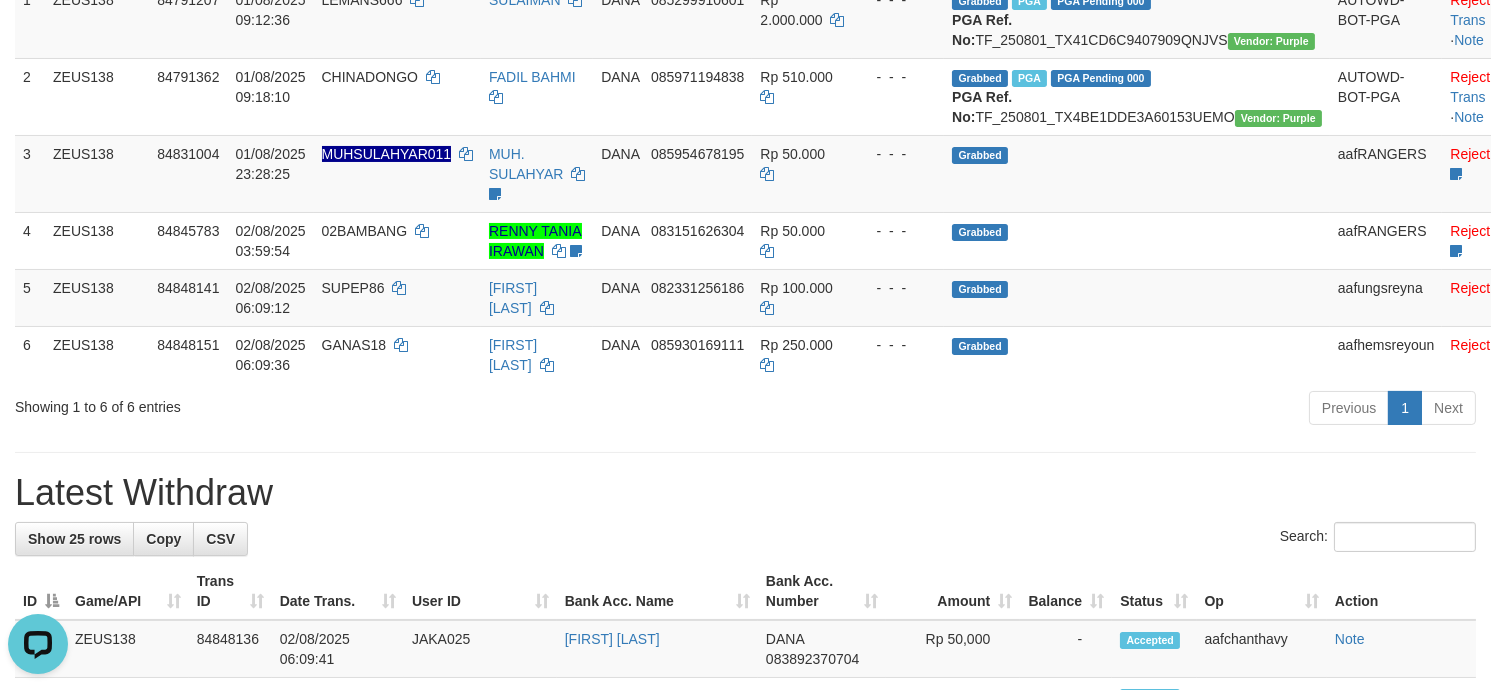 scroll, scrollTop: 0, scrollLeft: 0, axis: both 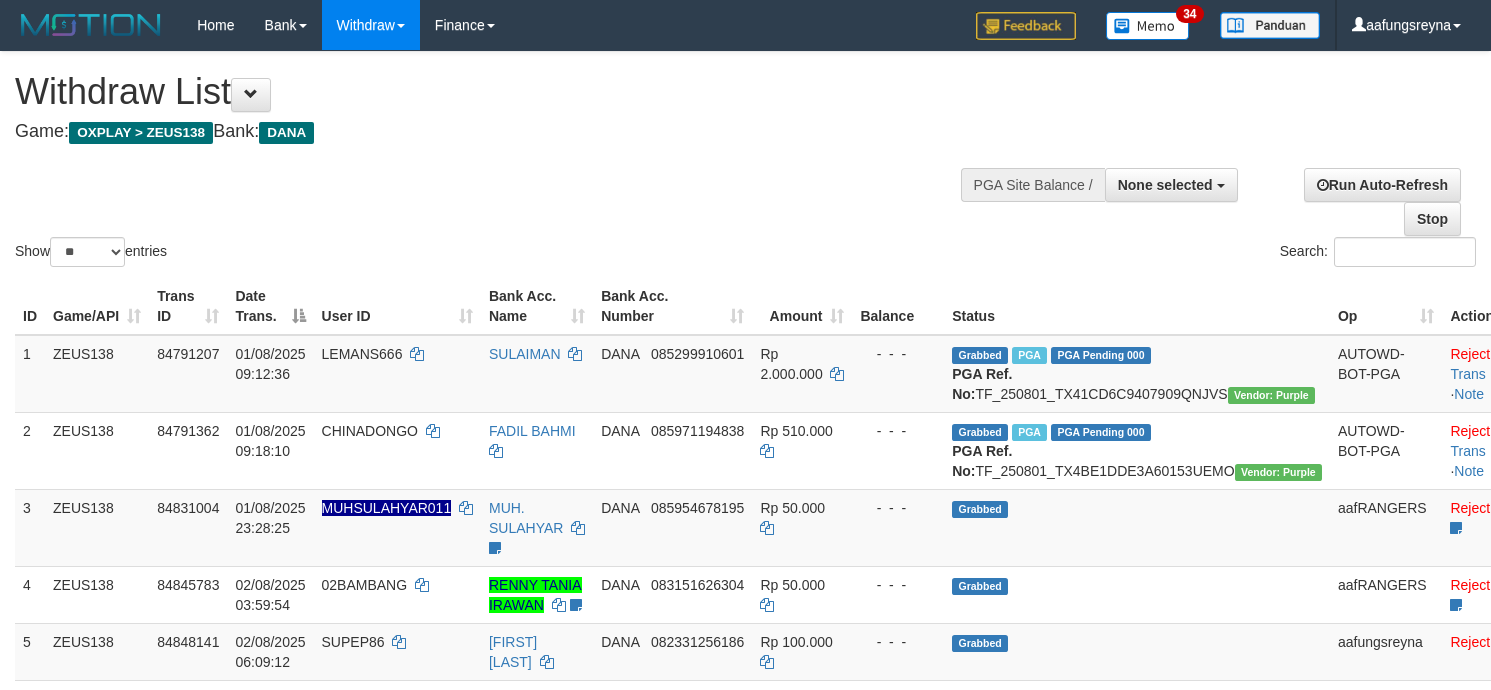 select 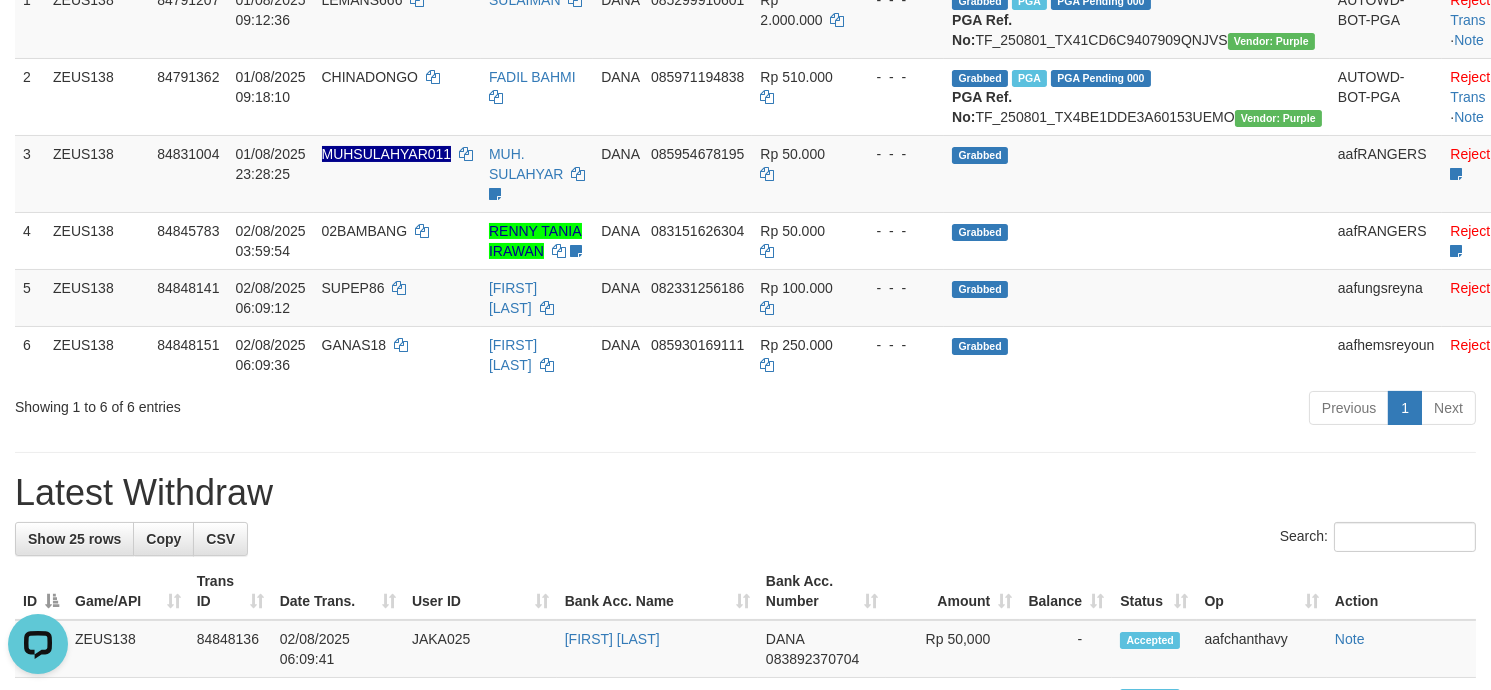 scroll, scrollTop: 0, scrollLeft: 0, axis: both 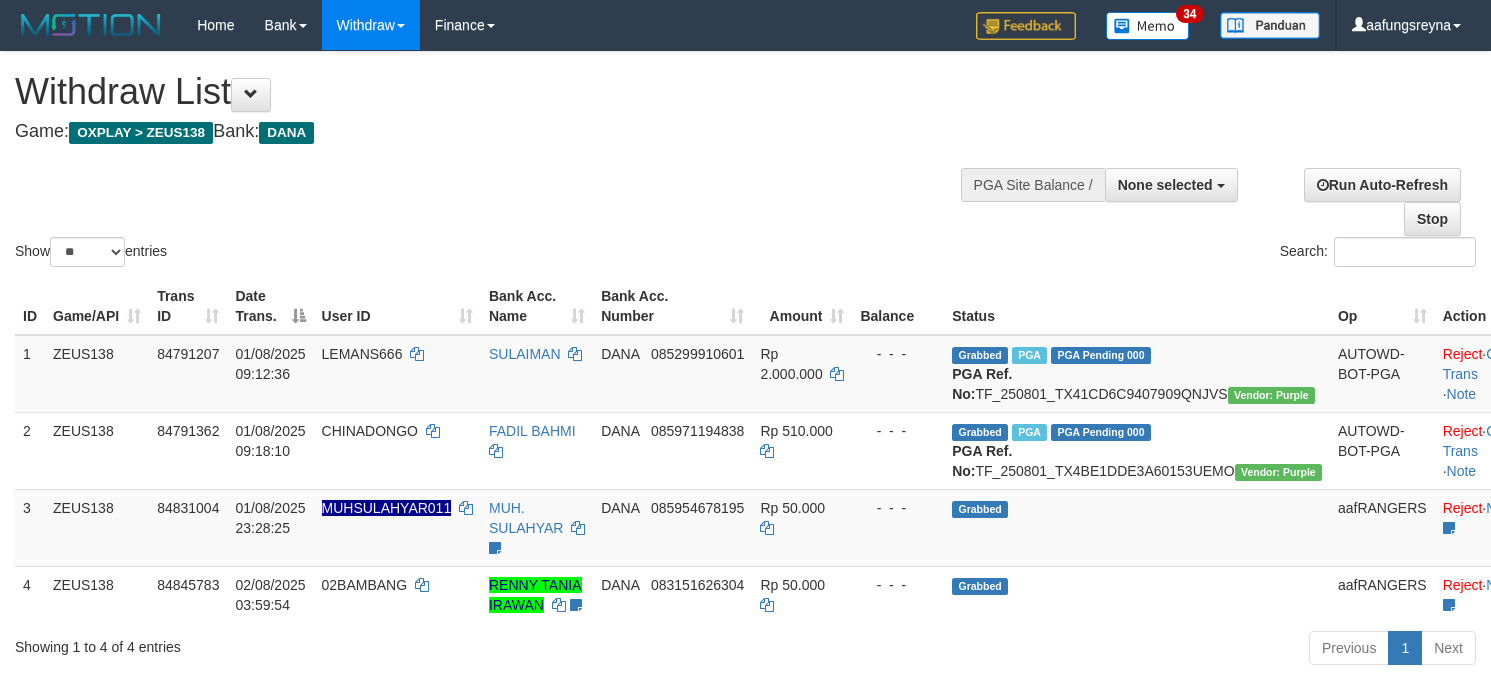 select 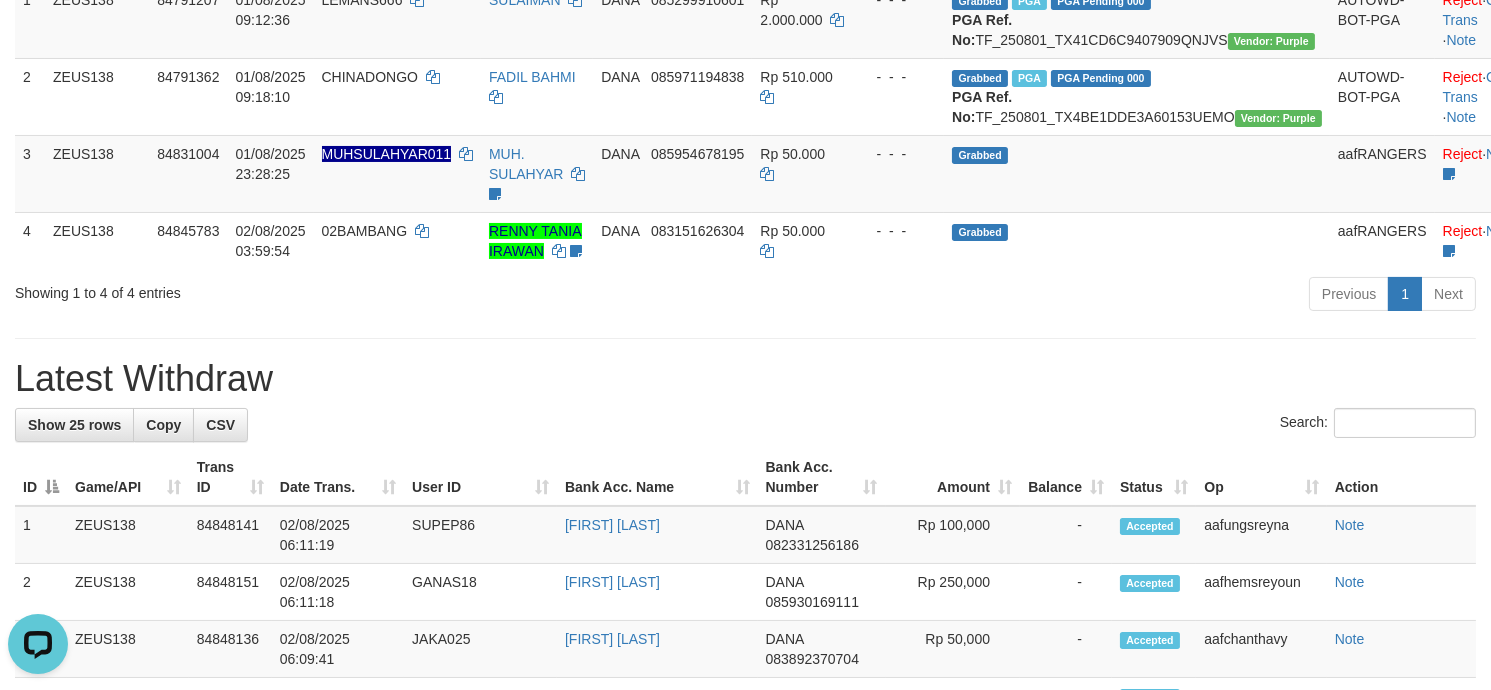 scroll, scrollTop: 0, scrollLeft: 0, axis: both 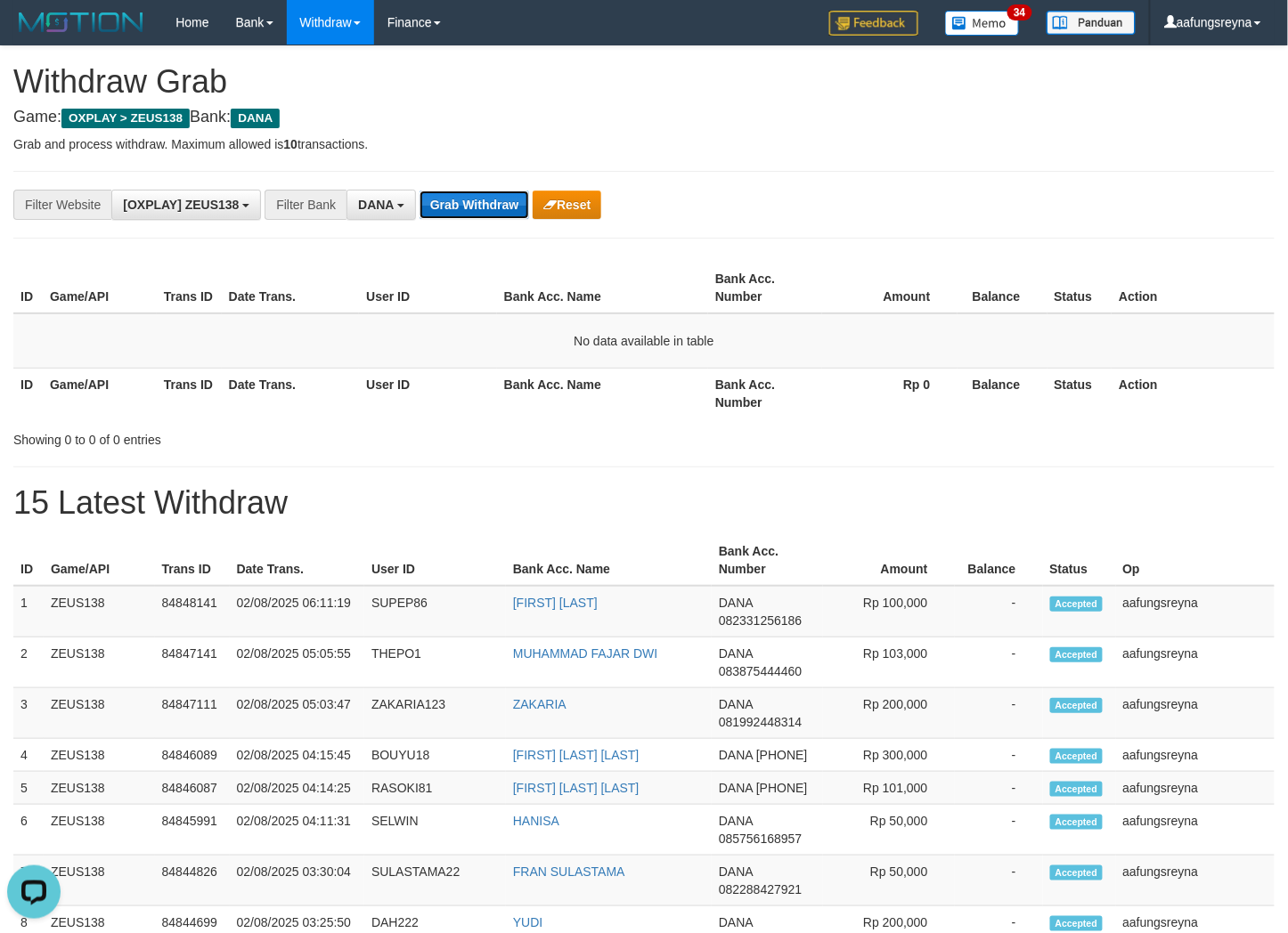 click on "Grab Withdraw" at bounding box center (474, 205) 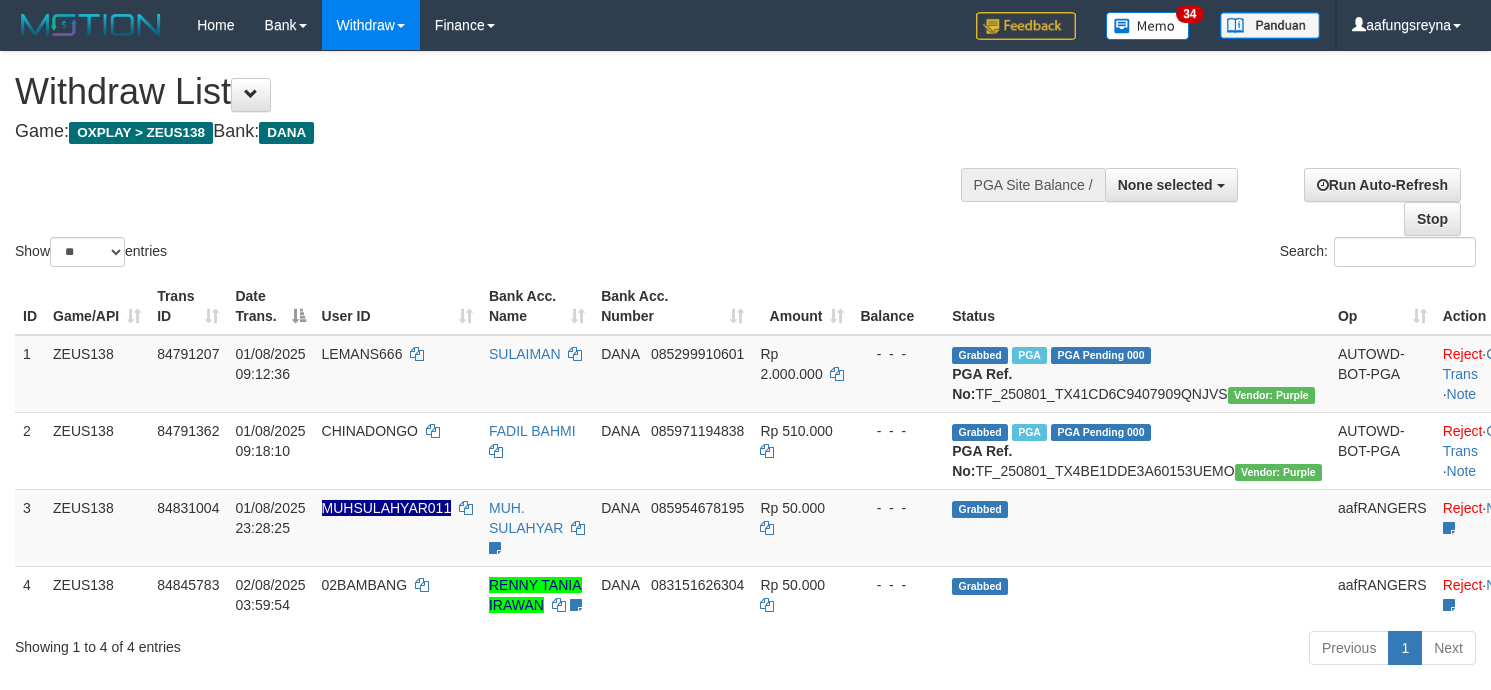 select 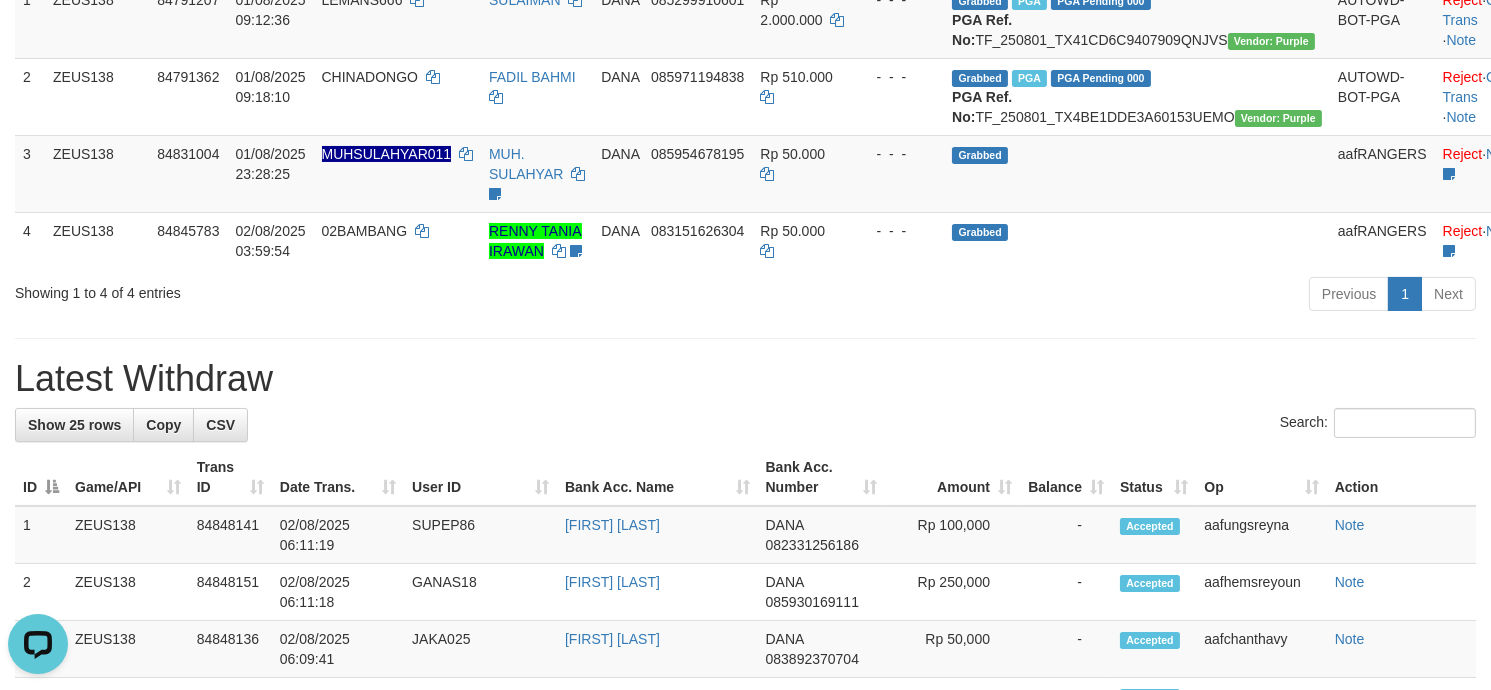 scroll, scrollTop: 0, scrollLeft: 0, axis: both 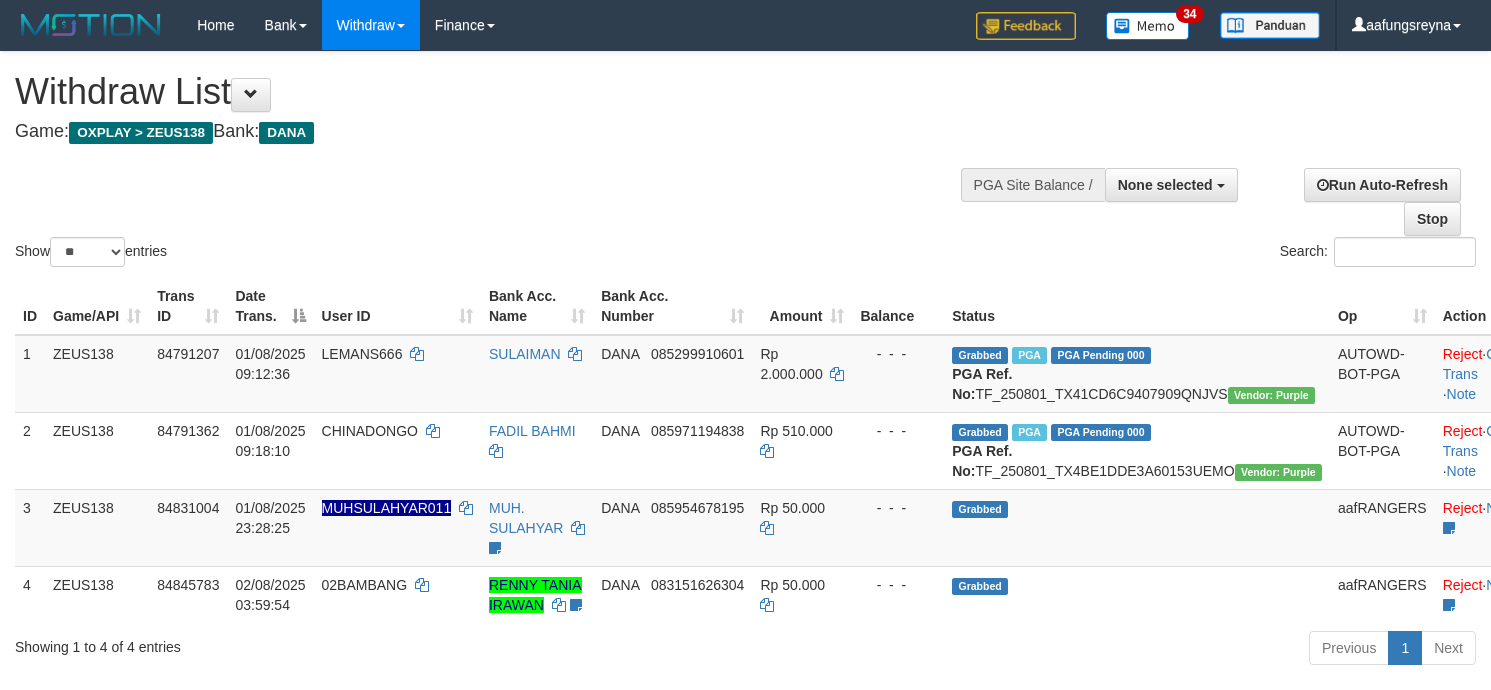 select 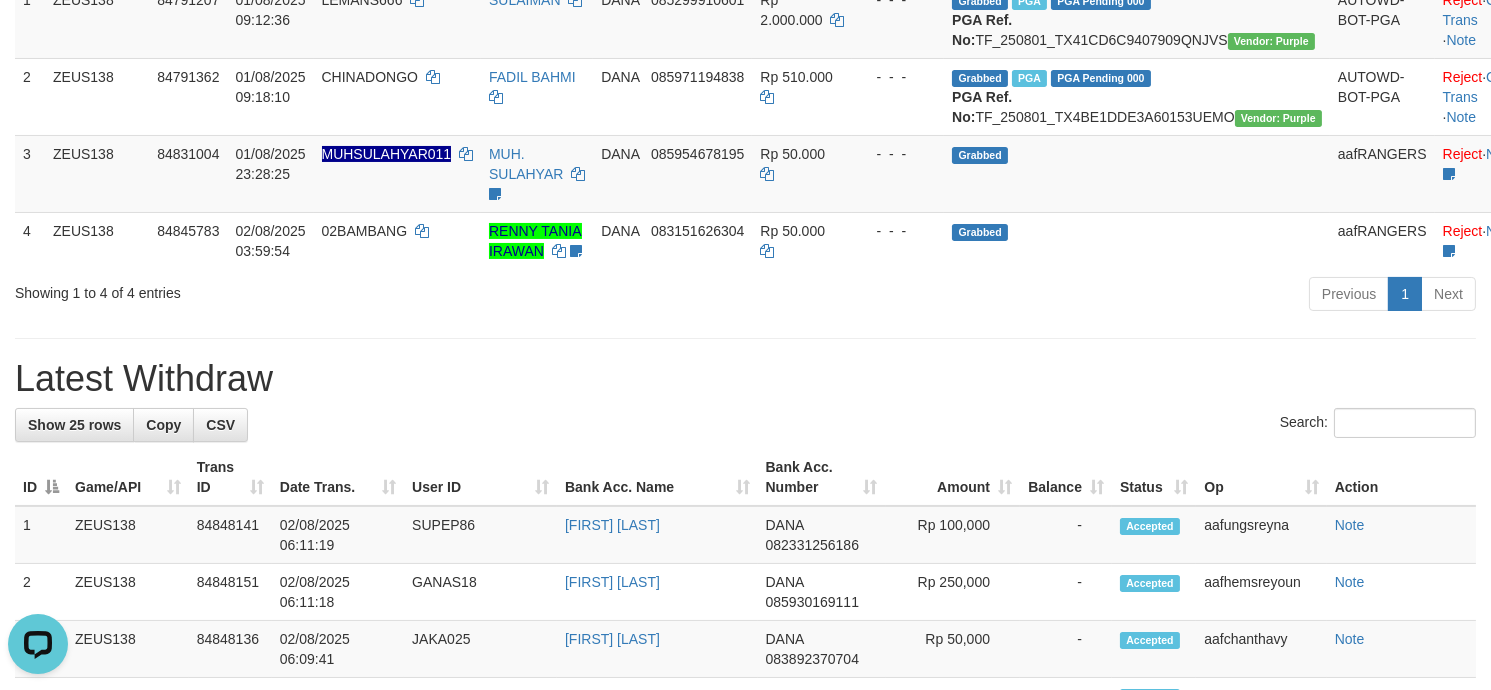 scroll, scrollTop: 0, scrollLeft: 0, axis: both 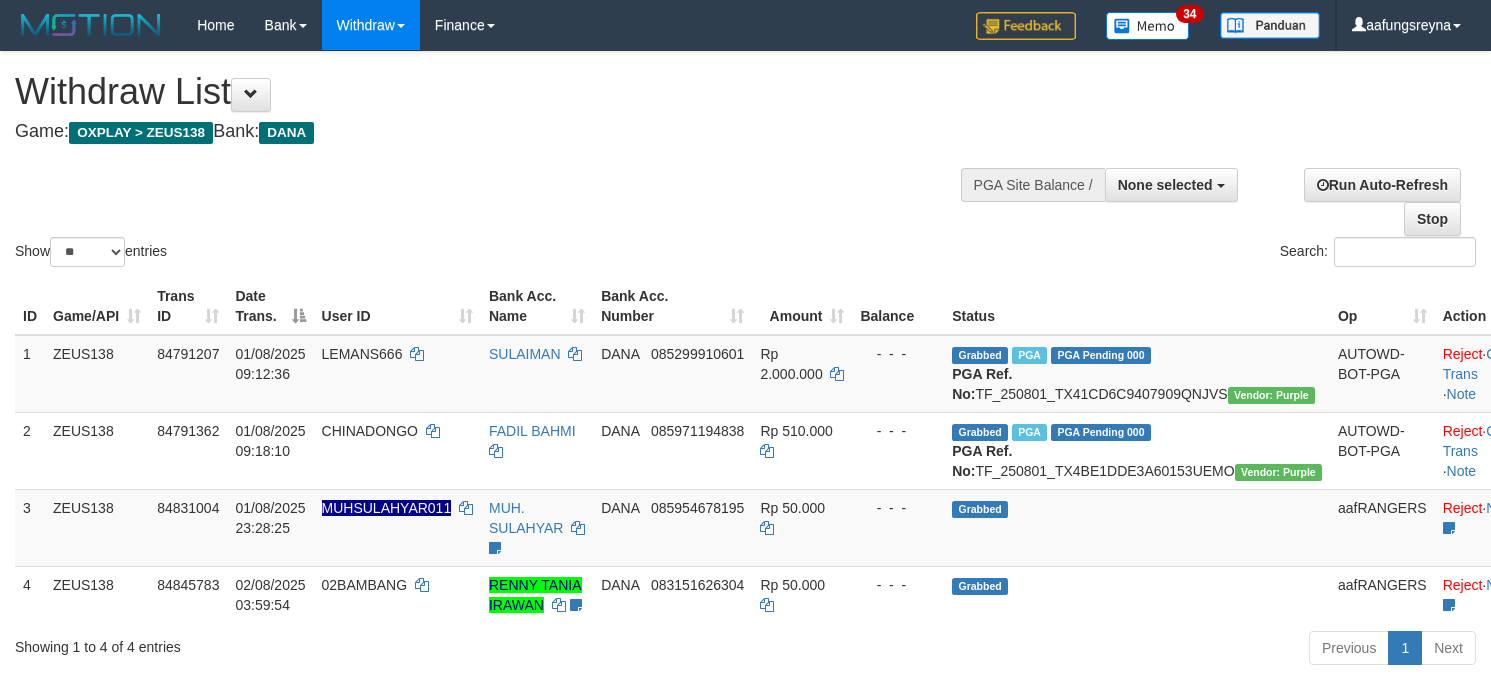 select 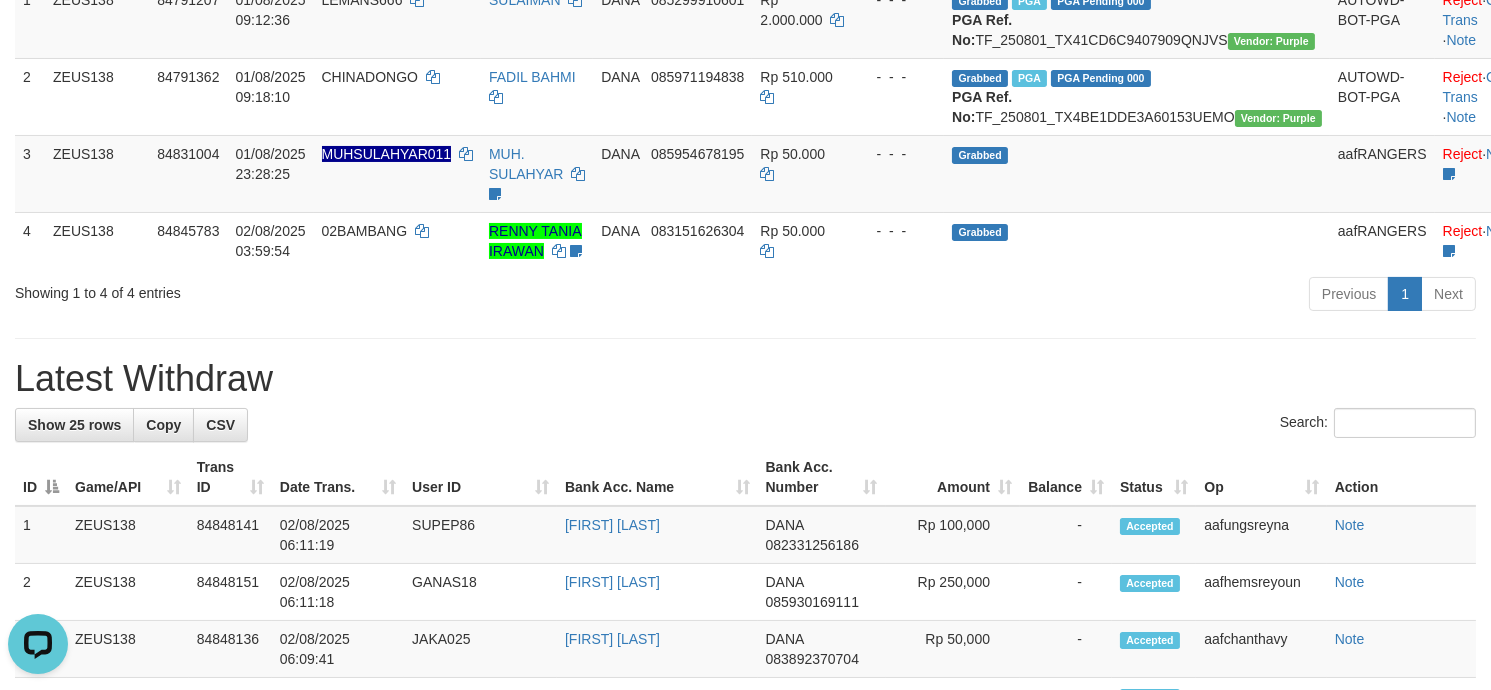 scroll, scrollTop: 0, scrollLeft: 0, axis: both 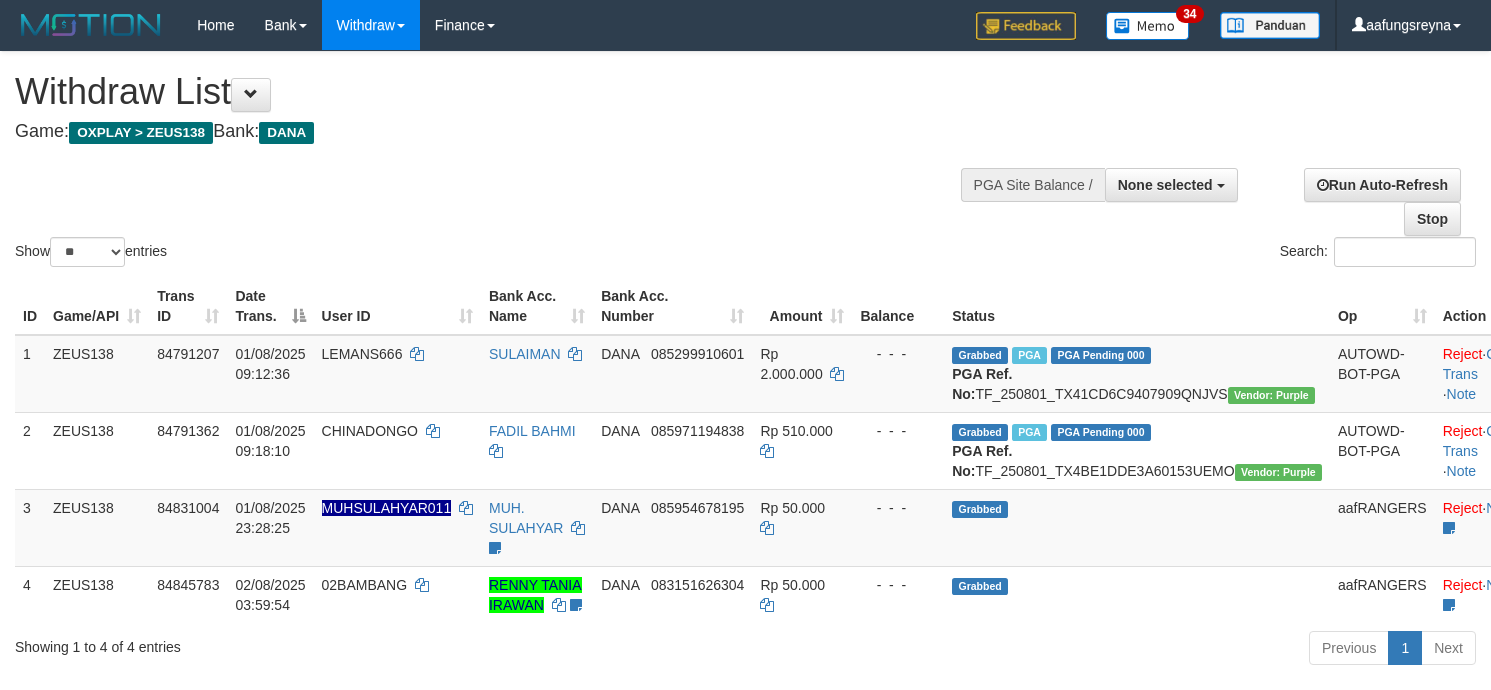 select 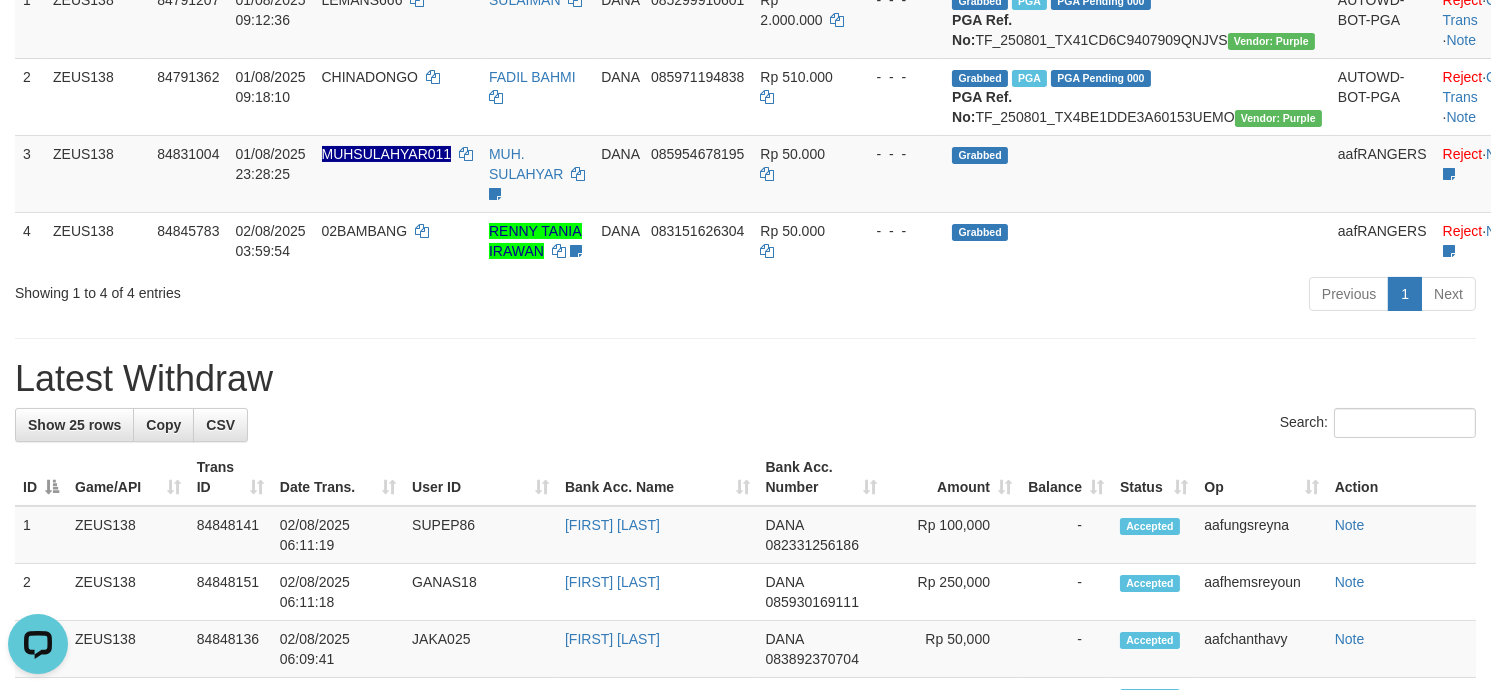 scroll, scrollTop: 0, scrollLeft: 0, axis: both 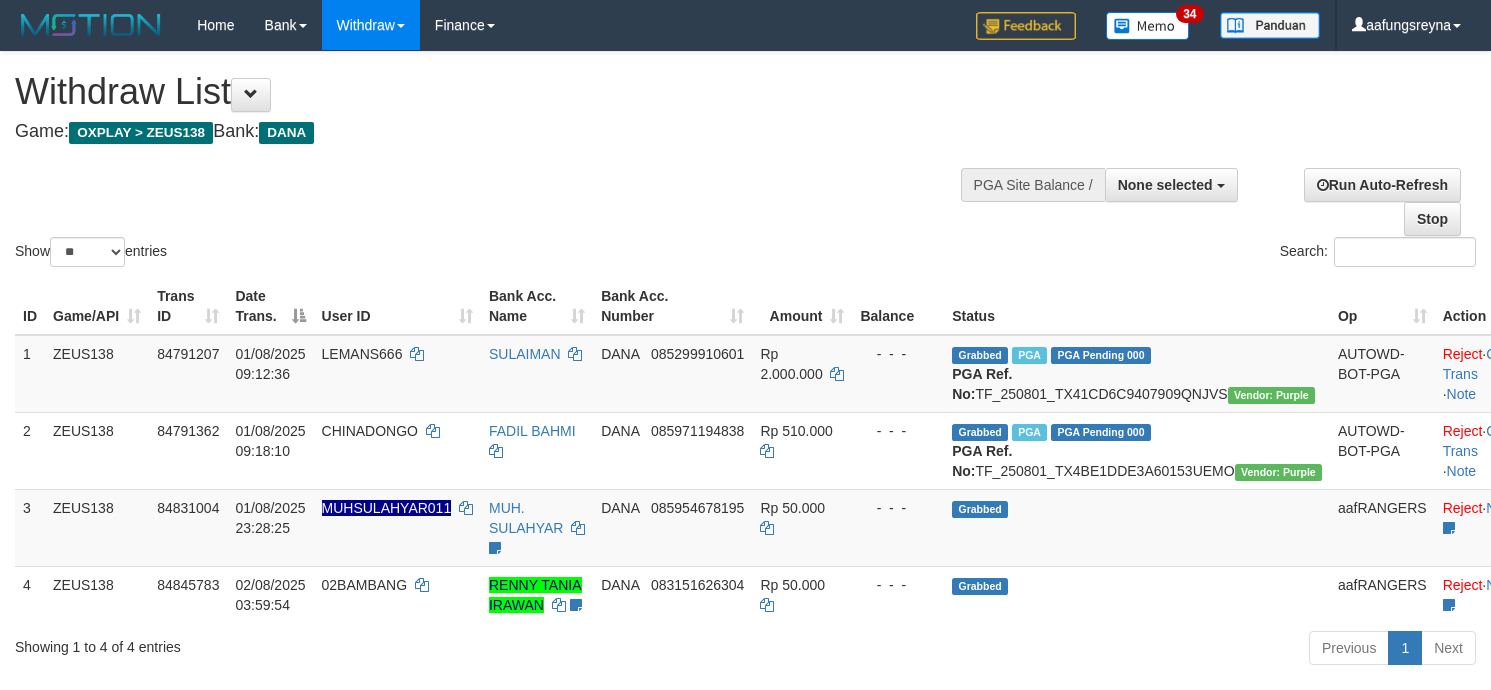 select 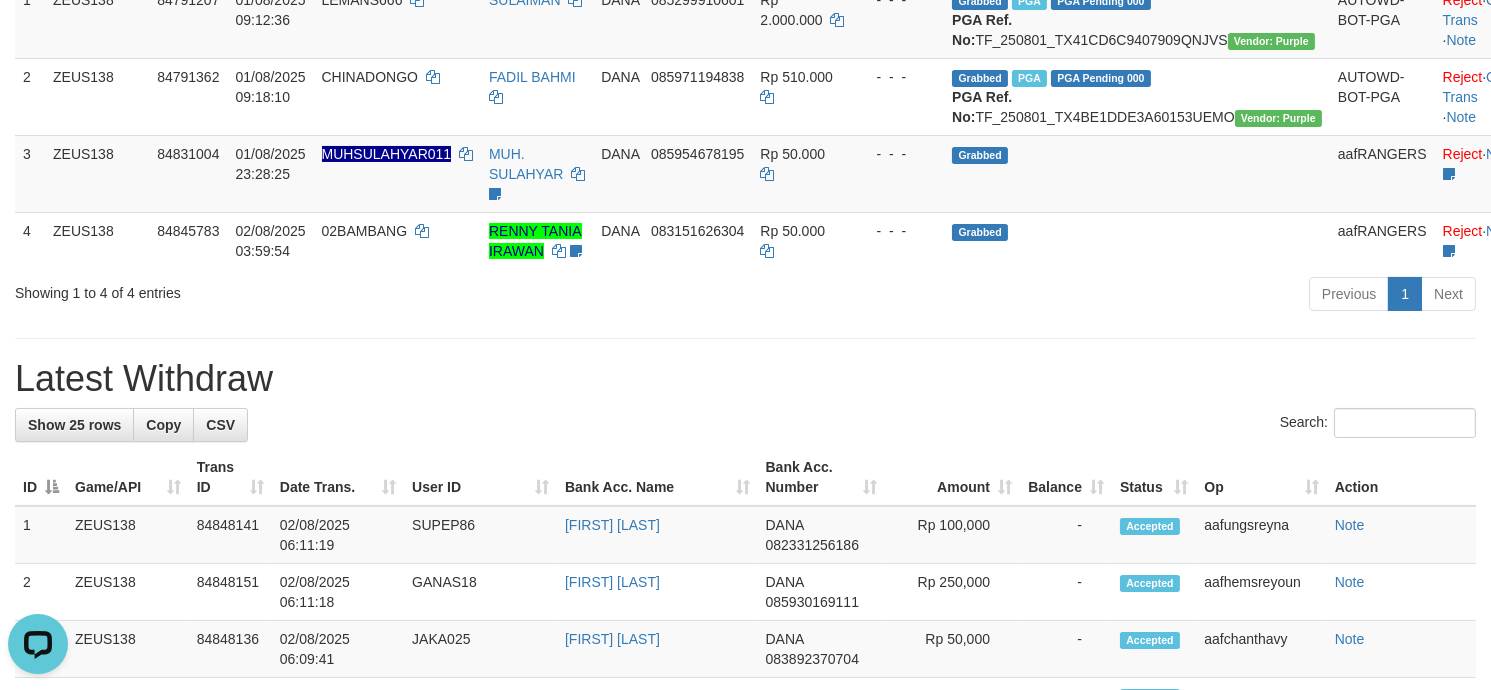 scroll, scrollTop: 0, scrollLeft: 0, axis: both 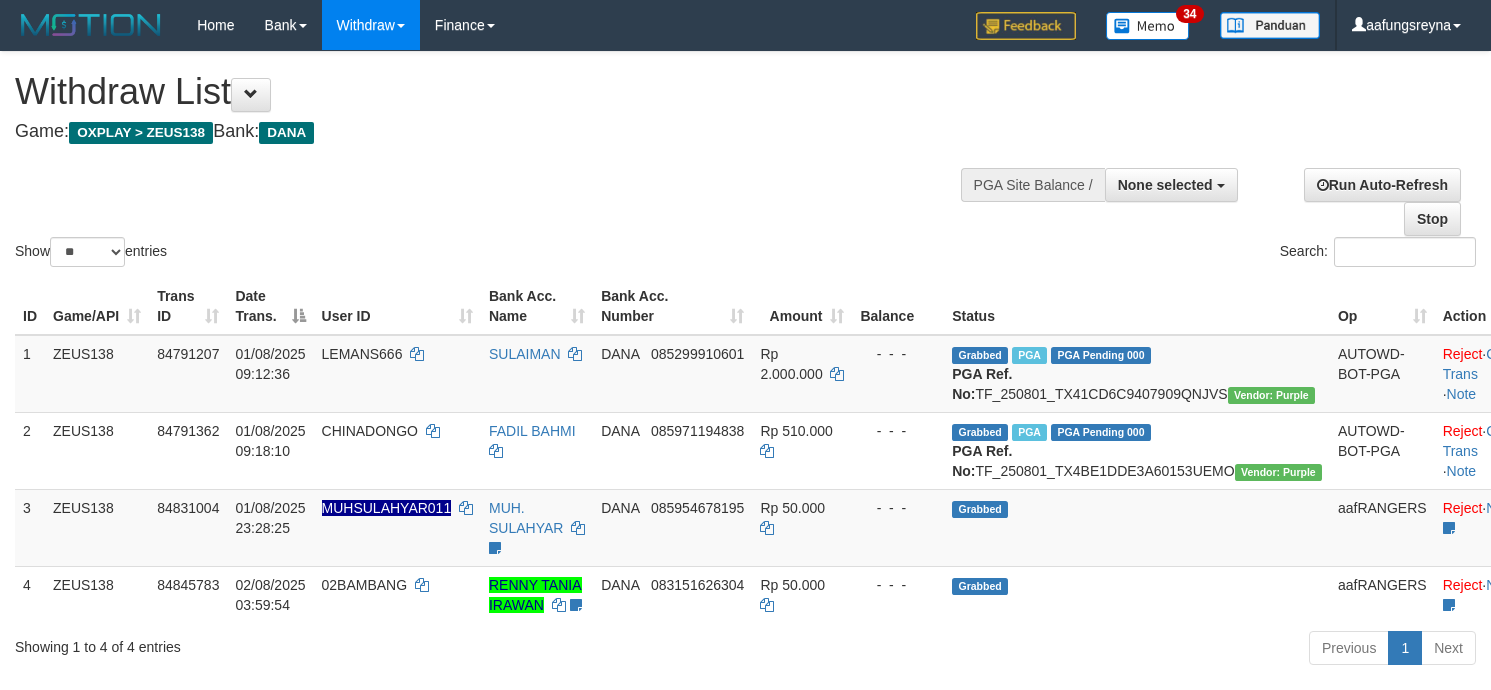 select 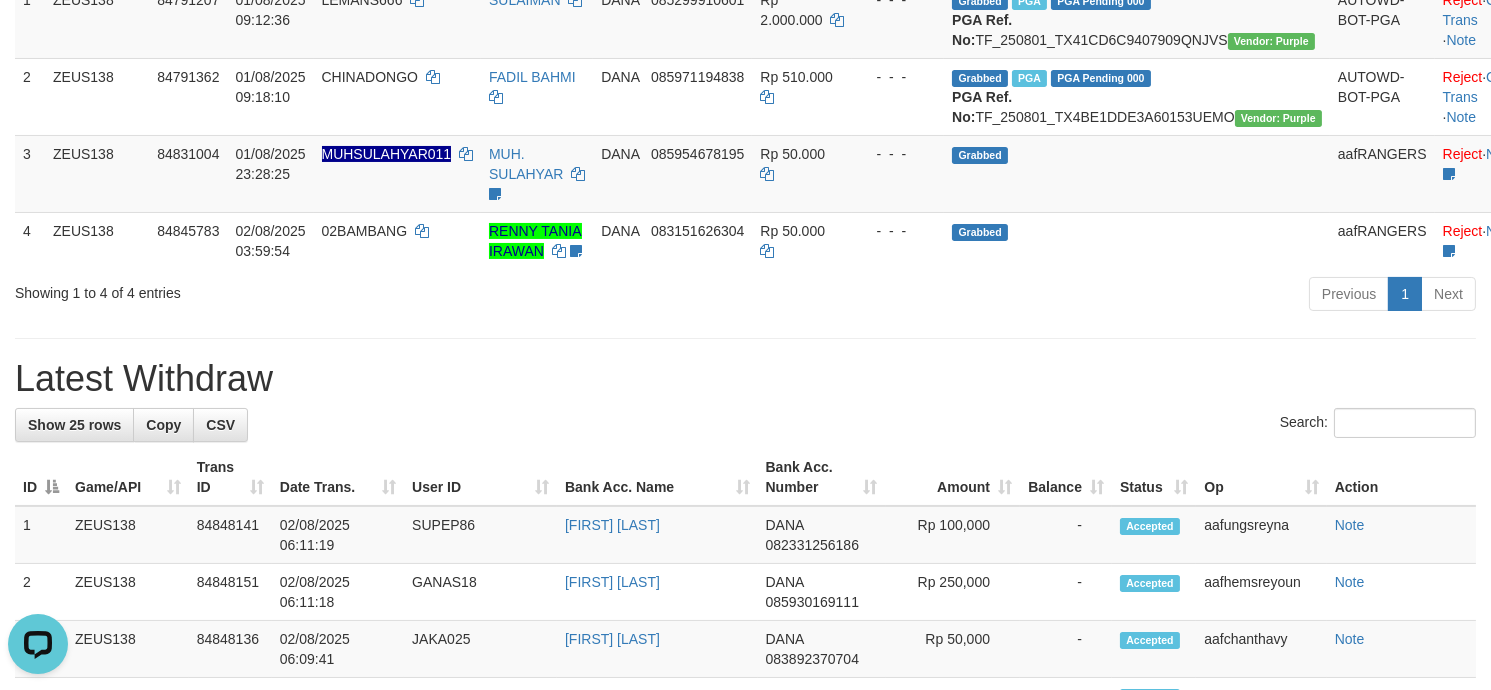 scroll, scrollTop: 0, scrollLeft: 0, axis: both 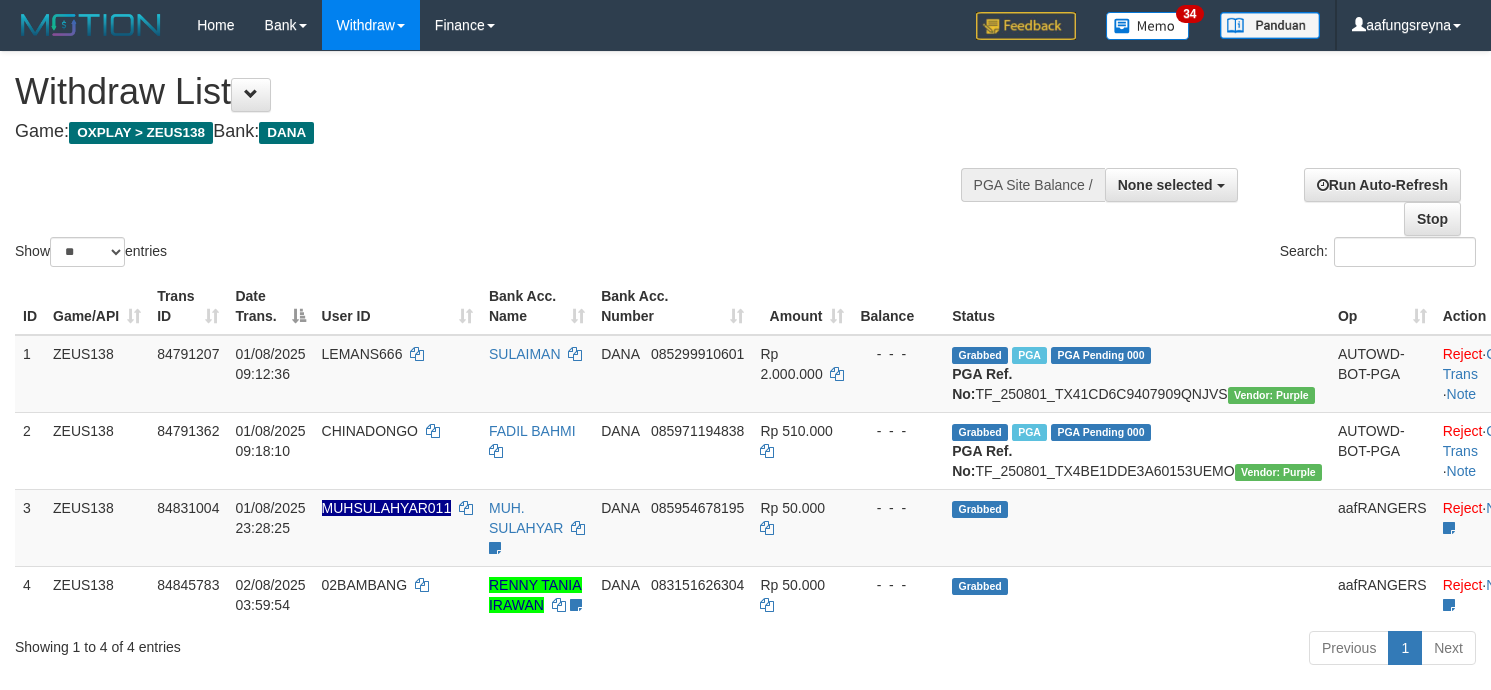 select 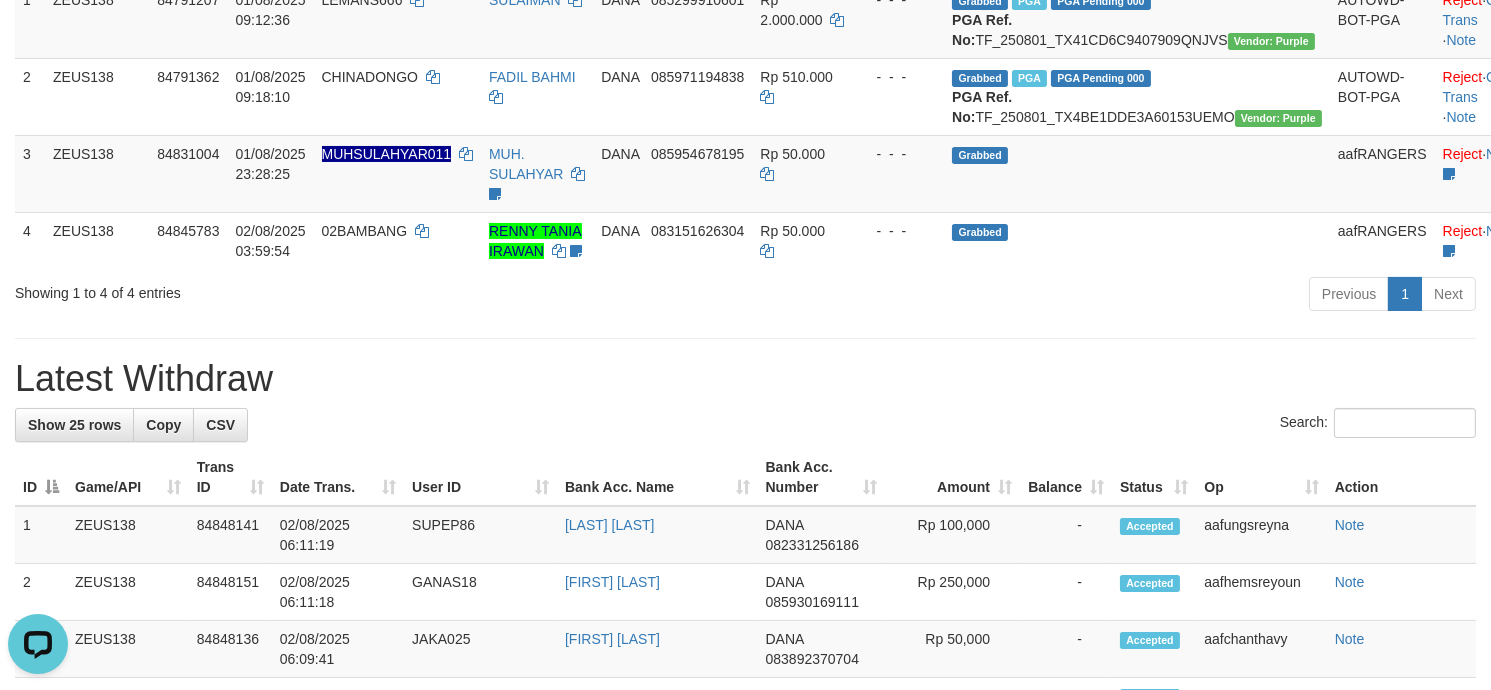 scroll, scrollTop: 0, scrollLeft: 0, axis: both 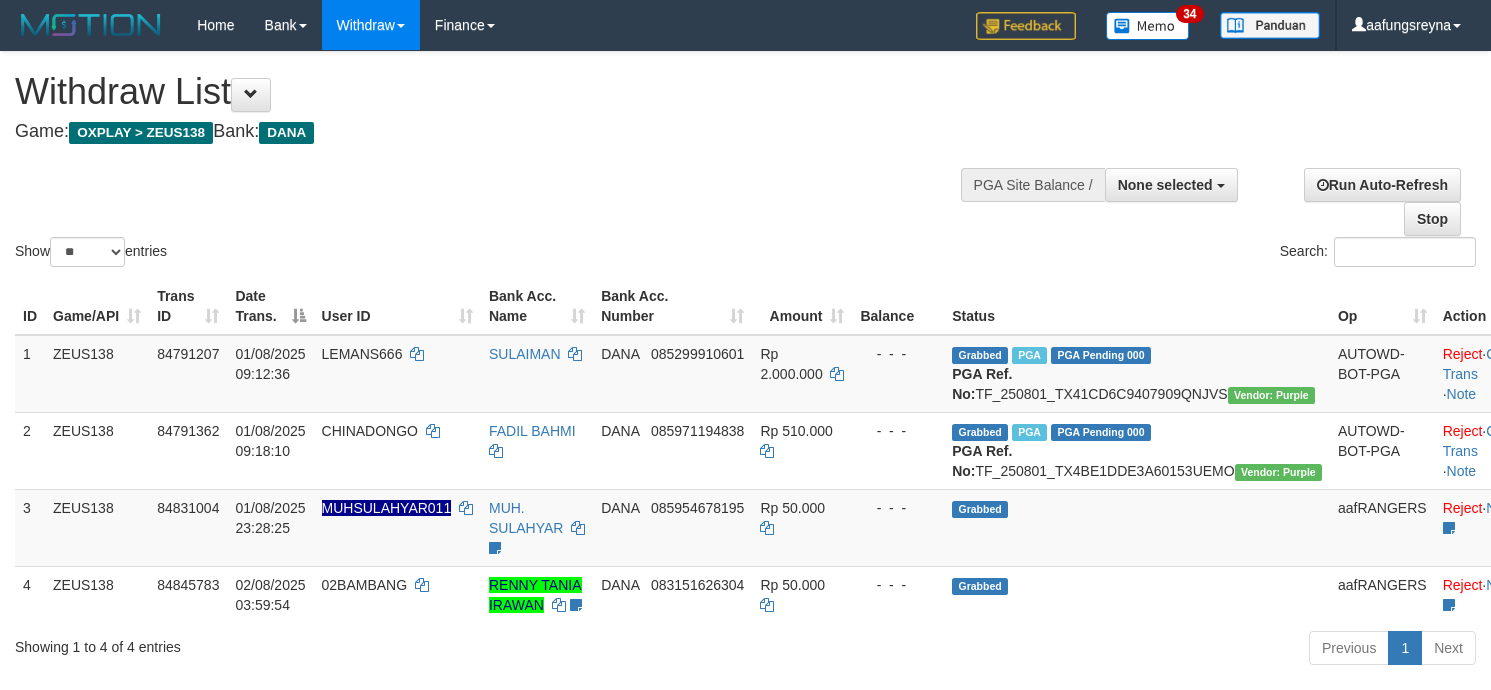 select 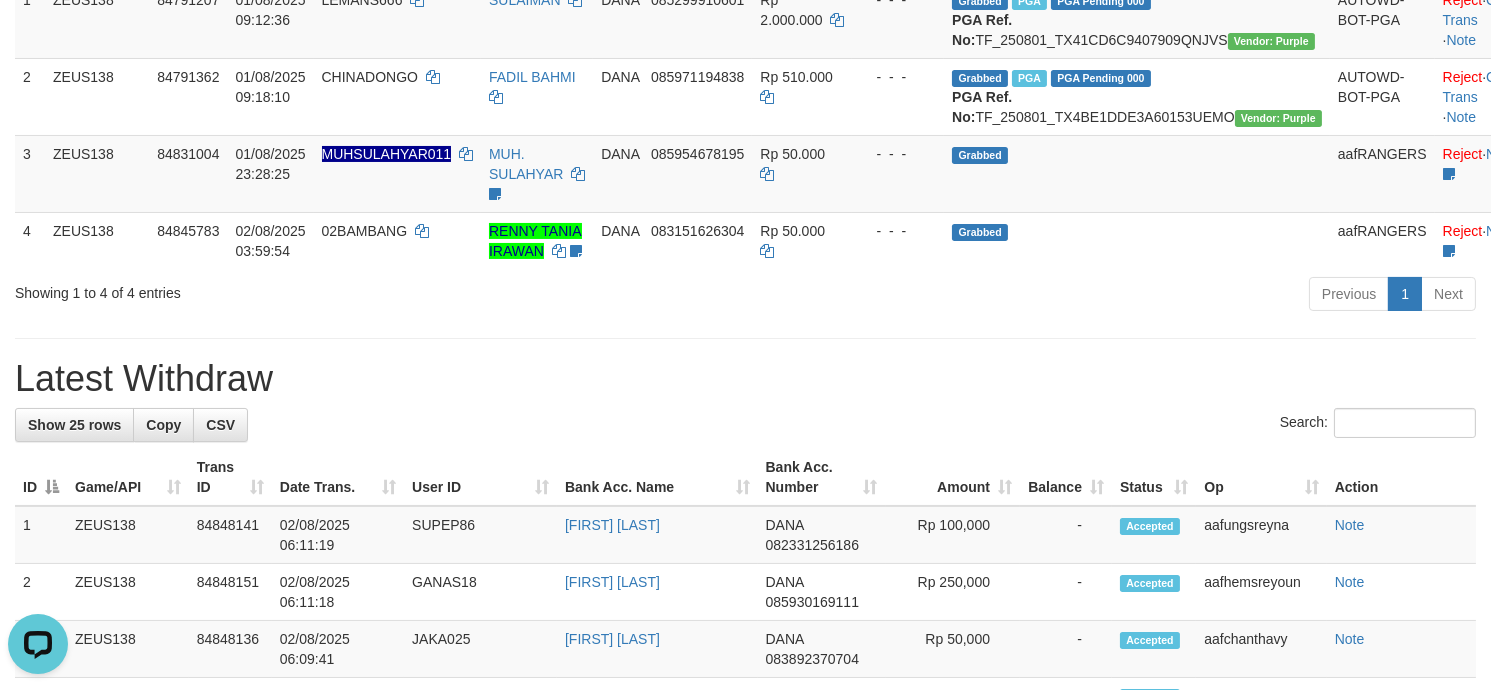 scroll, scrollTop: 0, scrollLeft: 0, axis: both 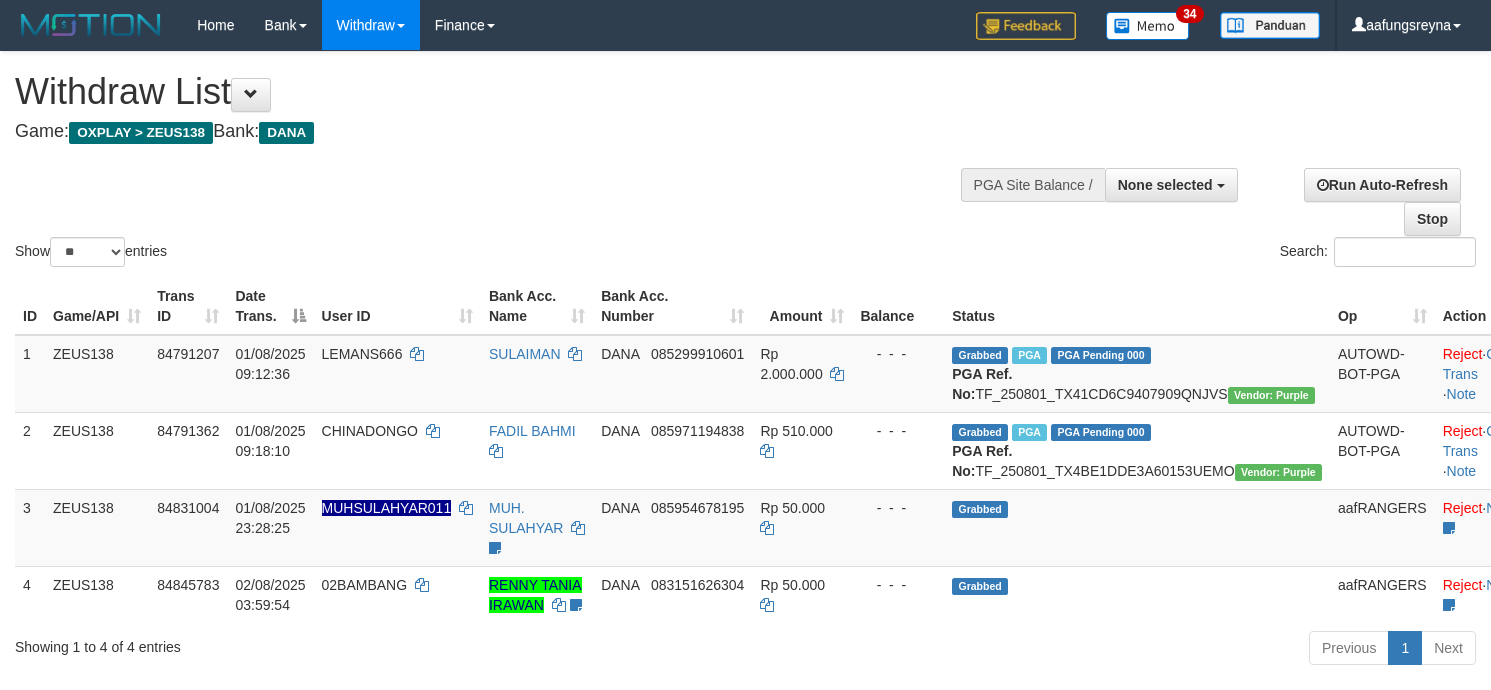 select 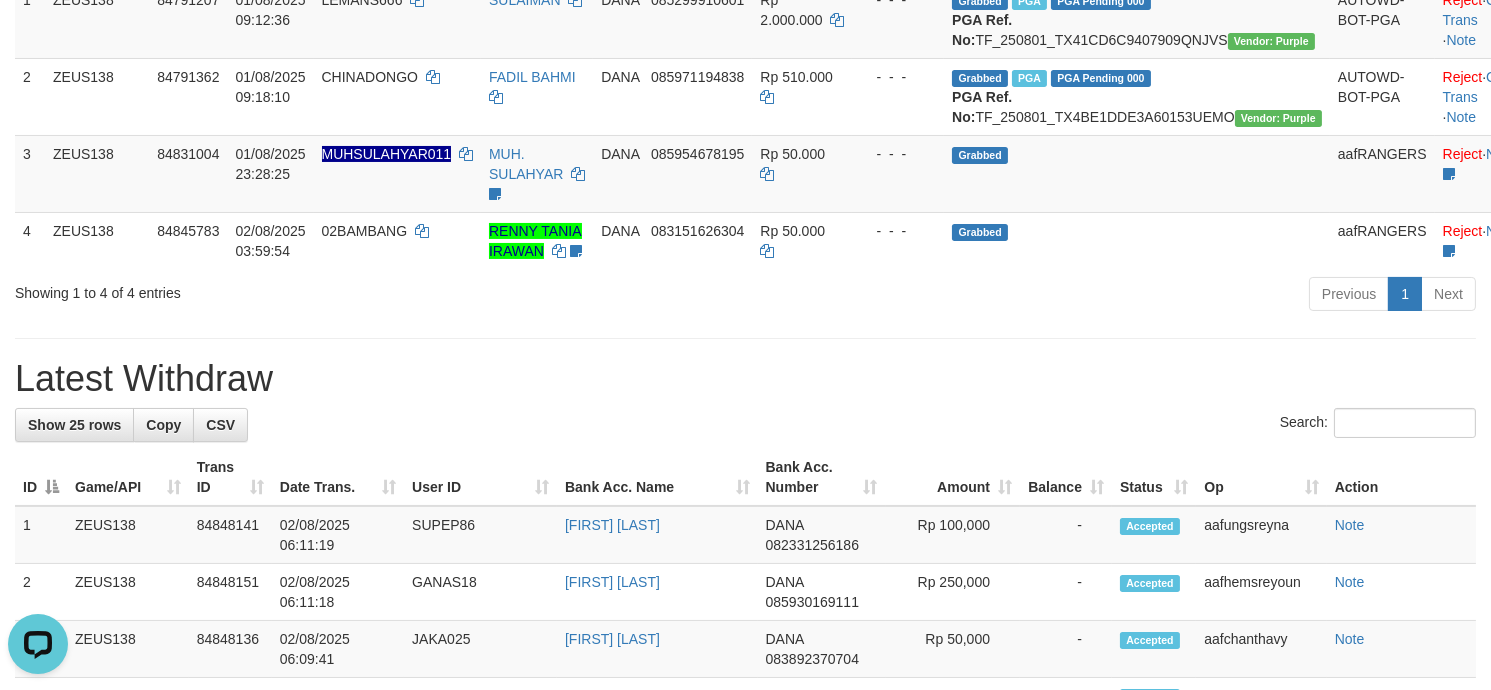 scroll, scrollTop: 0, scrollLeft: 0, axis: both 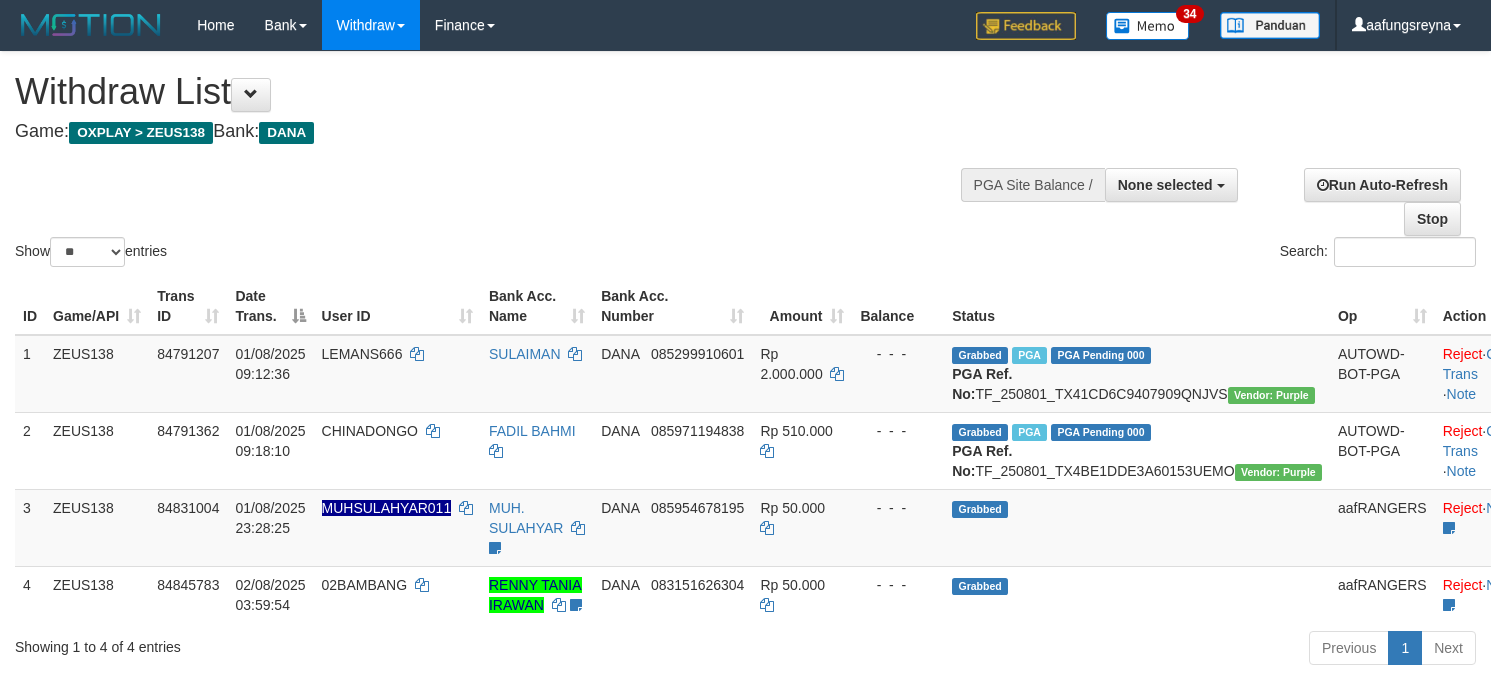 select 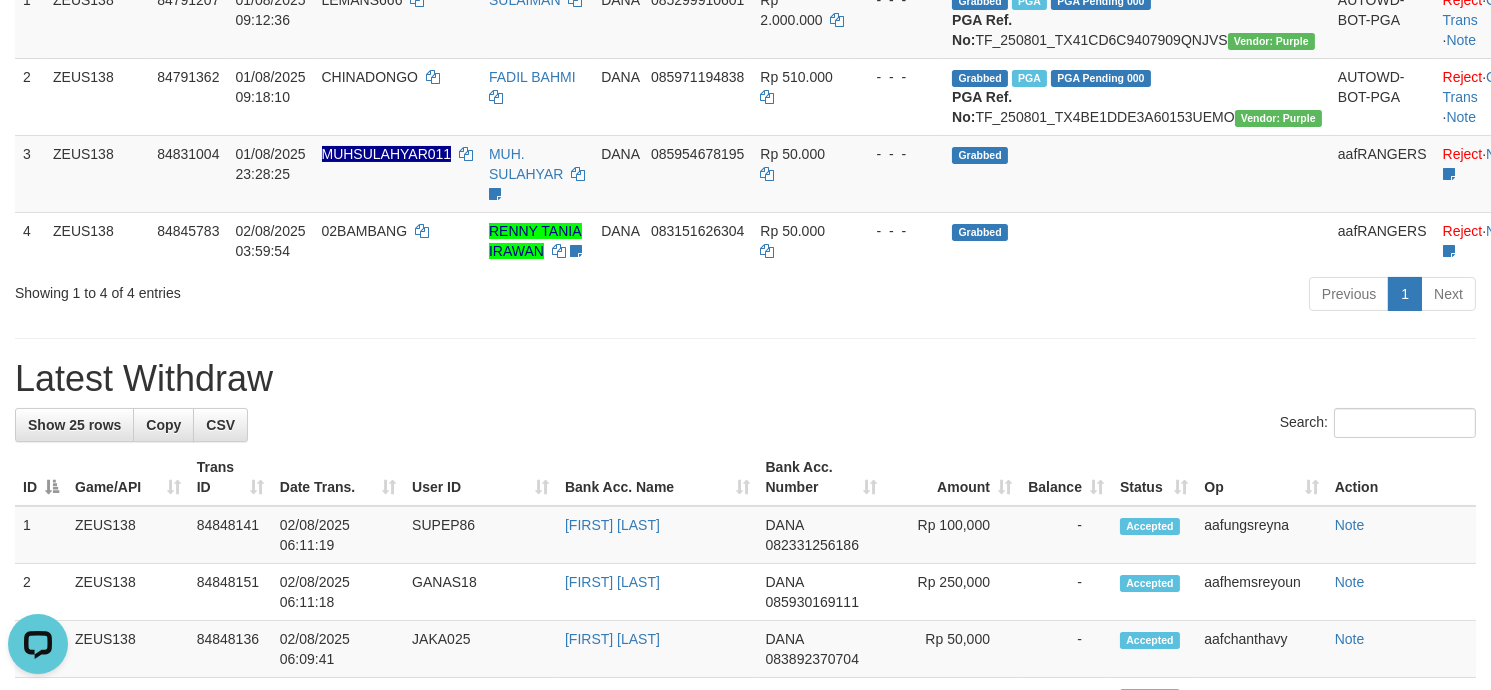 scroll, scrollTop: 0, scrollLeft: 0, axis: both 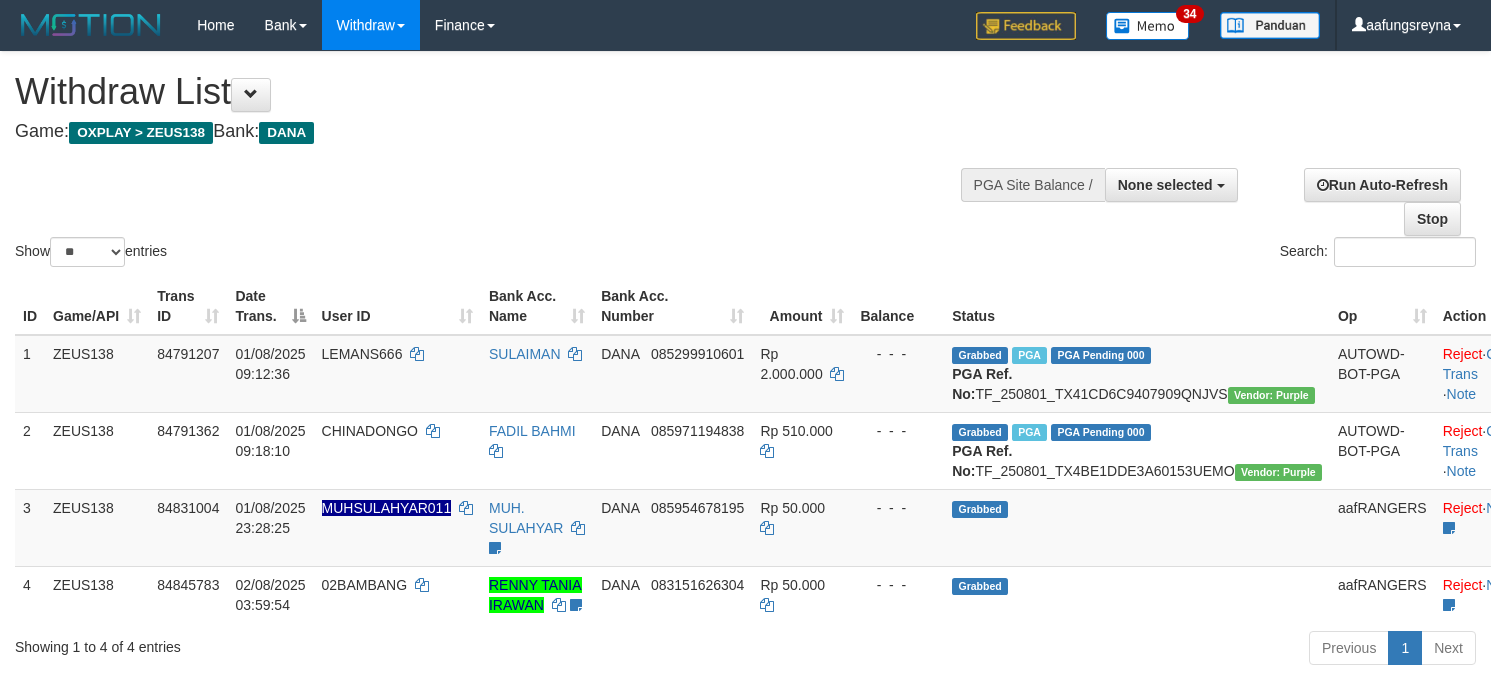 select 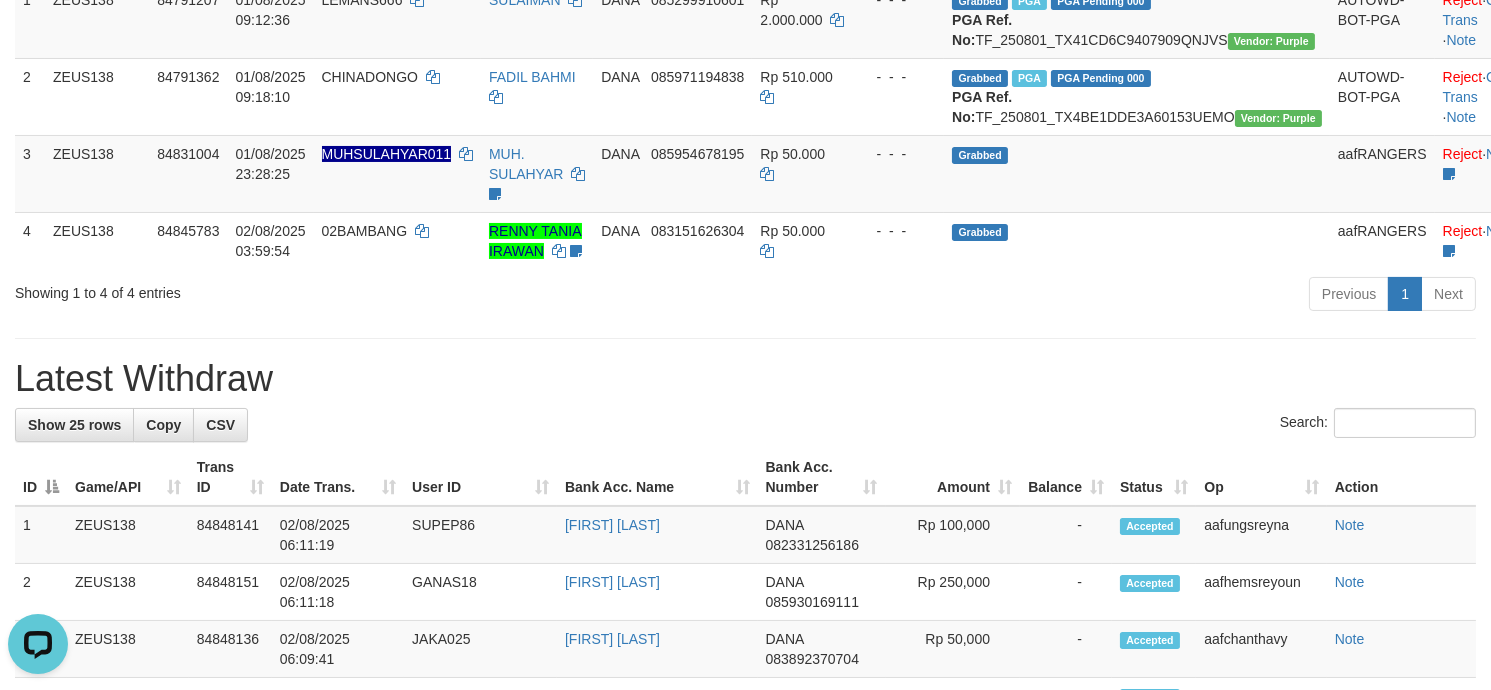 scroll, scrollTop: 0, scrollLeft: 0, axis: both 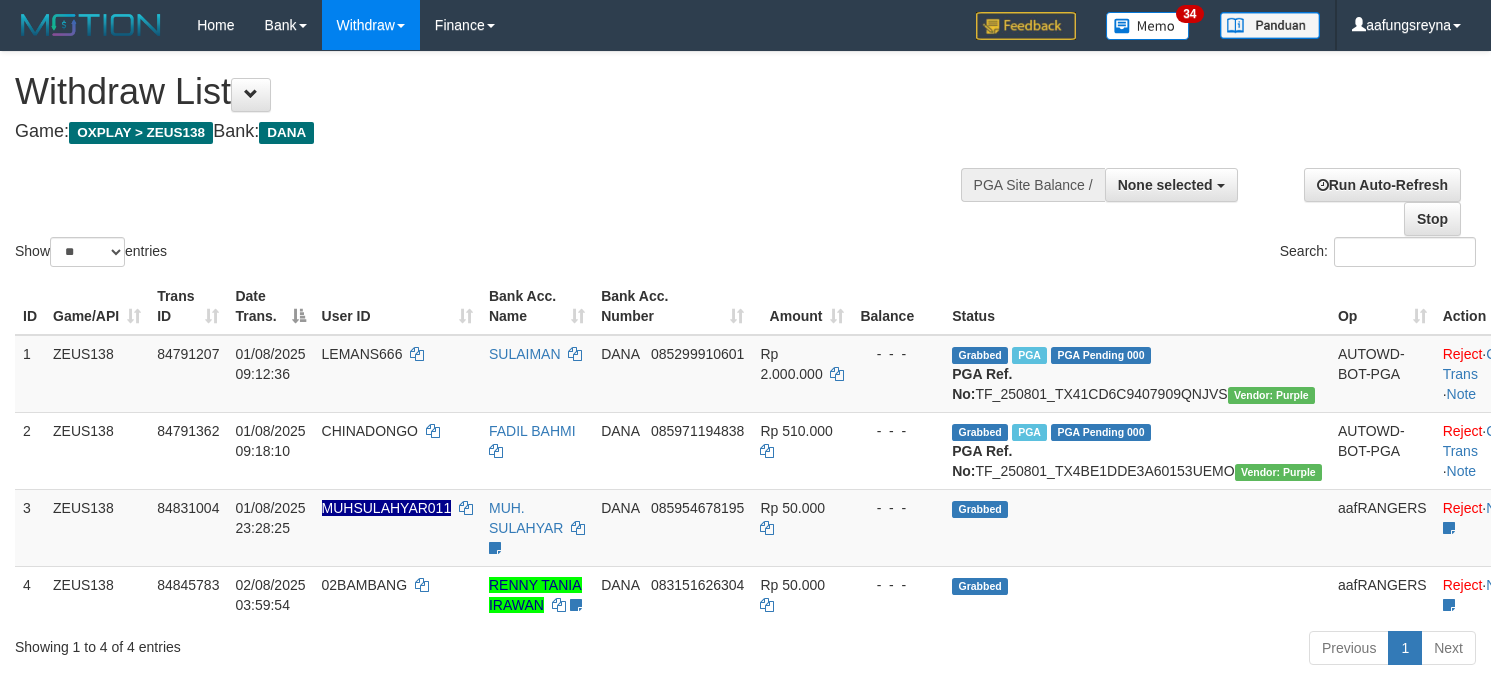 select 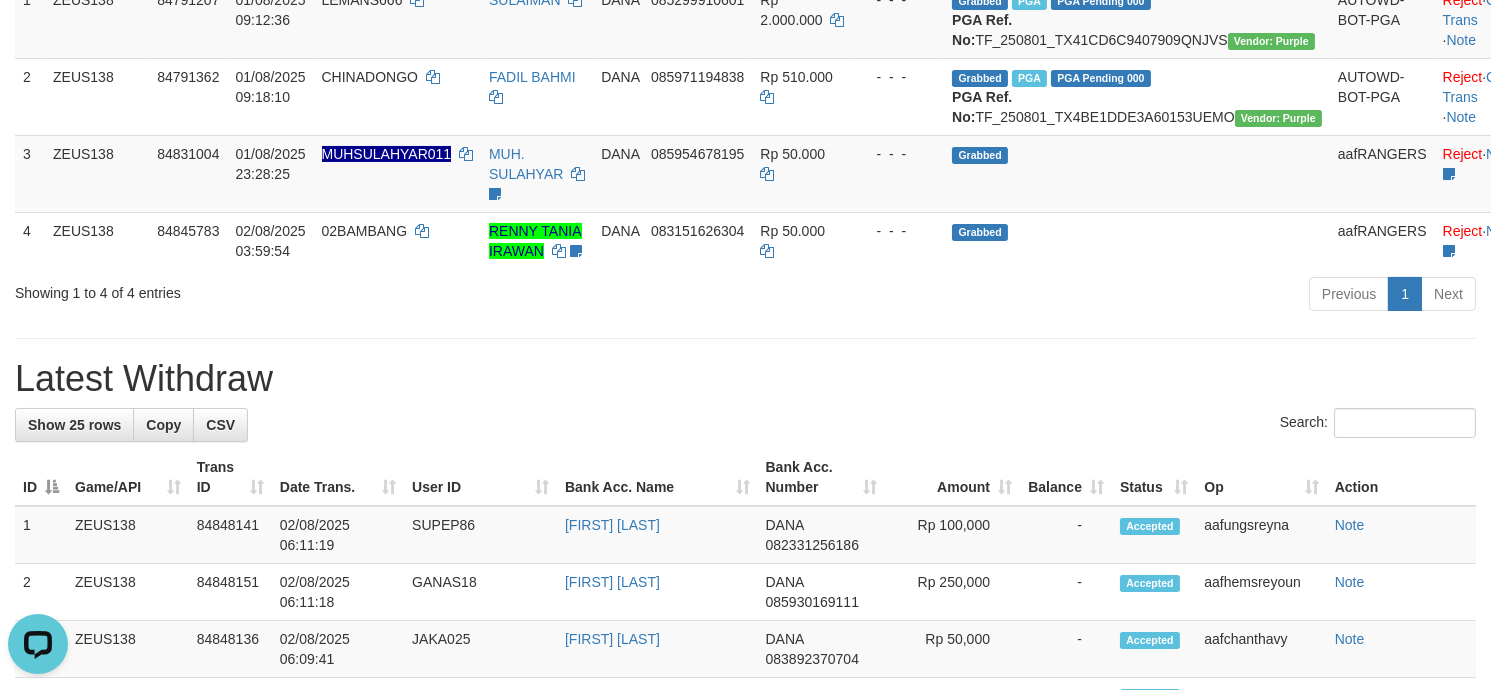 scroll, scrollTop: 0, scrollLeft: 0, axis: both 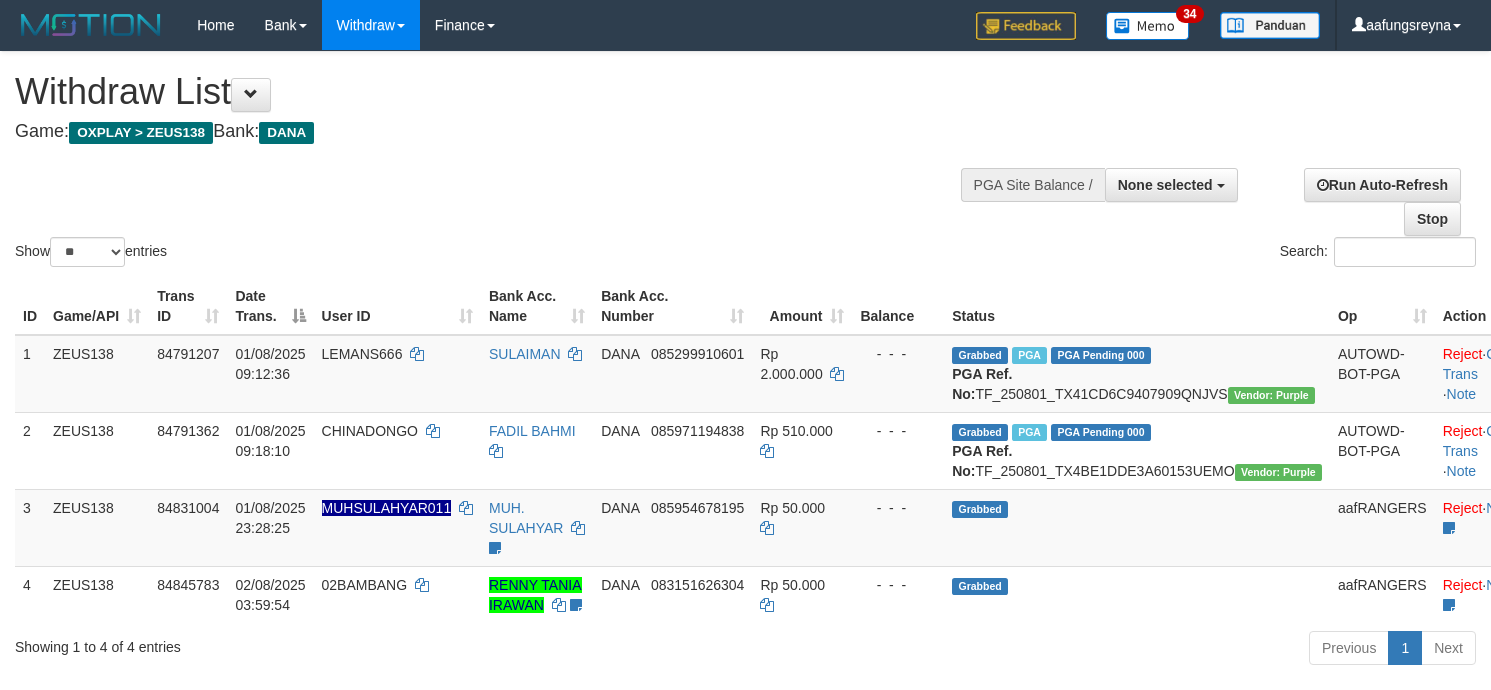 select 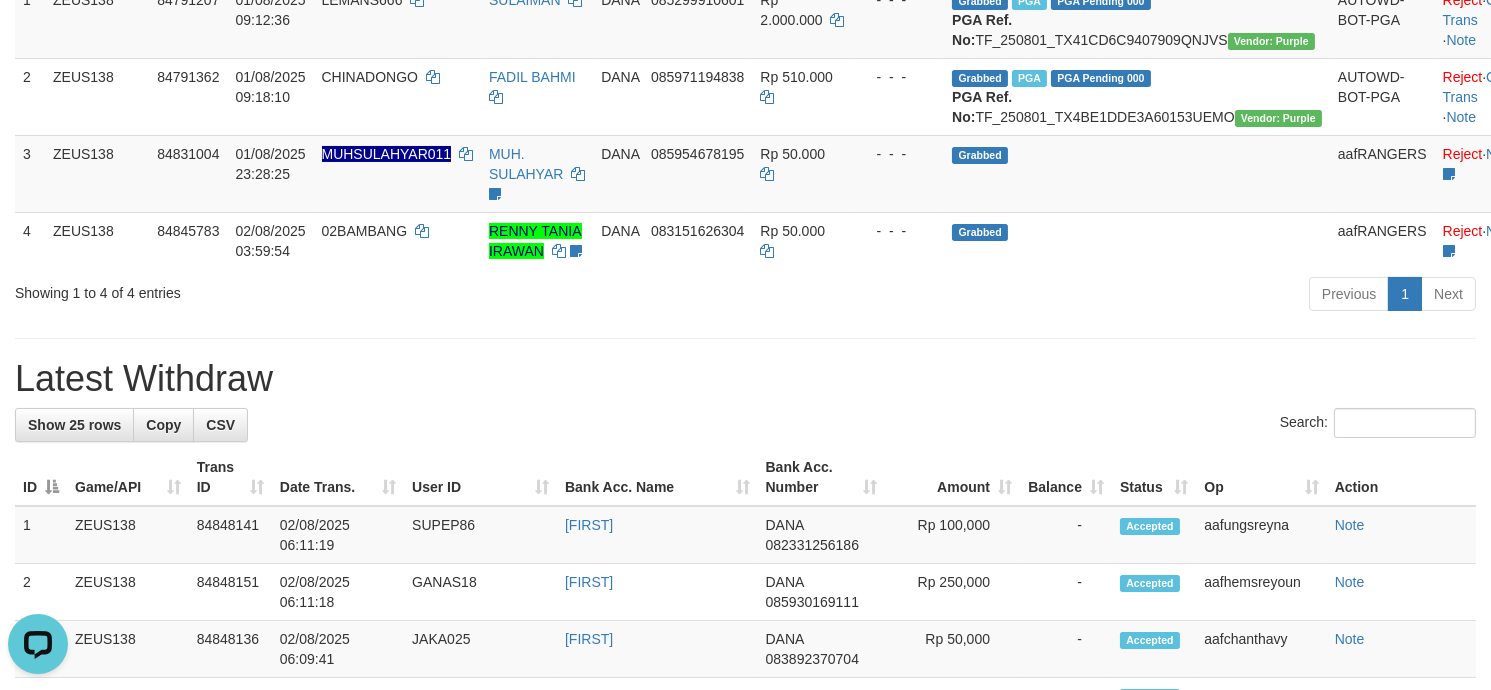 scroll, scrollTop: 0, scrollLeft: 0, axis: both 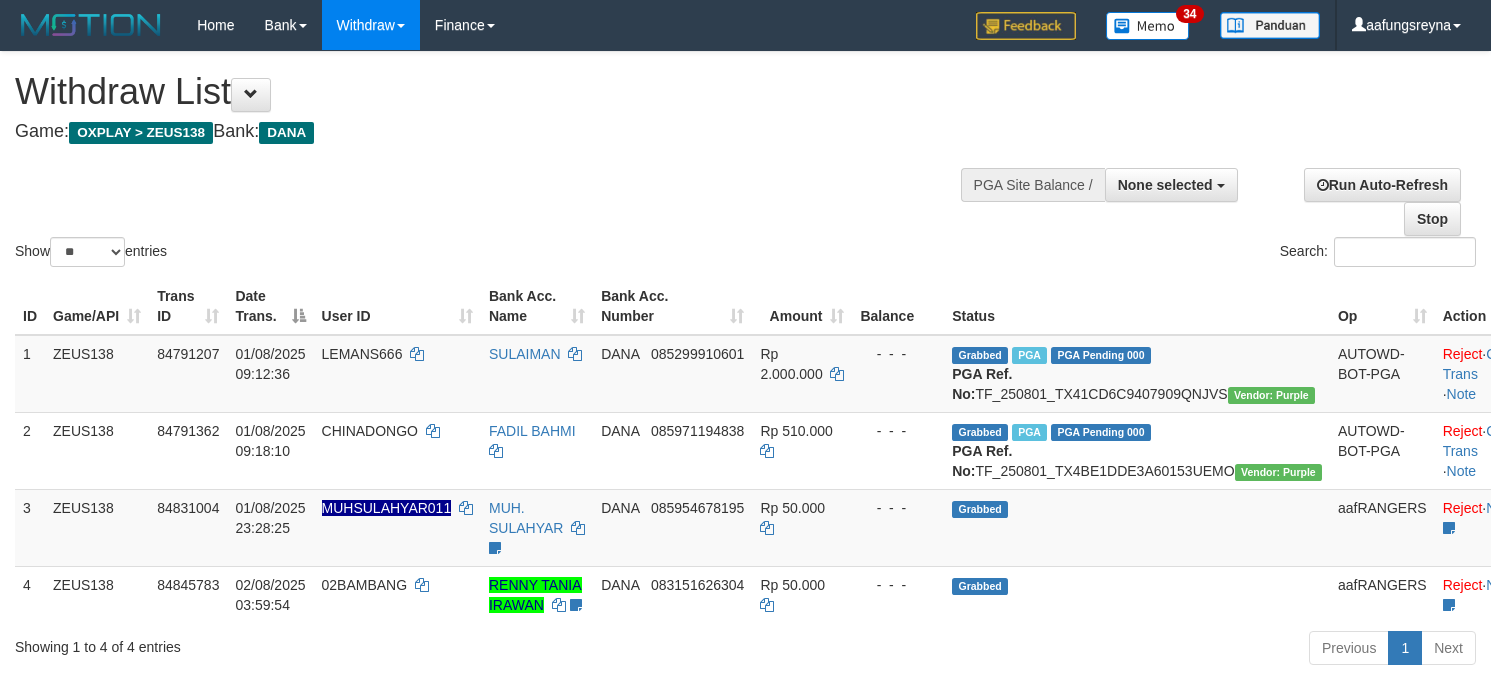 select 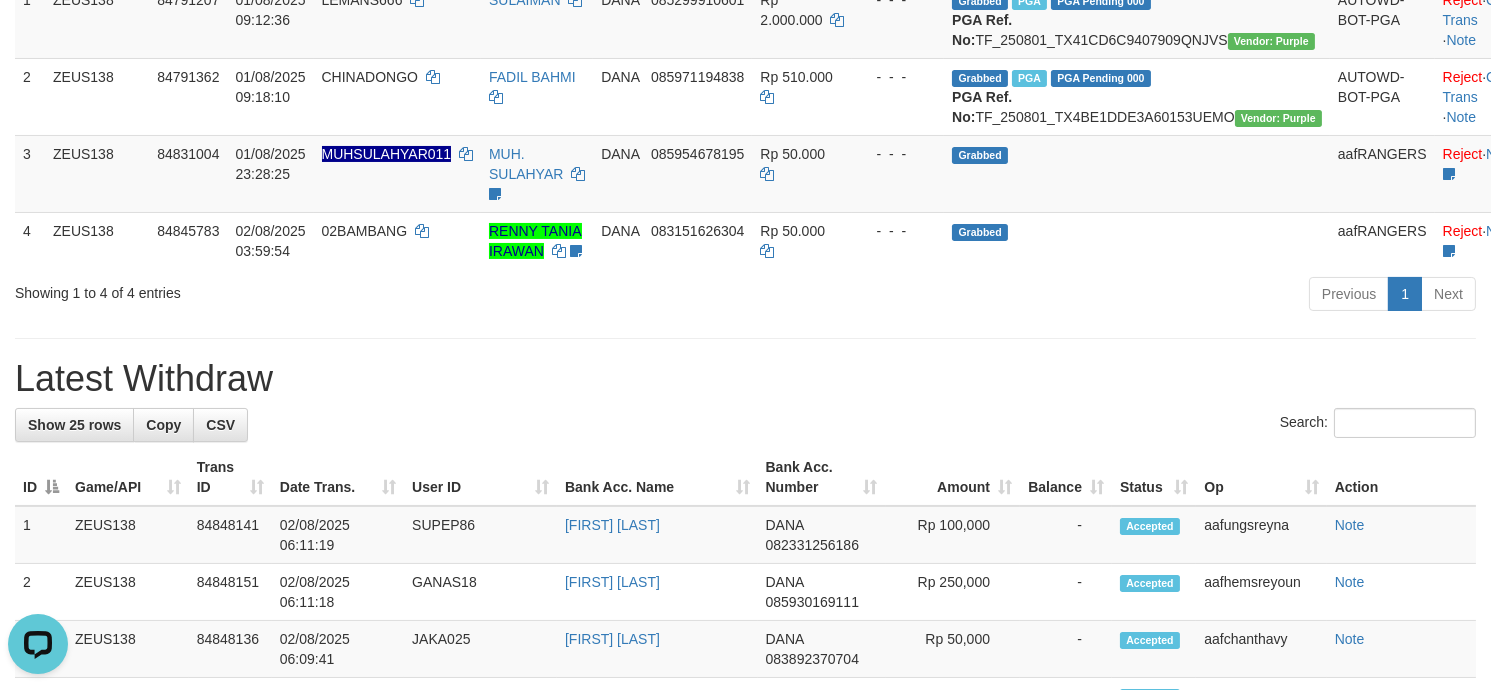scroll, scrollTop: 0, scrollLeft: 0, axis: both 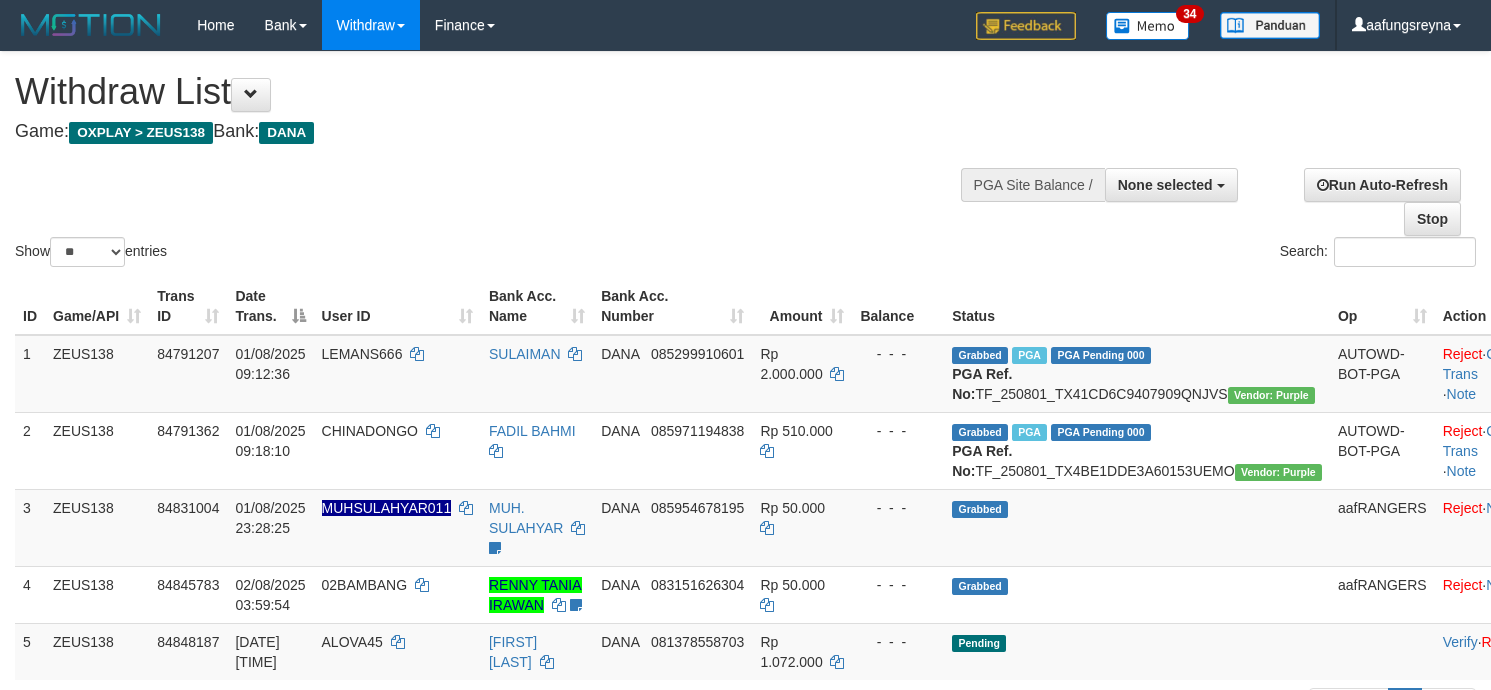 select 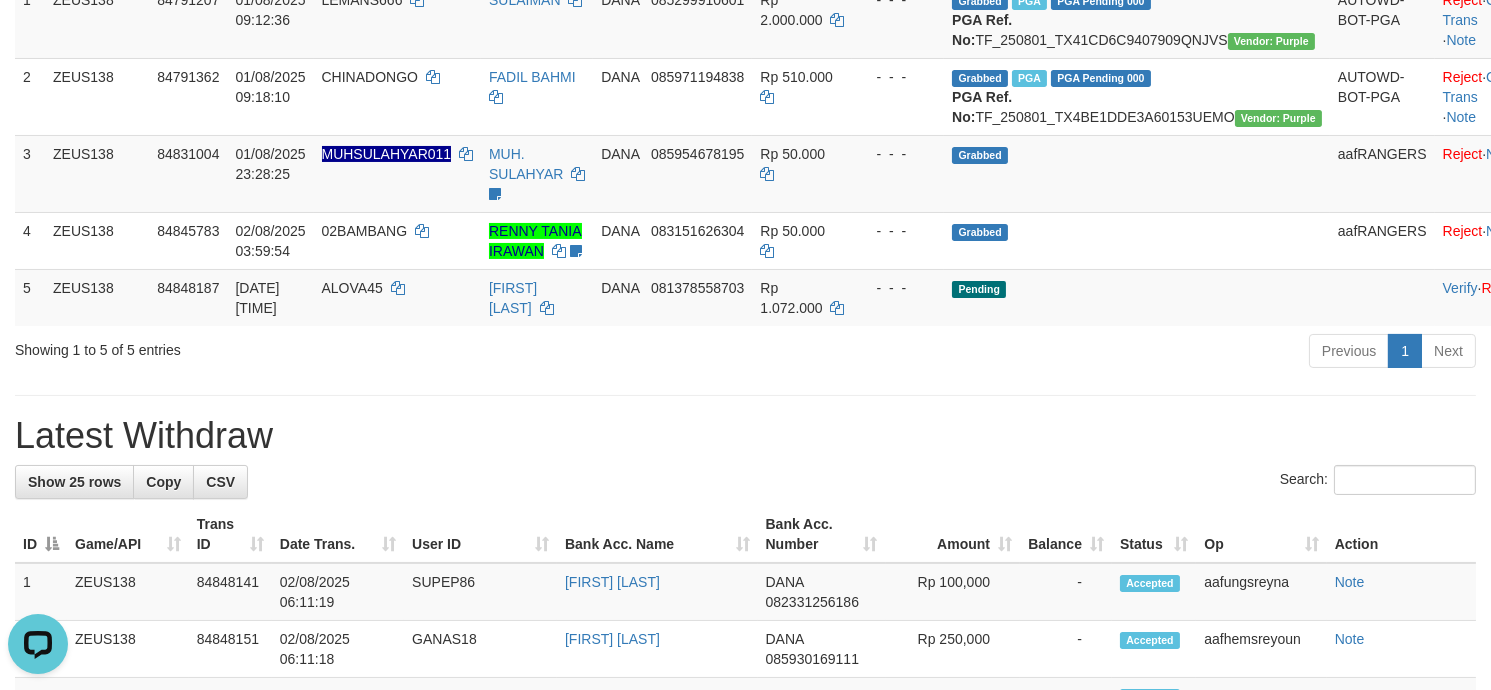 scroll, scrollTop: 0, scrollLeft: 0, axis: both 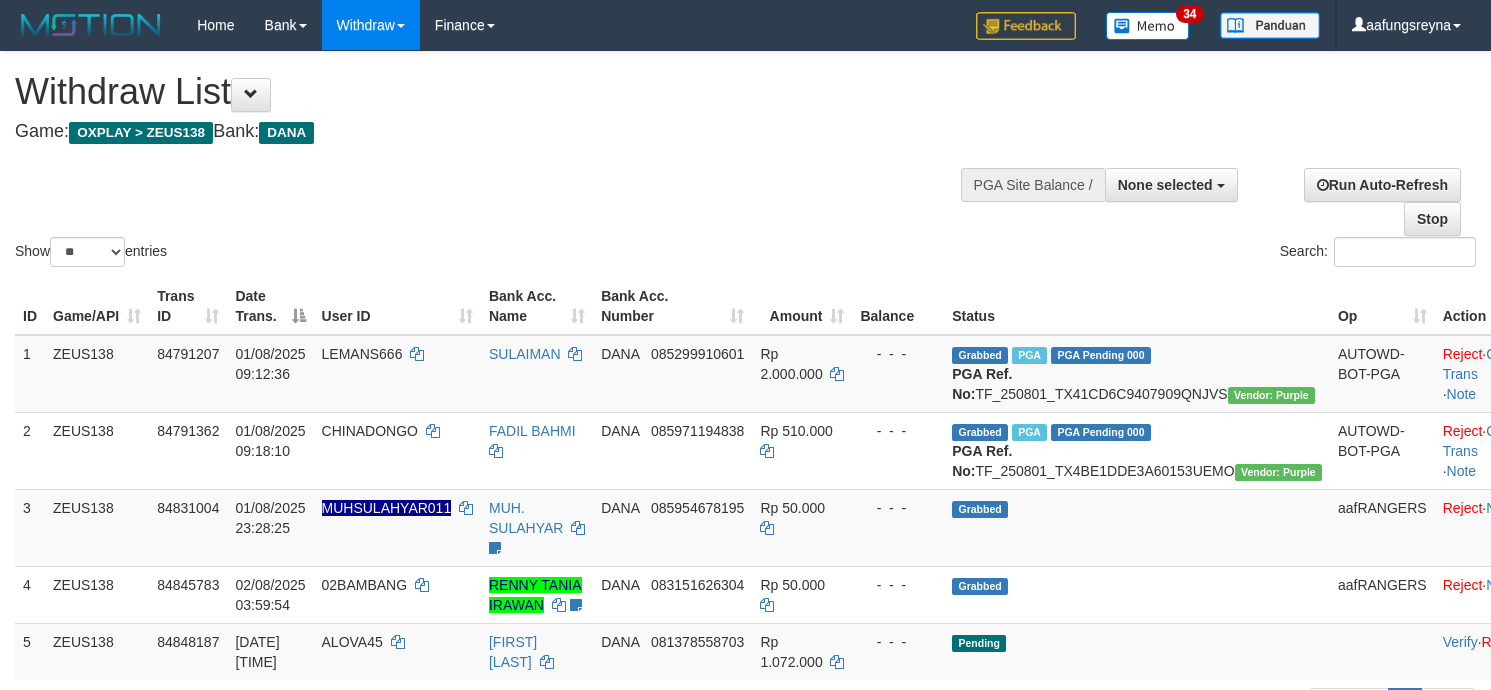 select 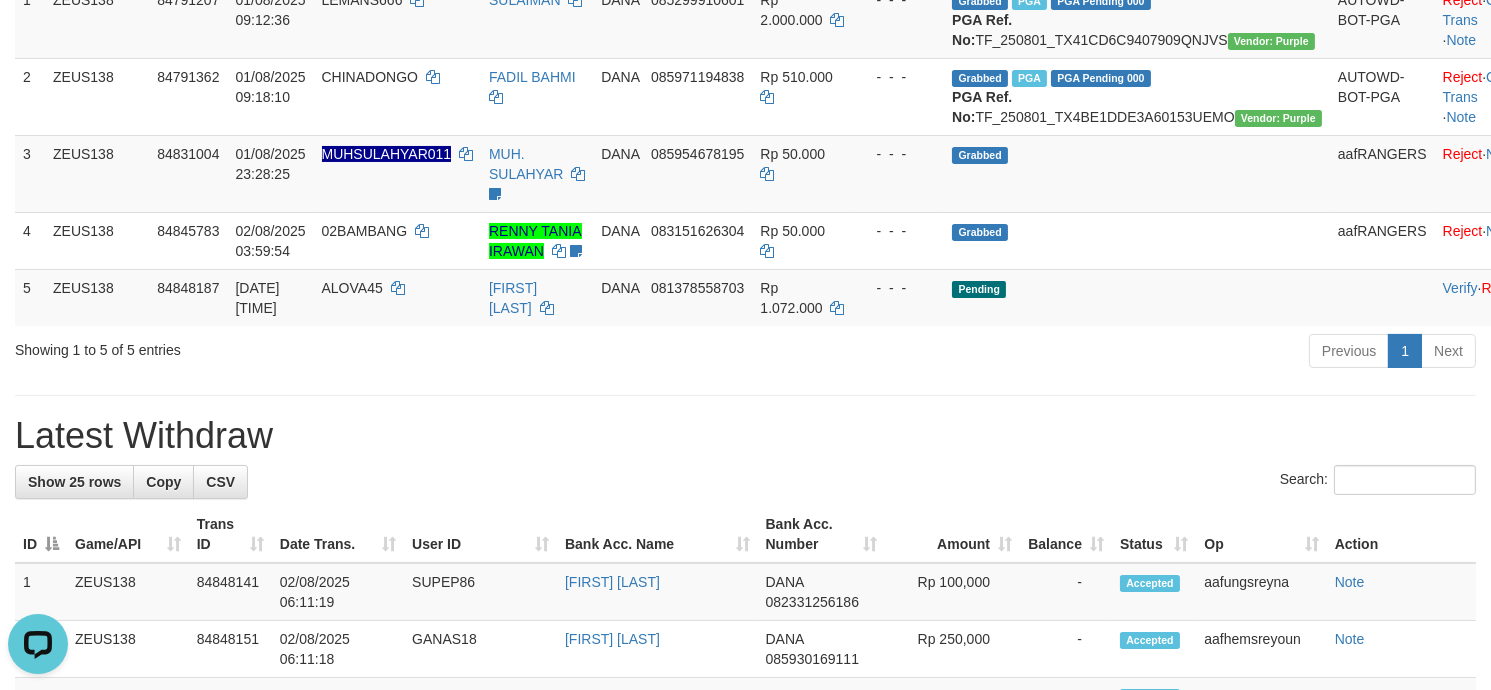 scroll, scrollTop: 0, scrollLeft: 0, axis: both 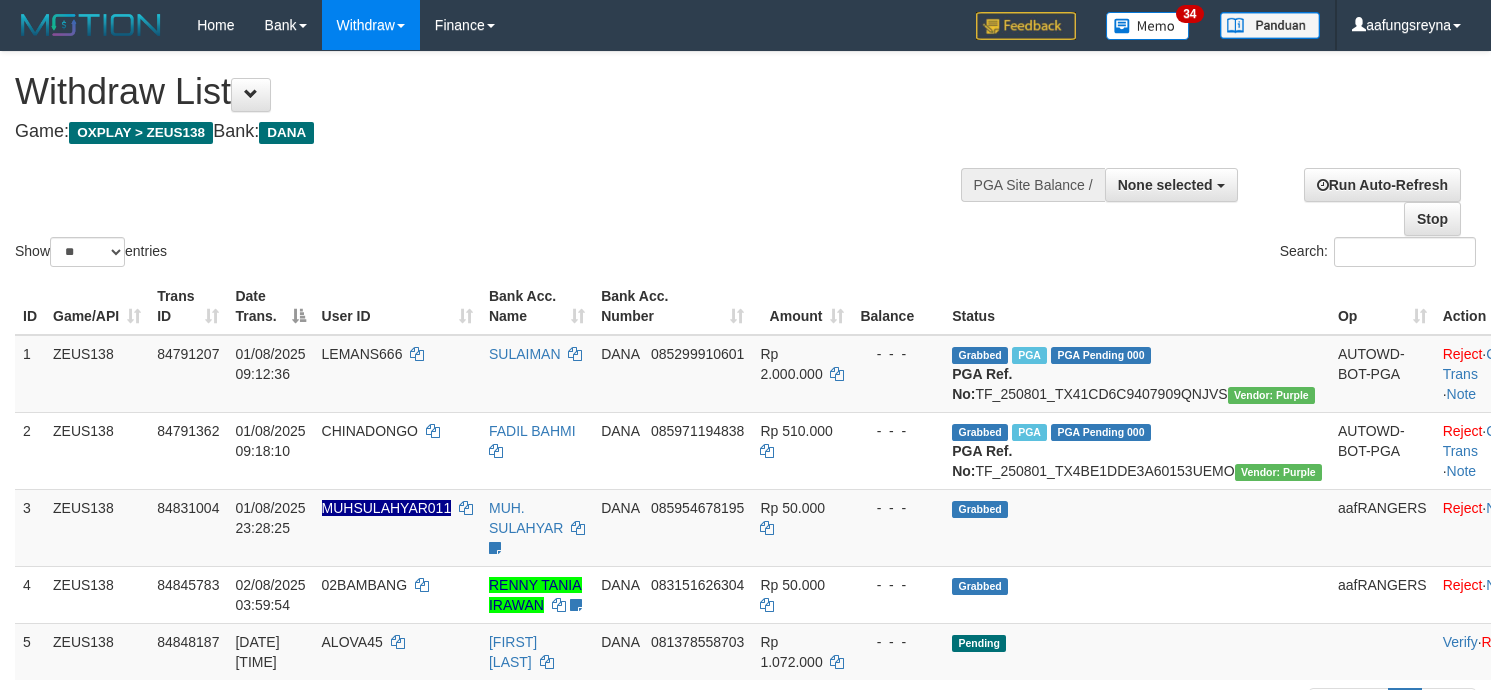 select 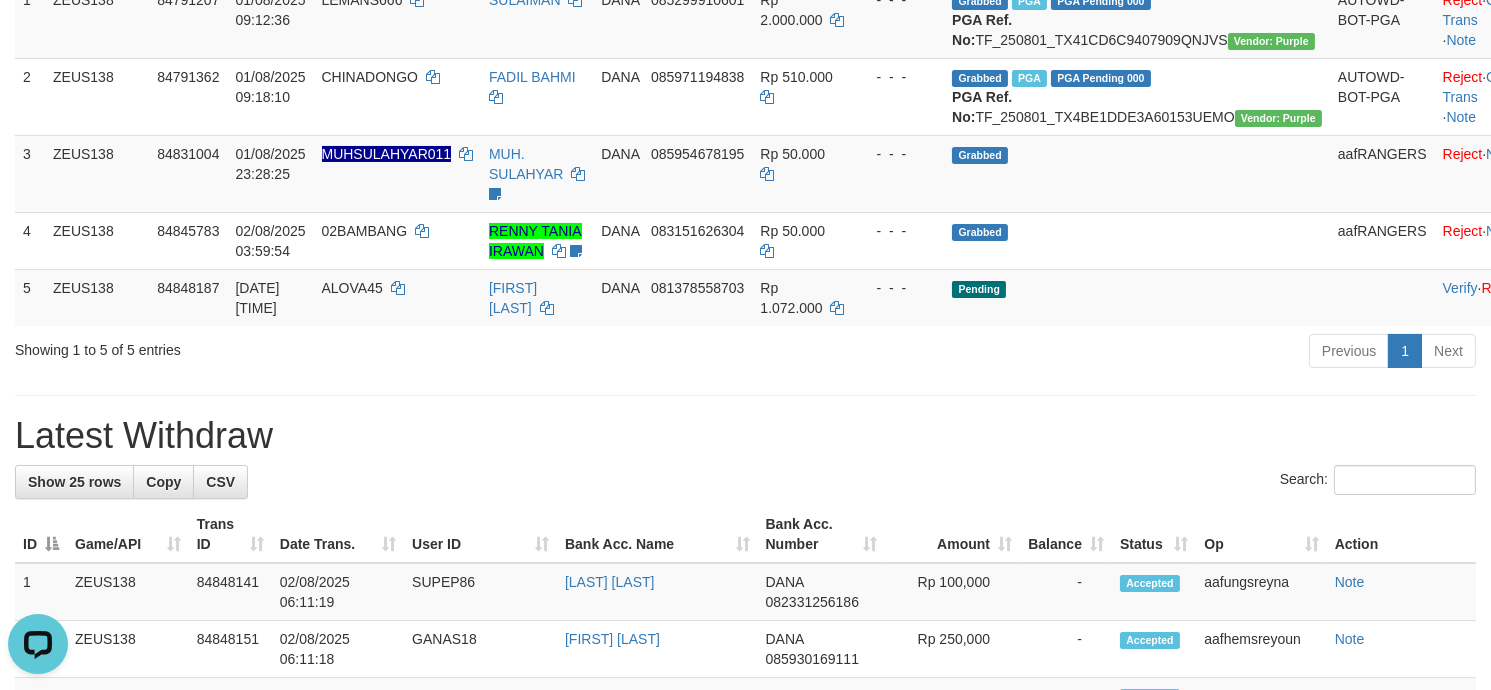 scroll, scrollTop: 0, scrollLeft: 0, axis: both 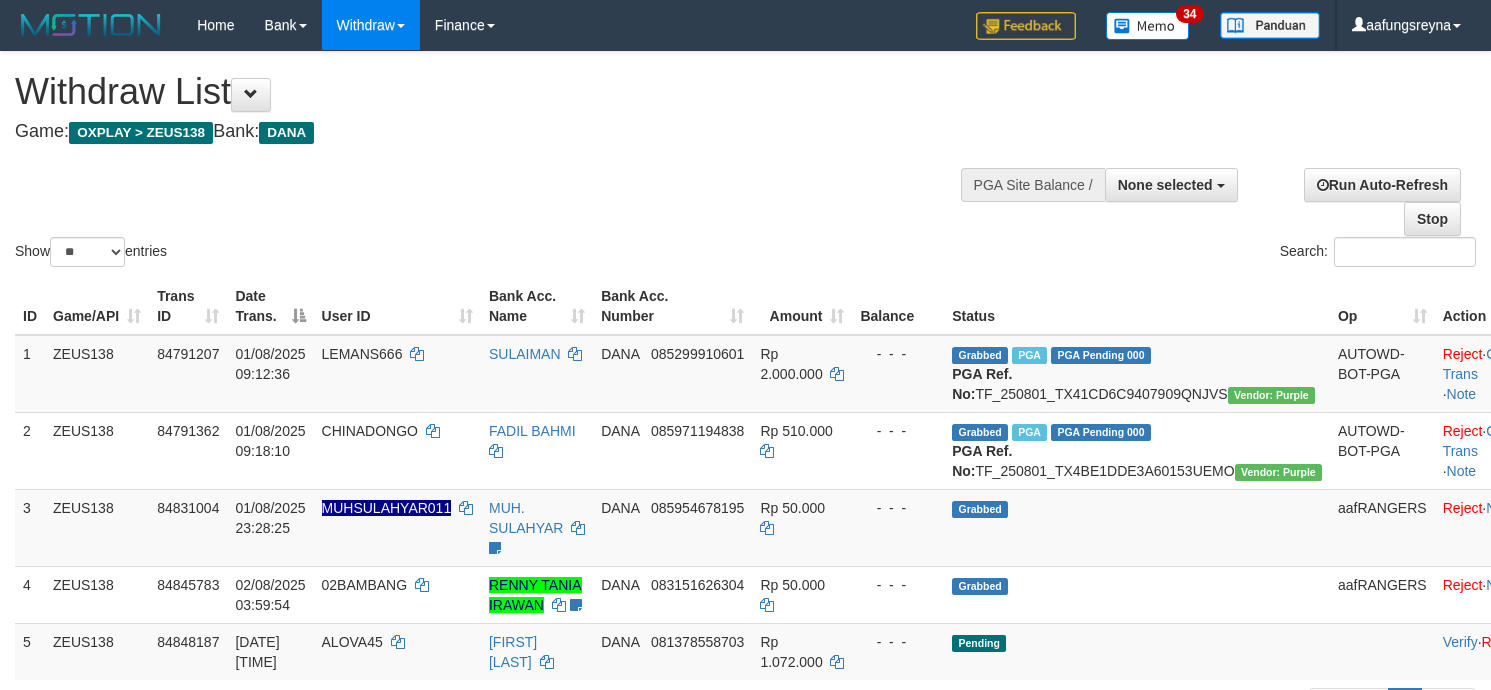 select 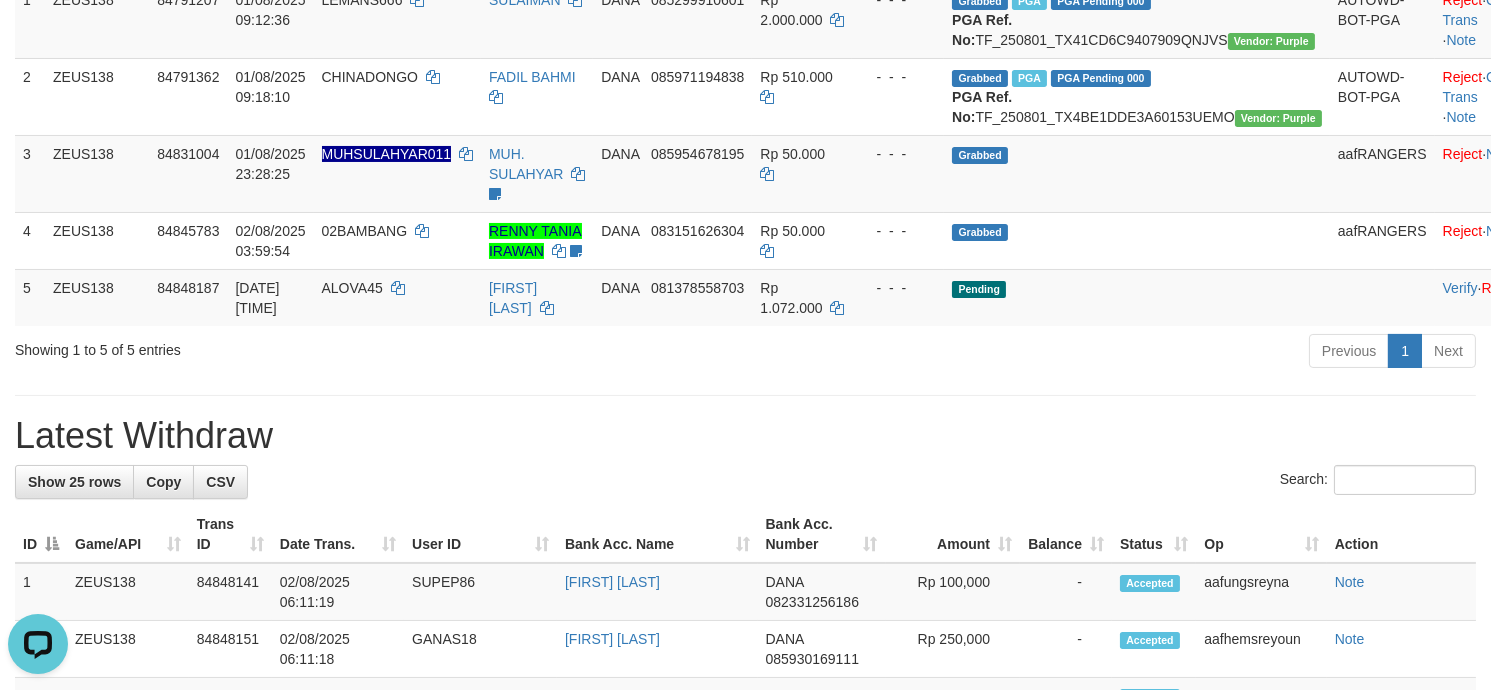 scroll, scrollTop: 0, scrollLeft: 0, axis: both 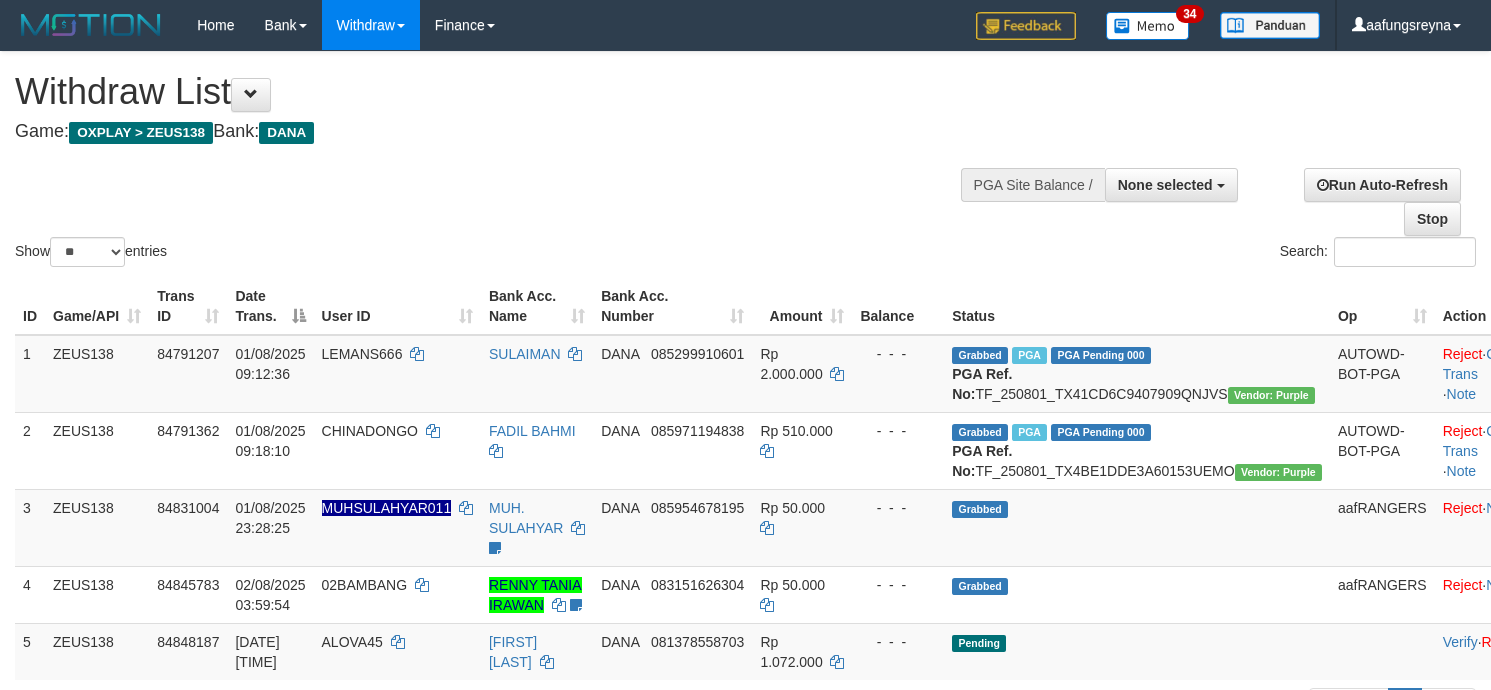 select 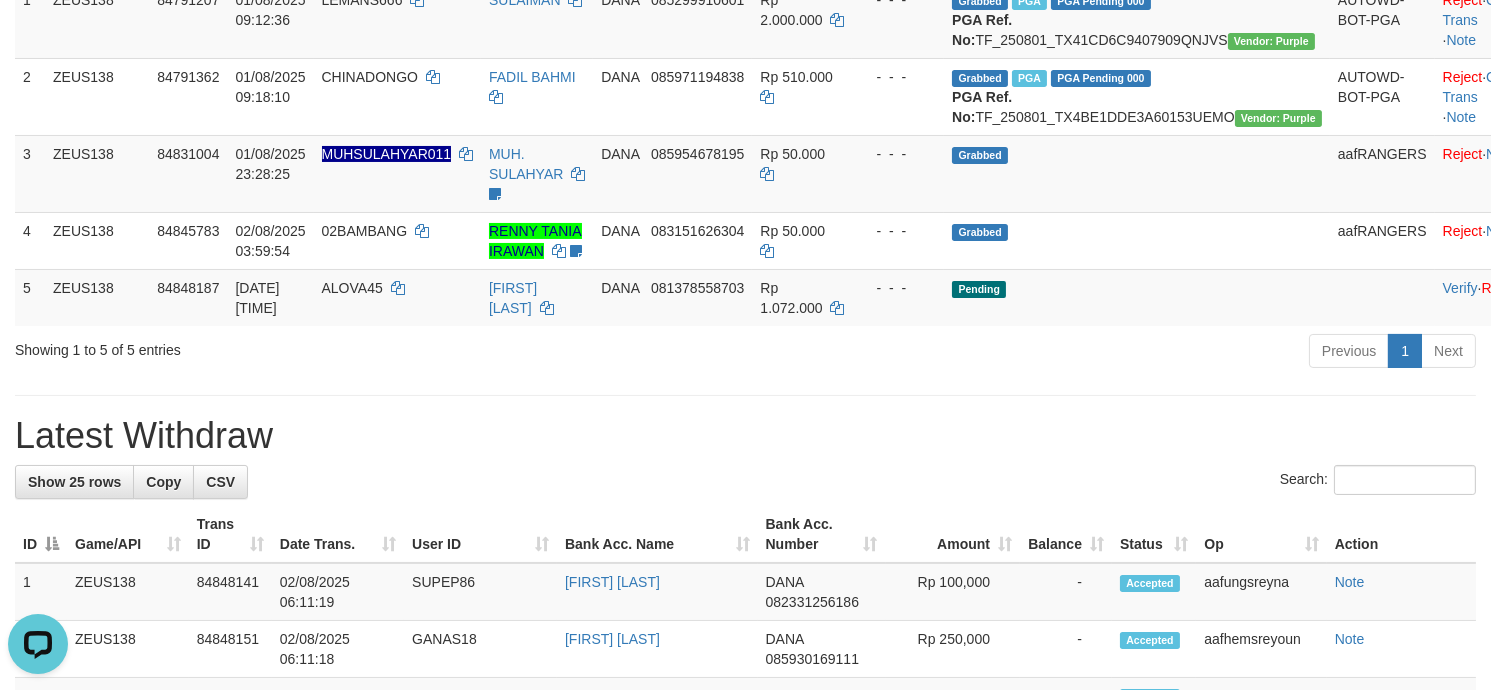 scroll, scrollTop: 0, scrollLeft: 0, axis: both 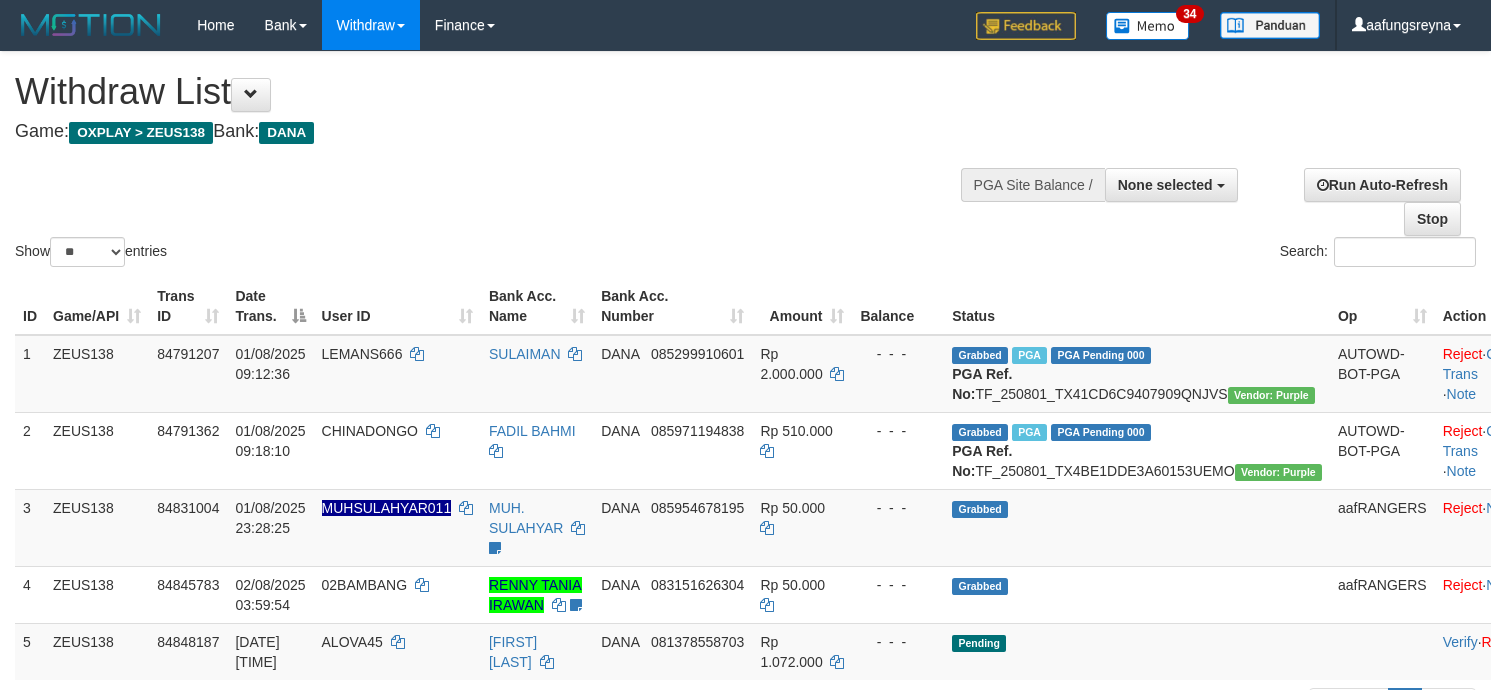 select 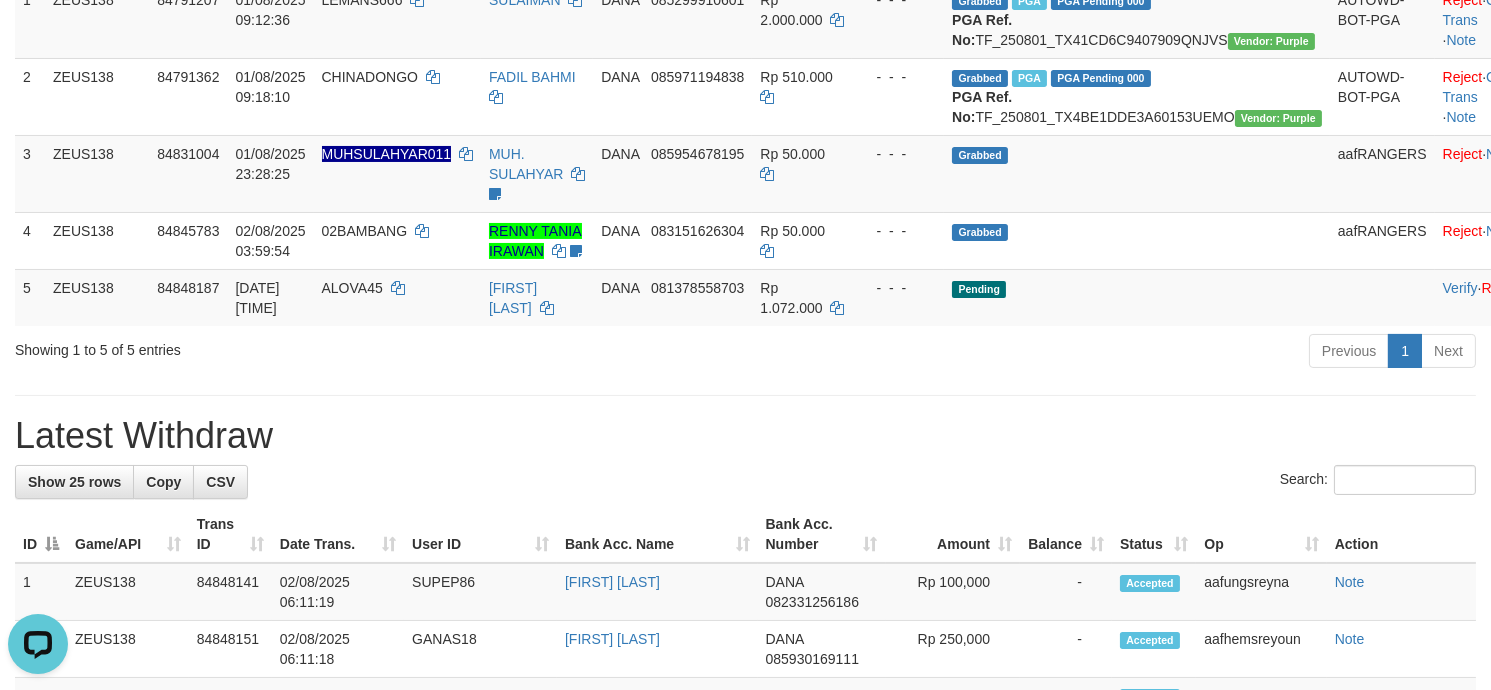 scroll, scrollTop: 0, scrollLeft: 0, axis: both 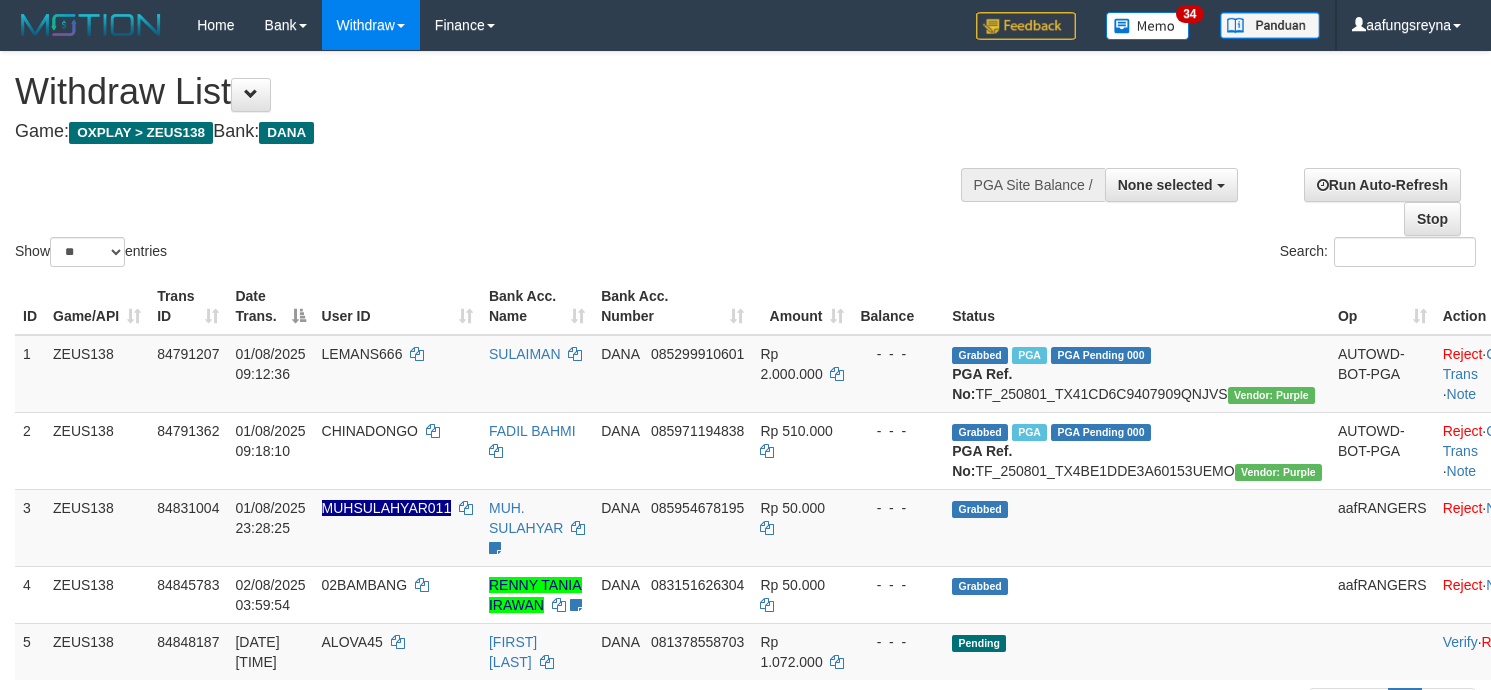 select 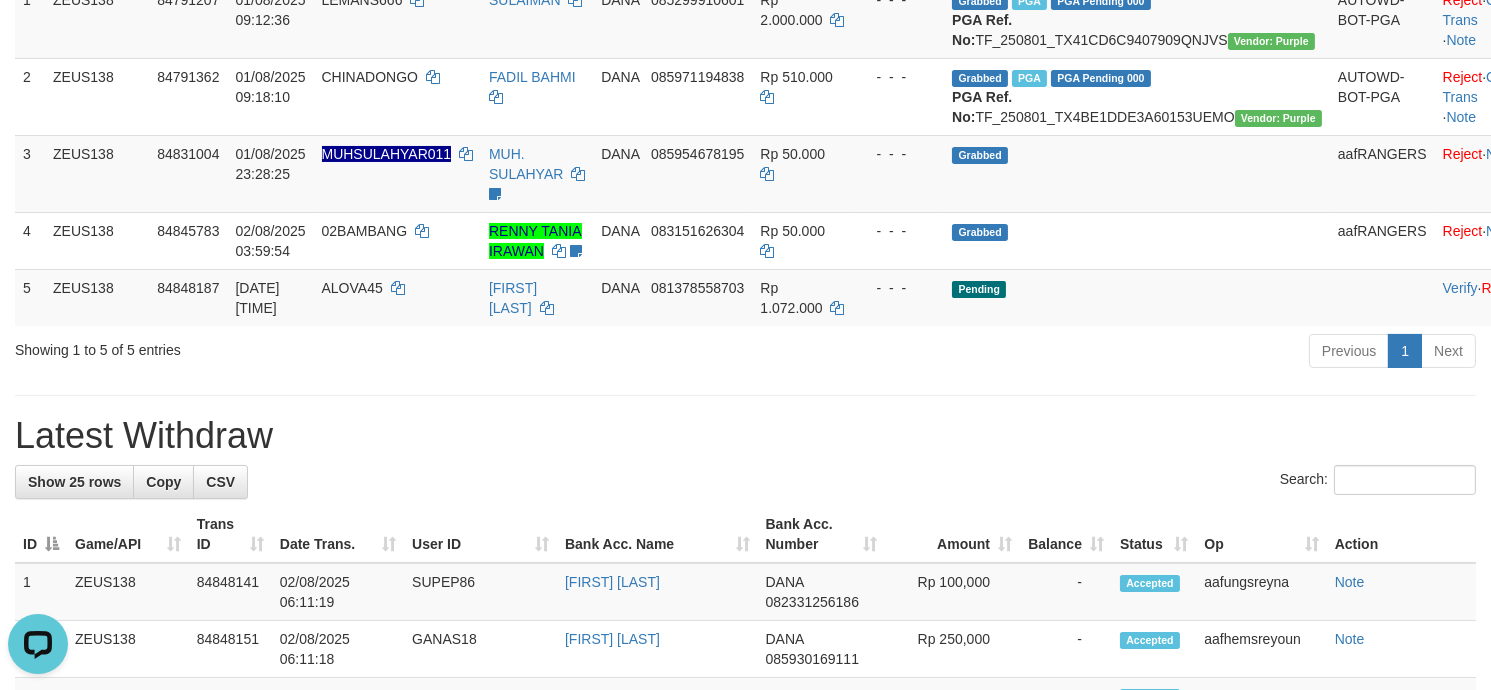 scroll, scrollTop: 0, scrollLeft: 0, axis: both 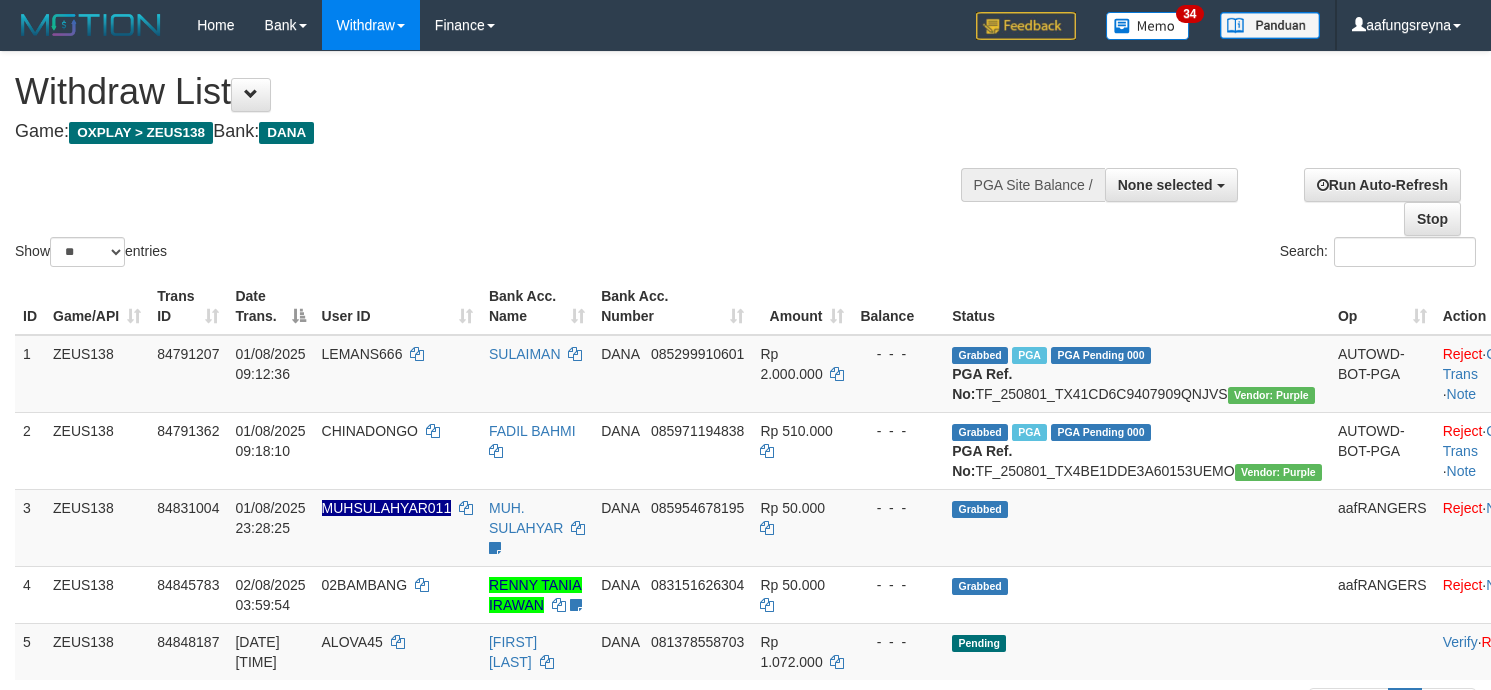 select 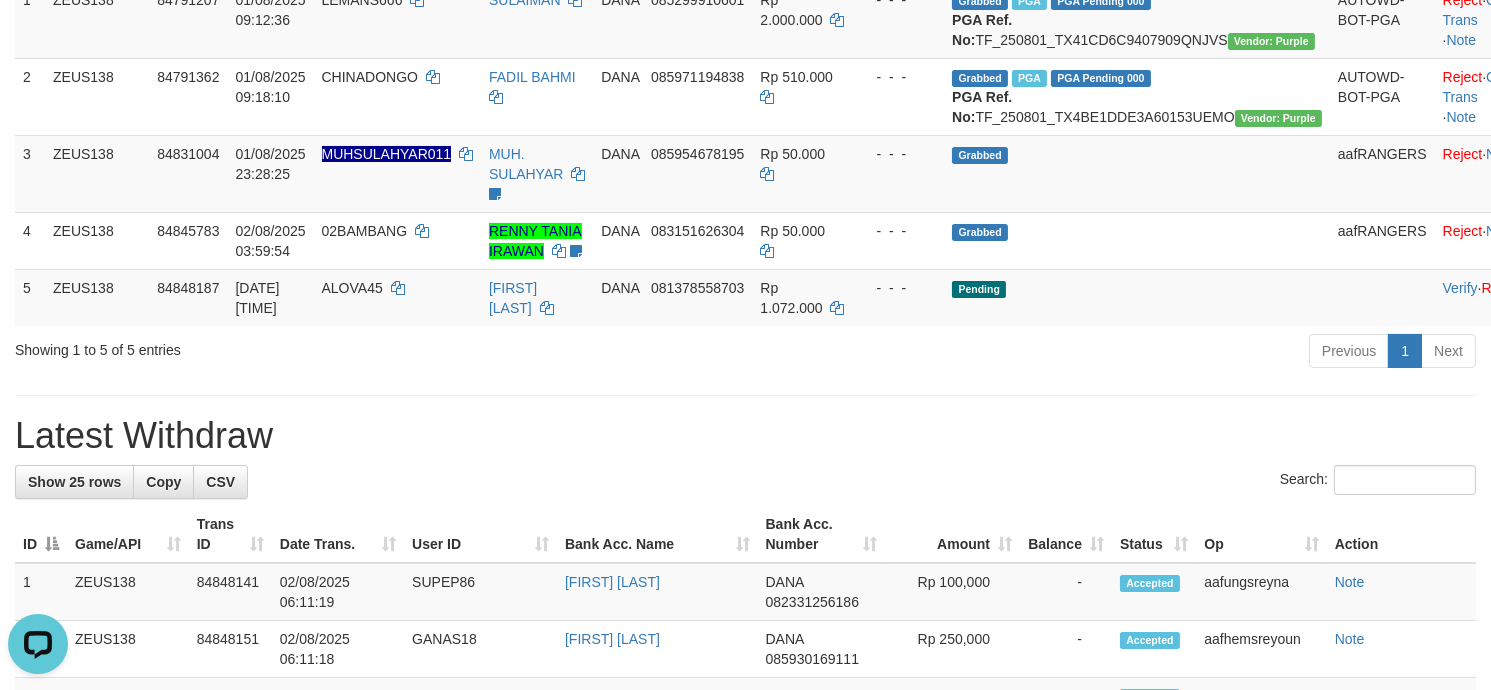 scroll, scrollTop: 0, scrollLeft: 0, axis: both 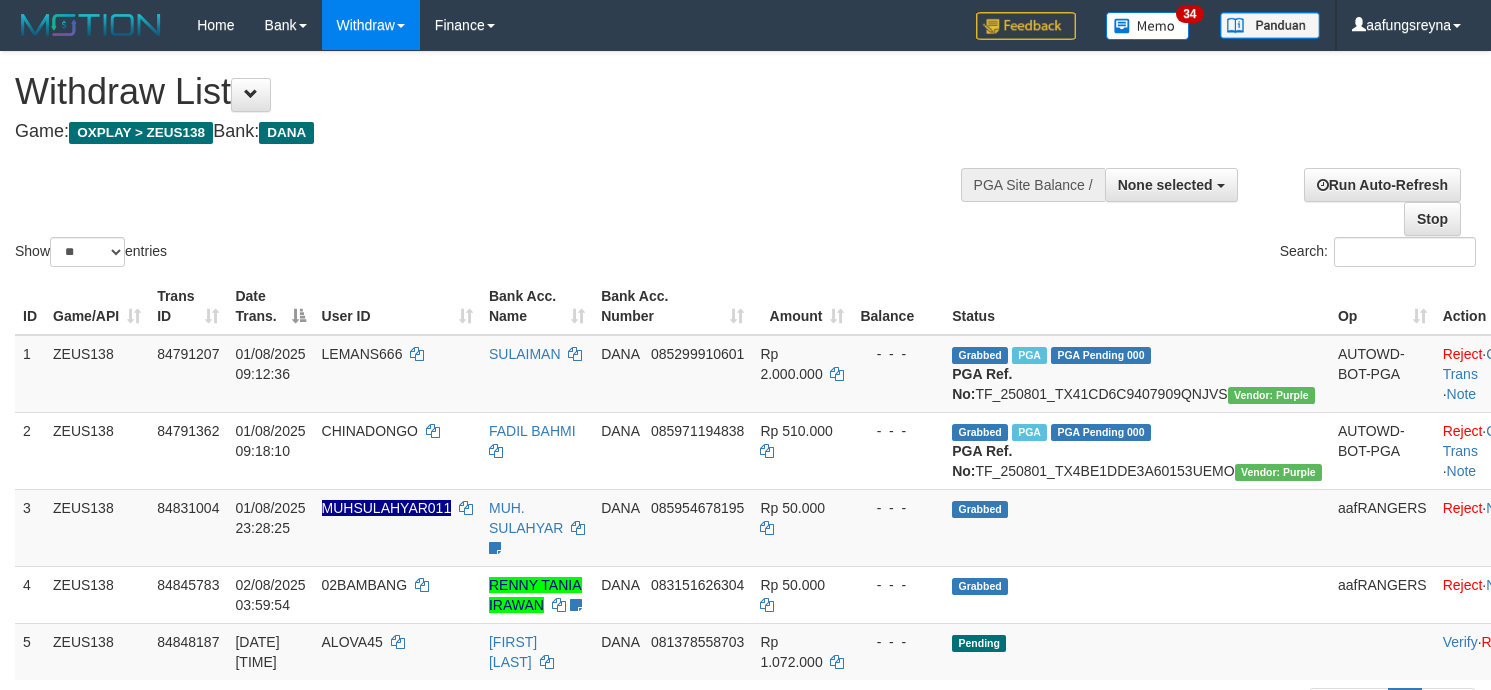 select 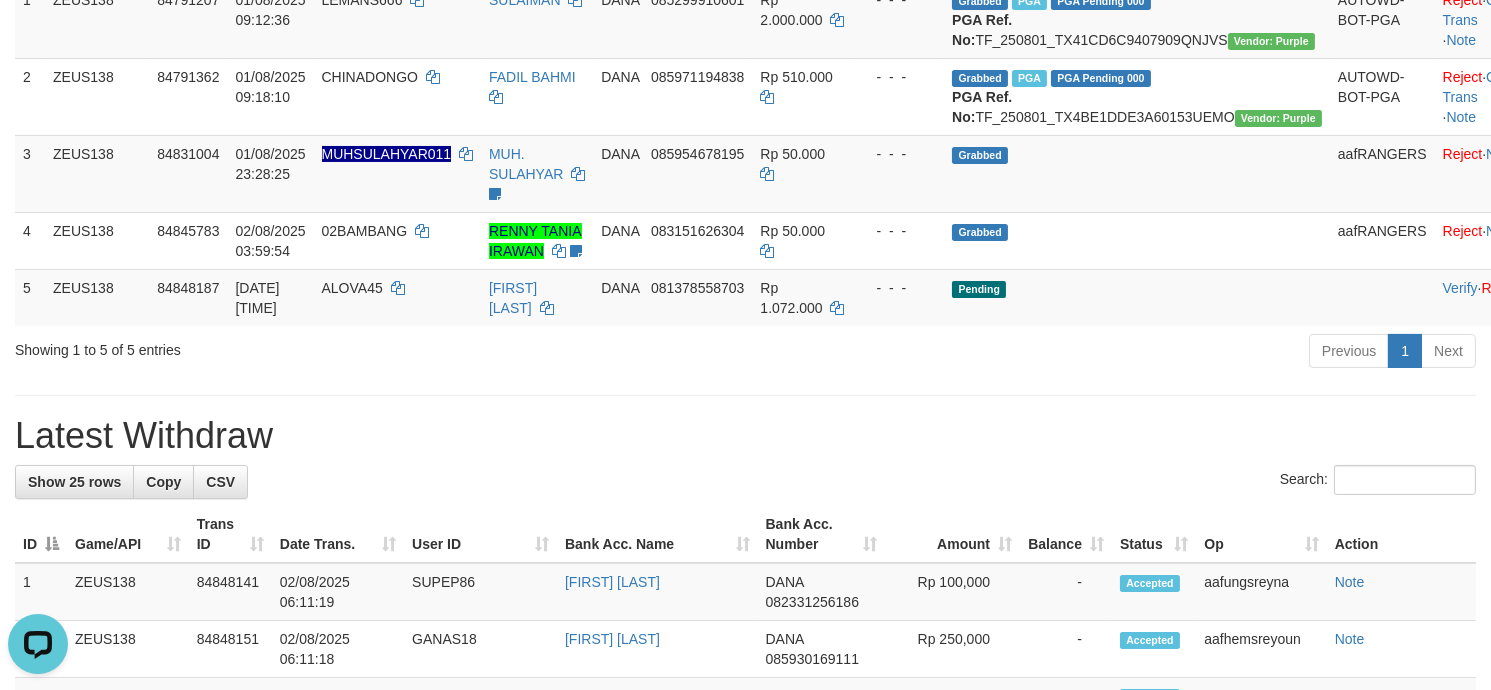 scroll, scrollTop: 0, scrollLeft: 0, axis: both 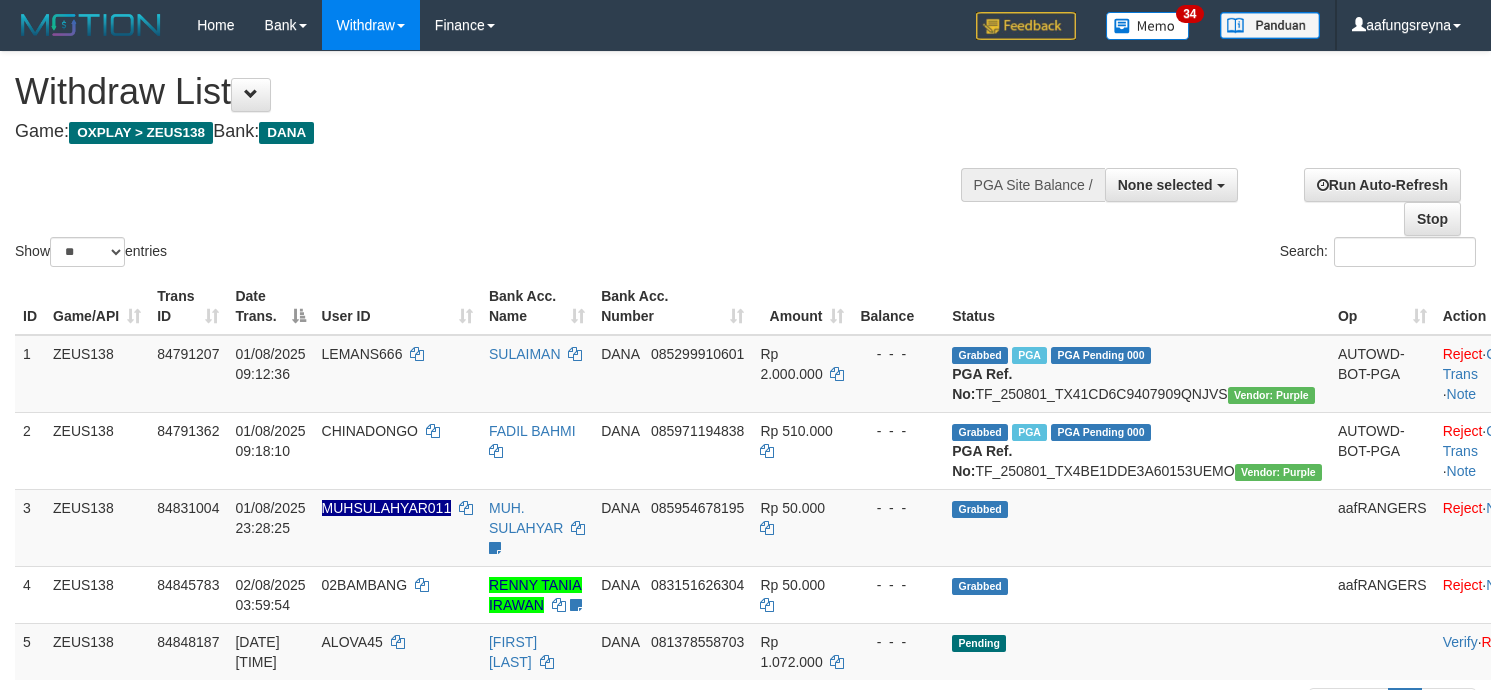 select 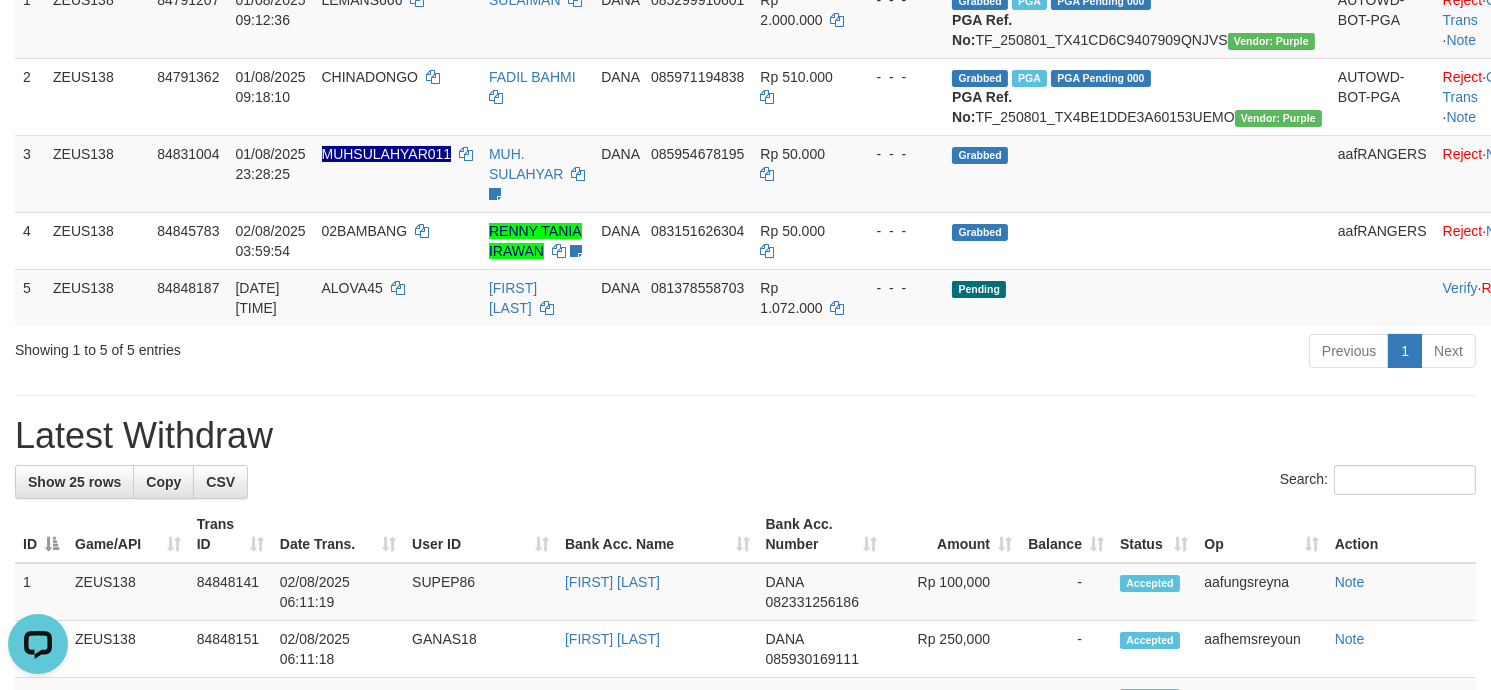 scroll, scrollTop: 0, scrollLeft: 0, axis: both 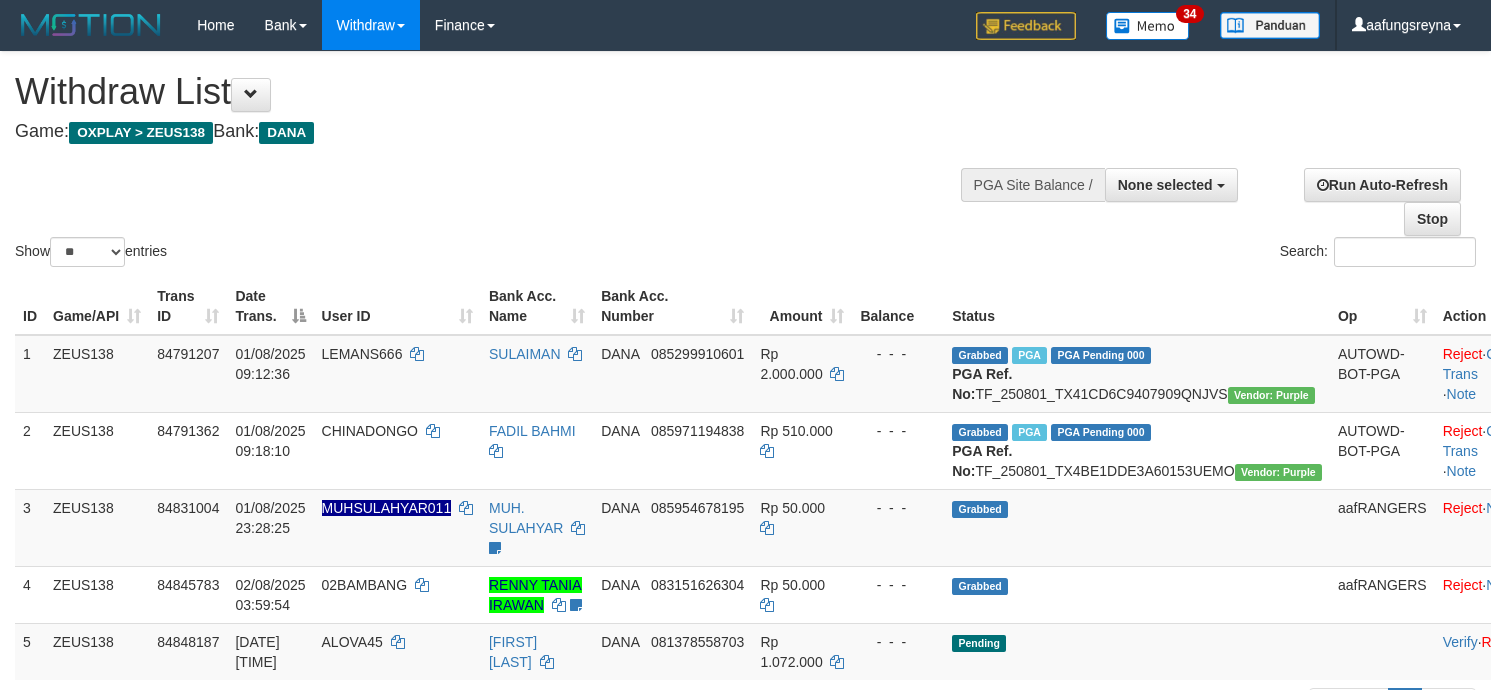 select 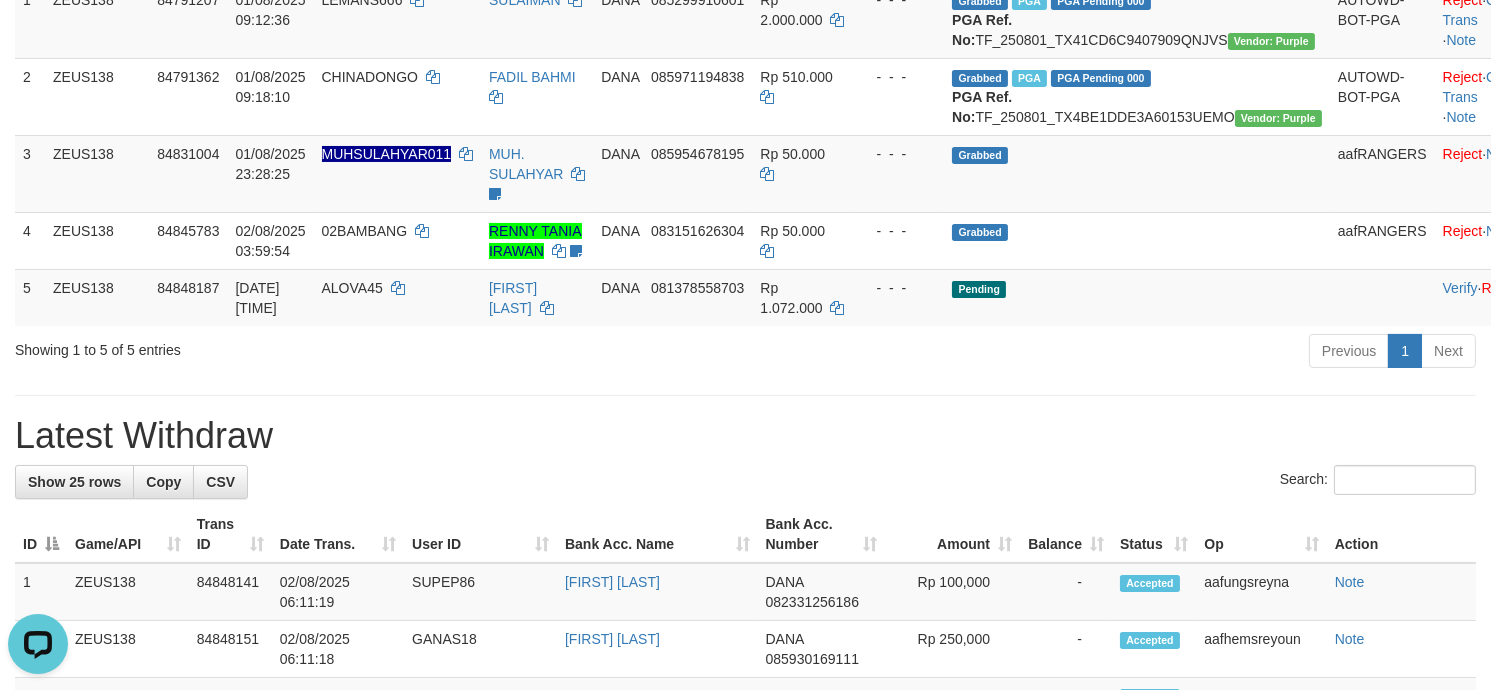 scroll, scrollTop: 0, scrollLeft: 0, axis: both 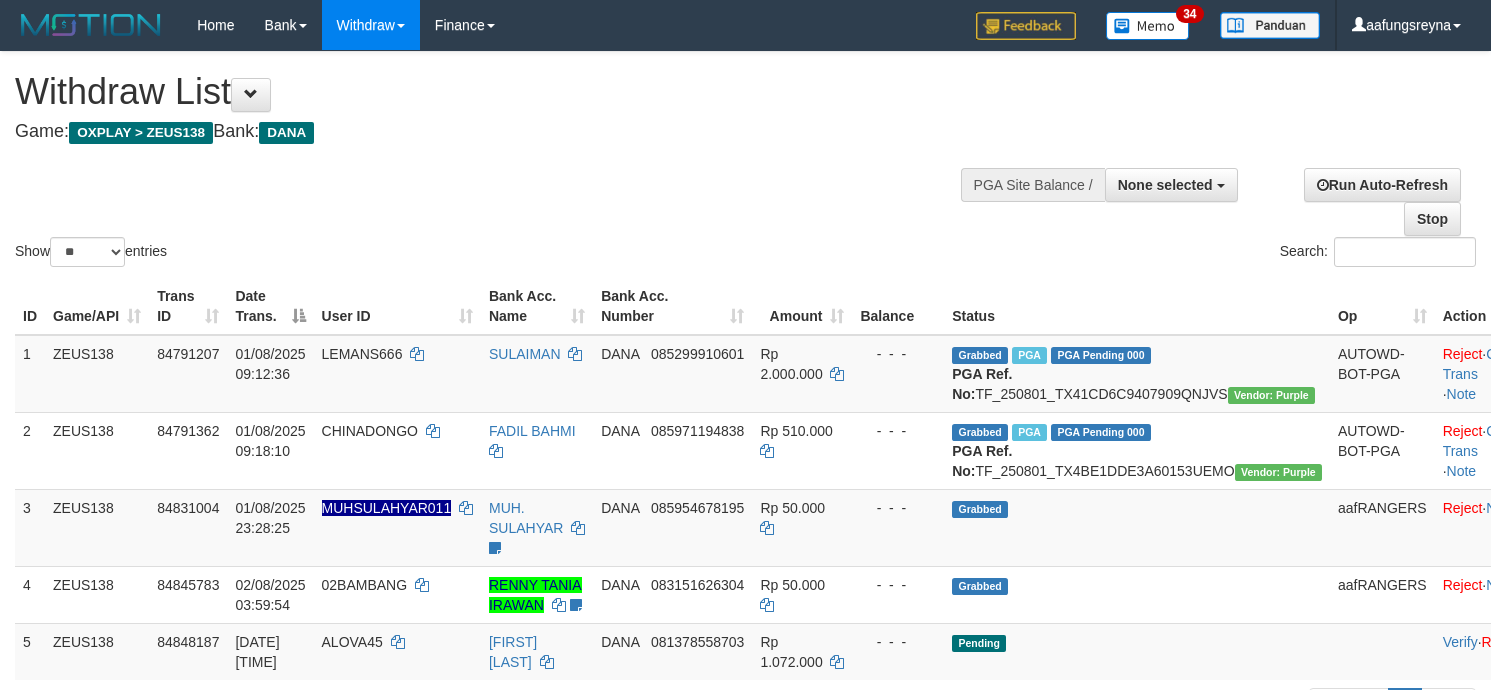 select 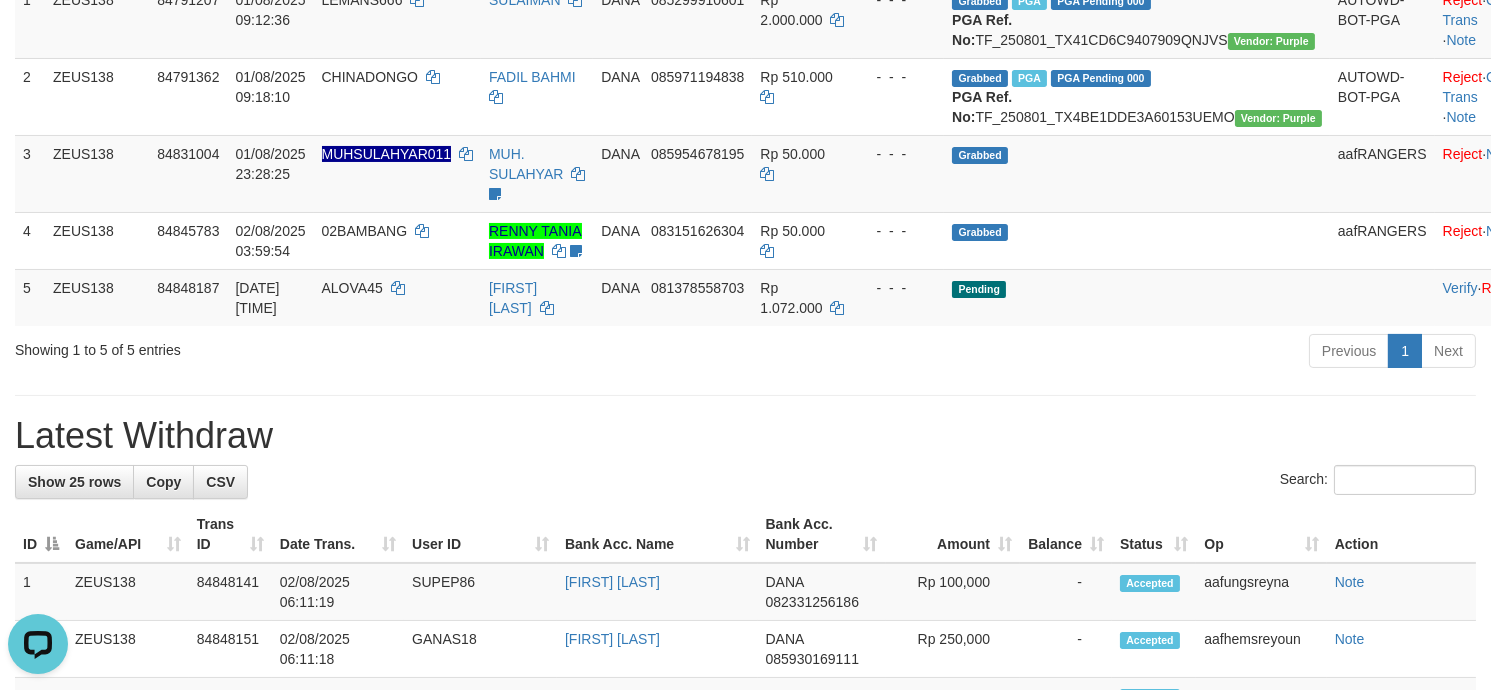 scroll, scrollTop: 0, scrollLeft: 0, axis: both 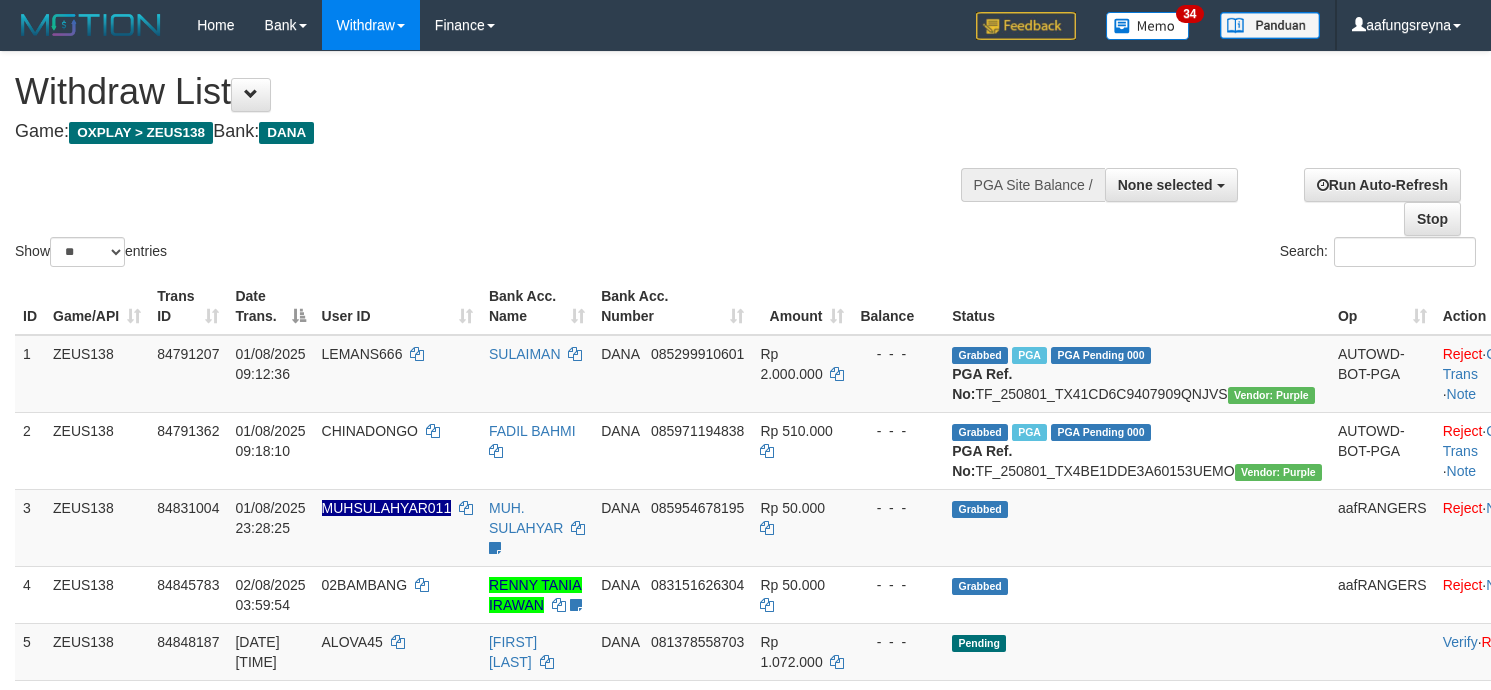 select 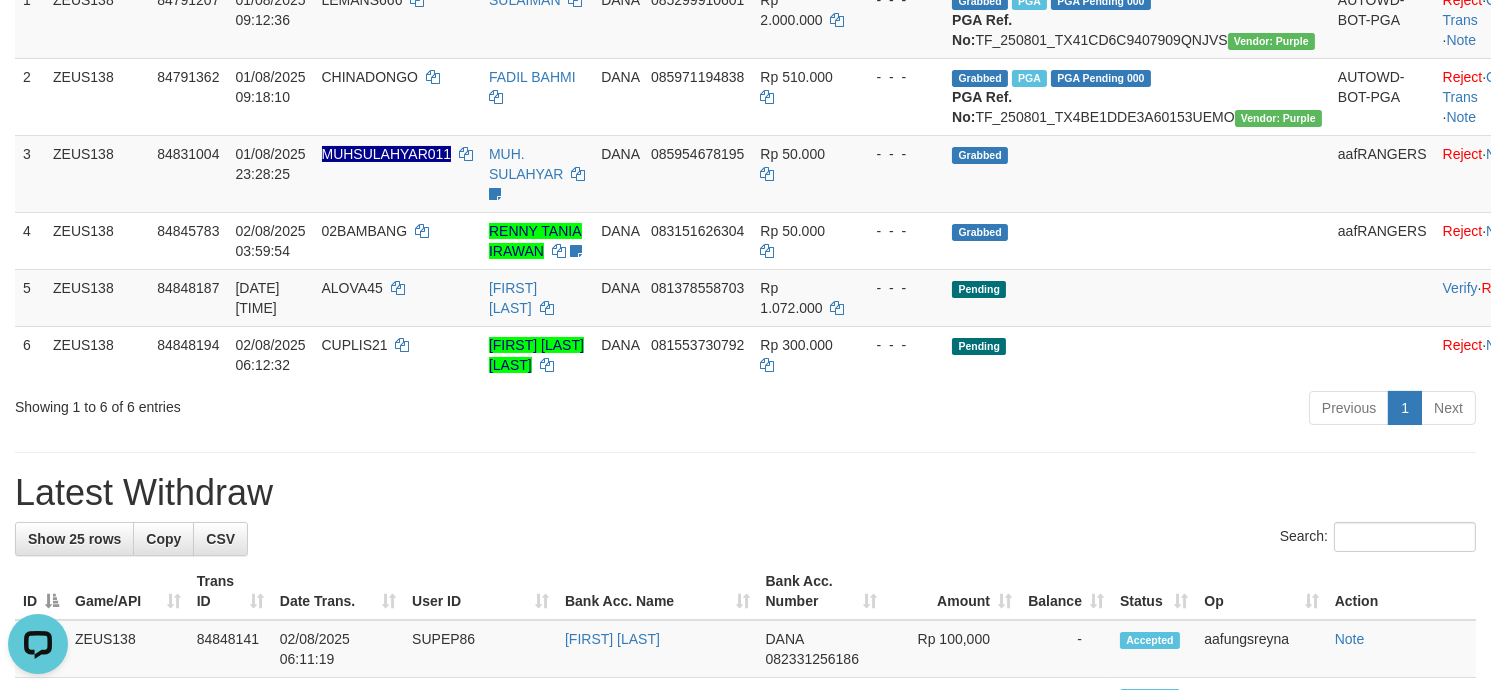 scroll, scrollTop: 0, scrollLeft: 0, axis: both 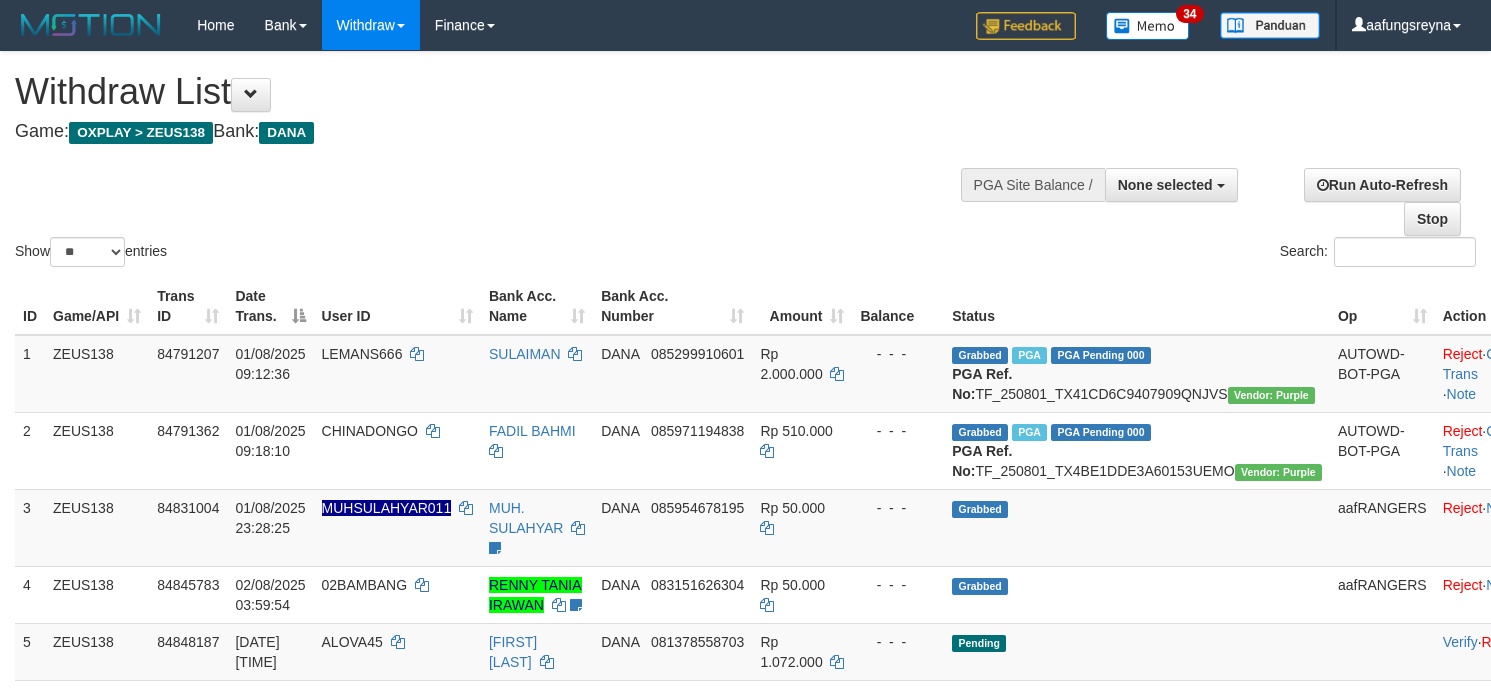 select 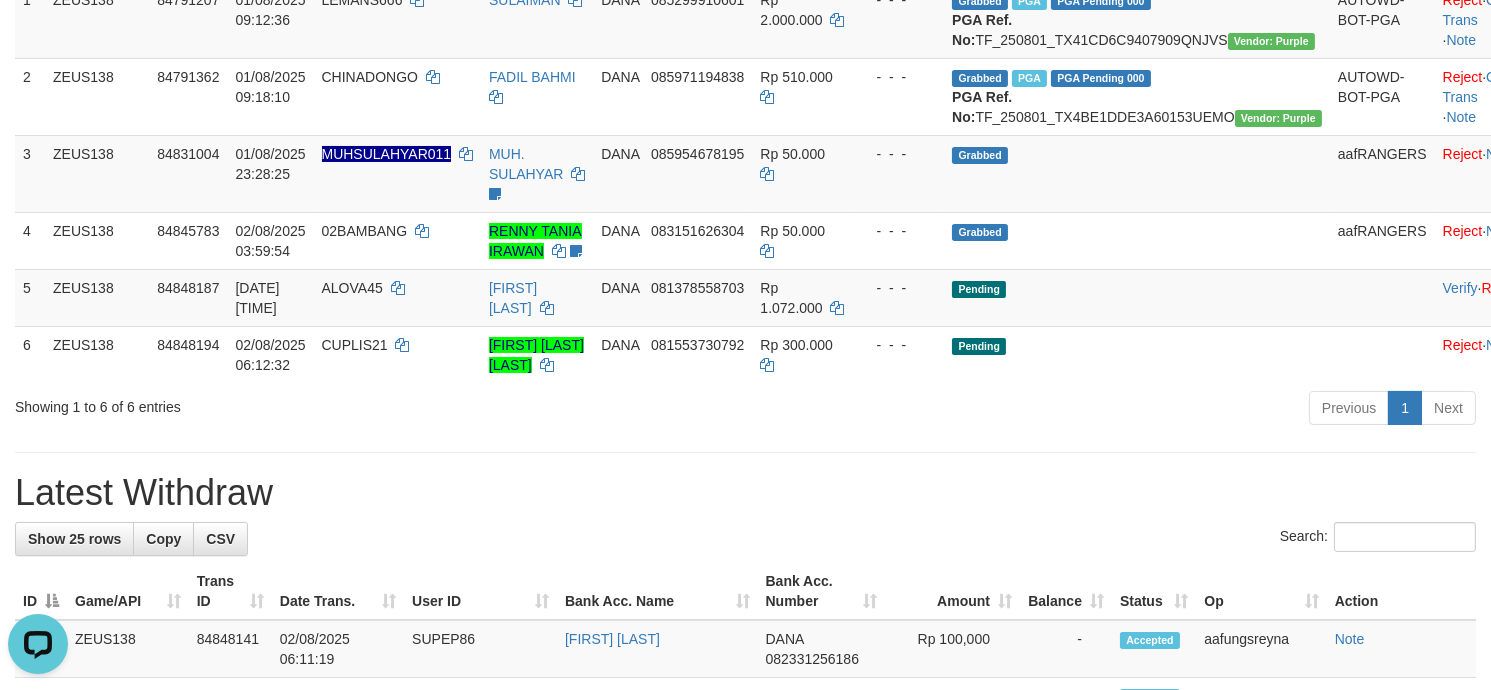 scroll, scrollTop: 0, scrollLeft: 0, axis: both 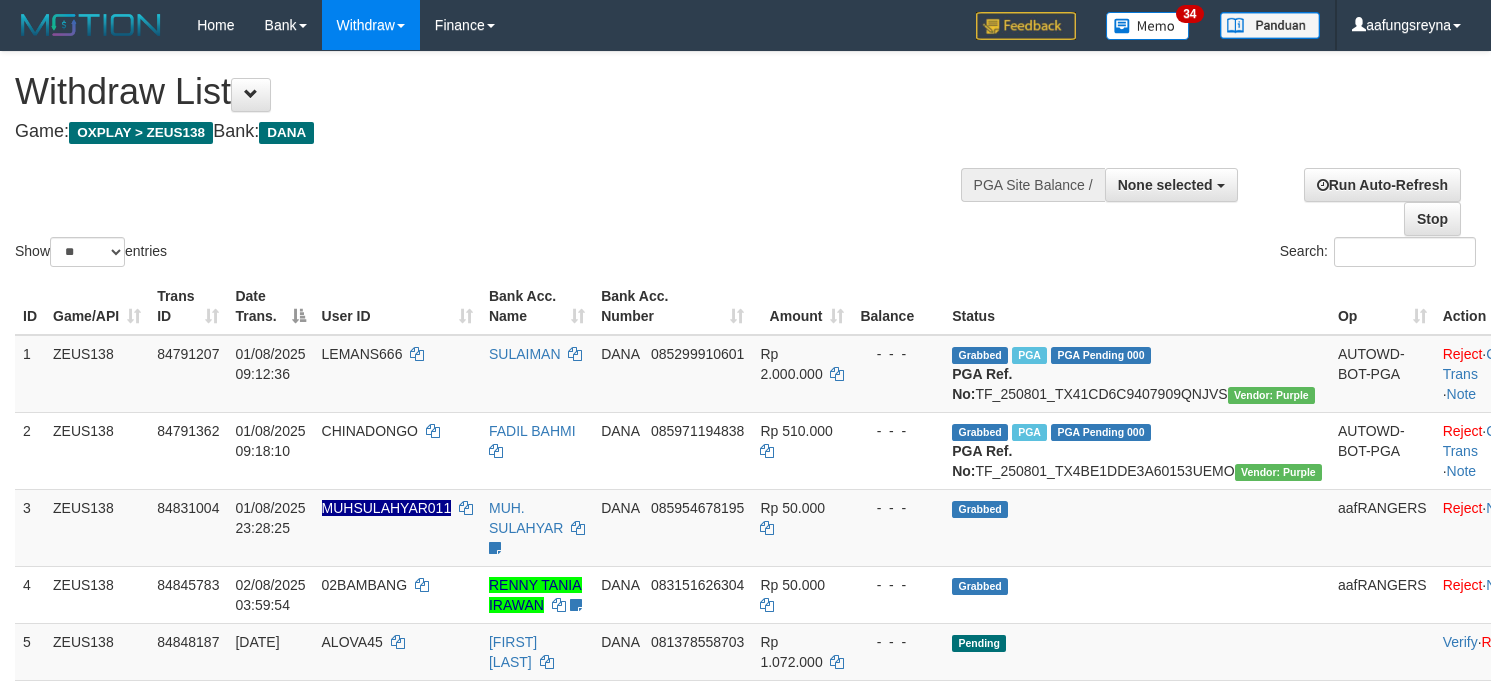 select 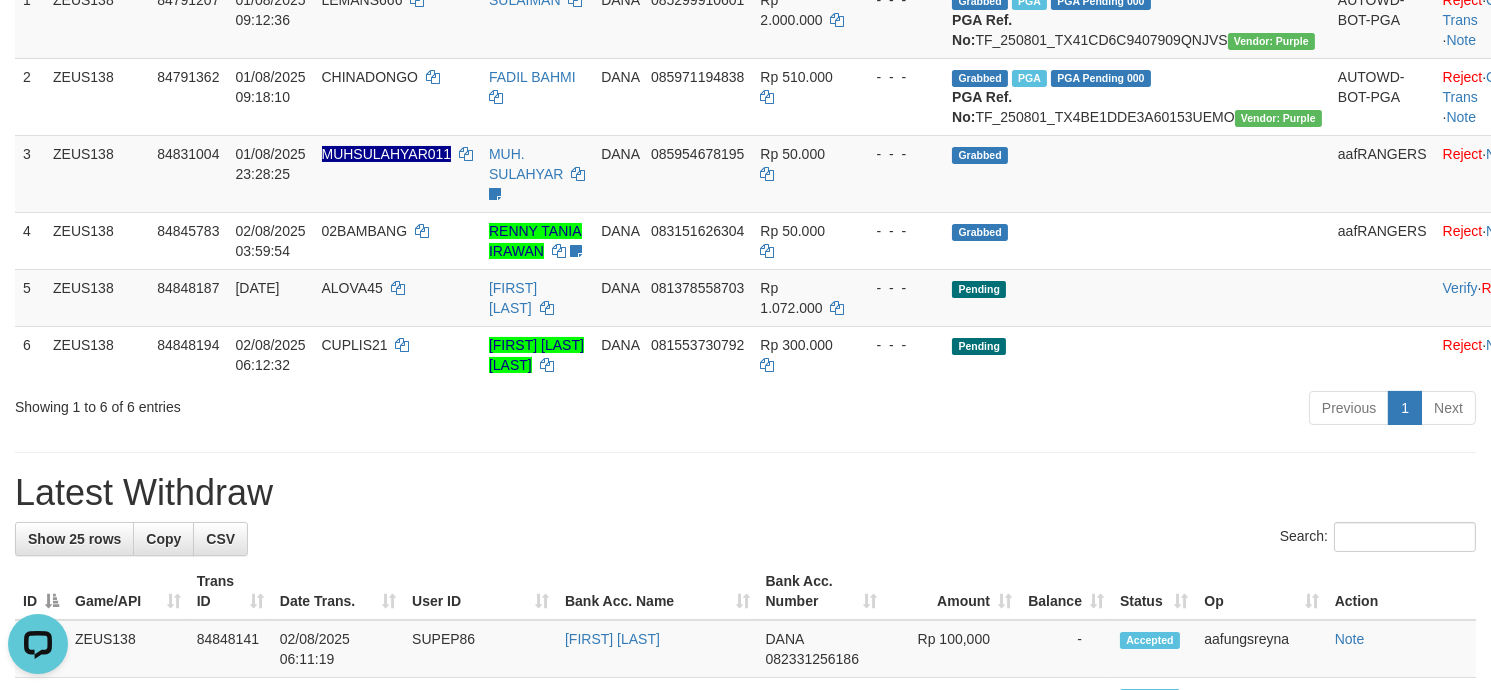 scroll, scrollTop: 0, scrollLeft: 0, axis: both 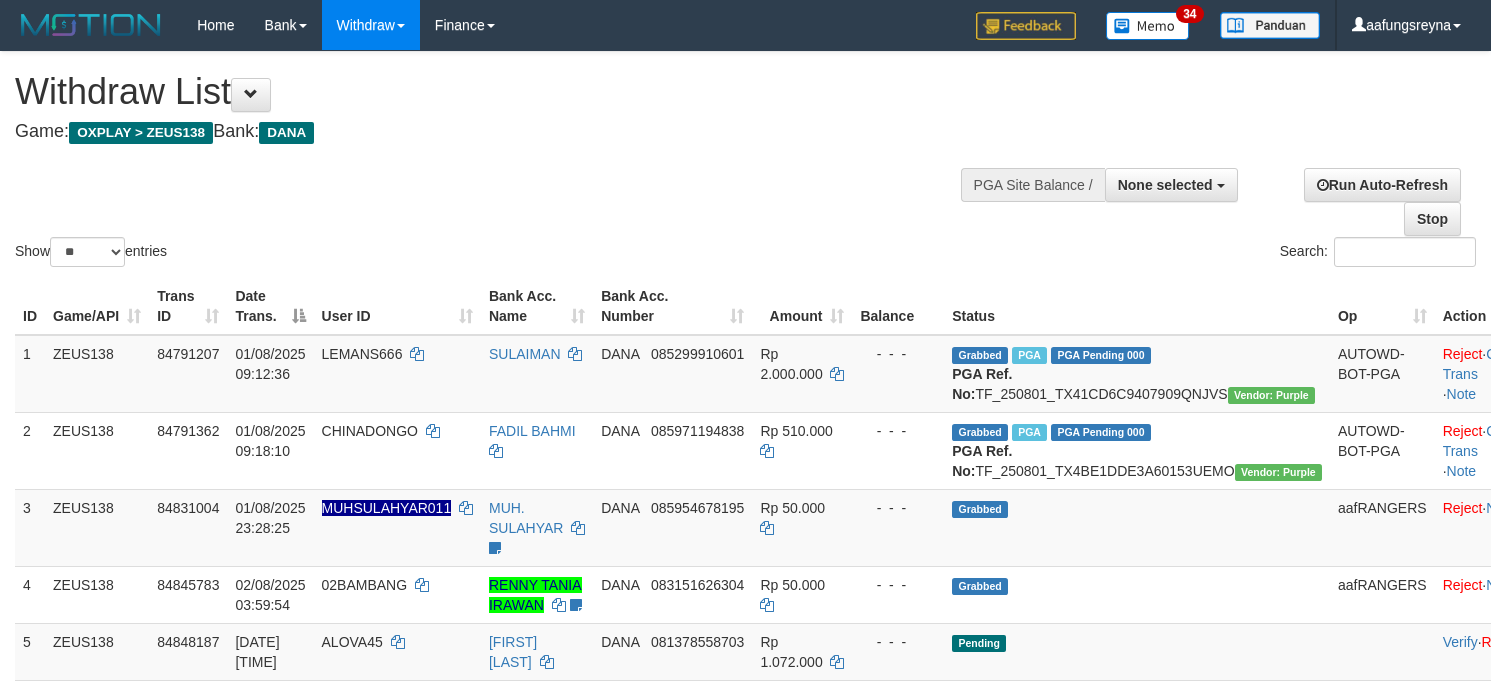 select 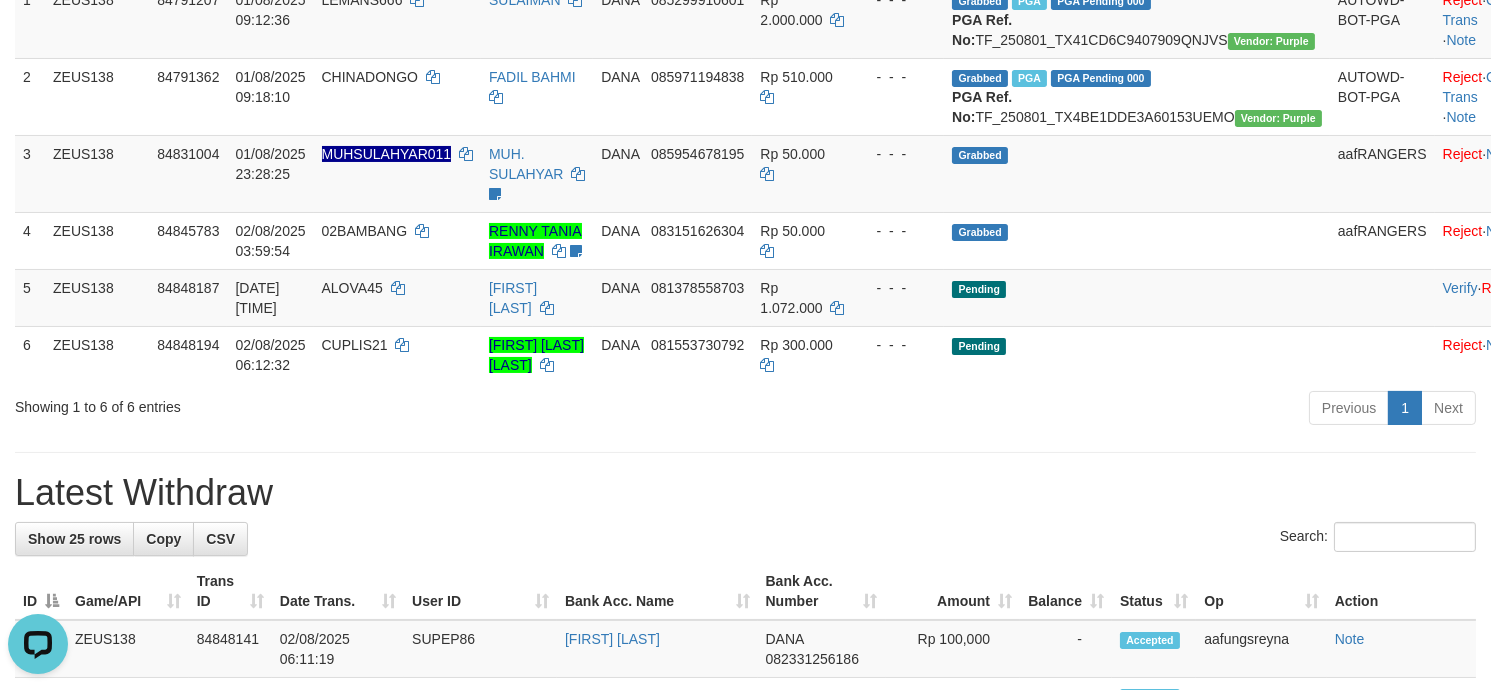 scroll, scrollTop: 0, scrollLeft: 0, axis: both 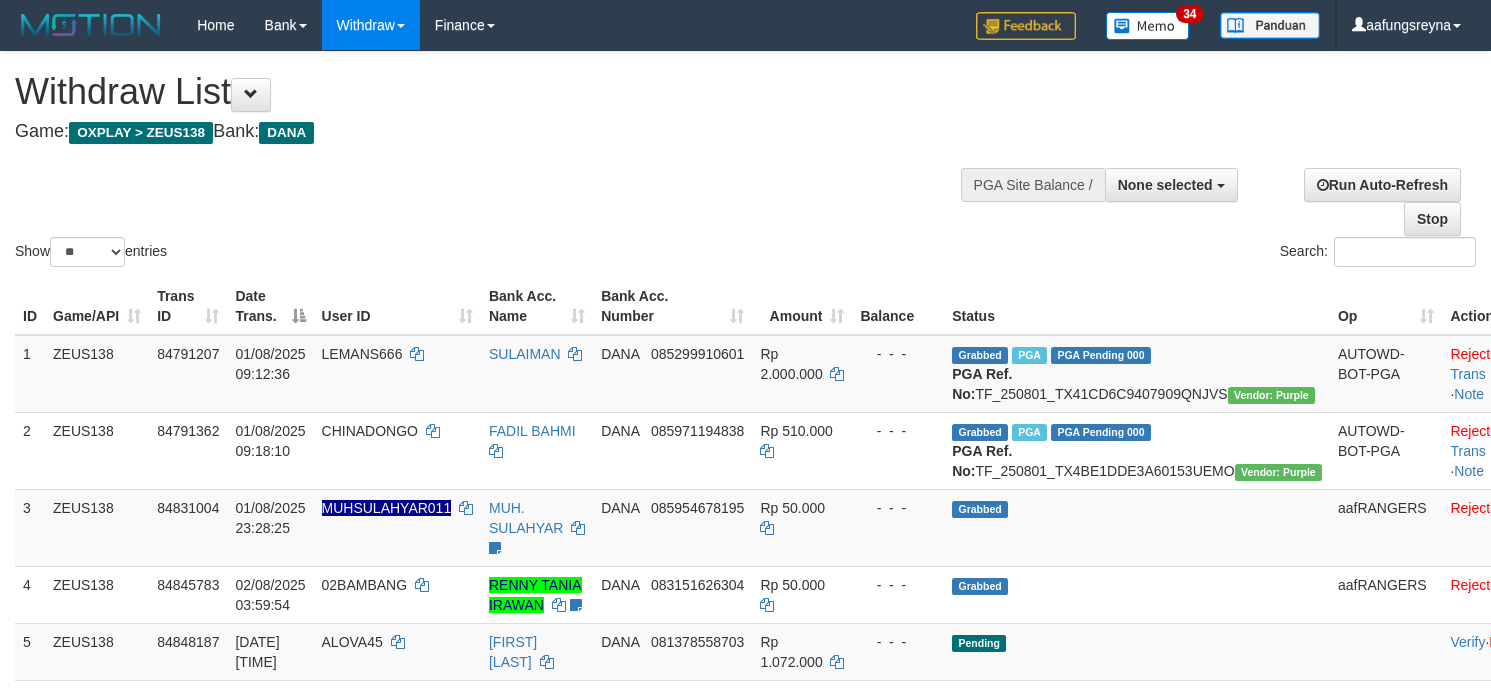 select 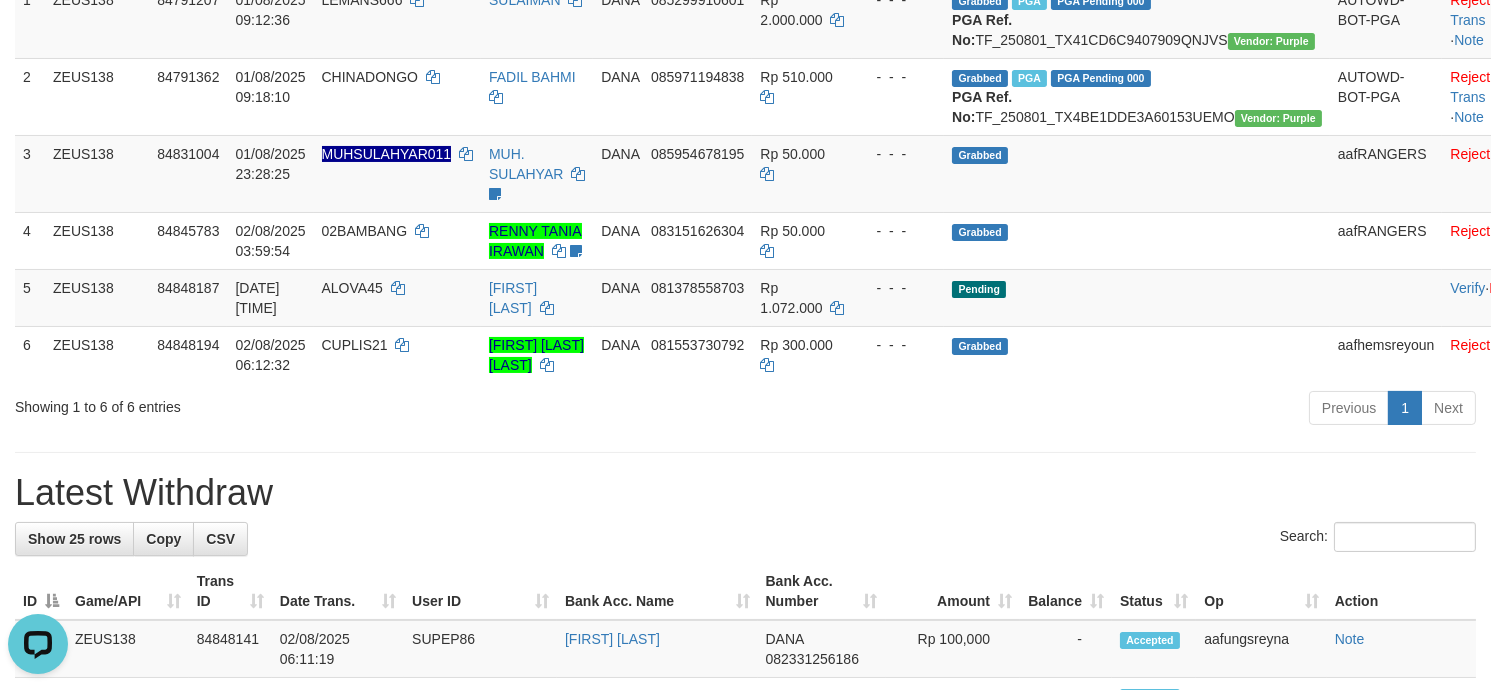 scroll, scrollTop: 0, scrollLeft: 0, axis: both 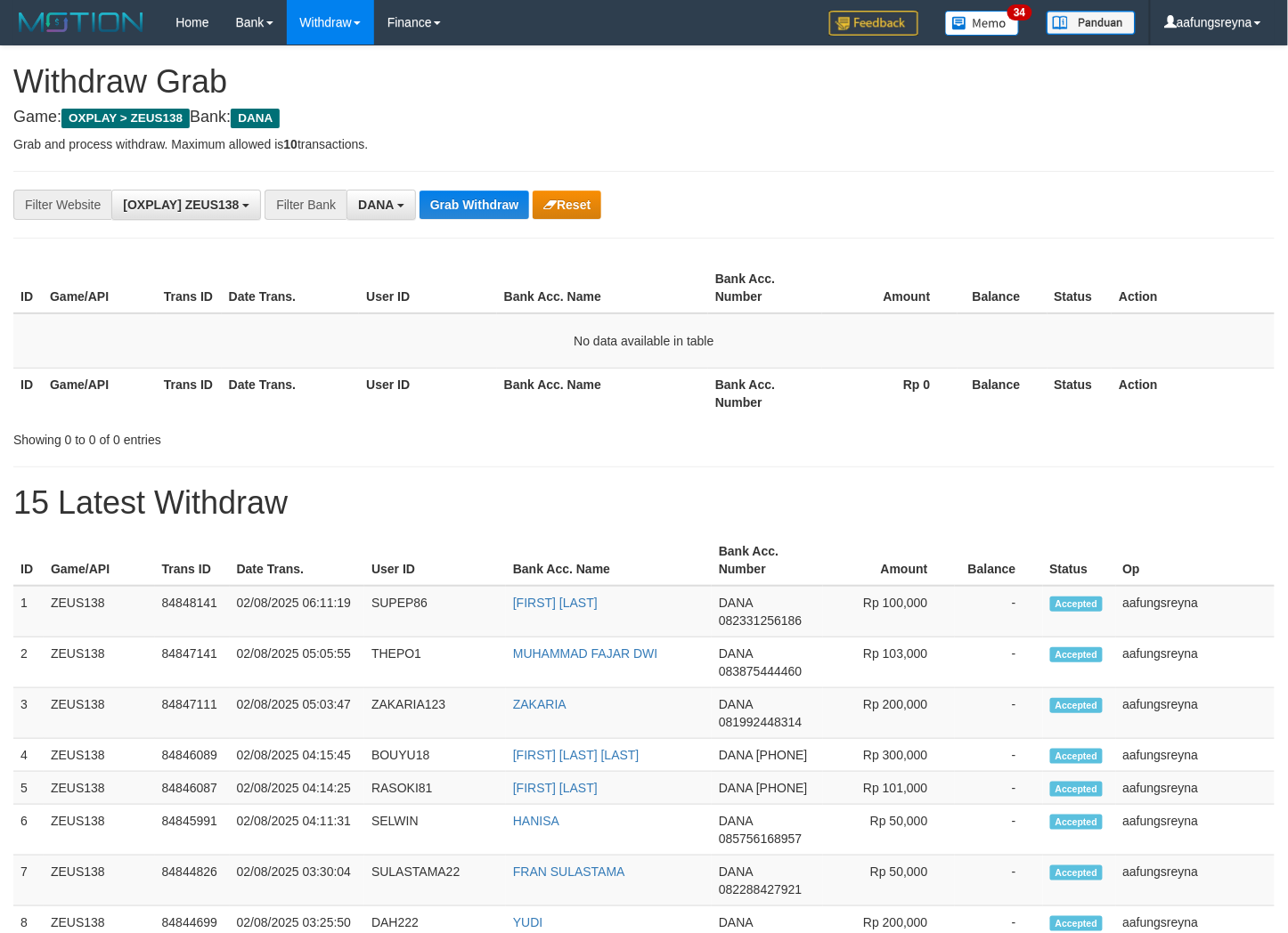 click on "**********" at bounding box center [644, 205] 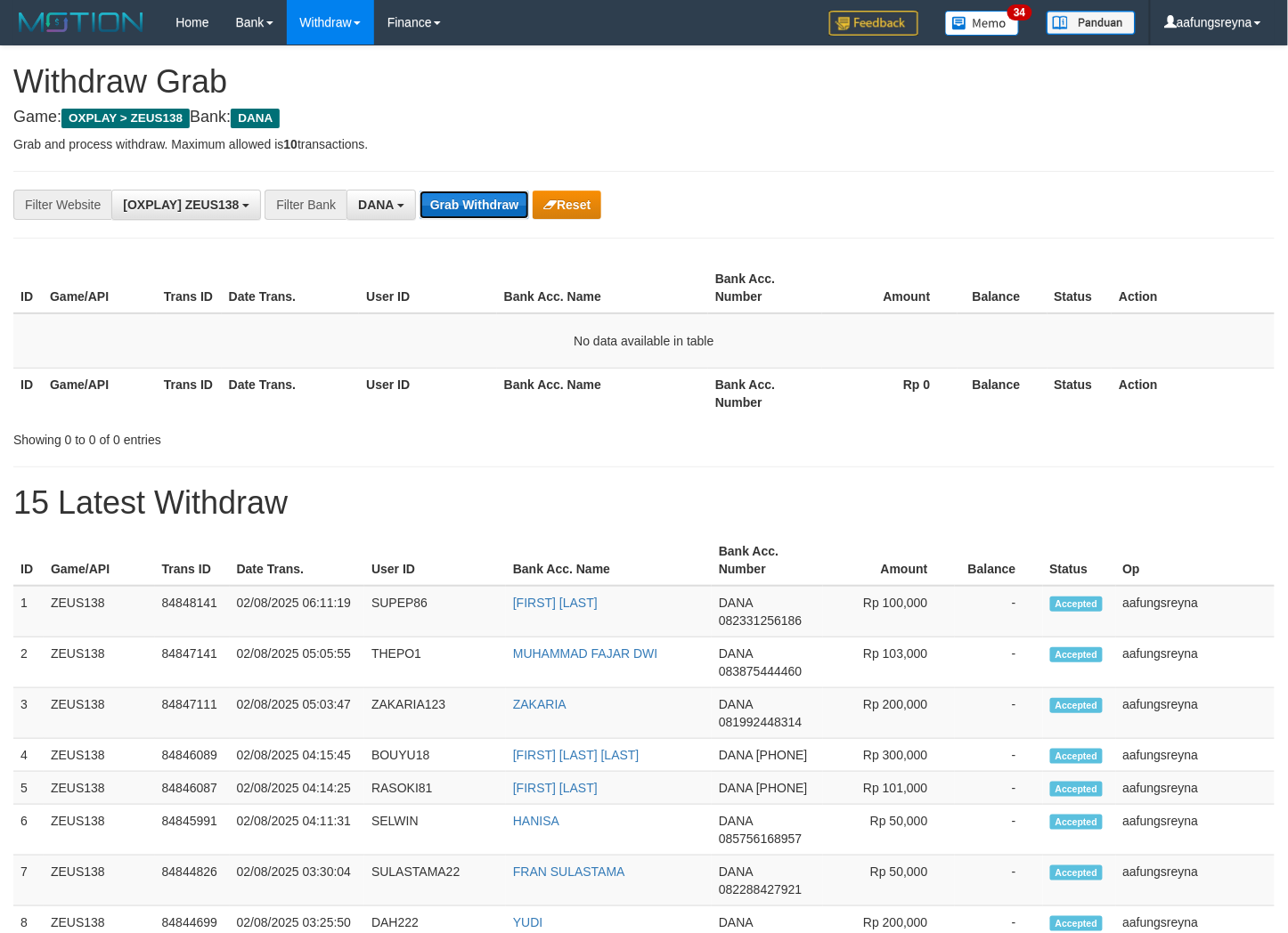 click on "Grab Withdraw" at bounding box center (474, 205) 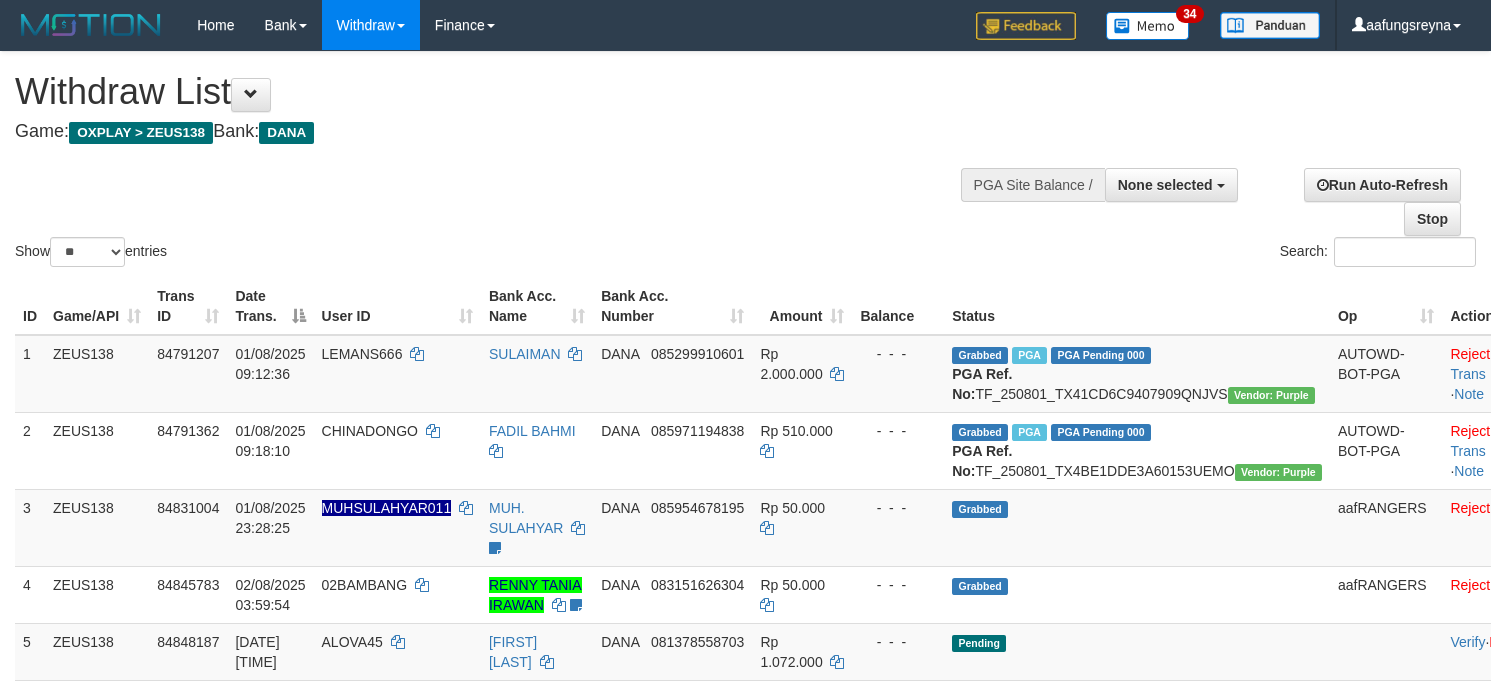 select 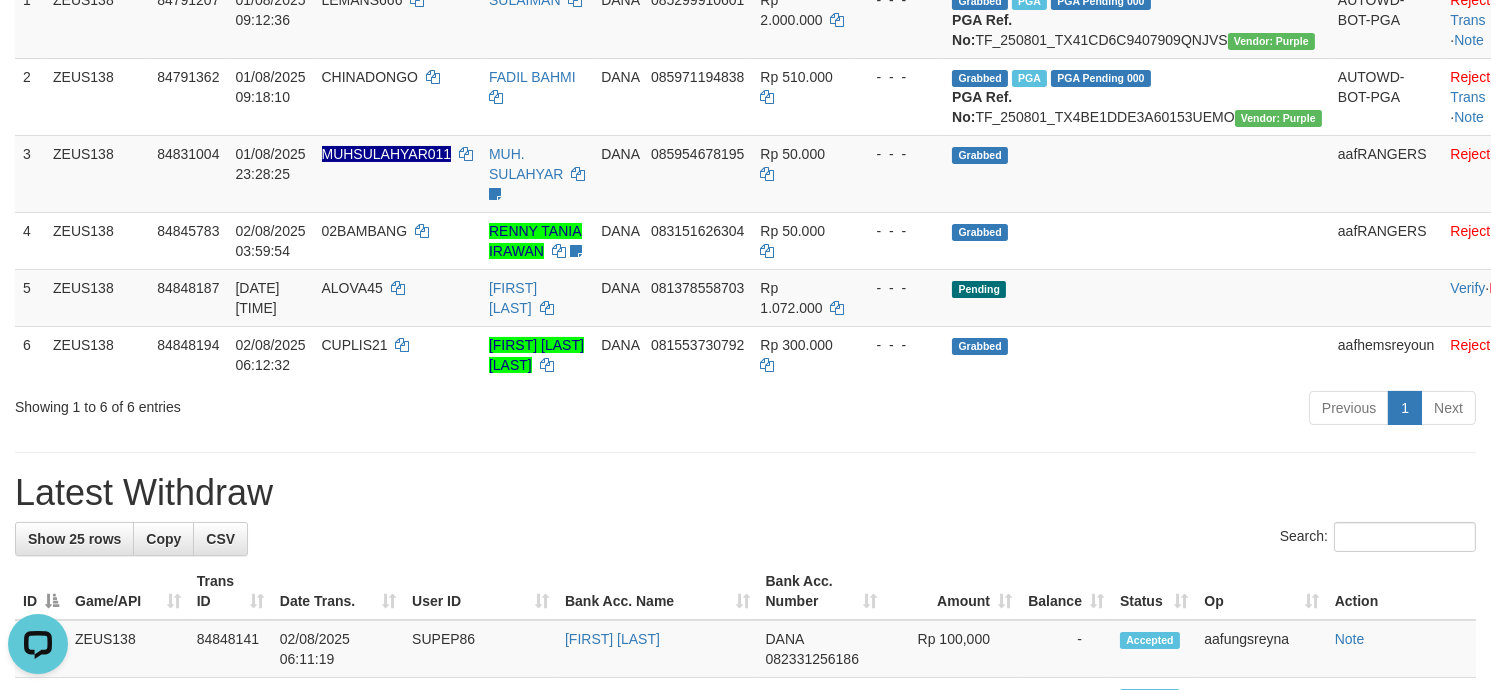 scroll, scrollTop: 0, scrollLeft: 0, axis: both 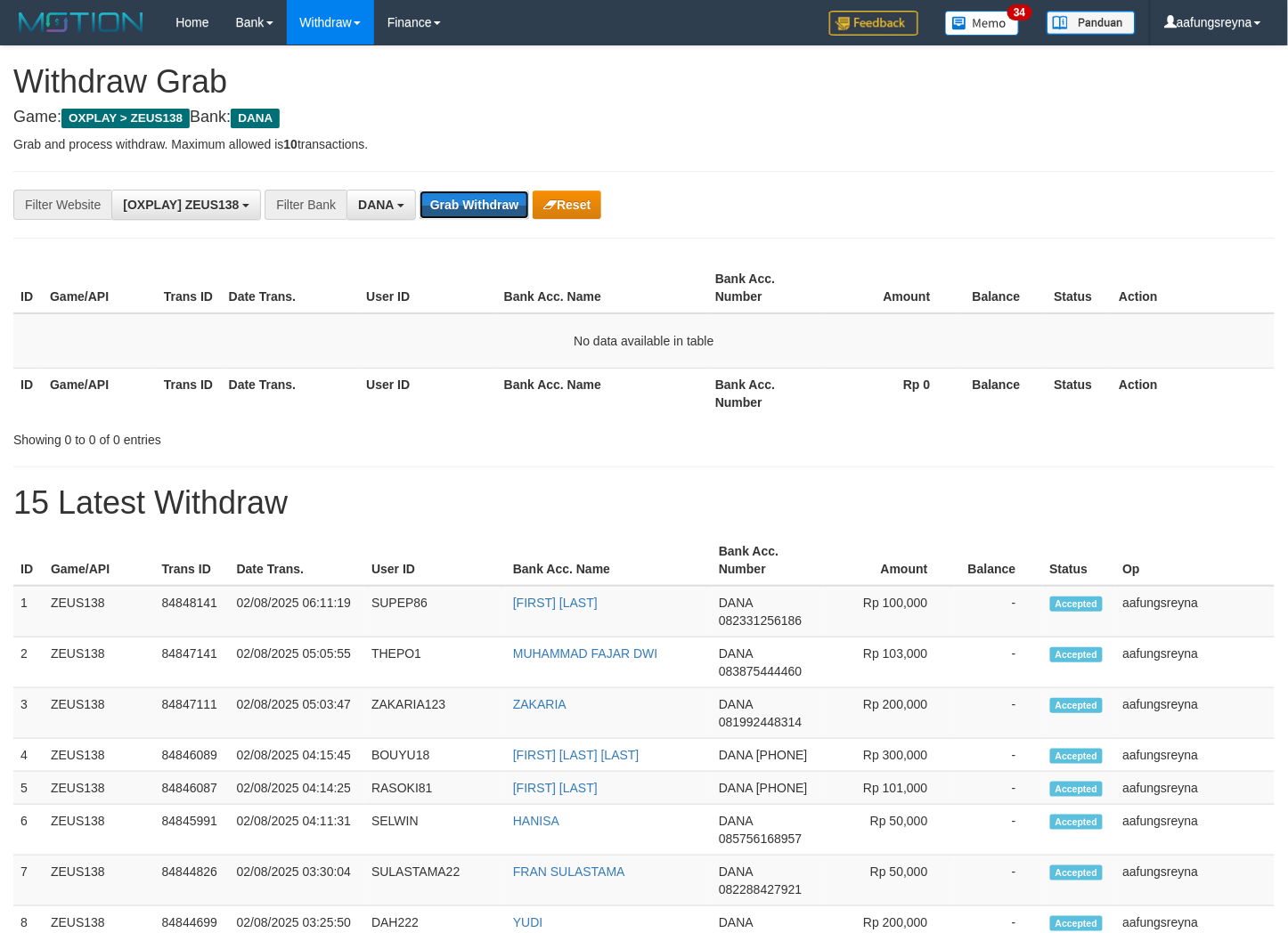 click on "Grab Withdraw" at bounding box center [474, 205] 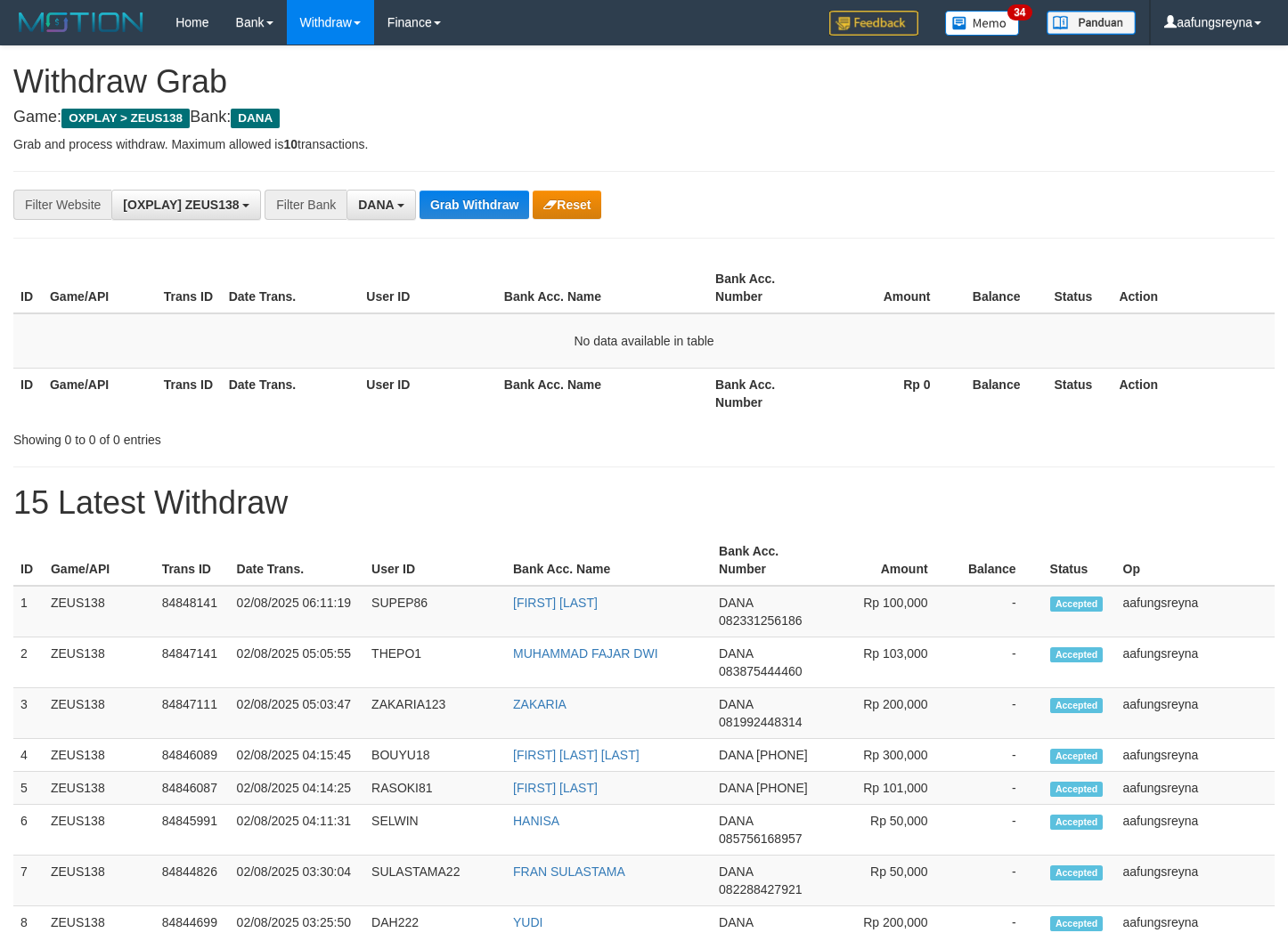 scroll, scrollTop: 0, scrollLeft: 0, axis: both 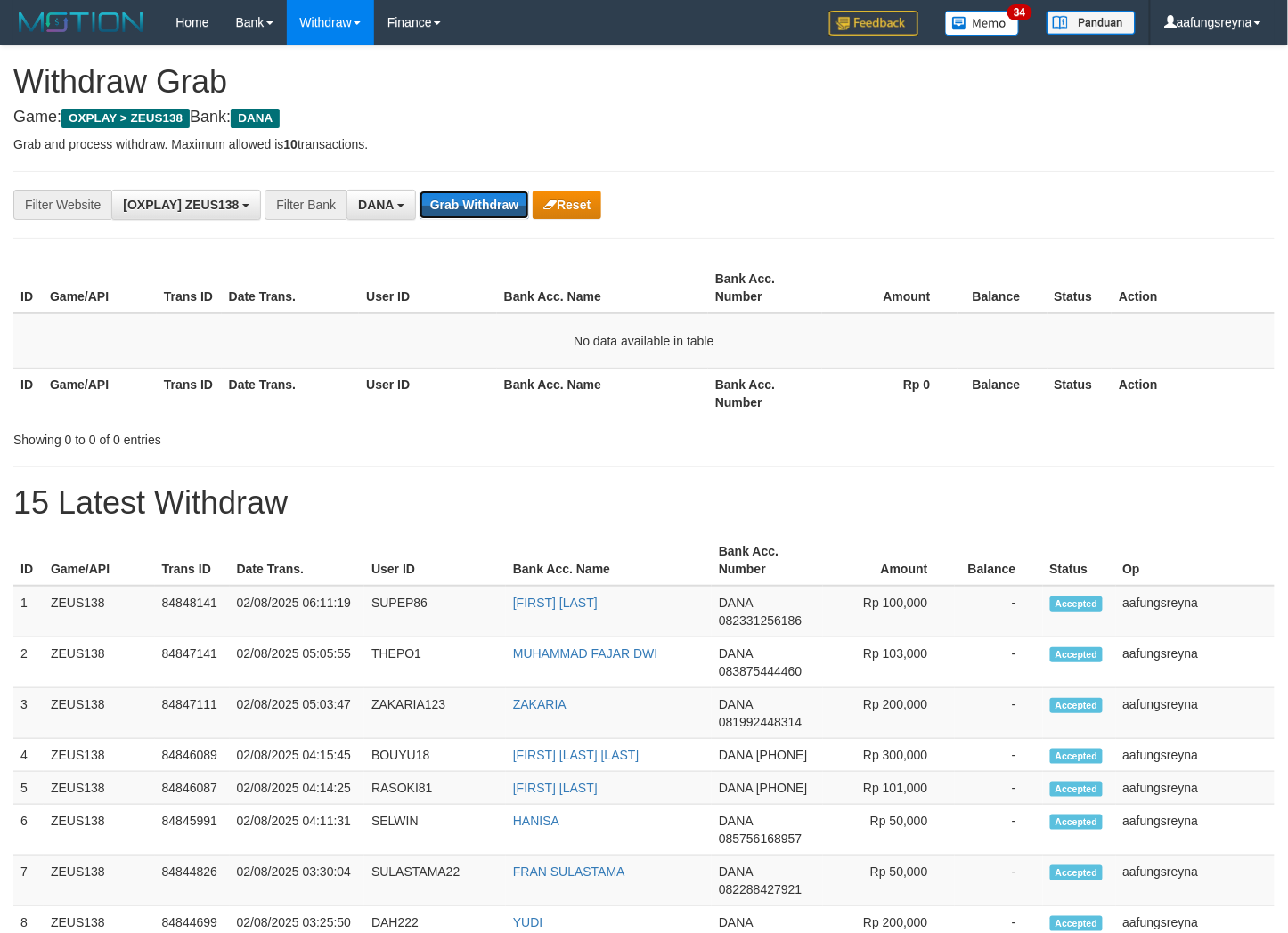 click on "Grab Withdraw" at bounding box center (474, 205) 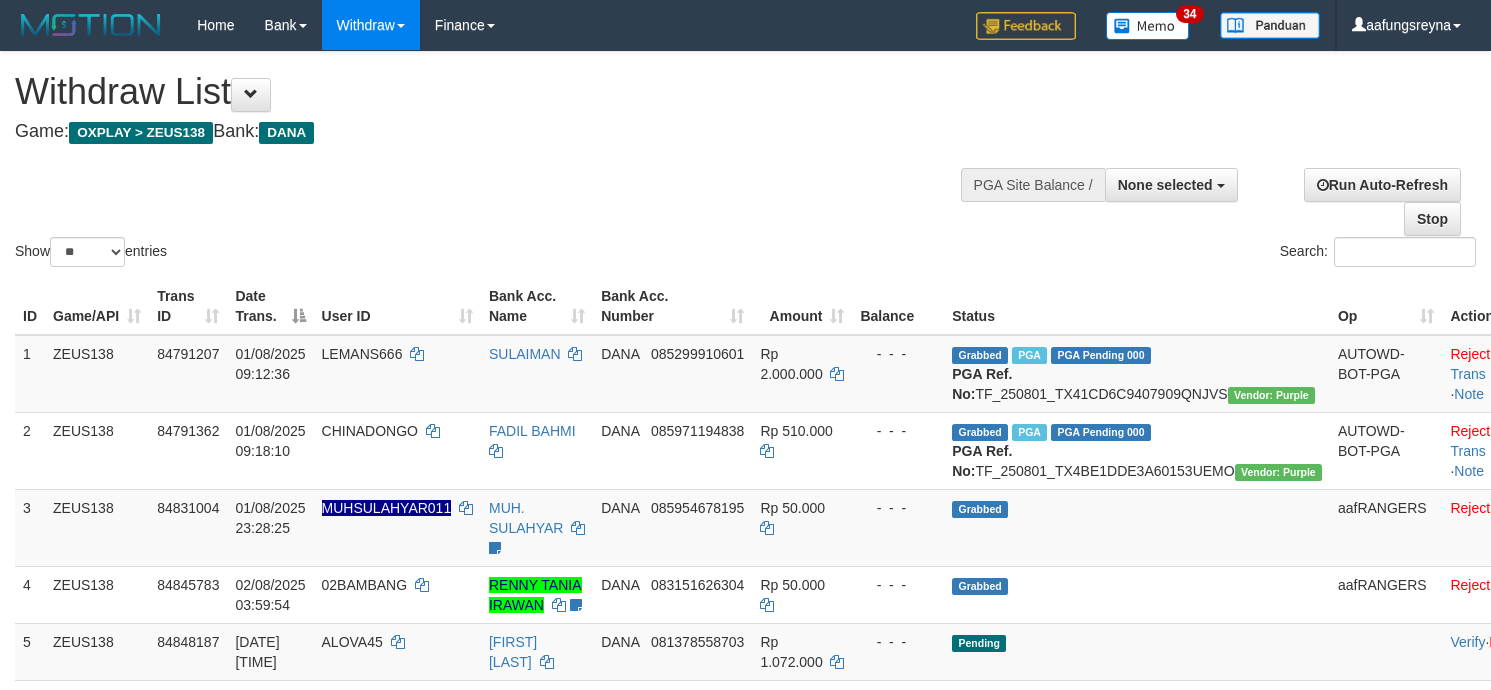 select 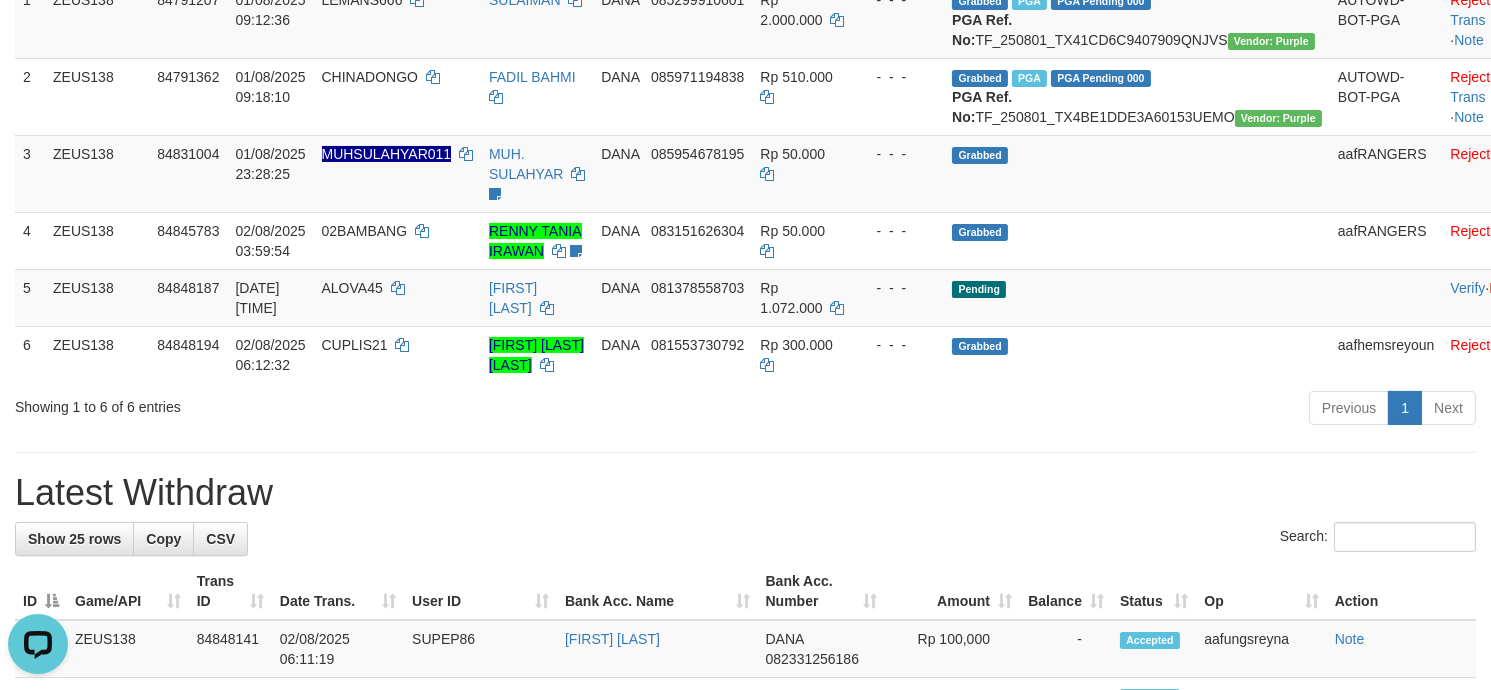 scroll, scrollTop: 0, scrollLeft: 0, axis: both 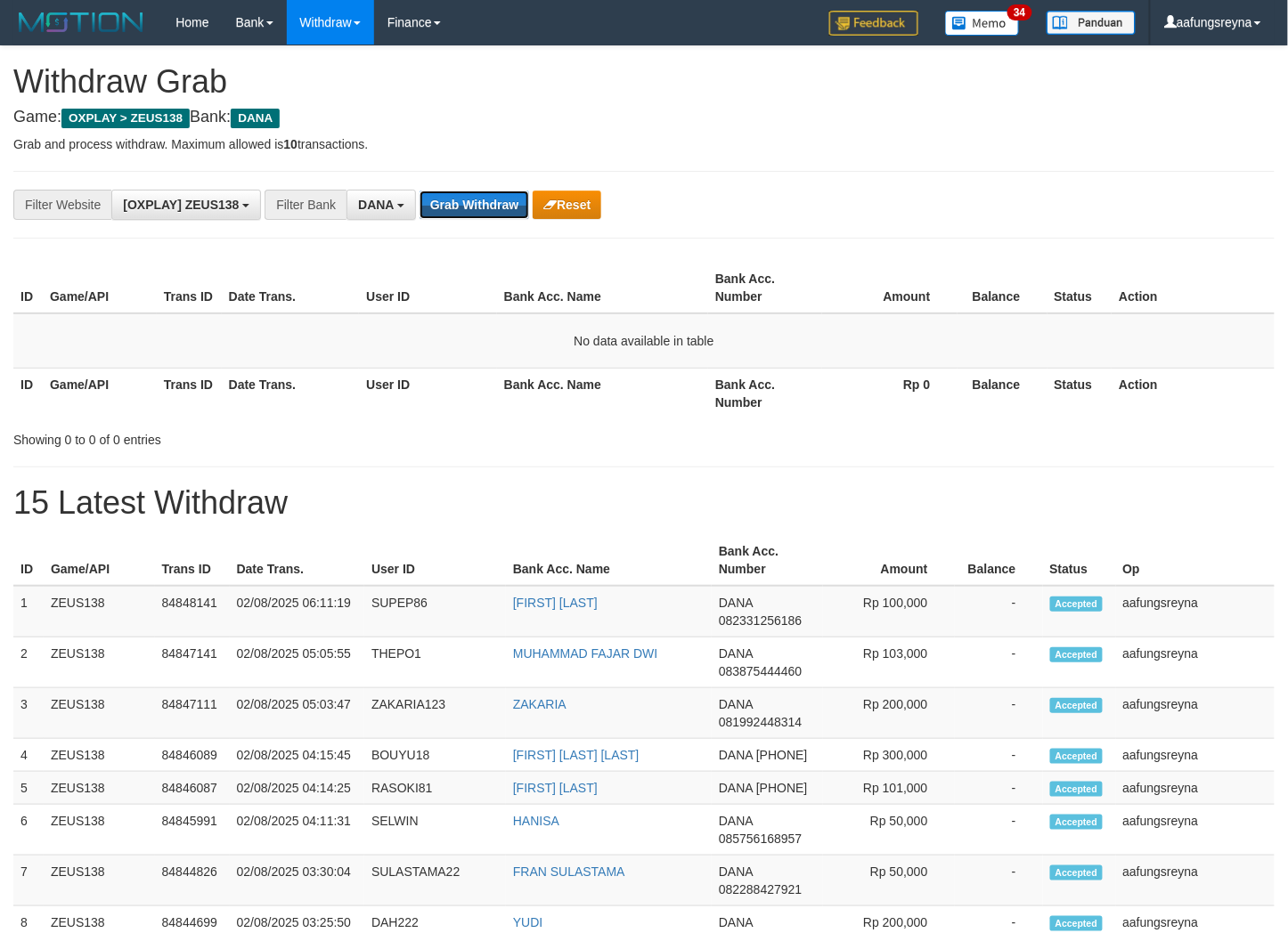 click on "Grab Withdraw" at bounding box center [474, 205] 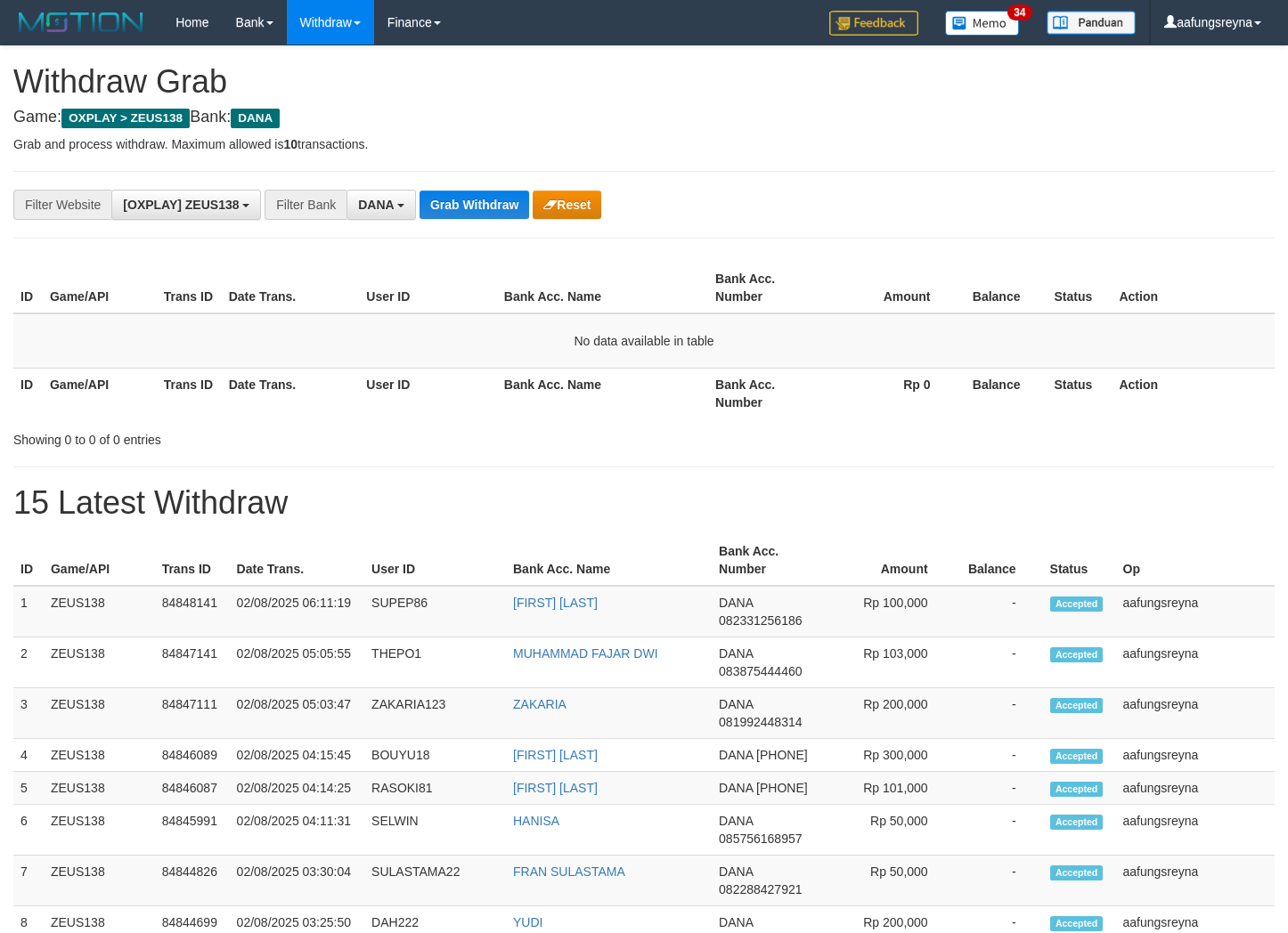 scroll, scrollTop: 0, scrollLeft: 0, axis: both 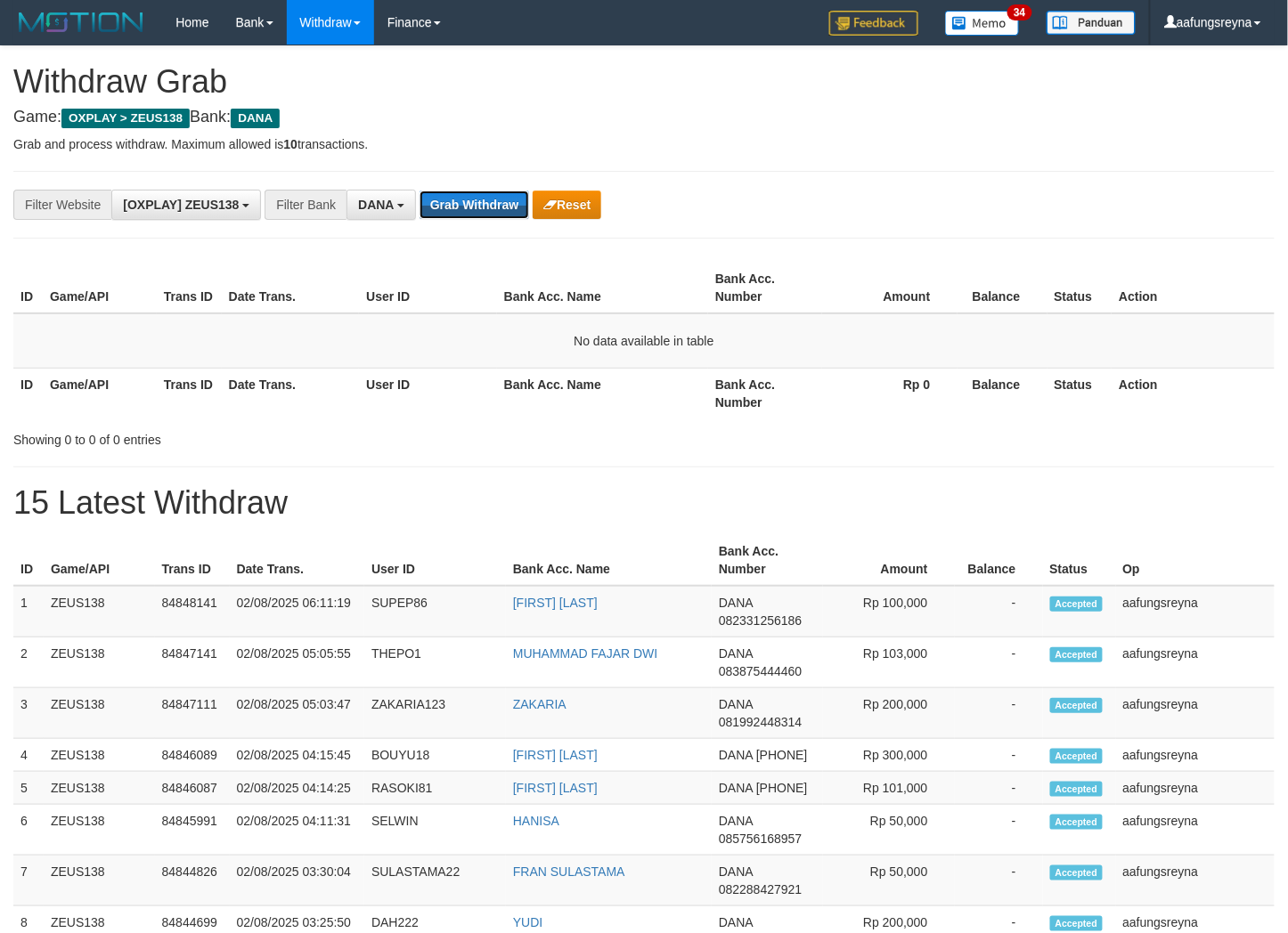click on "Grab Withdraw" at bounding box center [474, 205] 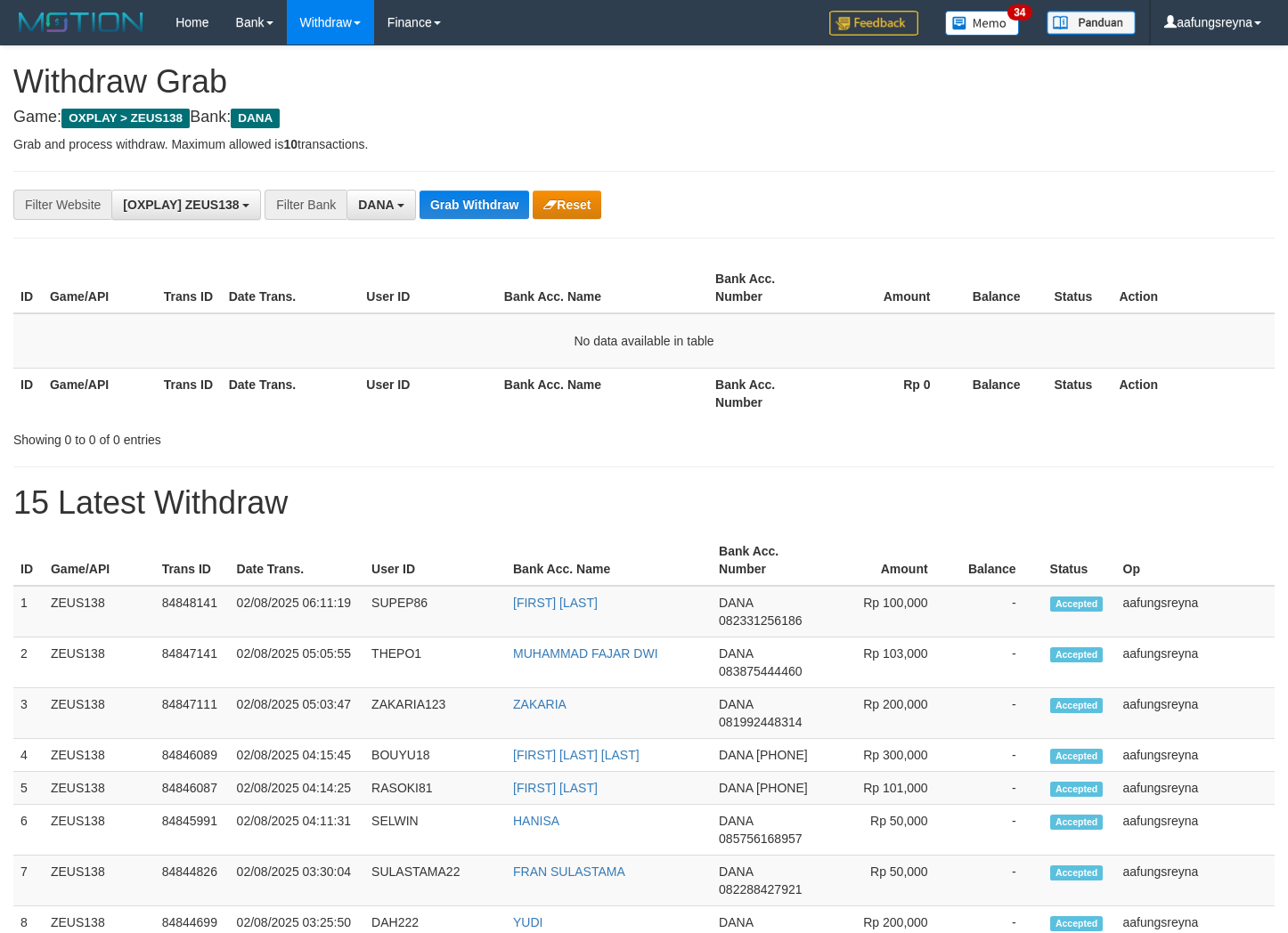 scroll, scrollTop: 0, scrollLeft: 0, axis: both 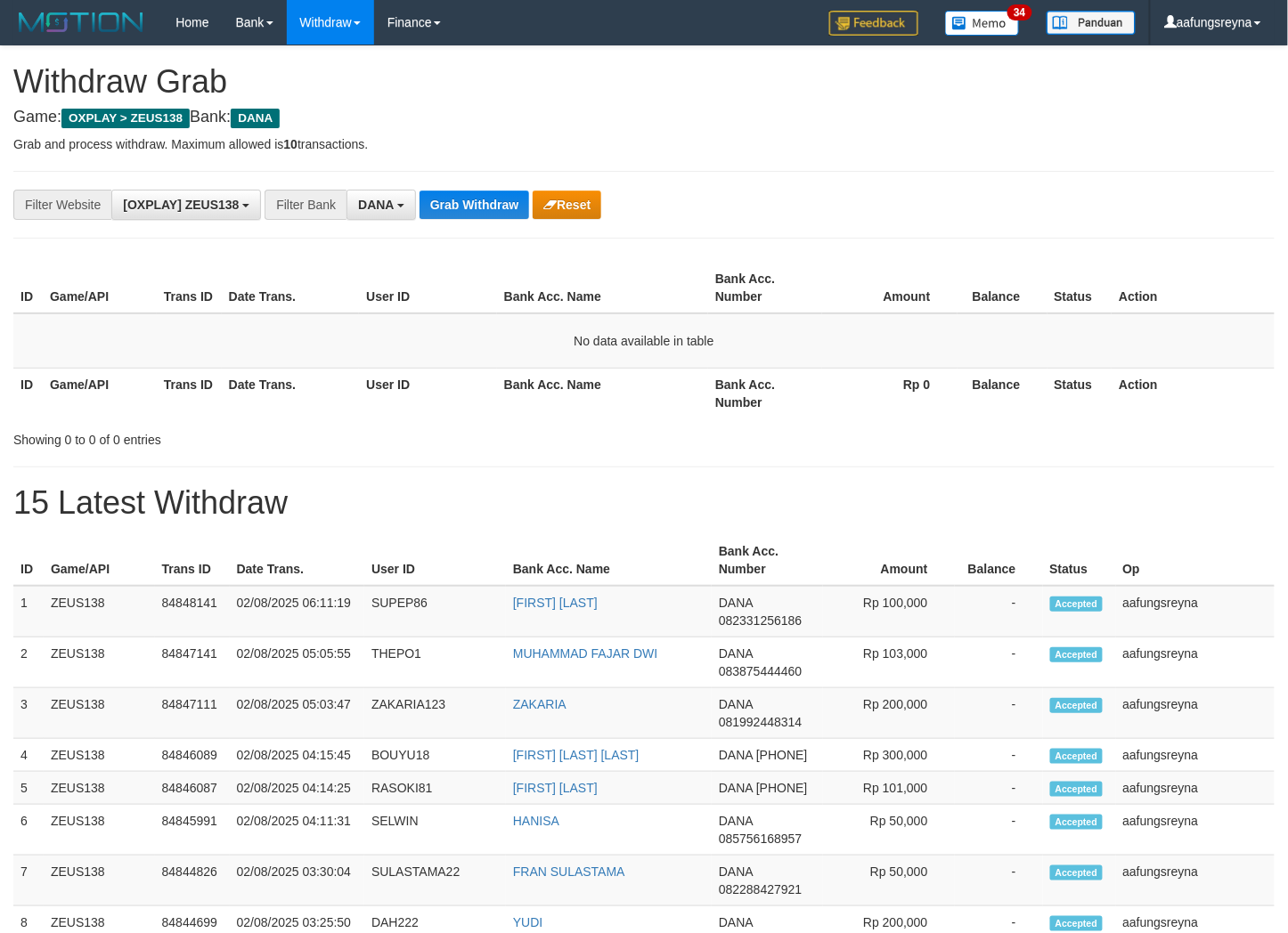 click on "Grab Withdraw" at bounding box center [474, 205] 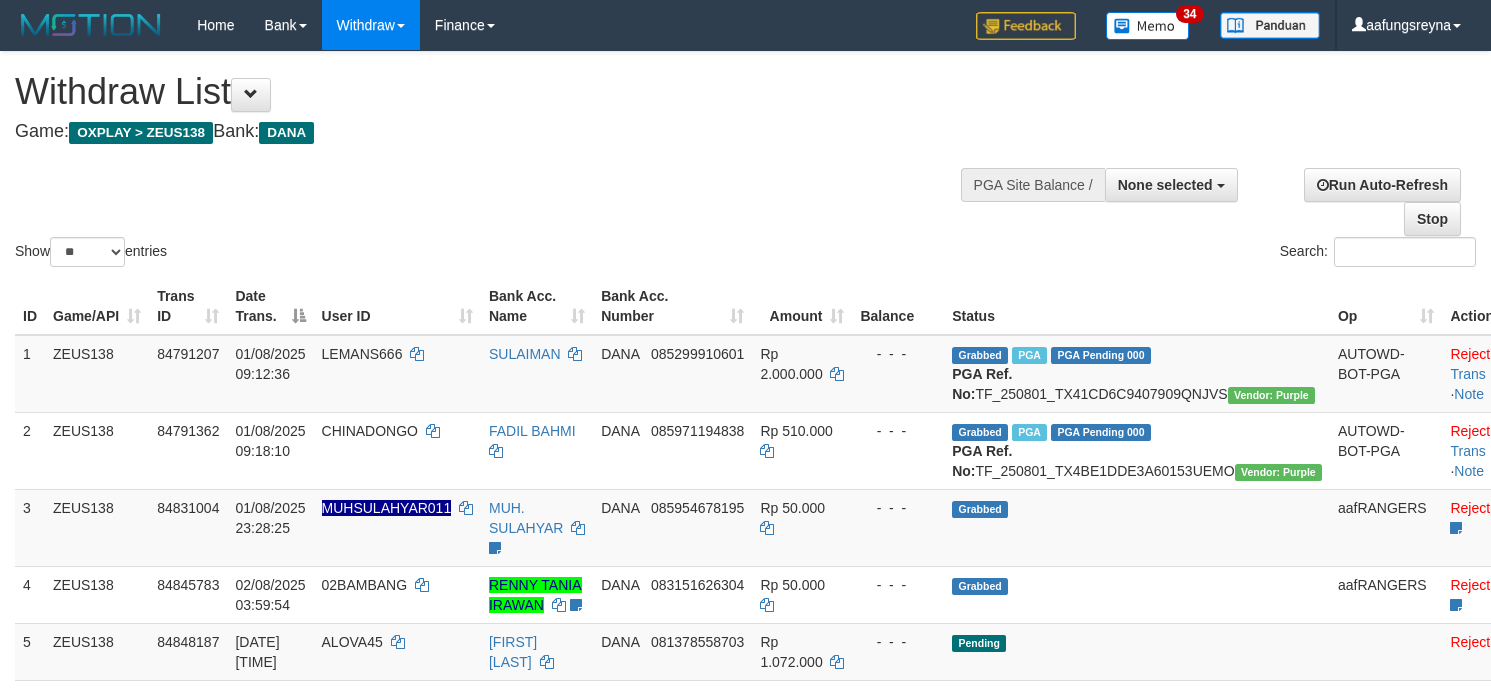 select 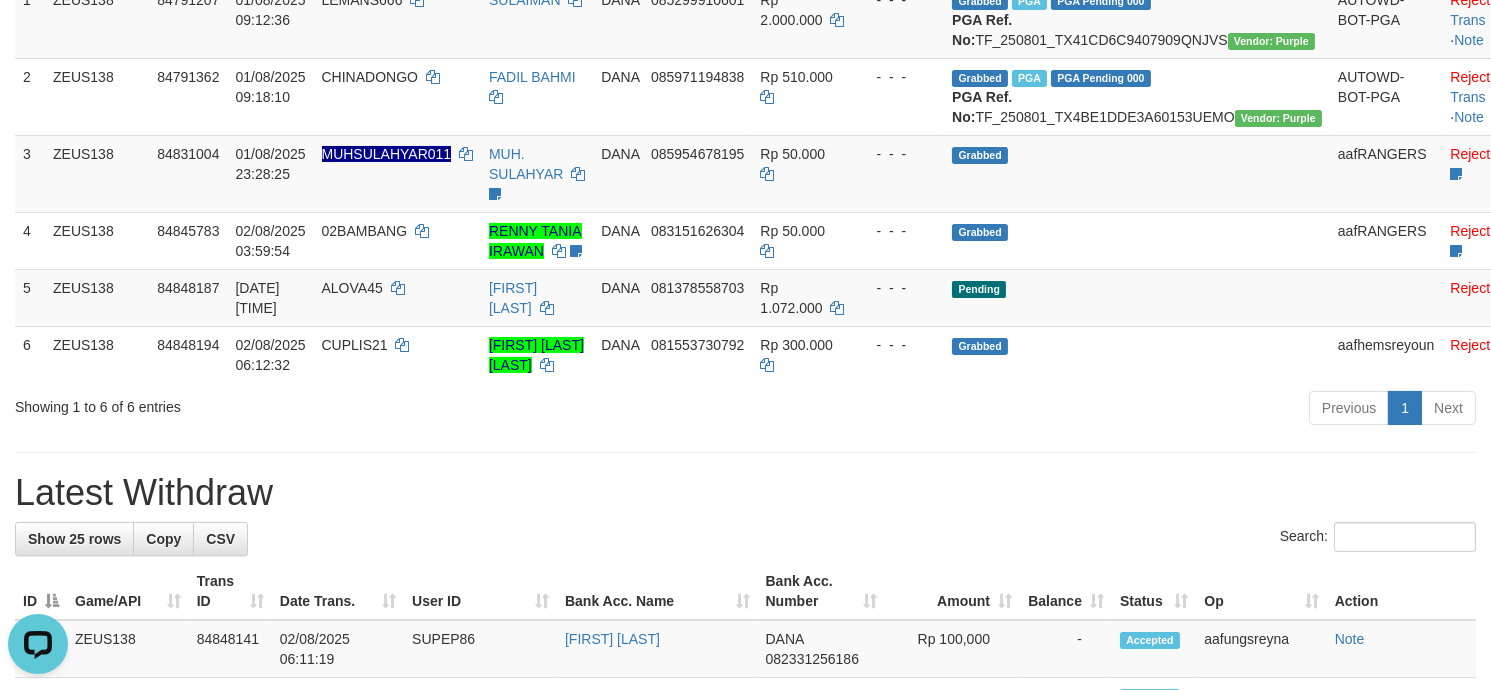 scroll, scrollTop: 0, scrollLeft: 0, axis: both 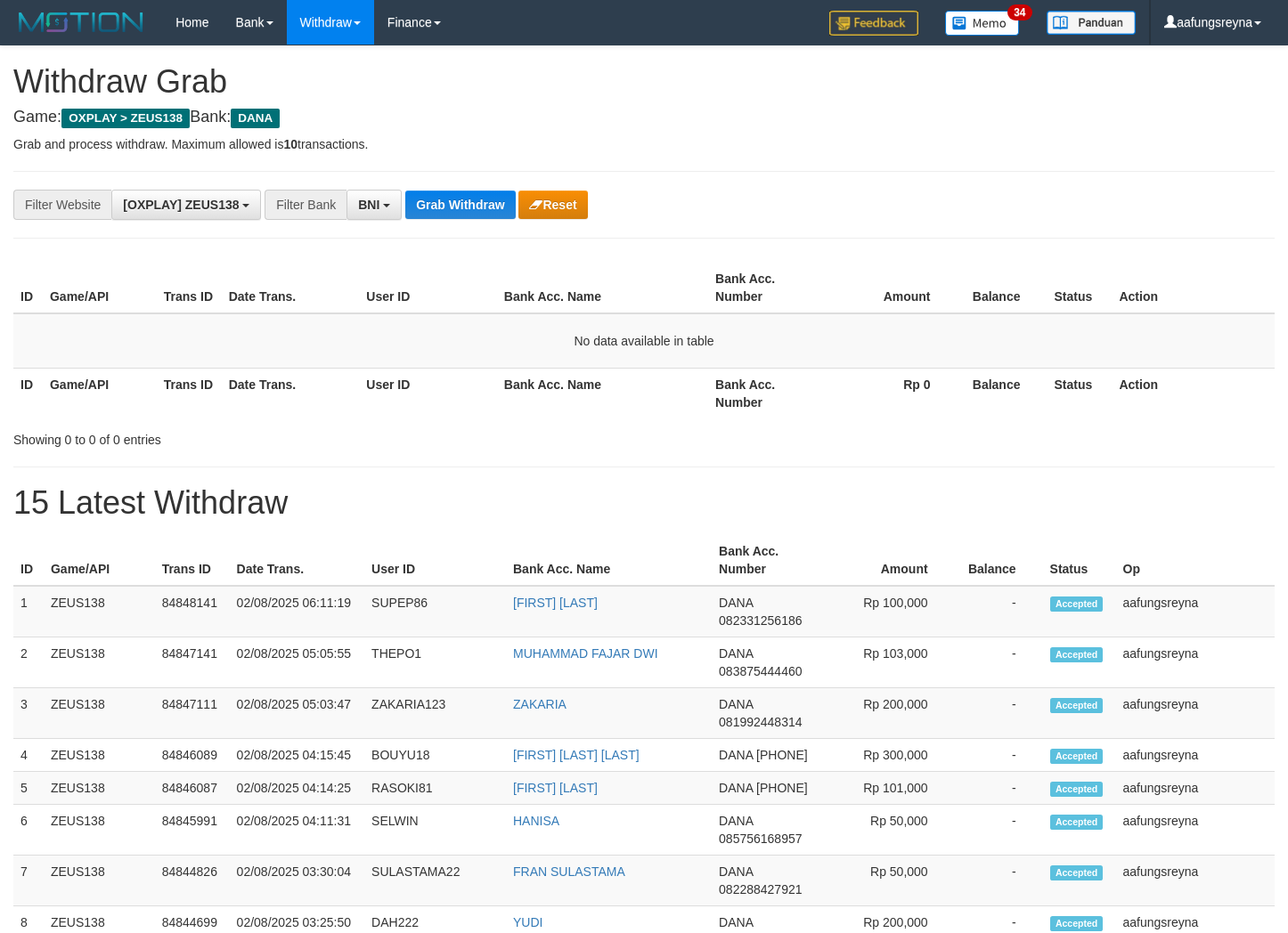 select on "***" 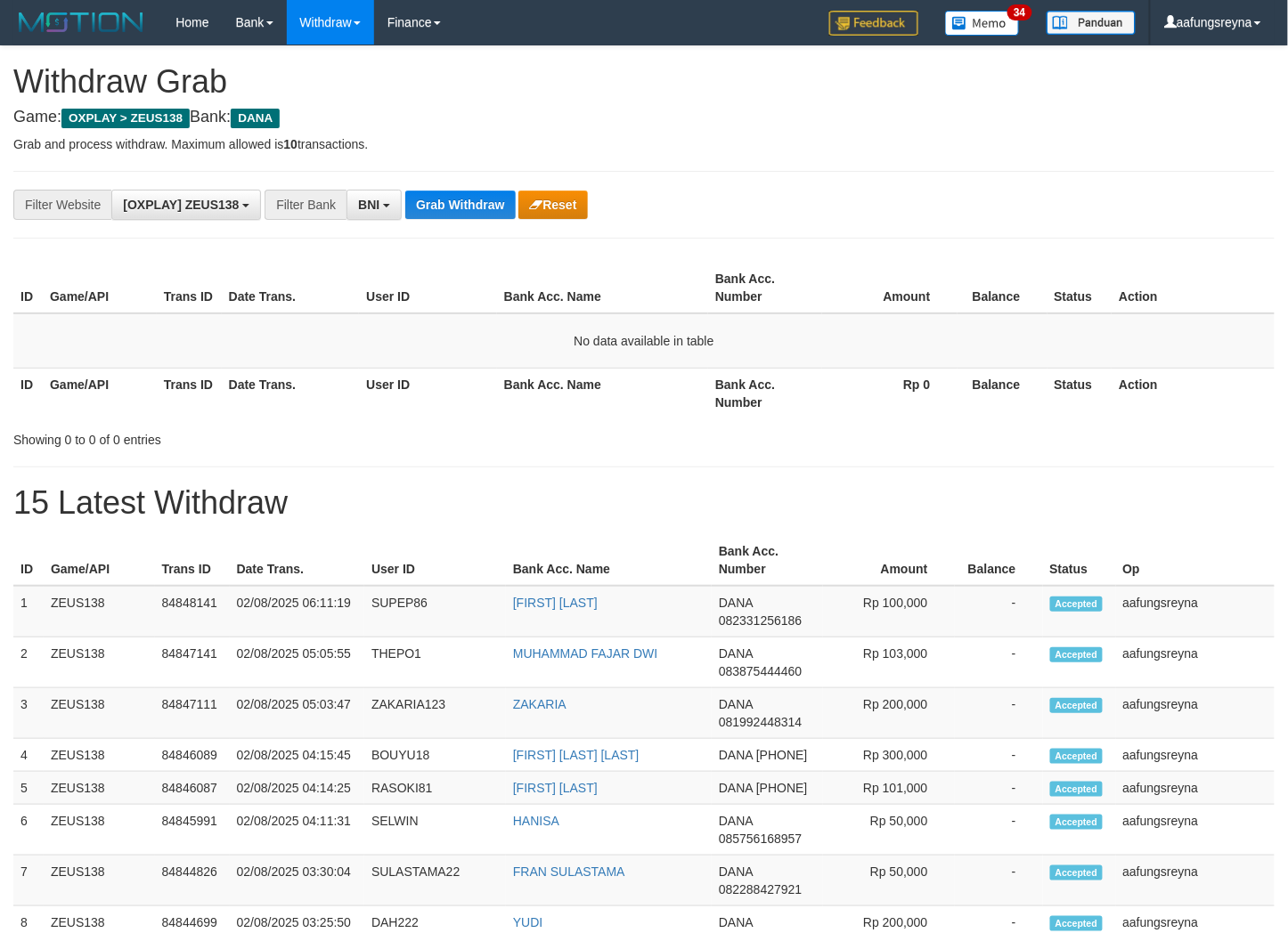 scroll, scrollTop: 91, scrollLeft: 0, axis: vertical 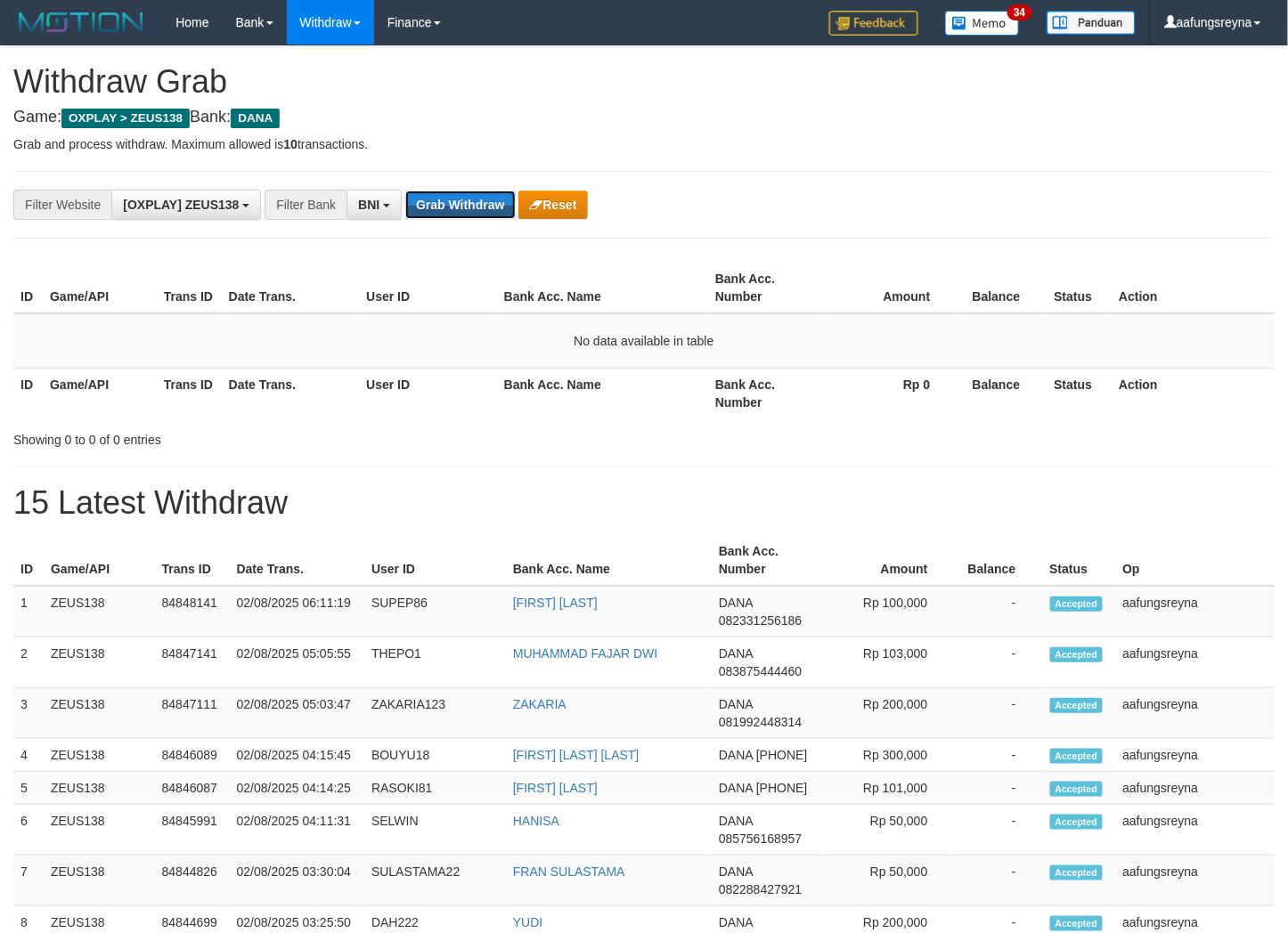 click on "Grab Withdraw" at bounding box center [460, 205] 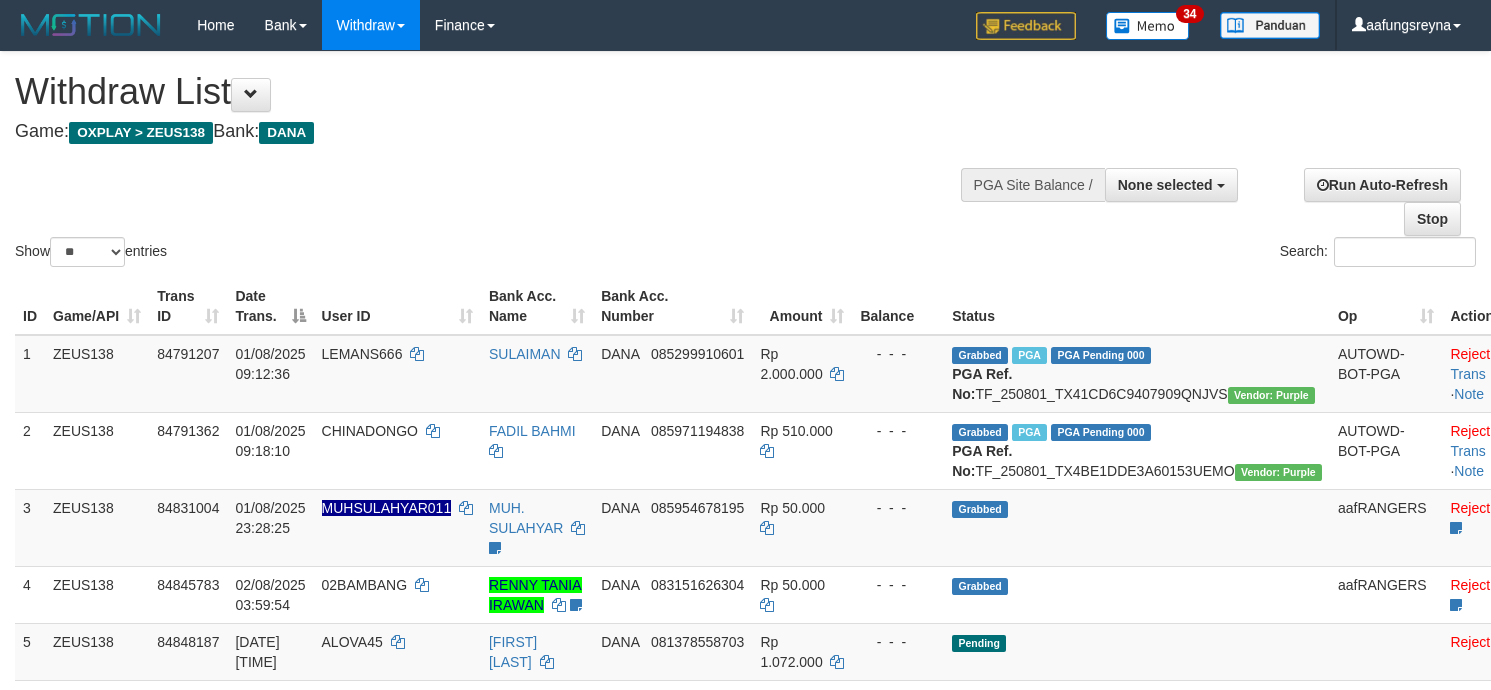 select 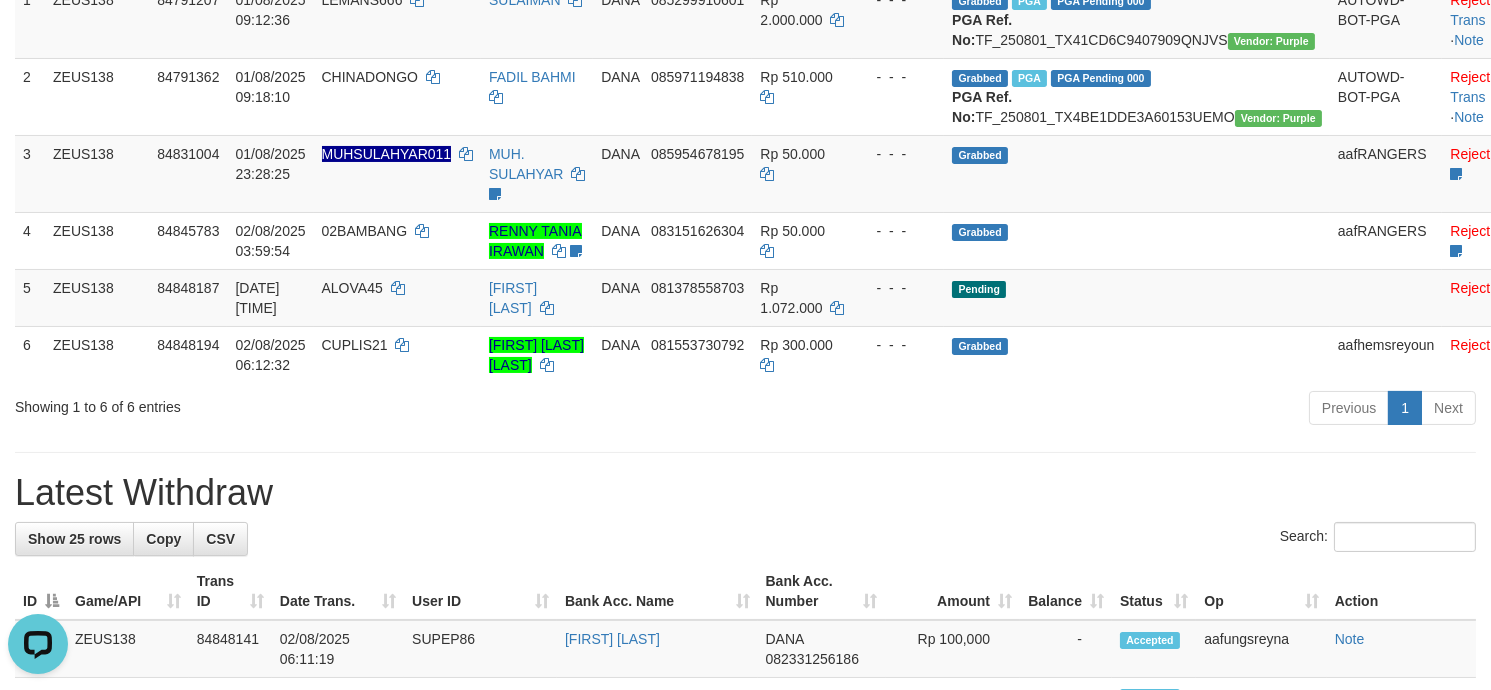 scroll, scrollTop: 0, scrollLeft: 0, axis: both 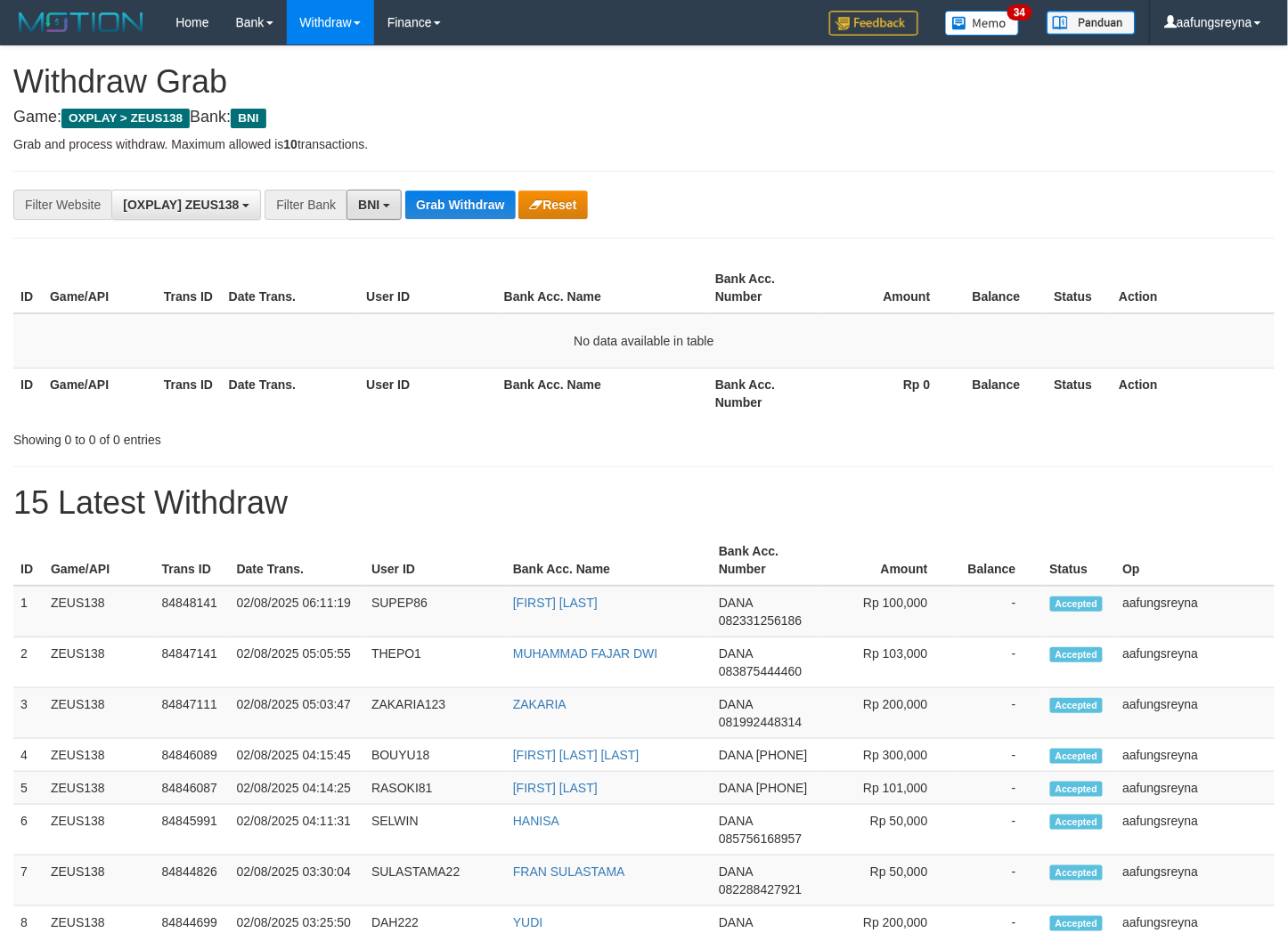 click on "BNI" at bounding box center [369, 205] 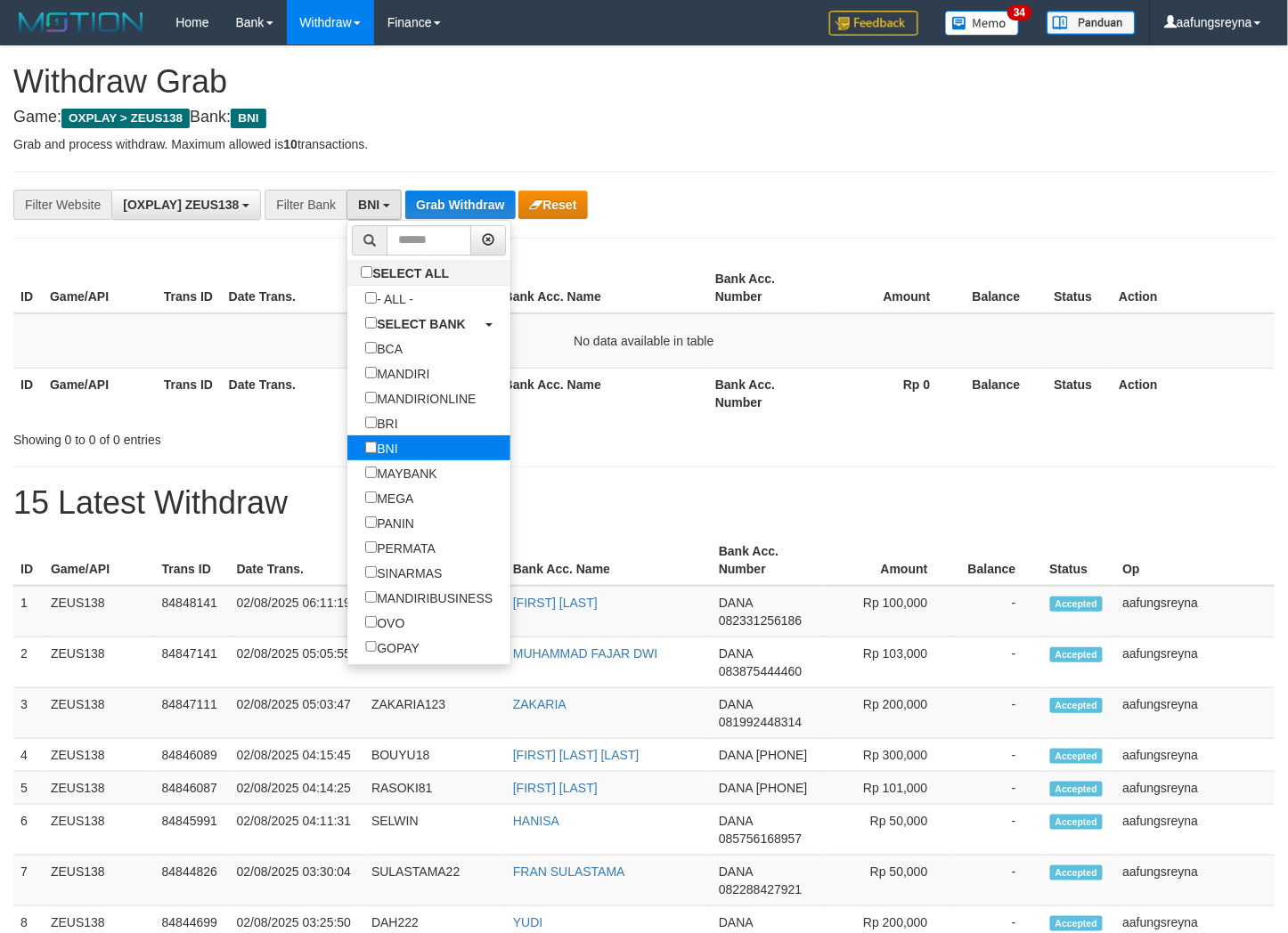 click on "BNI" at bounding box center [428, 448] 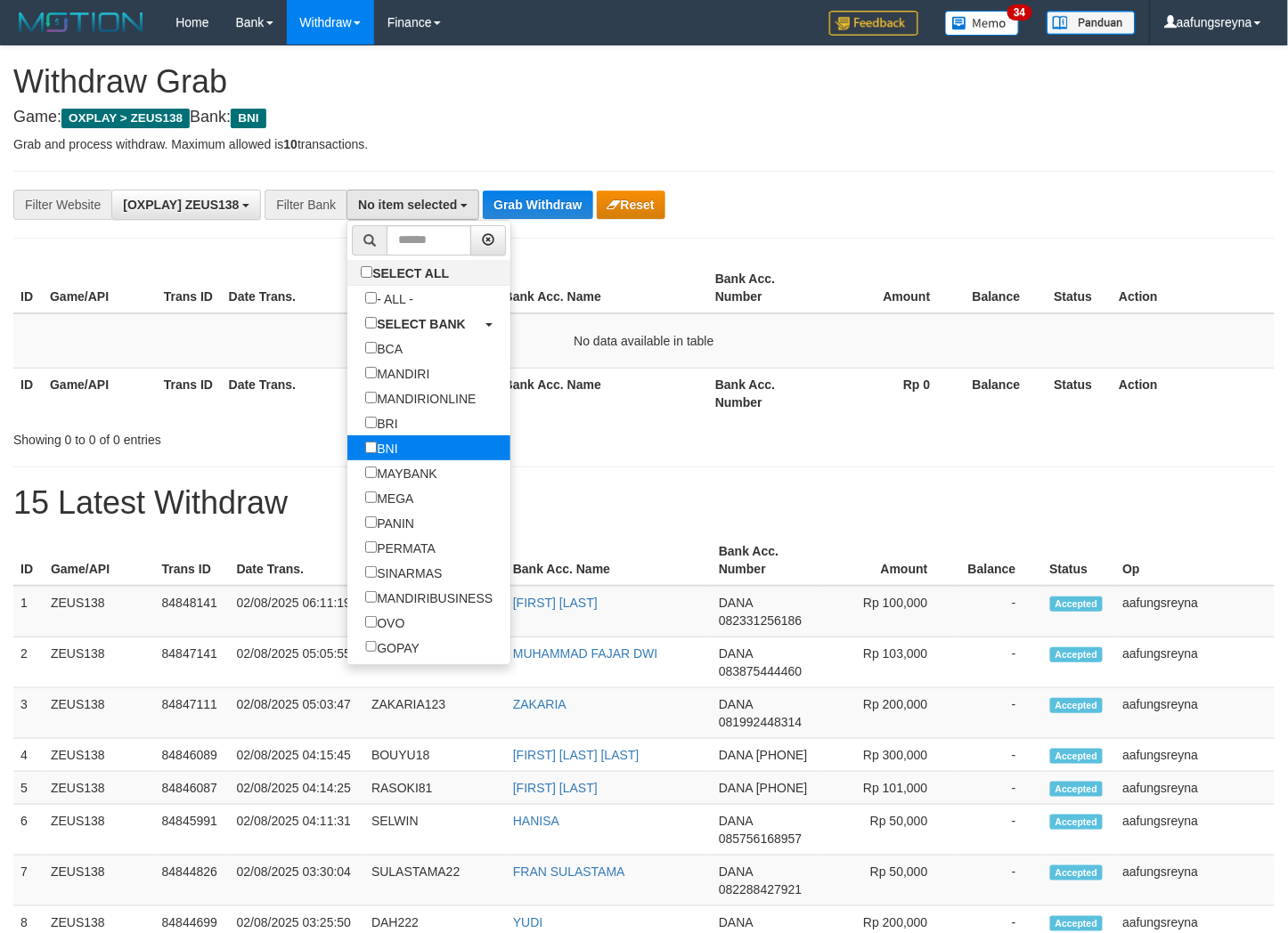 scroll, scrollTop: 91, scrollLeft: 0, axis: vertical 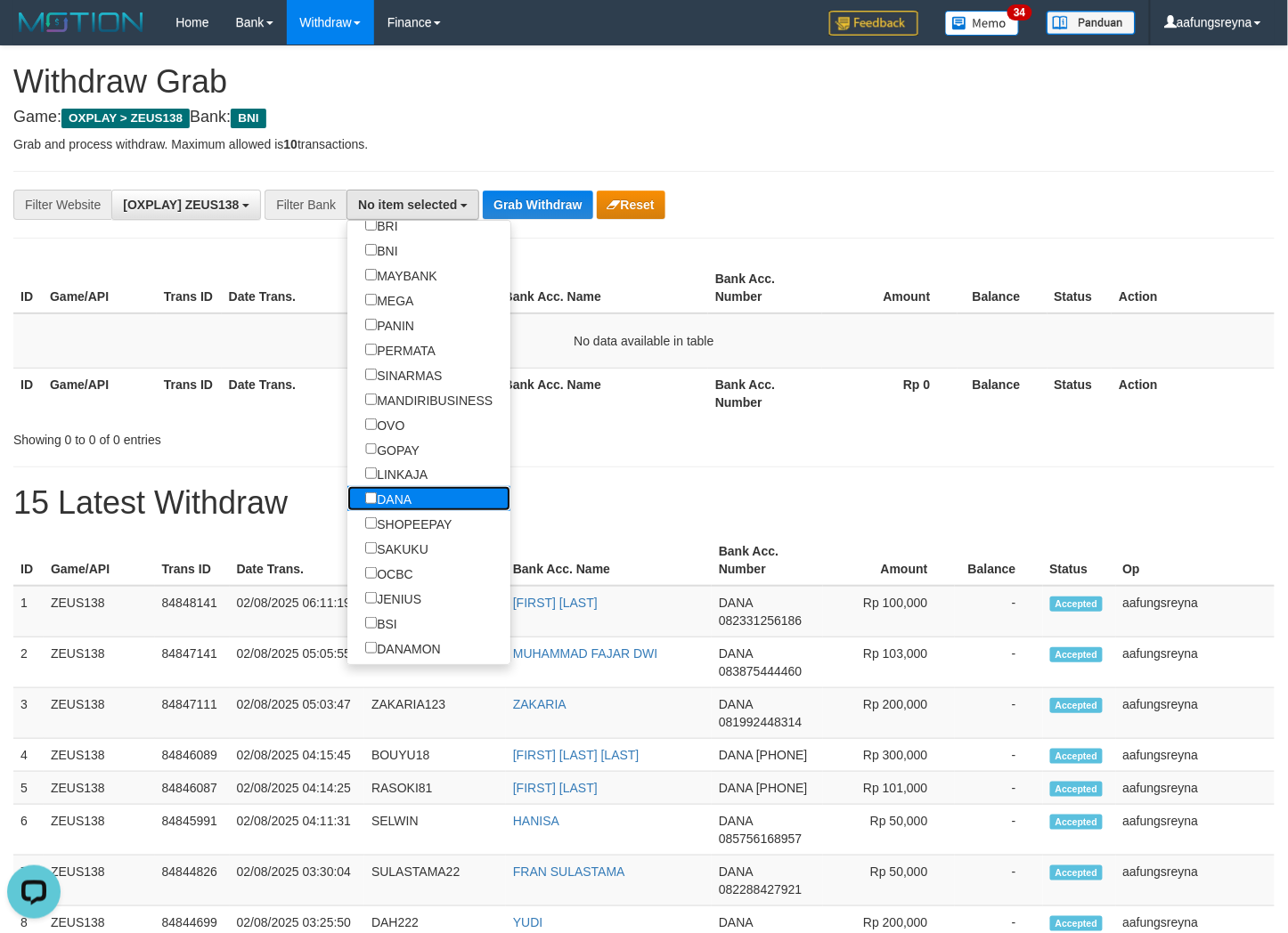 click on "DANA" at bounding box center [388, 499] 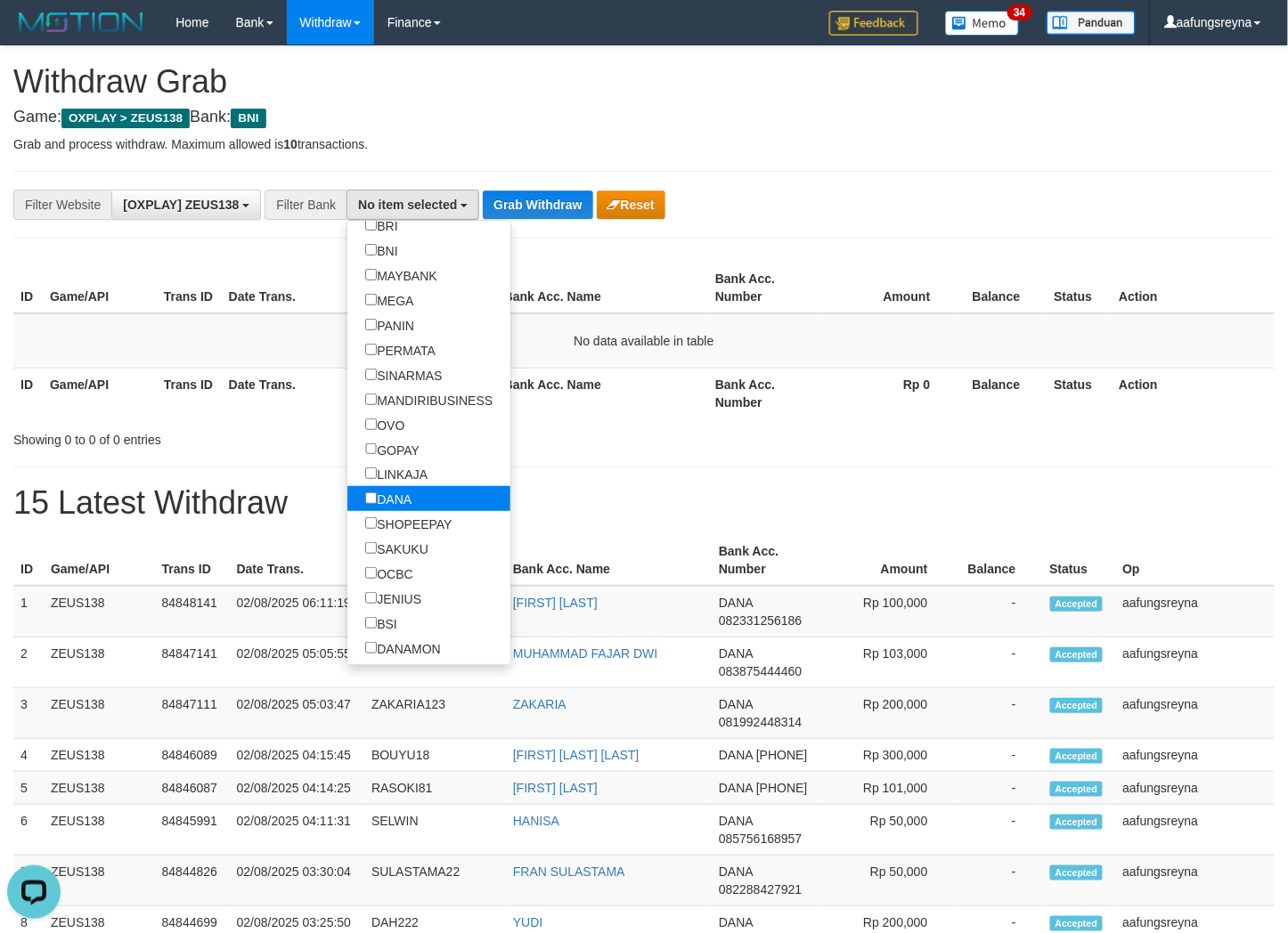select on "****" 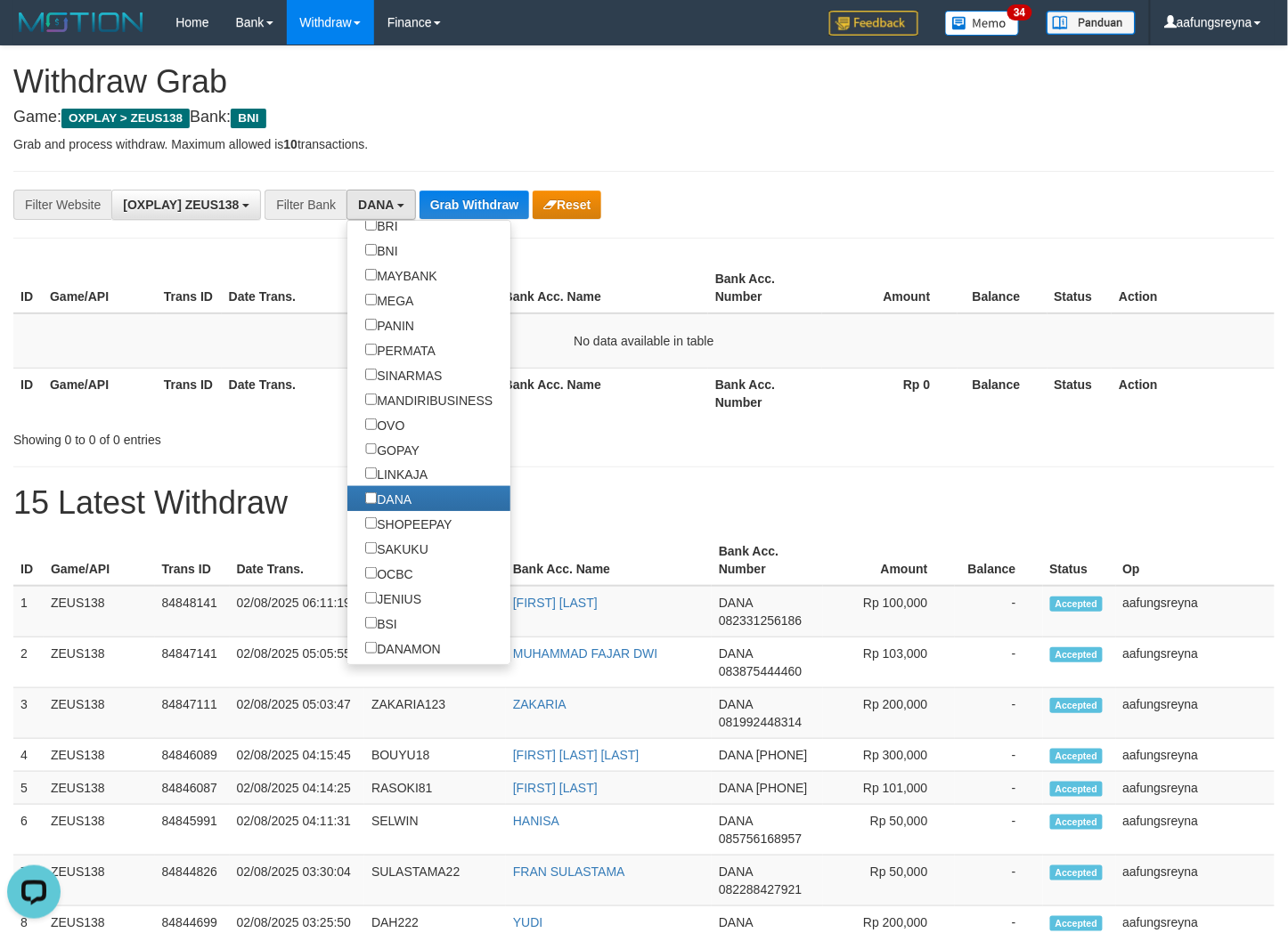 click on "**********" at bounding box center (644, 911) 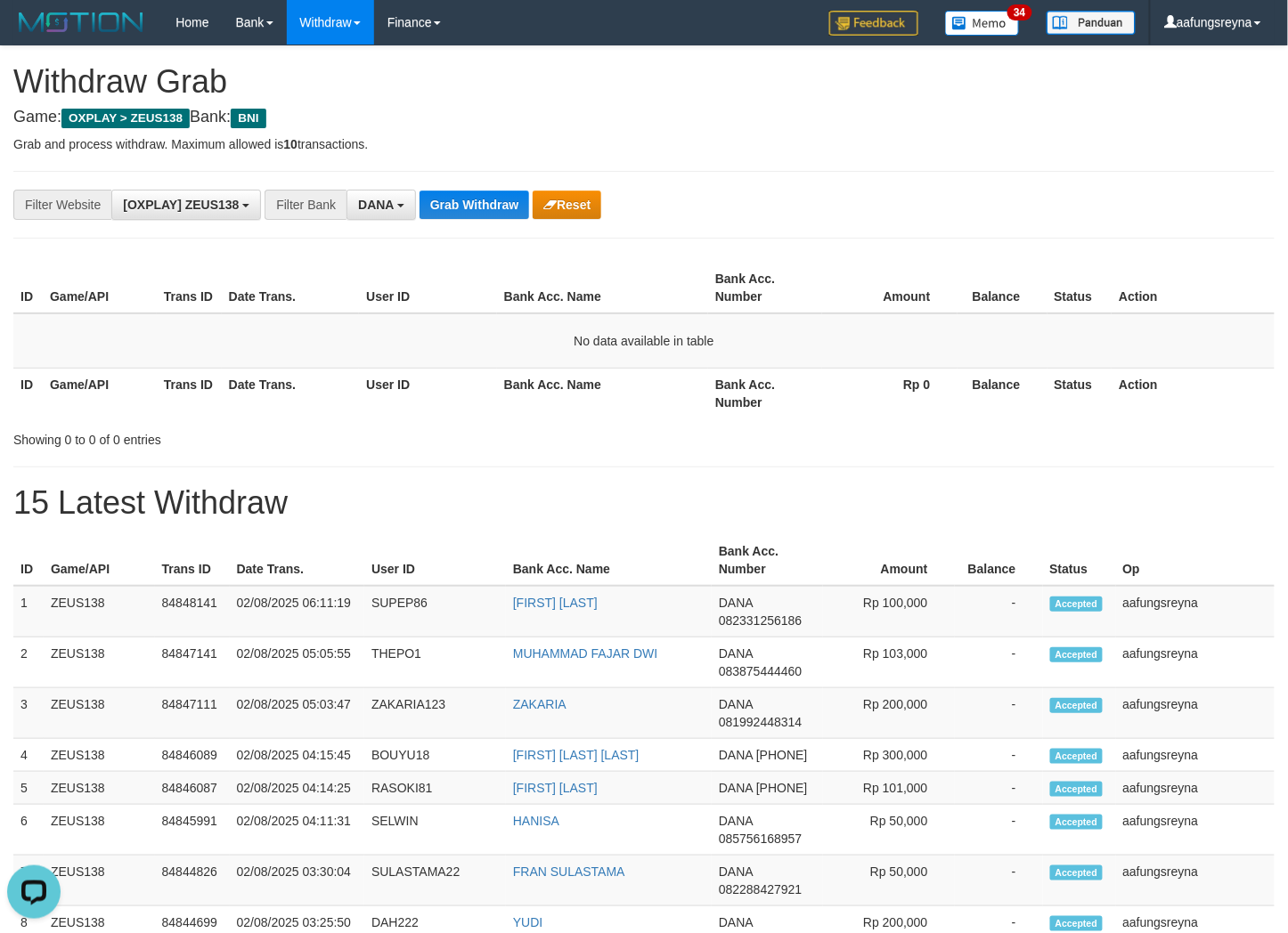 click on "ID Game/API Trans ID Date Trans. User ID Bank Acc. Name Bank Acc. Number Amount Balance Status Op
1
ZEUS138
84848141
02/08/2025 06:11:19
SUPEP86
PEBRI EYENDI
DANA
082331256186
Rp 100,000
-
Accepted
aafungsreyna
2
ZEUS138
84847141
02/08/2025 05:05:55
THEPO1
MUHAMMAD FAJAR DWI
DANA
083875444460
Rp 103,000
-
Accepted
aafungsreyna
3
ZEUS138
84847111
02/08/2025 05:03:47
ZAKARIA123
ZAKARIA
-" at bounding box center (644, 1140) 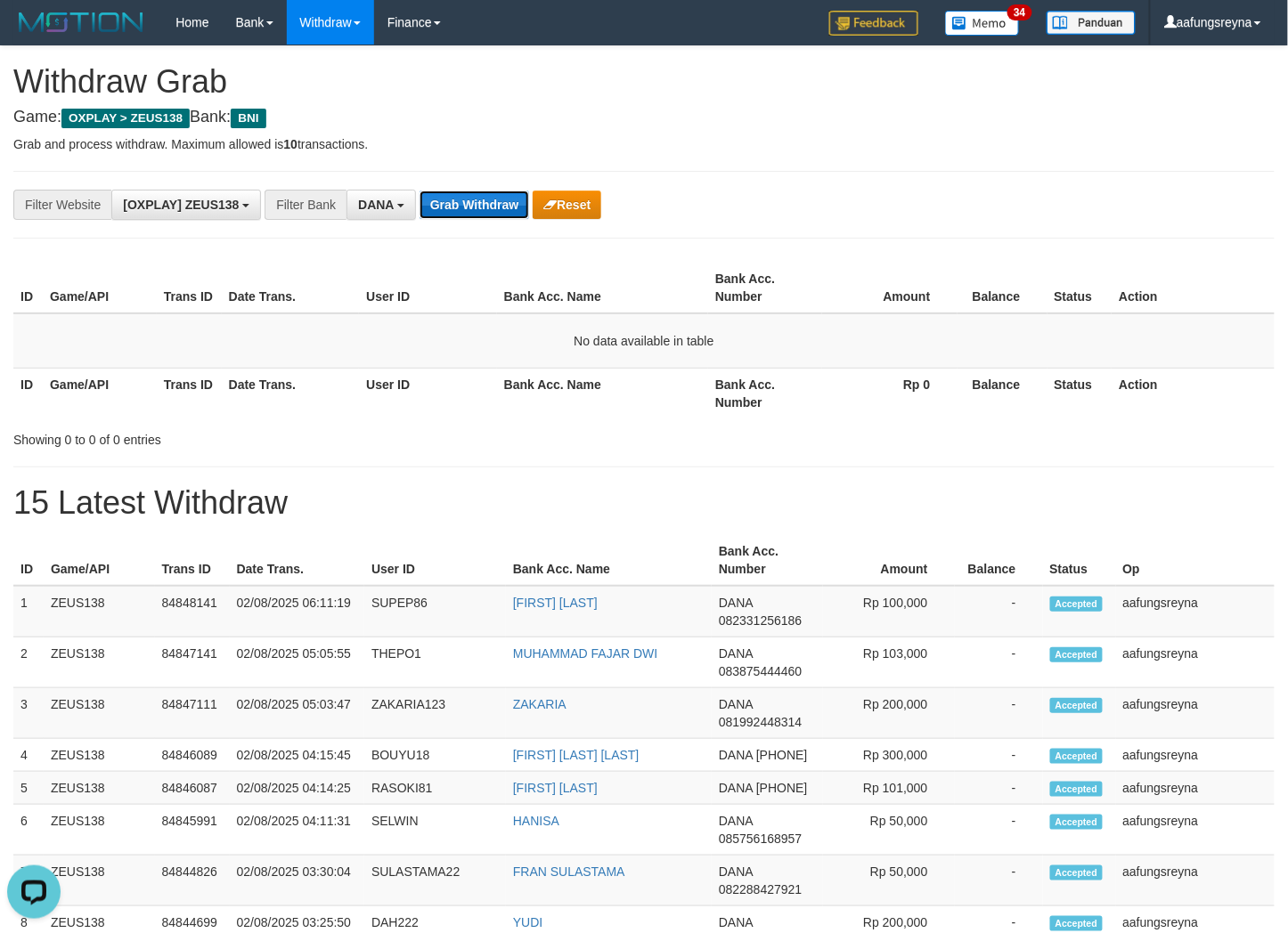 click on "Grab Withdraw" at bounding box center [474, 205] 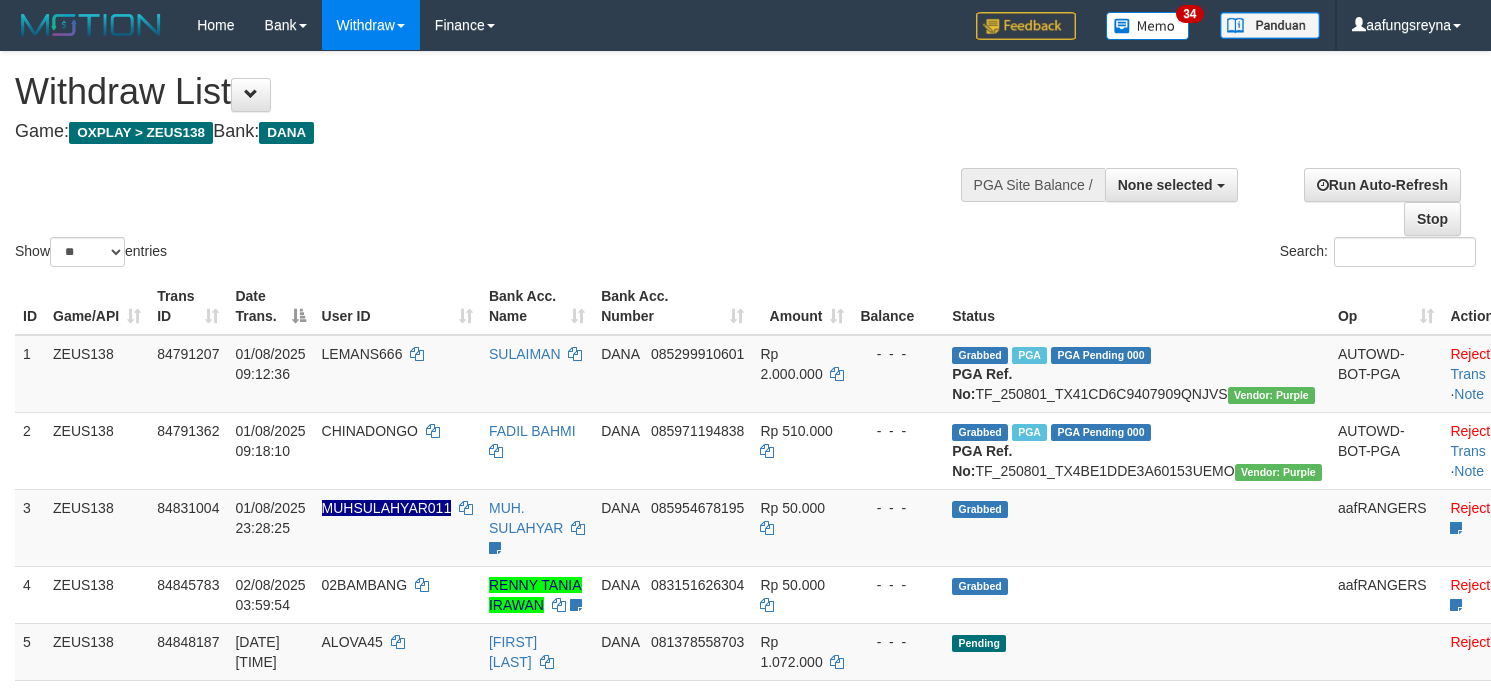 select 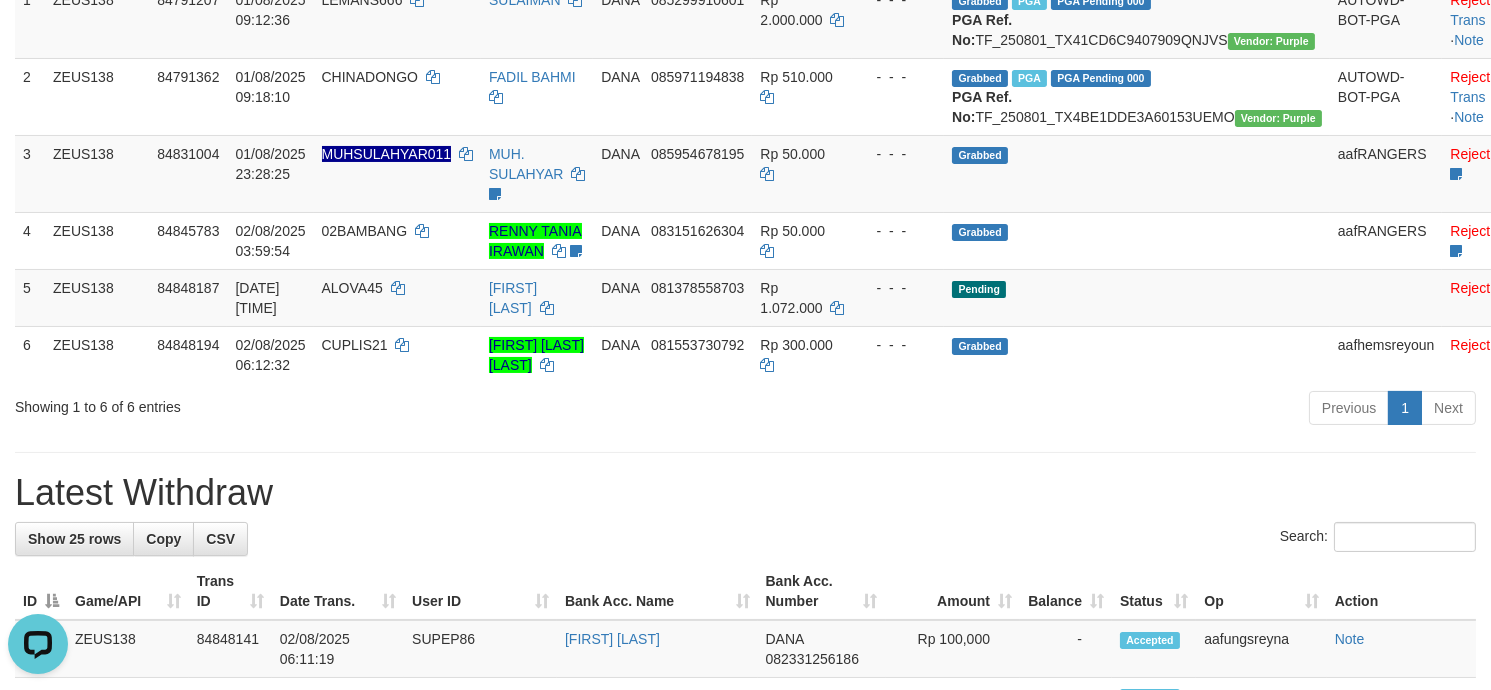 scroll, scrollTop: 0, scrollLeft: 0, axis: both 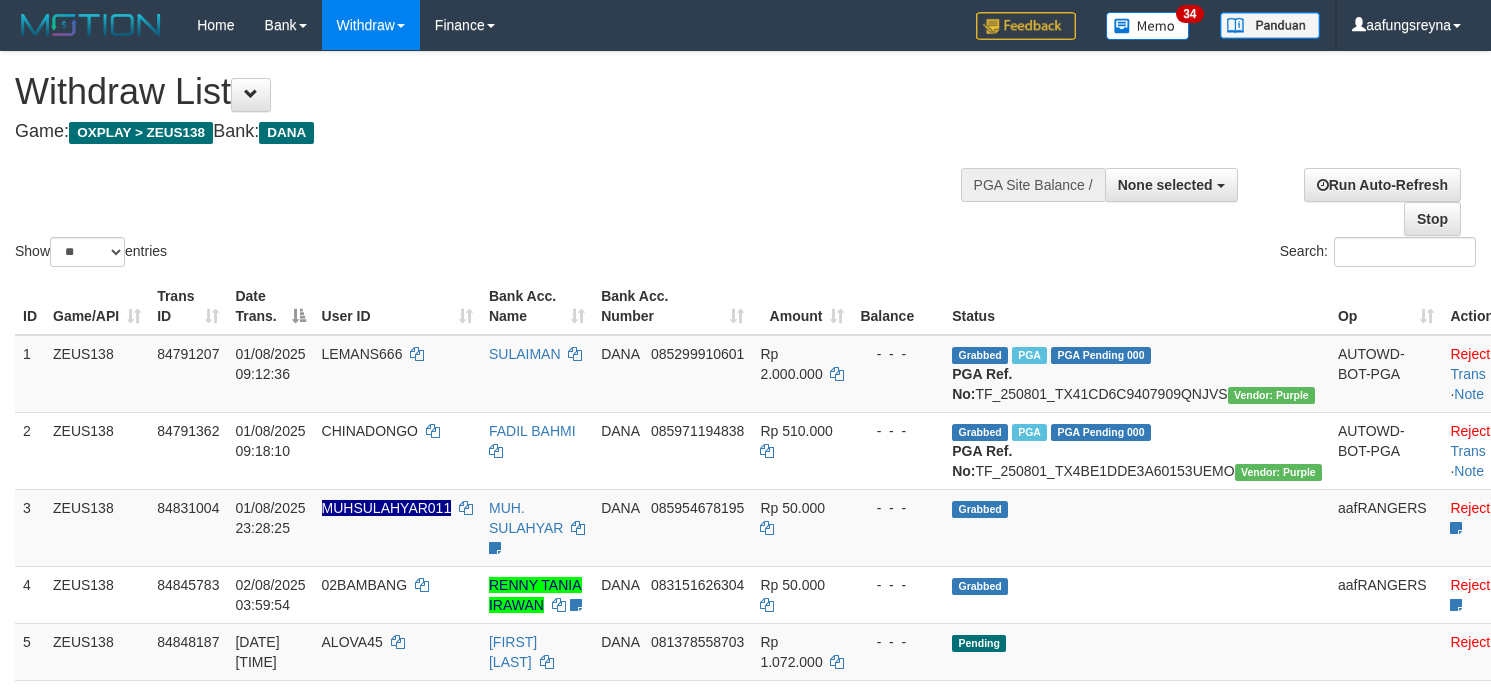 select 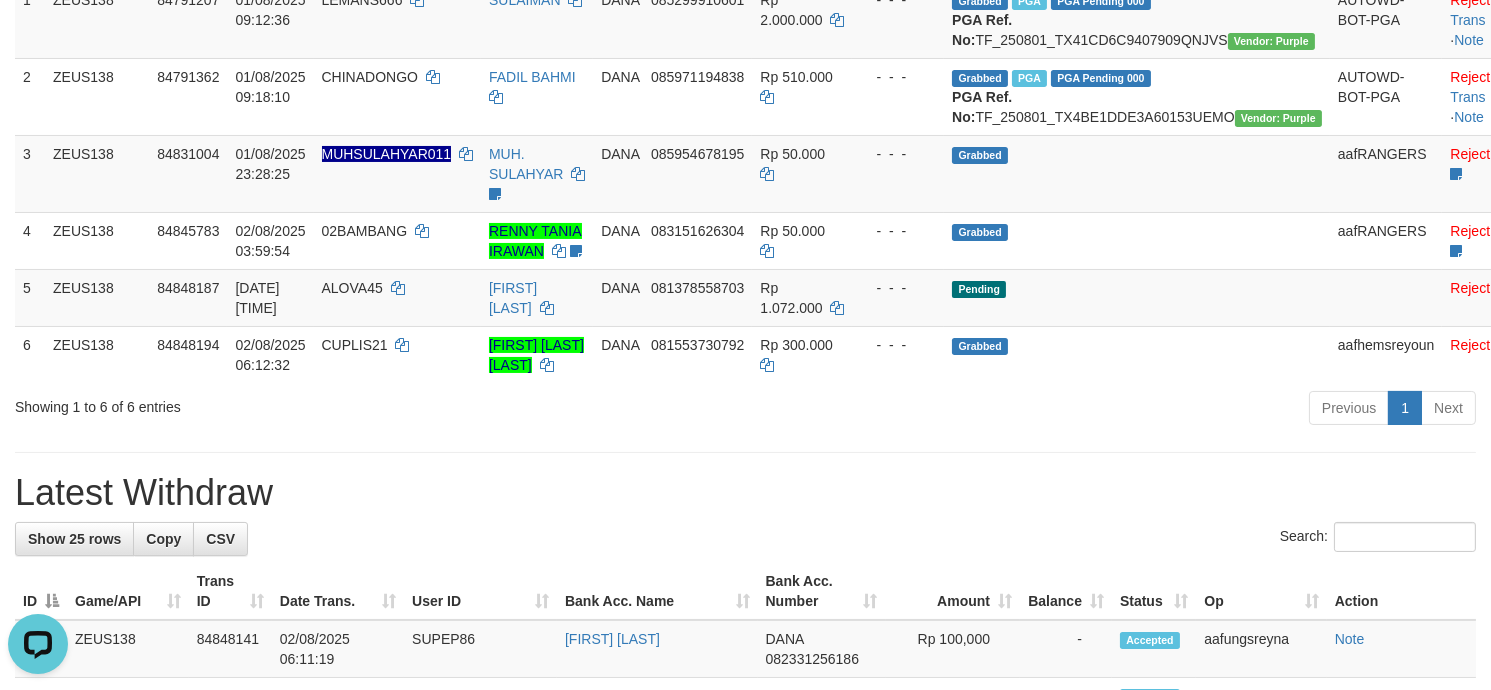 scroll, scrollTop: 0, scrollLeft: 0, axis: both 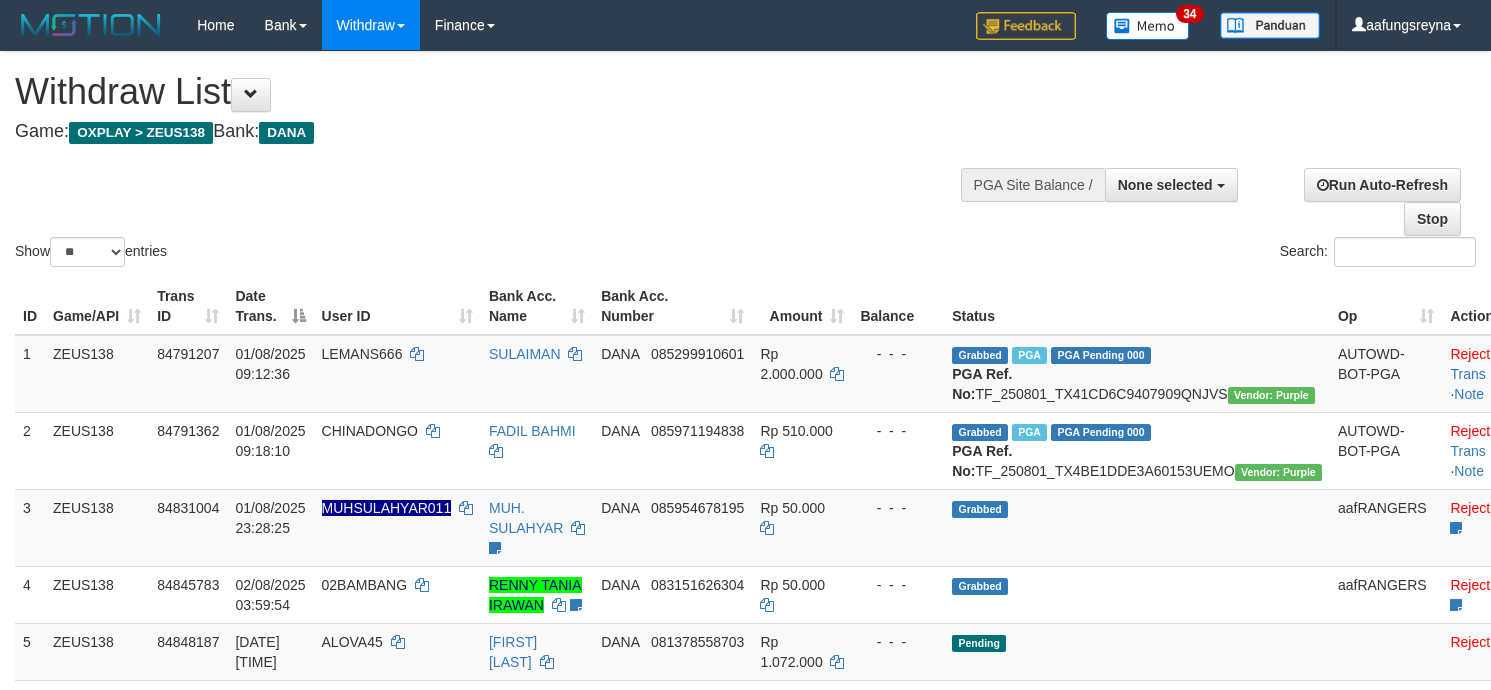 select 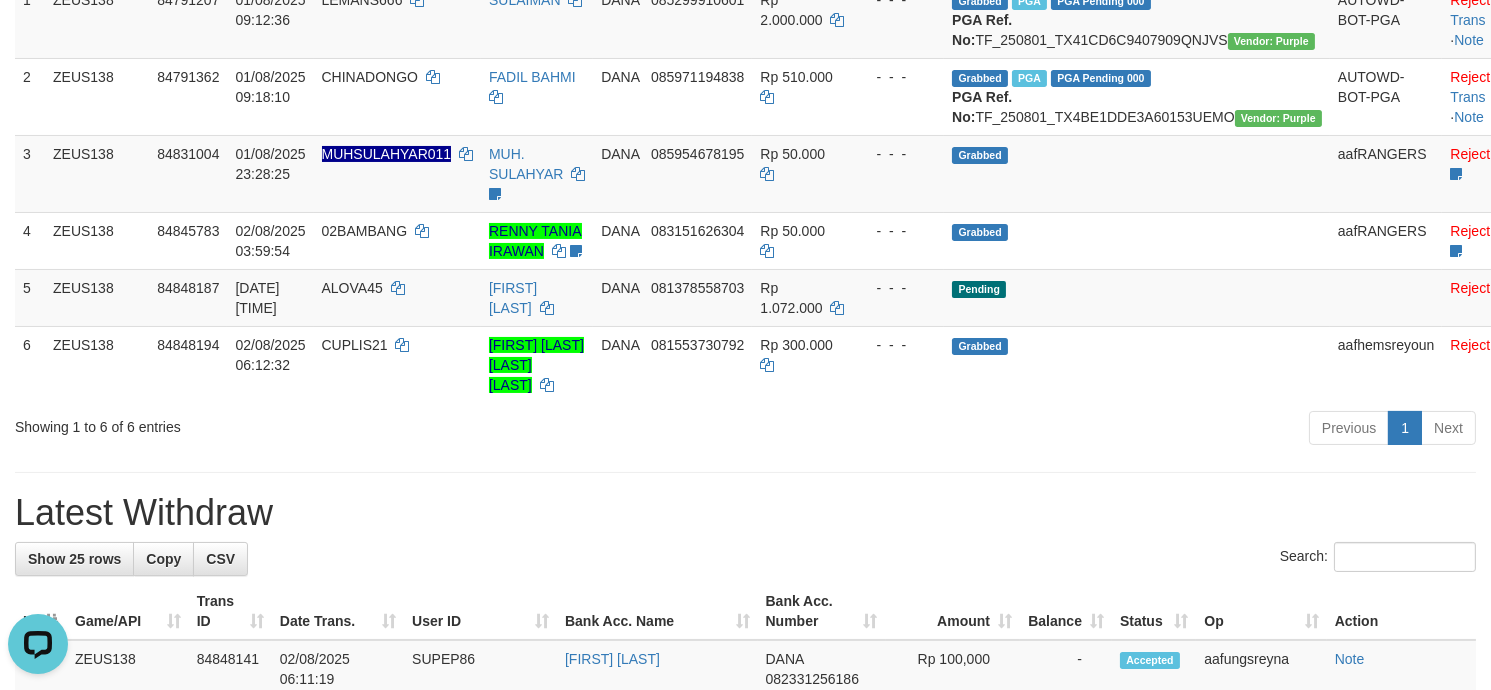 scroll, scrollTop: 0, scrollLeft: 0, axis: both 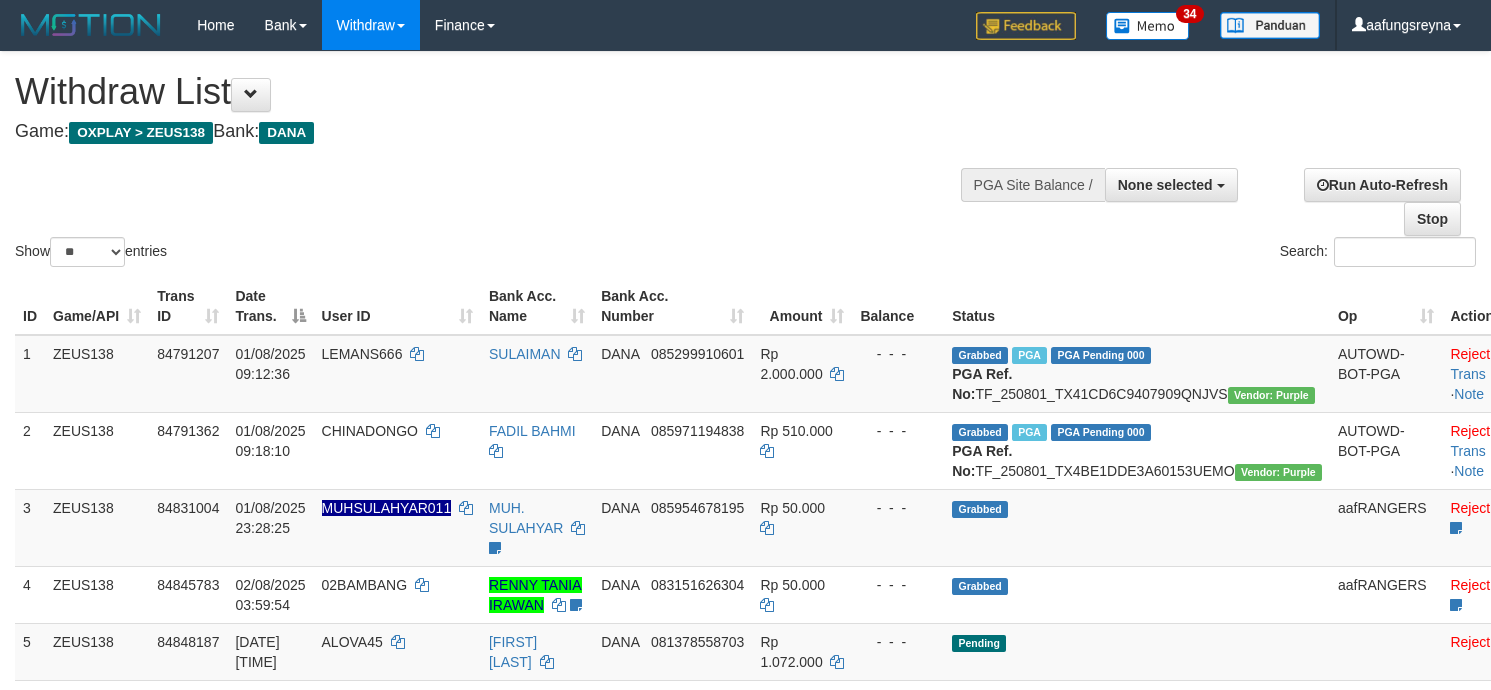 select 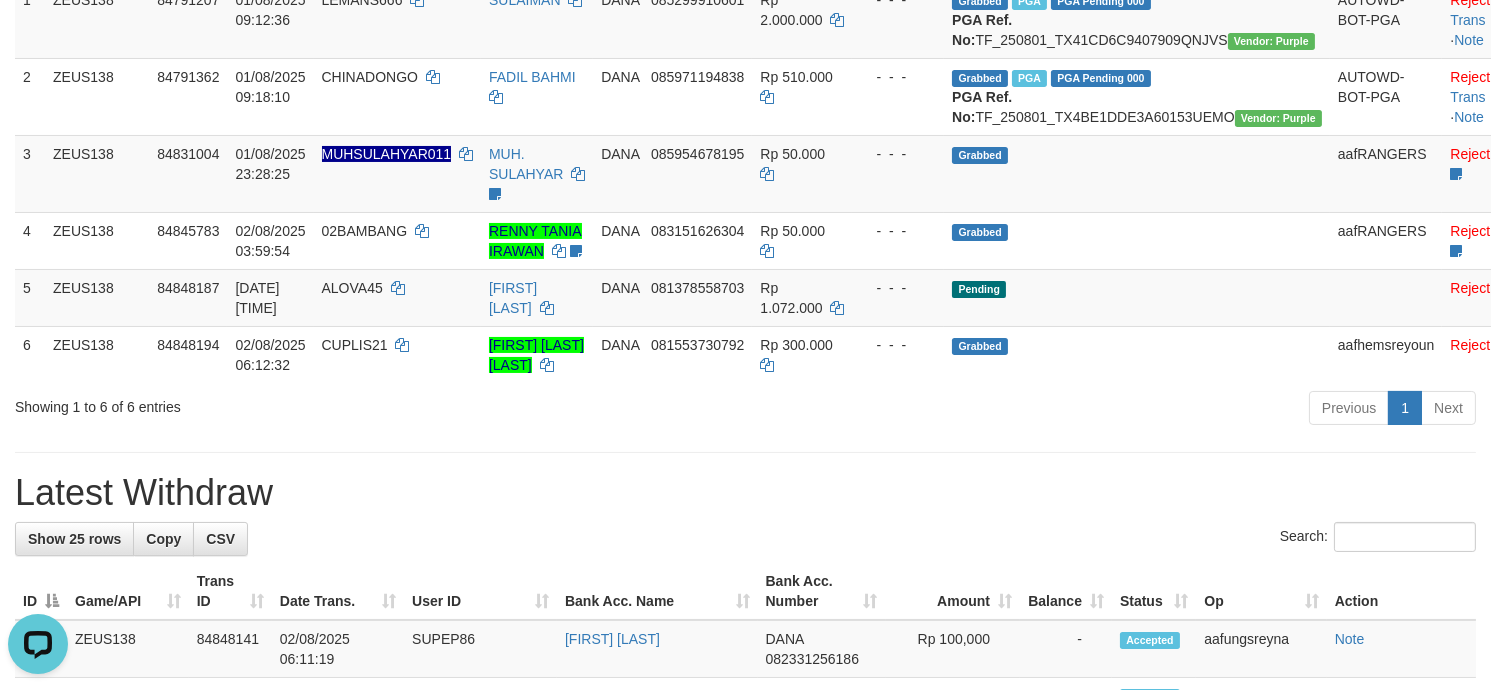 scroll, scrollTop: 0, scrollLeft: 0, axis: both 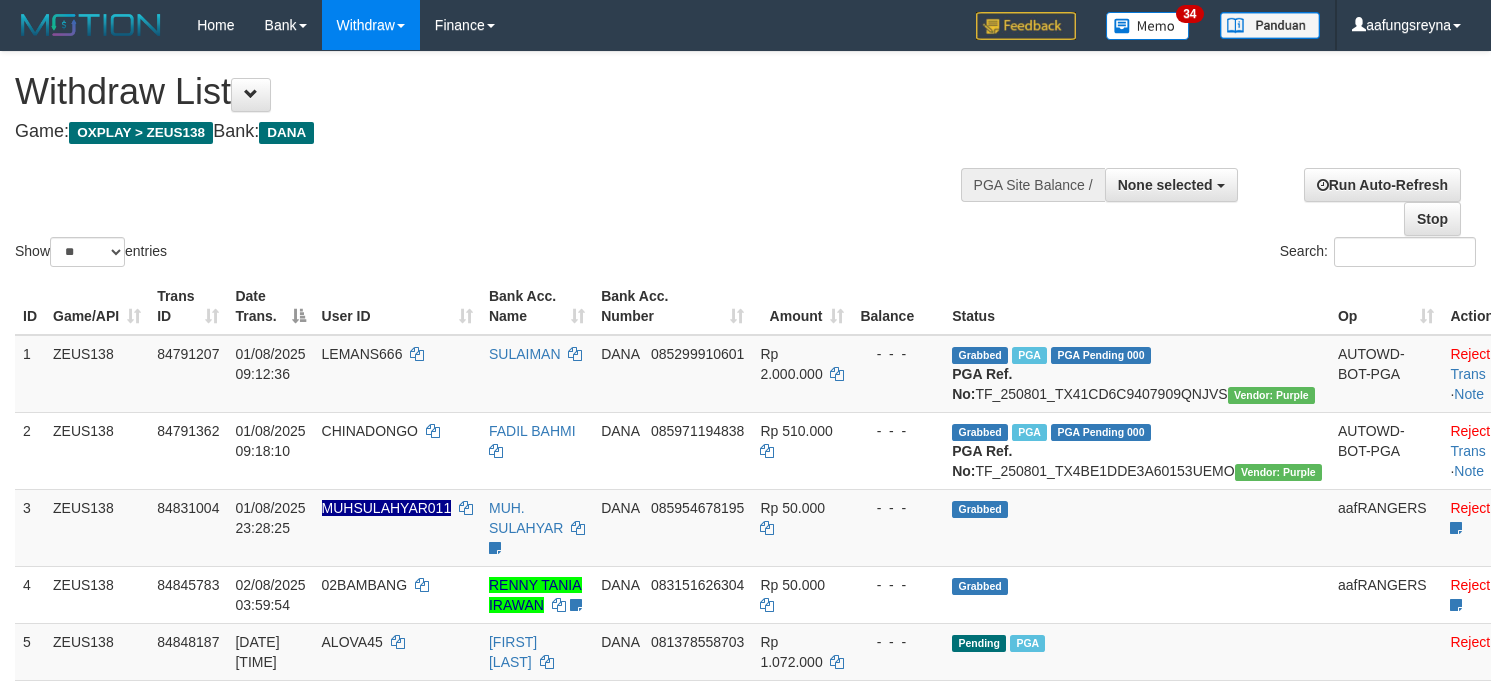select 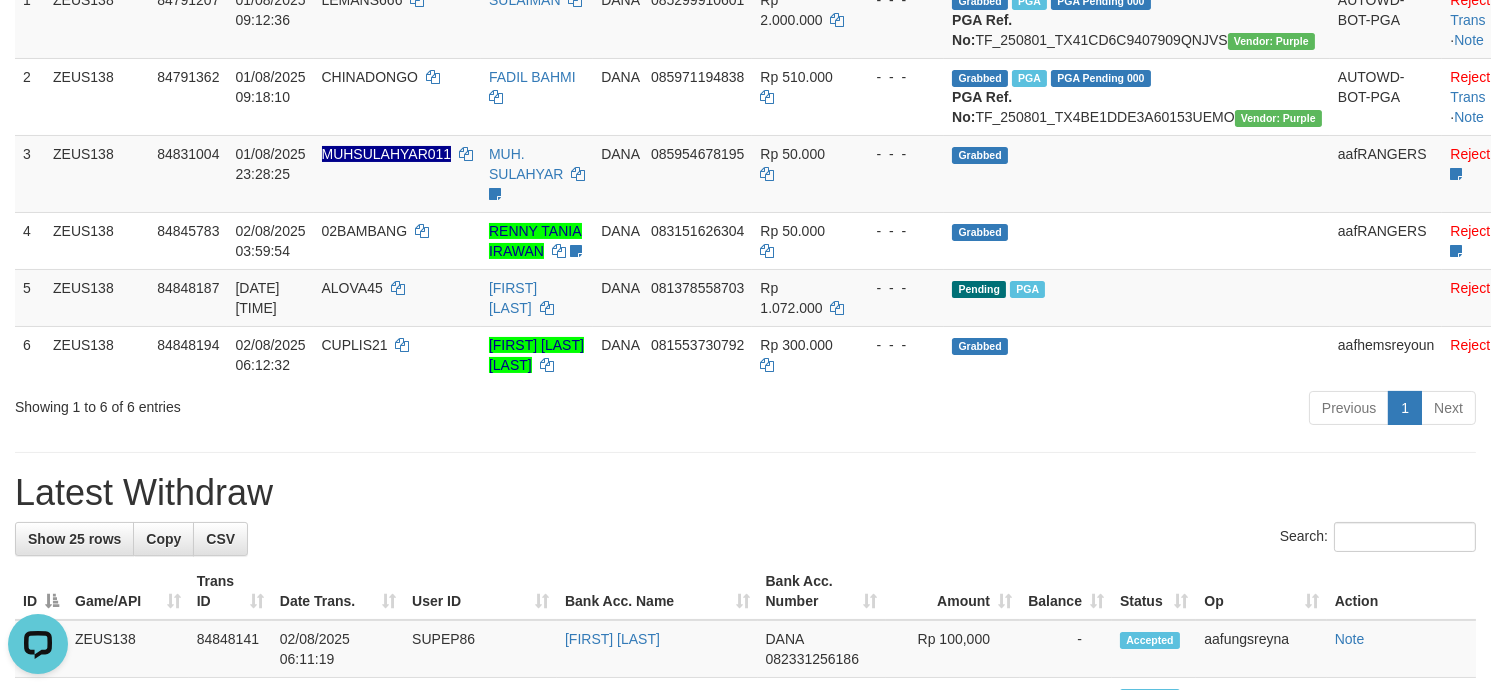 scroll, scrollTop: 0, scrollLeft: 0, axis: both 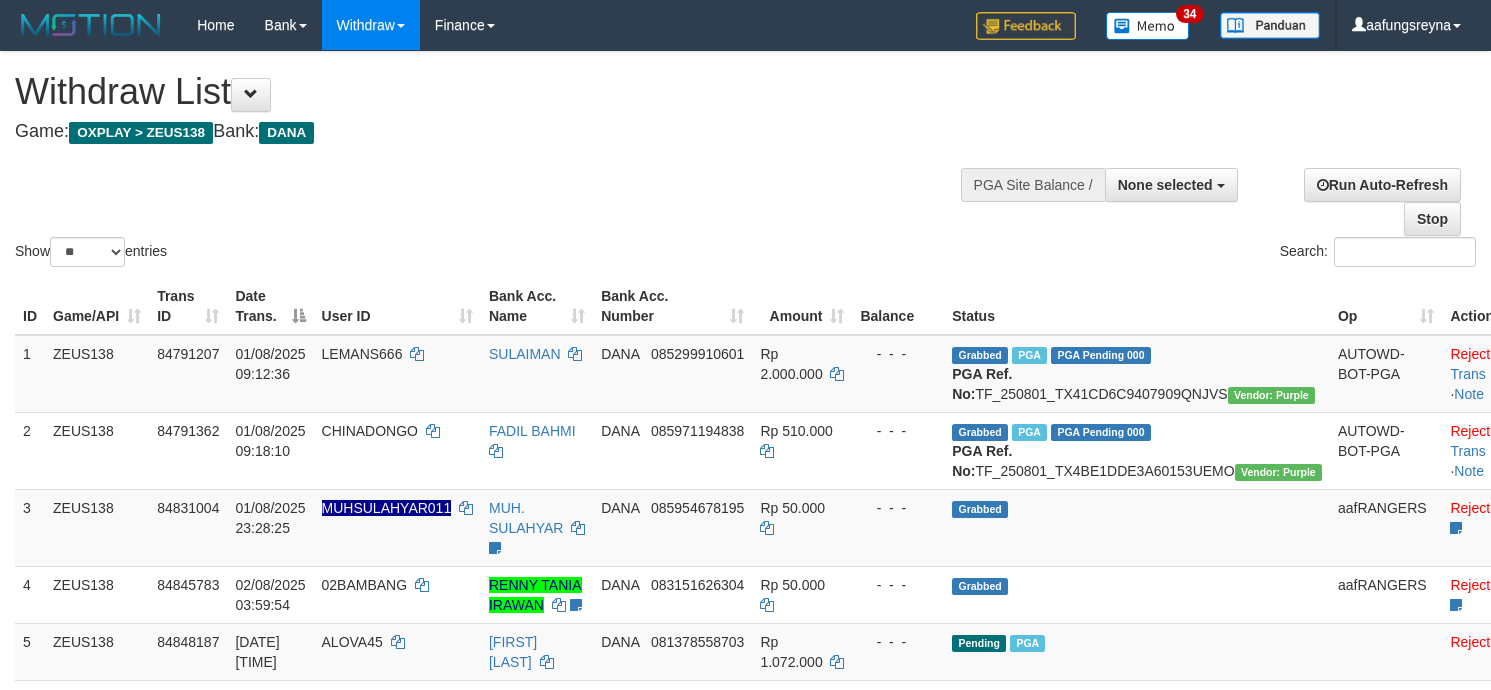 select 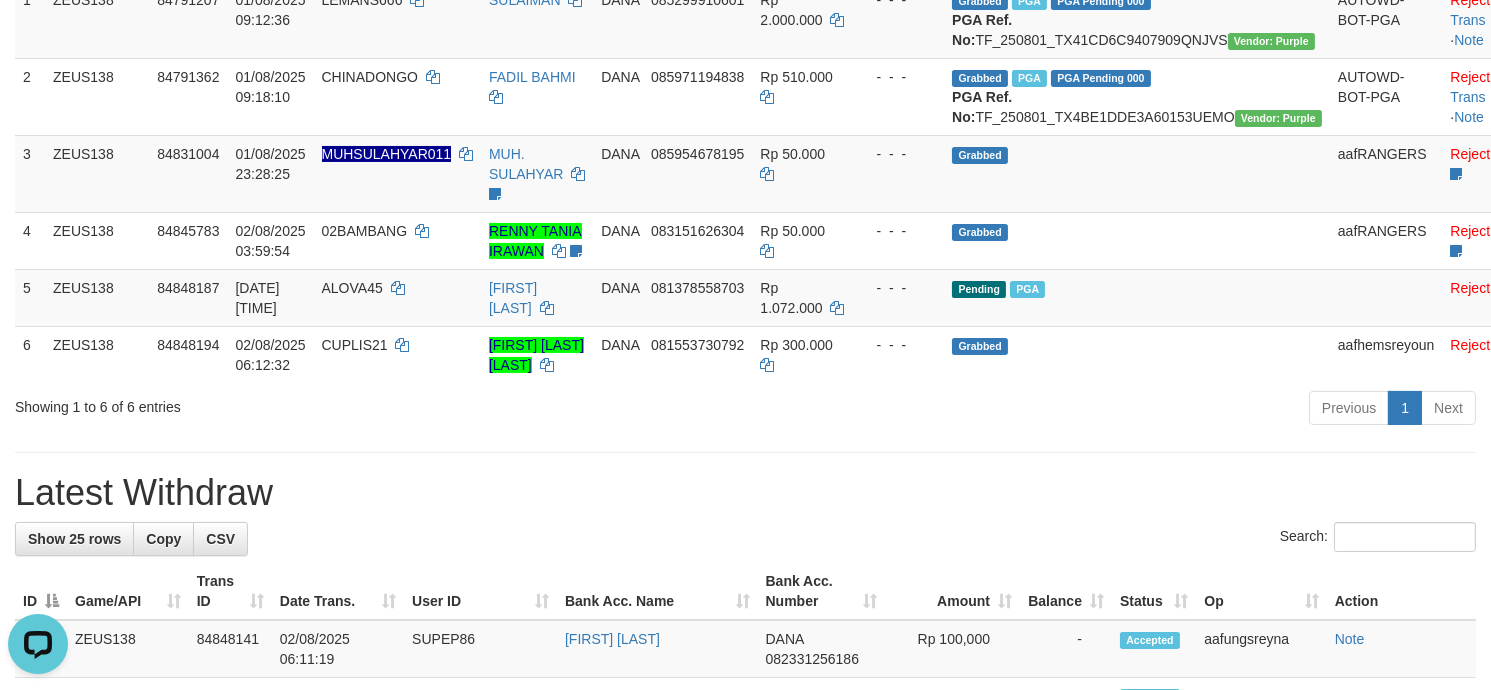 scroll, scrollTop: 0, scrollLeft: 0, axis: both 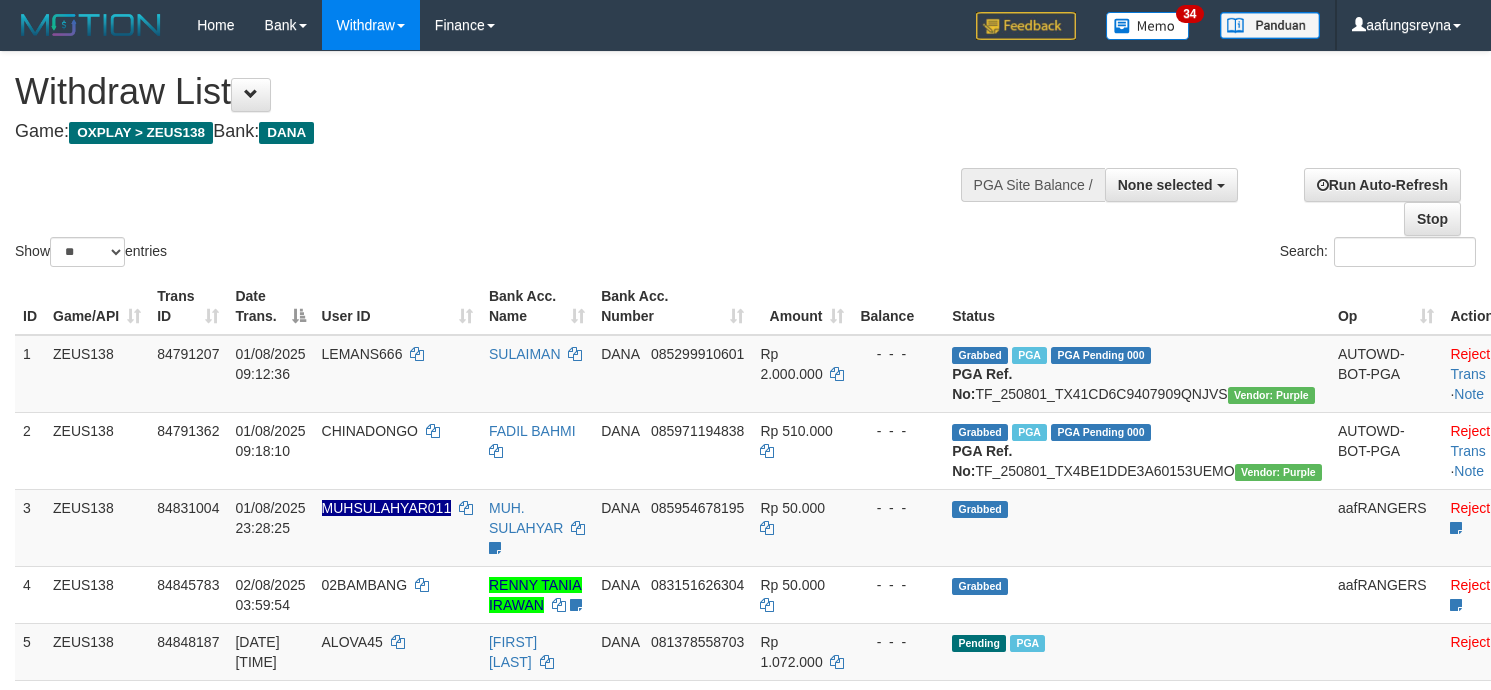 select 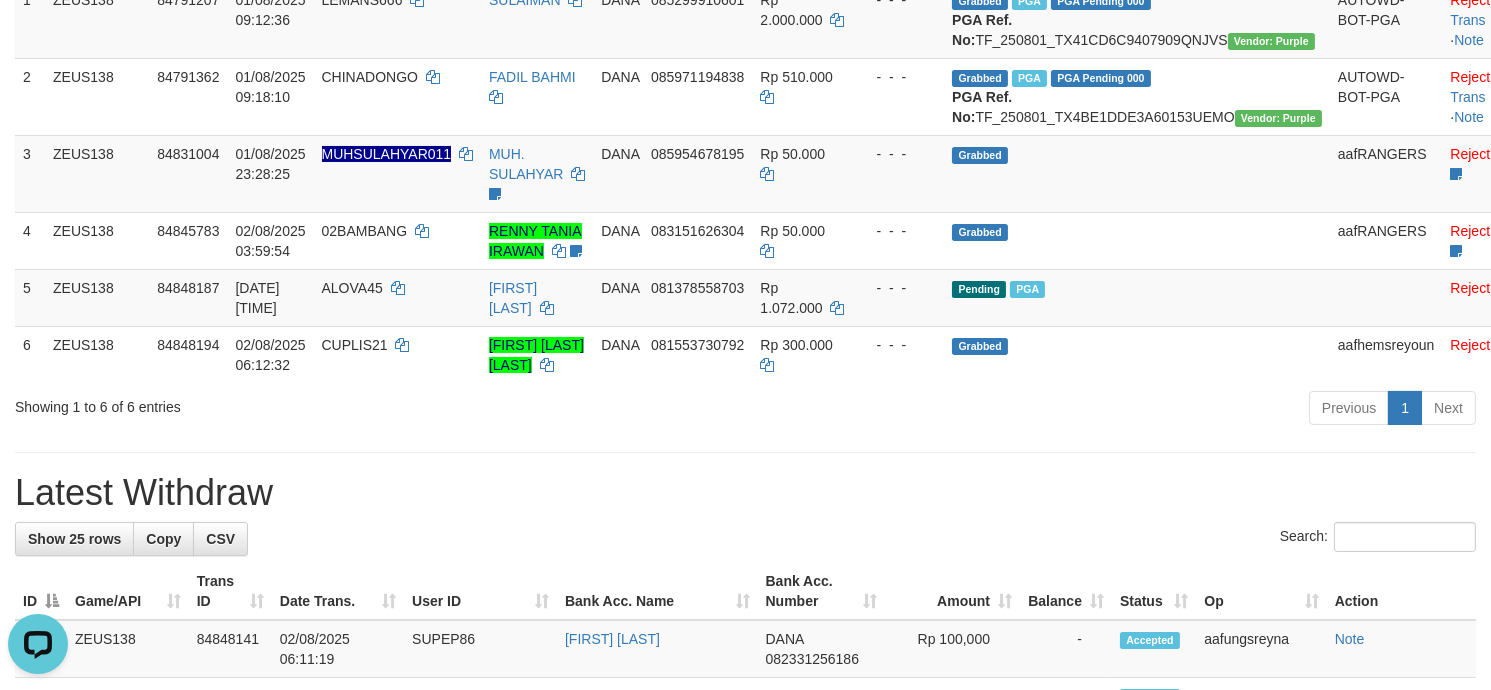 scroll, scrollTop: 0, scrollLeft: 0, axis: both 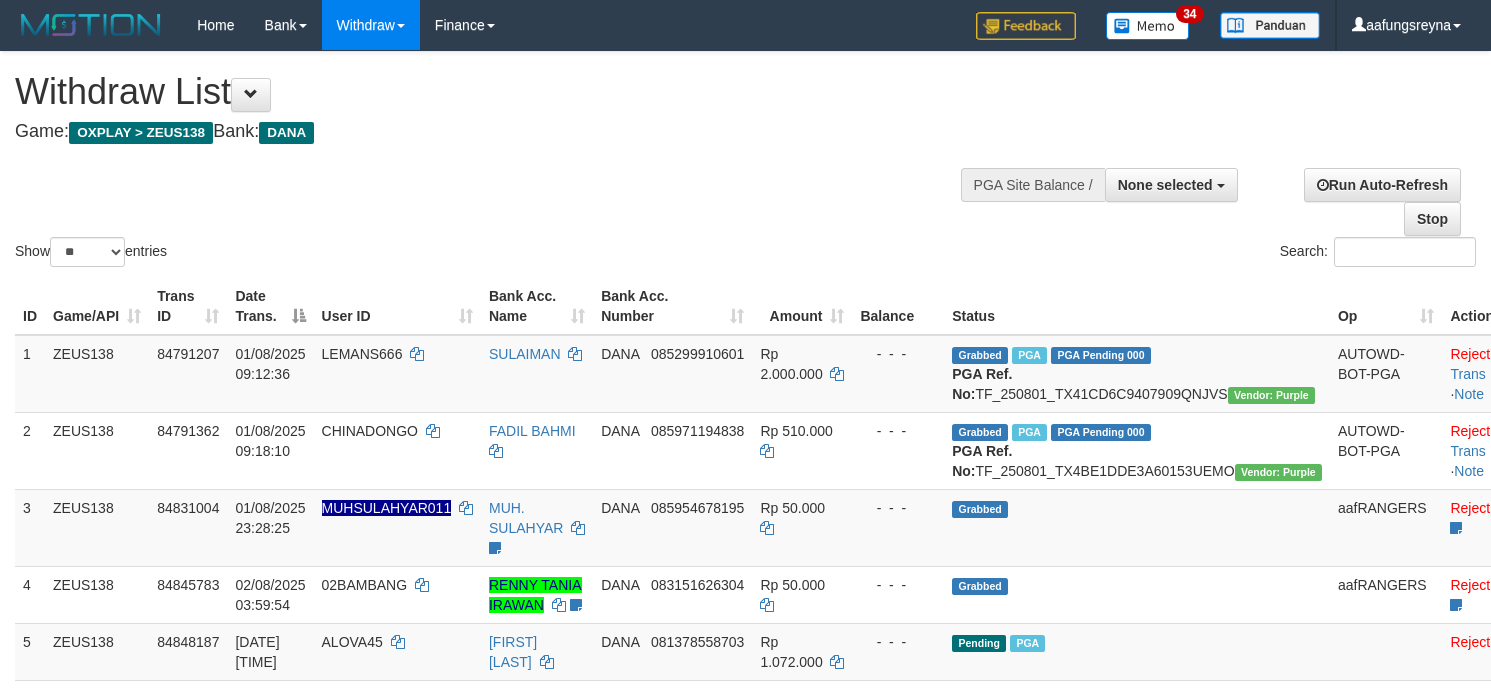 select 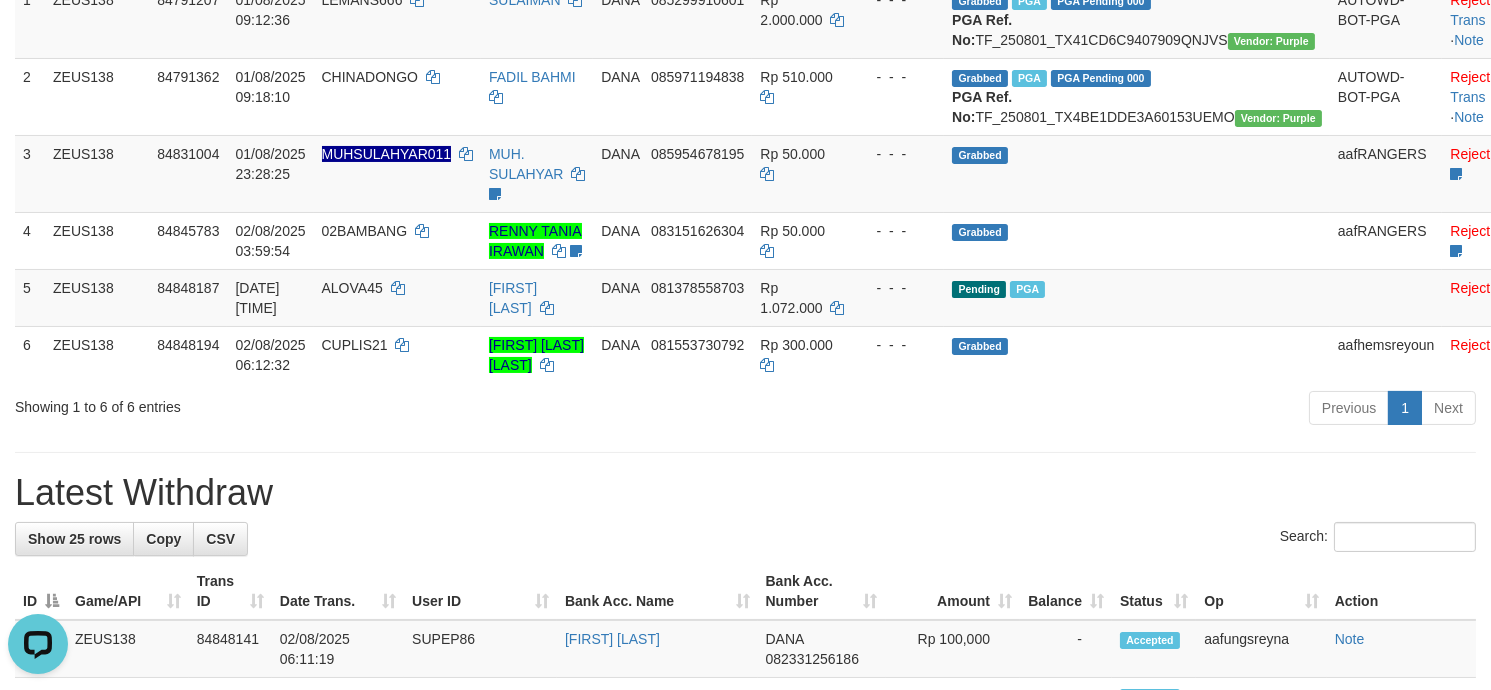 scroll, scrollTop: 0, scrollLeft: 0, axis: both 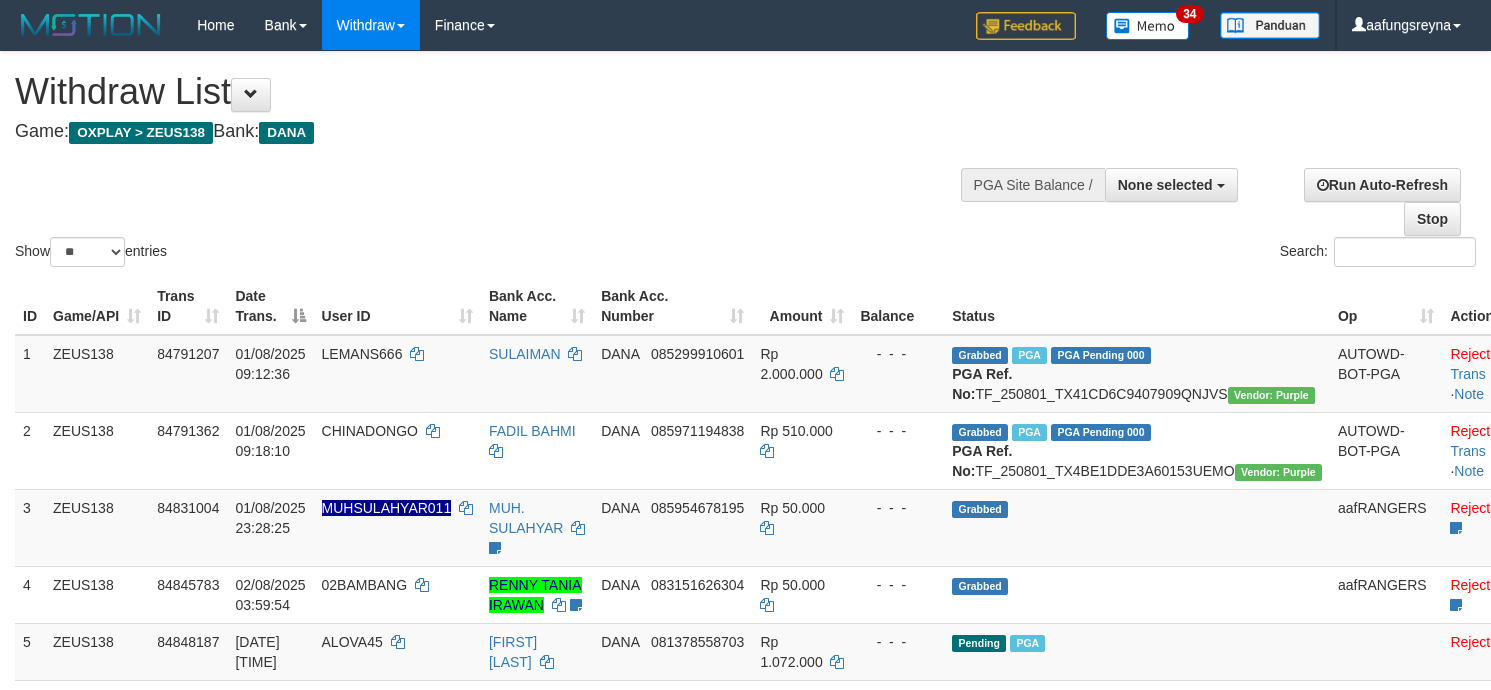 select 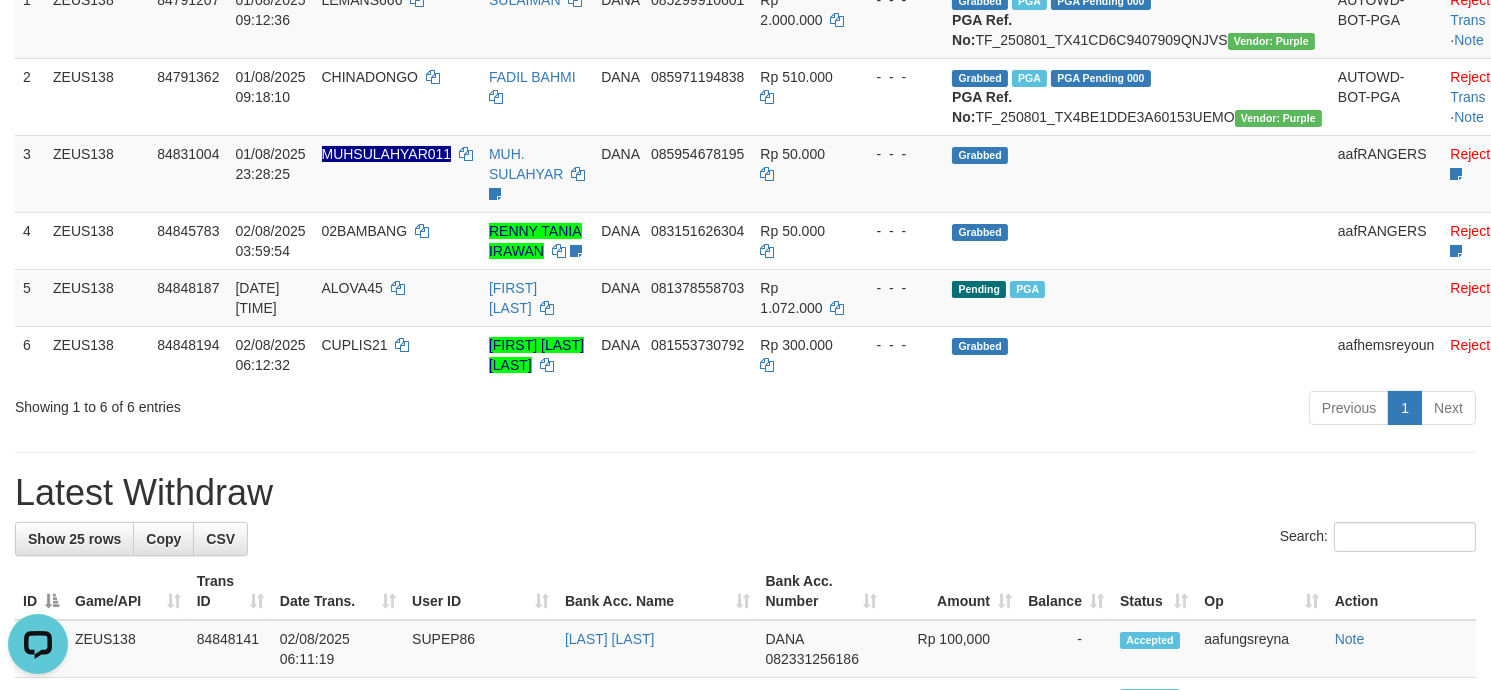 scroll, scrollTop: 0, scrollLeft: 0, axis: both 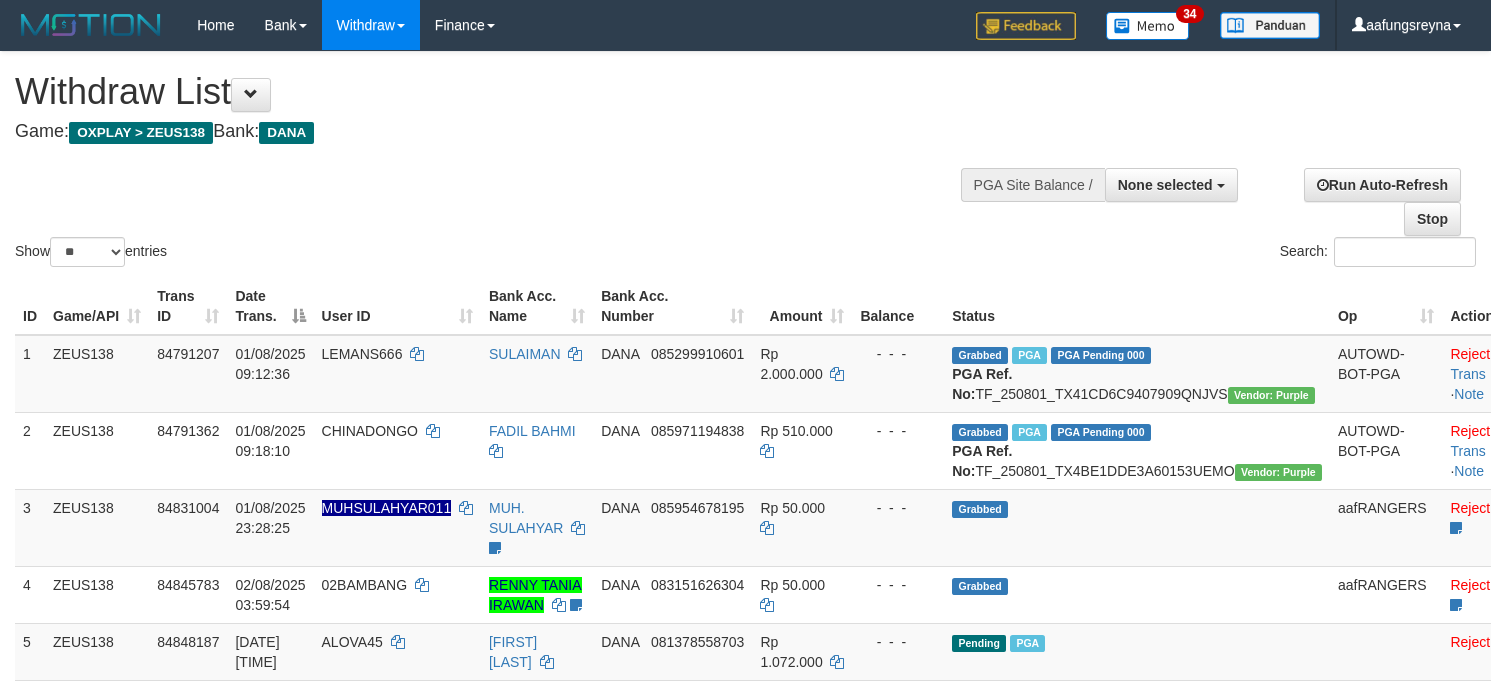 select 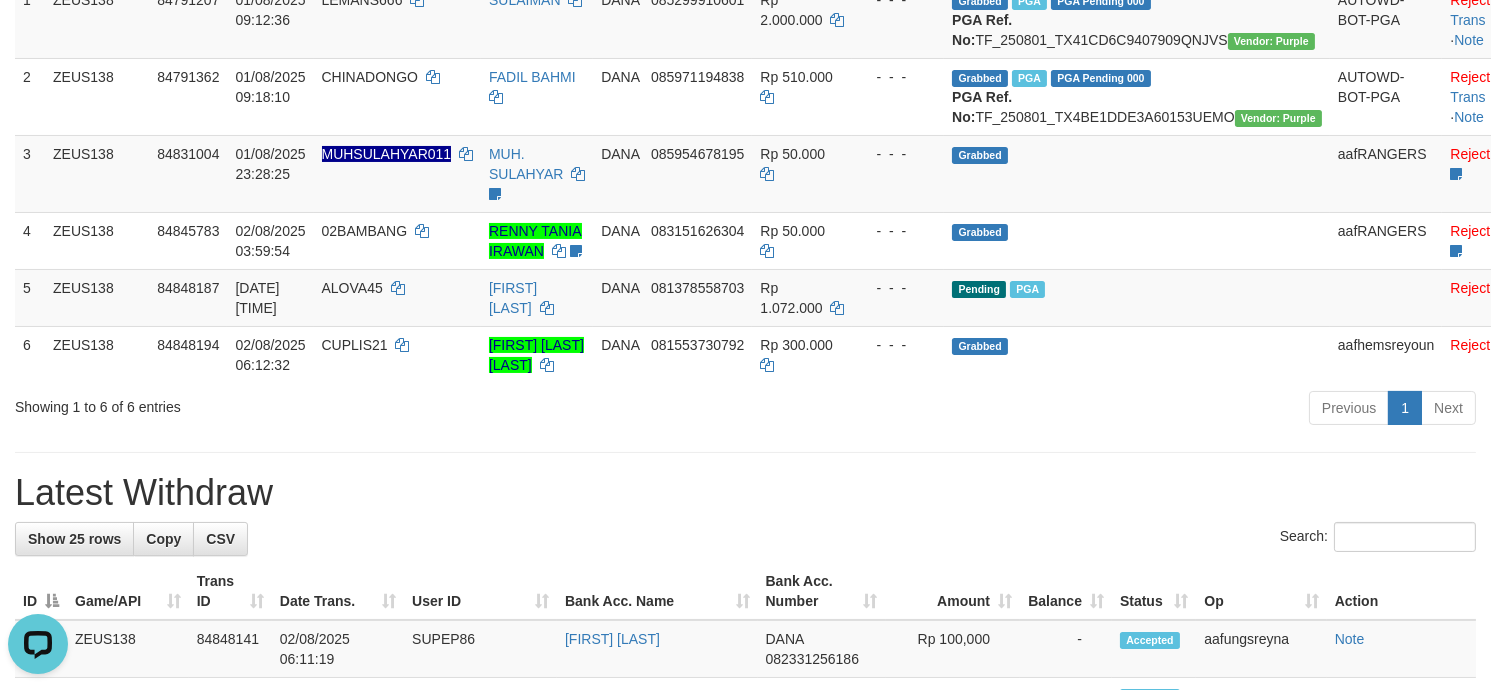 scroll, scrollTop: 0, scrollLeft: 0, axis: both 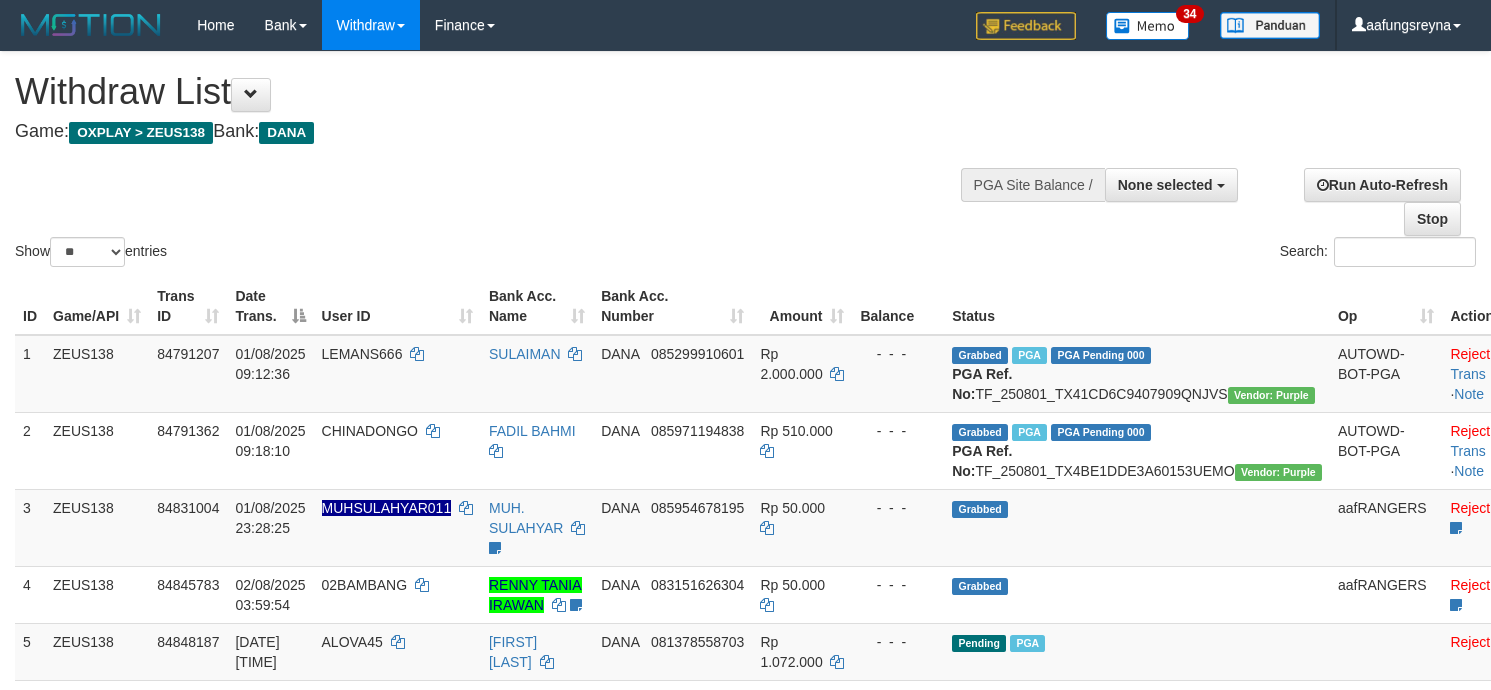 select 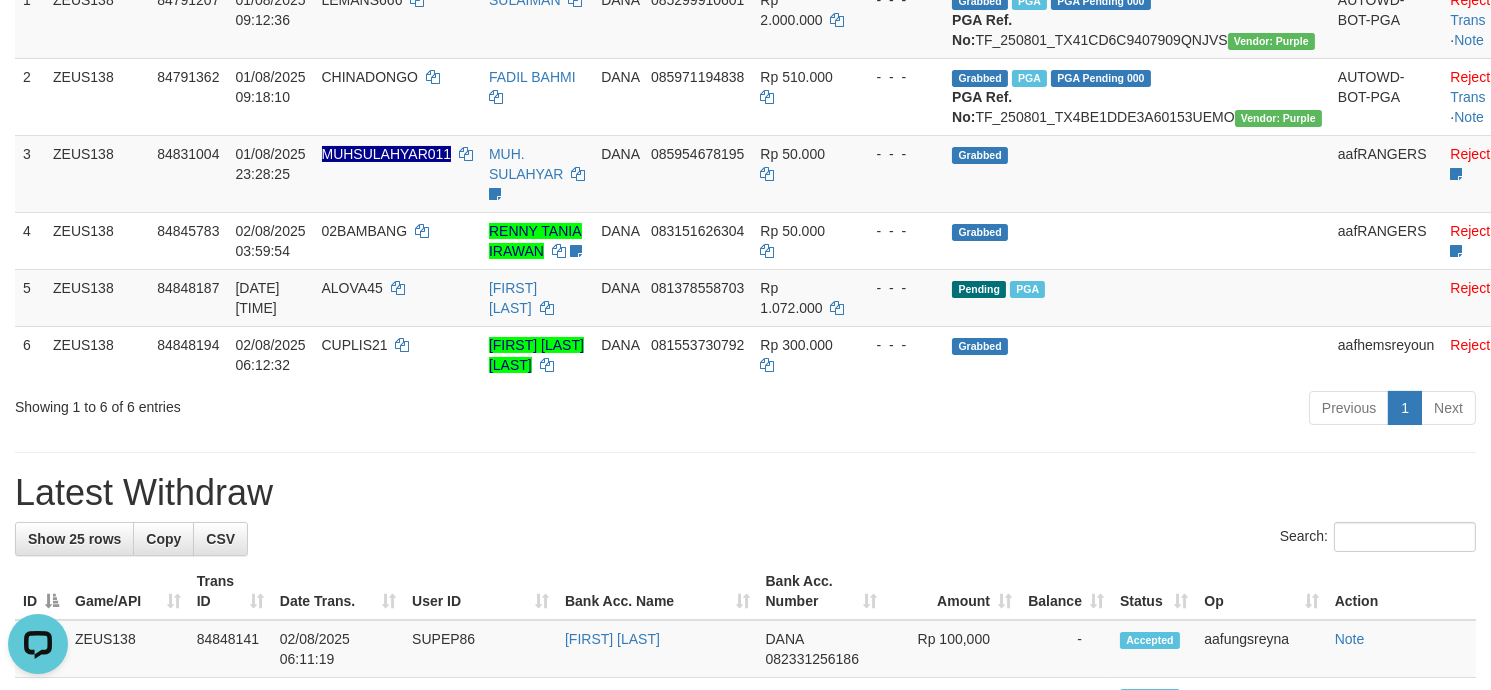 scroll, scrollTop: 0, scrollLeft: 0, axis: both 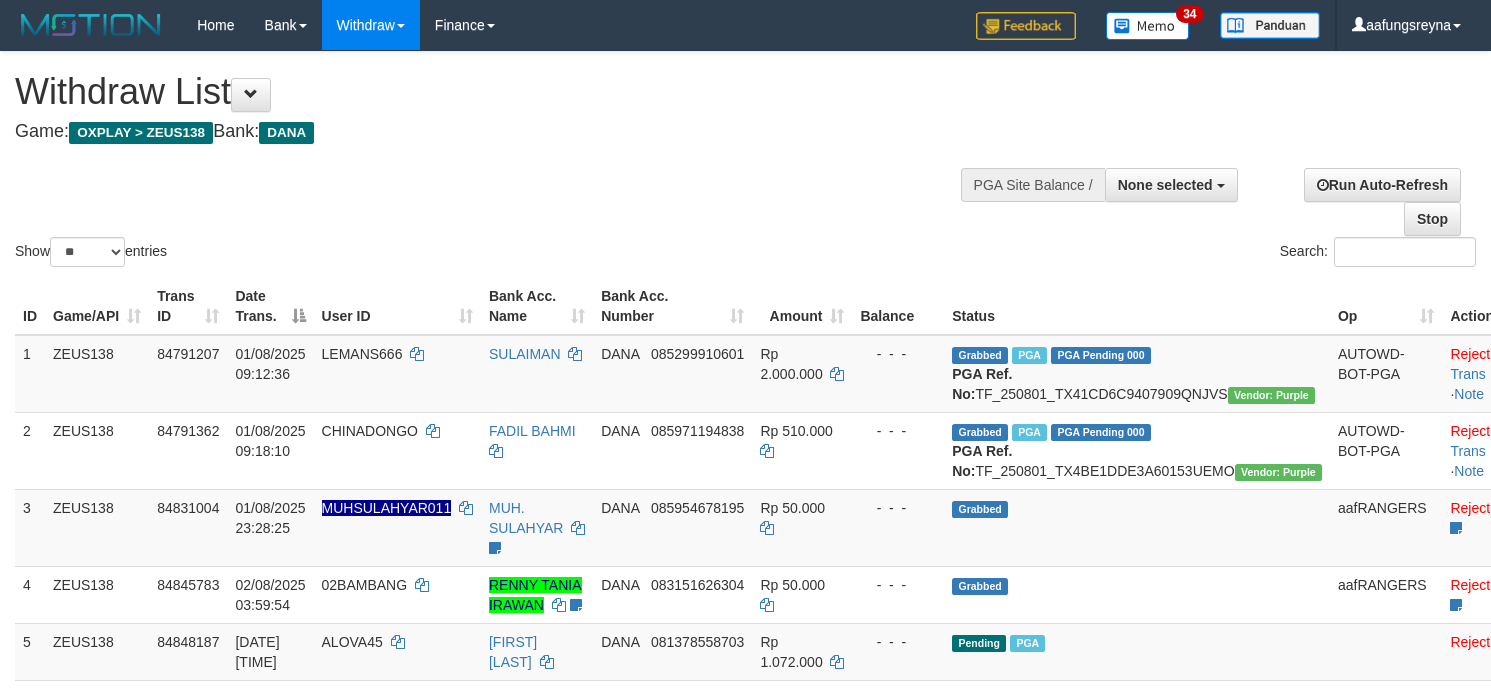 select 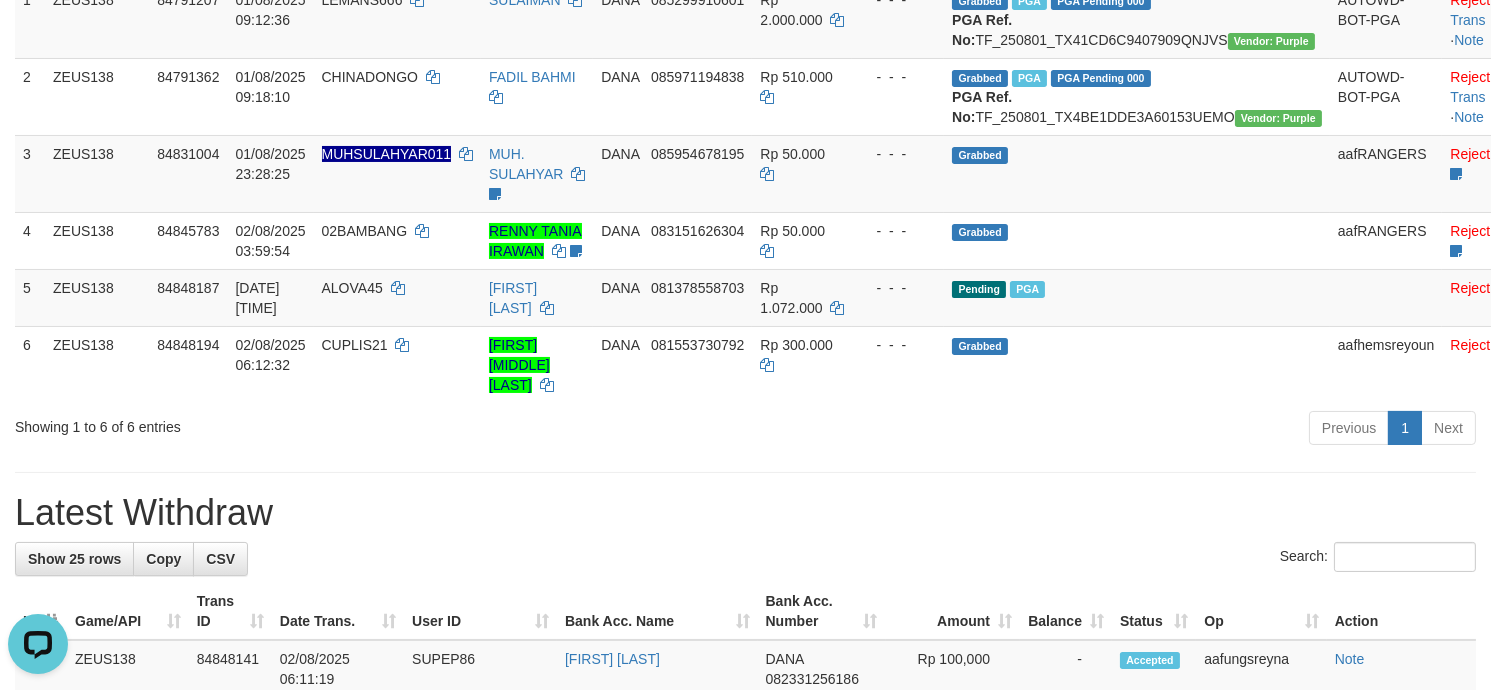 scroll, scrollTop: 0, scrollLeft: 0, axis: both 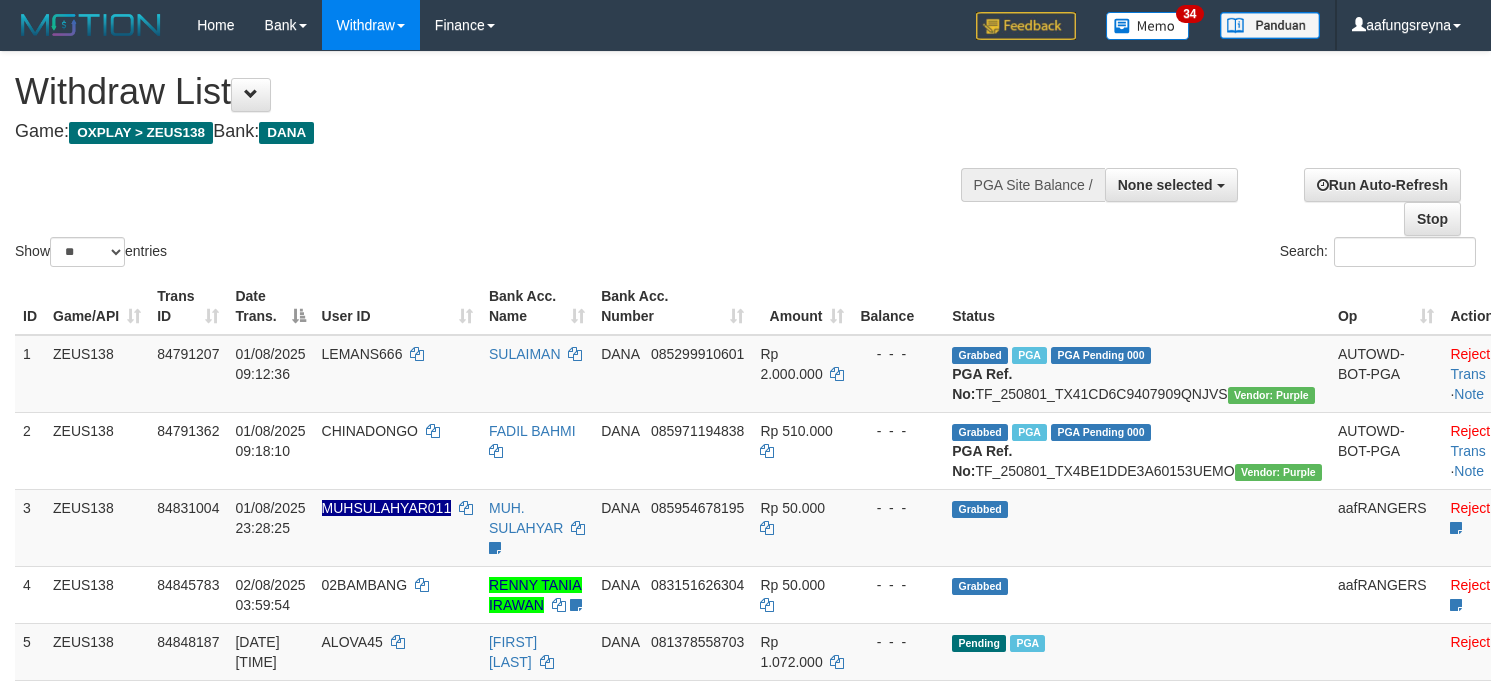 select 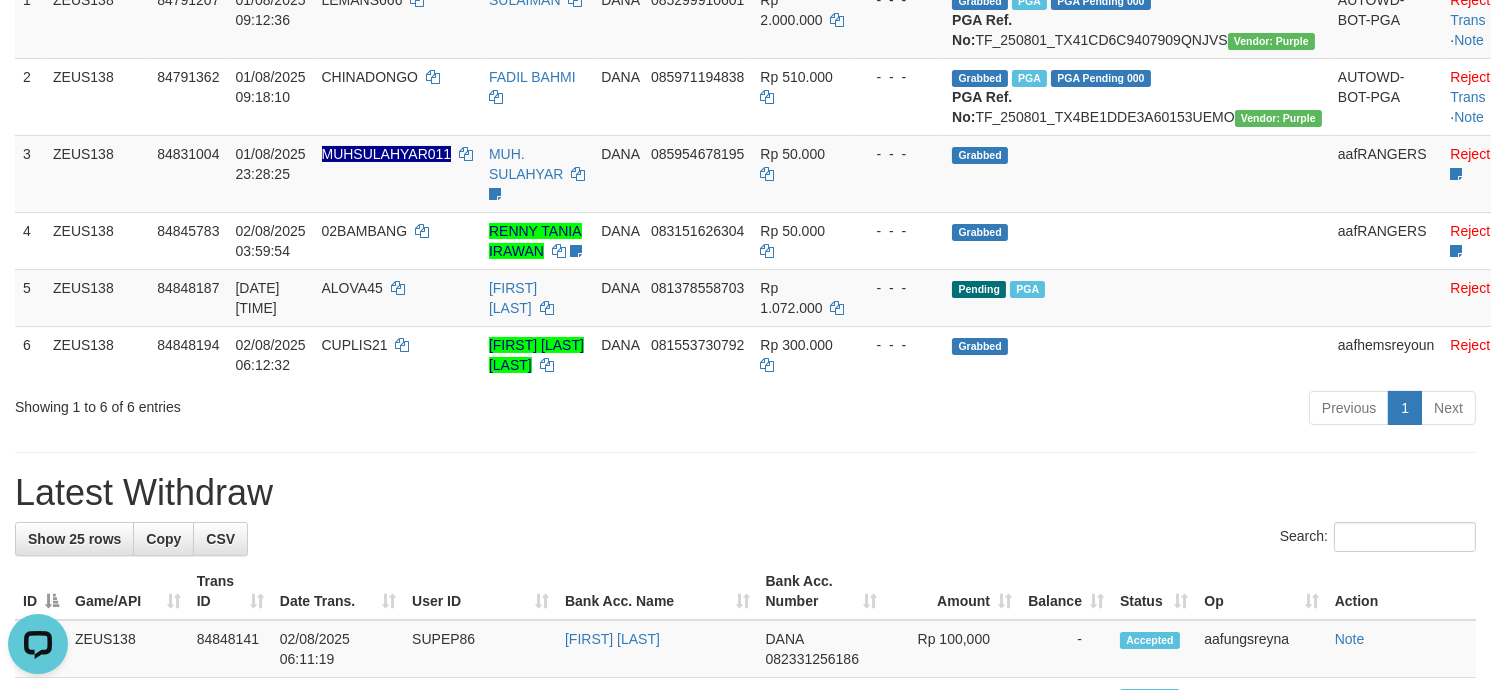 scroll, scrollTop: 0, scrollLeft: 0, axis: both 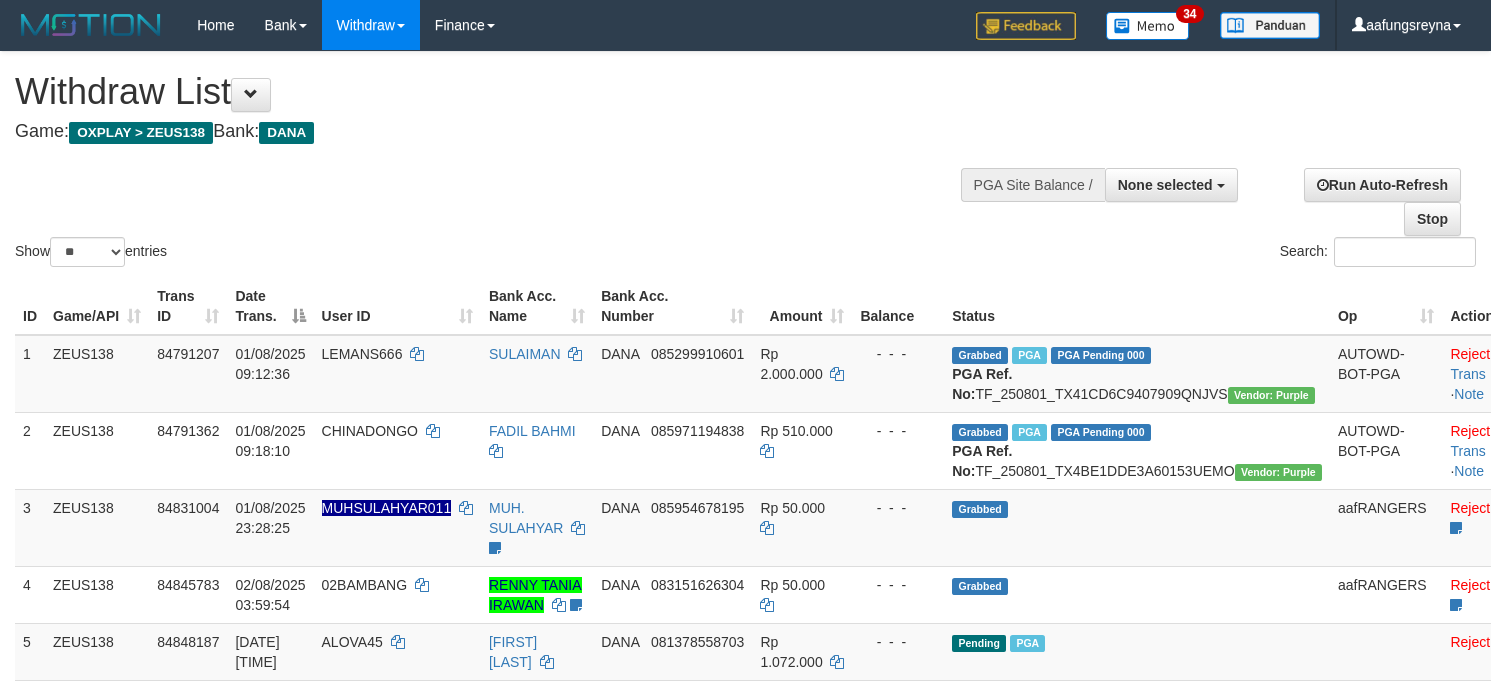 select 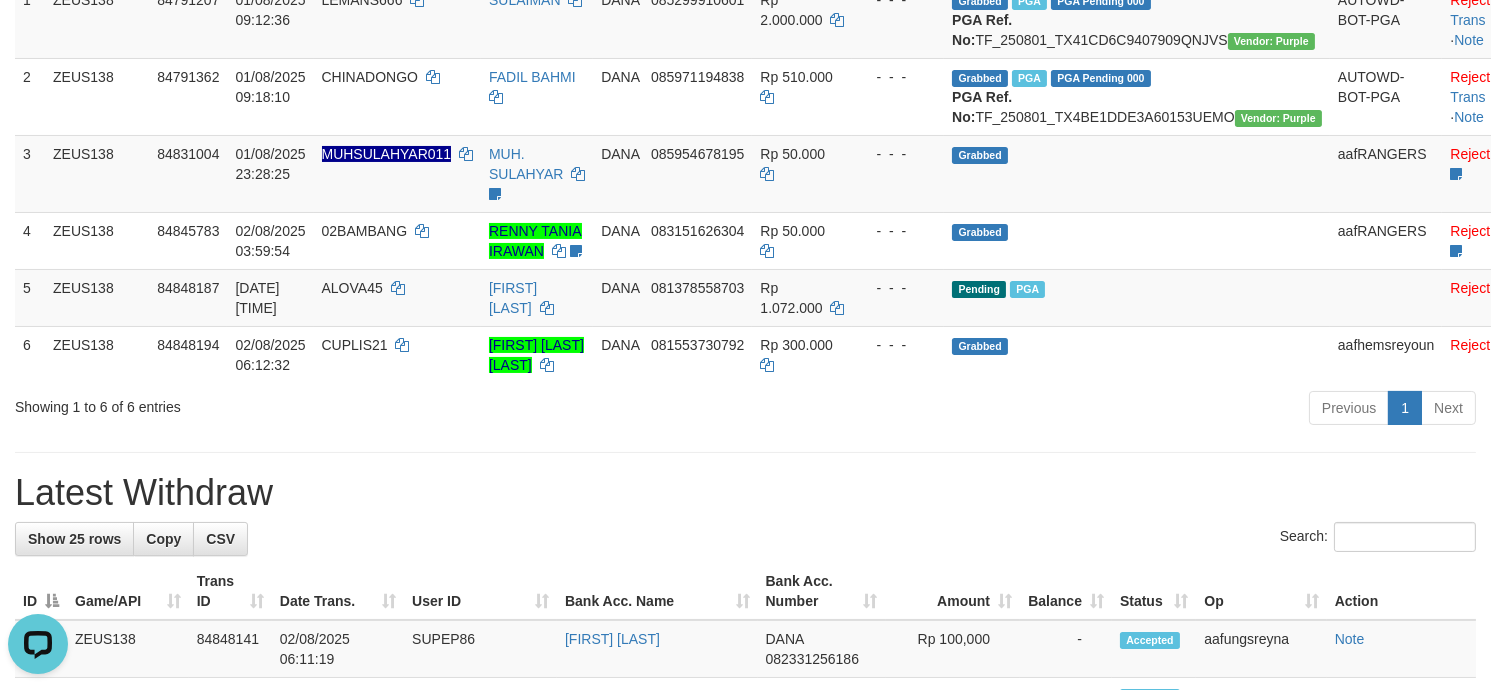 scroll, scrollTop: 0, scrollLeft: 0, axis: both 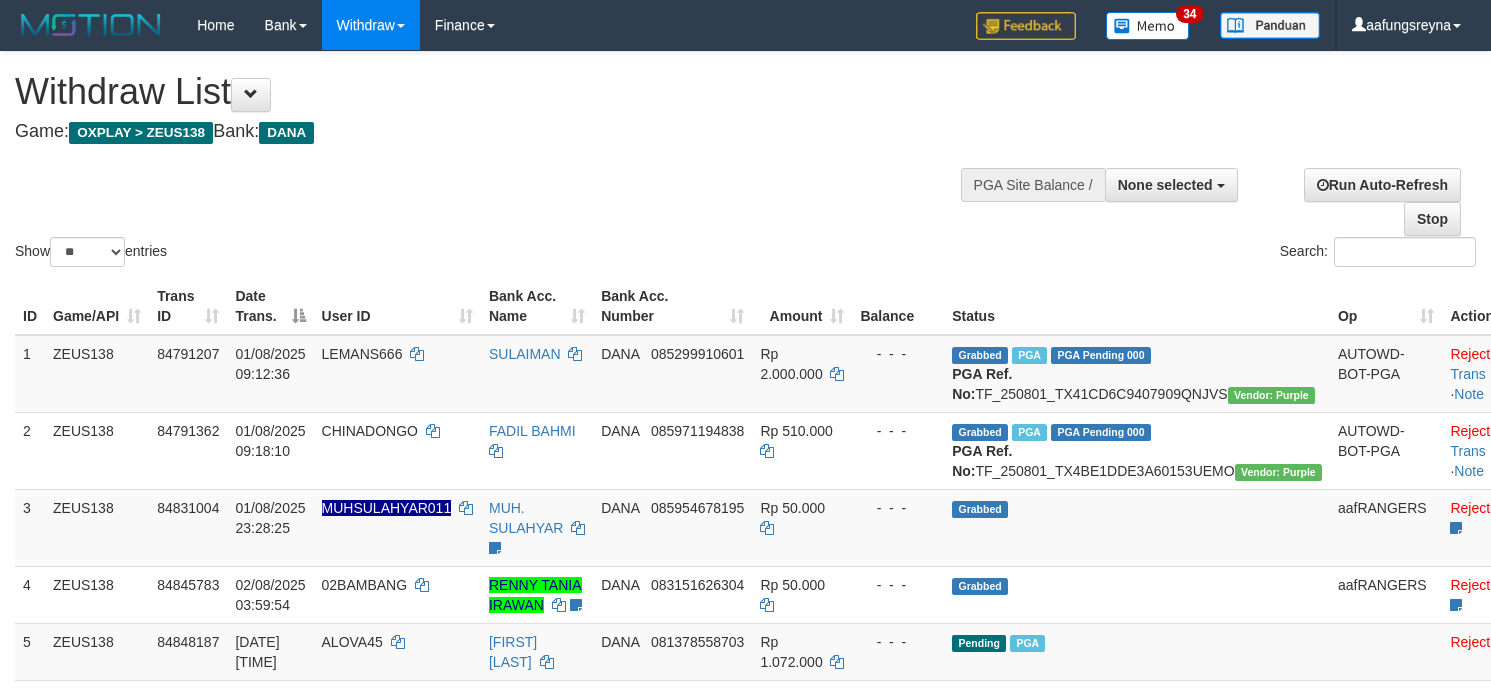 select 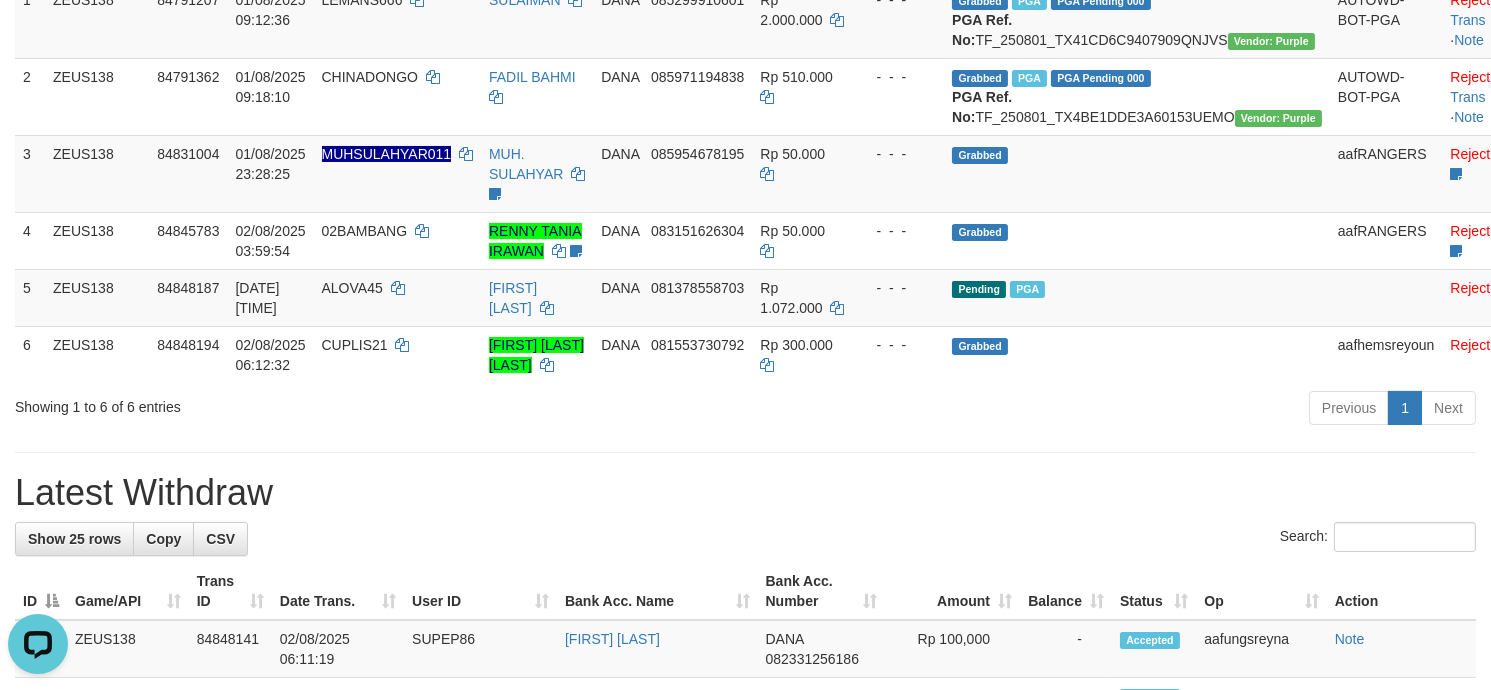 scroll, scrollTop: 0, scrollLeft: 0, axis: both 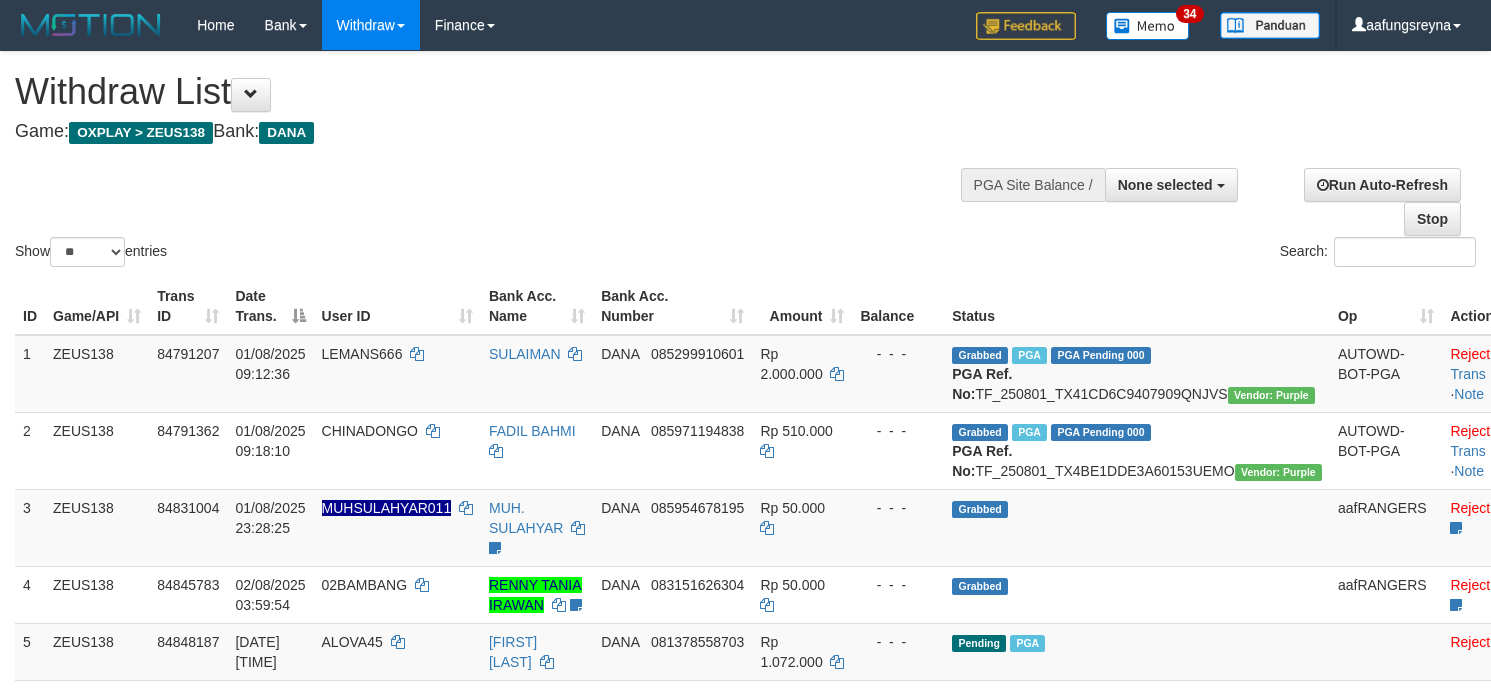 select 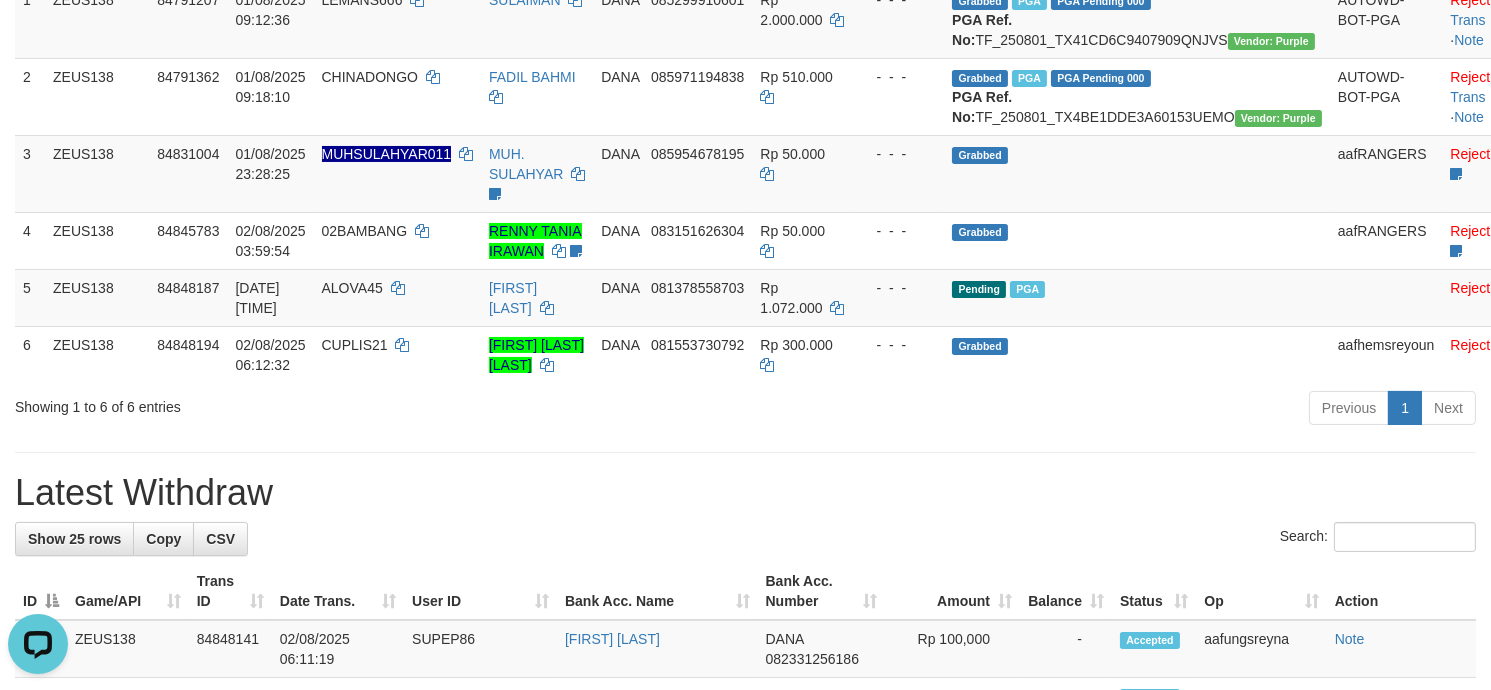 scroll, scrollTop: 0, scrollLeft: 0, axis: both 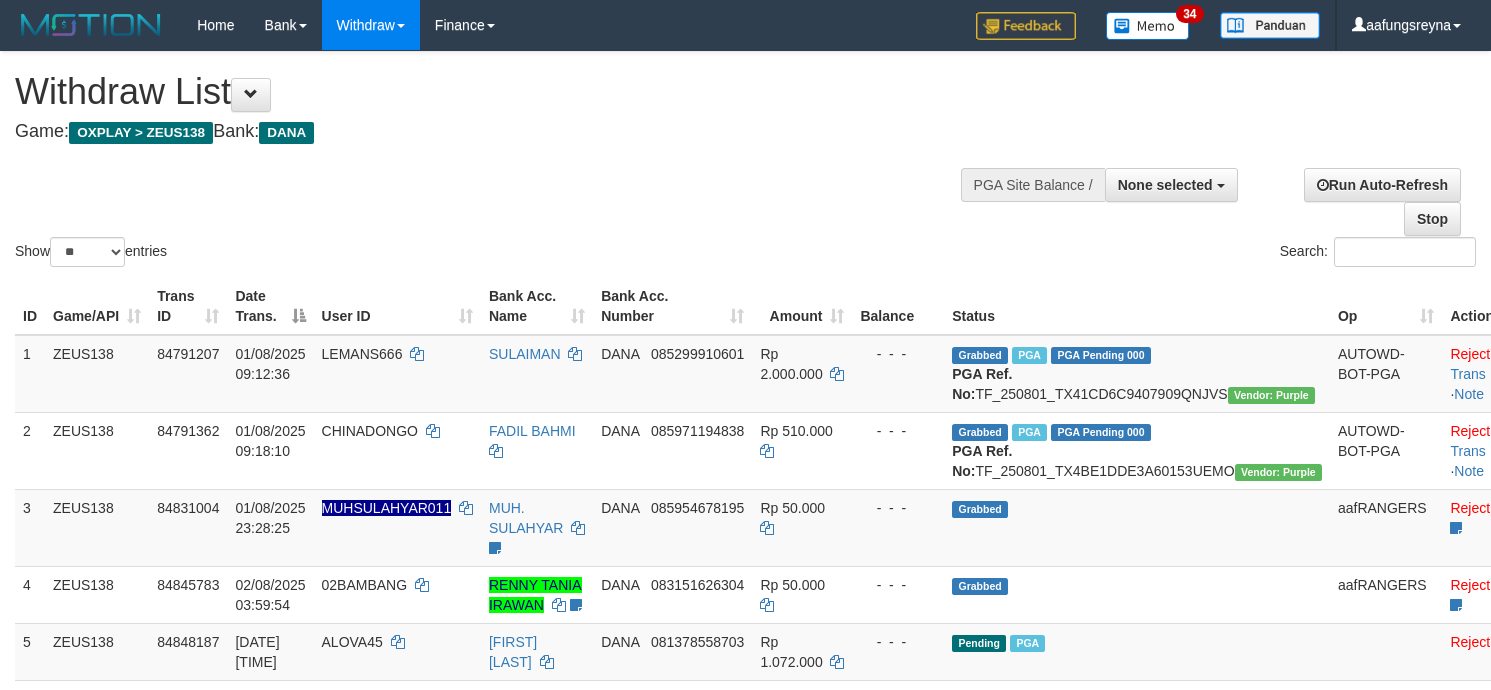 select 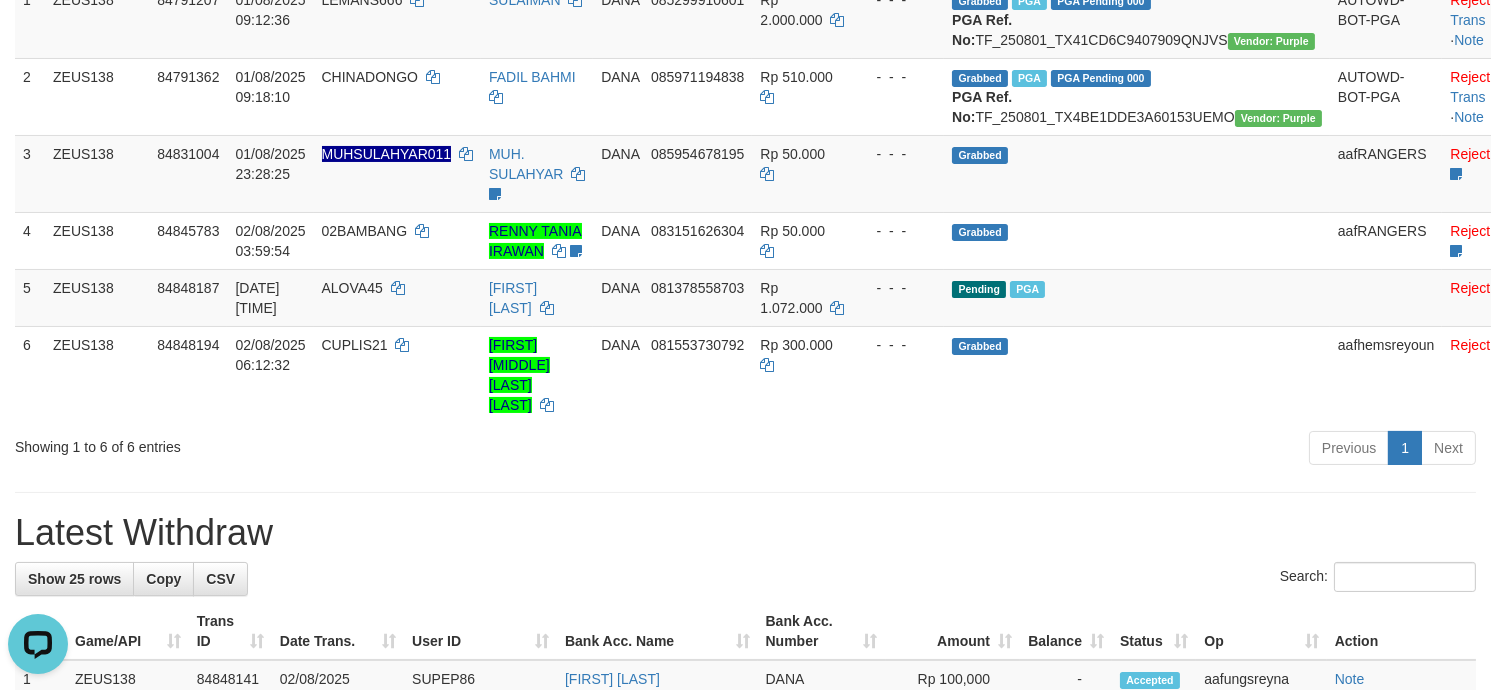 scroll, scrollTop: 0, scrollLeft: 0, axis: both 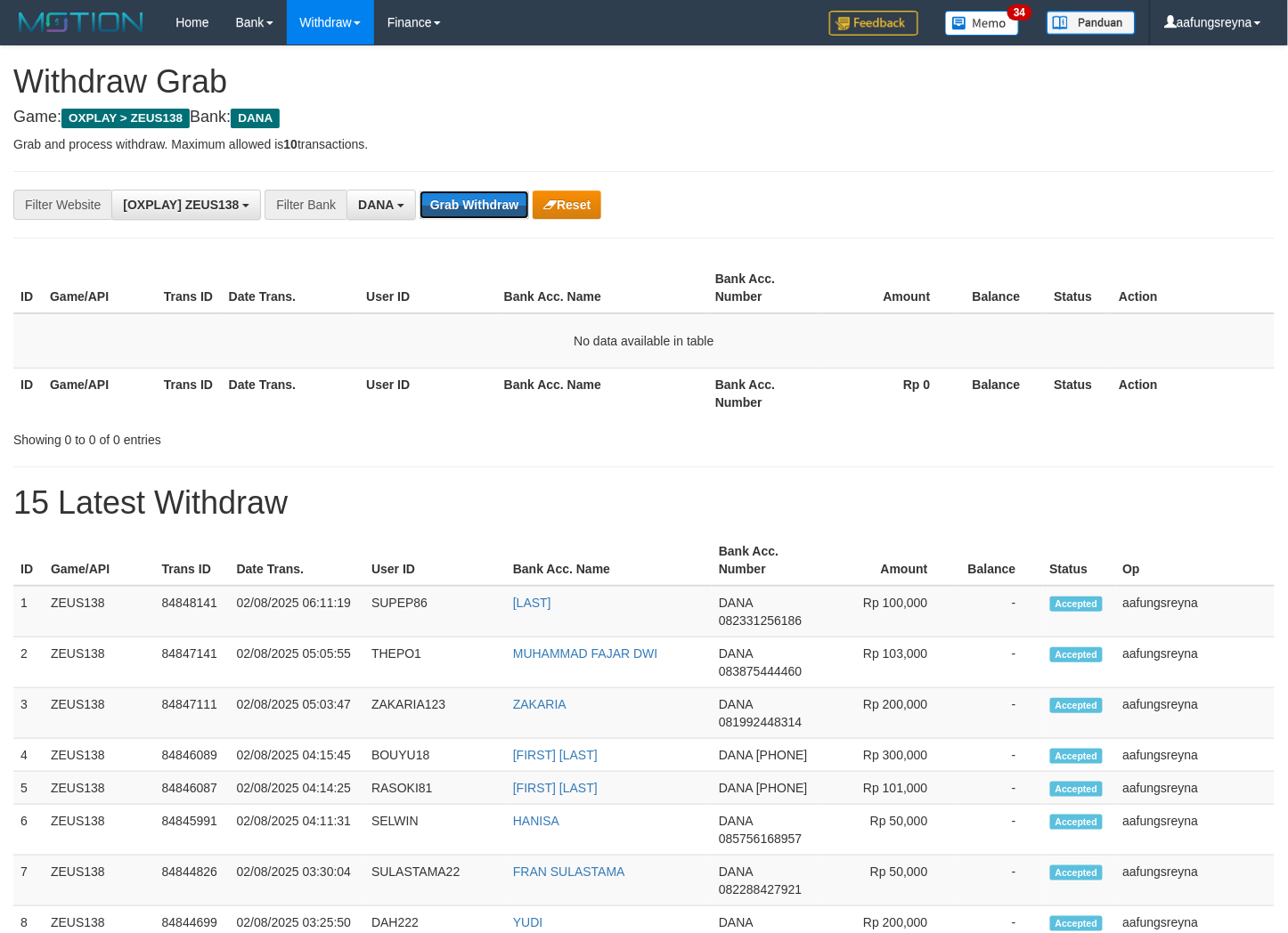 click on "Grab Withdraw" at bounding box center [474, 205] 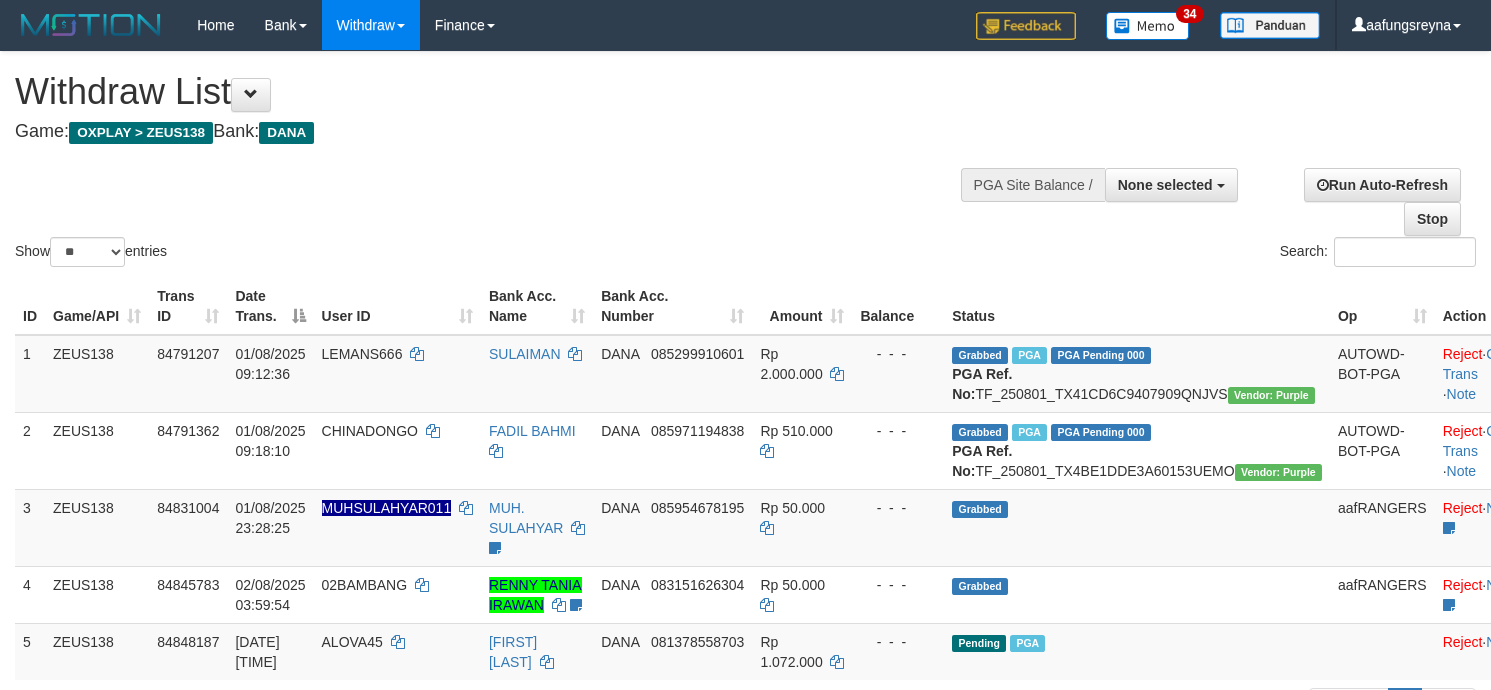 select 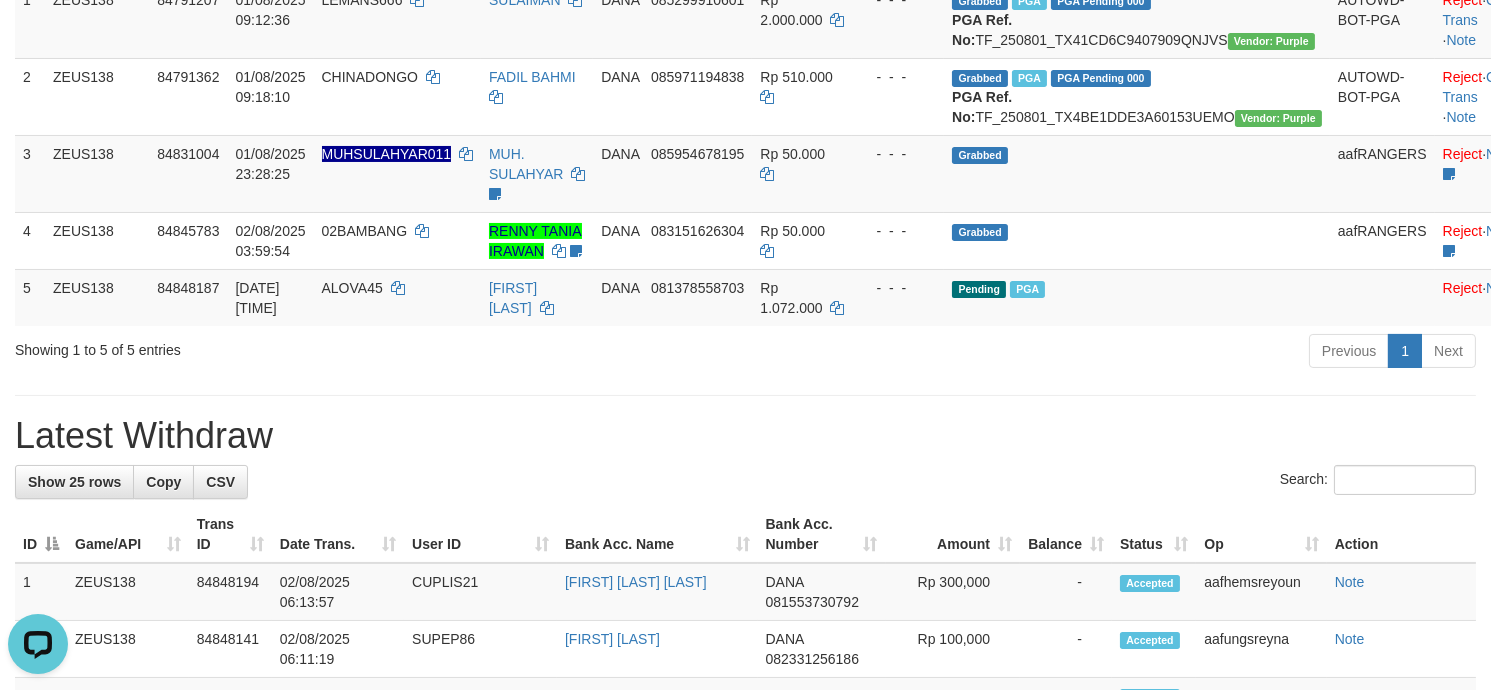 scroll, scrollTop: 0, scrollLeft: 0, axis: both 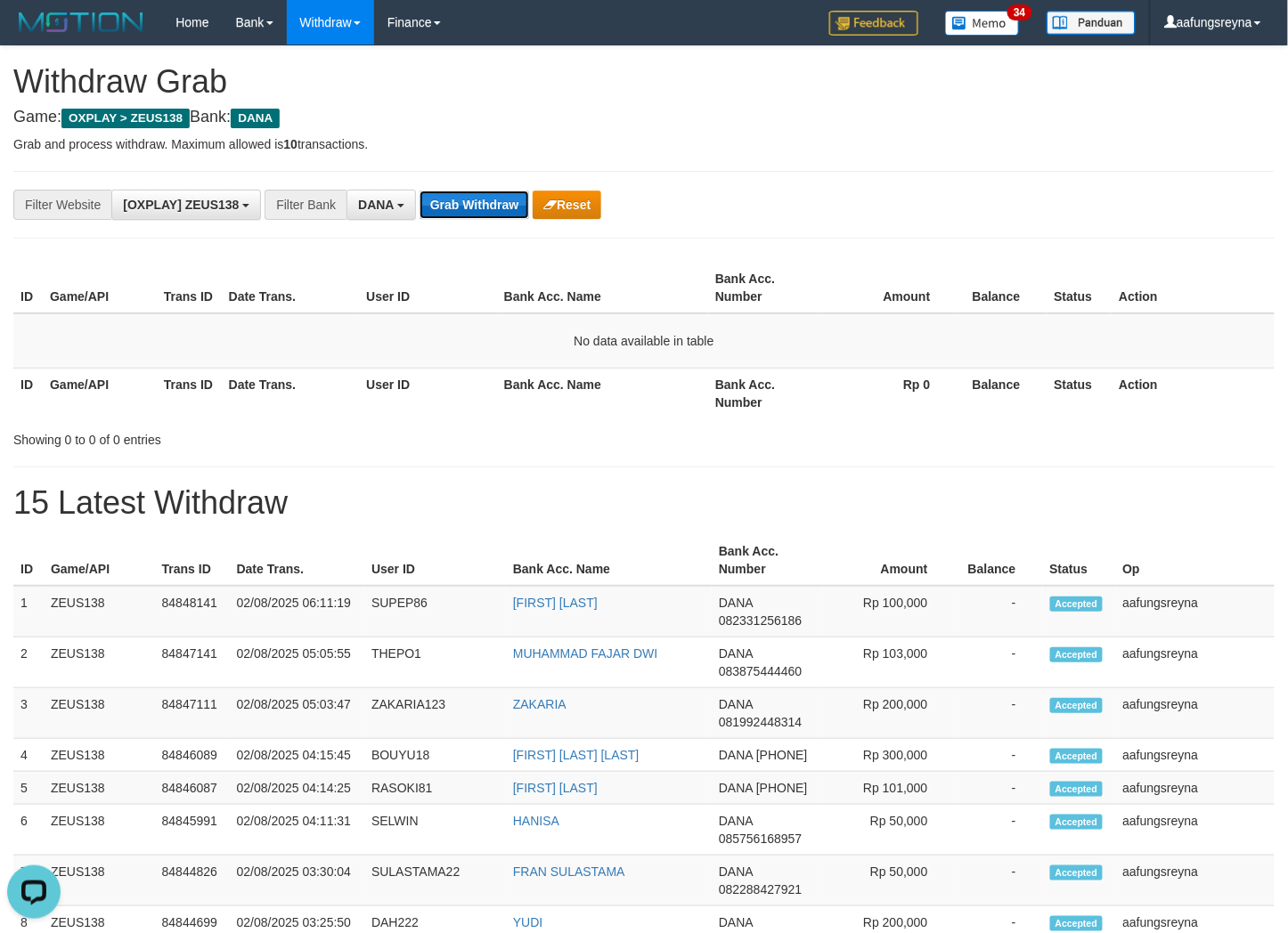 click on "Grab Withdraw" at bounding box center [474, 205] 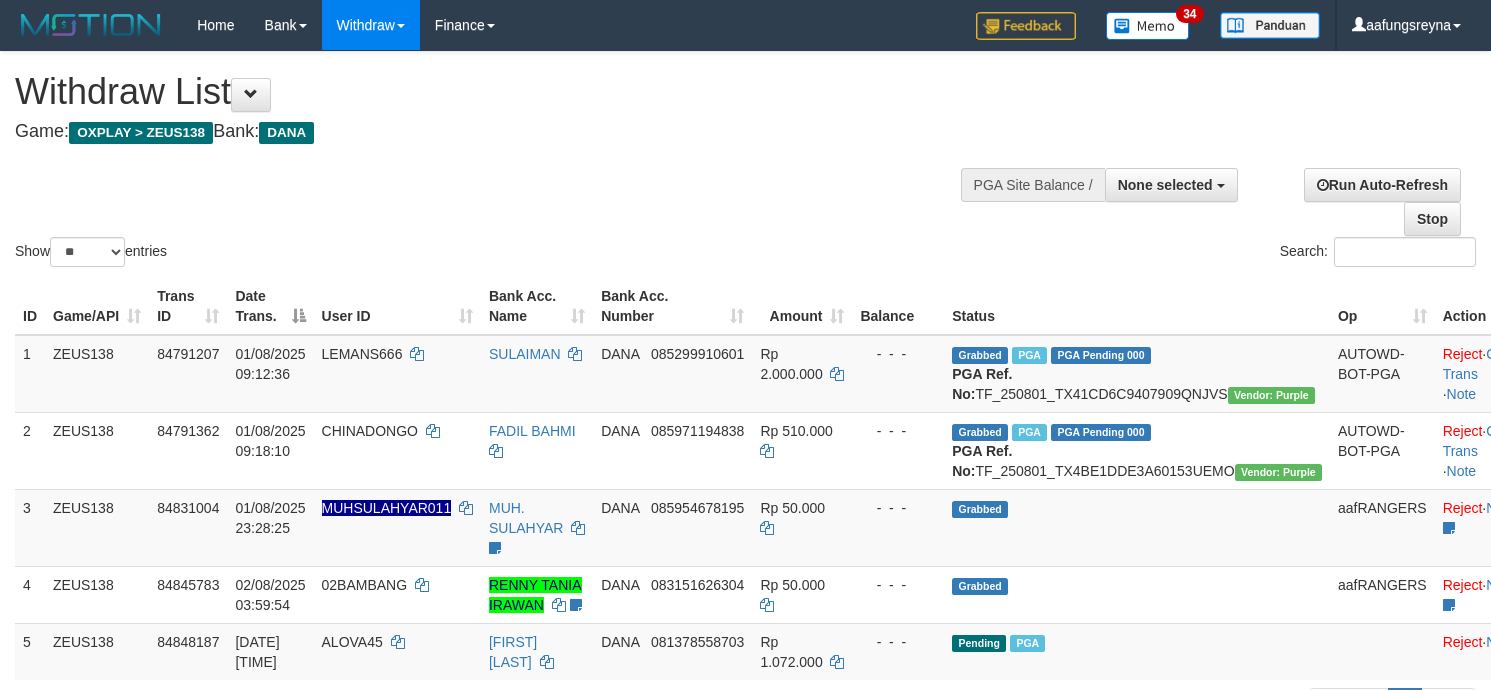 select 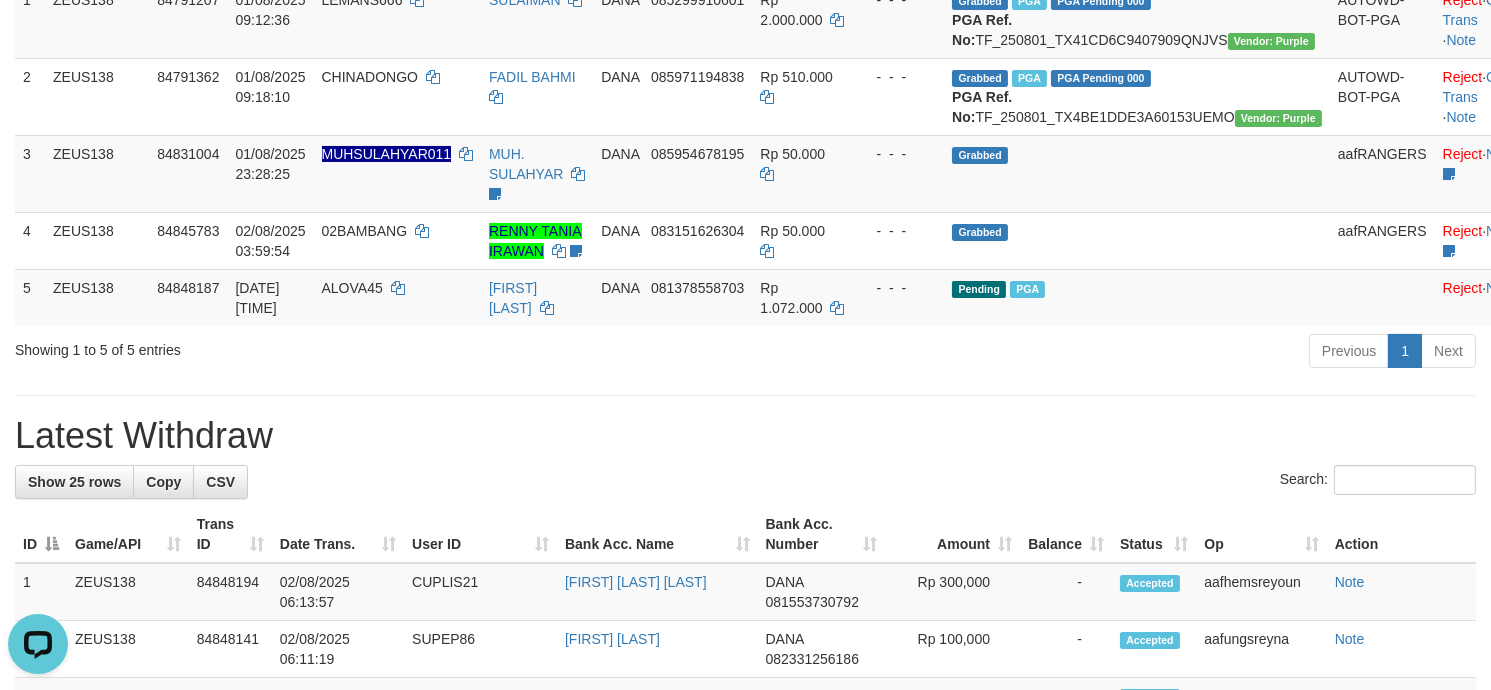 scroll, scrollTop: 0, scrollLeft: 0, axis: both 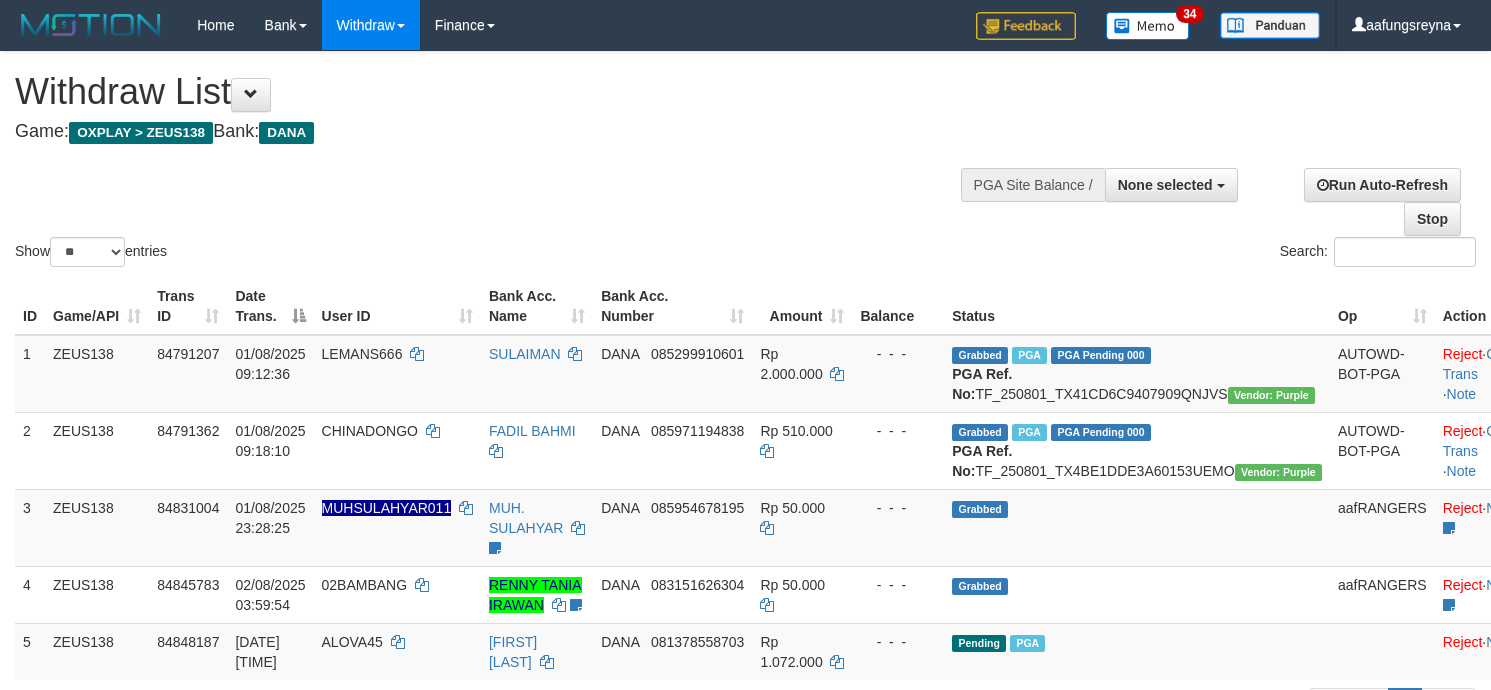 select 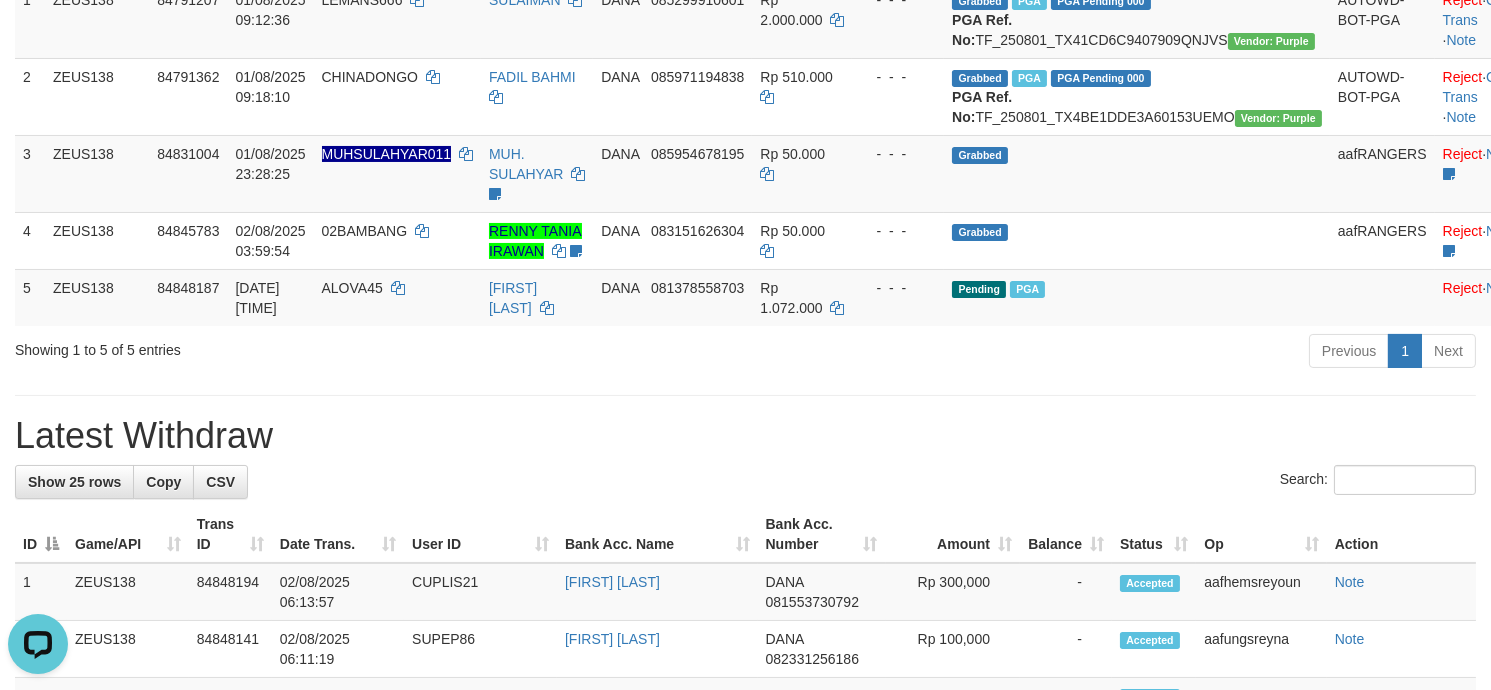 scroll, scrollTop: 0, scrollLeft: 0, axis: both 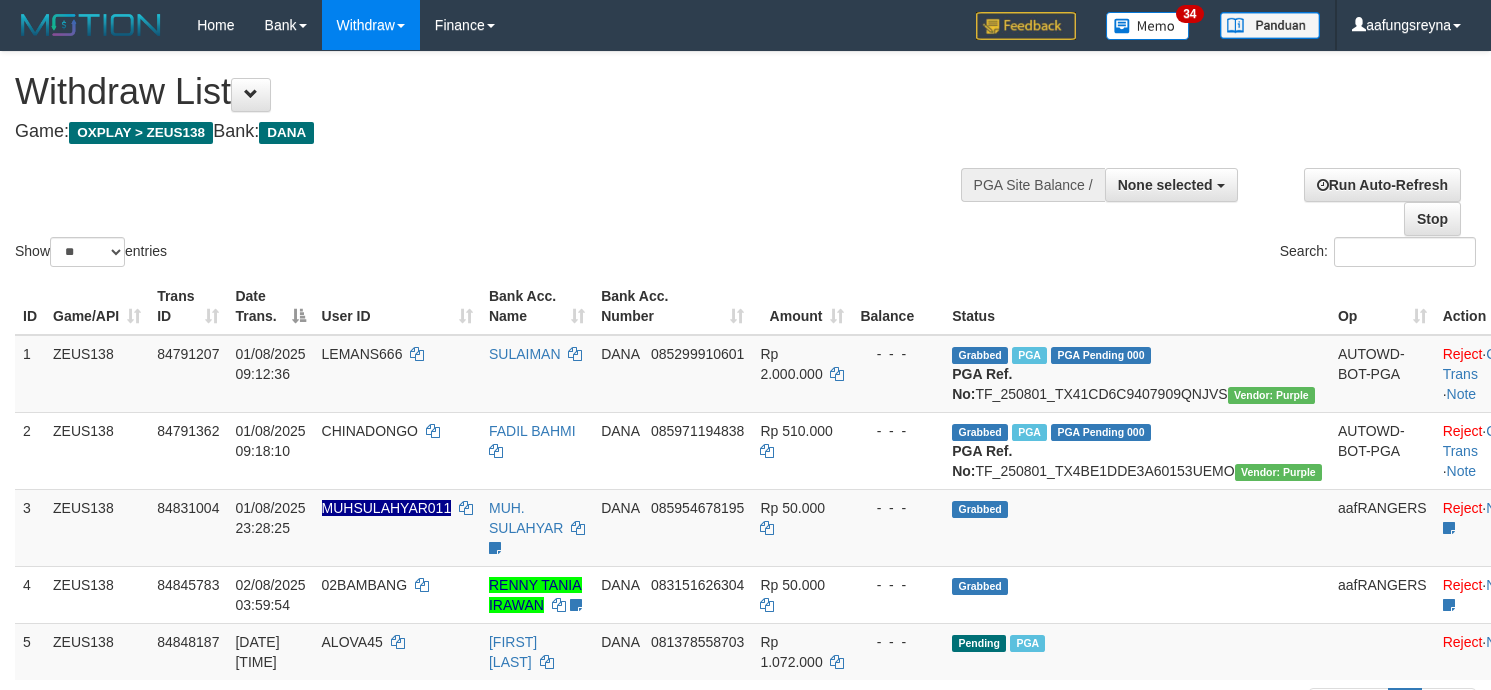 select 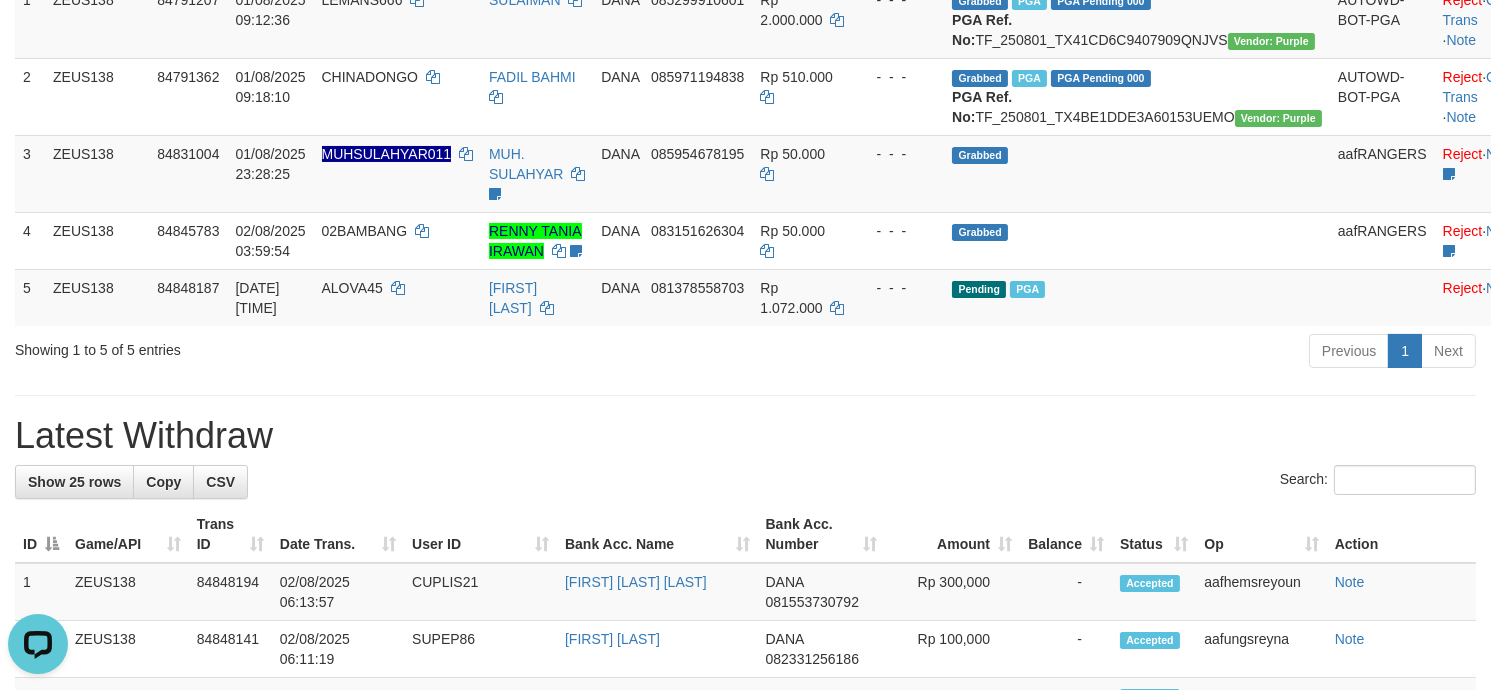 scroll, scrollTop: 0, scrollLeft: 0, axis: both 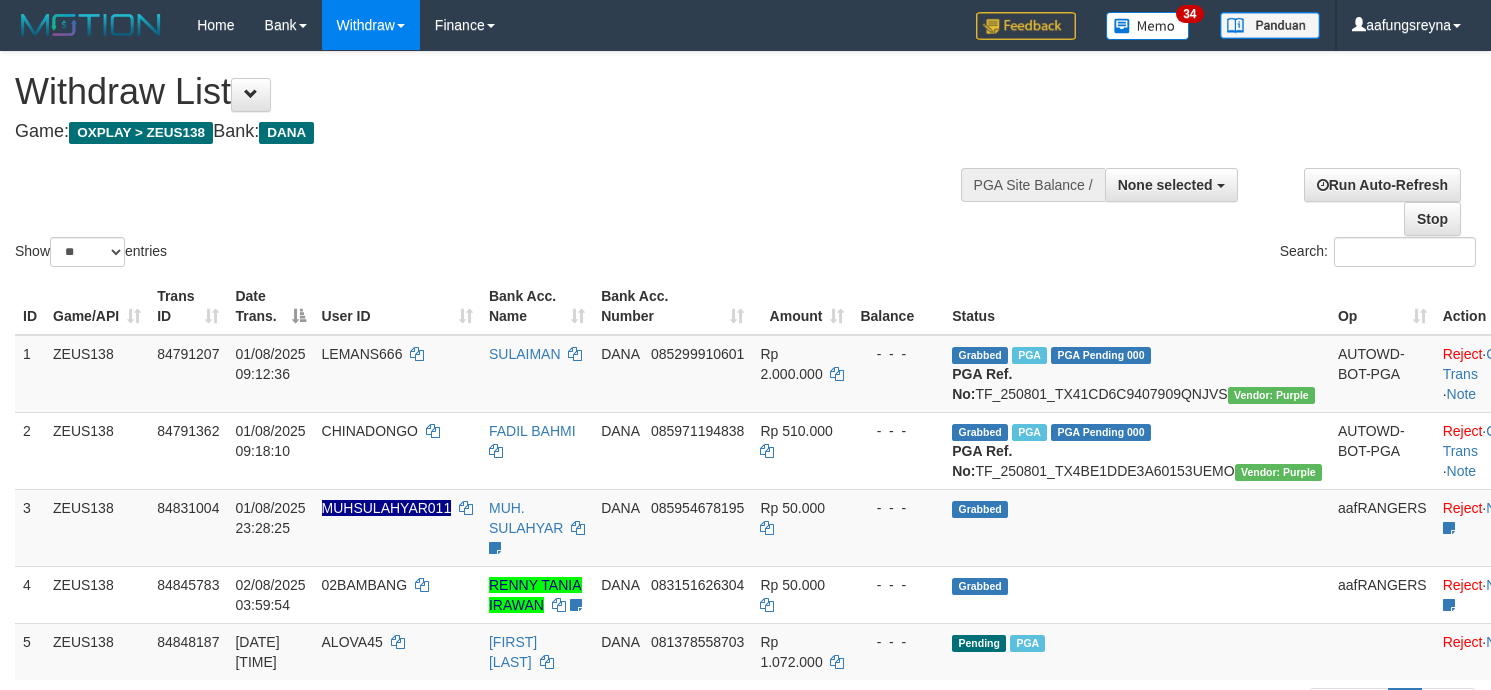 select 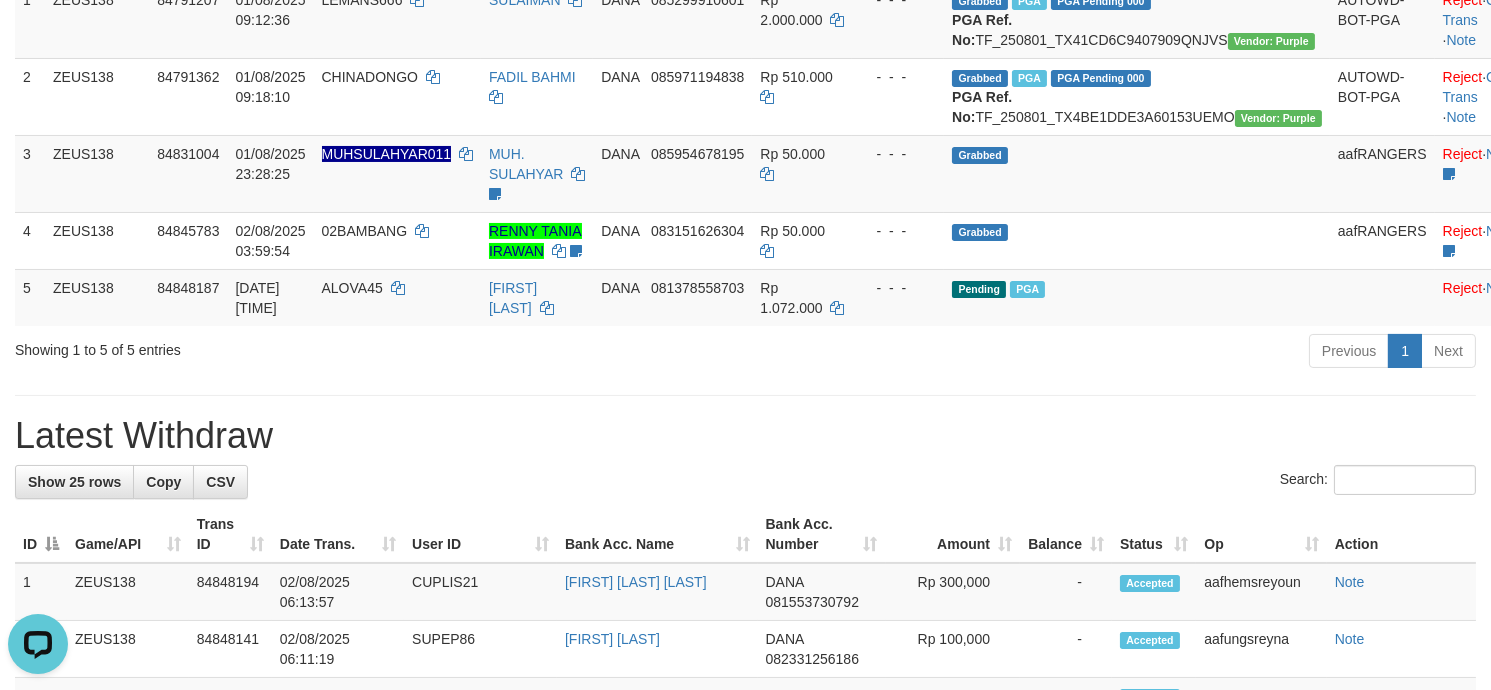 scroll, scrollTop: 0, scrollLeft: 0, axis: both 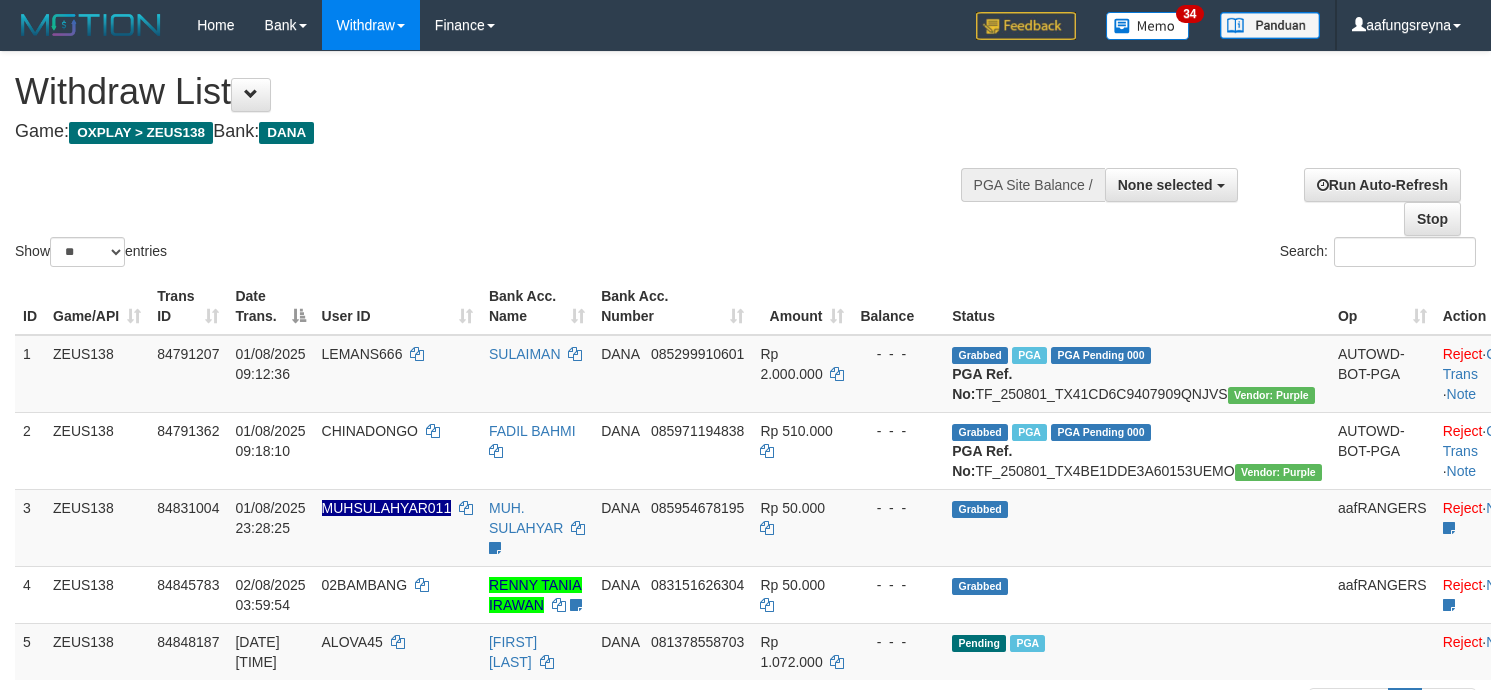 select 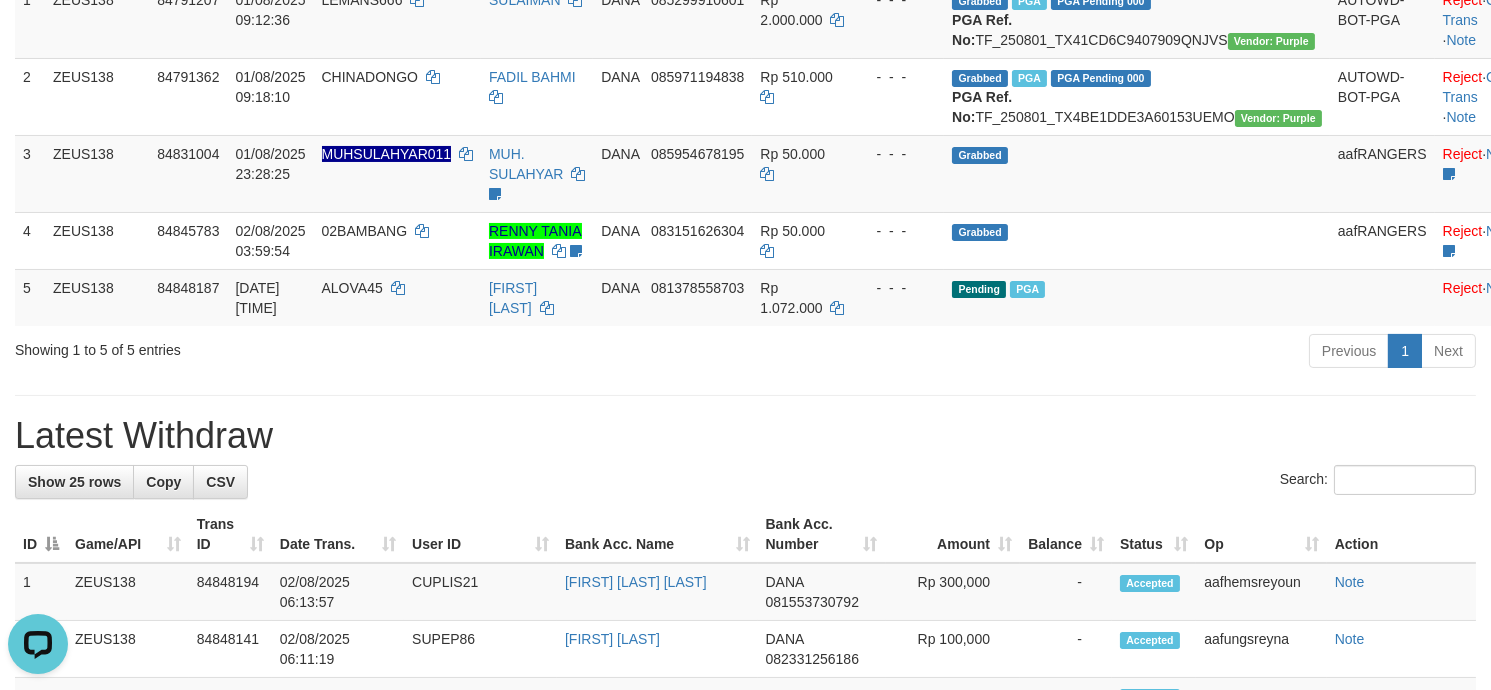 scroll, scrollTop: 0, scrollLeft: 0, axis: both 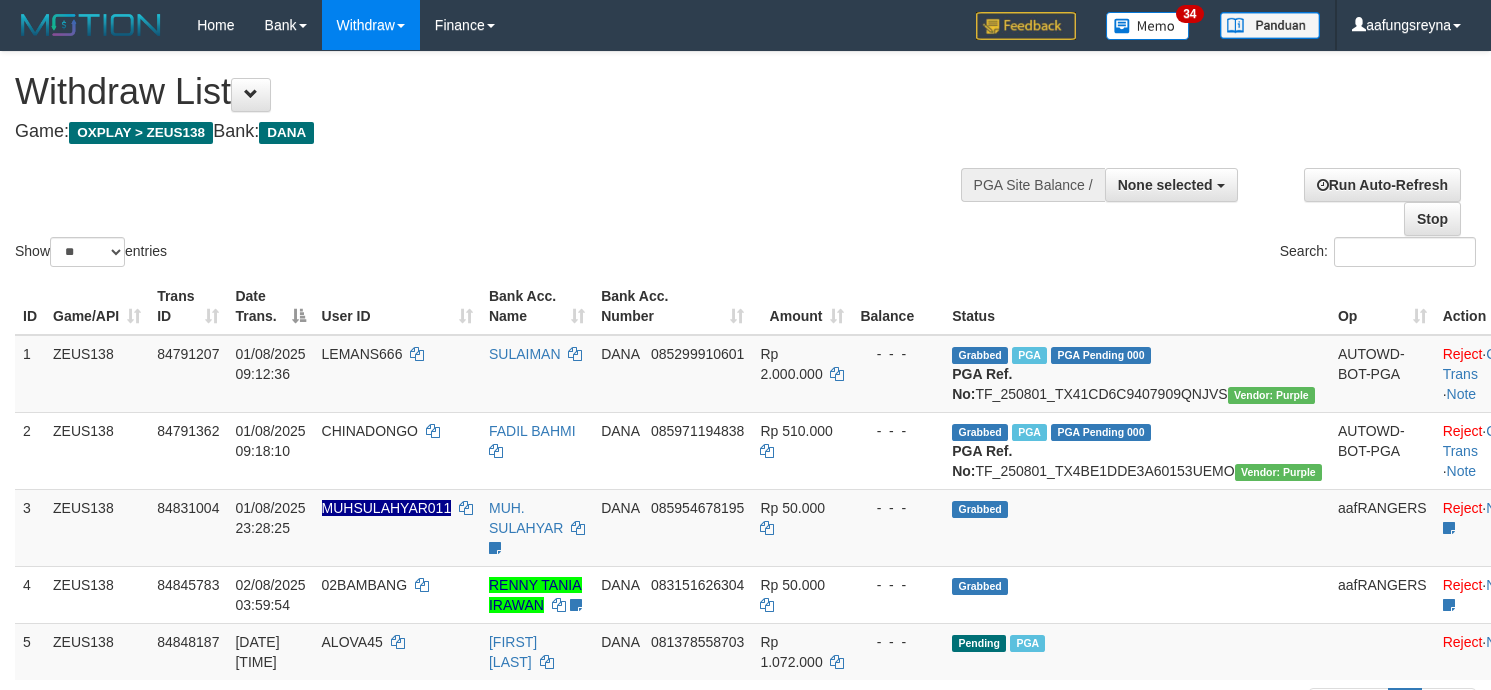 select 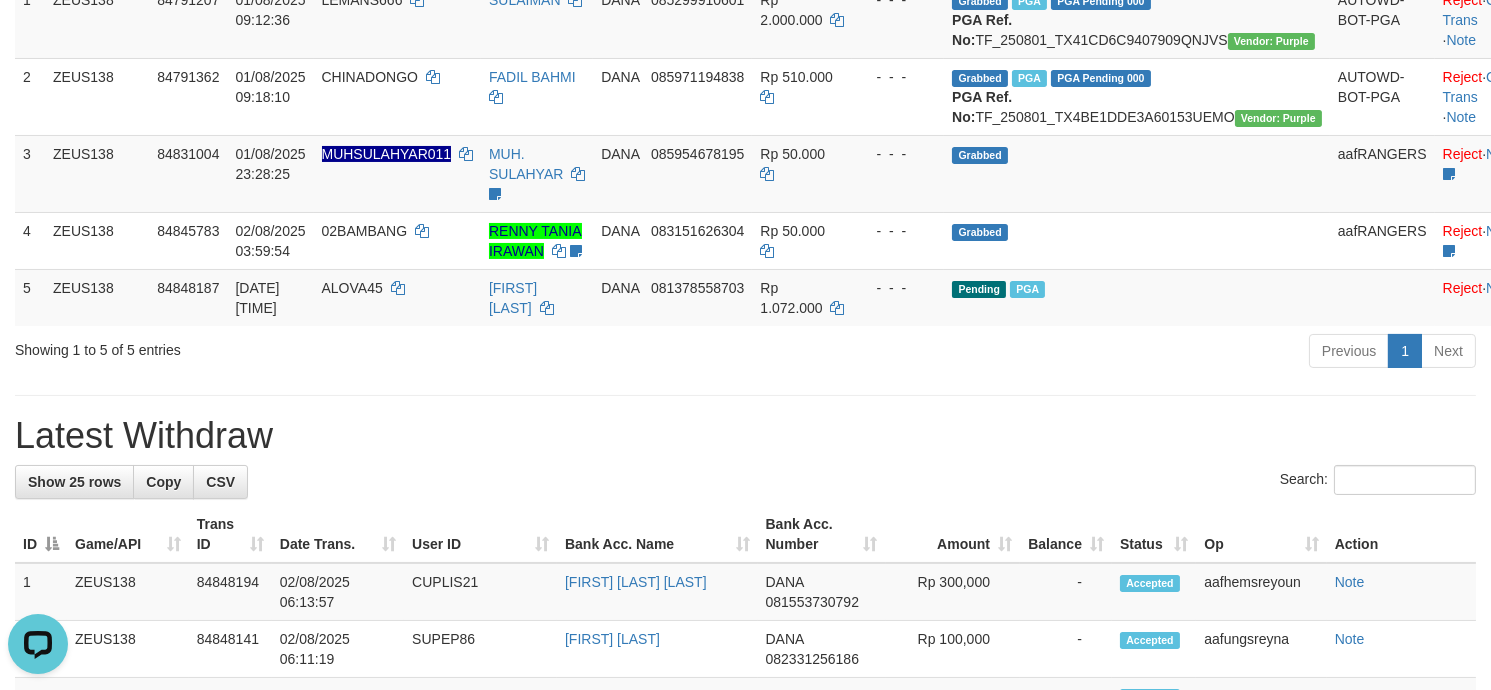scroll, scrollTop: 0, scrollLeft: 0, axis: both 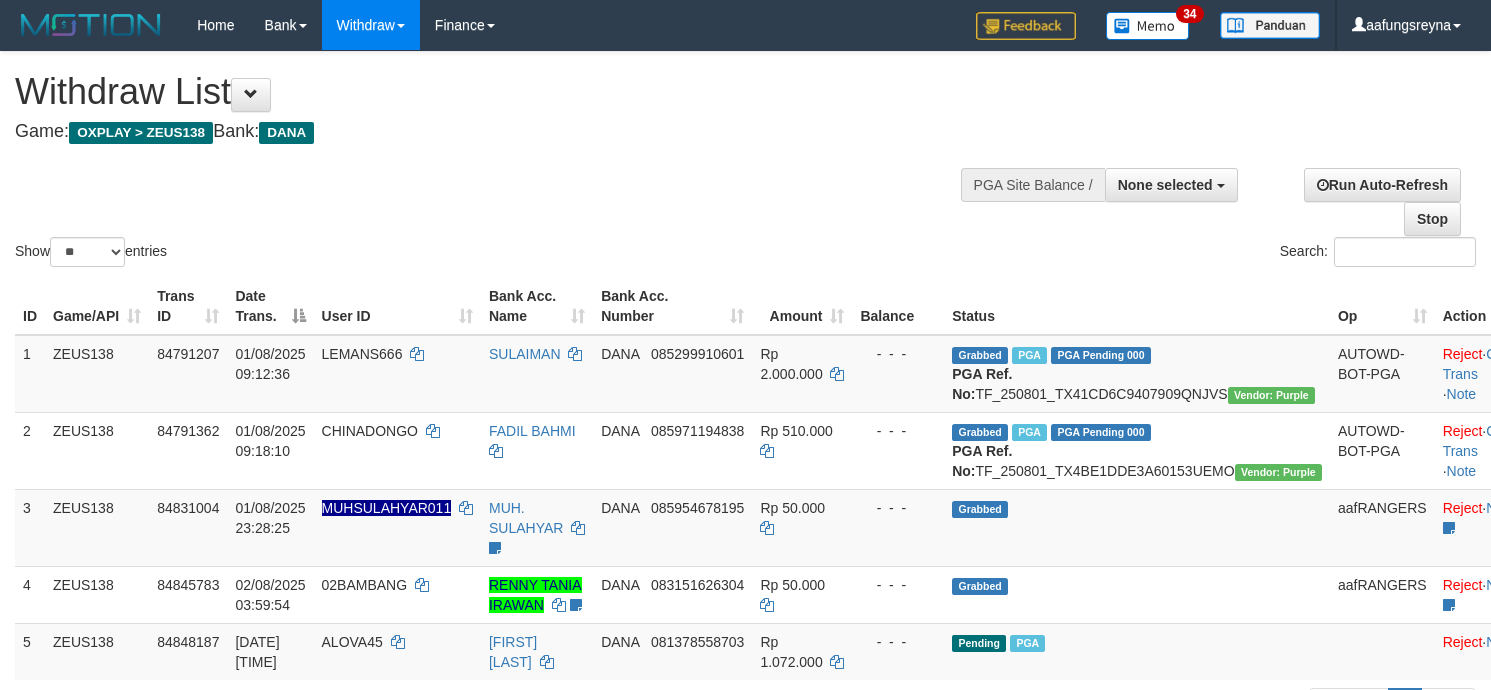 select 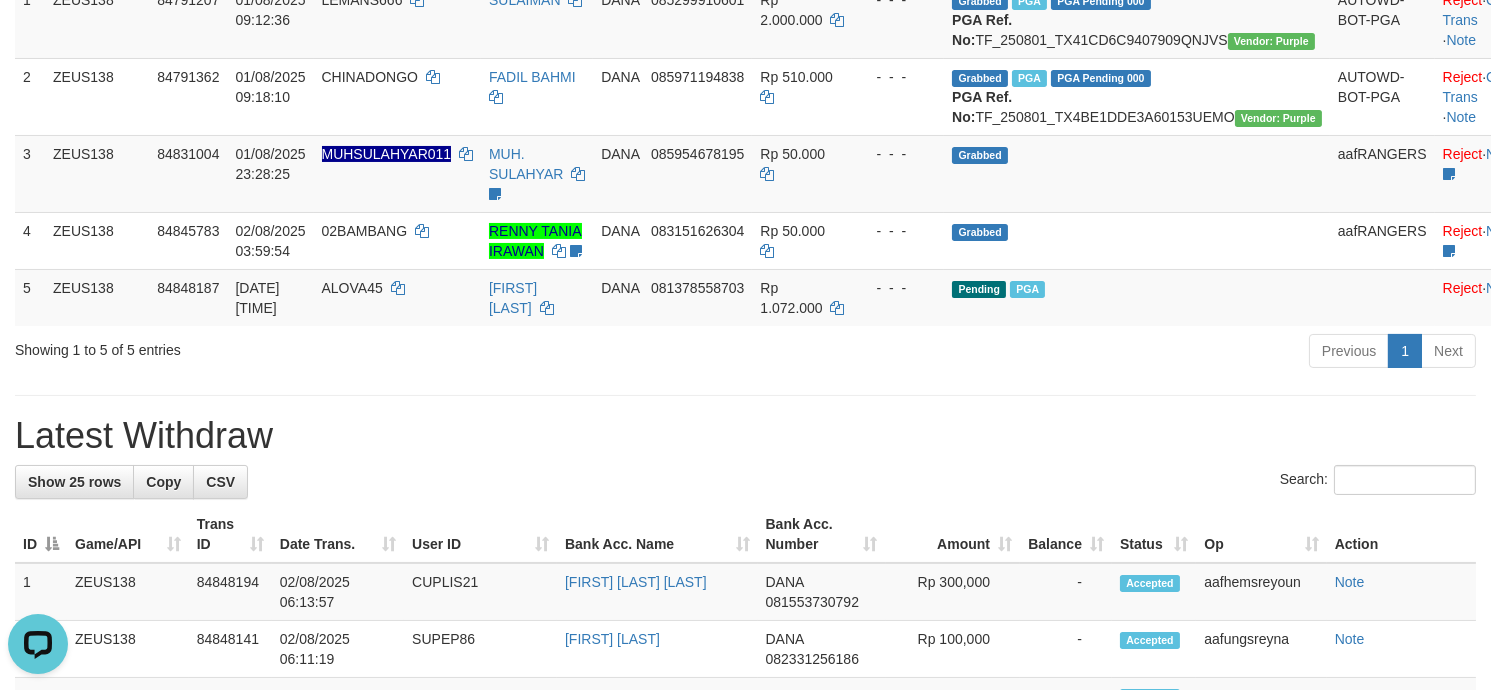 scroll, scrollTop: 0, scrollLeft: 0, axis: both 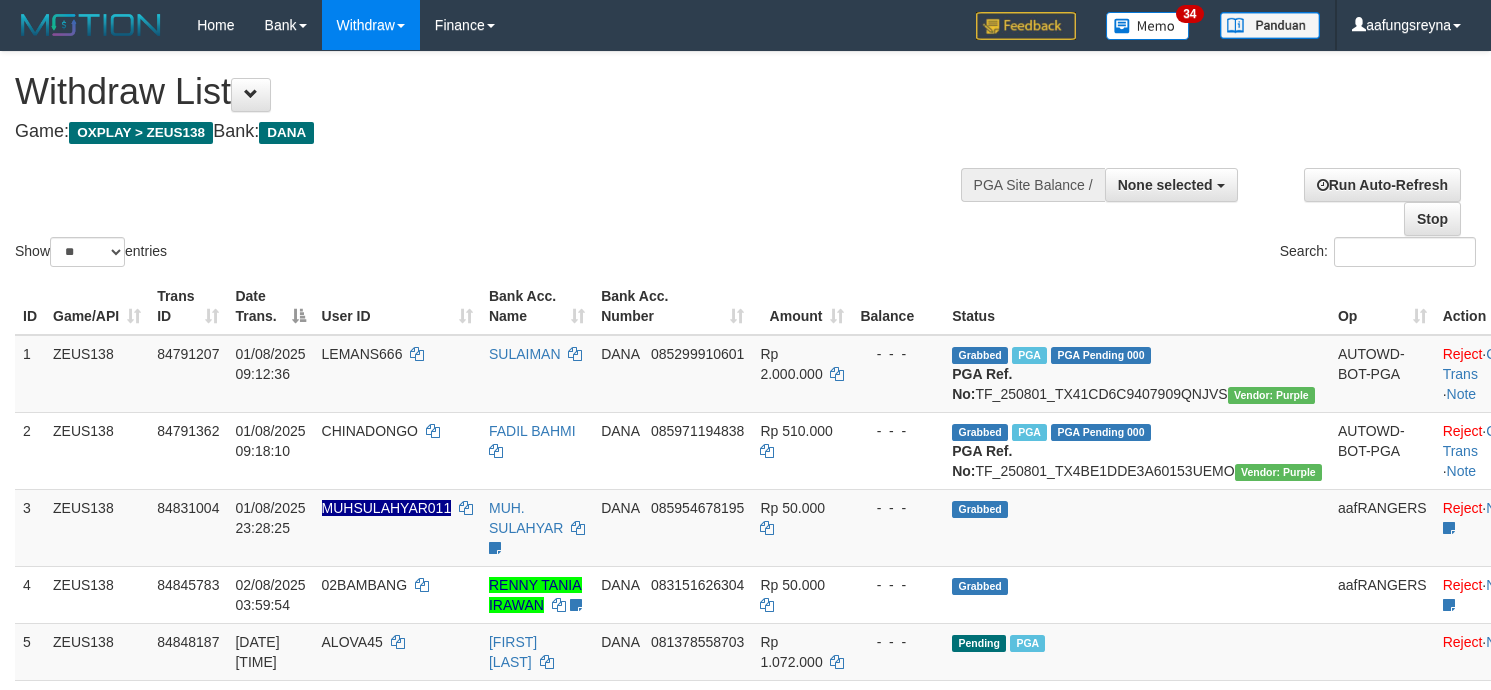 select 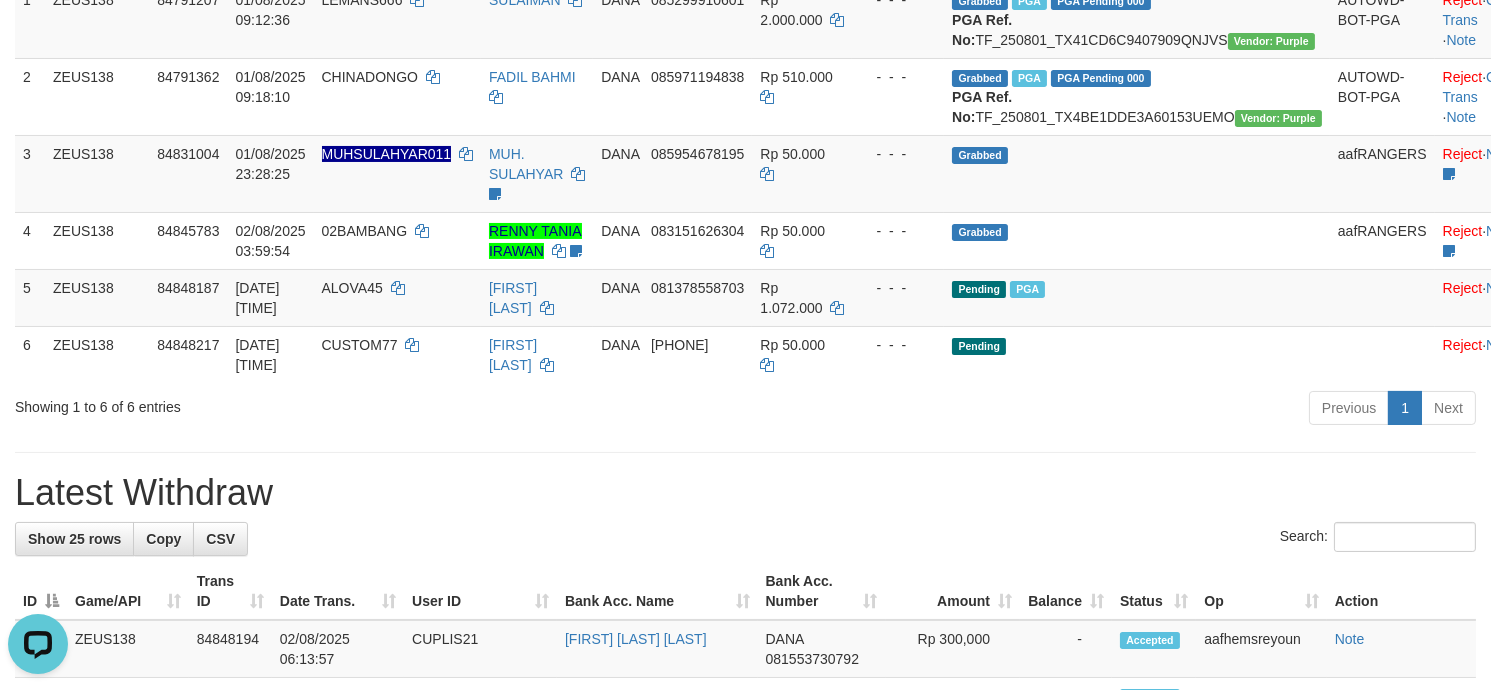 scroll, scrollTop: 0, scrollLeft: 0, axis: both 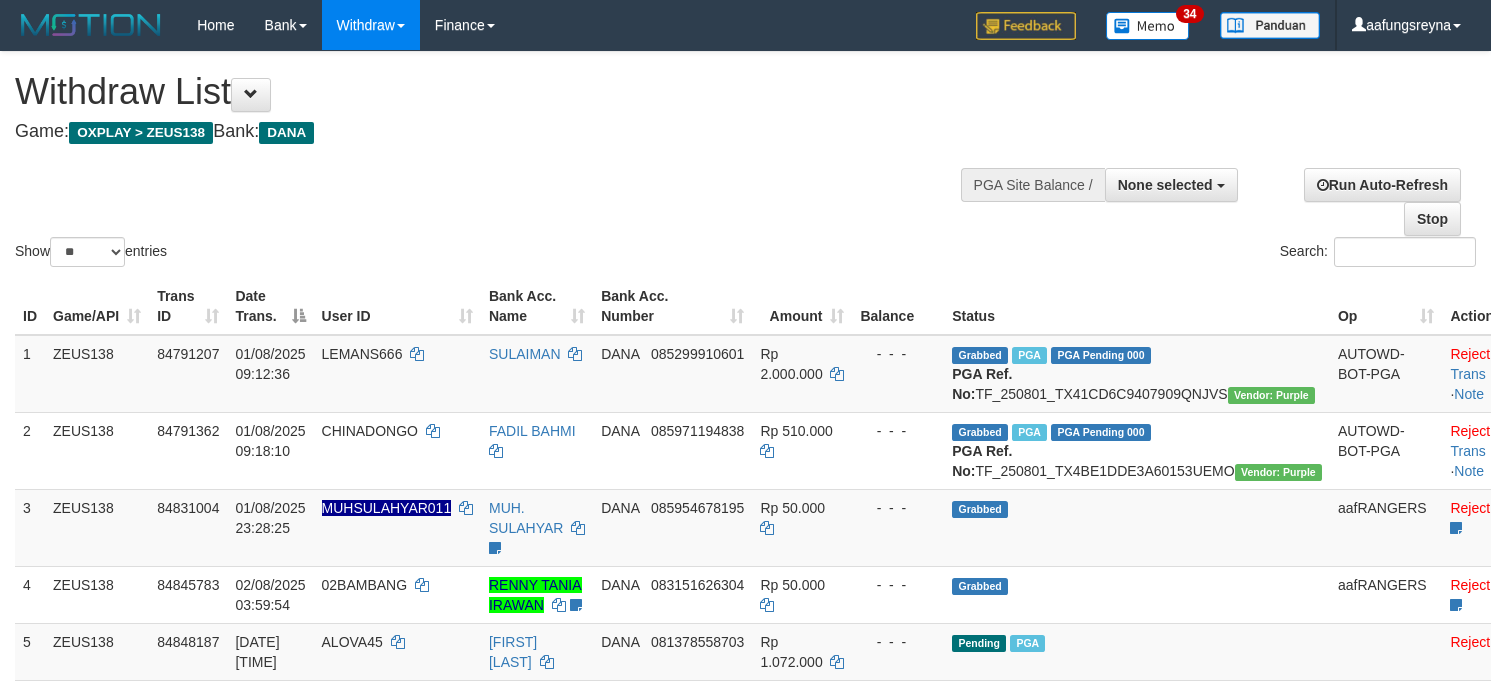 select 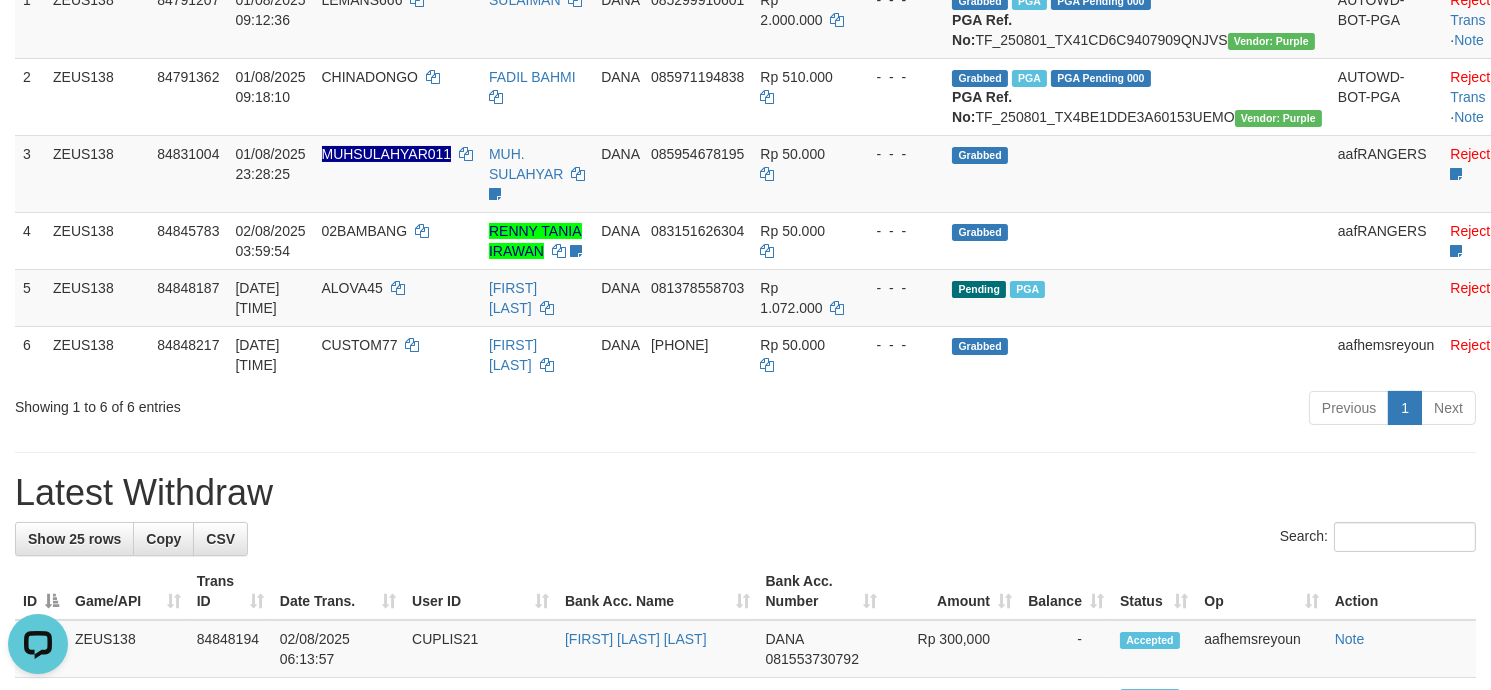 scroll, scrollTop: 0, scrollLeft: 0, axis: both 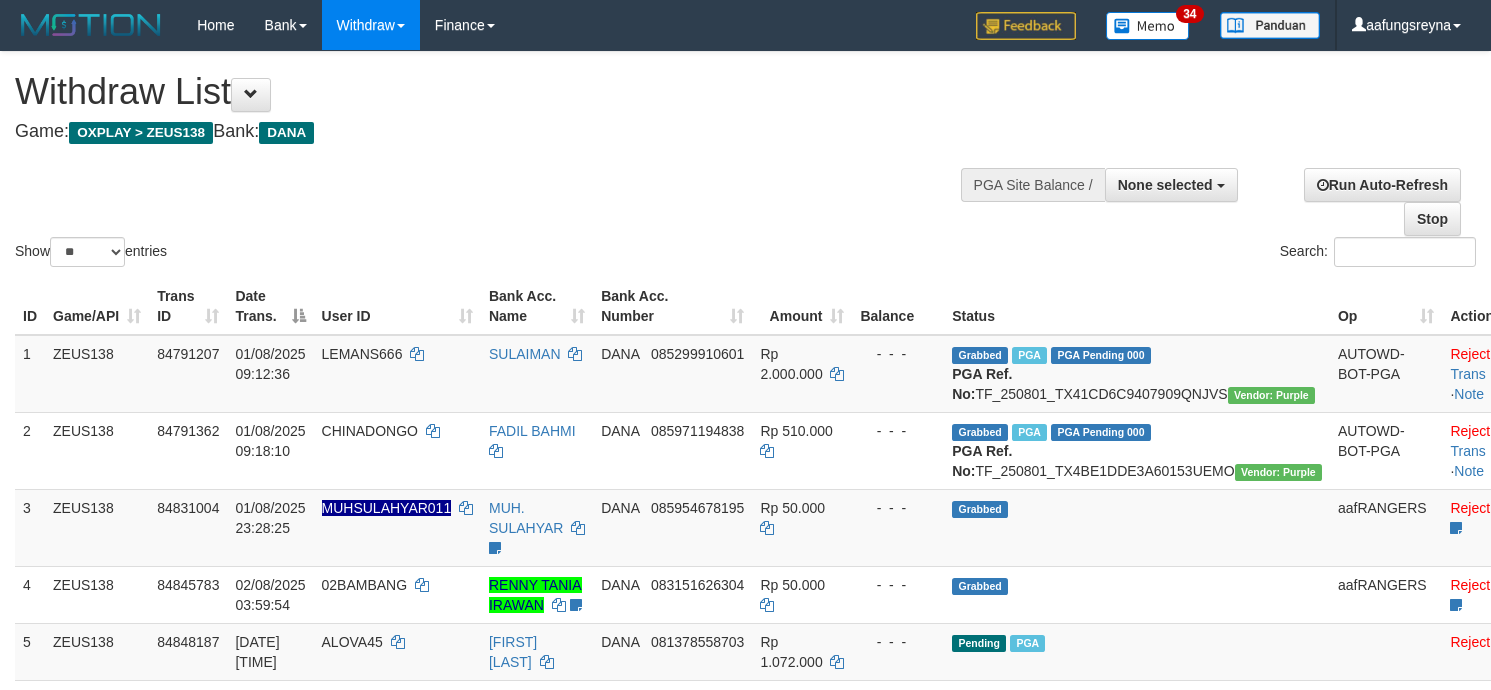 select 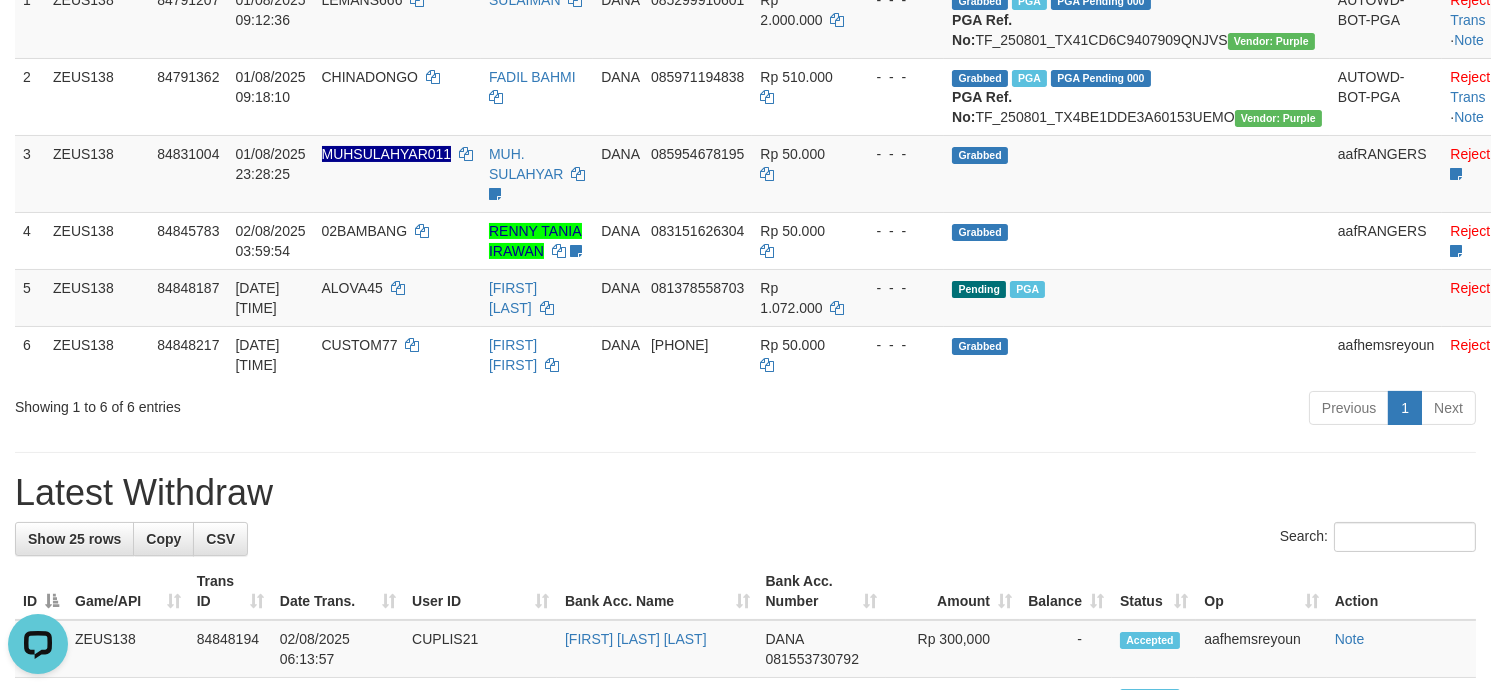 scroll, scrollTop: 0, scrollLeft: 0, axis: both 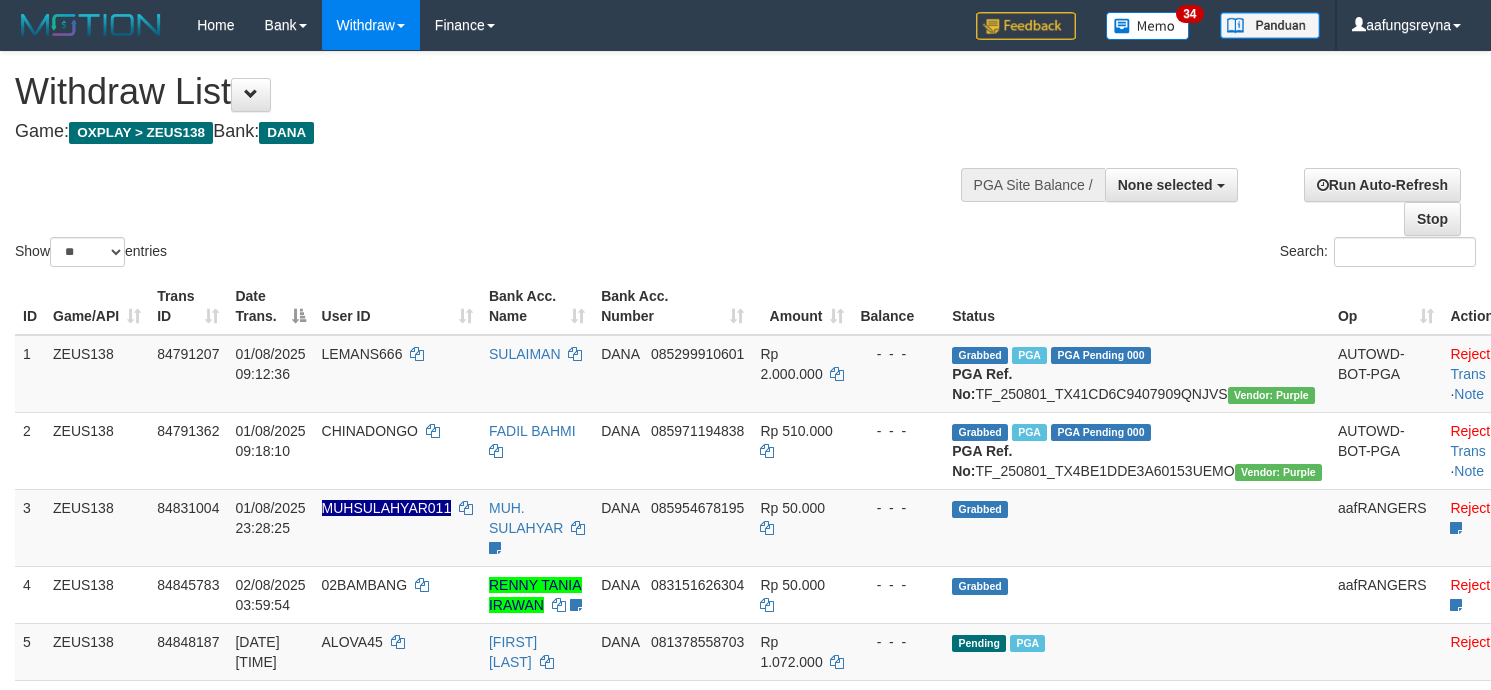 select 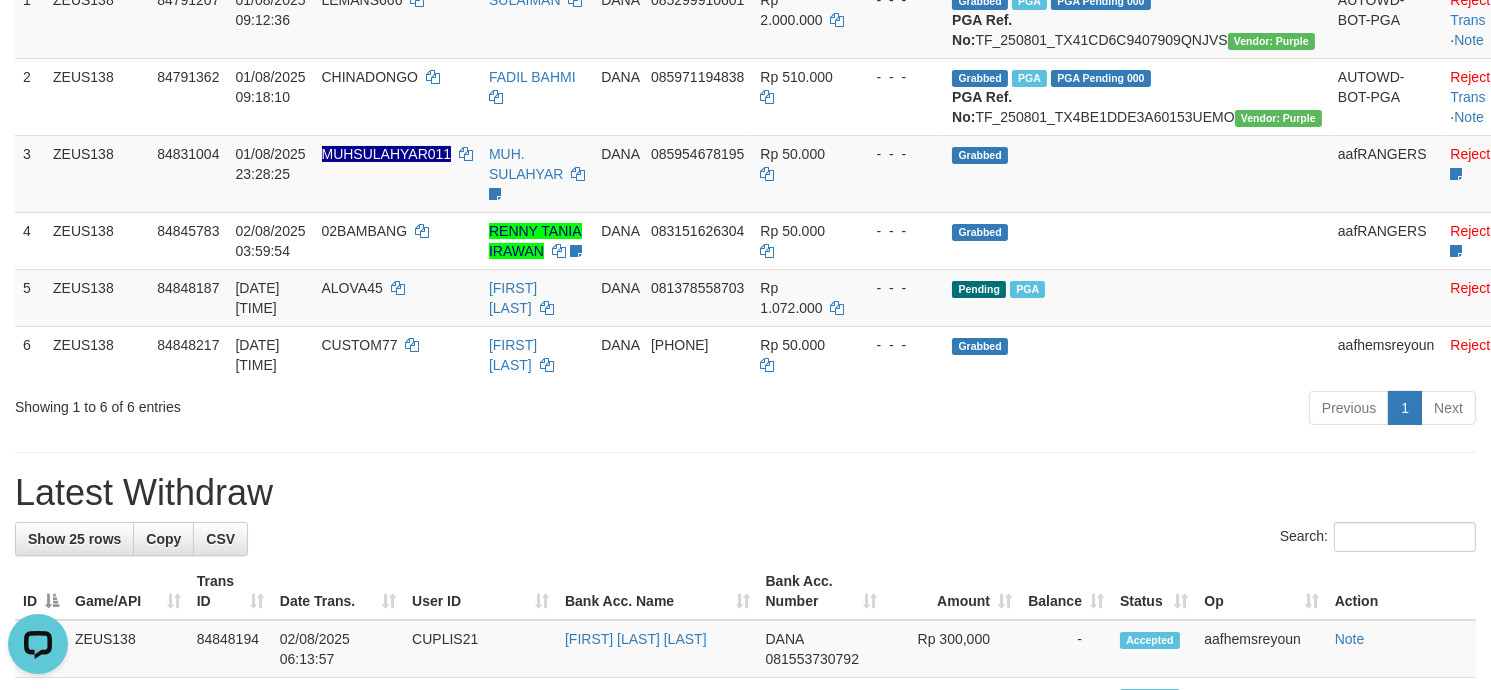 scroll, scrollTop: 0, scrollLeft: 0, axis: both 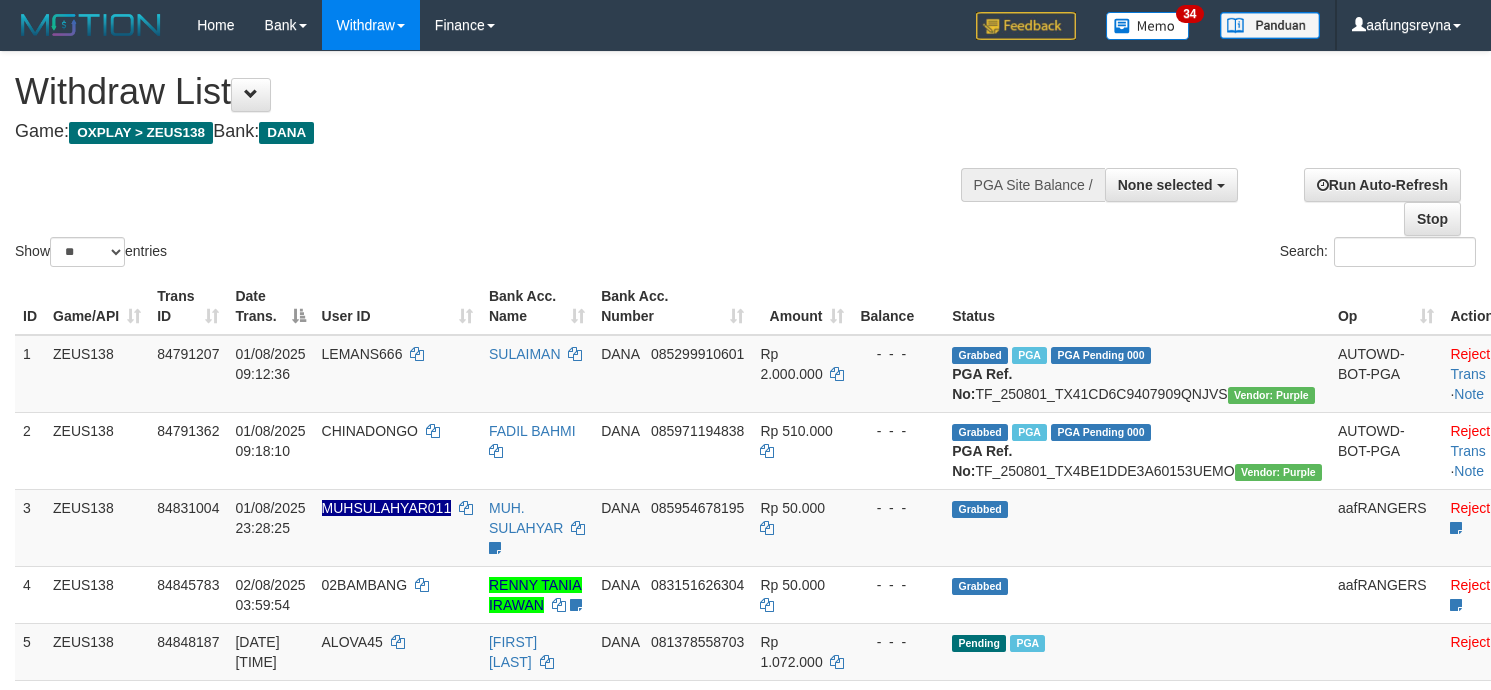 select 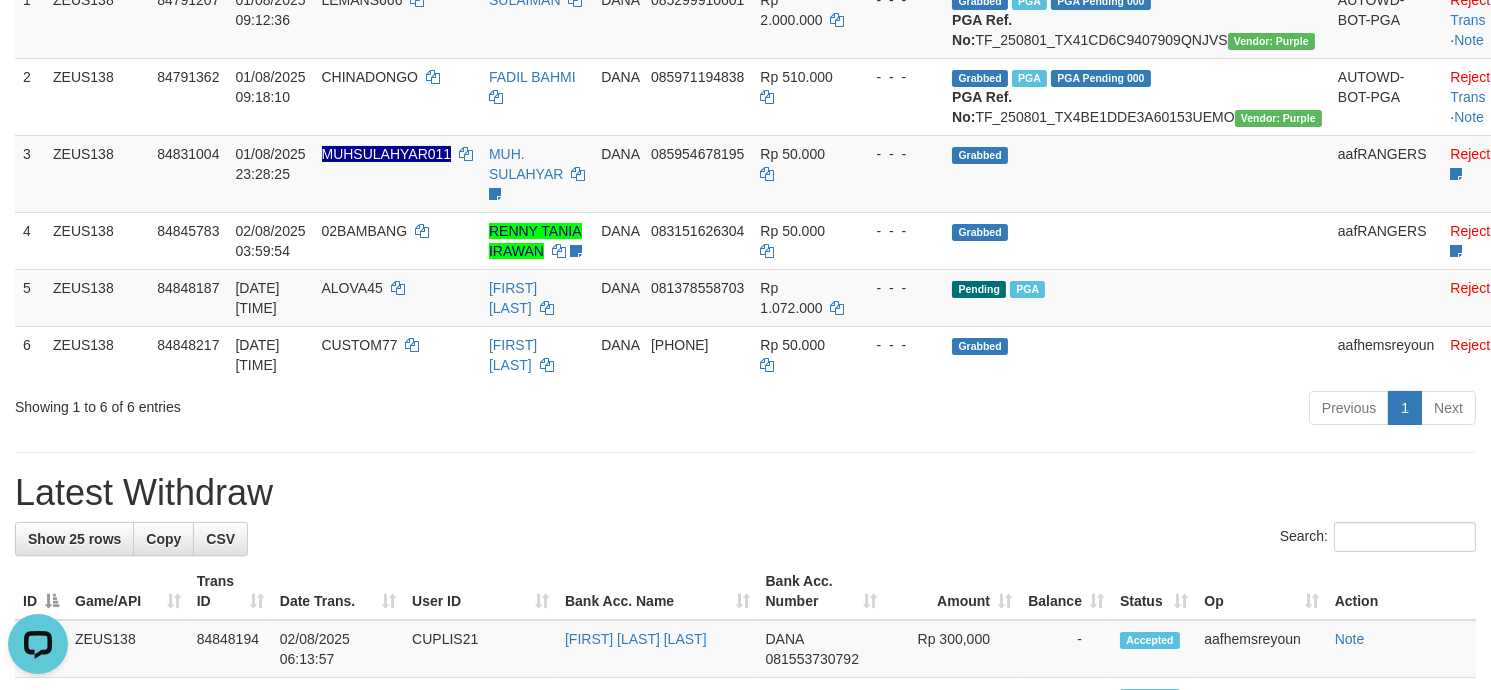 scroll, scrollTop: 0, scrollLeft: 0, axis: both 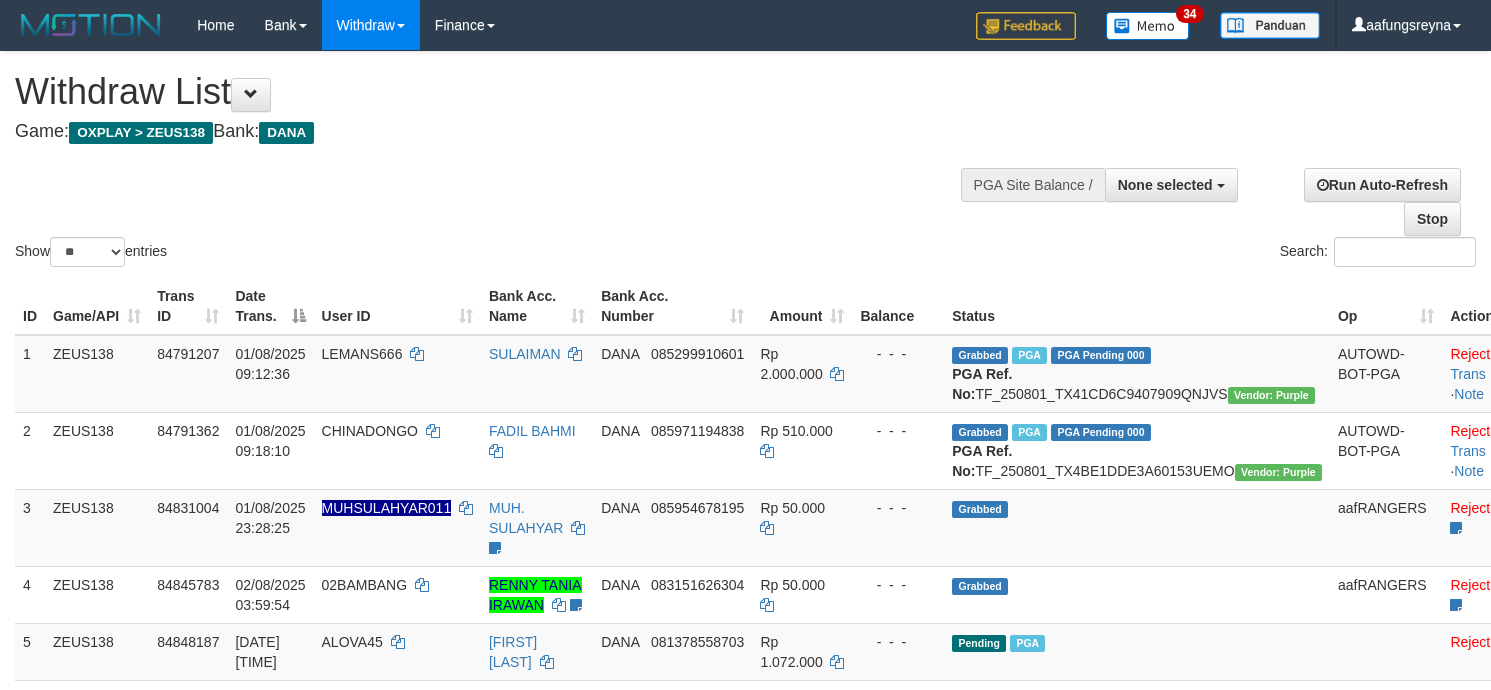 select 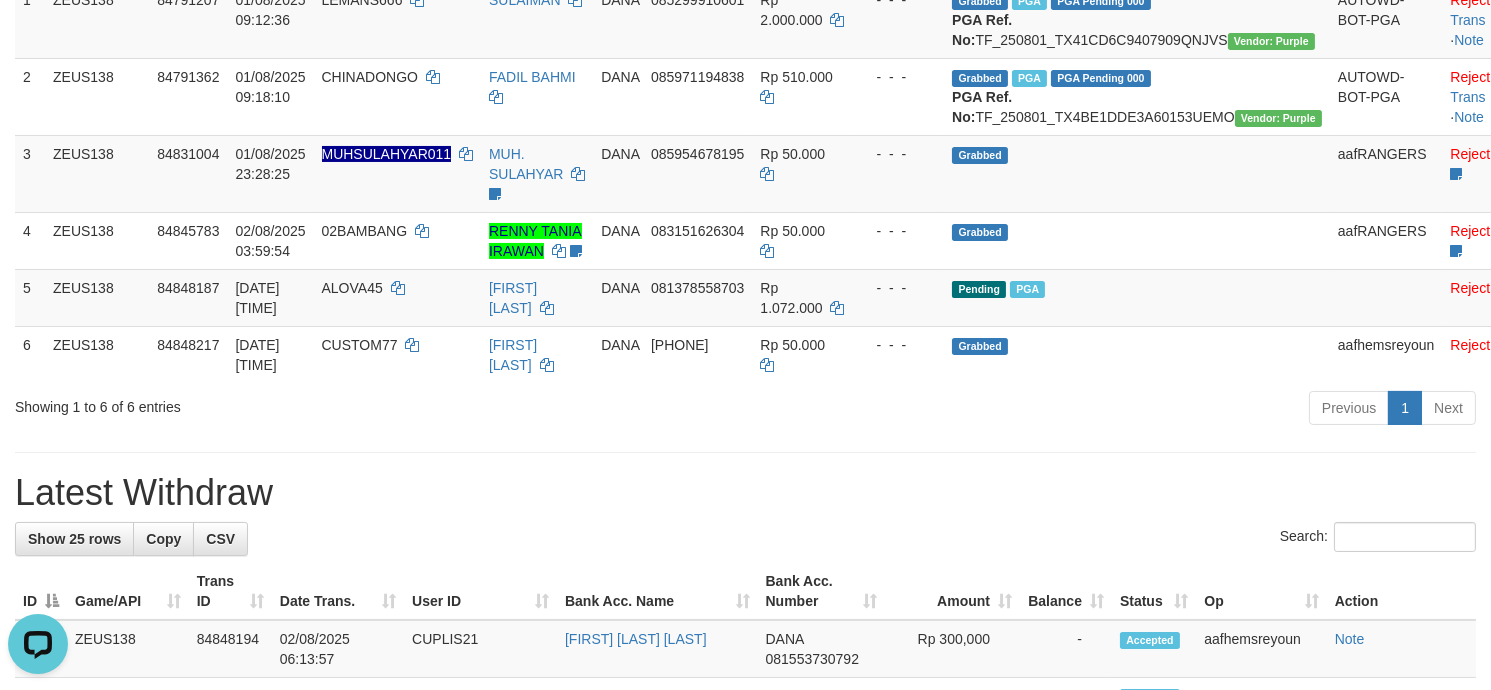 scroll, scrollTop: 0, scrollLeft: 0, axis: both 